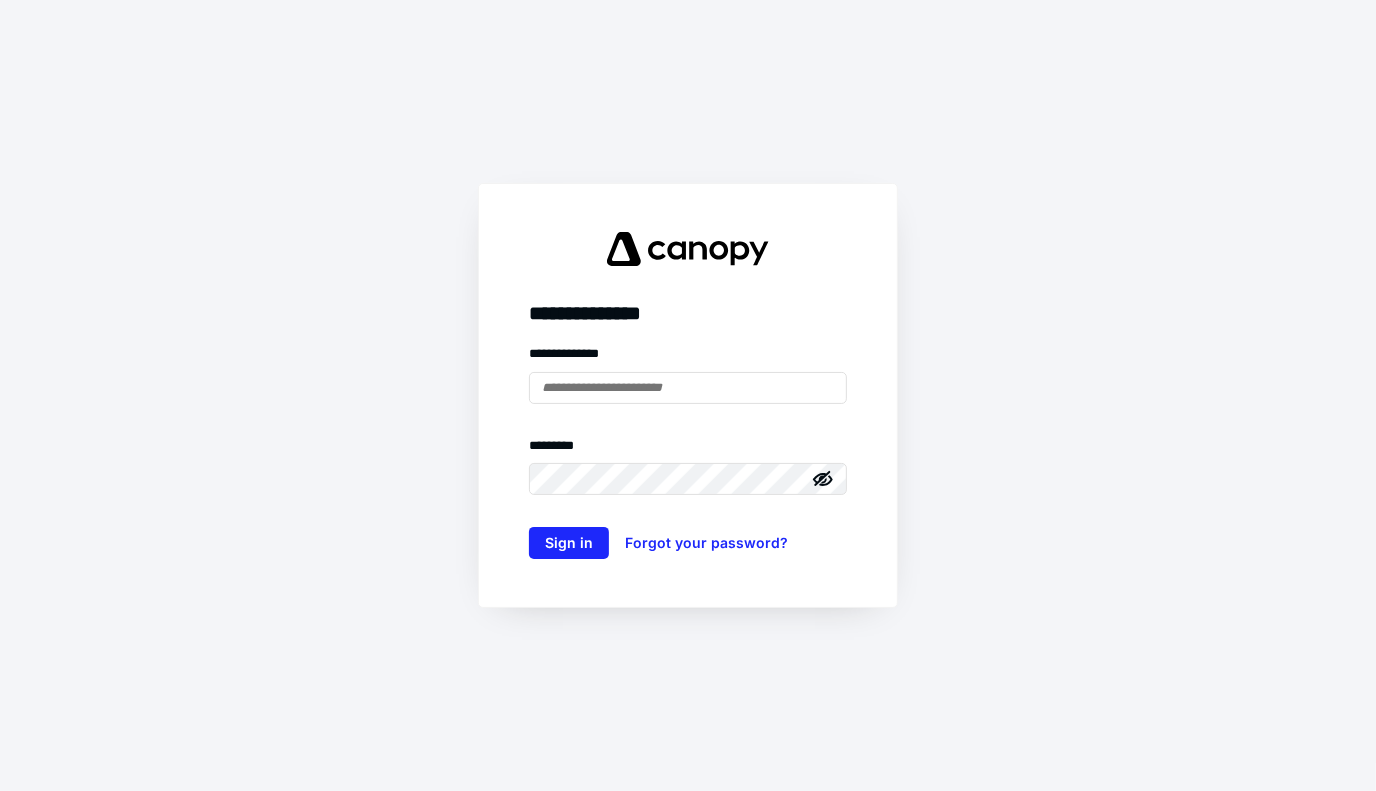scroll, scrollTop: 0, scrollLeft: 0, axis: both 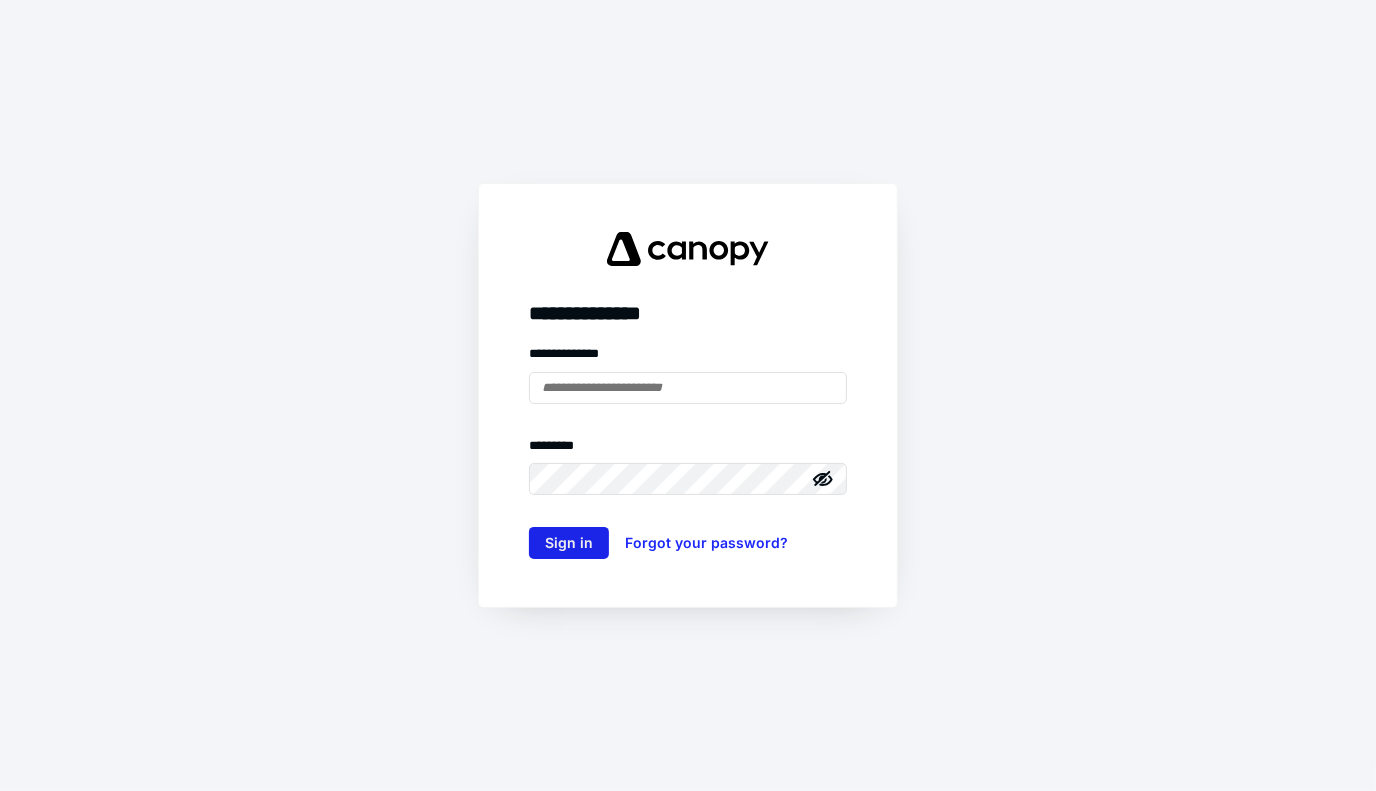 type on "**********" 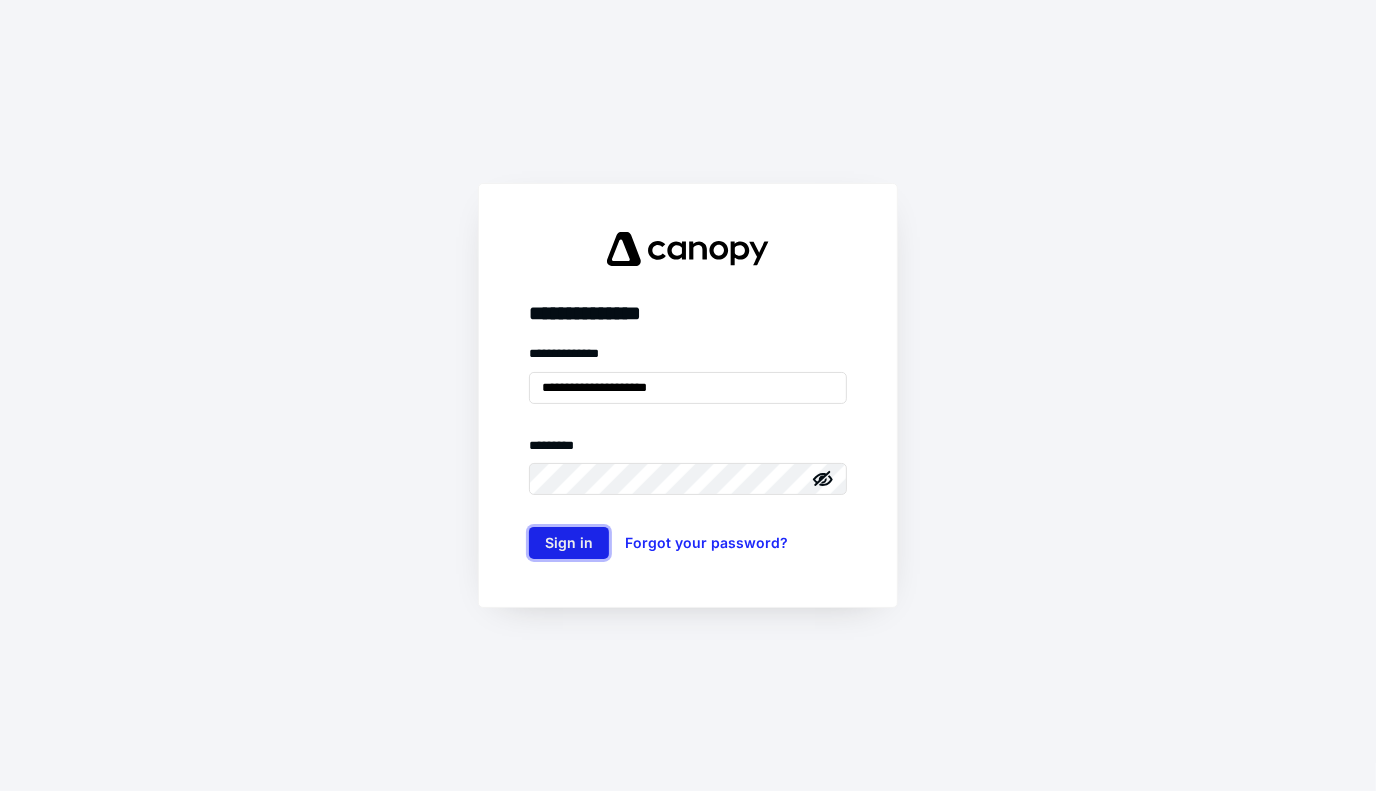 click on "Sign in" at bounding box center [569, 543] 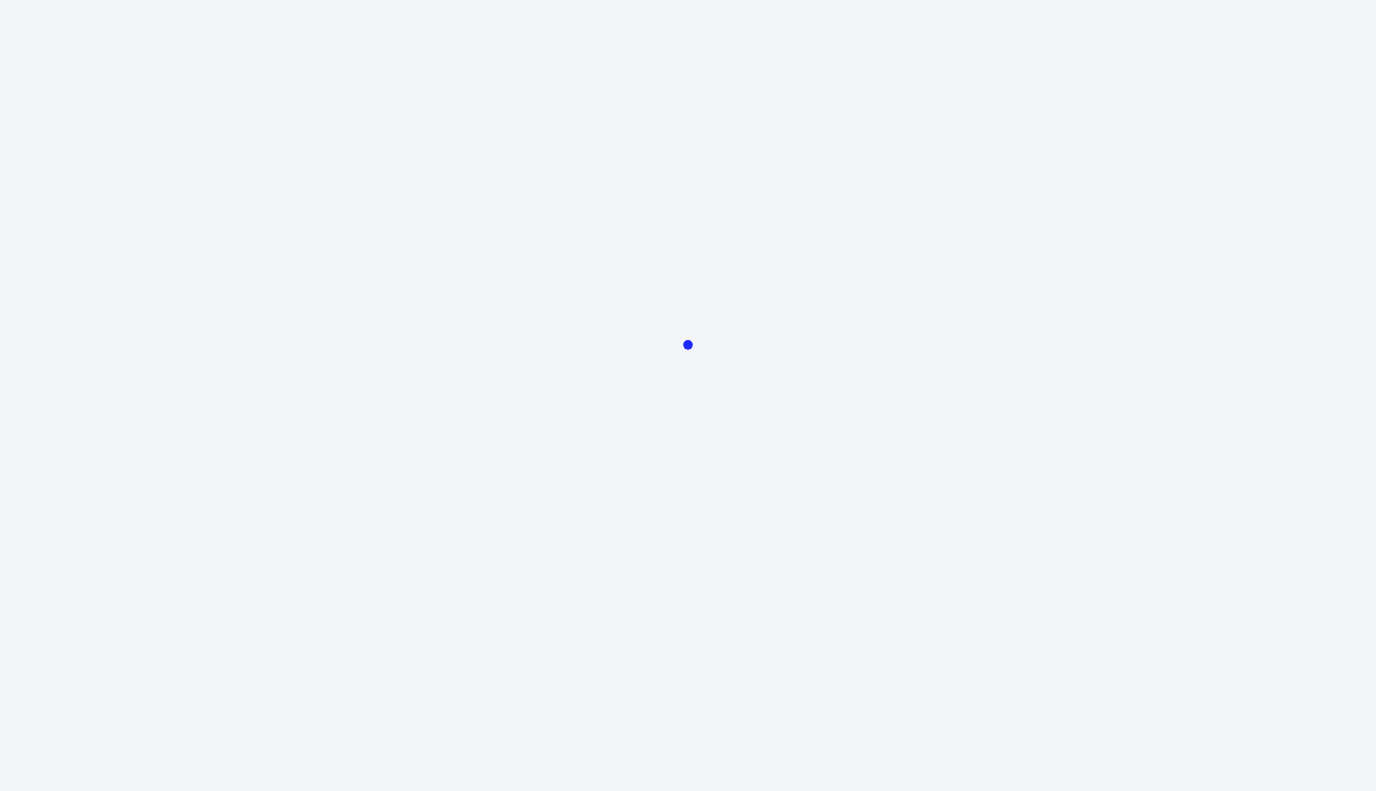 scroll, scrollTop: 0, scrollLeft: 0, axis: both 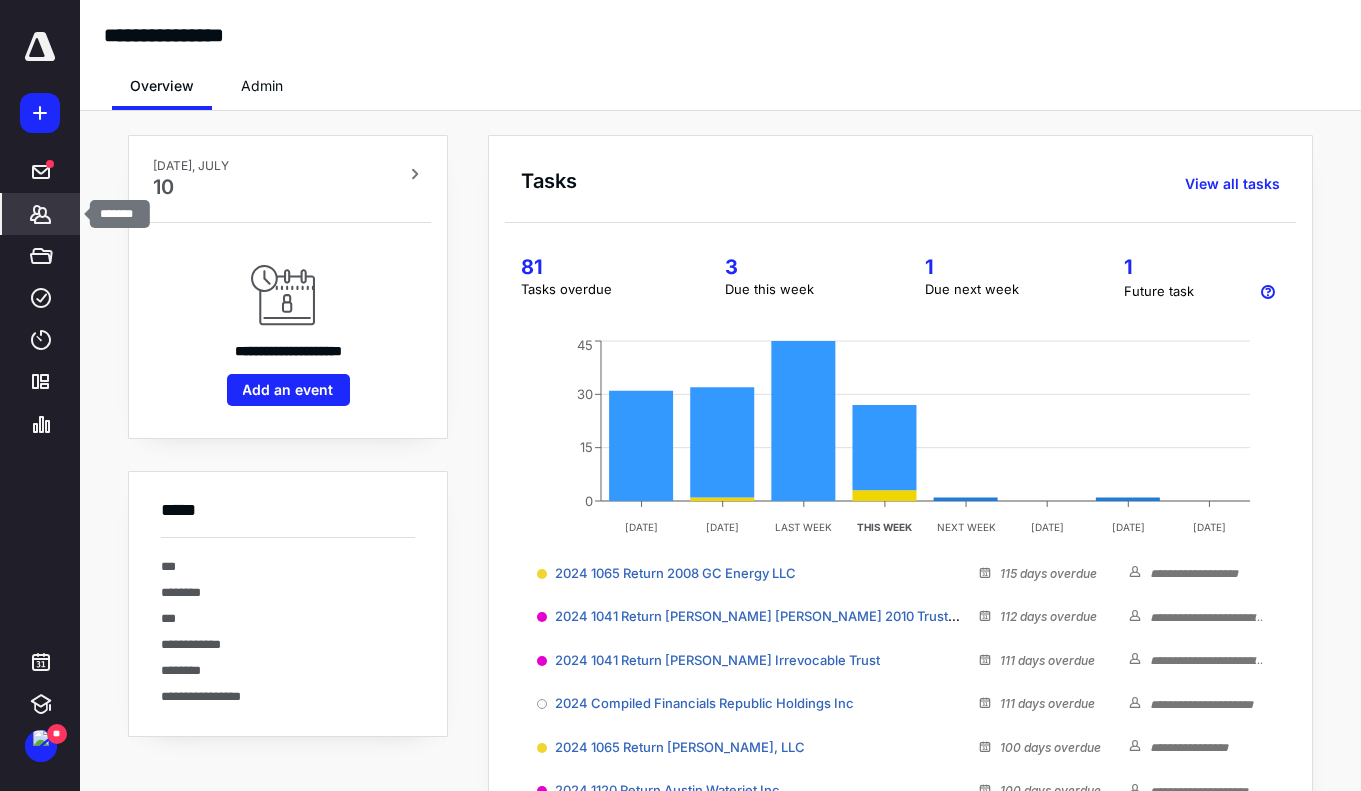 click 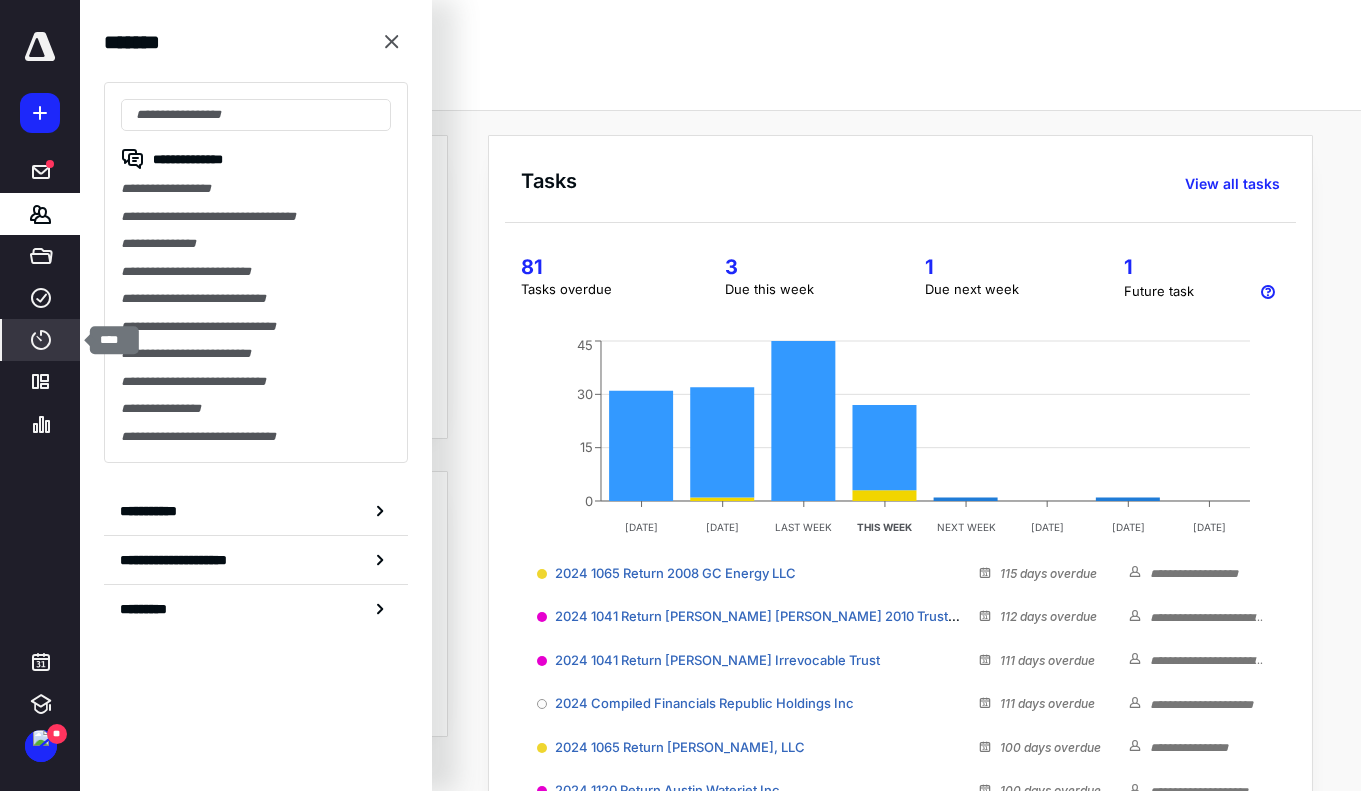 click 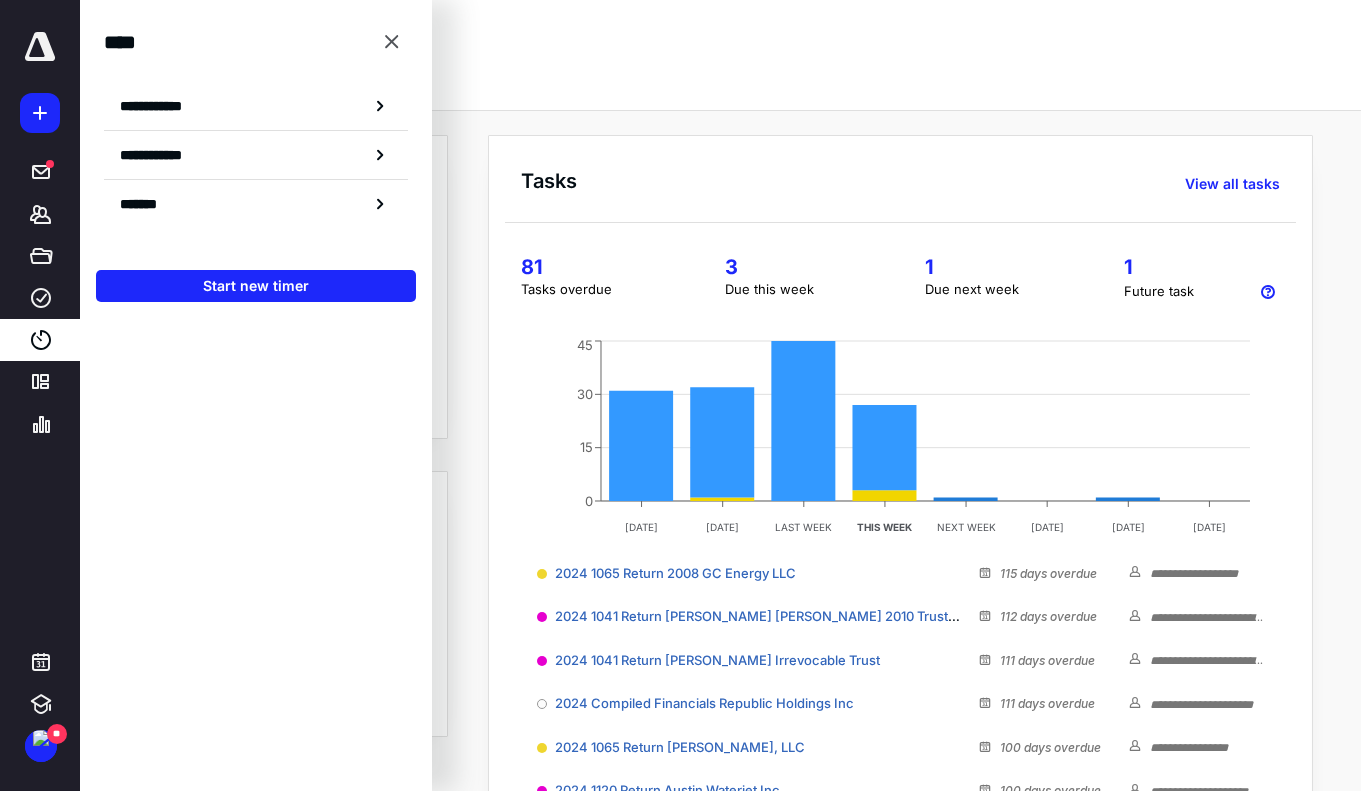 click on "**********" at bounding box center (162, 106) 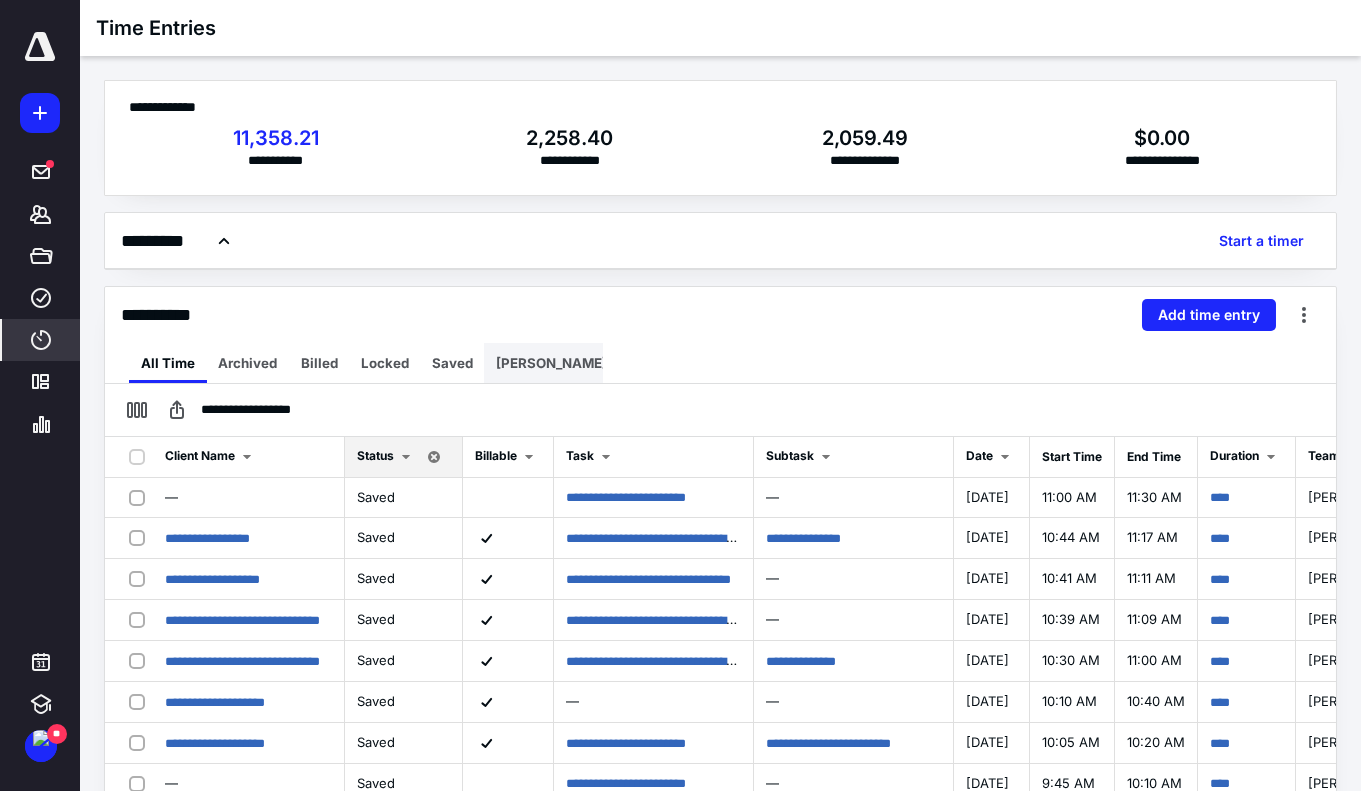 click on "[PERSON_NAME]’s Time" at bounding box center (574, 363) 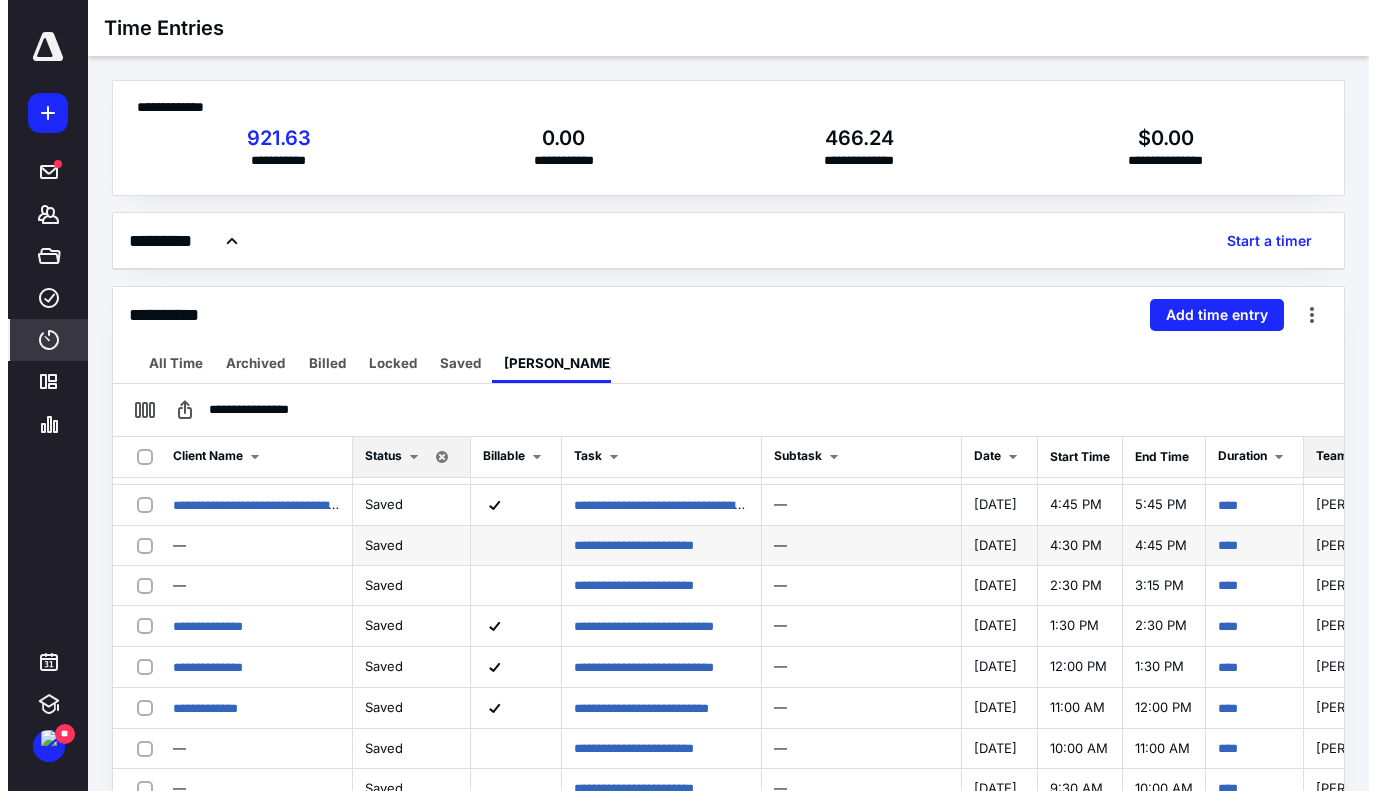 scroll, scrollTop: 0, scrollLeft: 0, axis: both 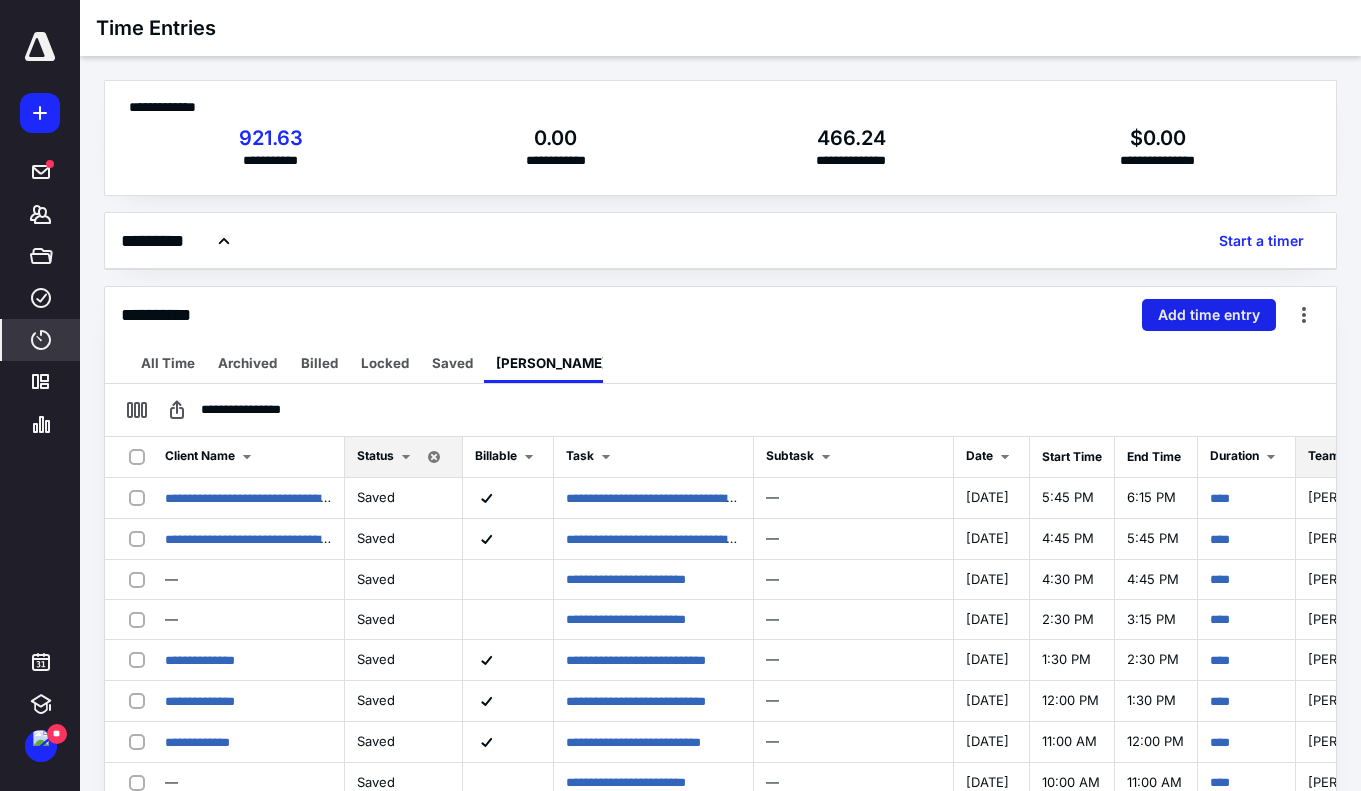 click on "Add time entry" at bounding box center [1209, 315] 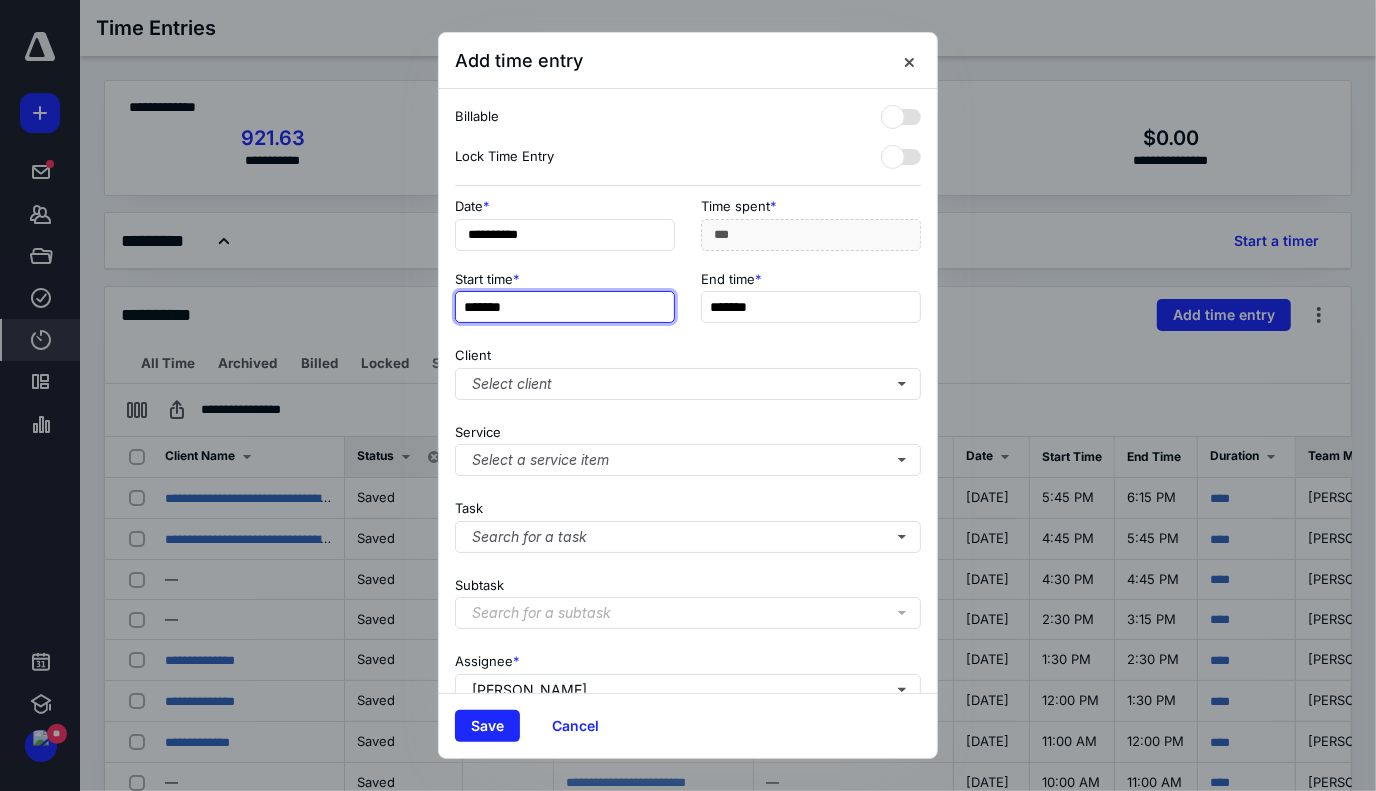 click on "*******" at bounding box center [565, 307] 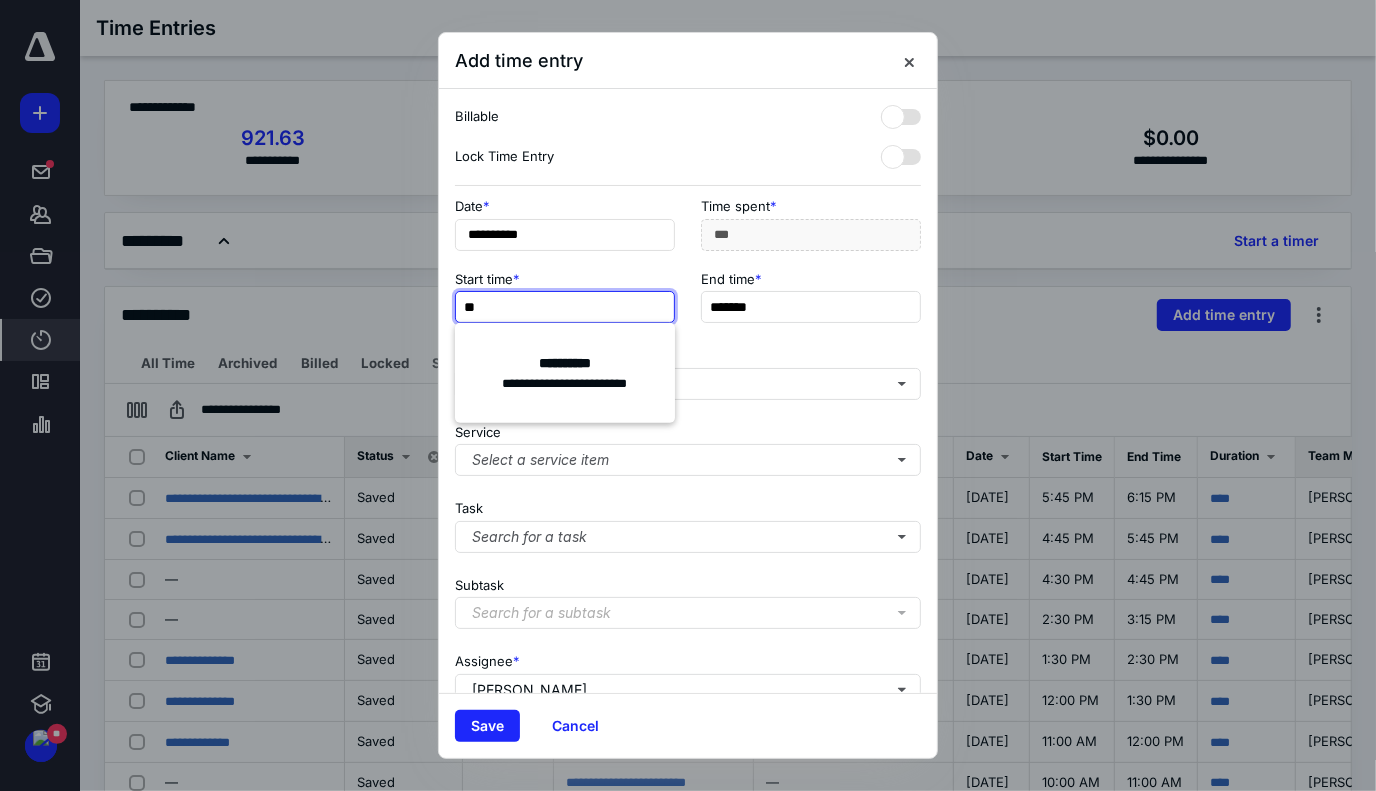 type on "*" 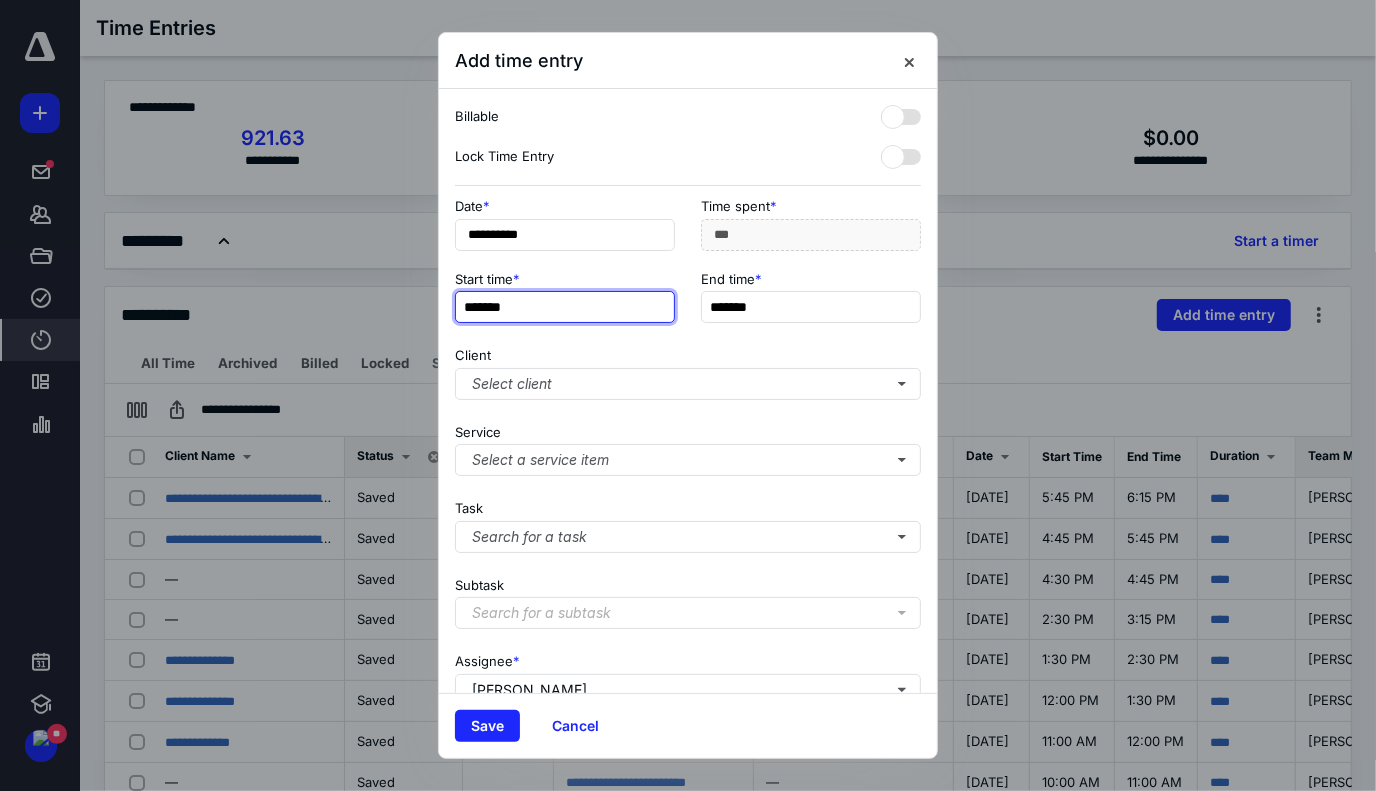 drag, startPoint x: 607, startPoint y: 306, endPoint x: 457, endPoint y: 302, distance: 150.05333 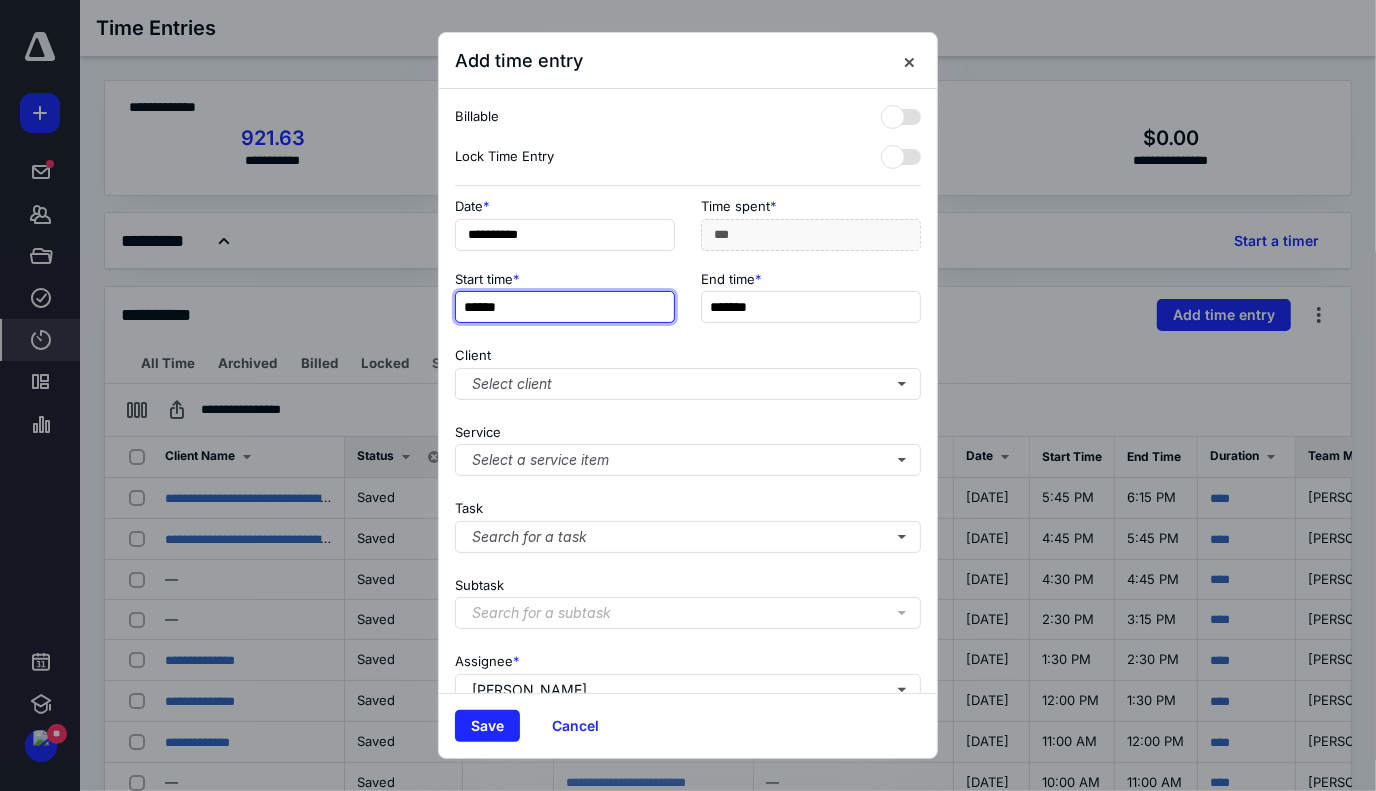 type on "******" 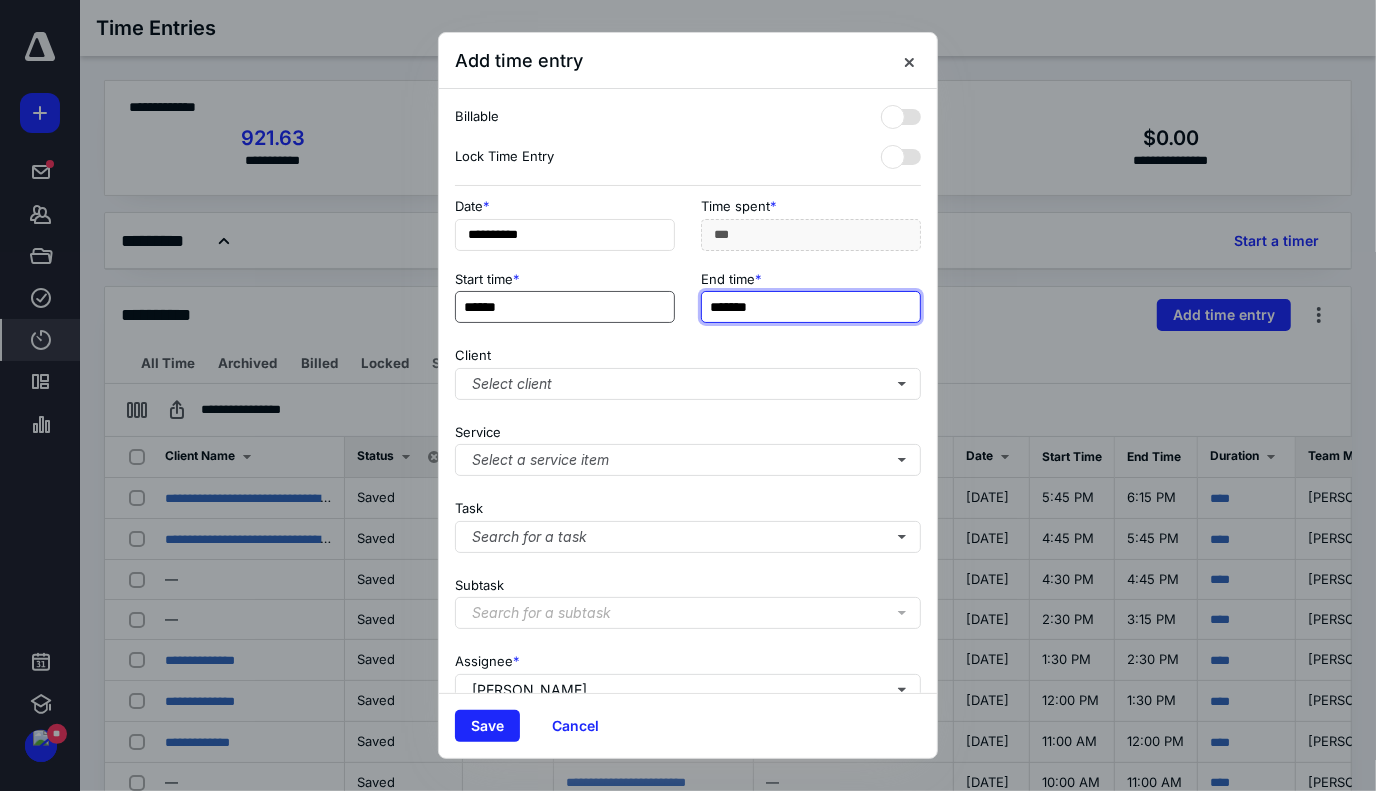 type on "******" 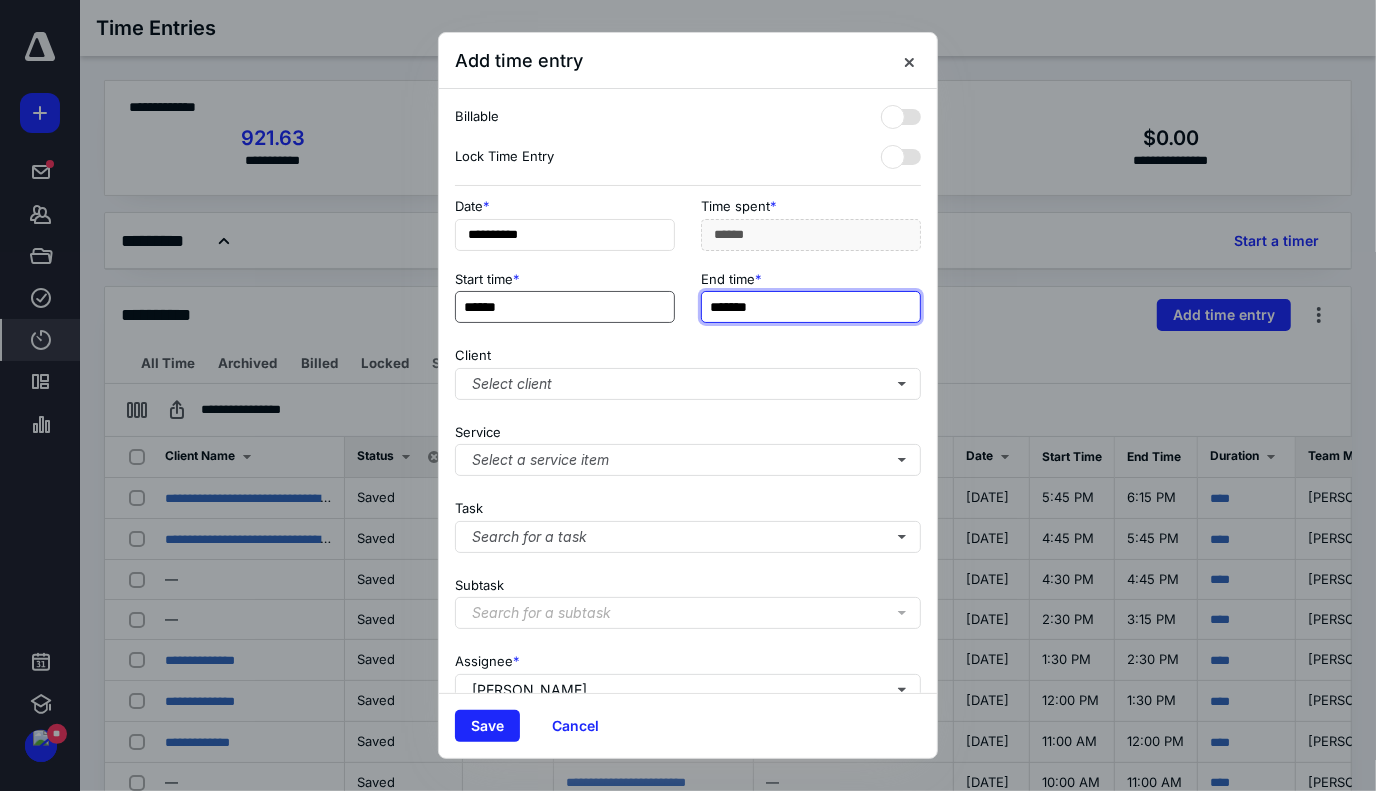 type on "*******" 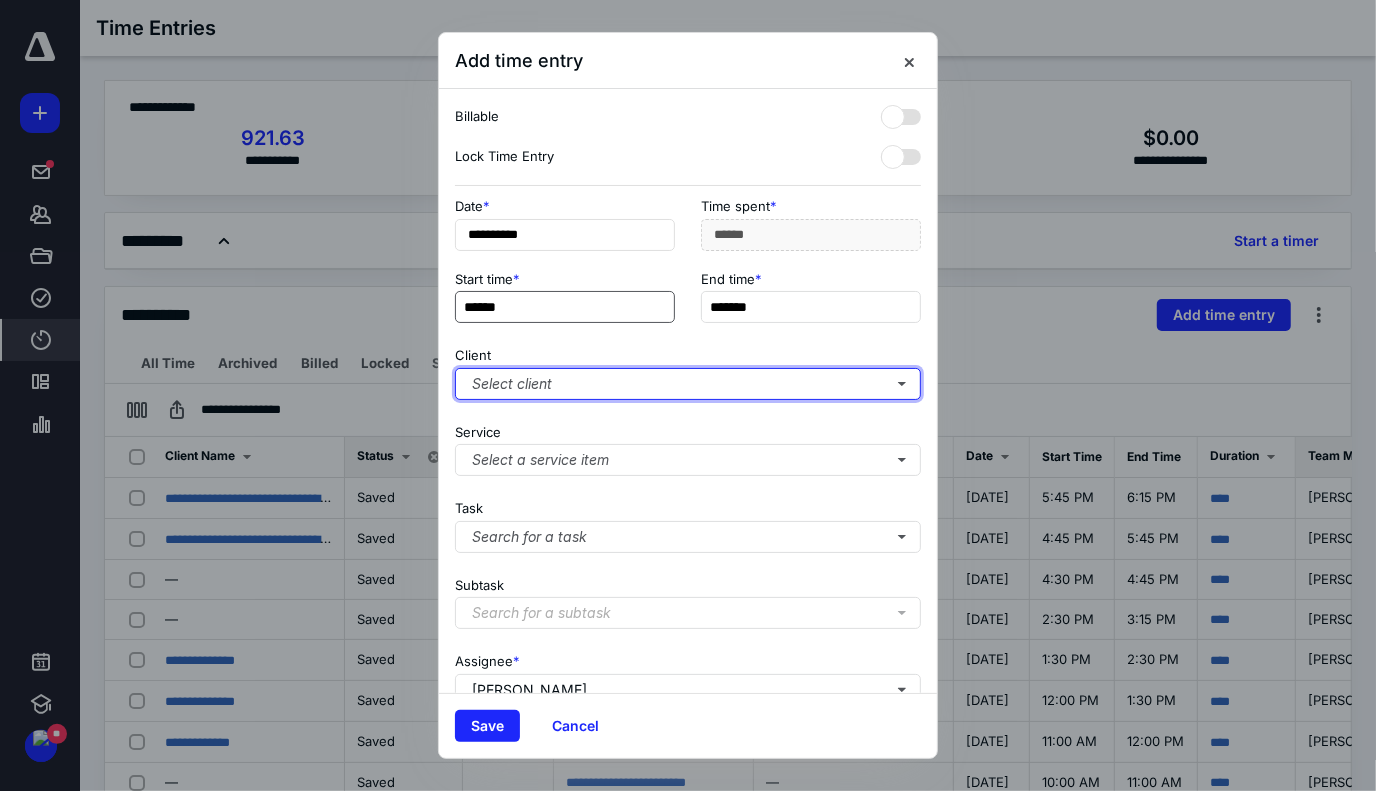 type on "***" 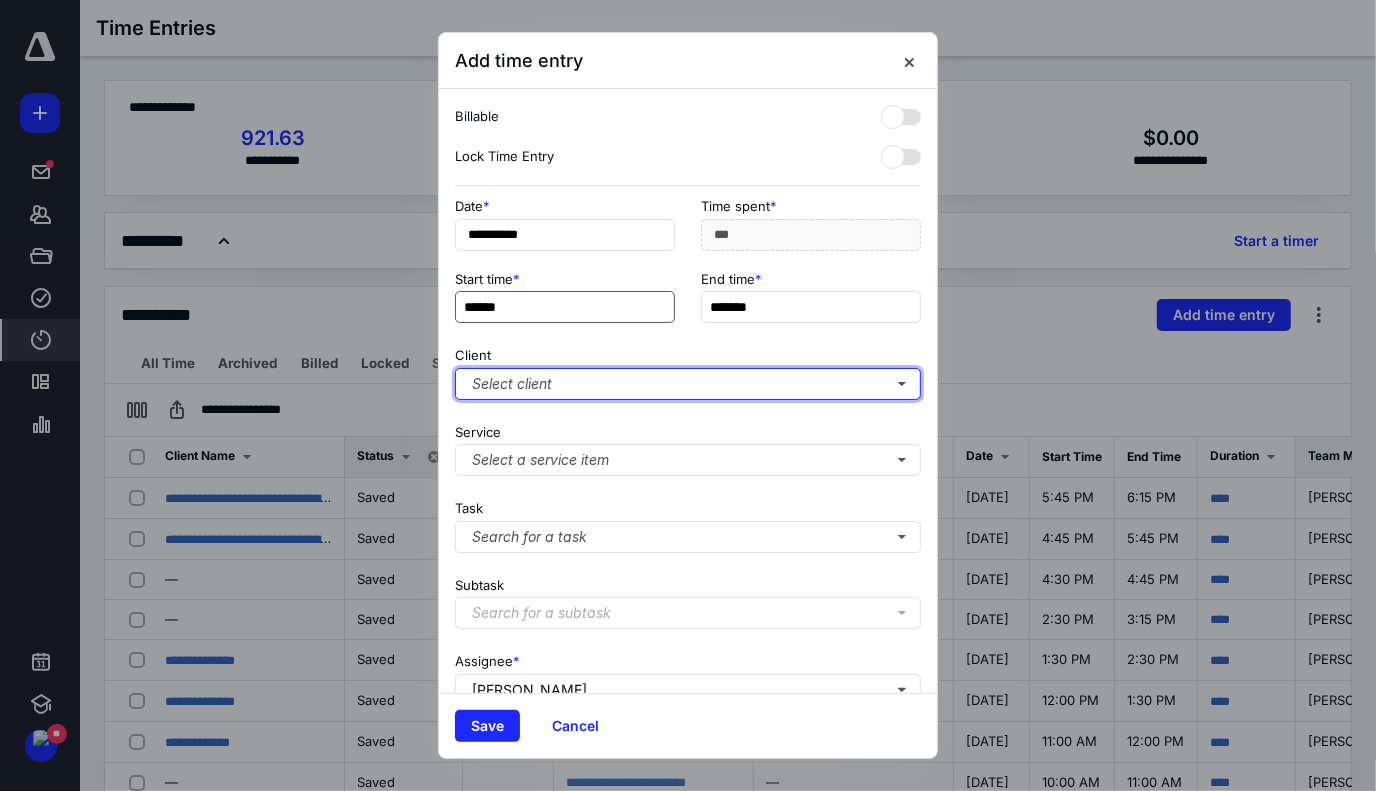 type 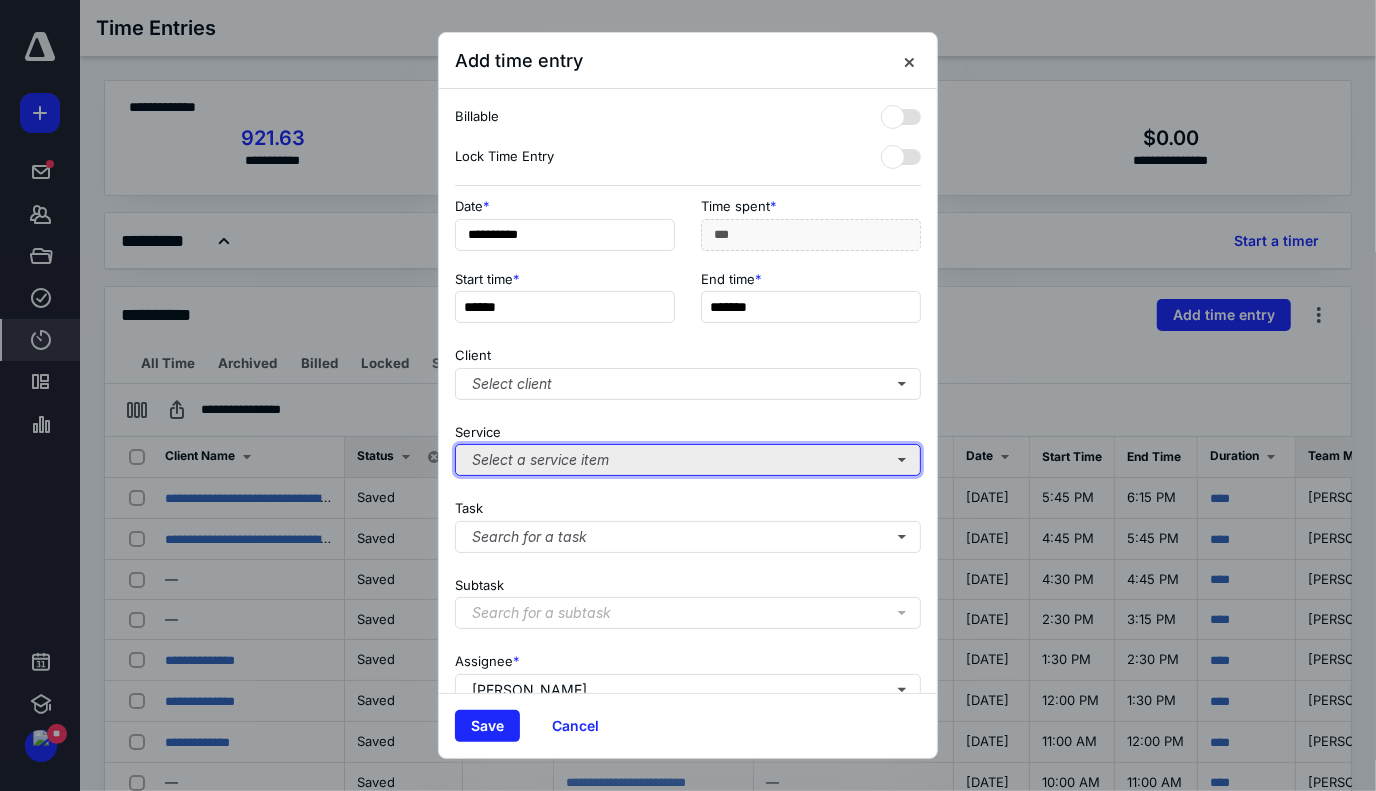 click on "Select a service item" at bounding box center (688, 460) 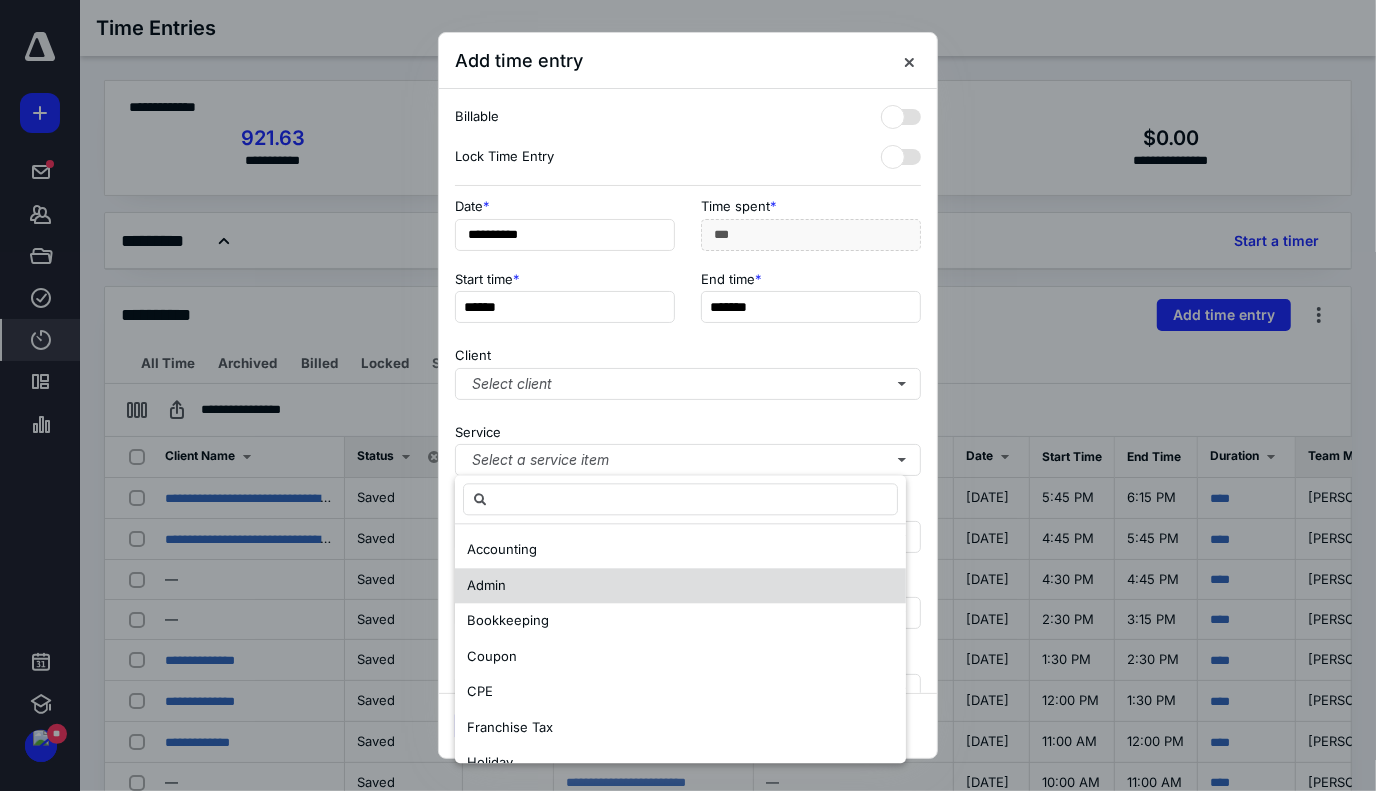 click on "Admin" at bounding box center (680, 586) 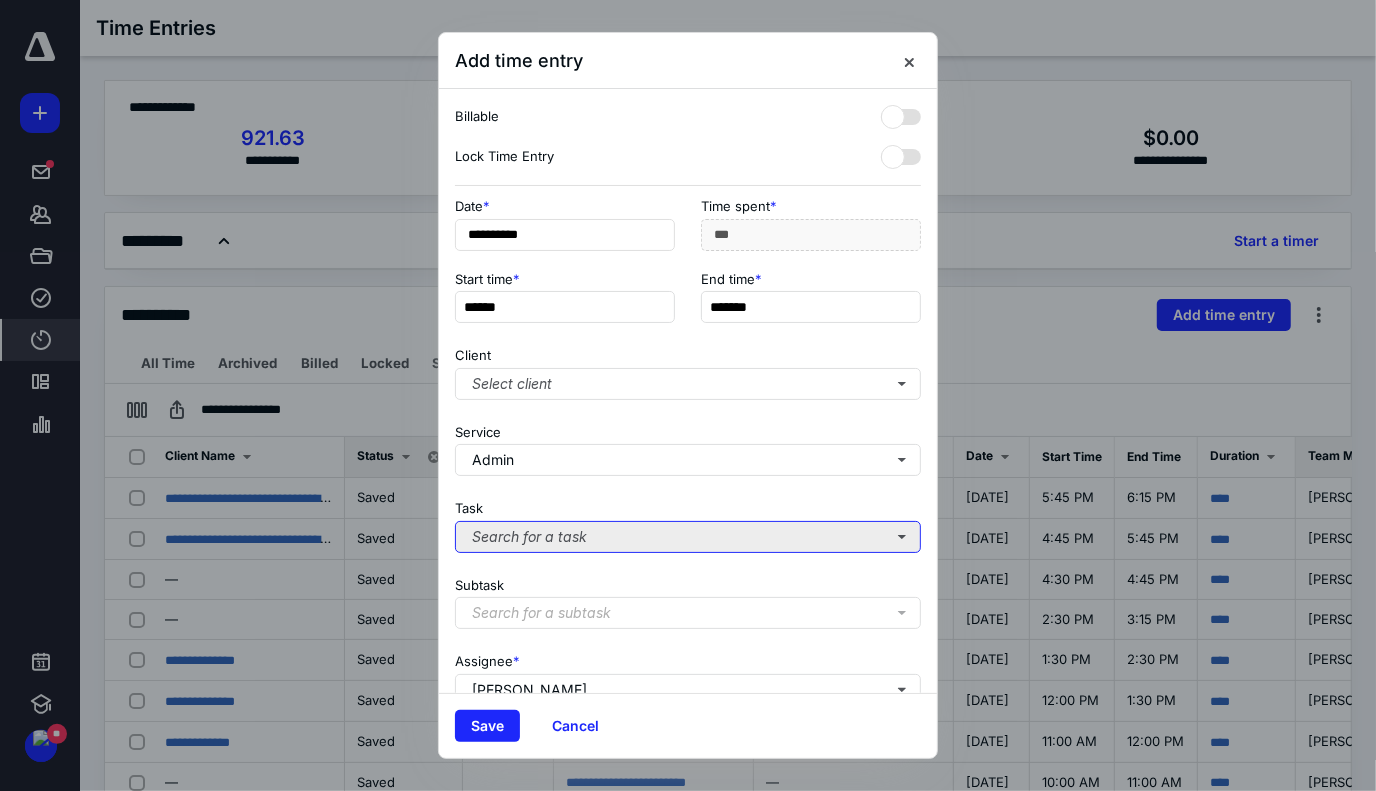 click on "Search for a task" at bounding box center (688, 537) 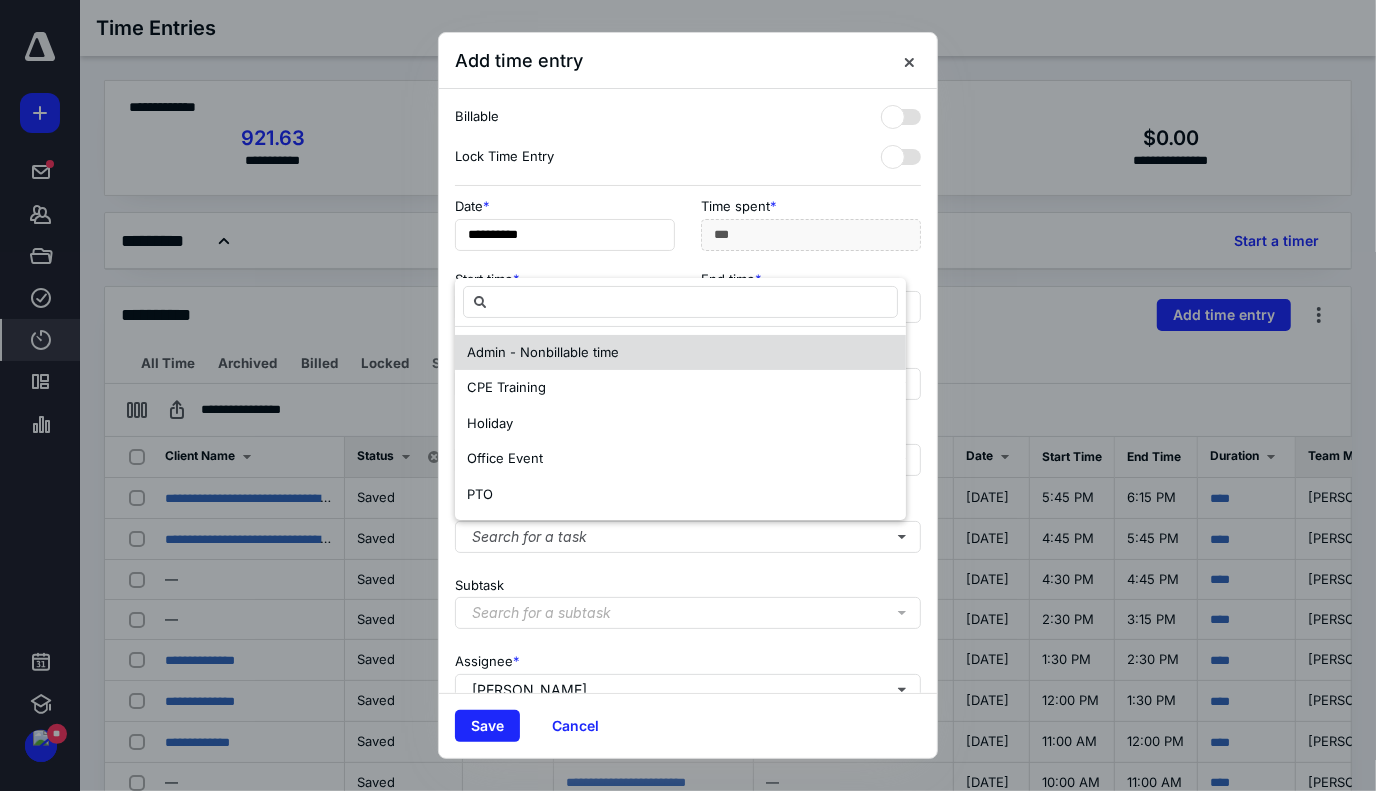 click on "Admin - Nonbillable time" at bounding box center (543, 352) 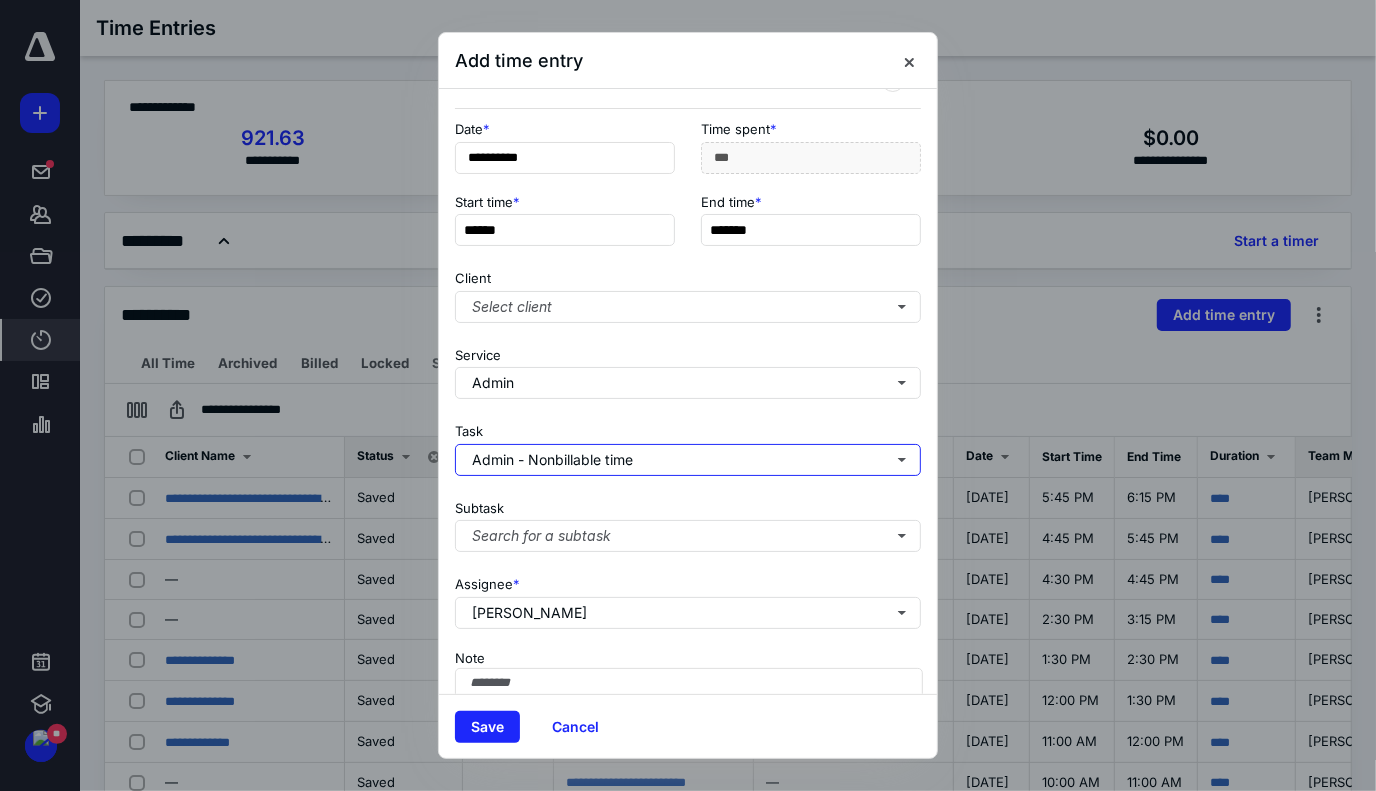 scroll, scrollTop: 182, scrollLeft: 0, axis: vertical 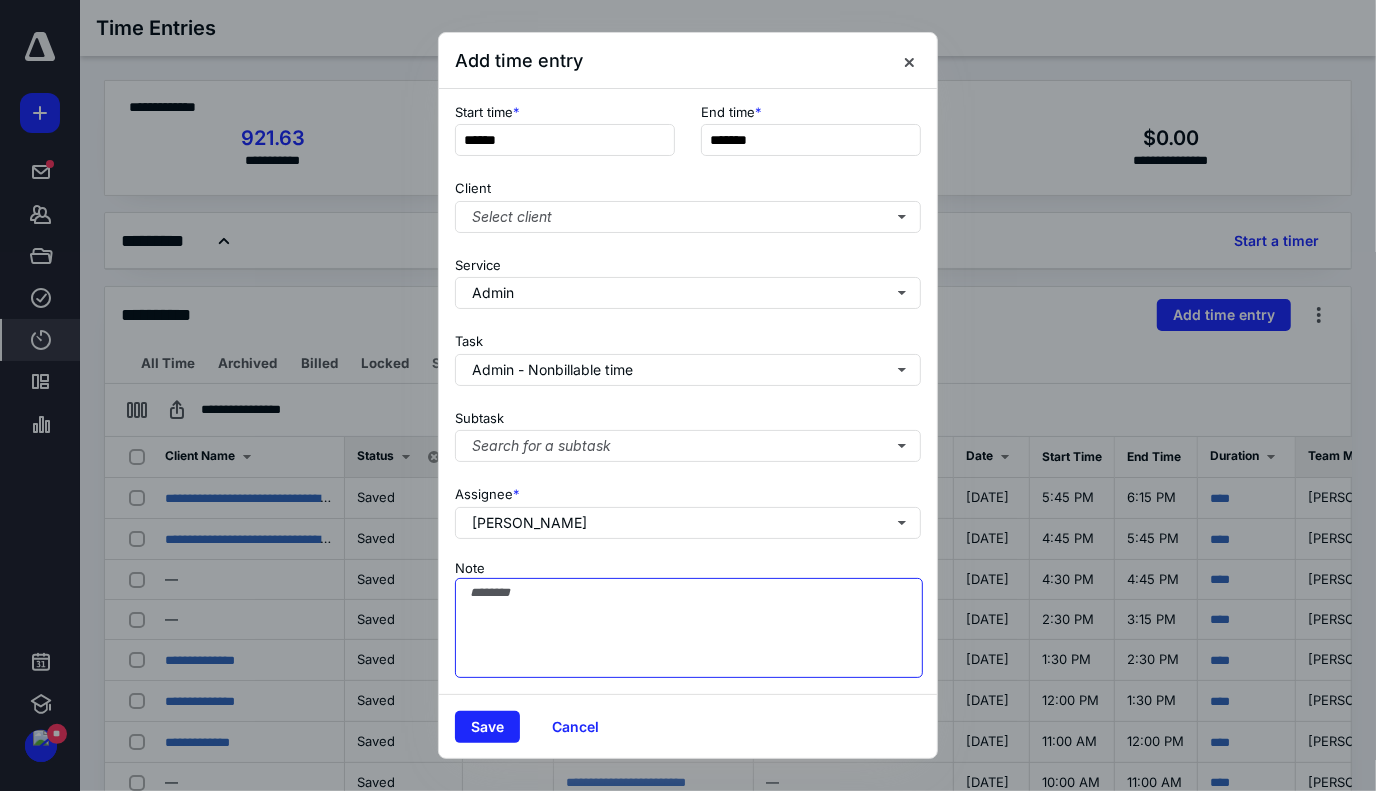 click on "Note" at bounding box center (689, 628) 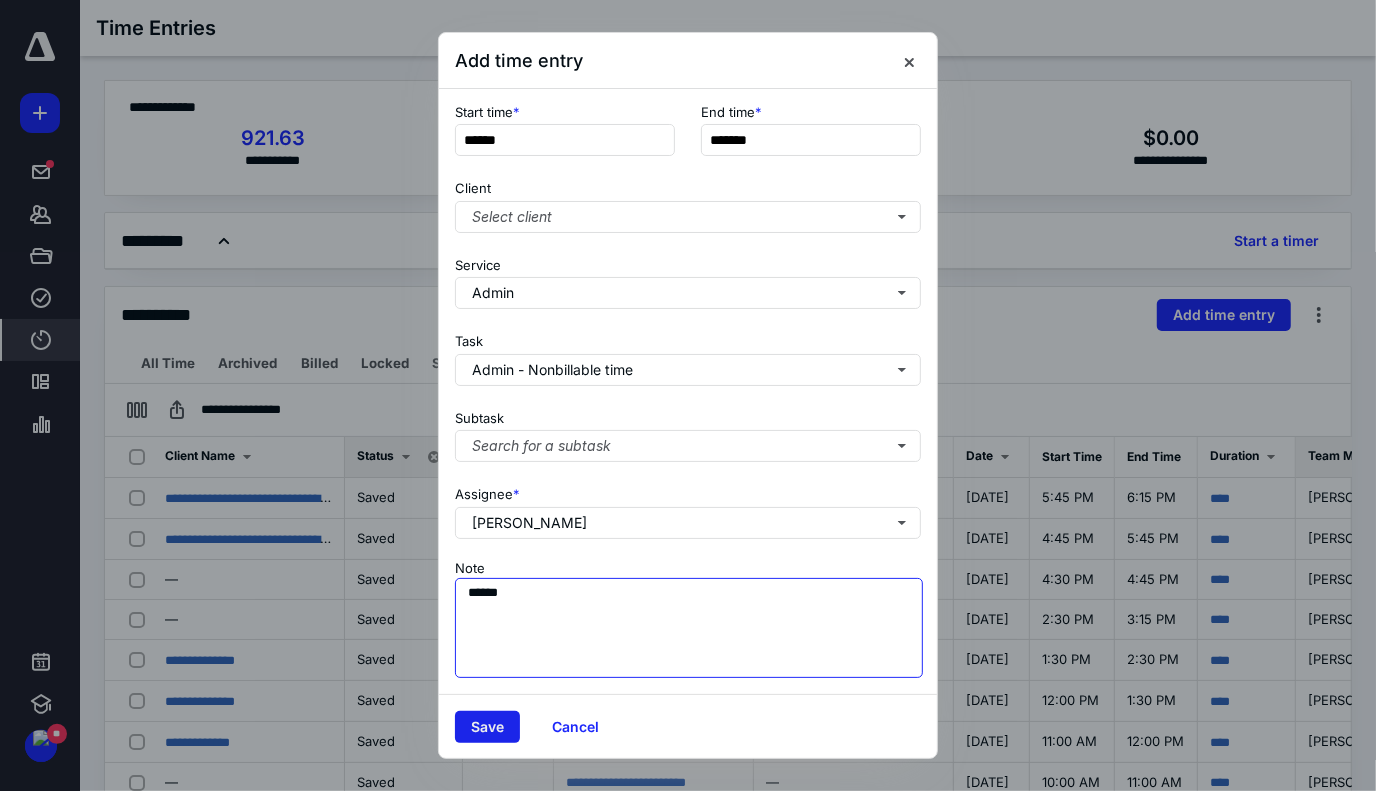 type on "******" 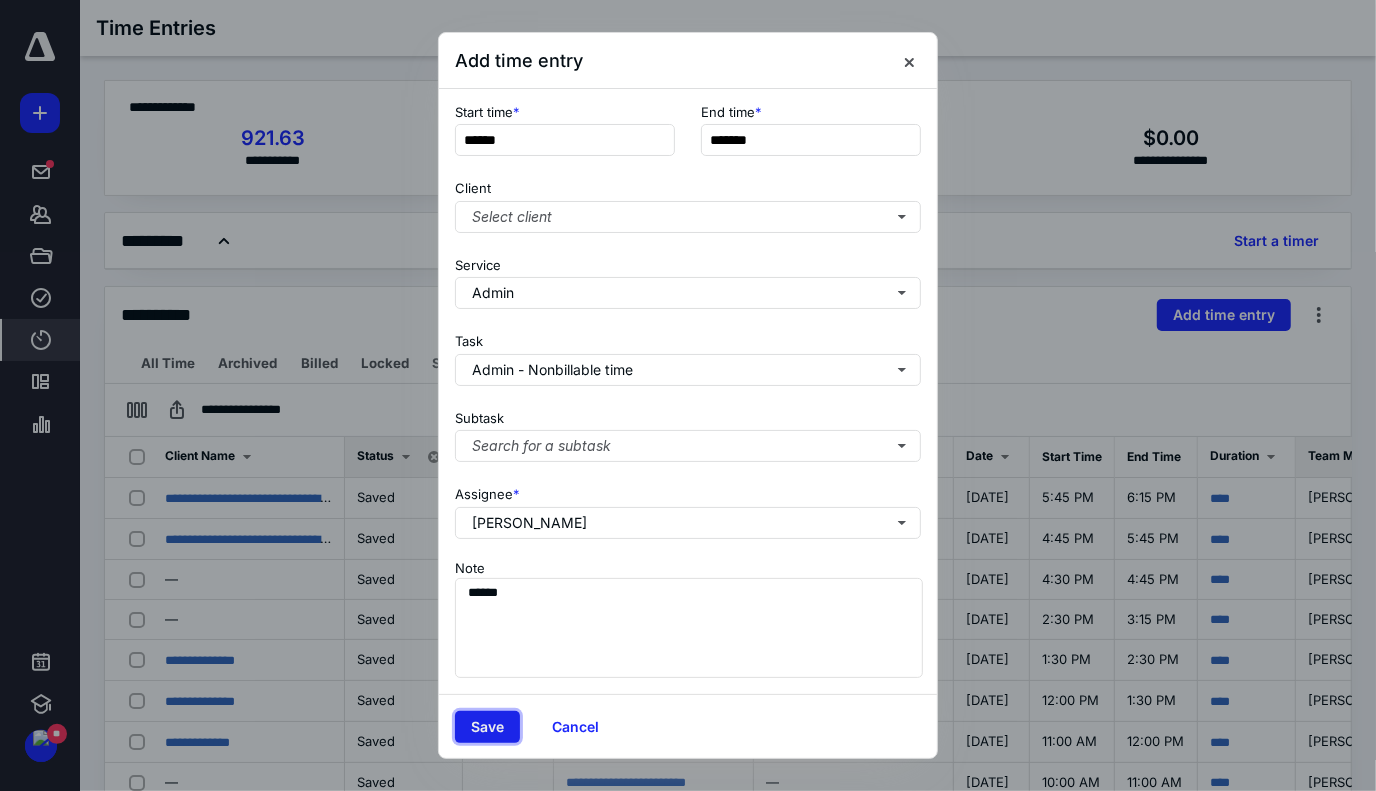click on "Save" at bounding box center [487, 727] 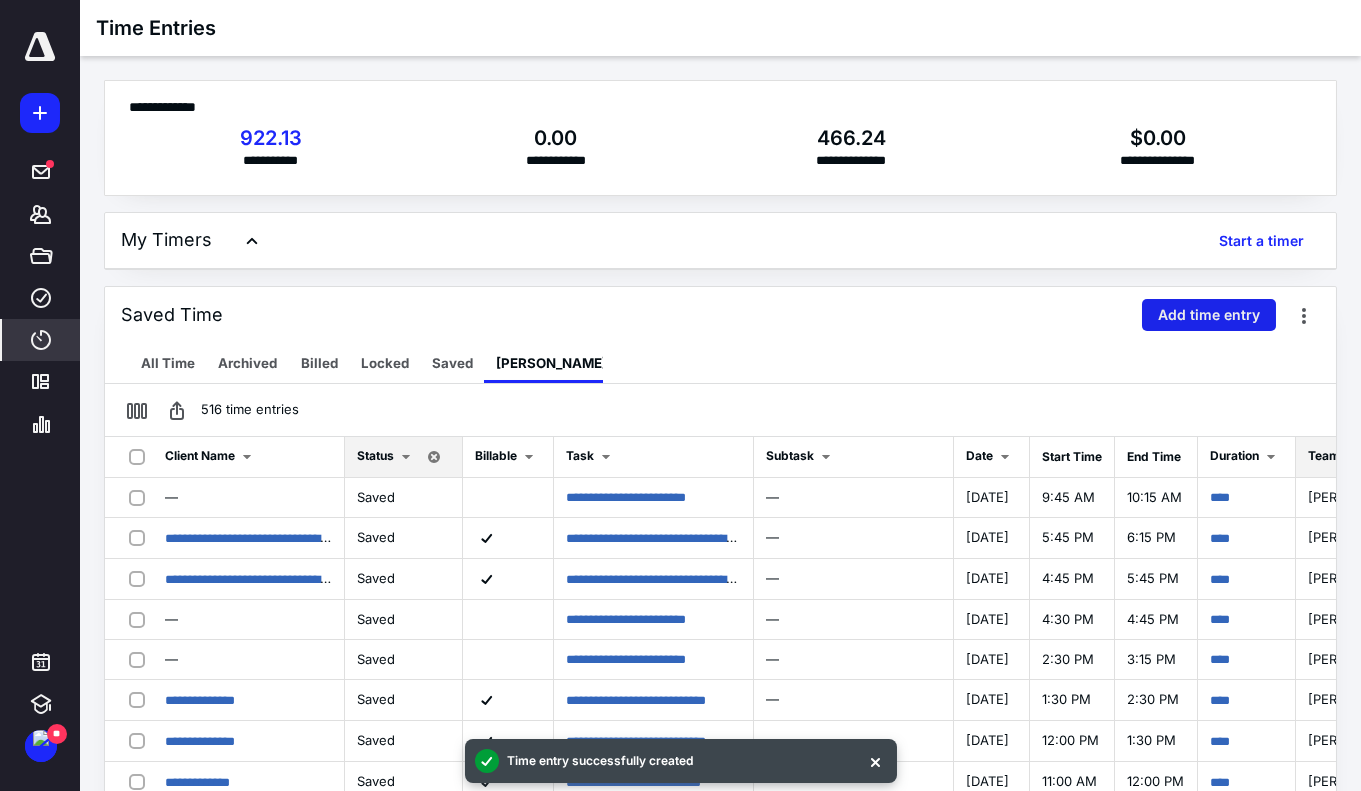 click on "Add time entry" at bounding box center (1209, 315) 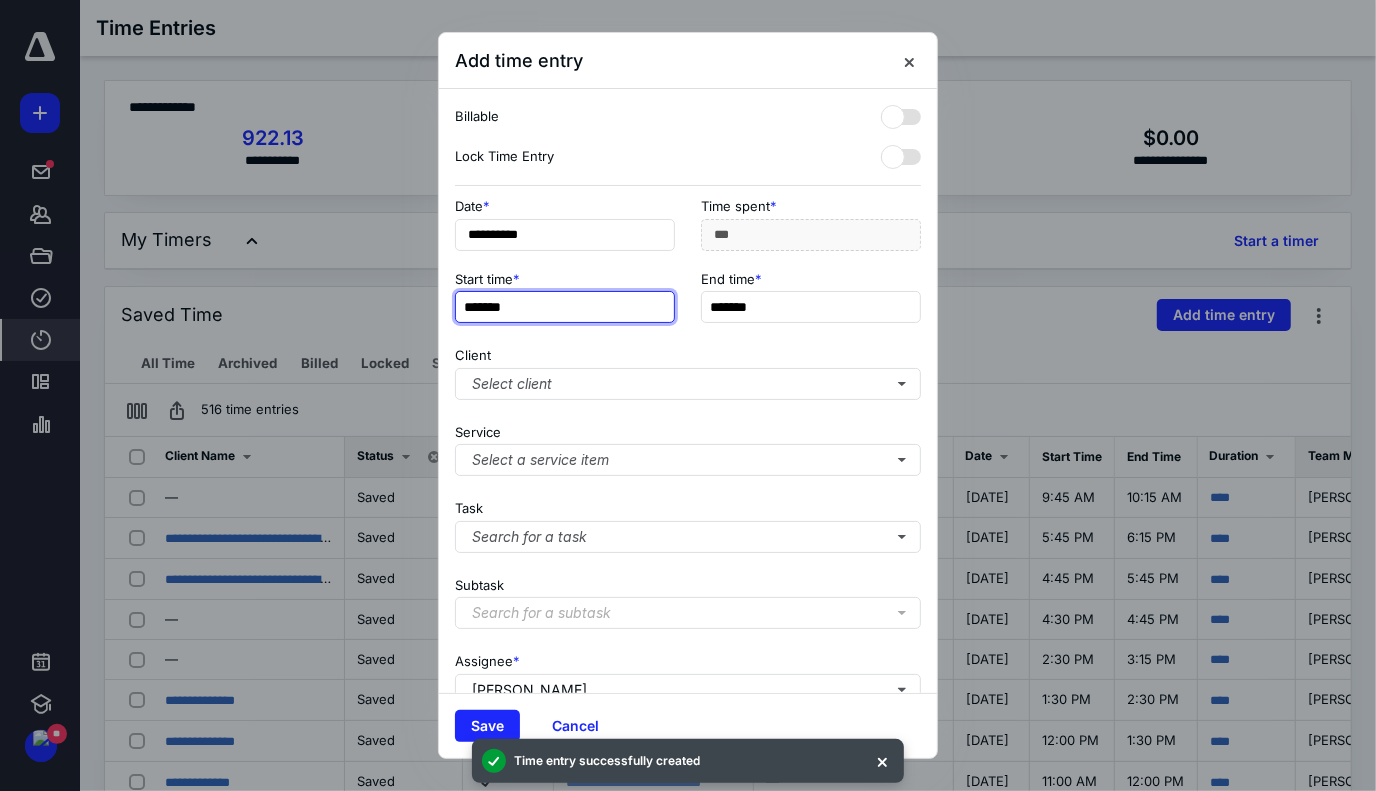 click on "*******" at bounding box center (565, 307) 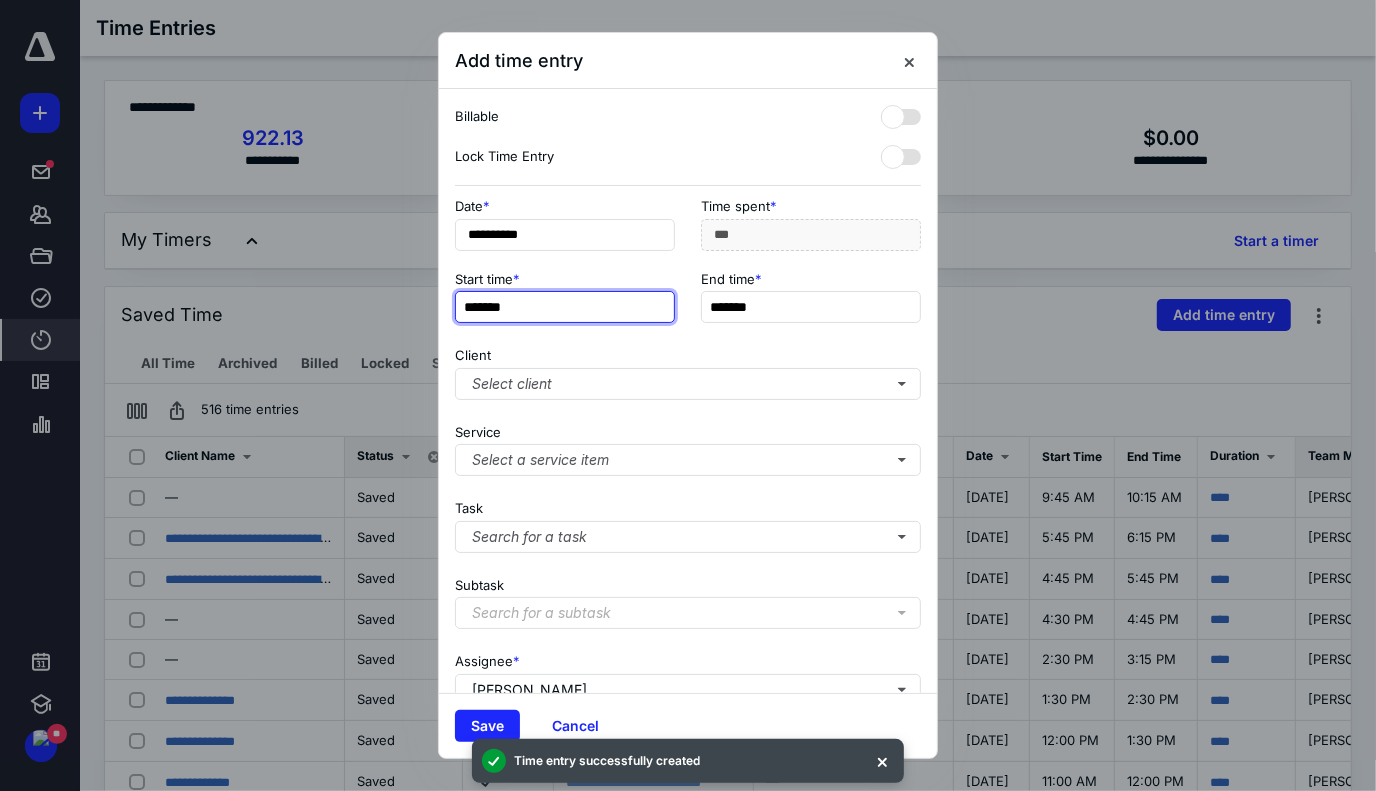 type on "*******" 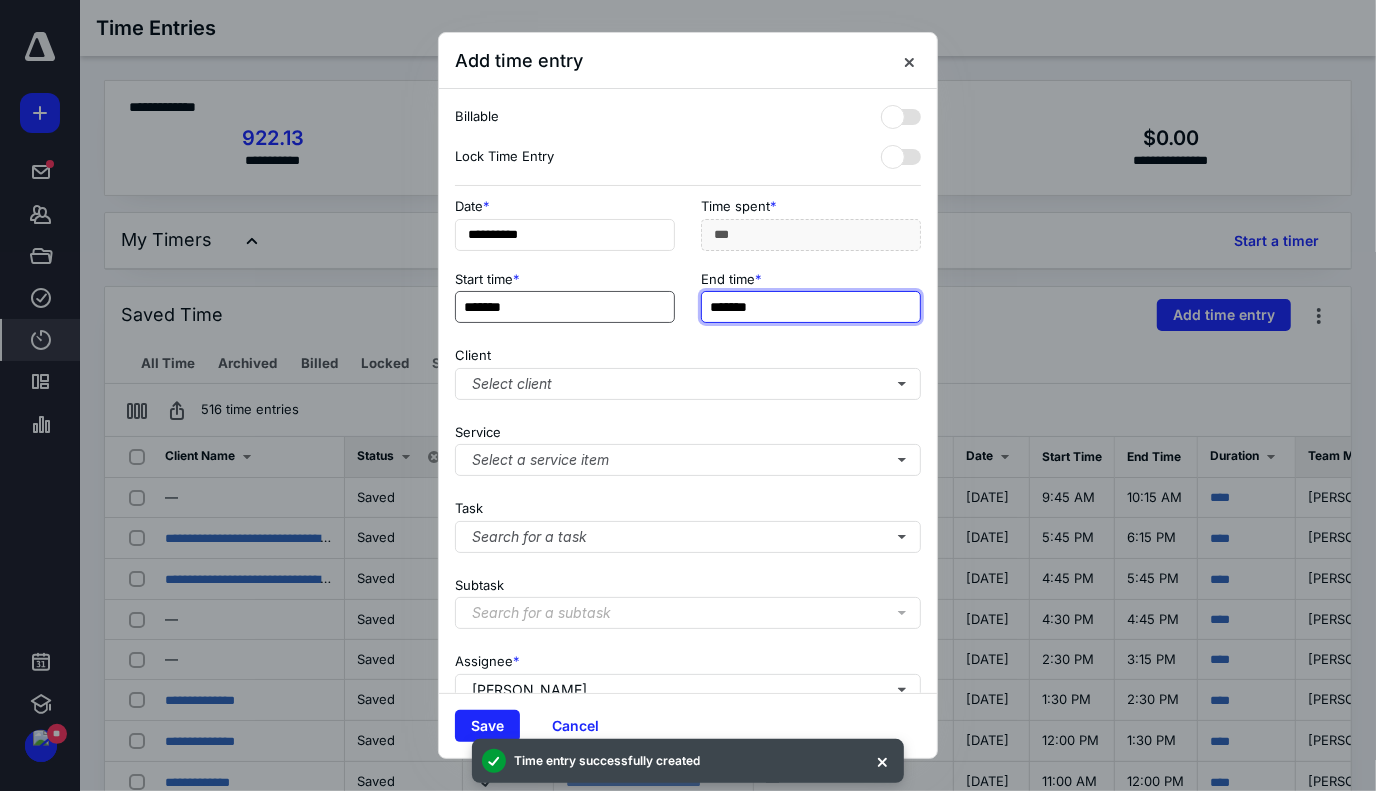 type on "******" 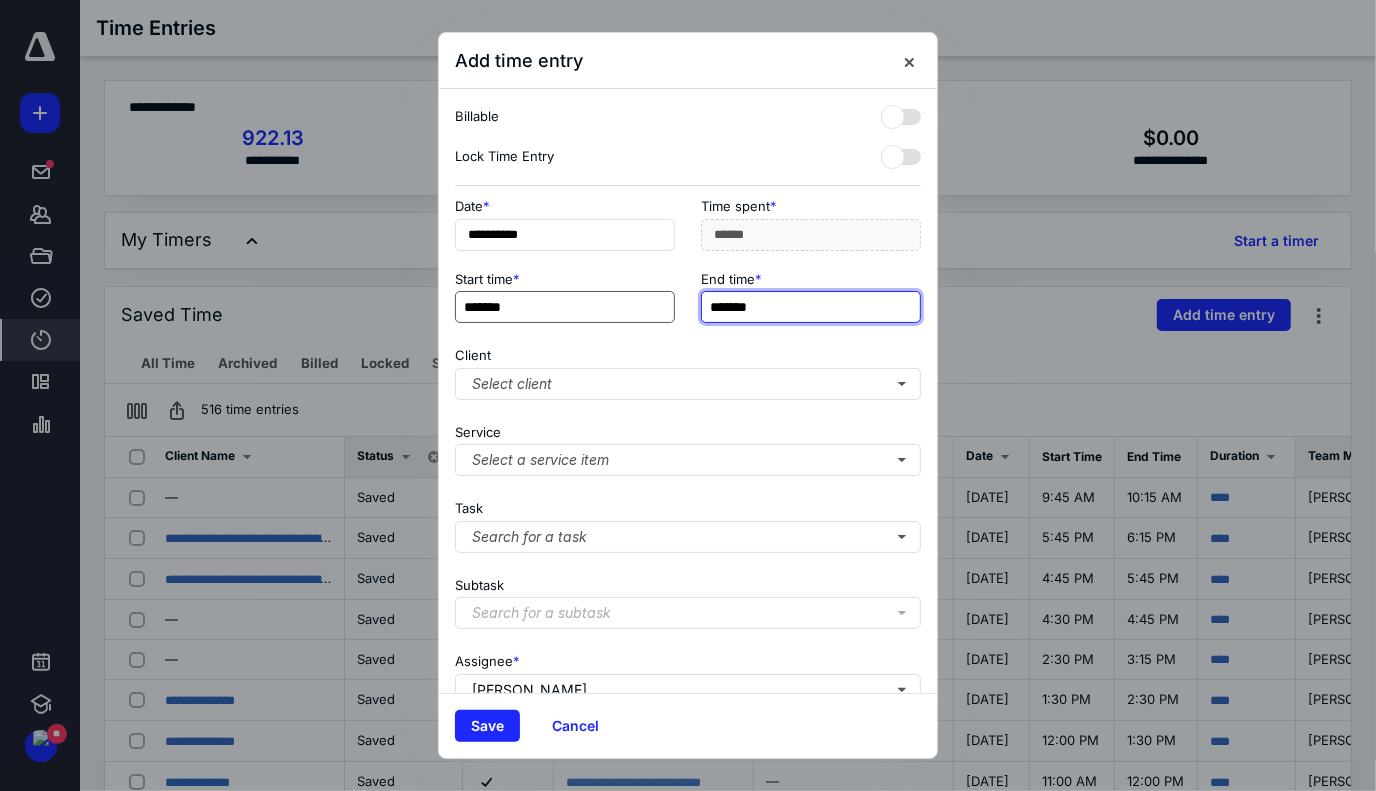 type on "*******" 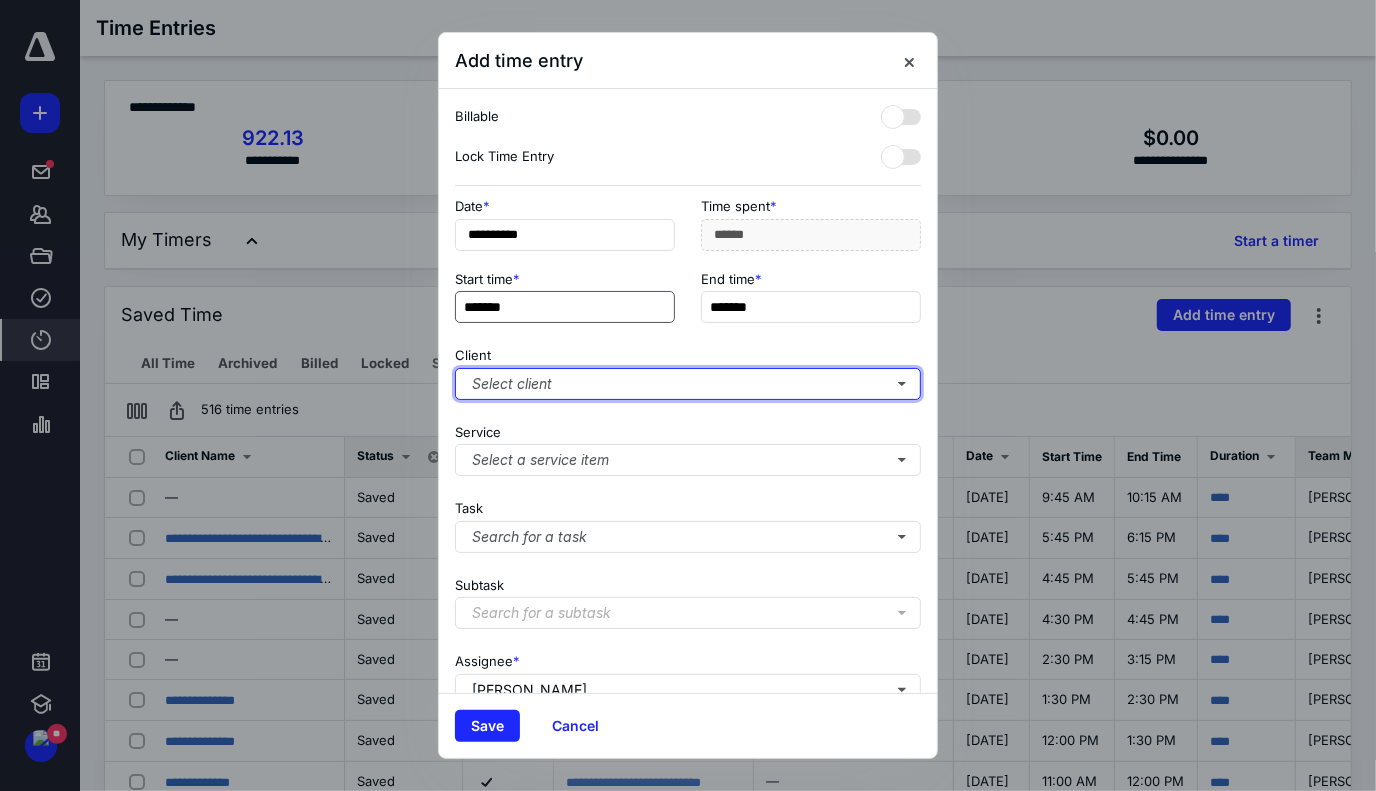 type on "***" 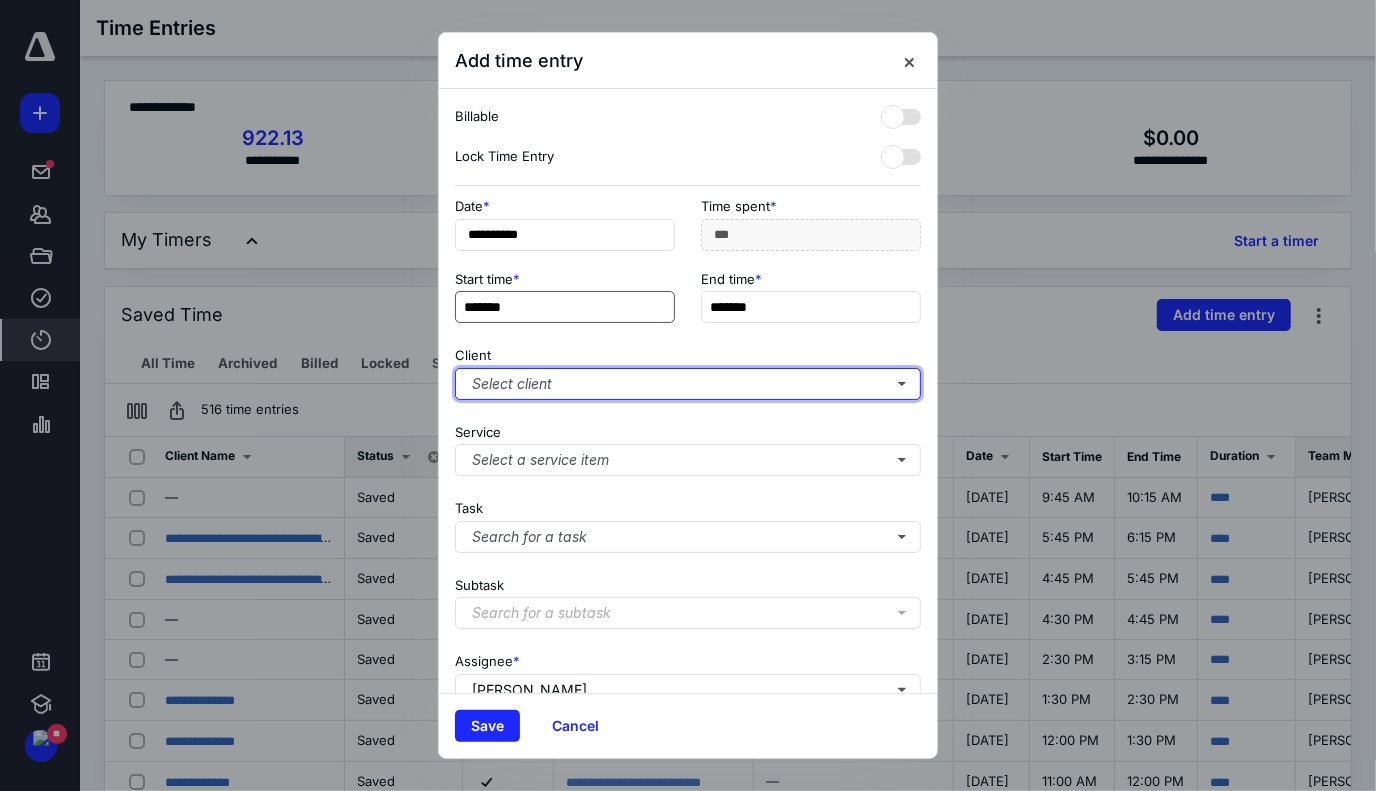 type 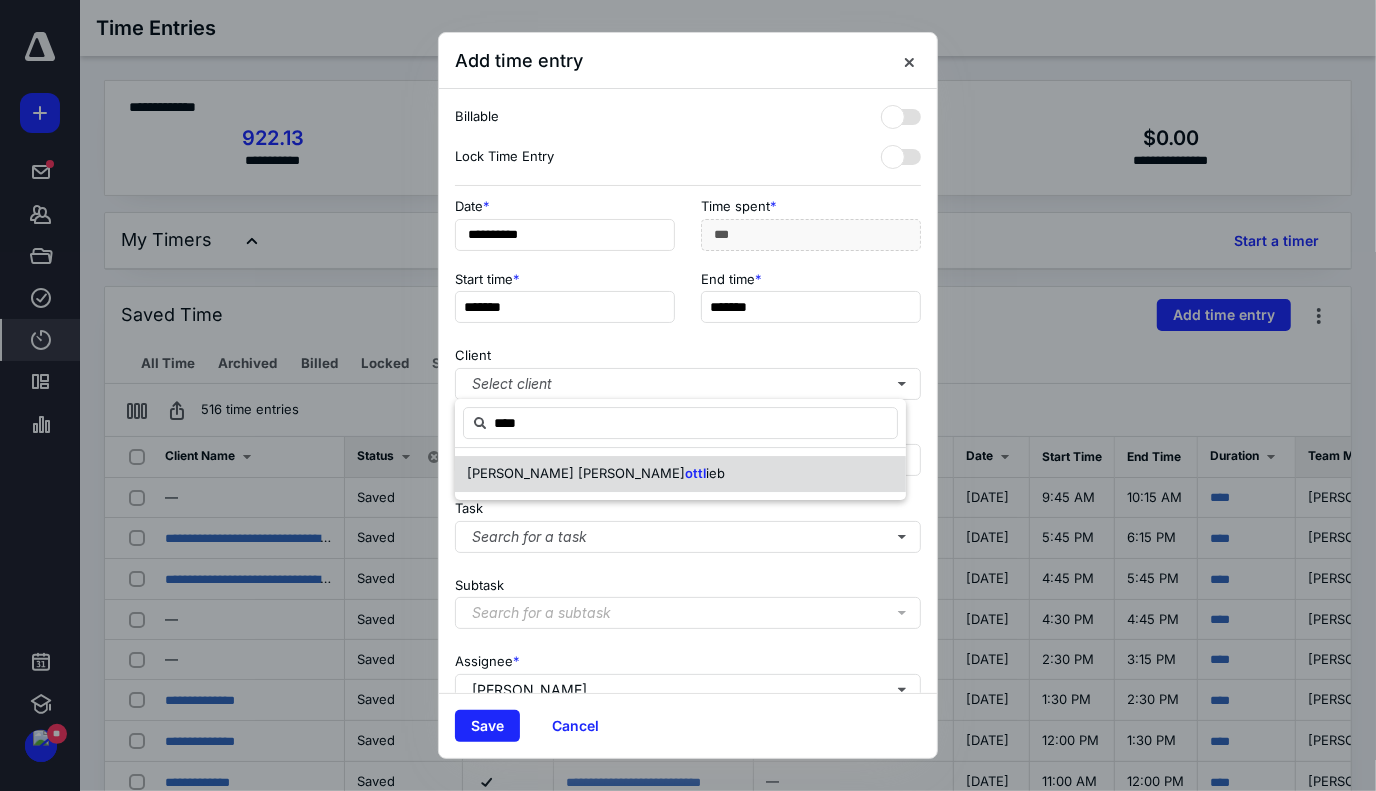 click on "[PERSON_NAME] [PERSON_NAME] ieb" at bounding box center [680, 474] 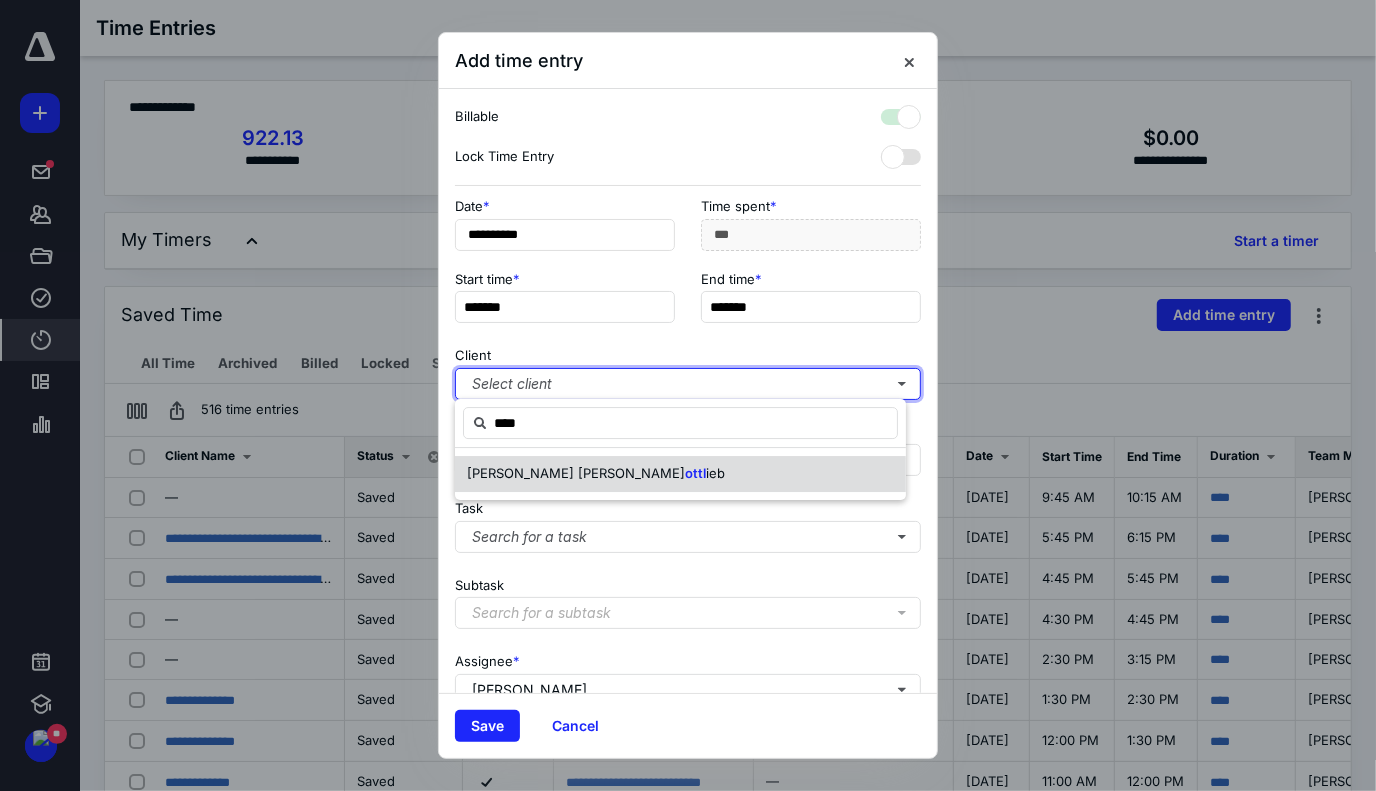checkbox on "true" 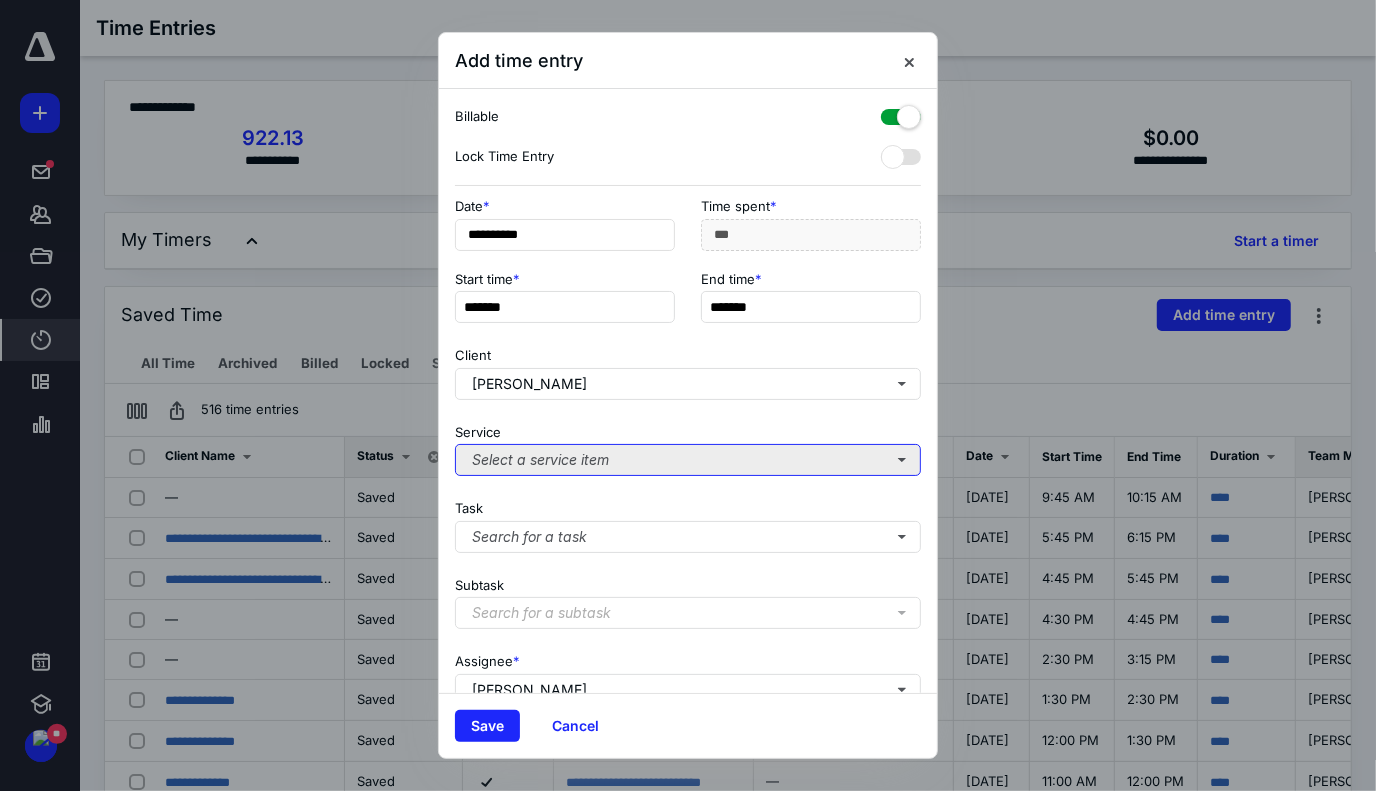 click on "Select a service item" at bounding box center (688, 460) 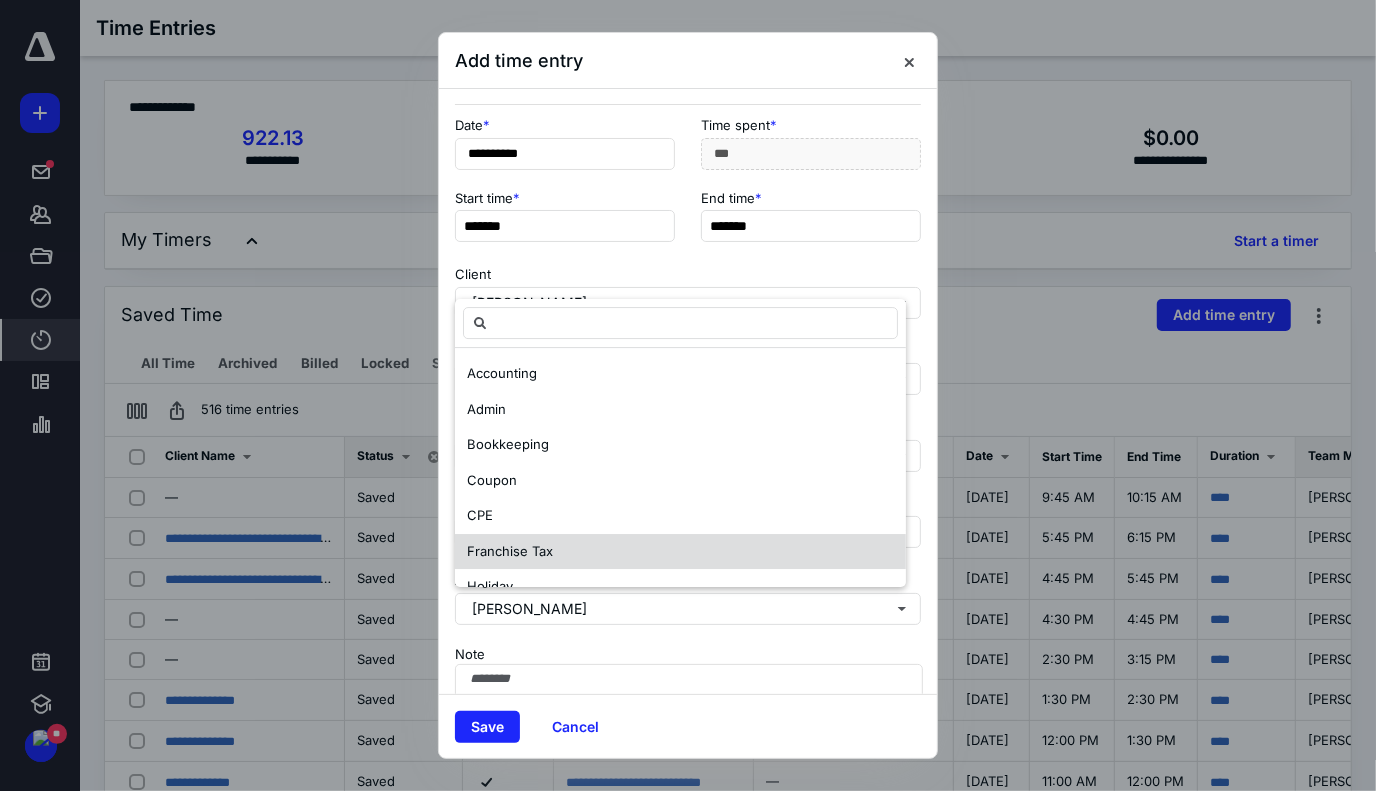 scroll, scrollTop: 182, scrollLeft: 0, axis: vertical 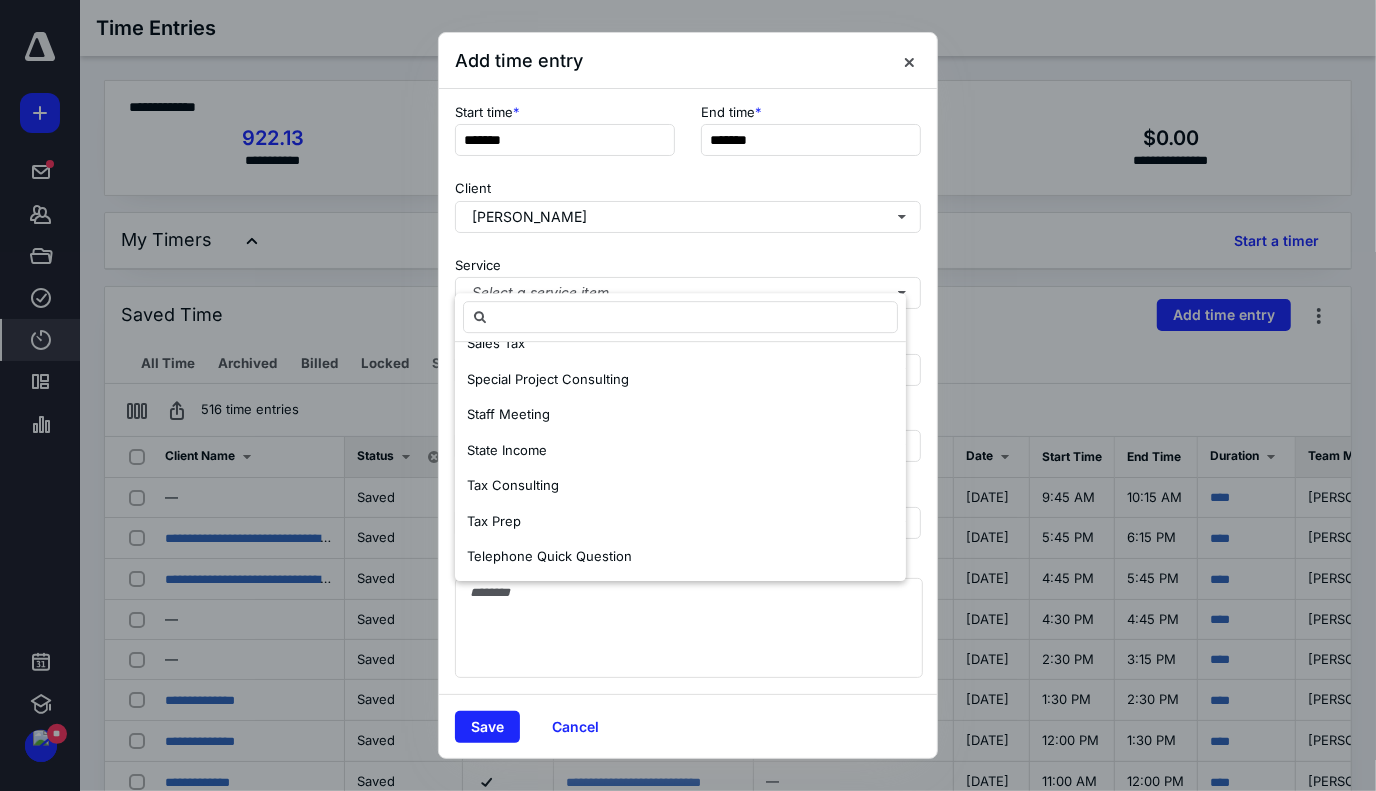 click on "Tax Prep" at bounding box center (680, 521) 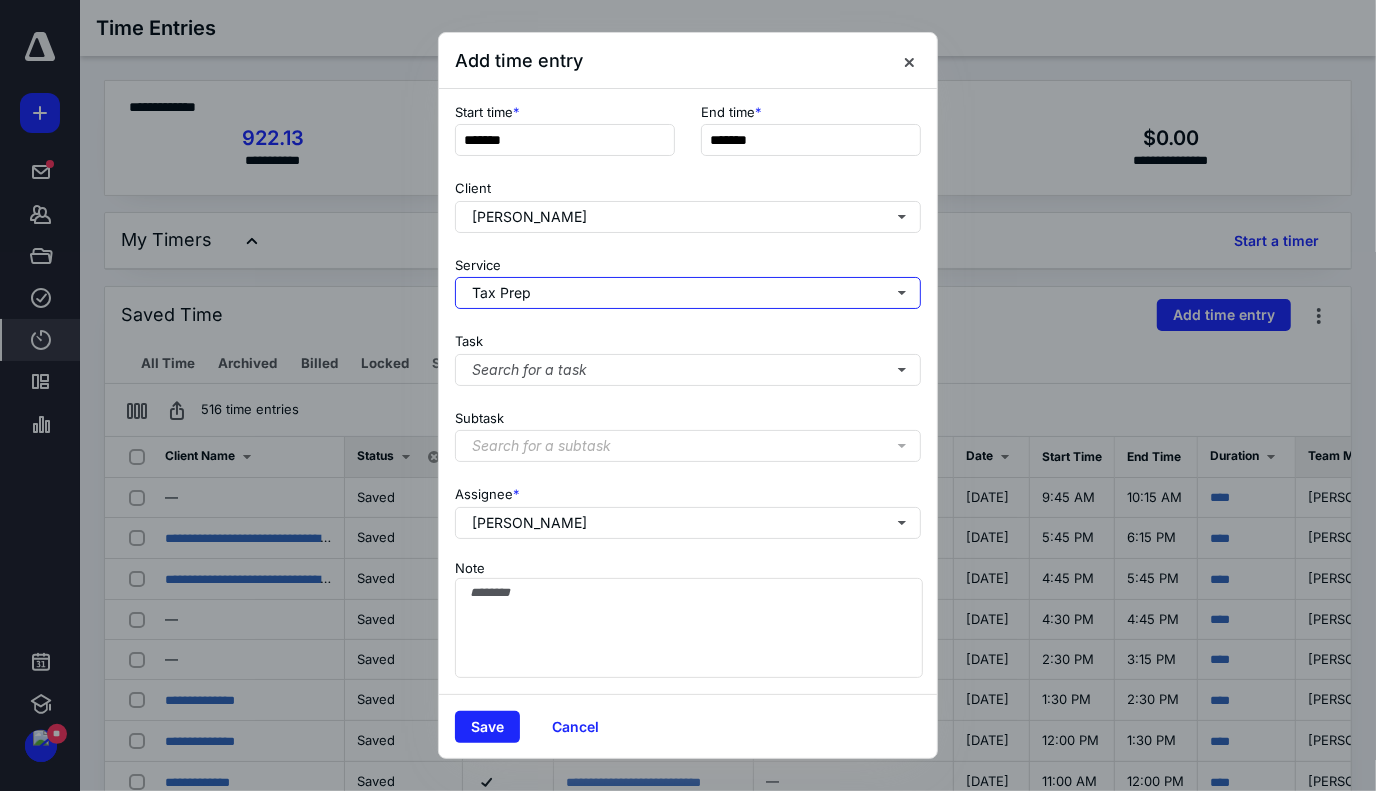 scroll, scrollTop: 0, scrollLeft: 0, axis: both 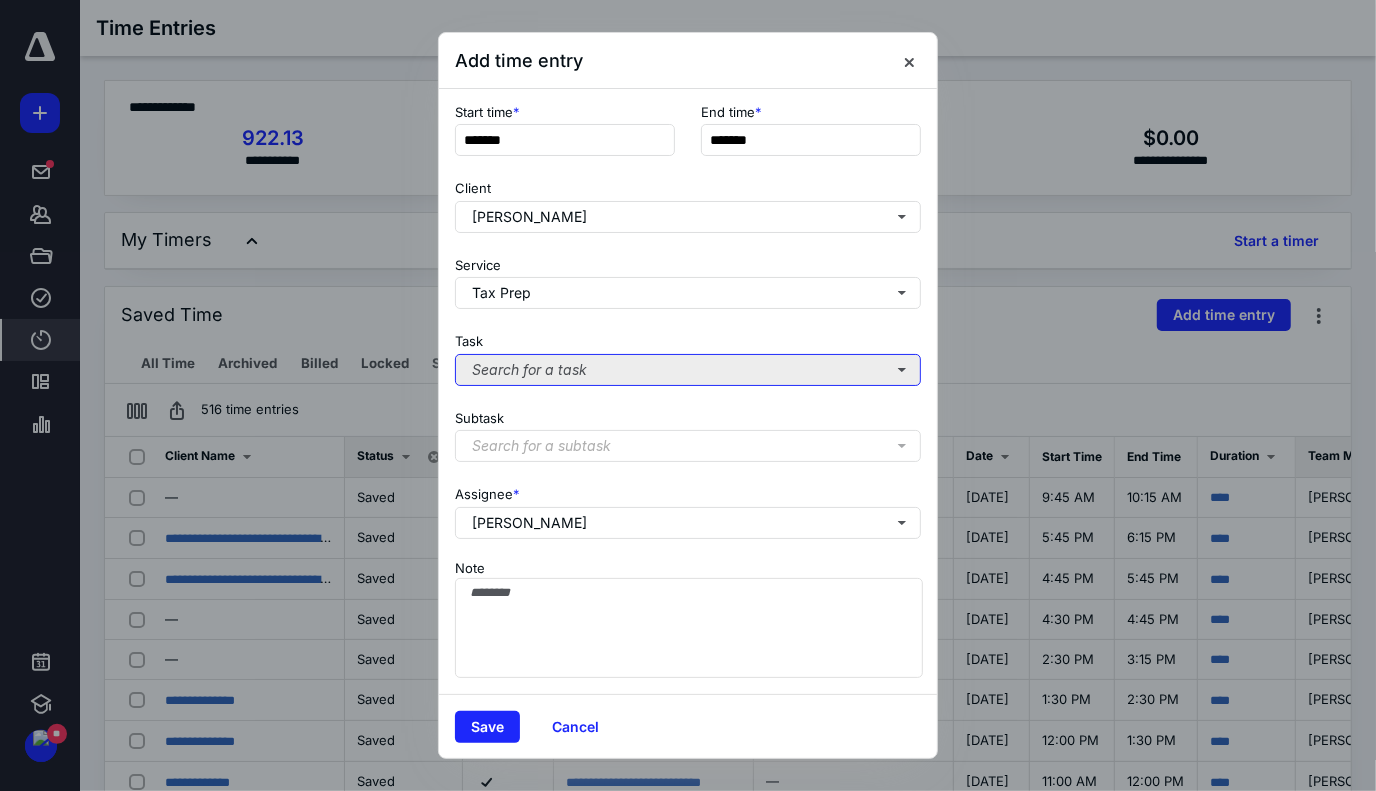 click on "Search for a task" at bounding box center (688, 370) 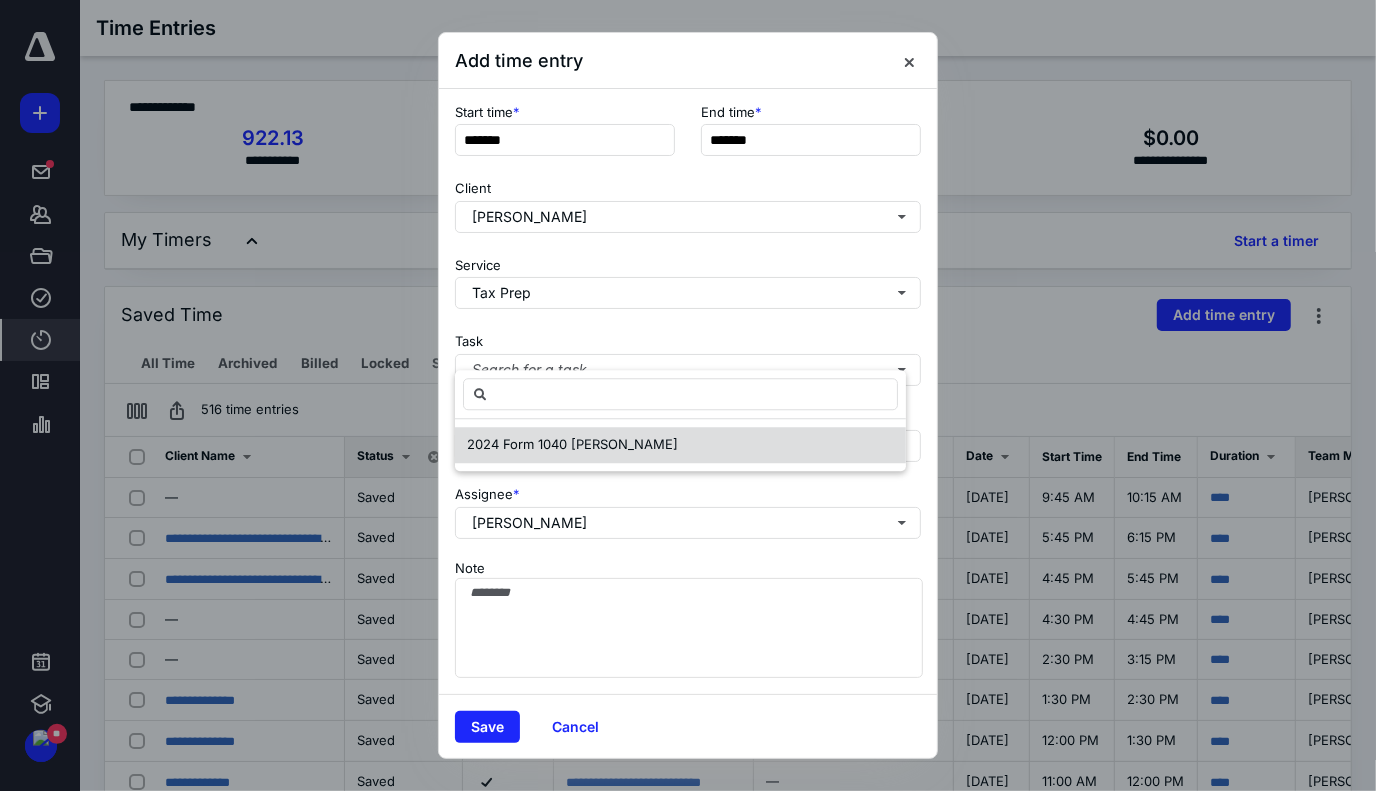 drag, startPoint x: 576, startPoint y: 462, endPoint x: 587, endPoint y: 441, distance: 23.70654 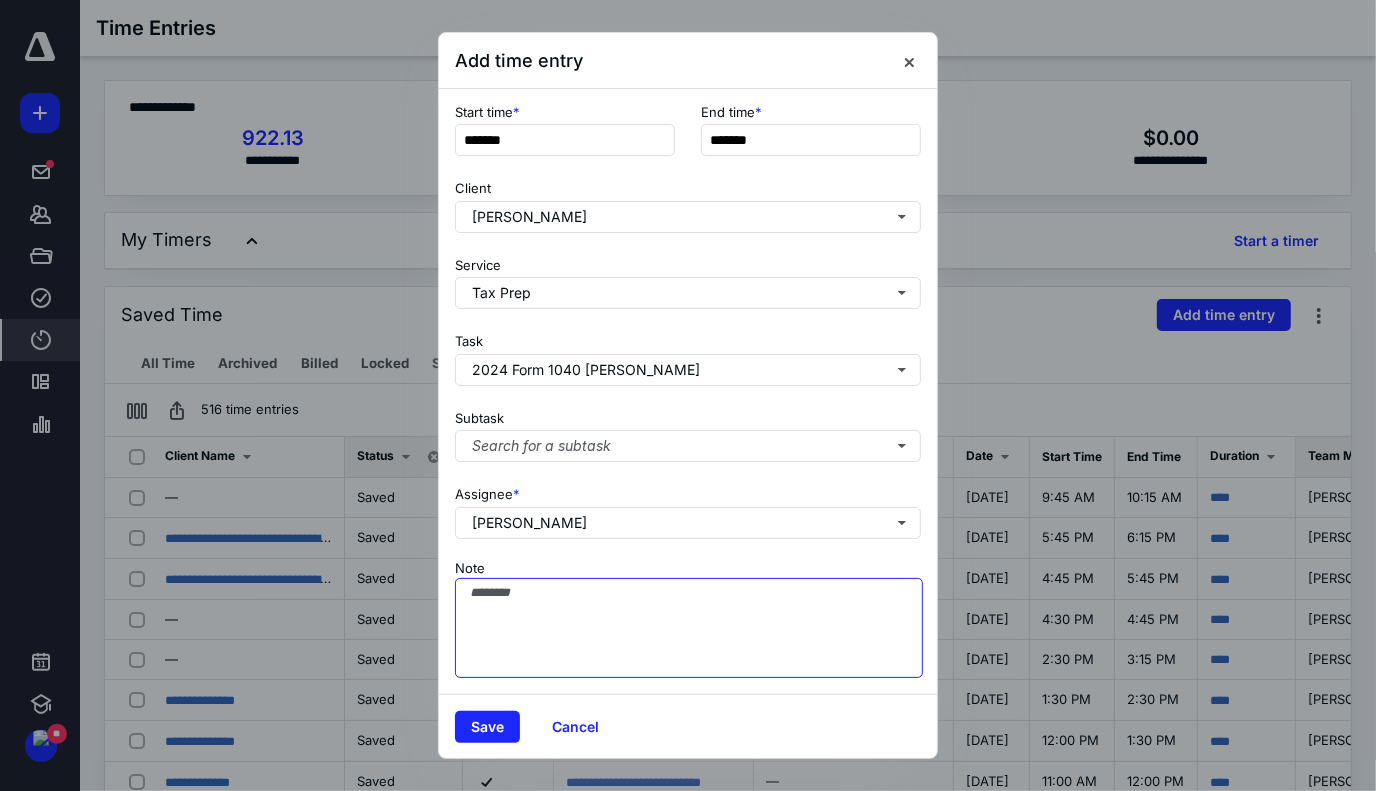 click on "Note" at bounding box center (689, 628) 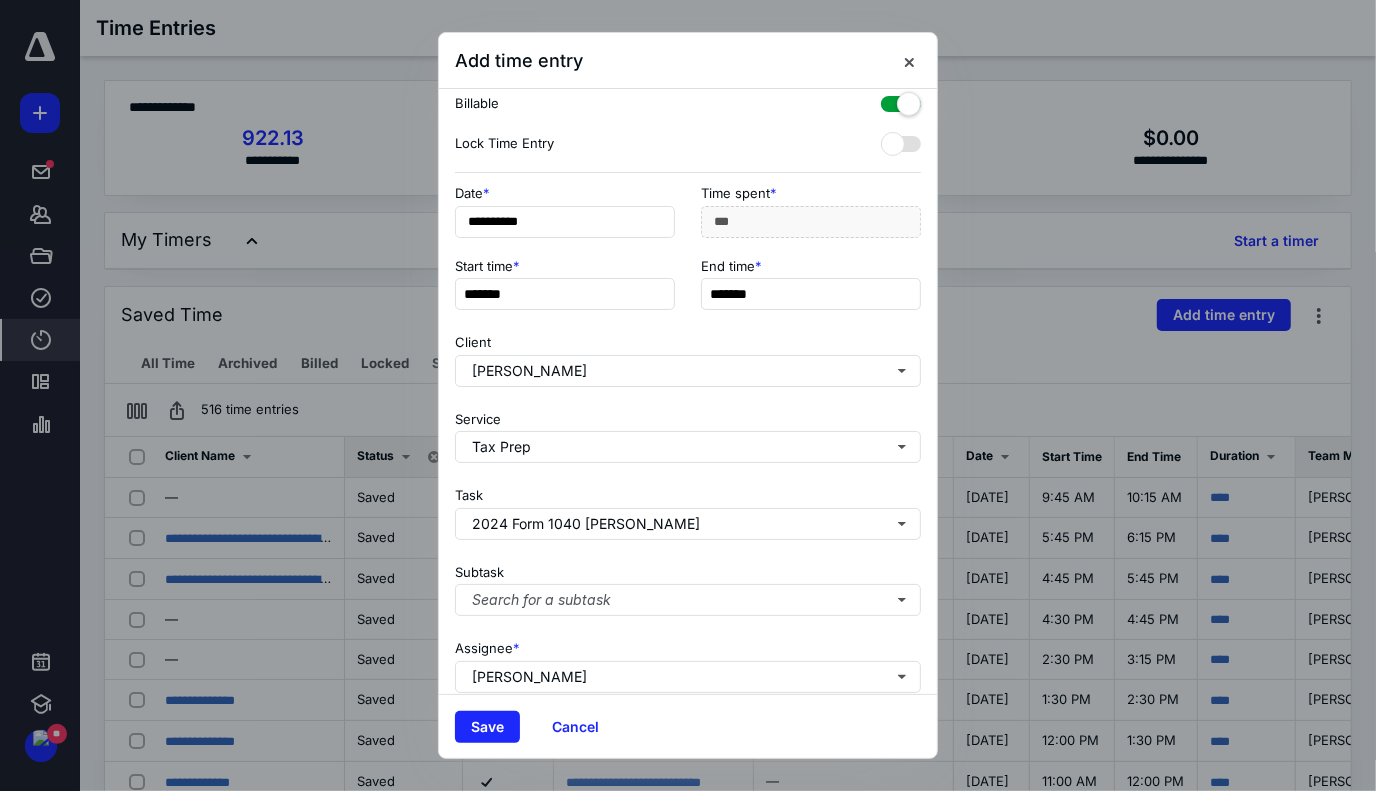 scroll, scrollTop: 0, scrollLeft: 0, axis: both 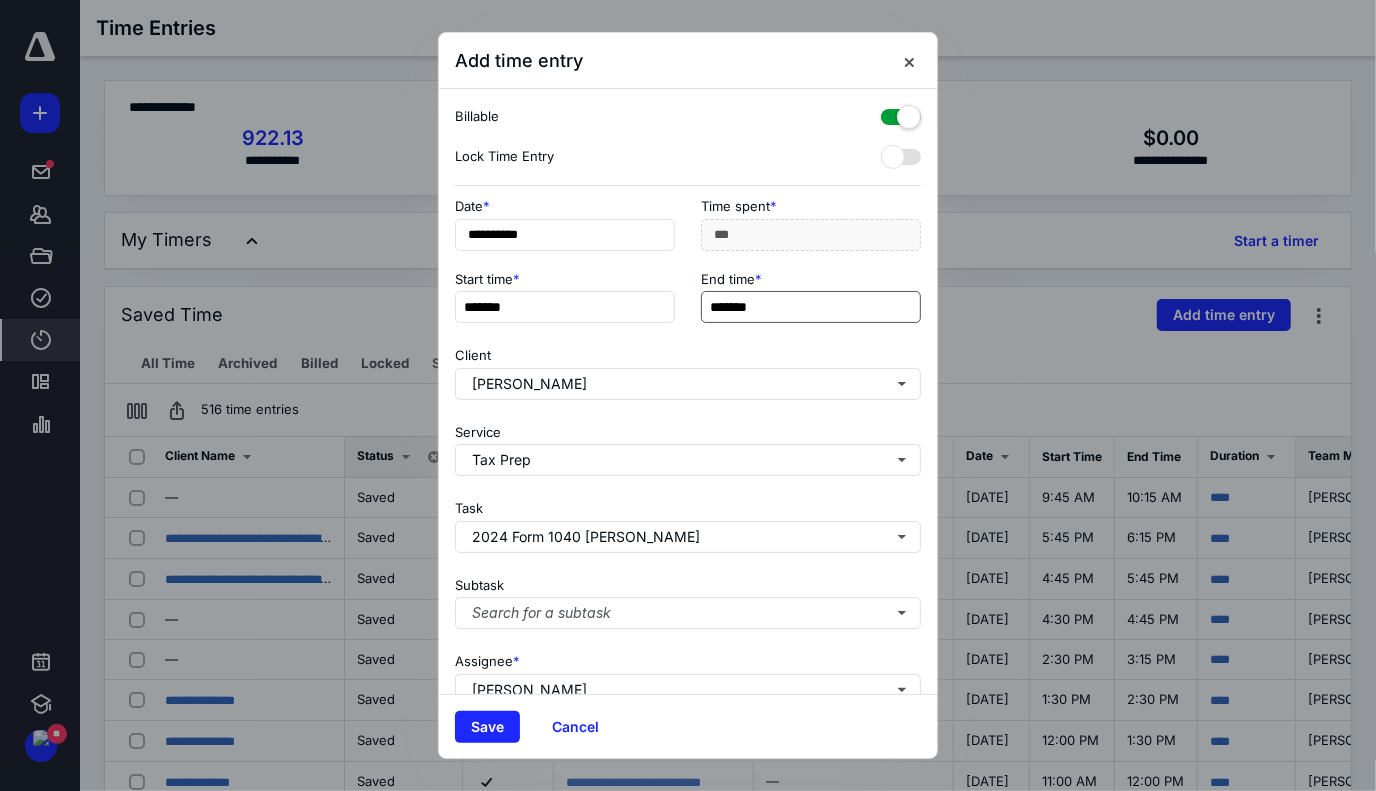 type on "**********" 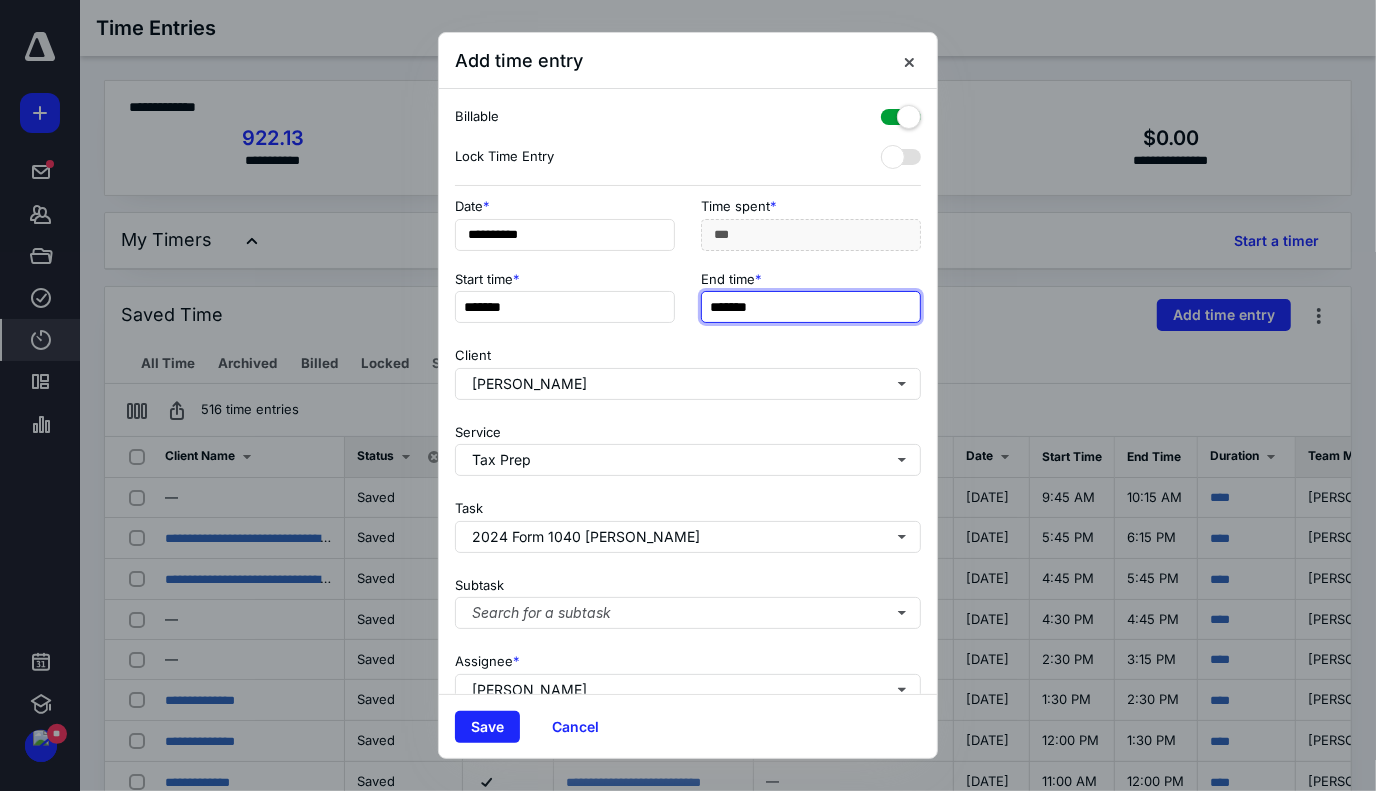 click on "*******" at bounding box center [811, 307] 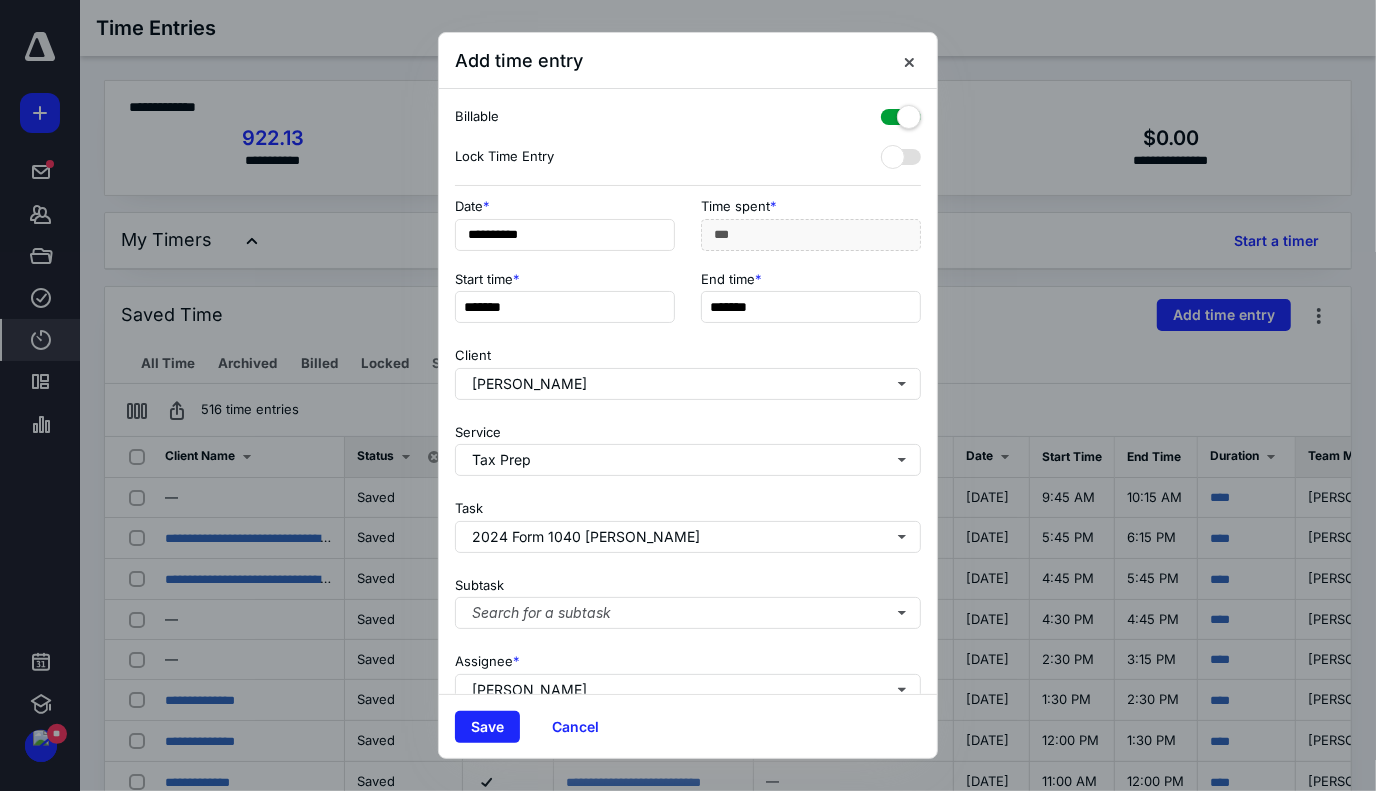 type on "***" 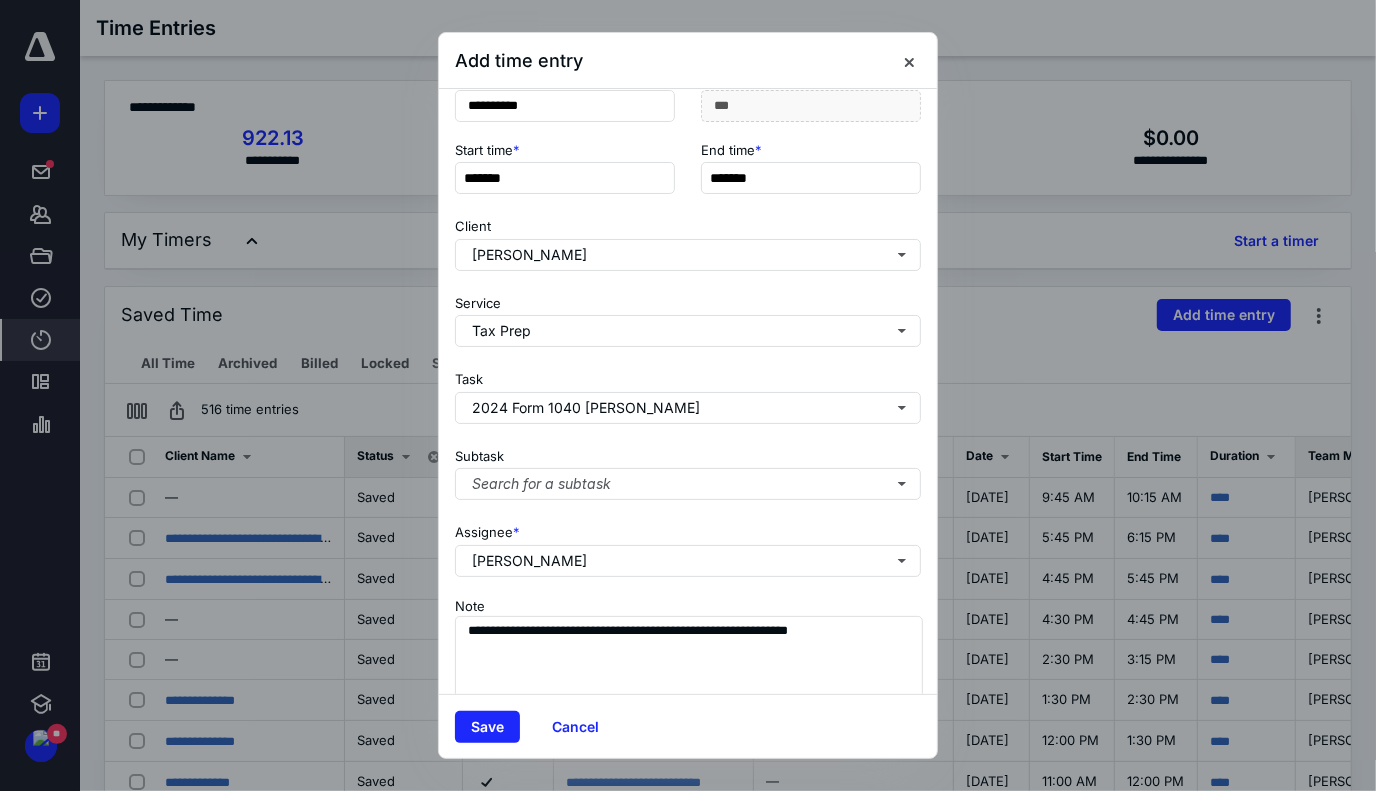 scroll, scrollTop: 182, scrollLeft: 0, axis: vertical 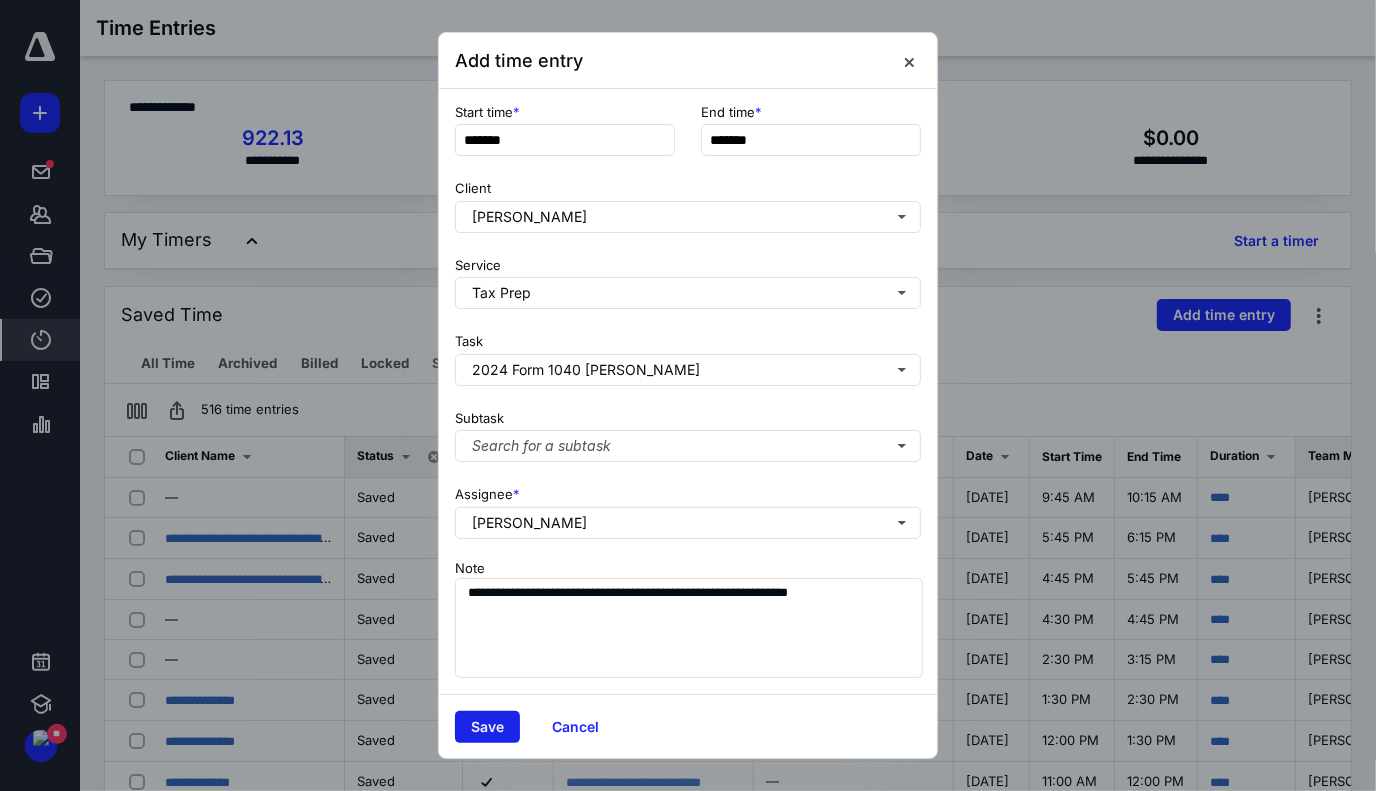 click on "Save" at bounding box center [487, 727] 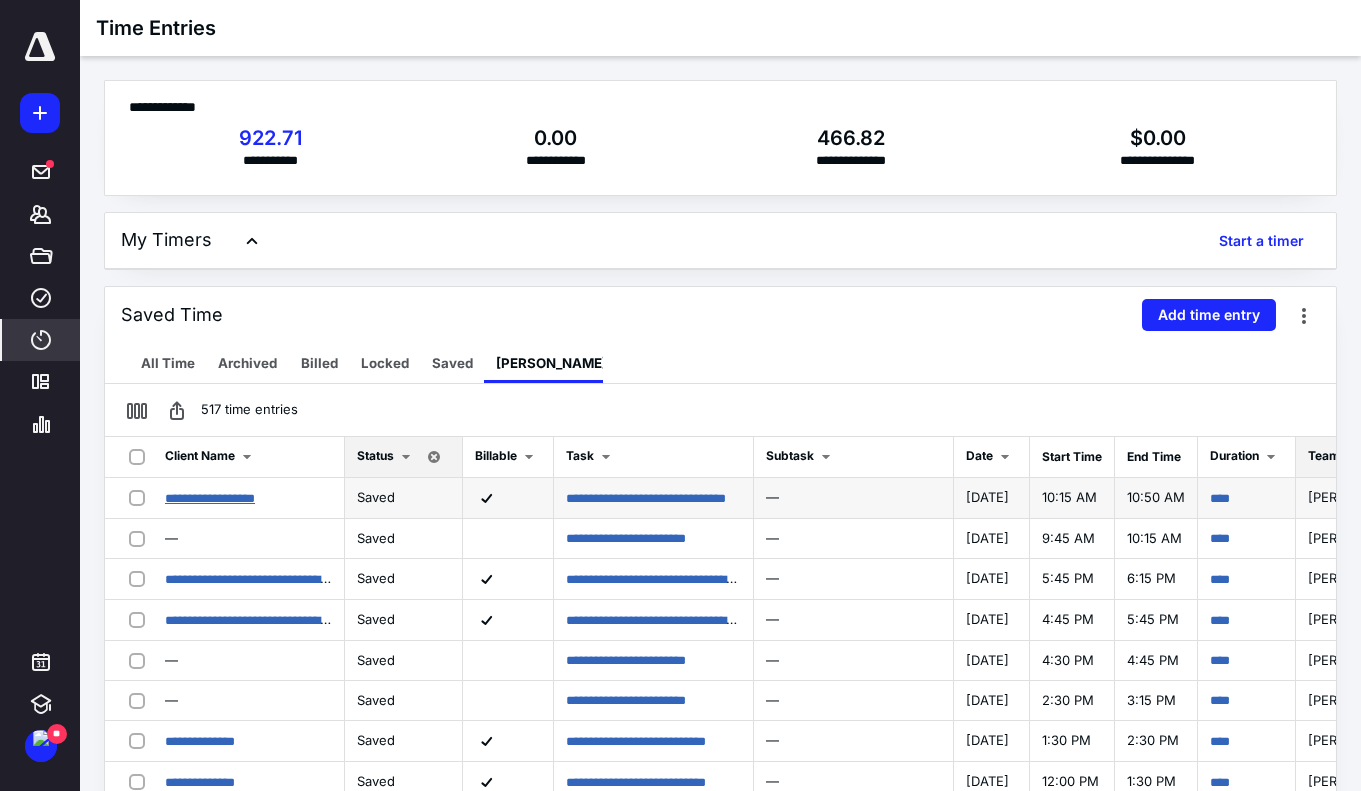 click on "**********" at bounding box center [210, 498] 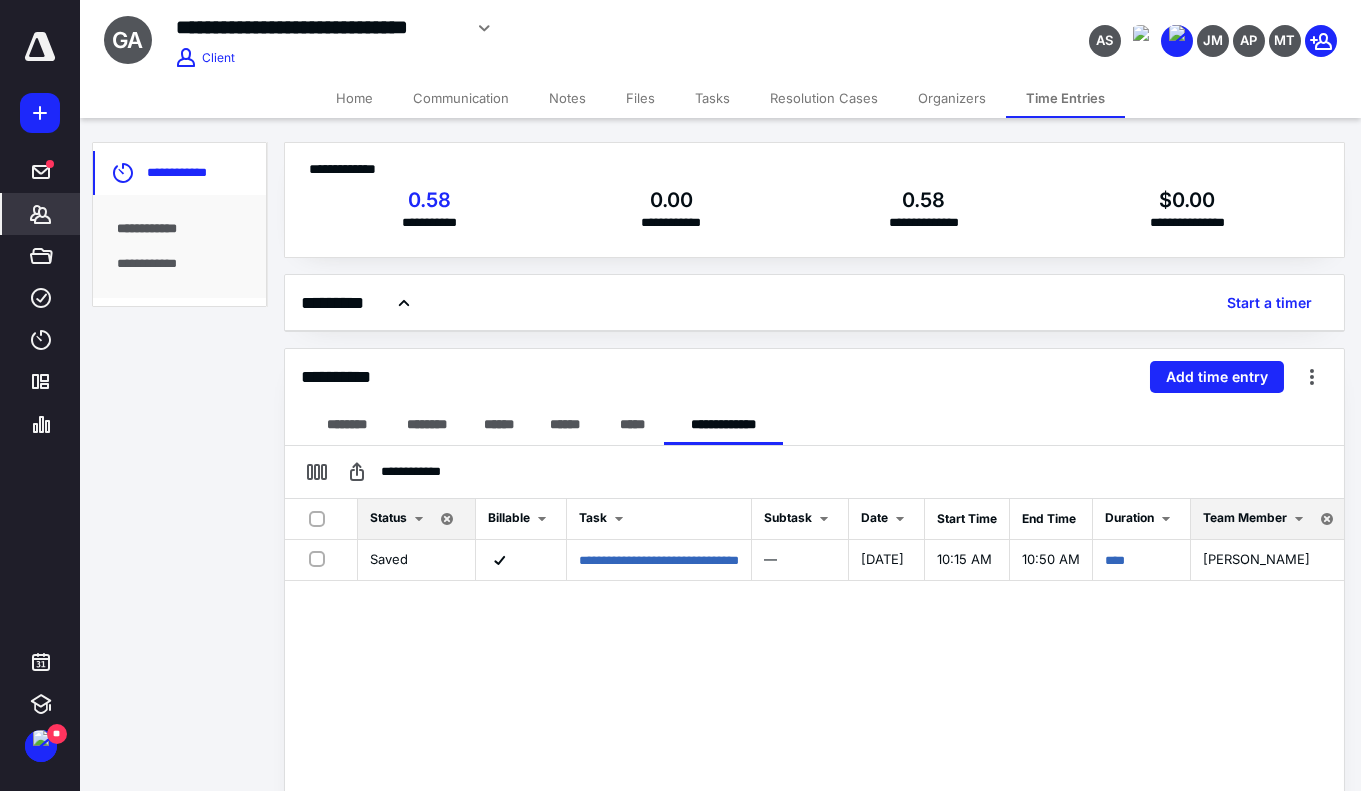 click on "Files" at bounding box center (640, 98) 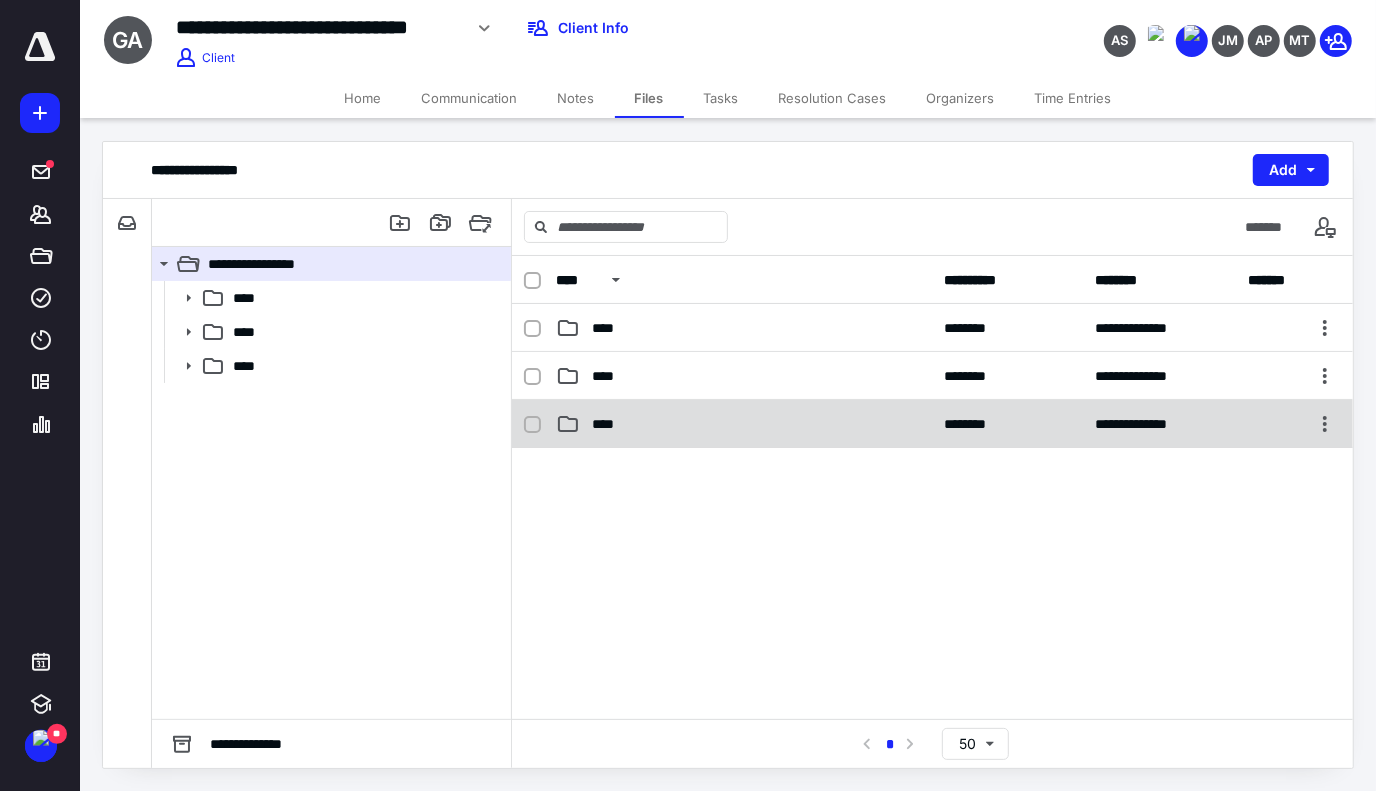 click on "****" at bounding box center [609, 424] 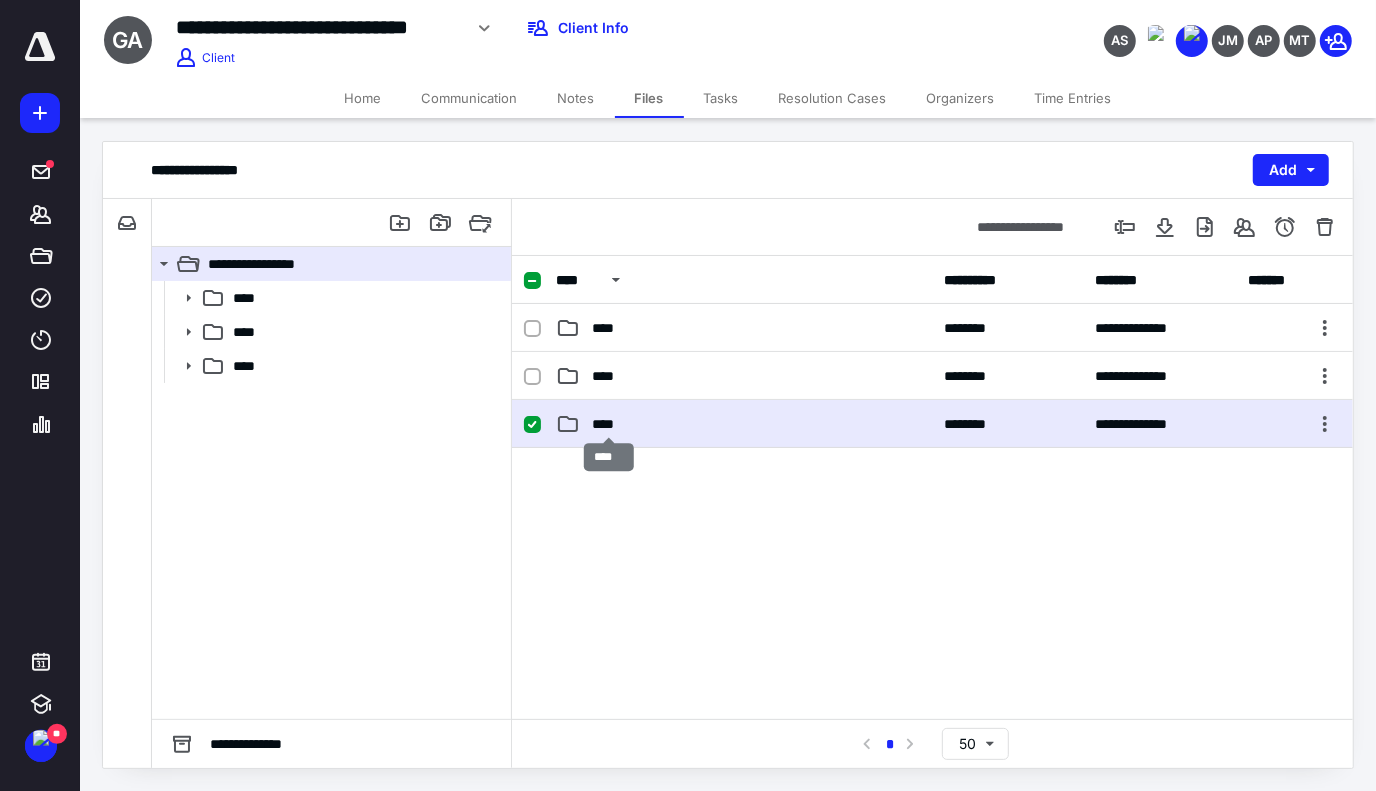 click on "****" at bounding box center [609, 424] 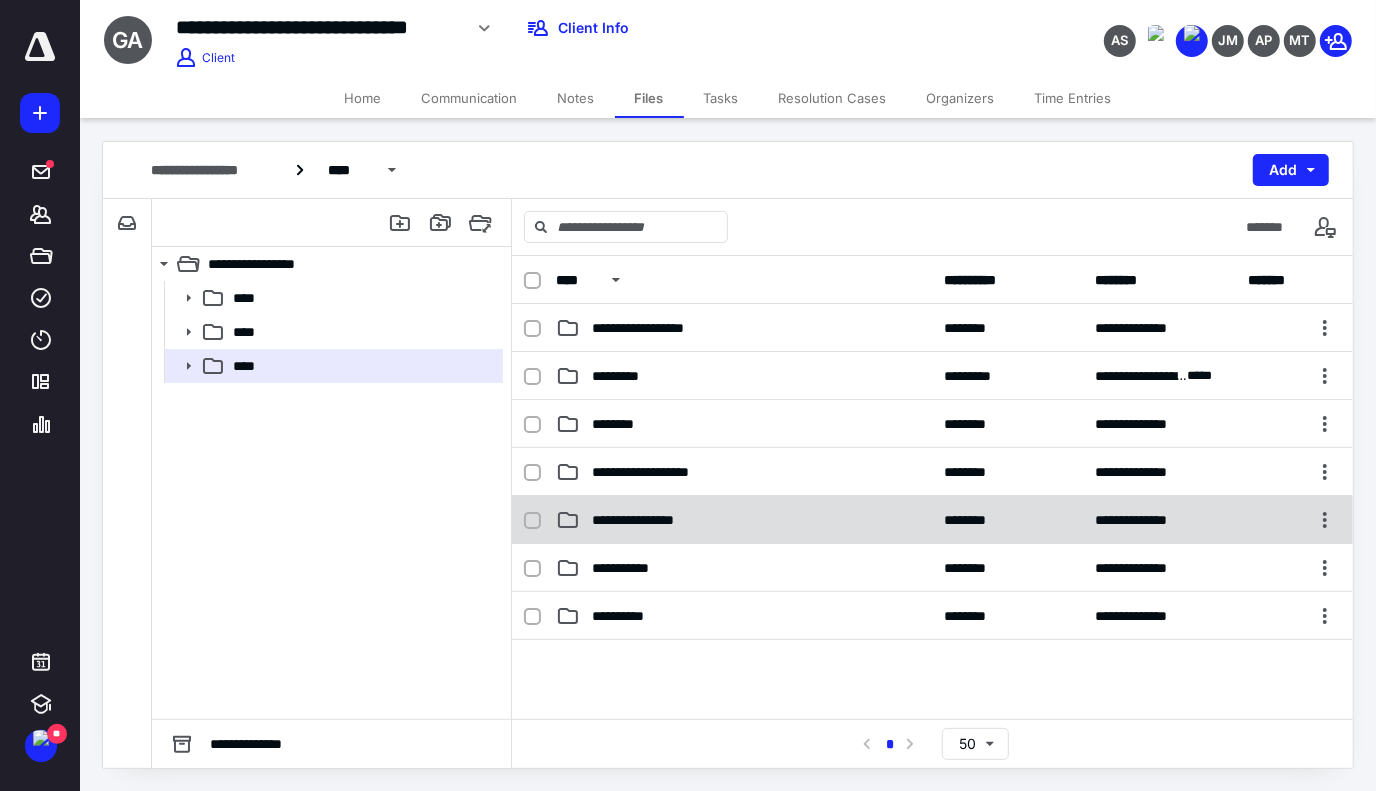 click on "**********" at bounding box center [655, 520] 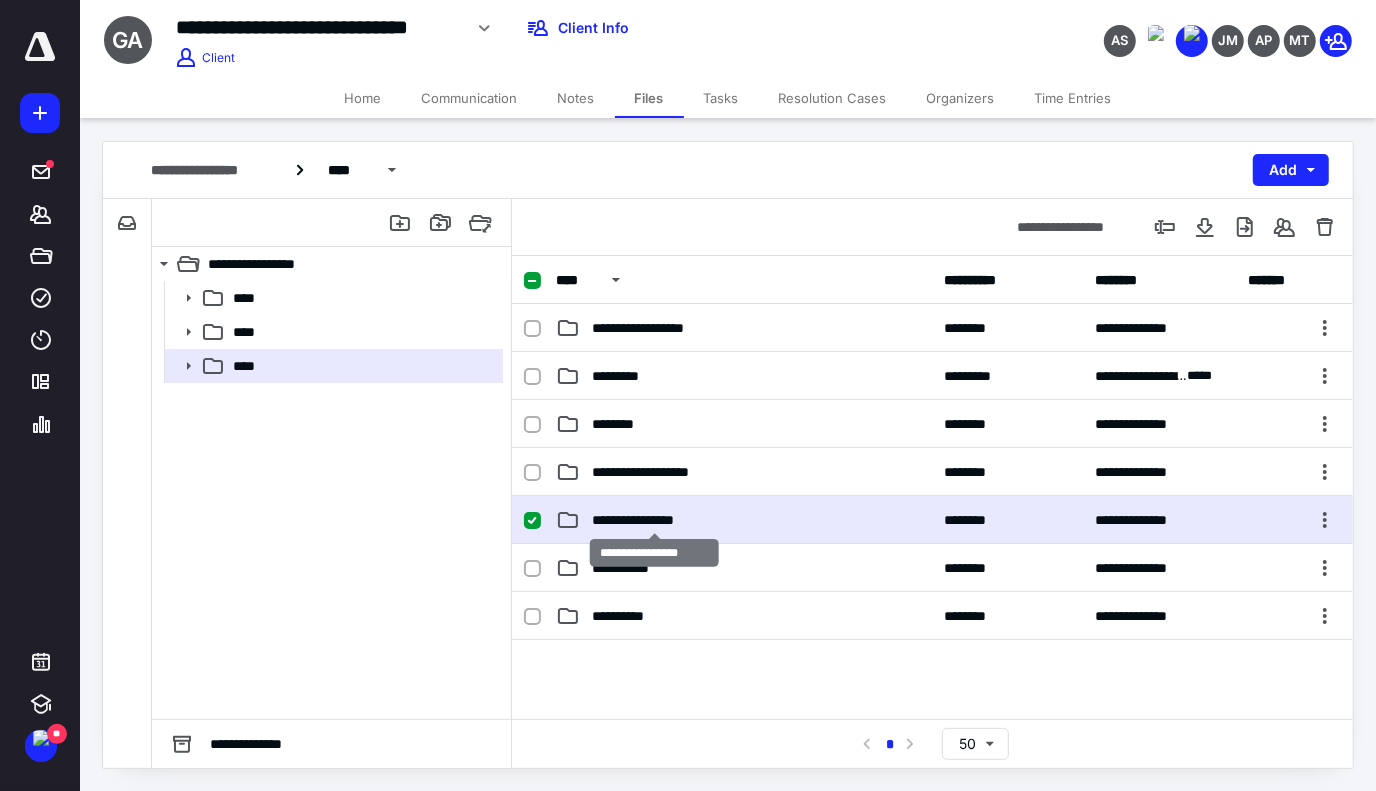 click on "**********" at bounding box center [655, 520] 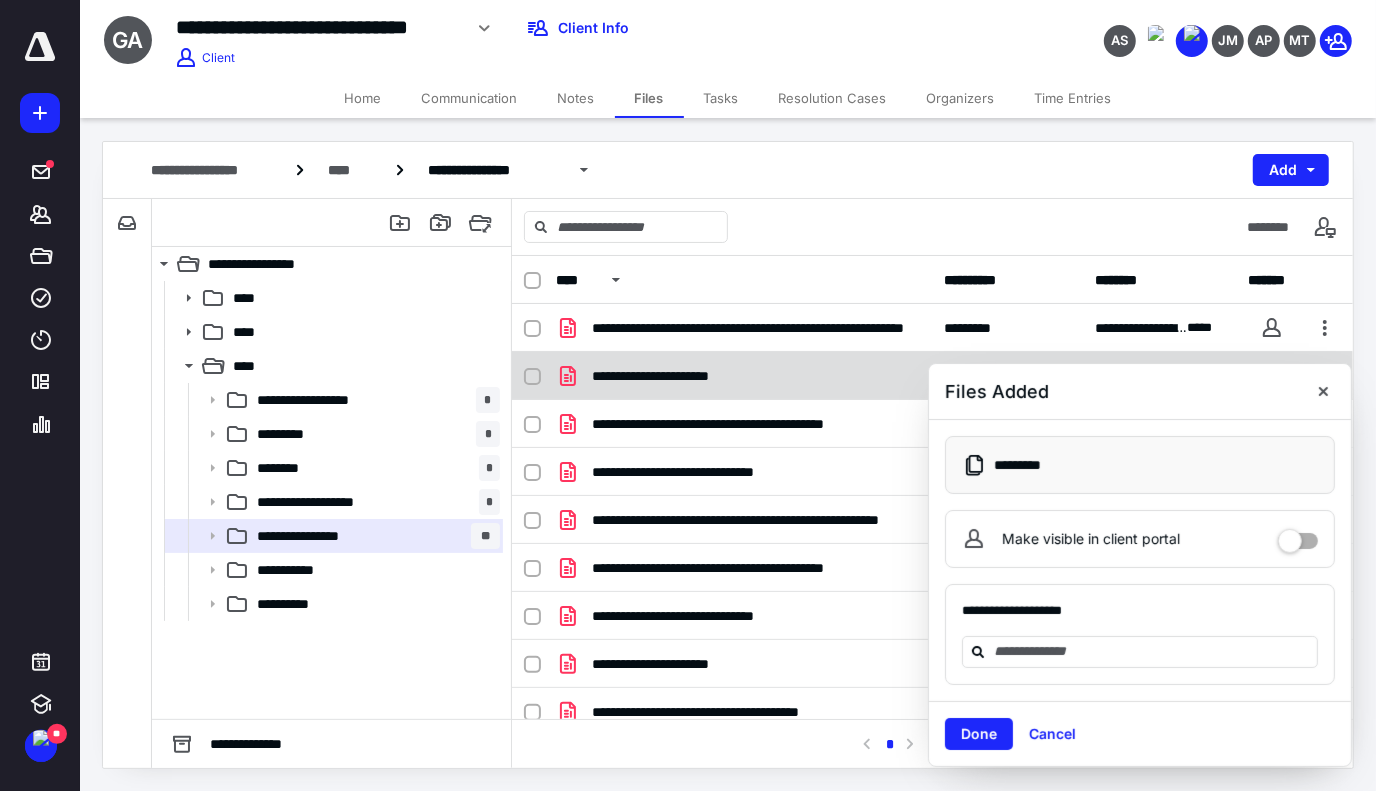 click at bounding box center (1323, 391) 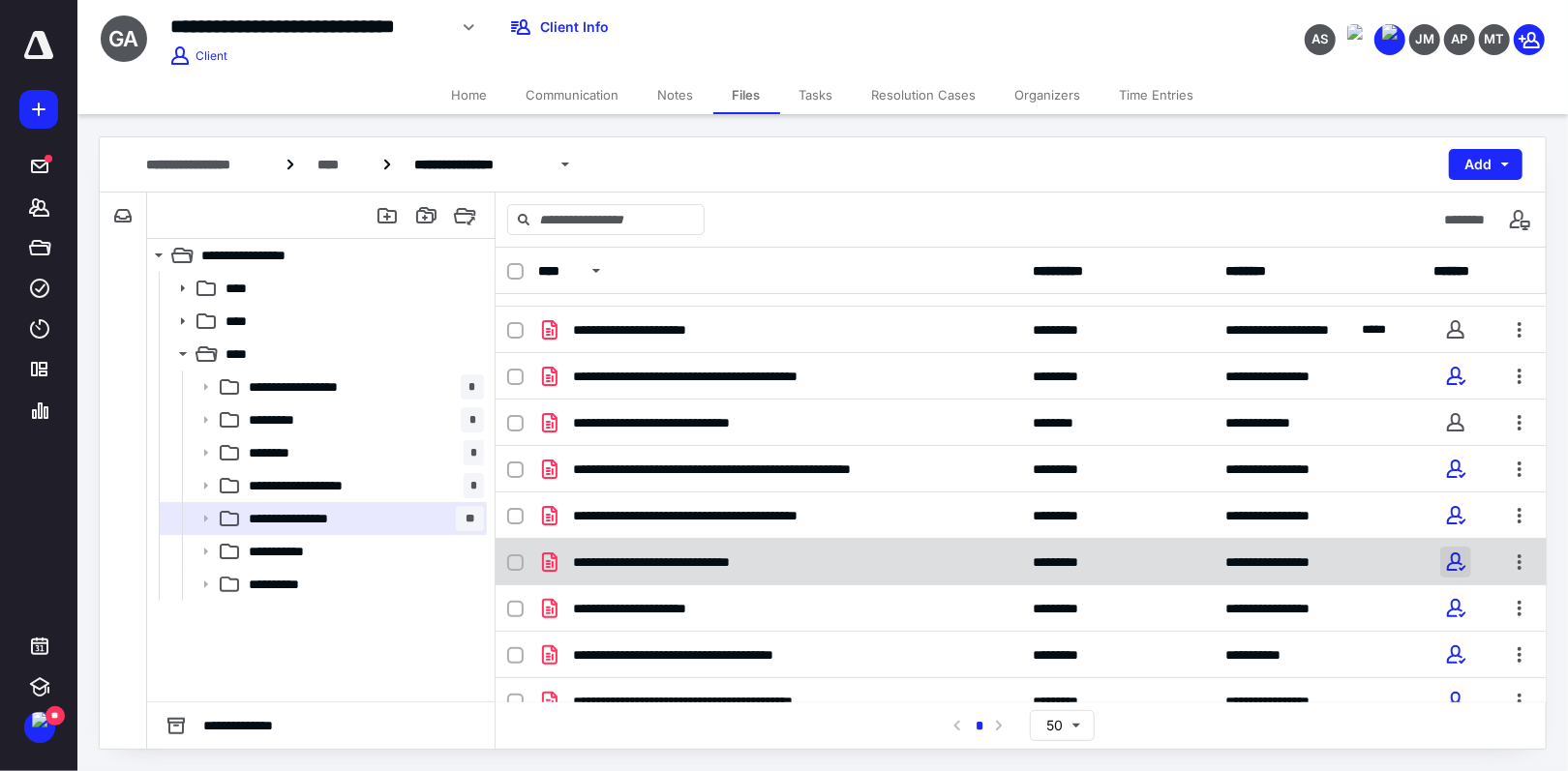 scroll, scrollTop: 0, scrollLeft: 0, axis: both 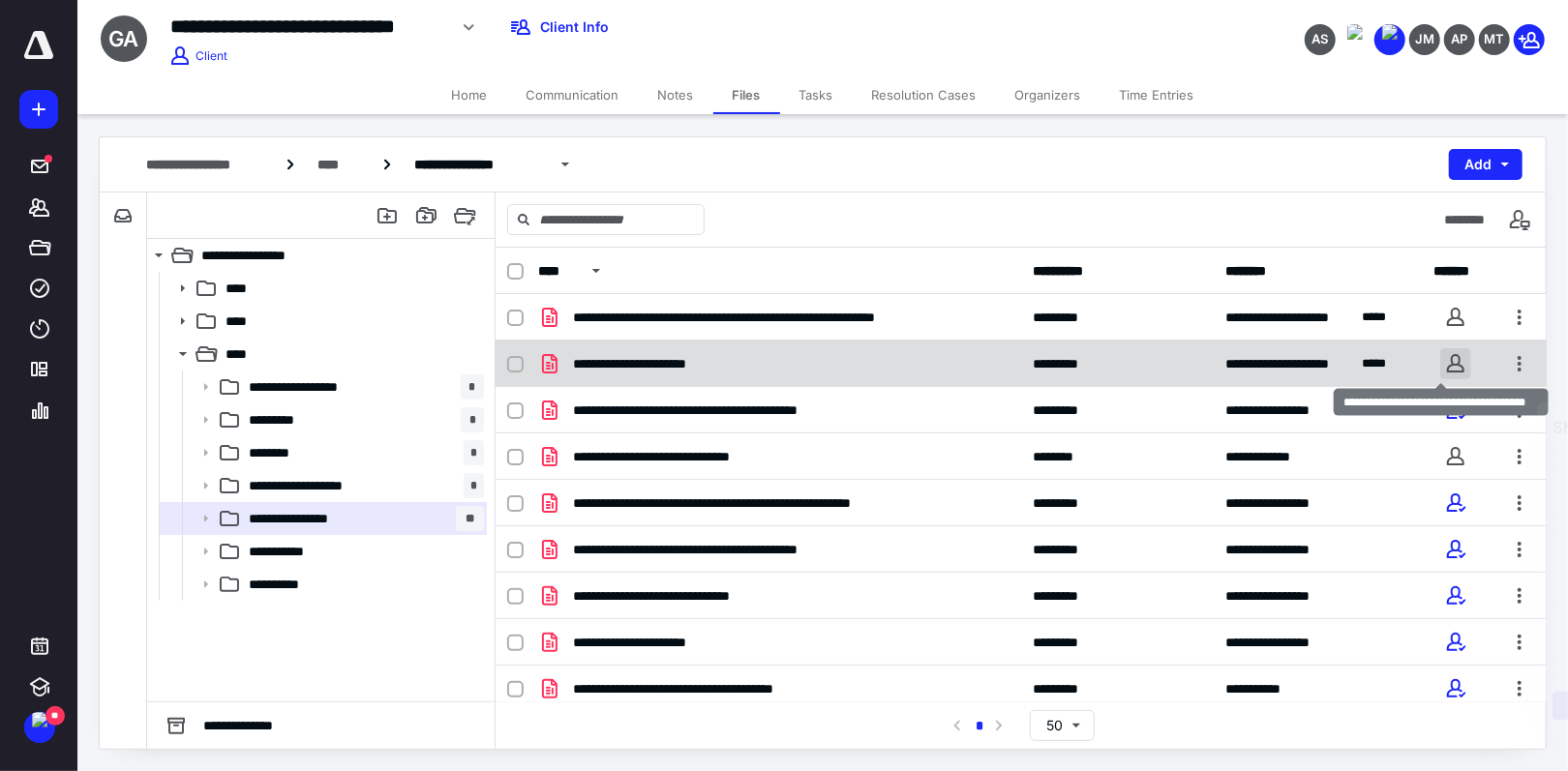 click at bounding box center (1456, 364) 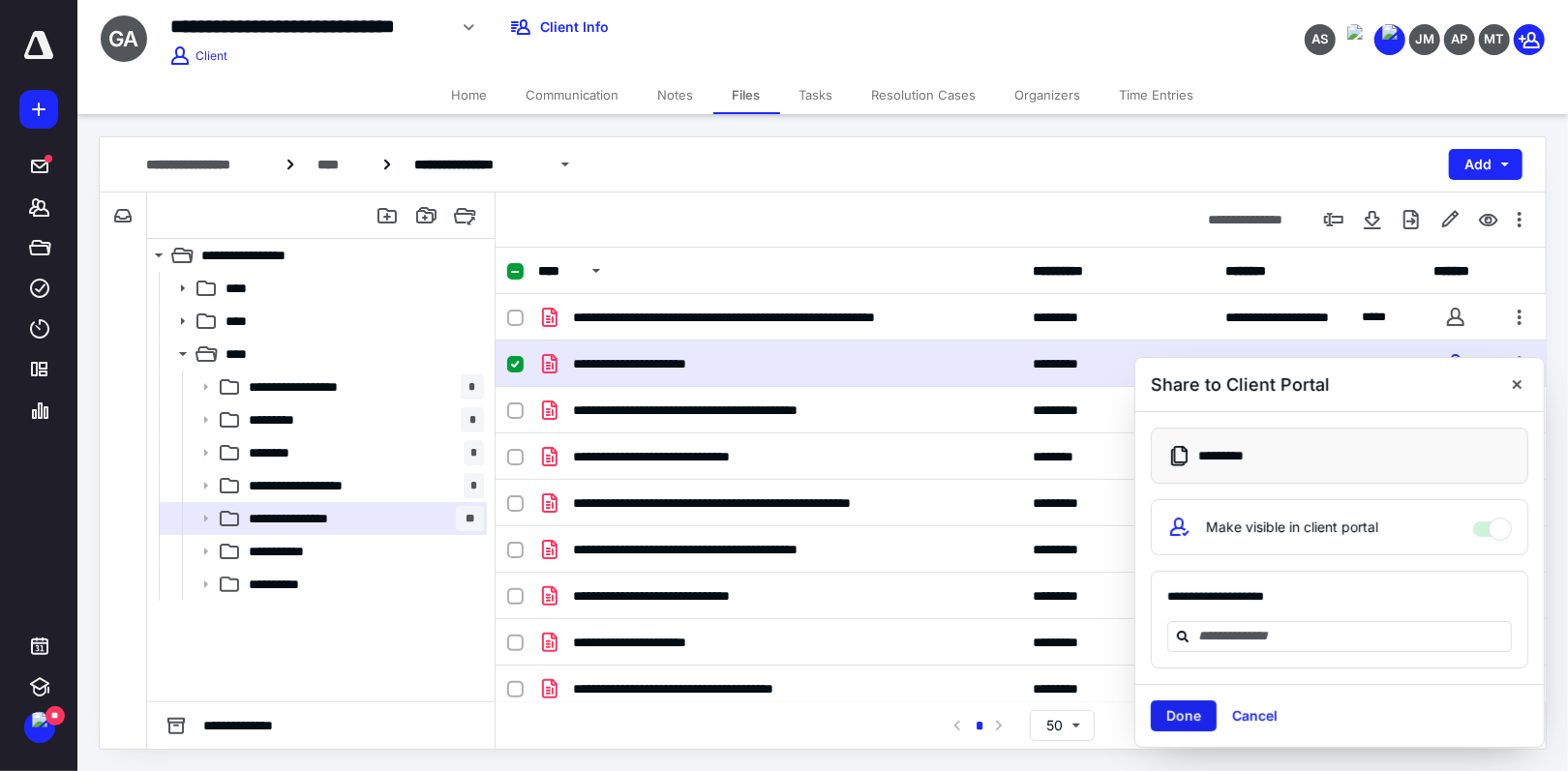 click on "Done" at bounding box center [1184, 716] 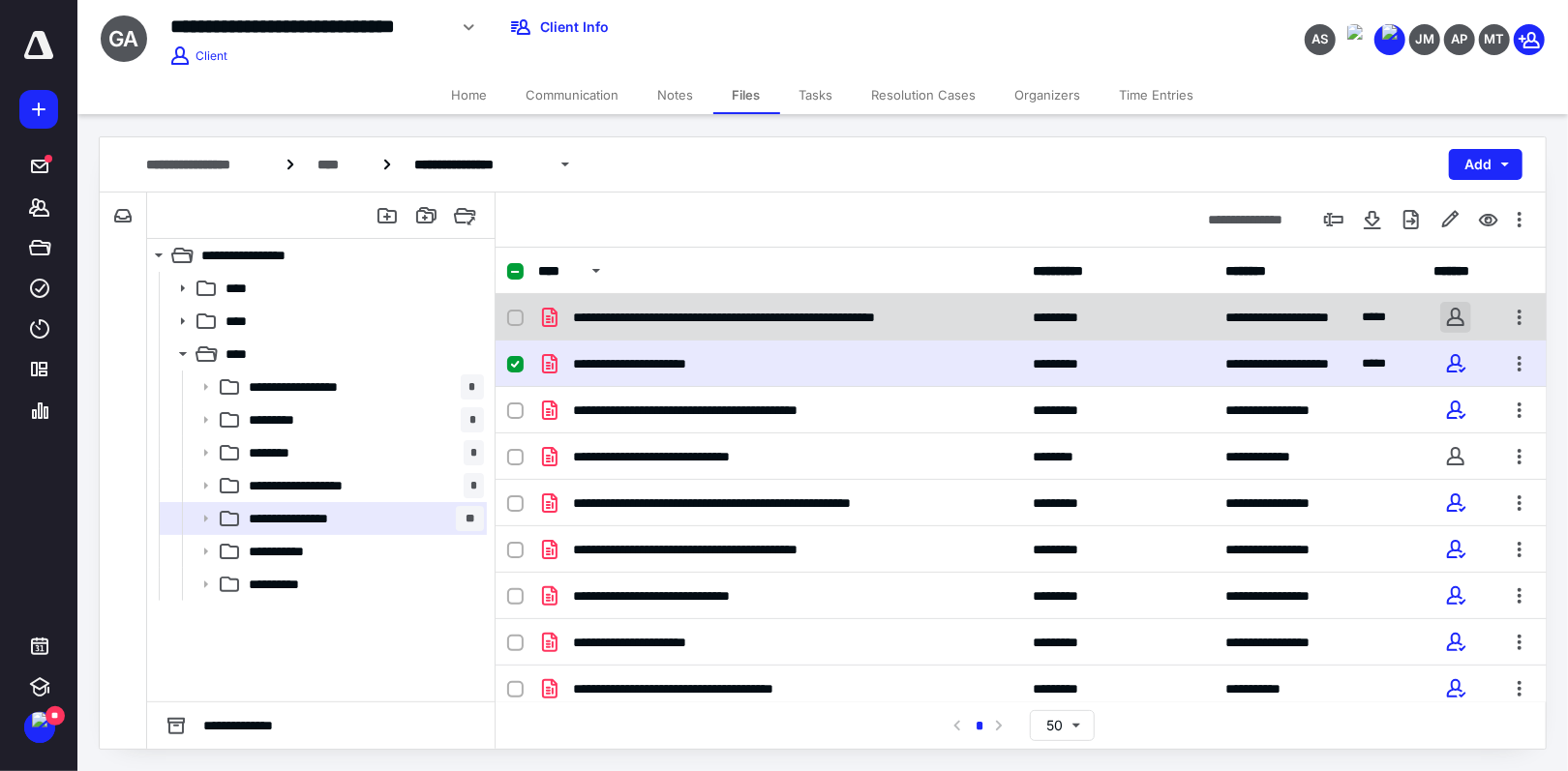click at bounding box center (1456, 317) 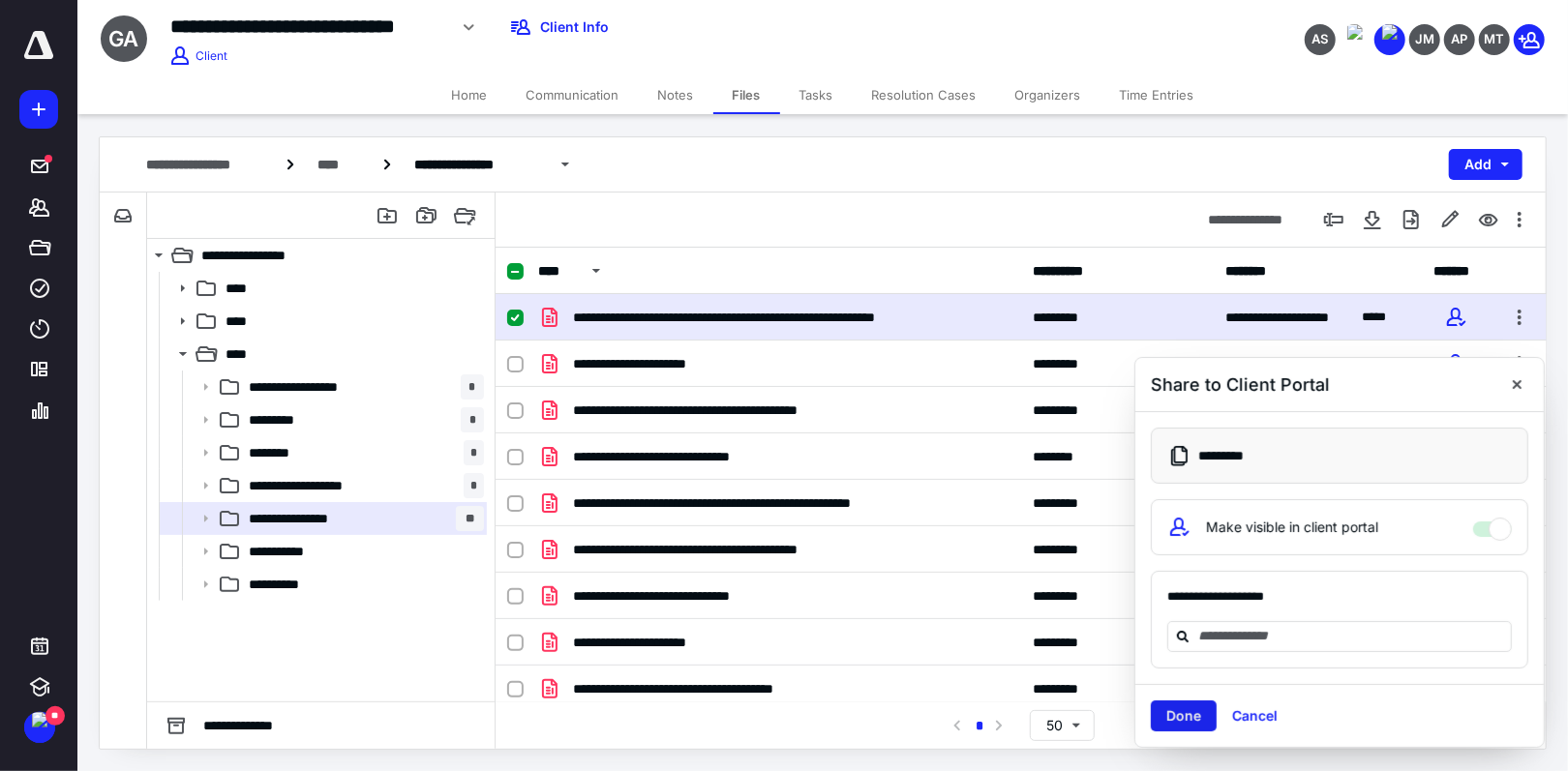 click on "Done" at bounding box center (1184, 716) 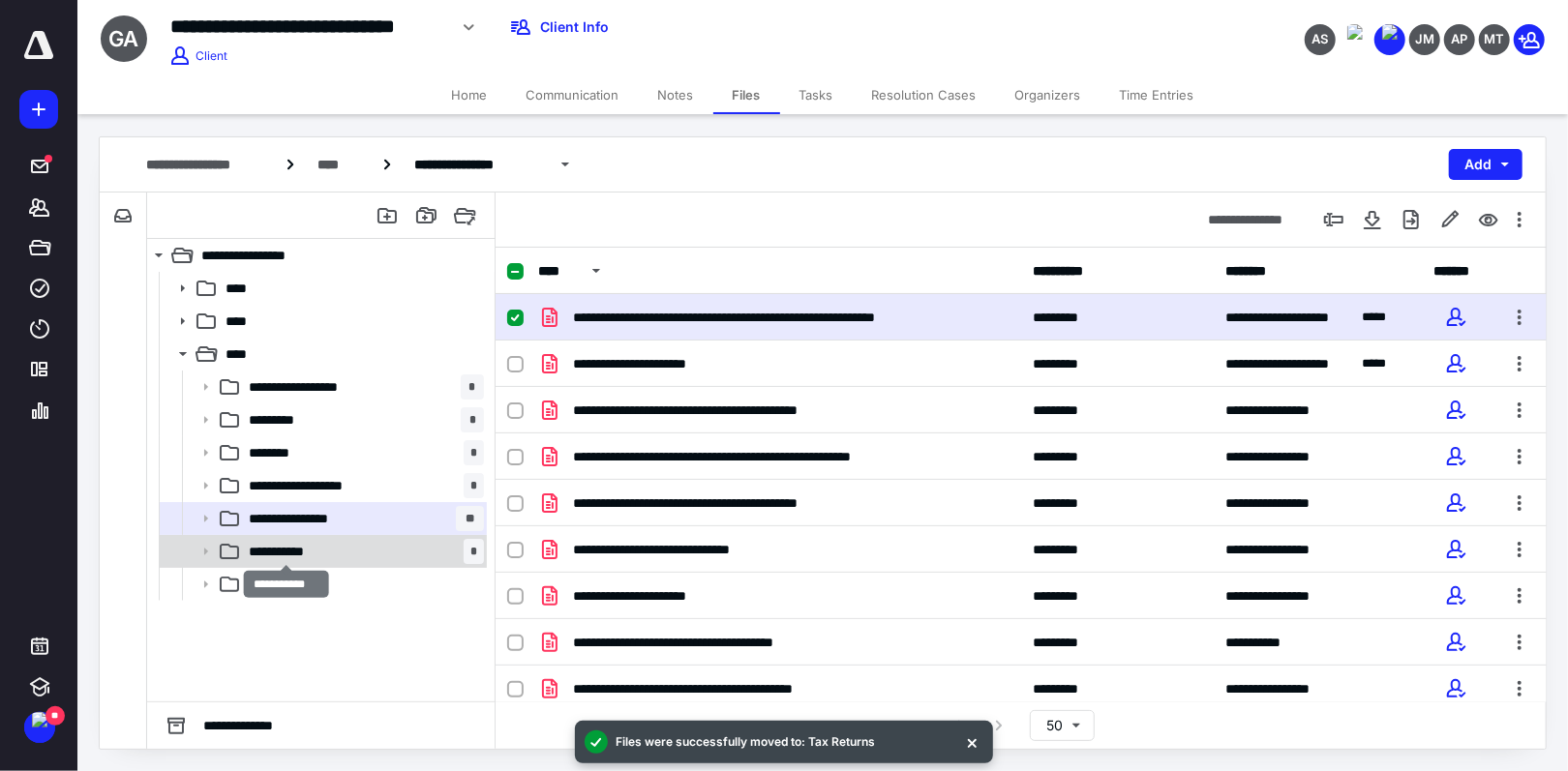 click on "**********" at bounding box center [286, 551] 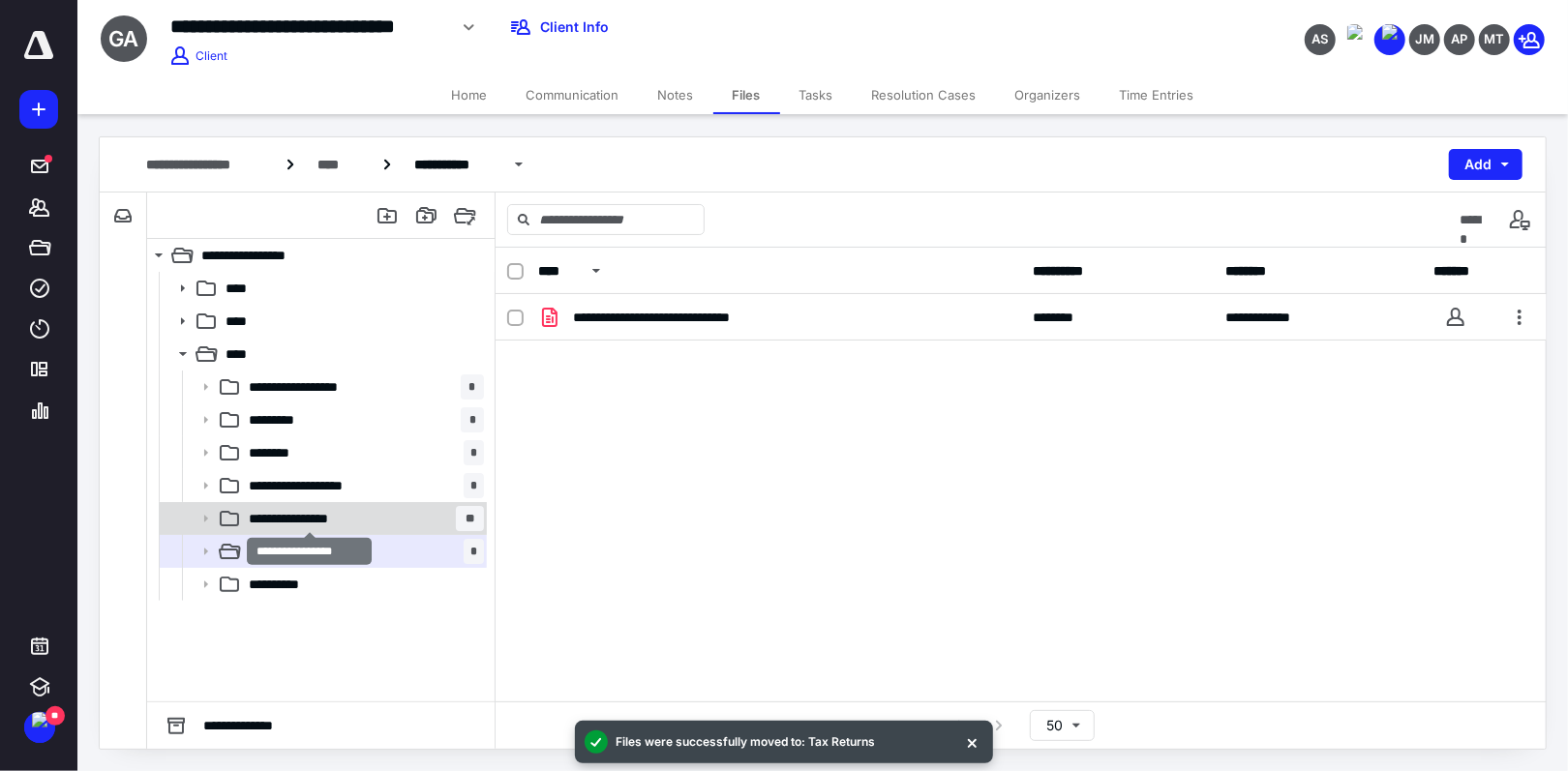 click on "**********" at bounding box center (310, 519) 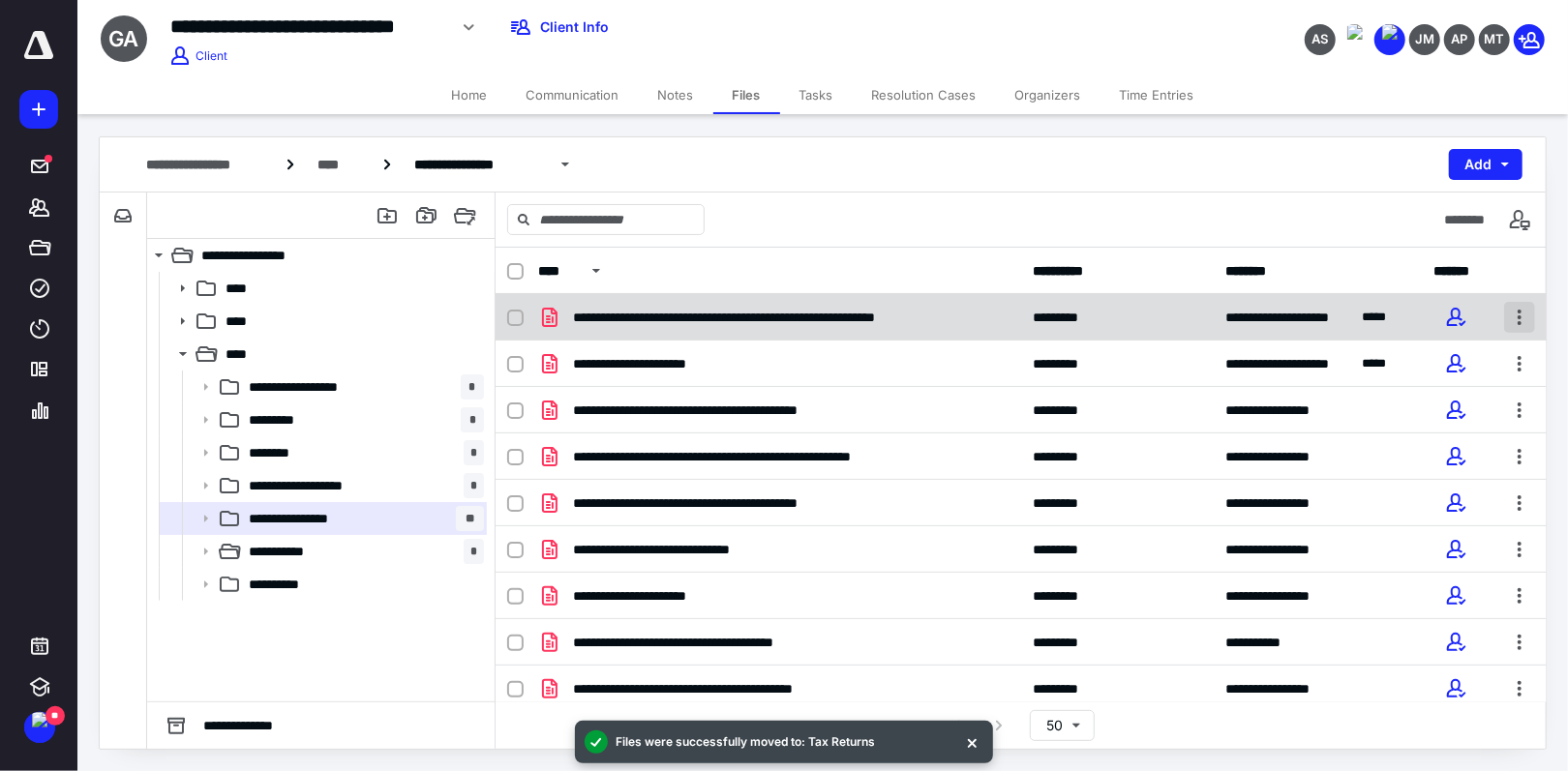 click at bounding box center (1520, 317) 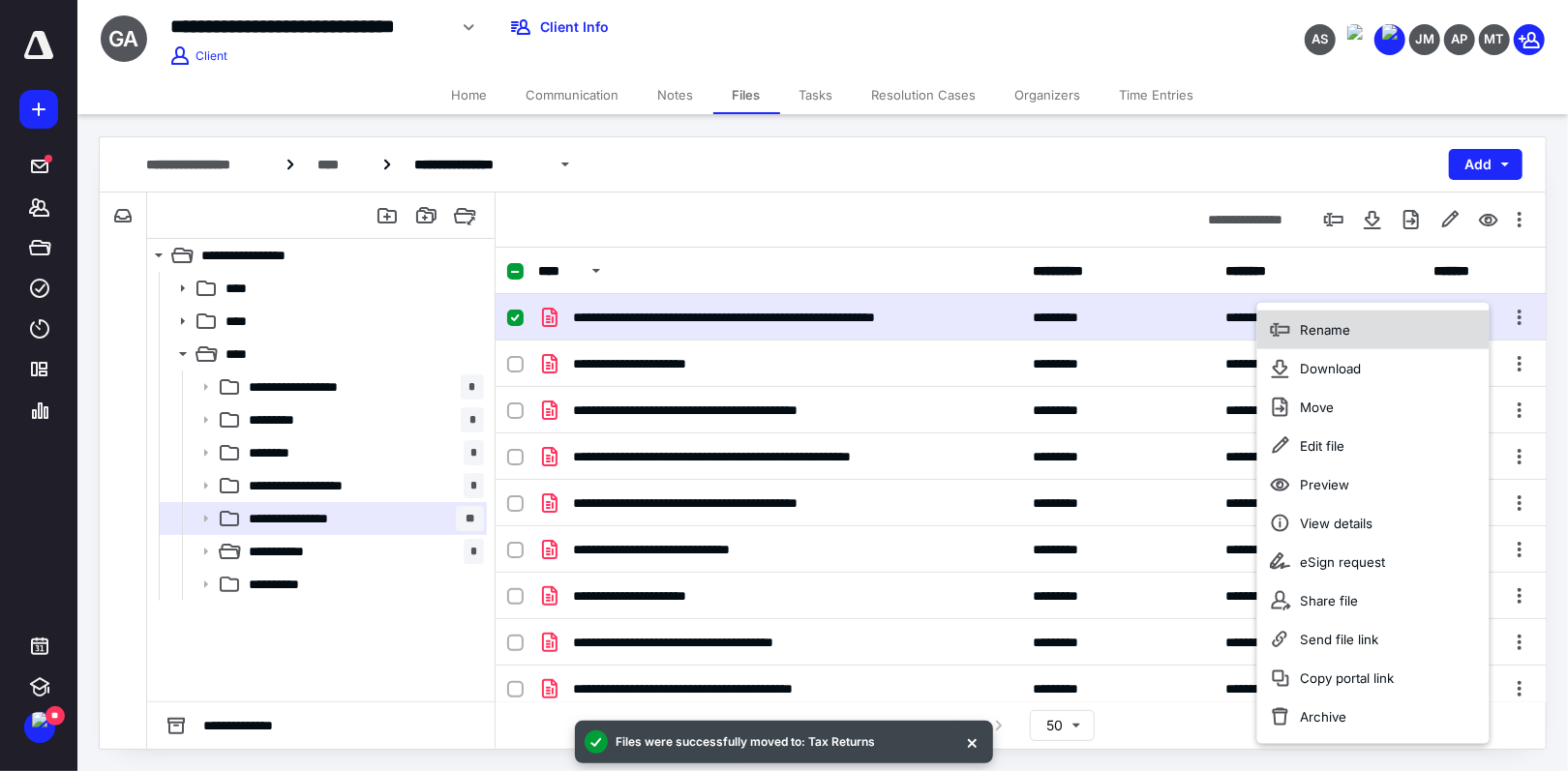 click on "Rename" at bounding box center (1373, 330) 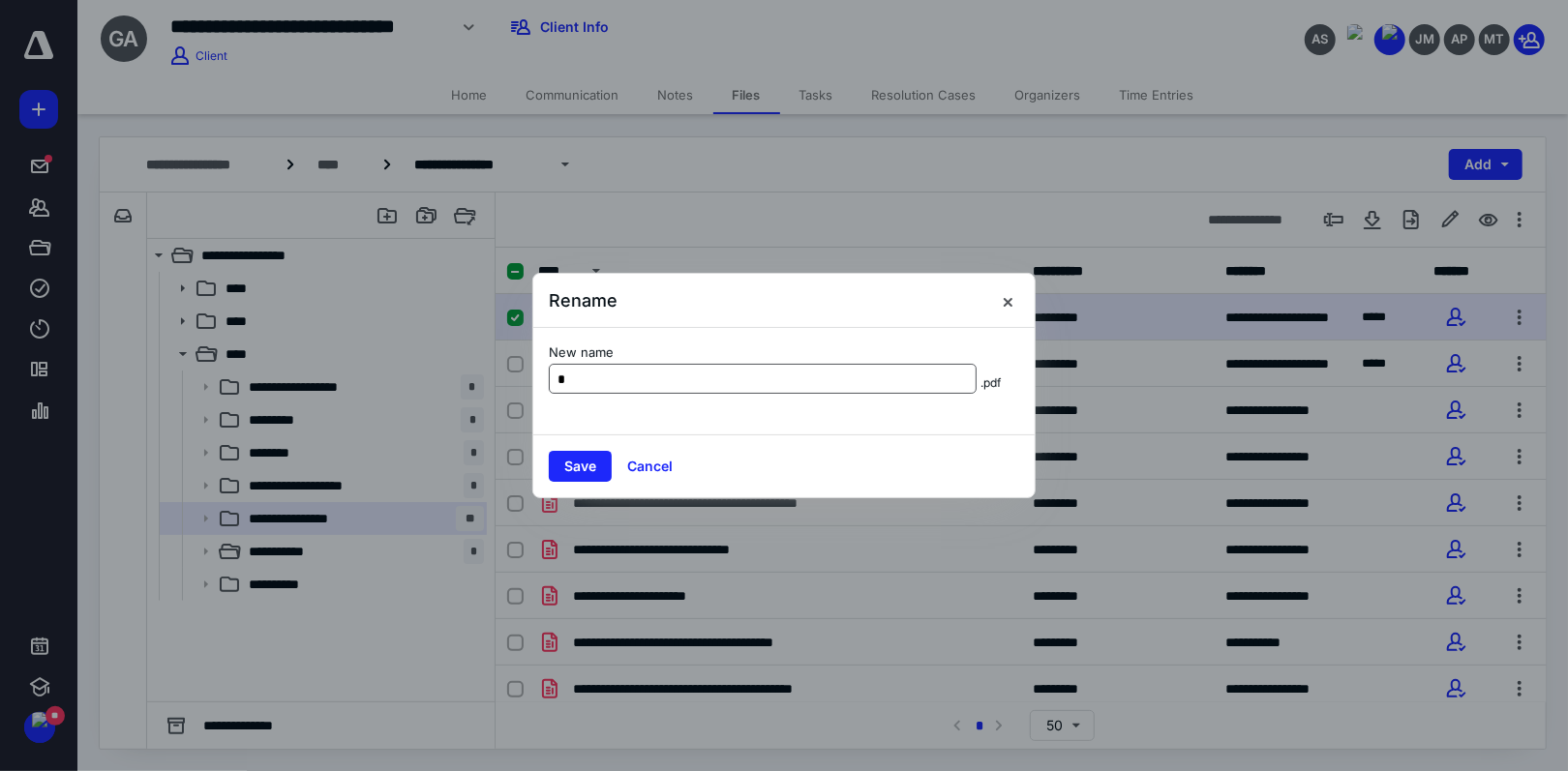 scroll, scrollTop: 0, scrollLeft: 0, axis: both 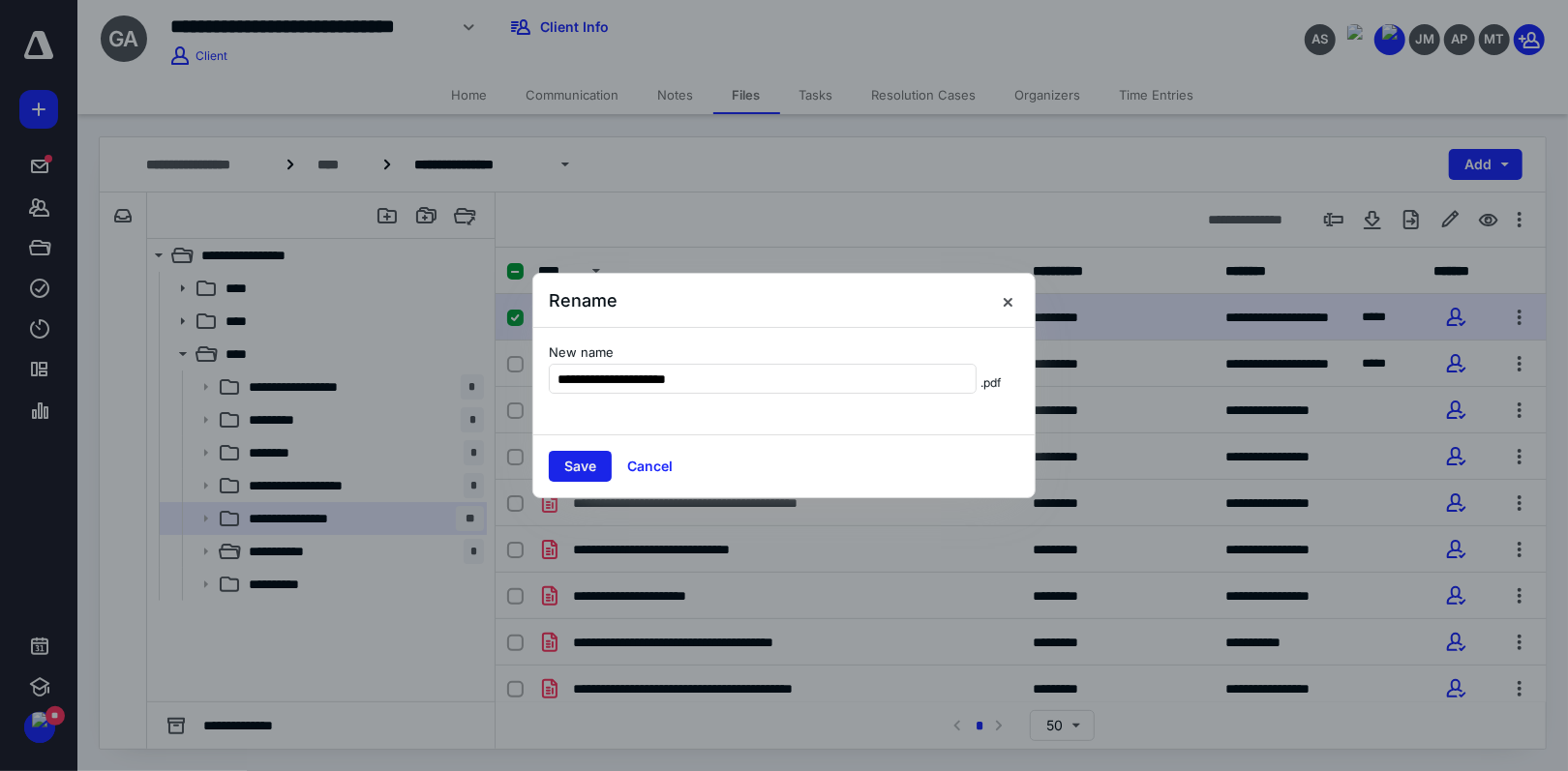 type on "**********" 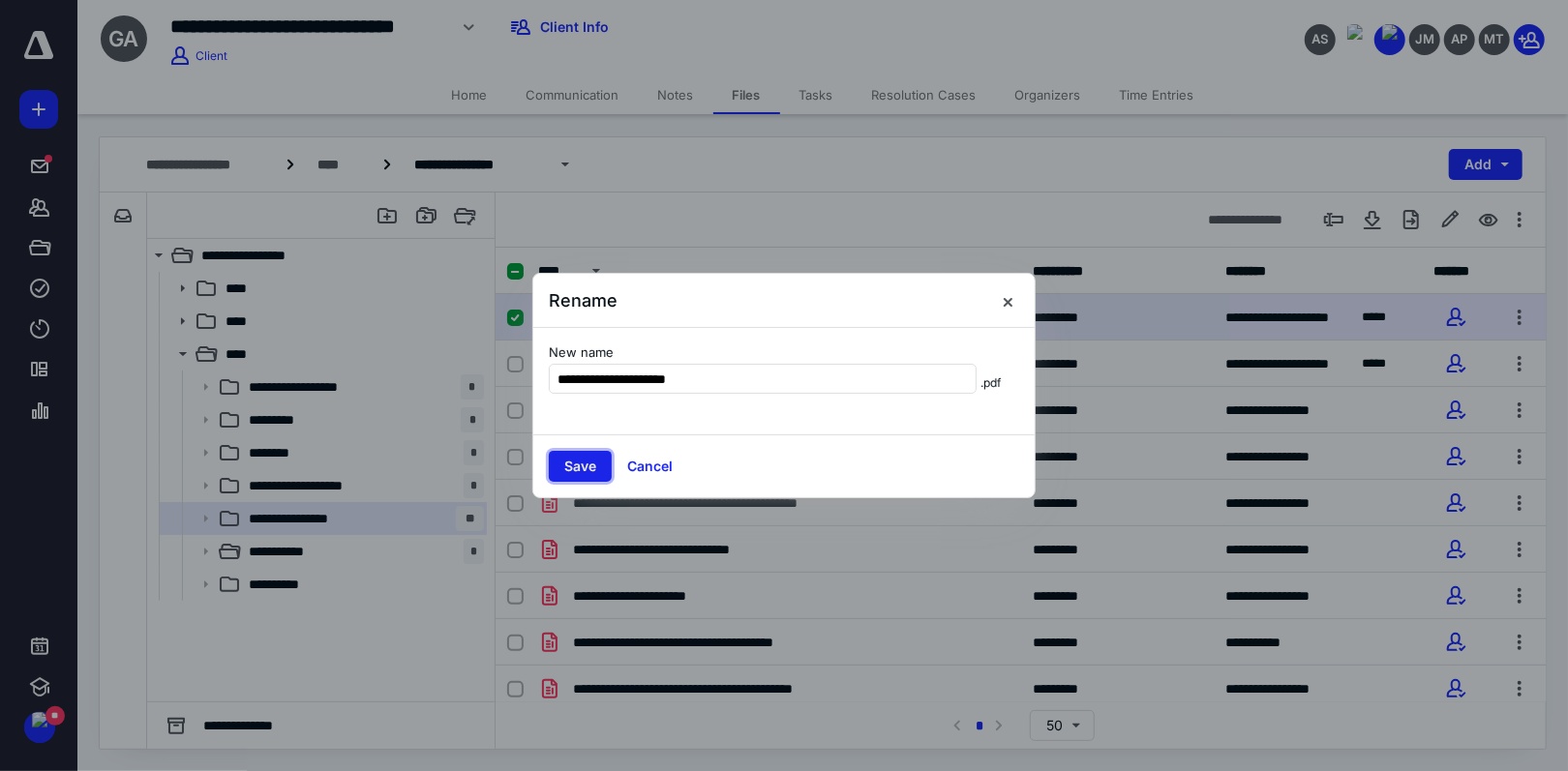 click on "Save" at bounding box center [580, 466] 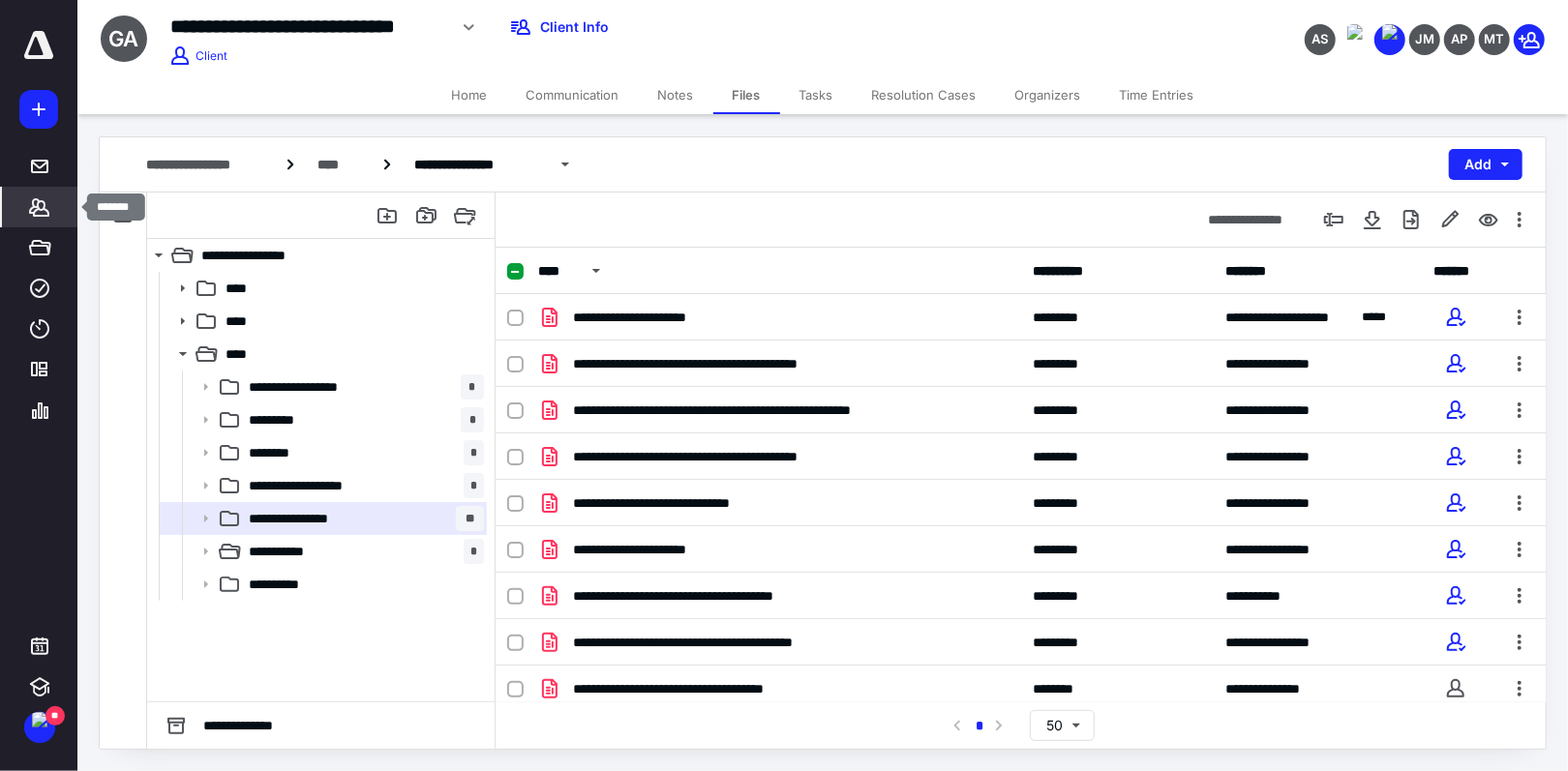 click 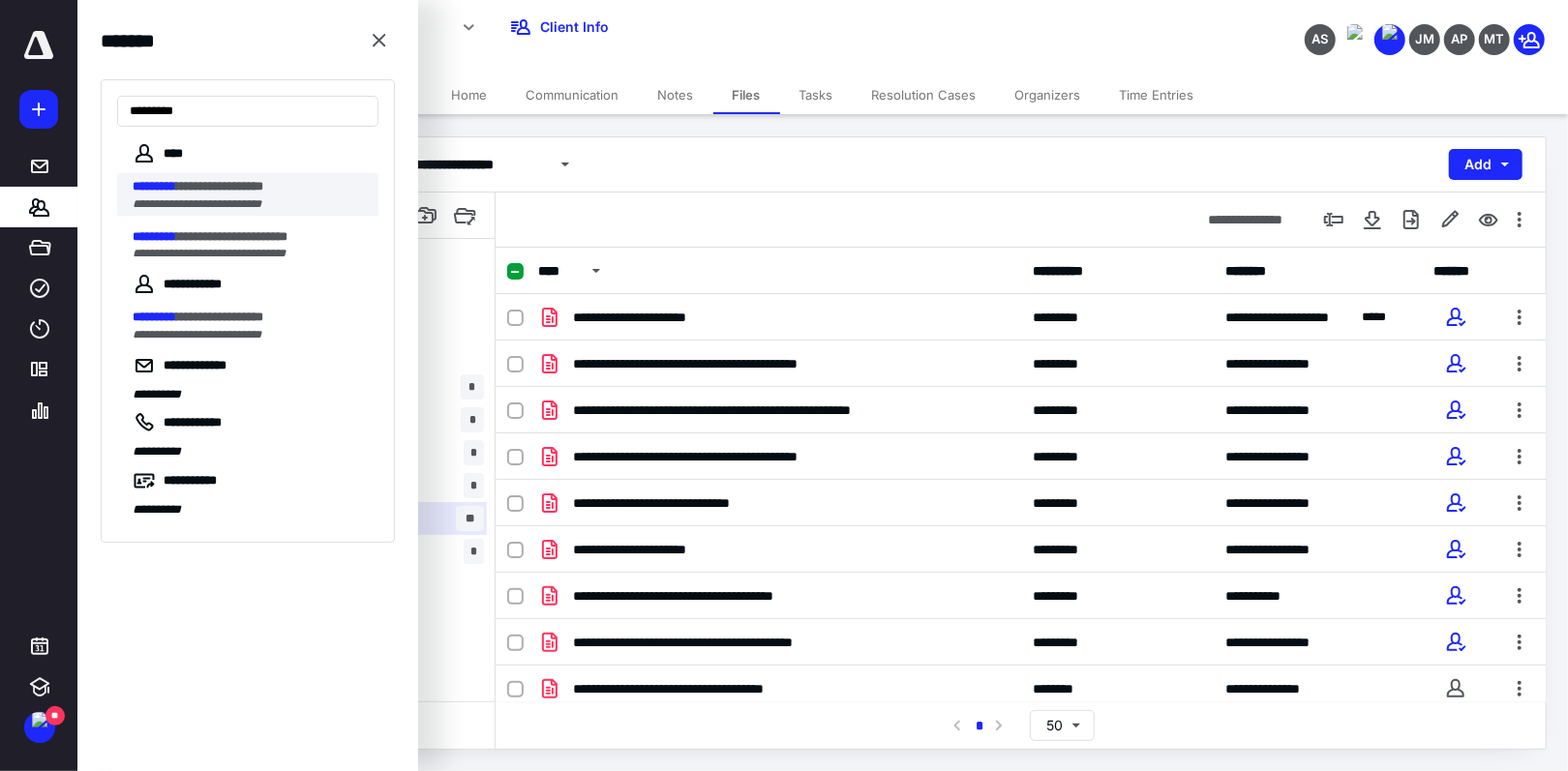 type on "*********" 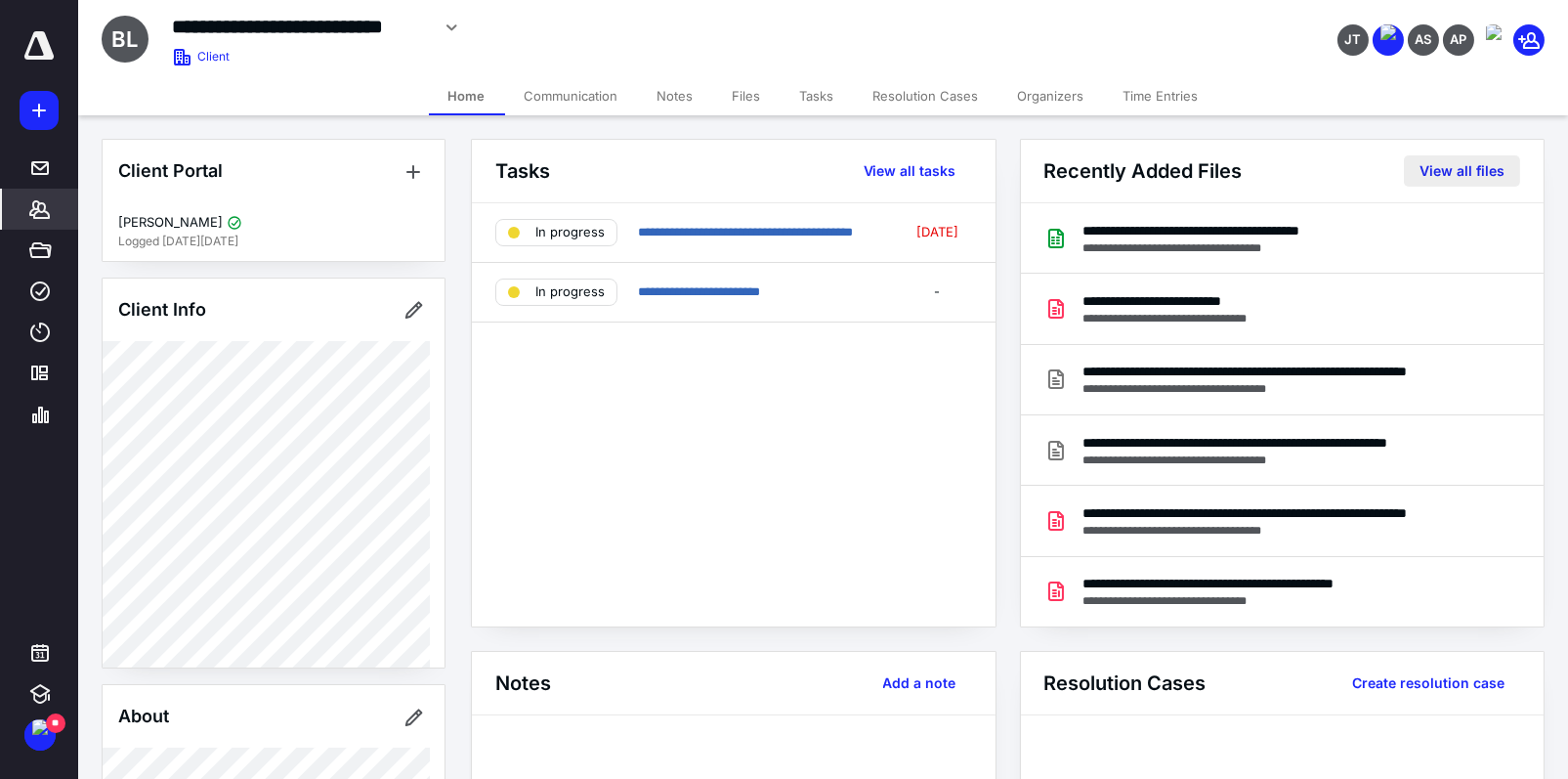 click on "View all files" at bounding box center [1462, 171] 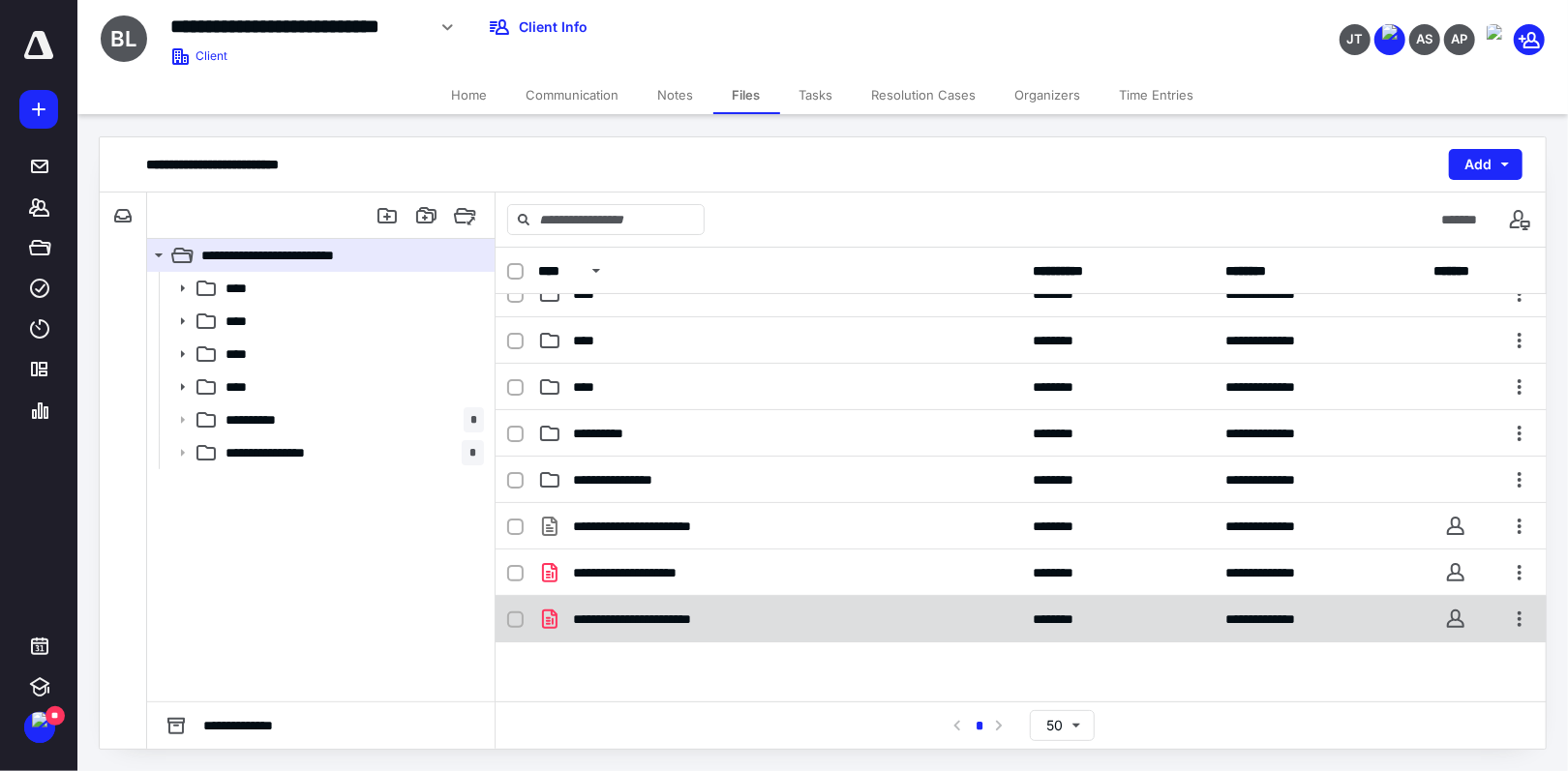 scroll, scrollTop: 160, scrollLeft: 0, axis: vertical 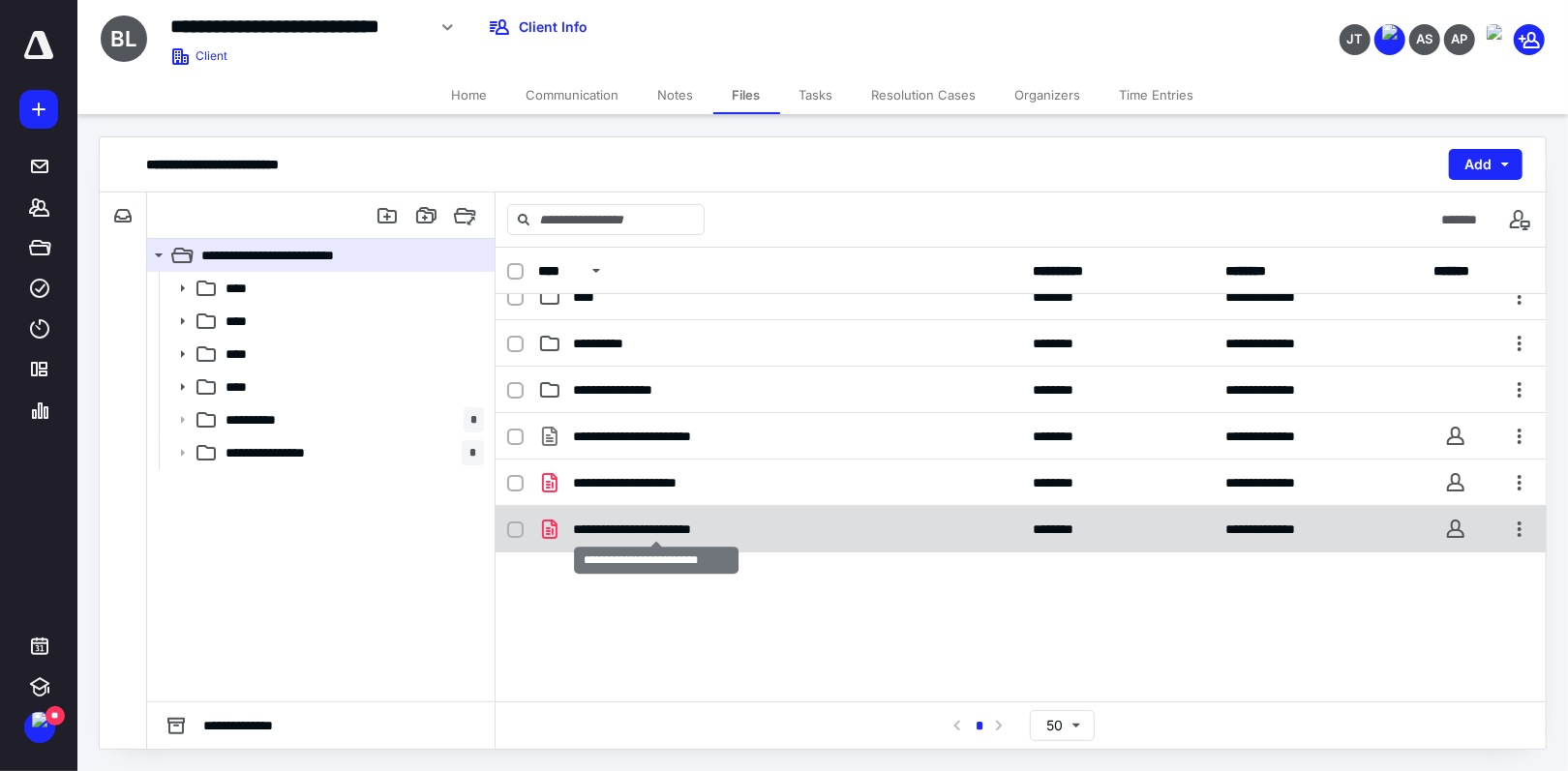 click on "**********" at bounding box center (656, 529) 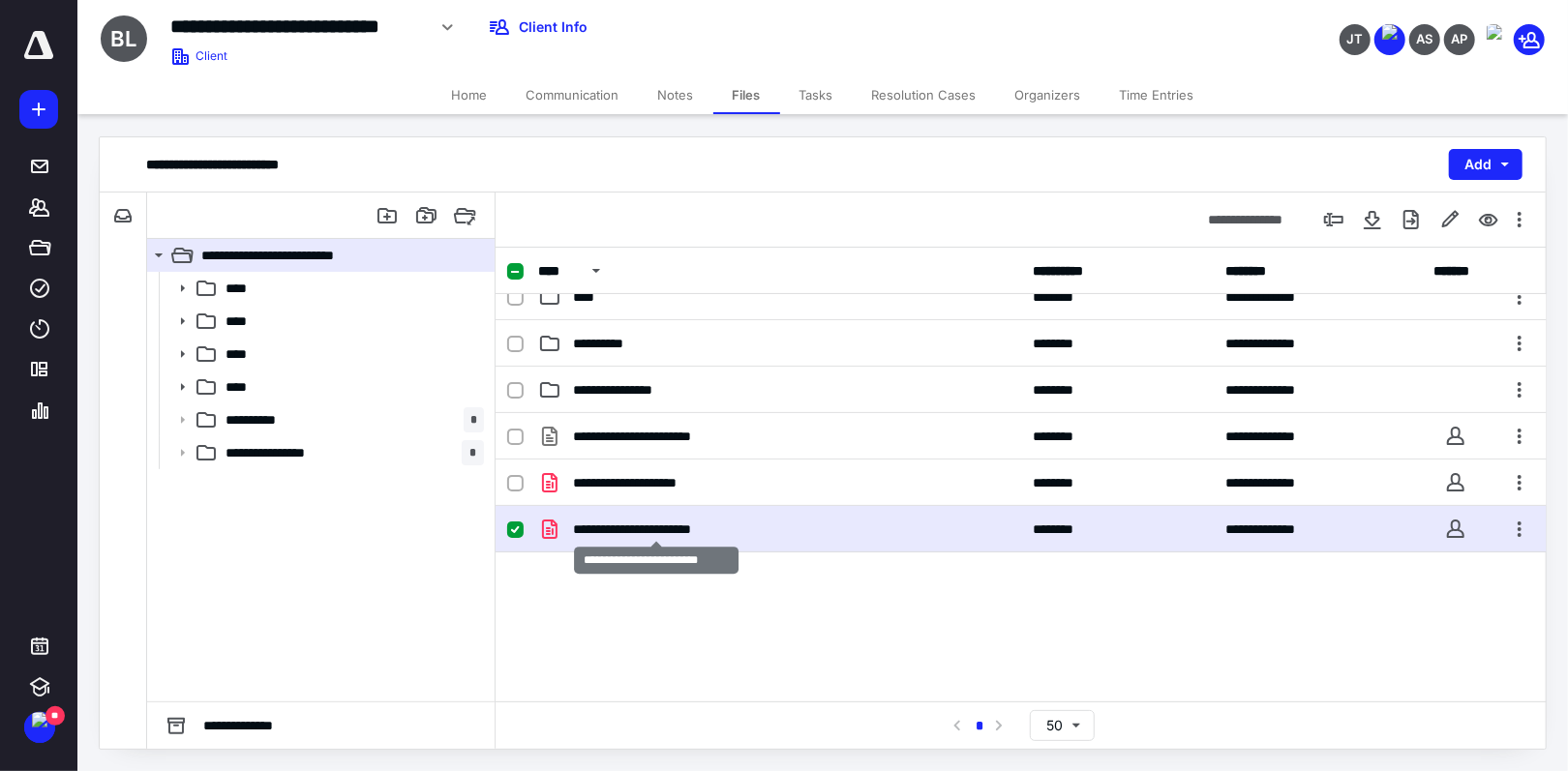 click on "**********" at bounding box center [656, 529] 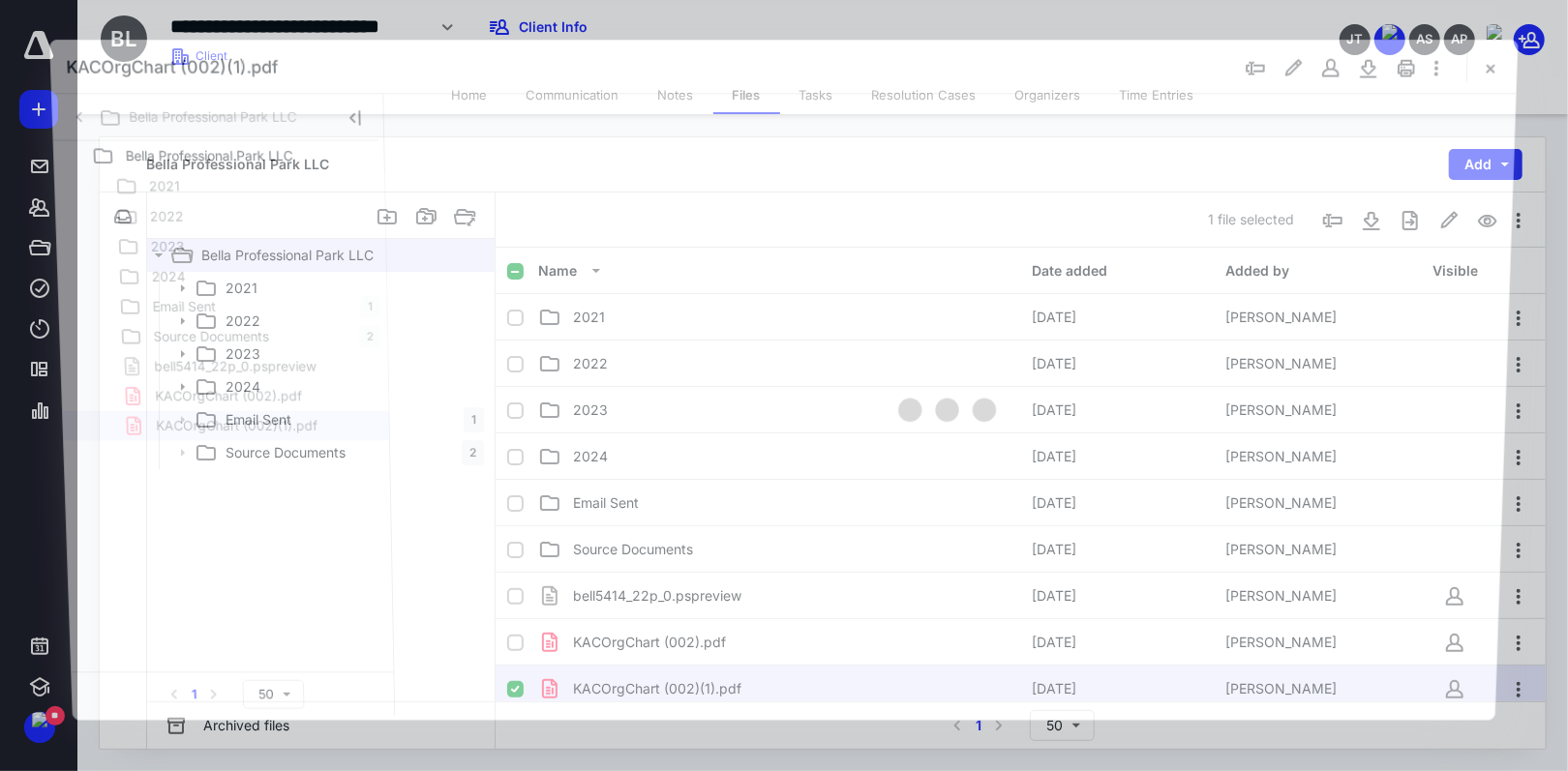 click at bounding box center [950, 404] 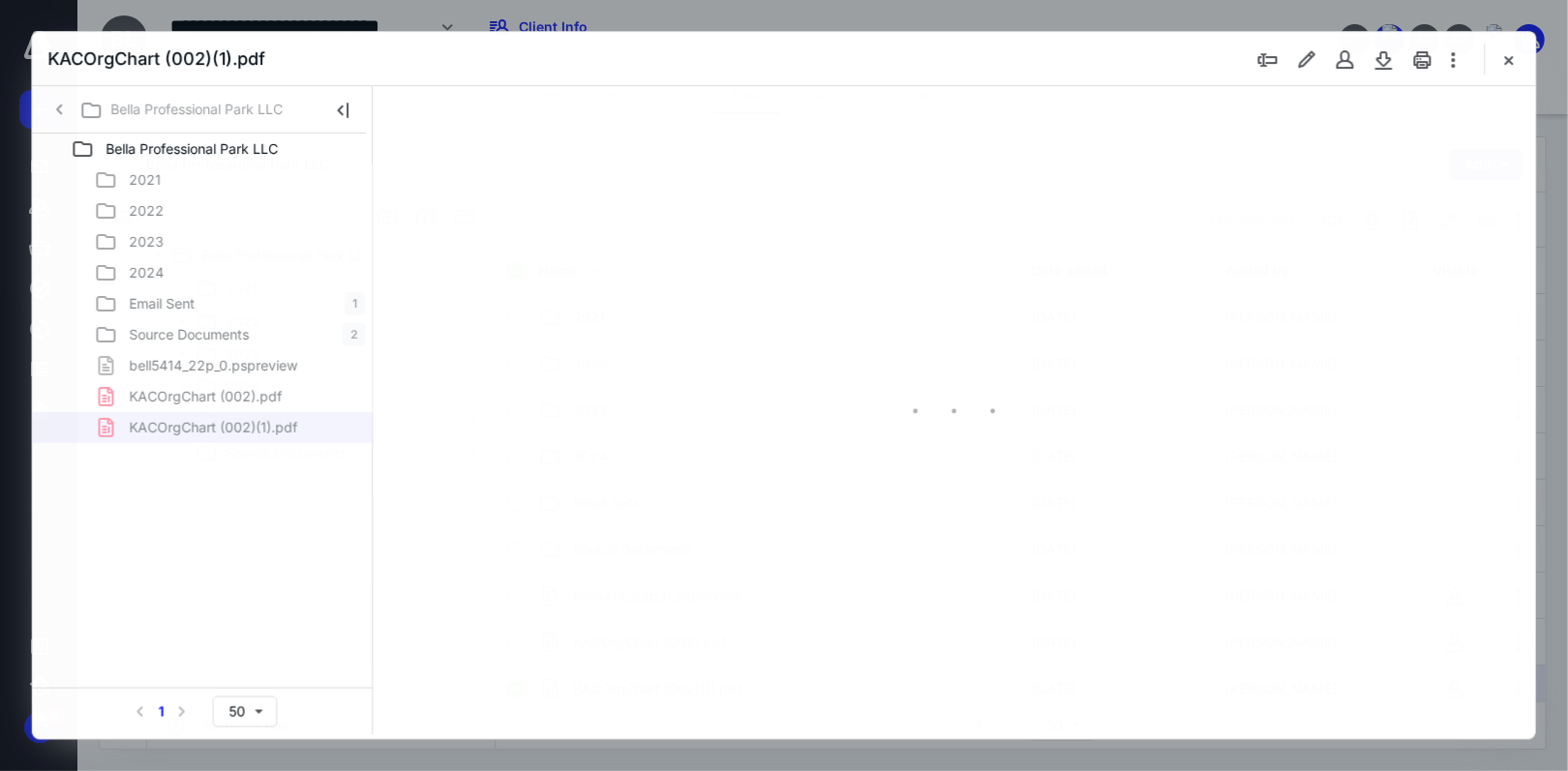 scroll, scrollTop: 160, scrollLeft: 0, axis: vertical 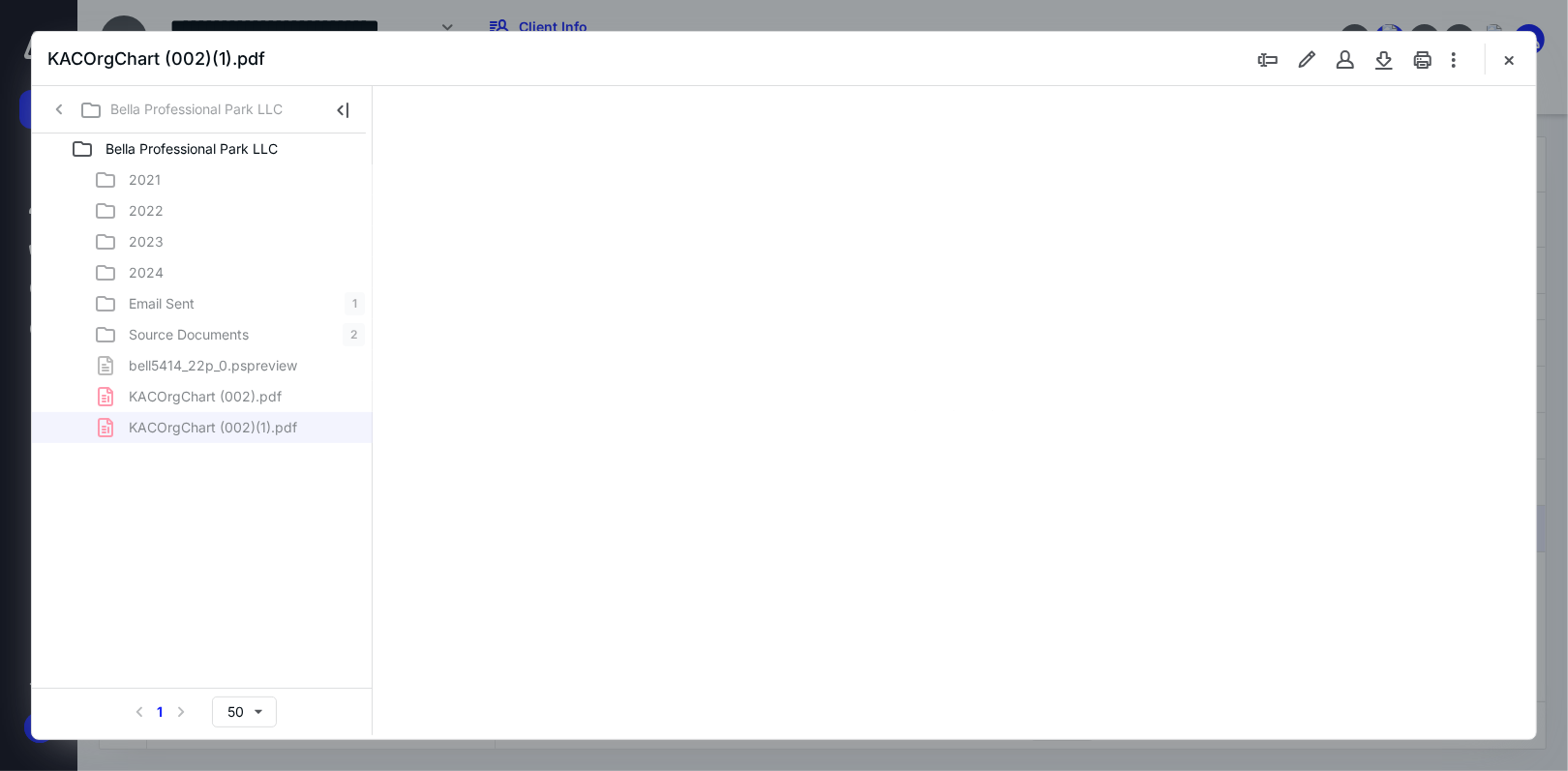 type on "97" 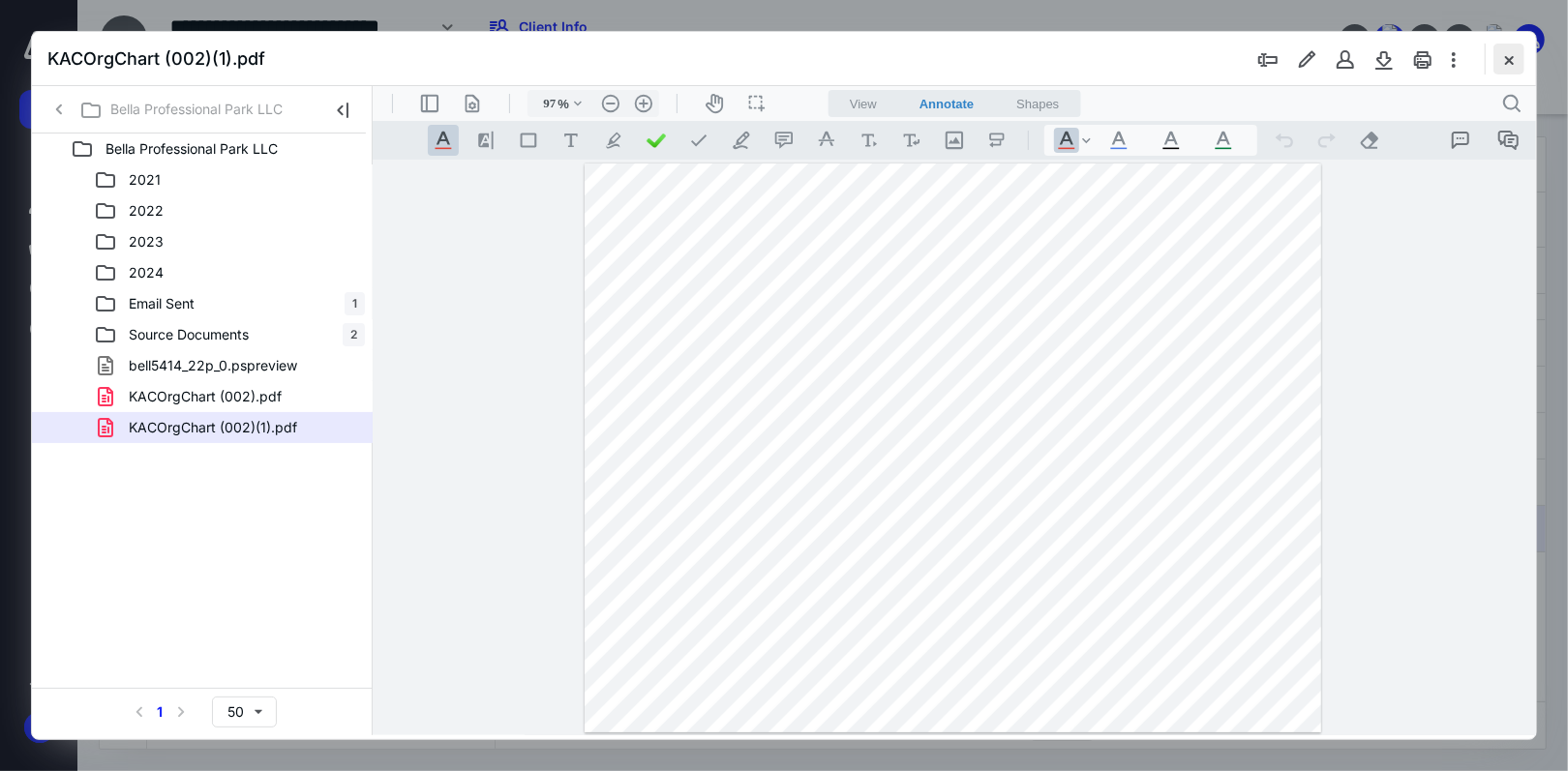 click at bounding box center [1509, 59] 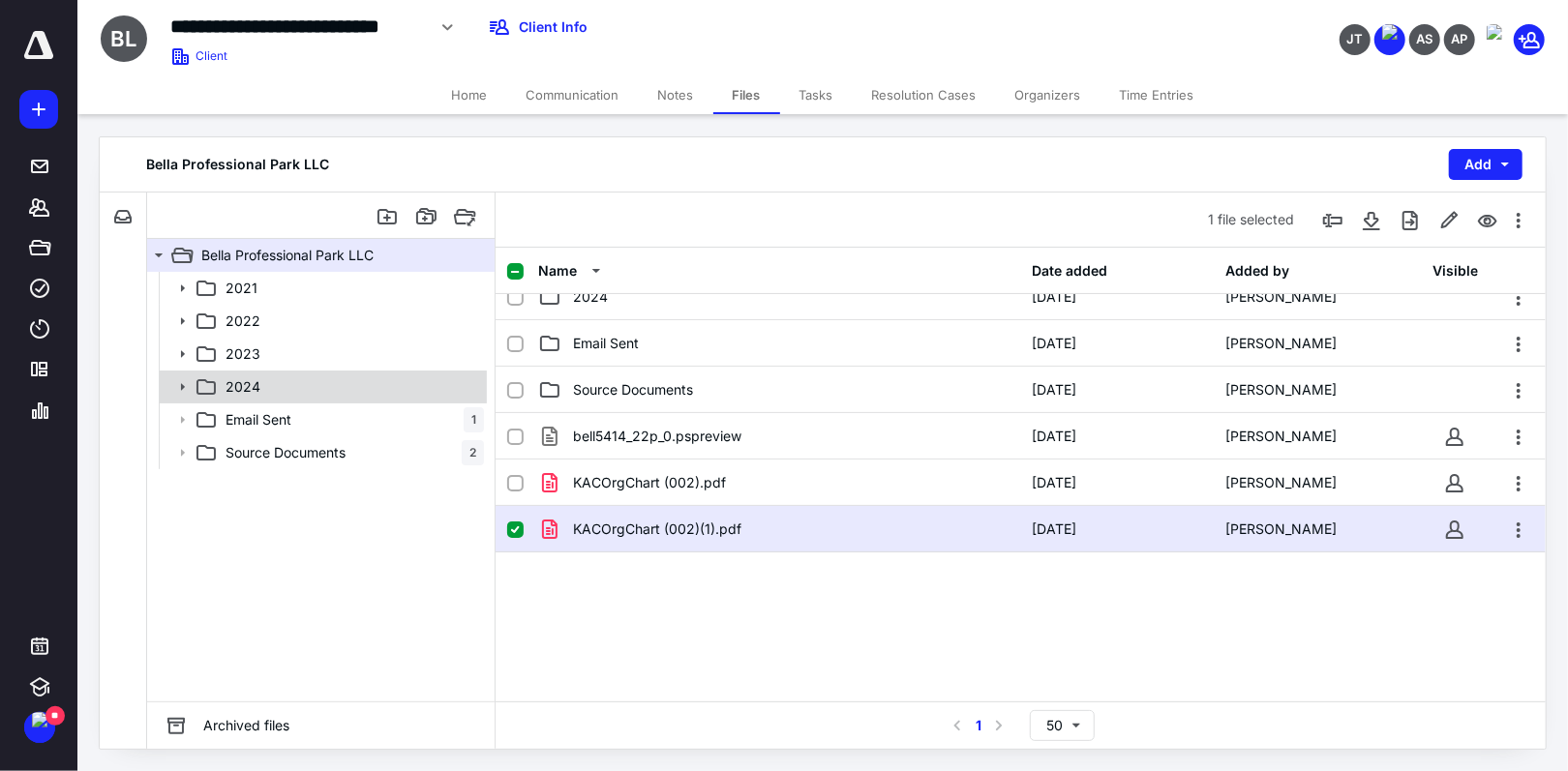 click on "2024" at bounding box center [243, 387] 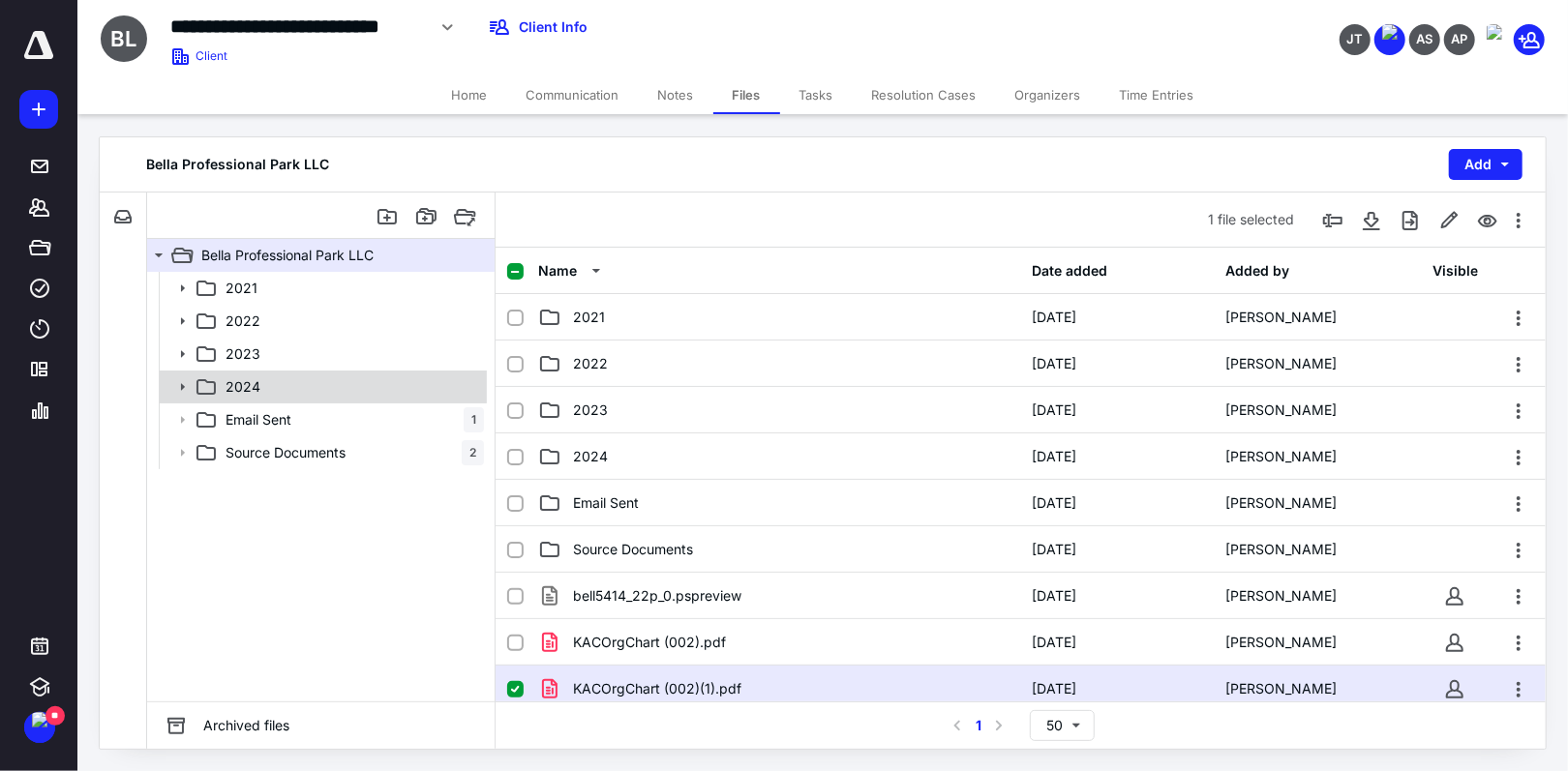 click on "2024" at bounding box center [321, 387] 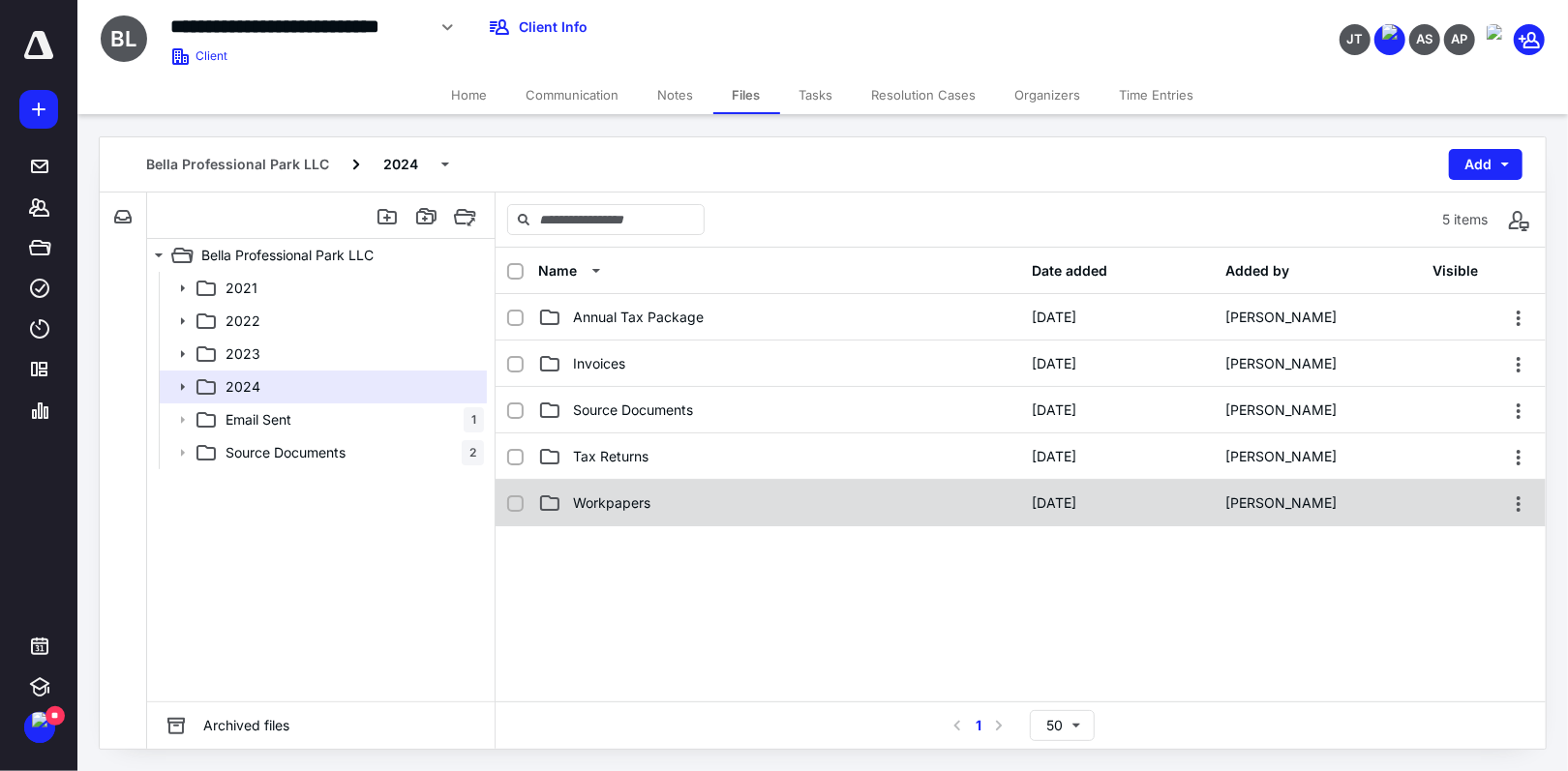 click on "Workpapers" at bounding box center [612, 503] 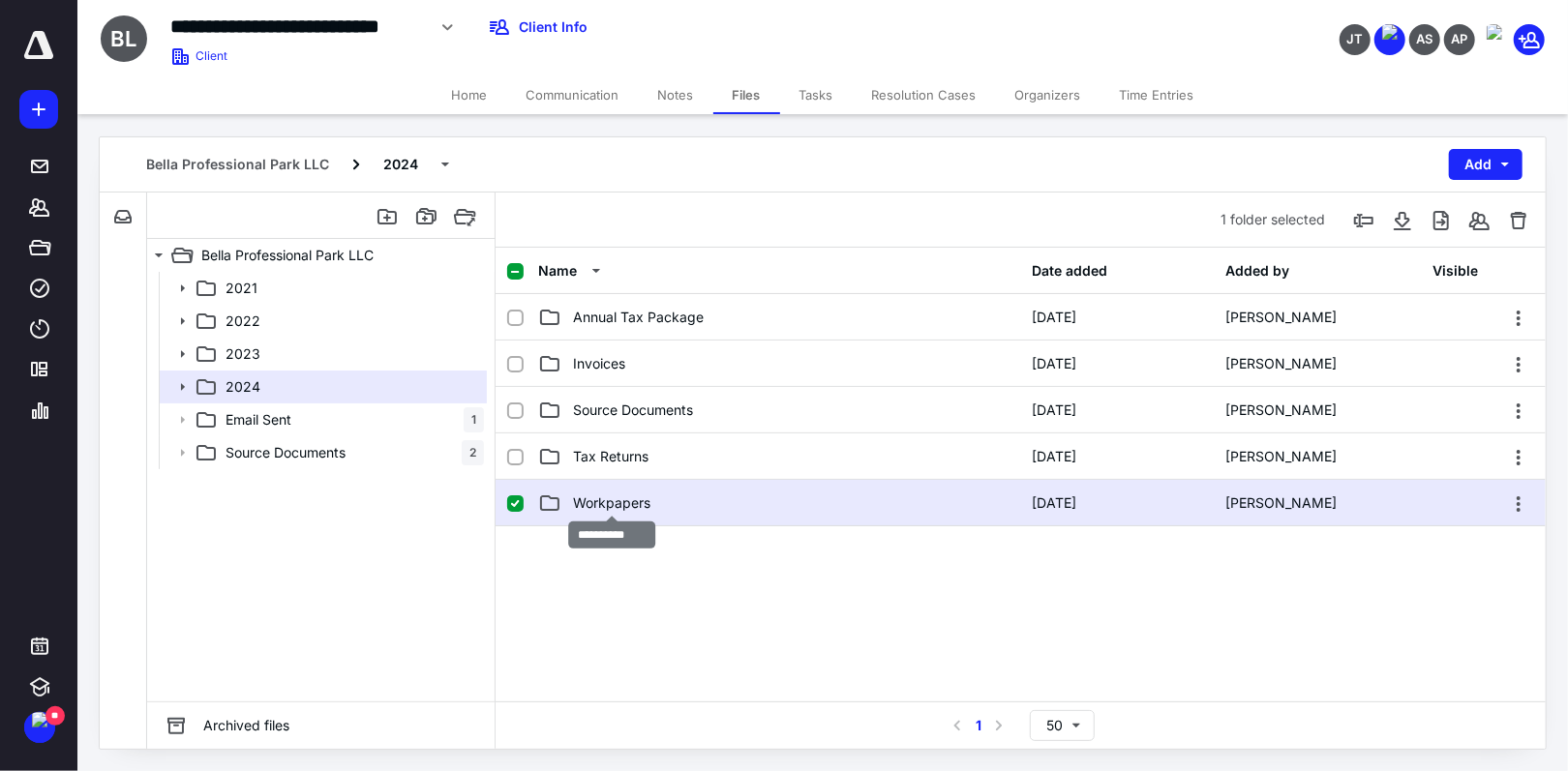 click on "Workpapers" at bounding box center [612, 503] 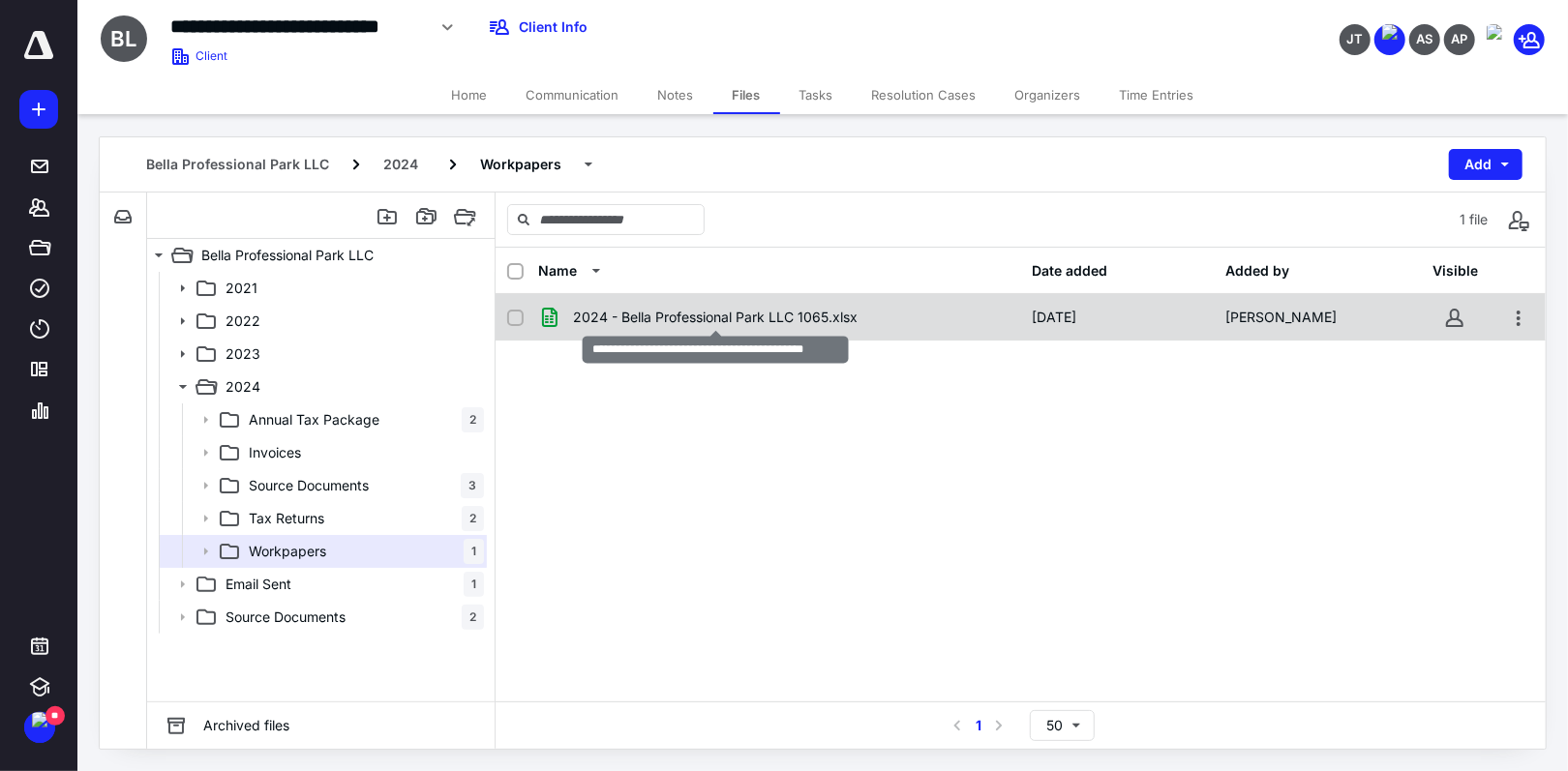 click on "2024 - Bella Professional Park LLC 1065.xlsx" at bounding box center (715, 317) 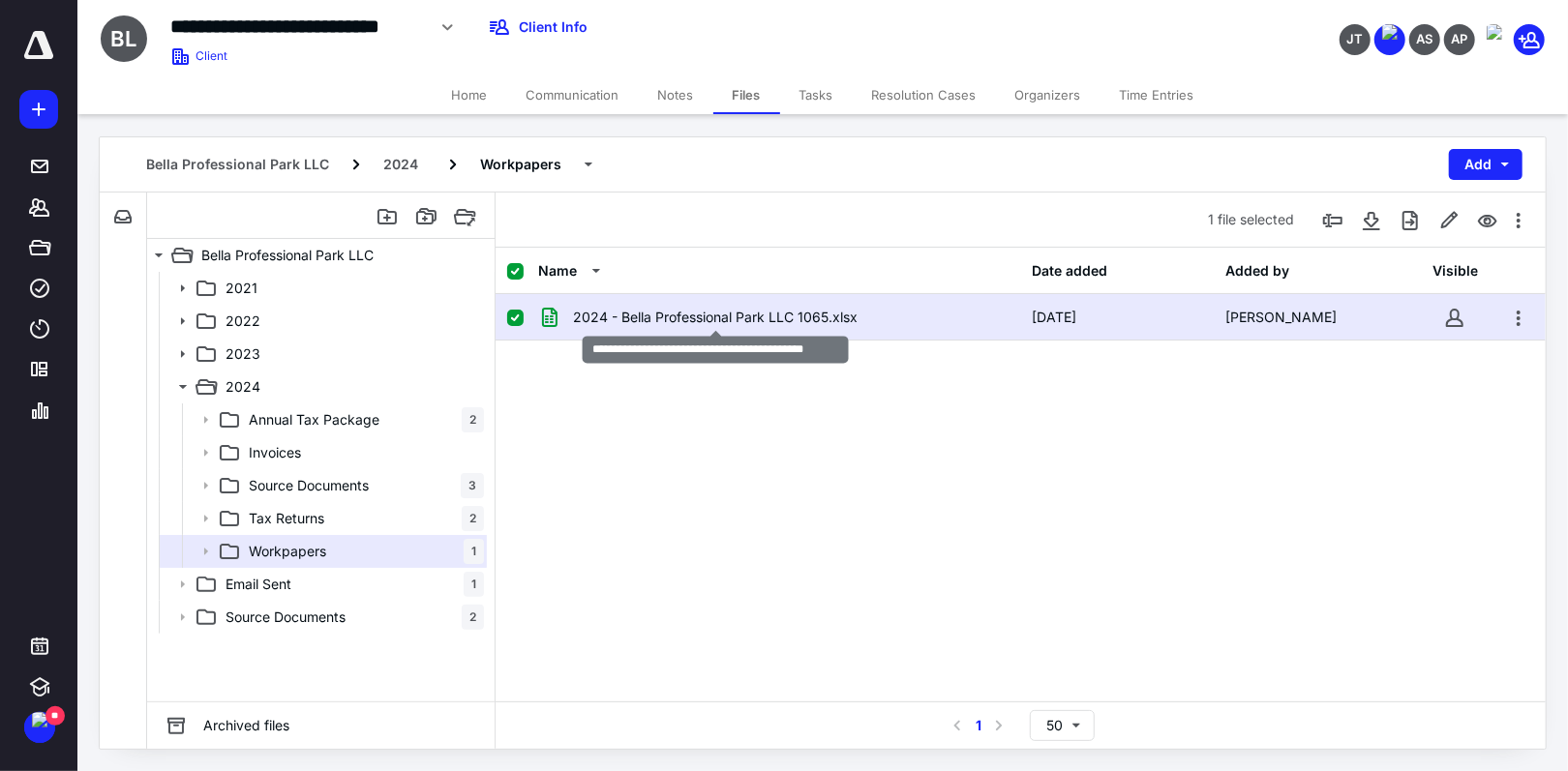click on "2024 - Bella Professional Park LLC 1065.xlsx" at bounding box center (715, 317) 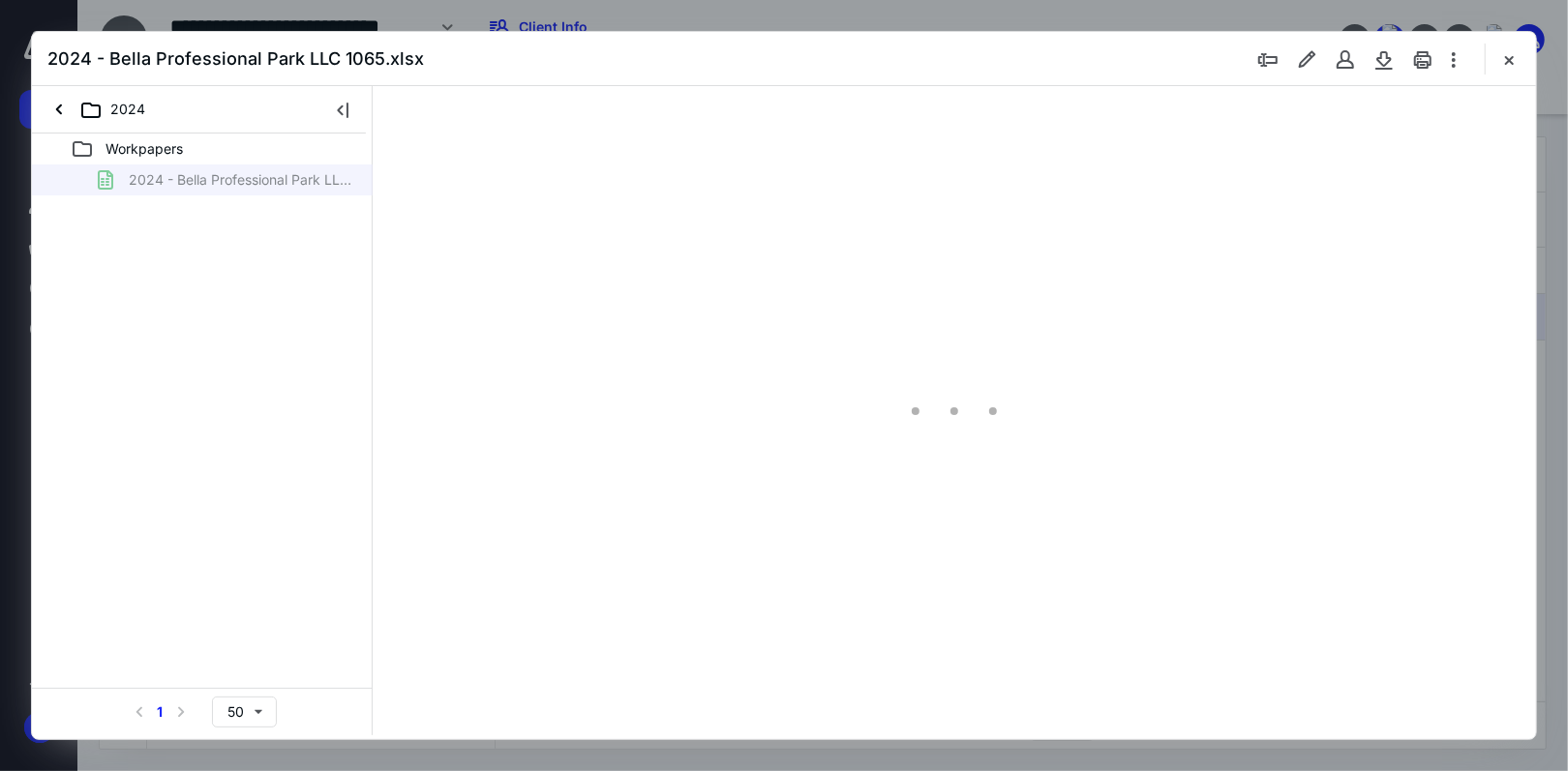 scroll, scrollTop: 0, scrollLeft: 0, axis: both 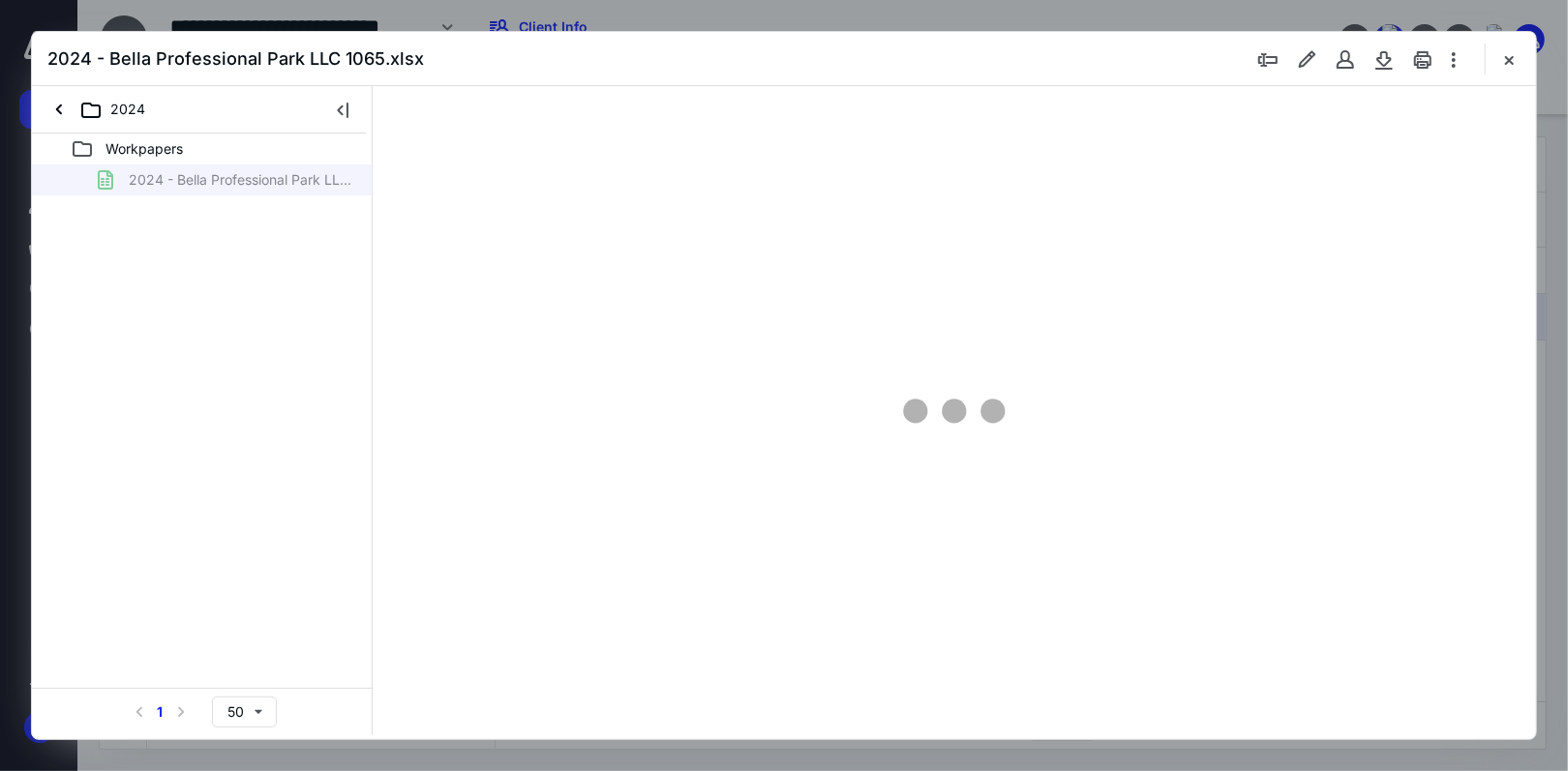 type on "39" 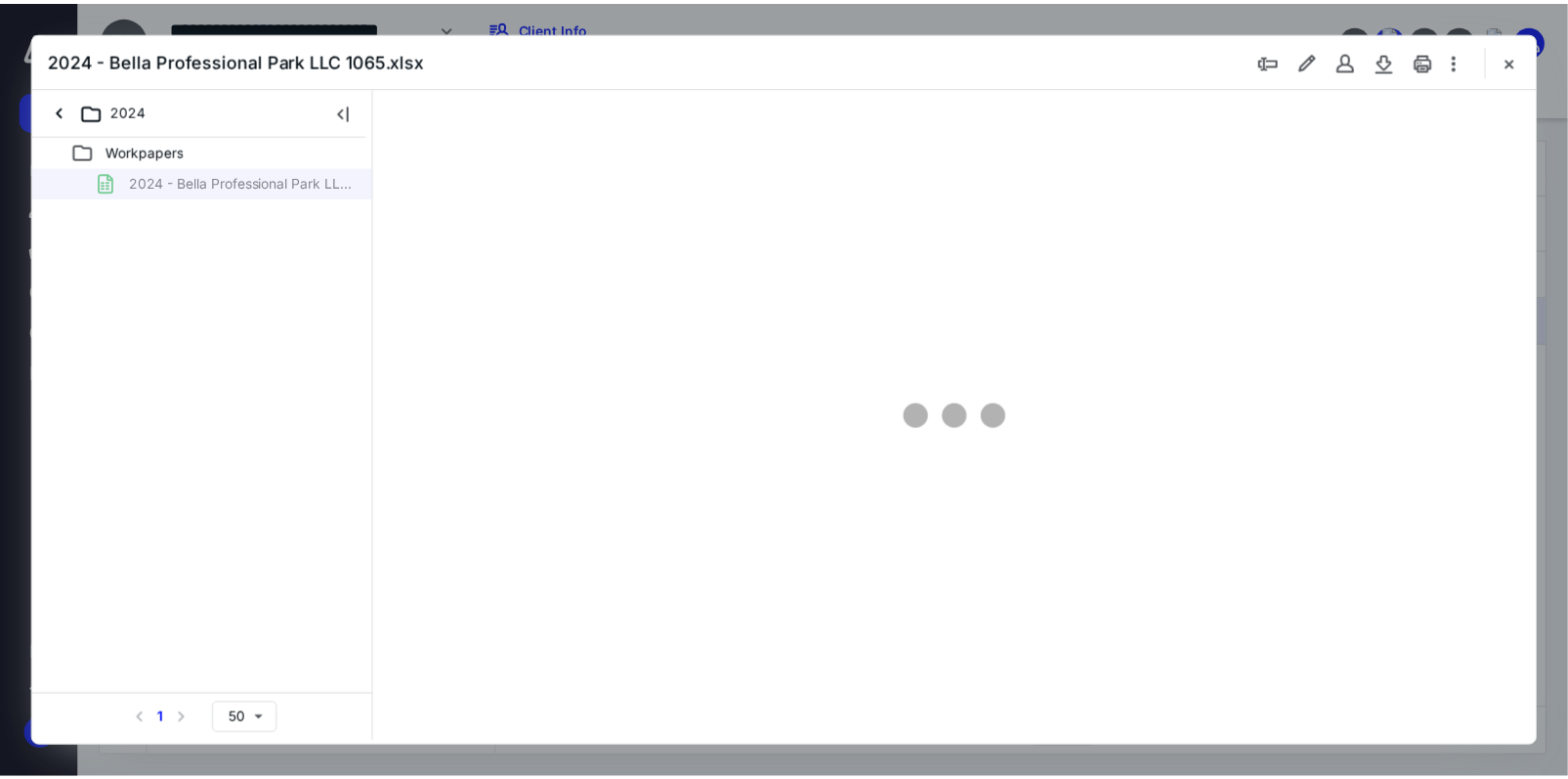 scroll, scrollTop: 75, scrollLeft: 0, axis: vertical 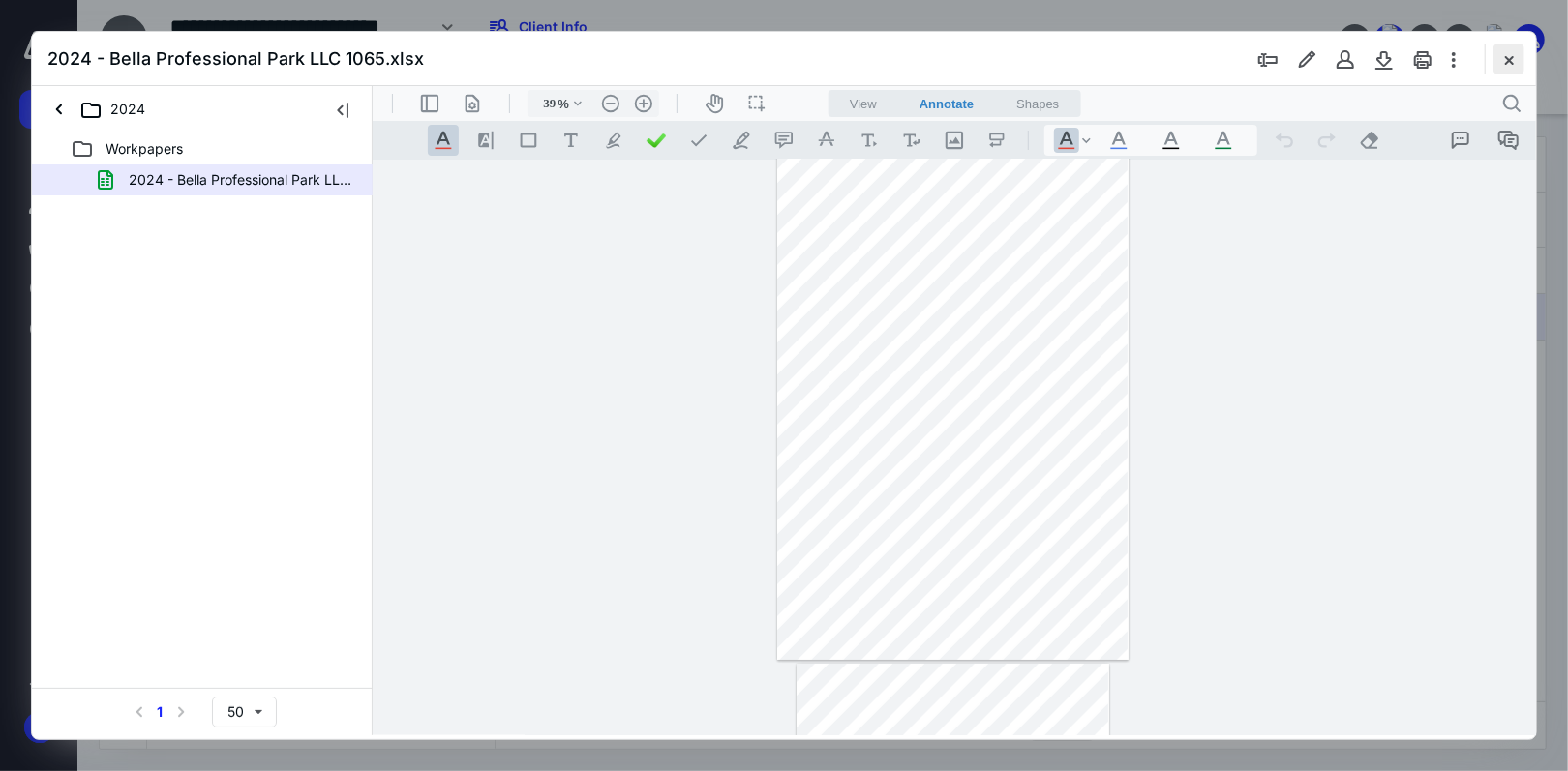 click at bounding box center (1509, 59) 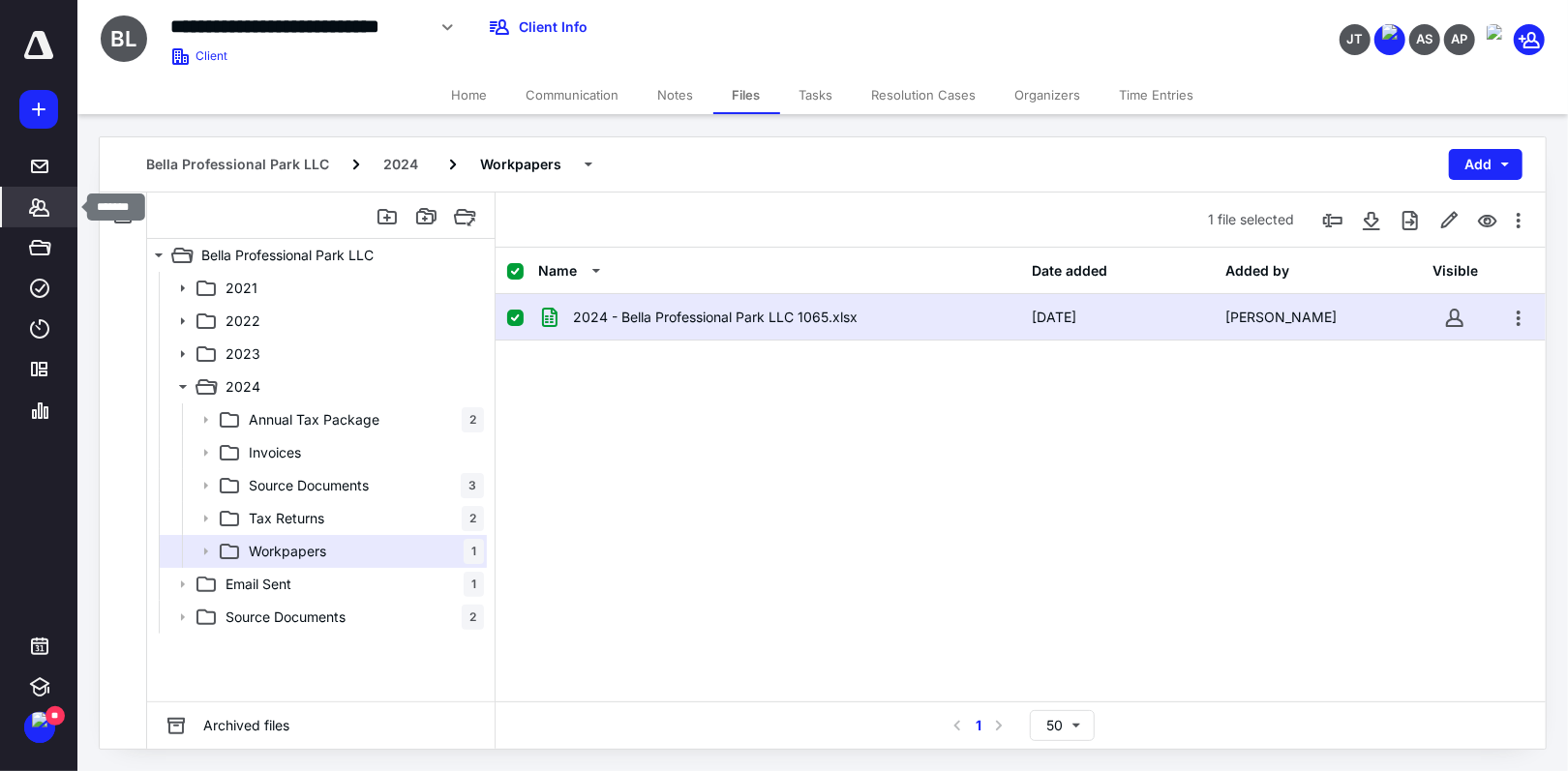 click 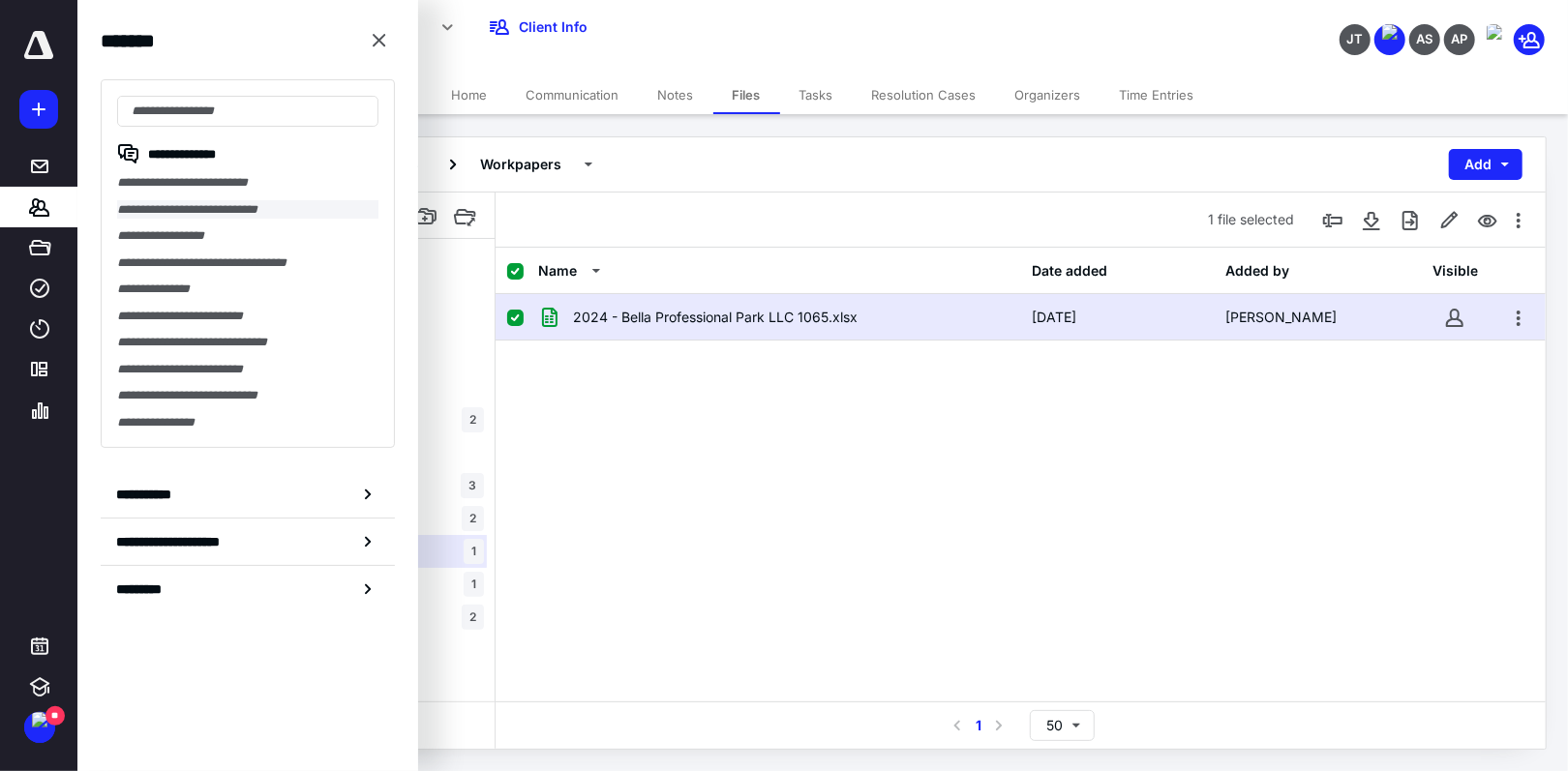click on "**********" at bounding box center [248, 210] 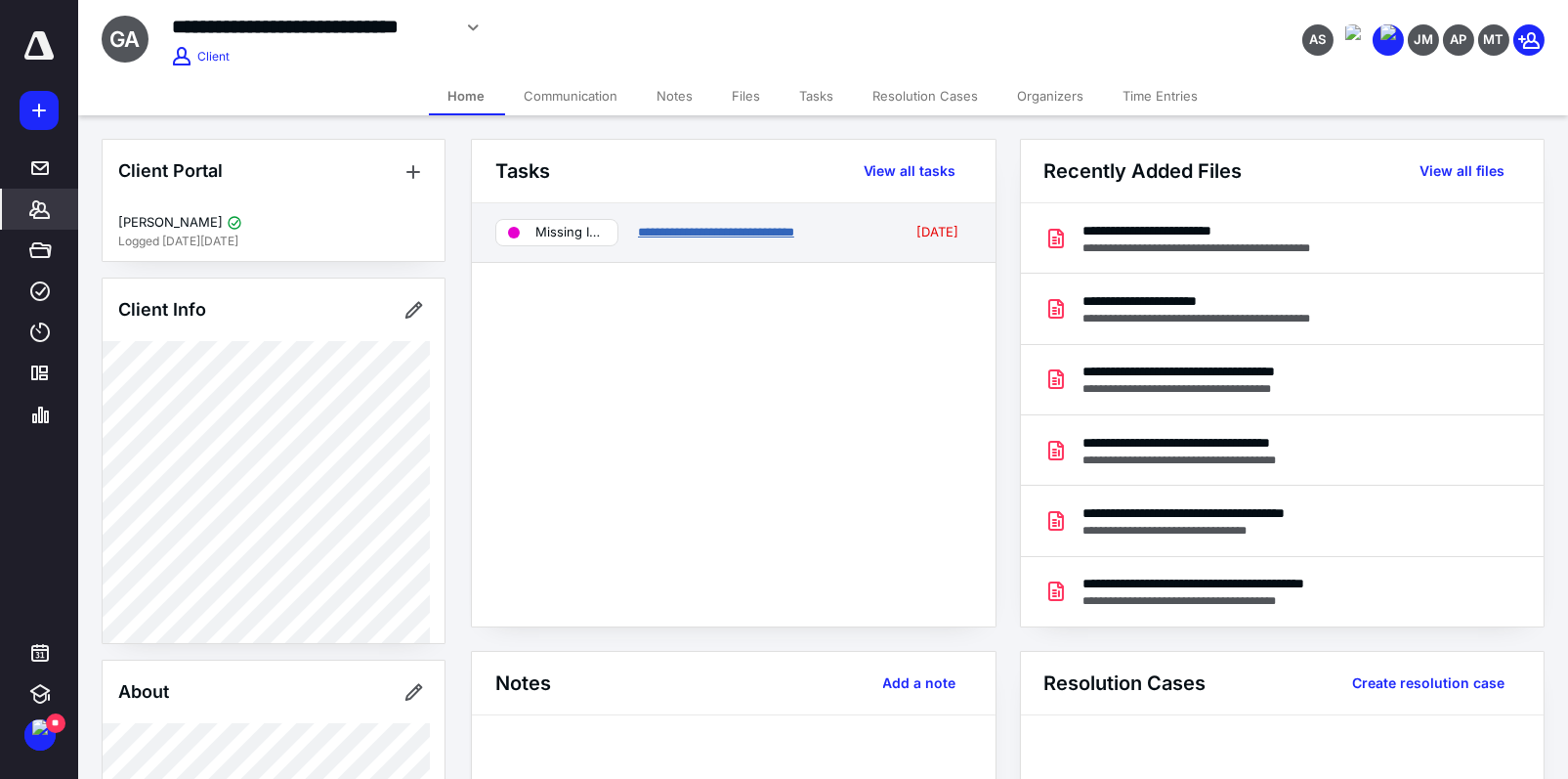 click on "**********" at bounding box center [716, 232] 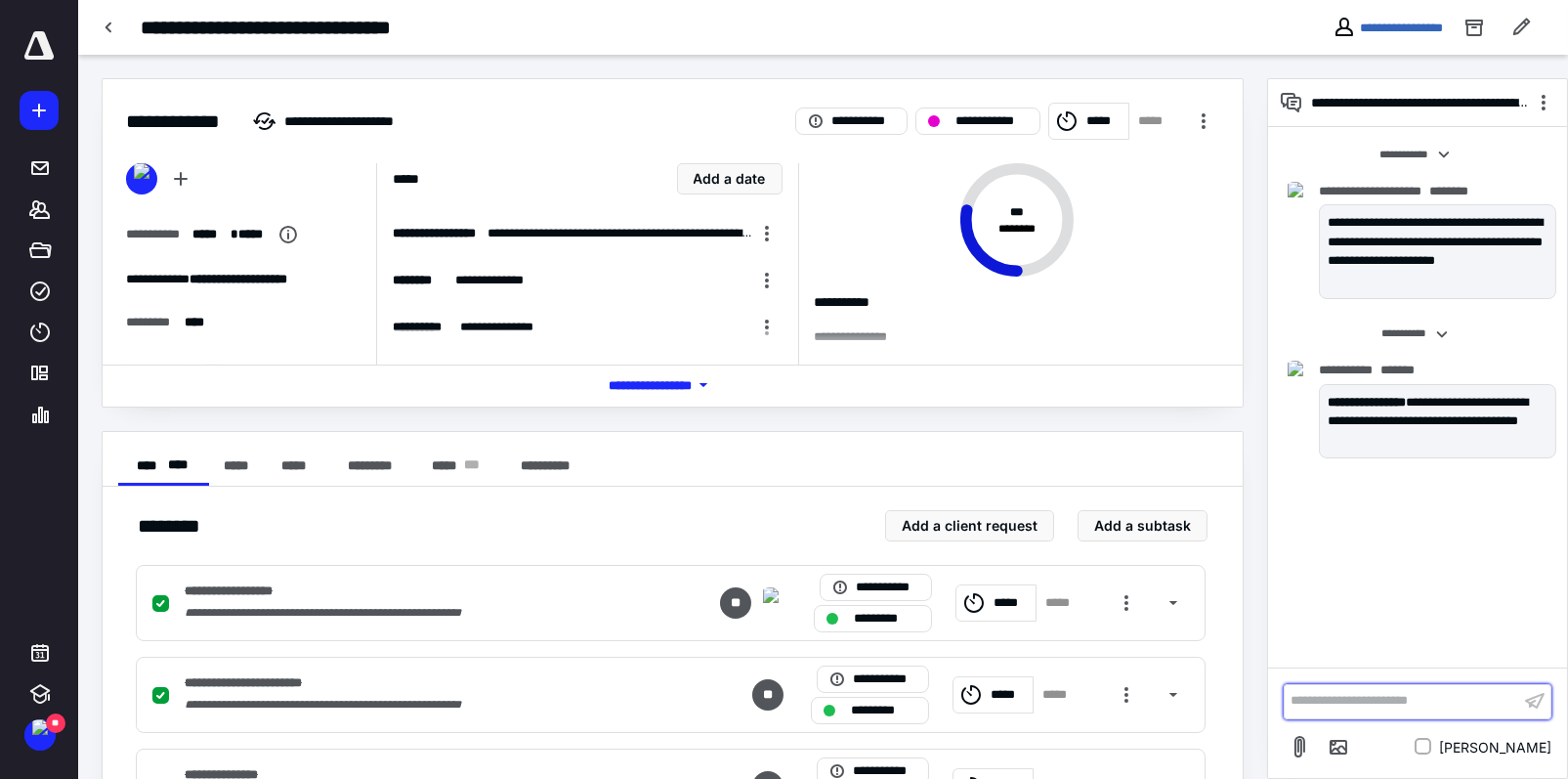 click on "**********" at bounding box center (1402, 701) 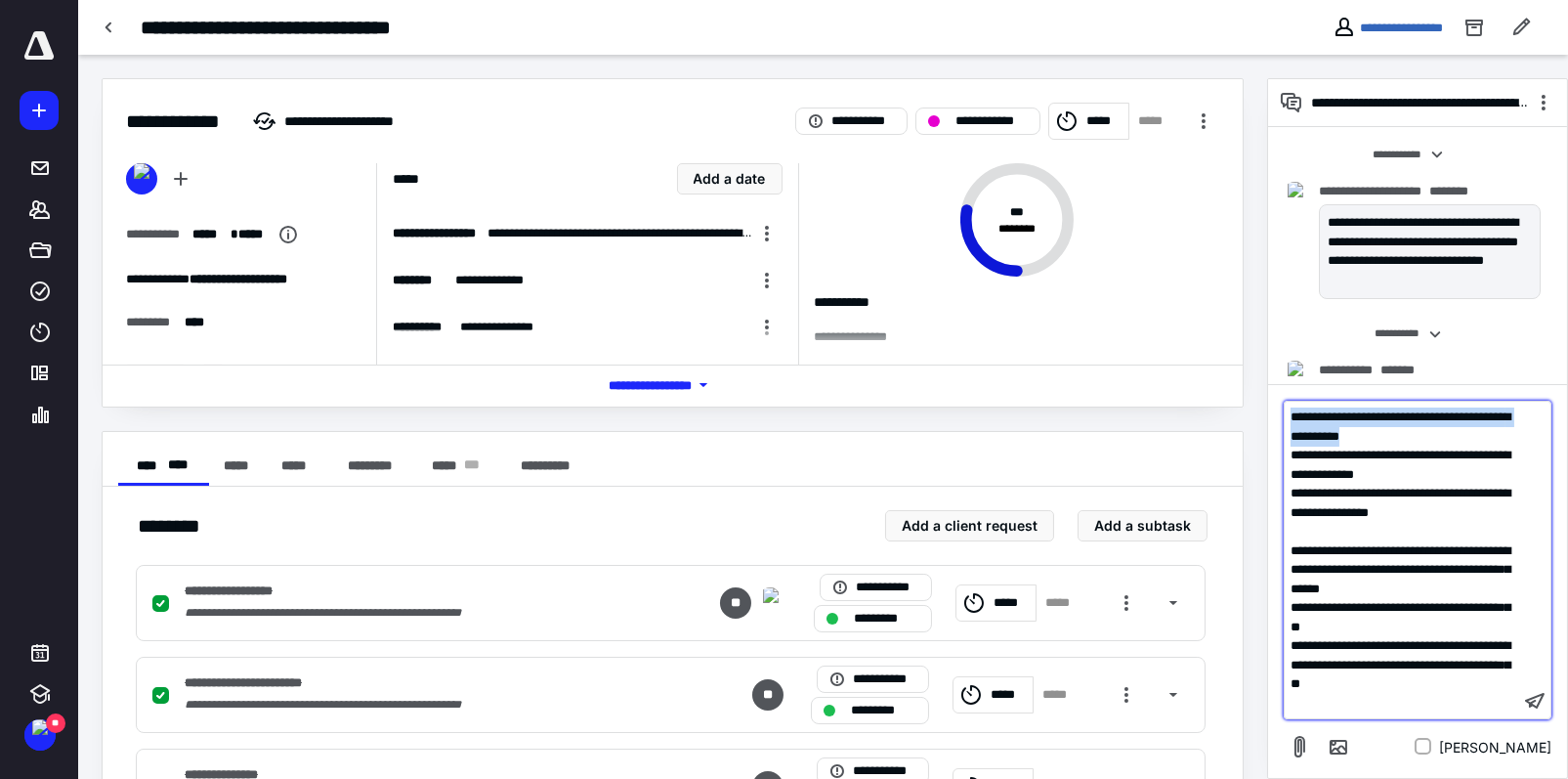 drag, startPoint x: 1437, startPoint y: 428, endPoint x: 1309, endPoint y: 417, distance: 128.47179 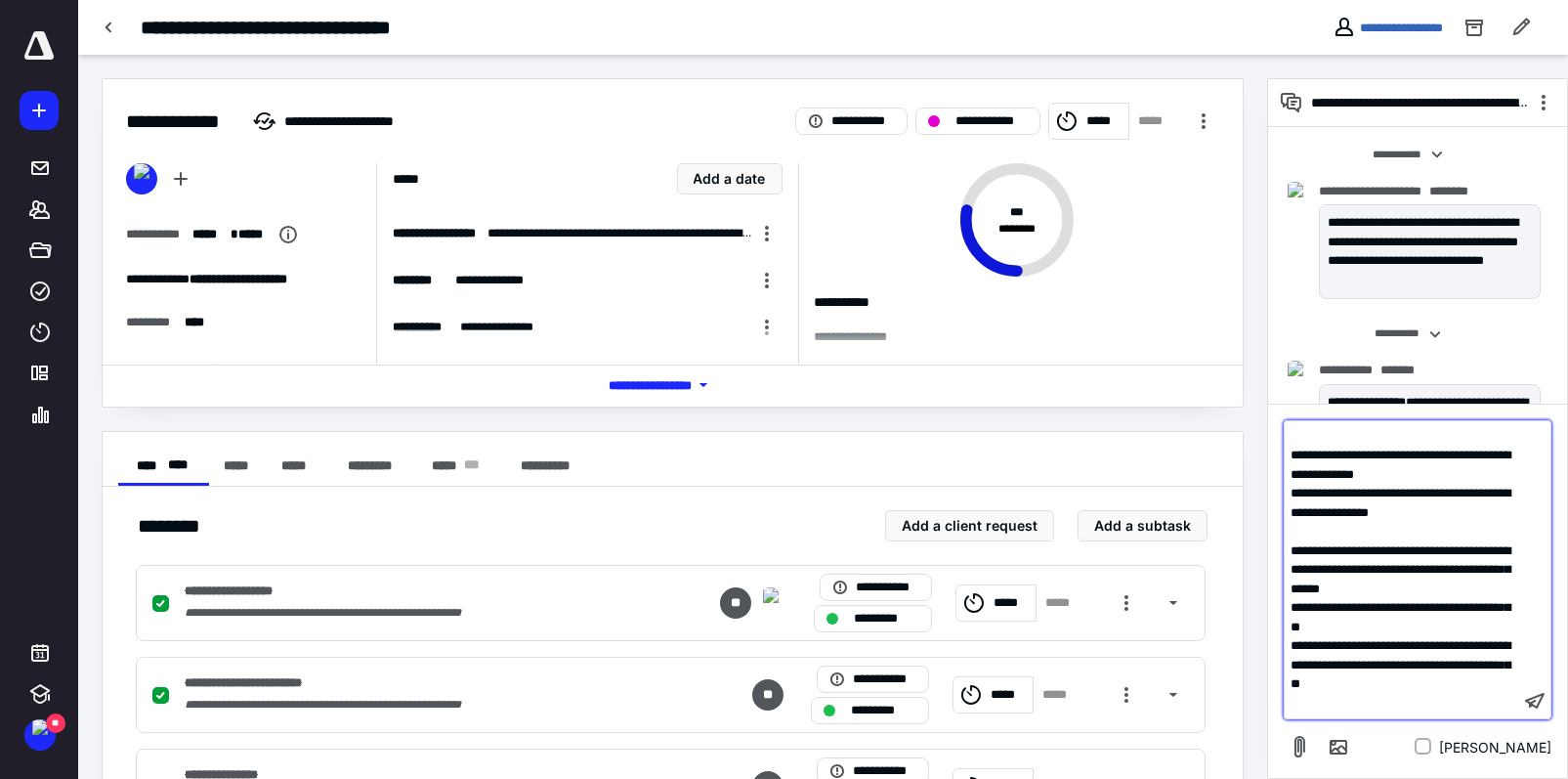type 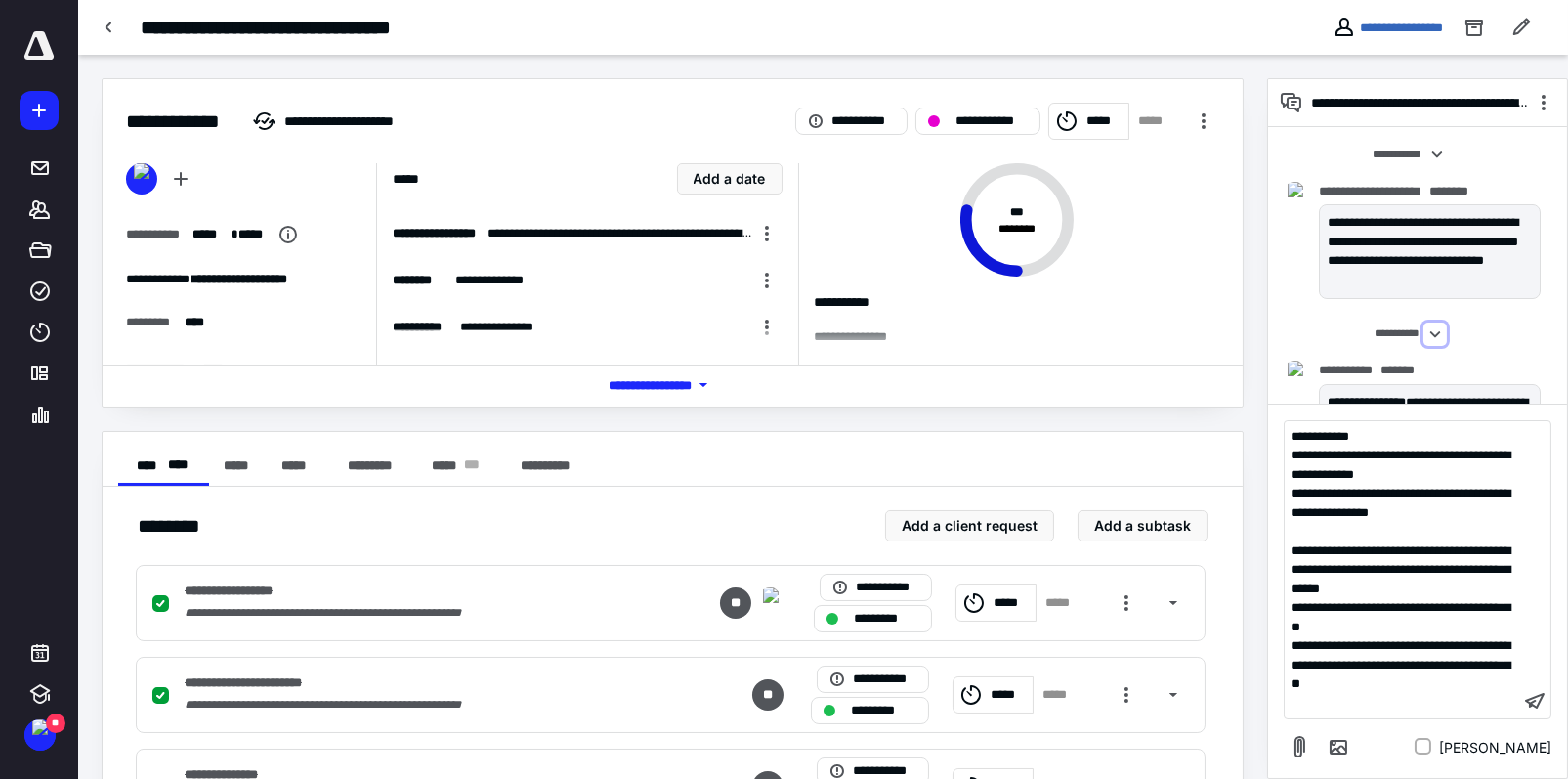 type 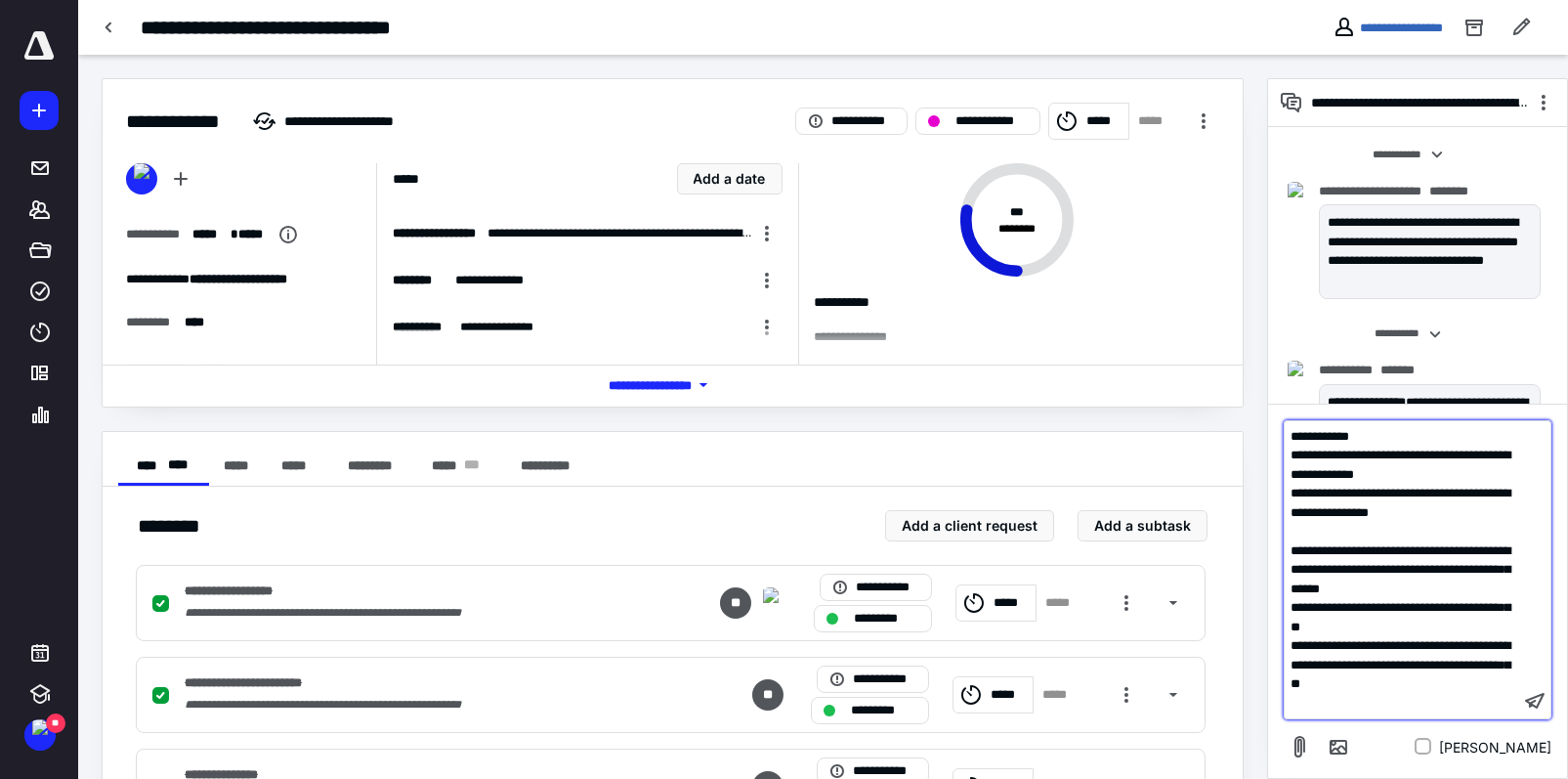 click on "**********" at bounding box center [1402, 437] 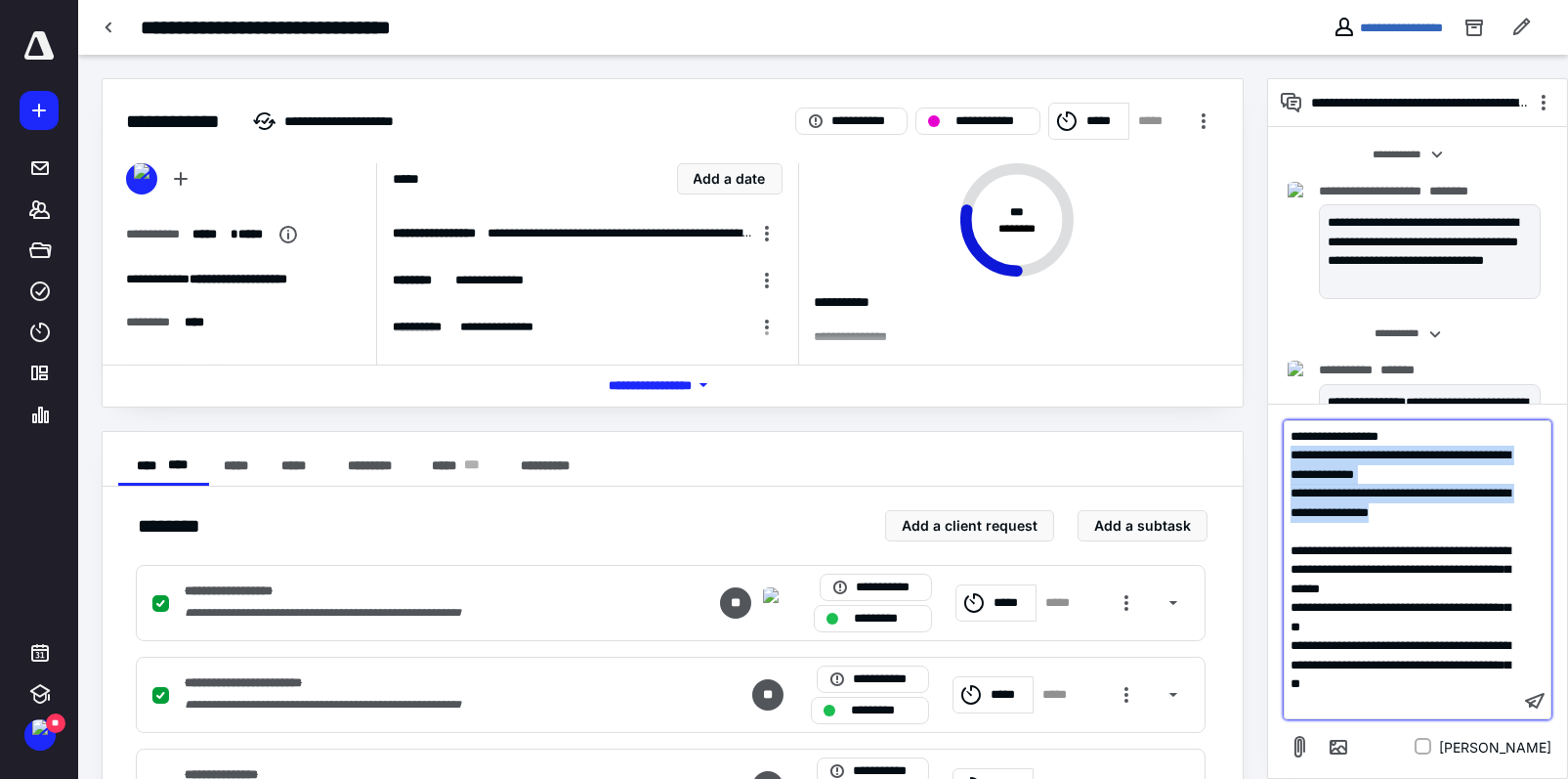 drag, startPoint x: 1499, startPoint y: 508, endPoint x: 1283, endPoint y: 457, distance: 221.93918 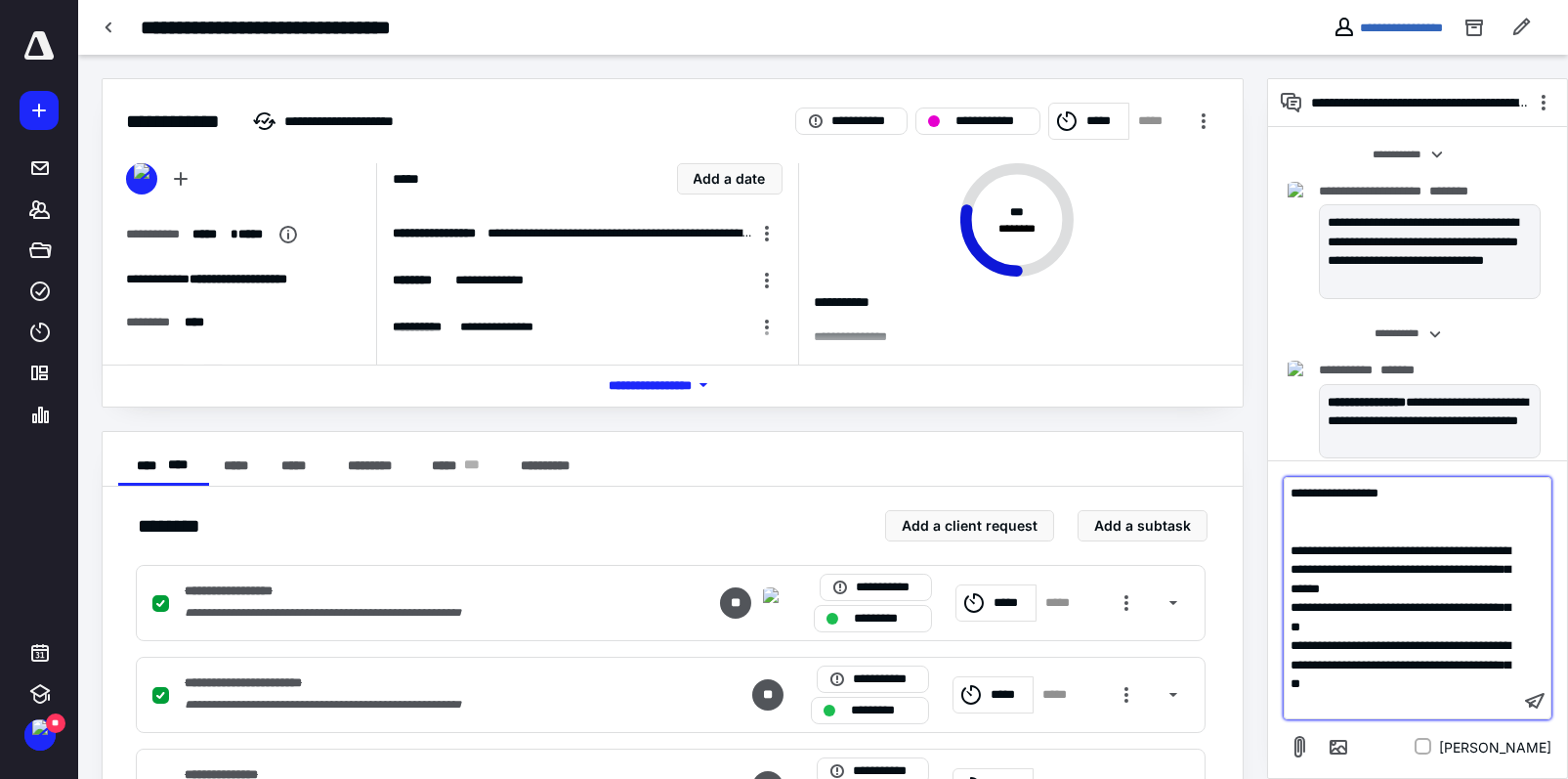 click on "﻿" at bounding box center [1402, 532] 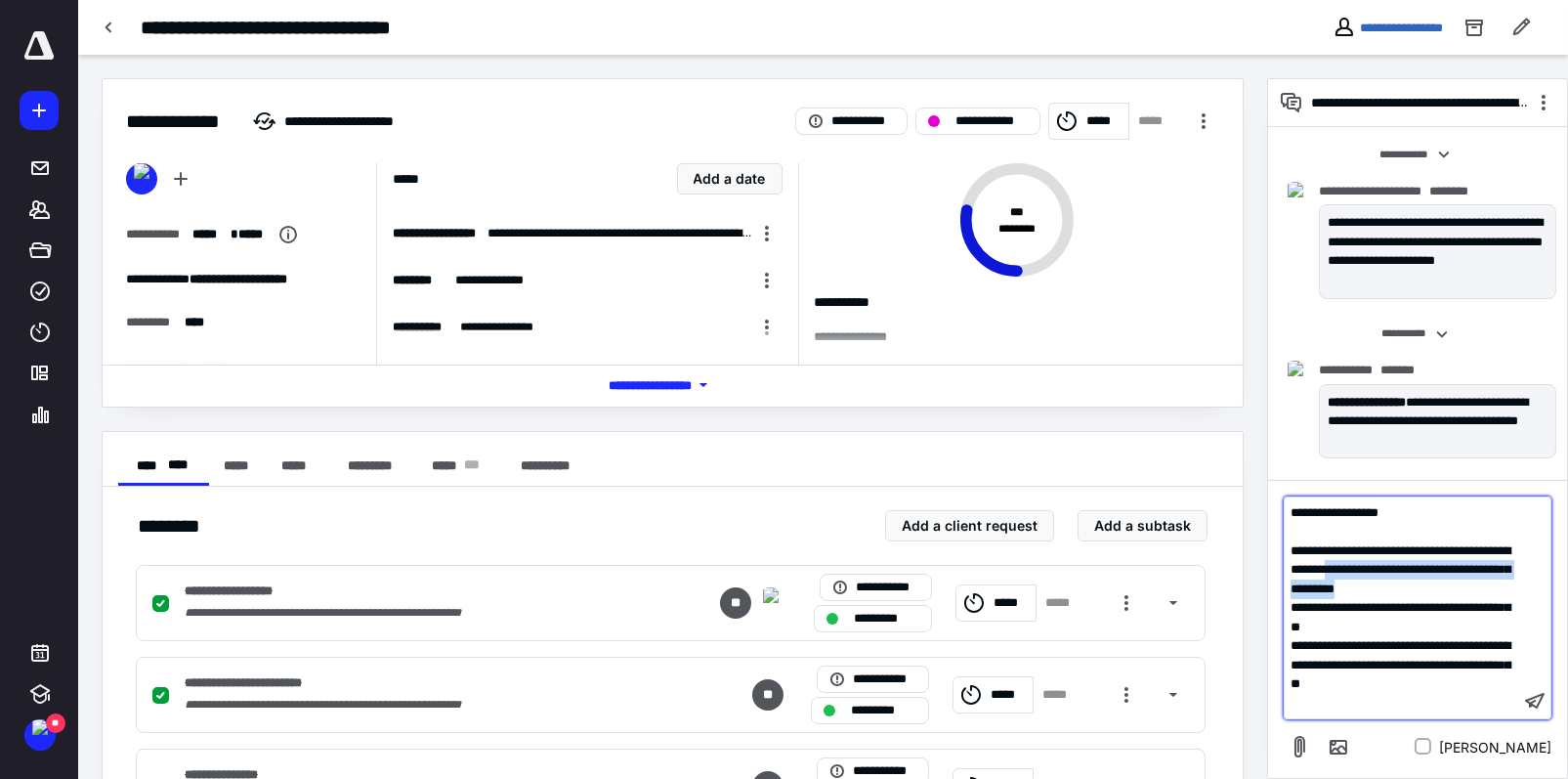 drag, startPoint x: 1406, startPoint y: 571, endPoint x: 1481, endPoint y: 589, distance: 77.12976 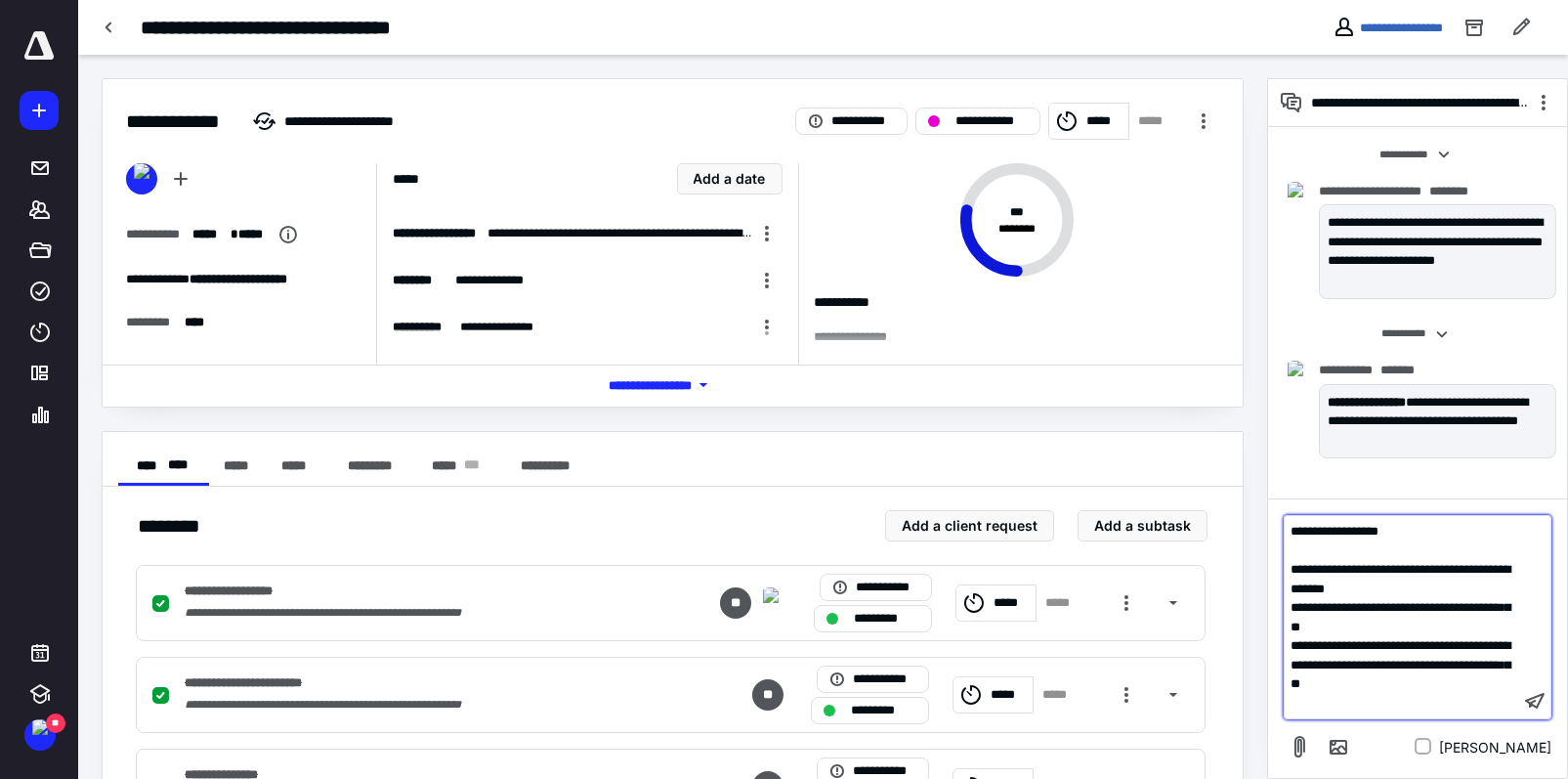 click on "**********" at bounding box center (1400, 617) 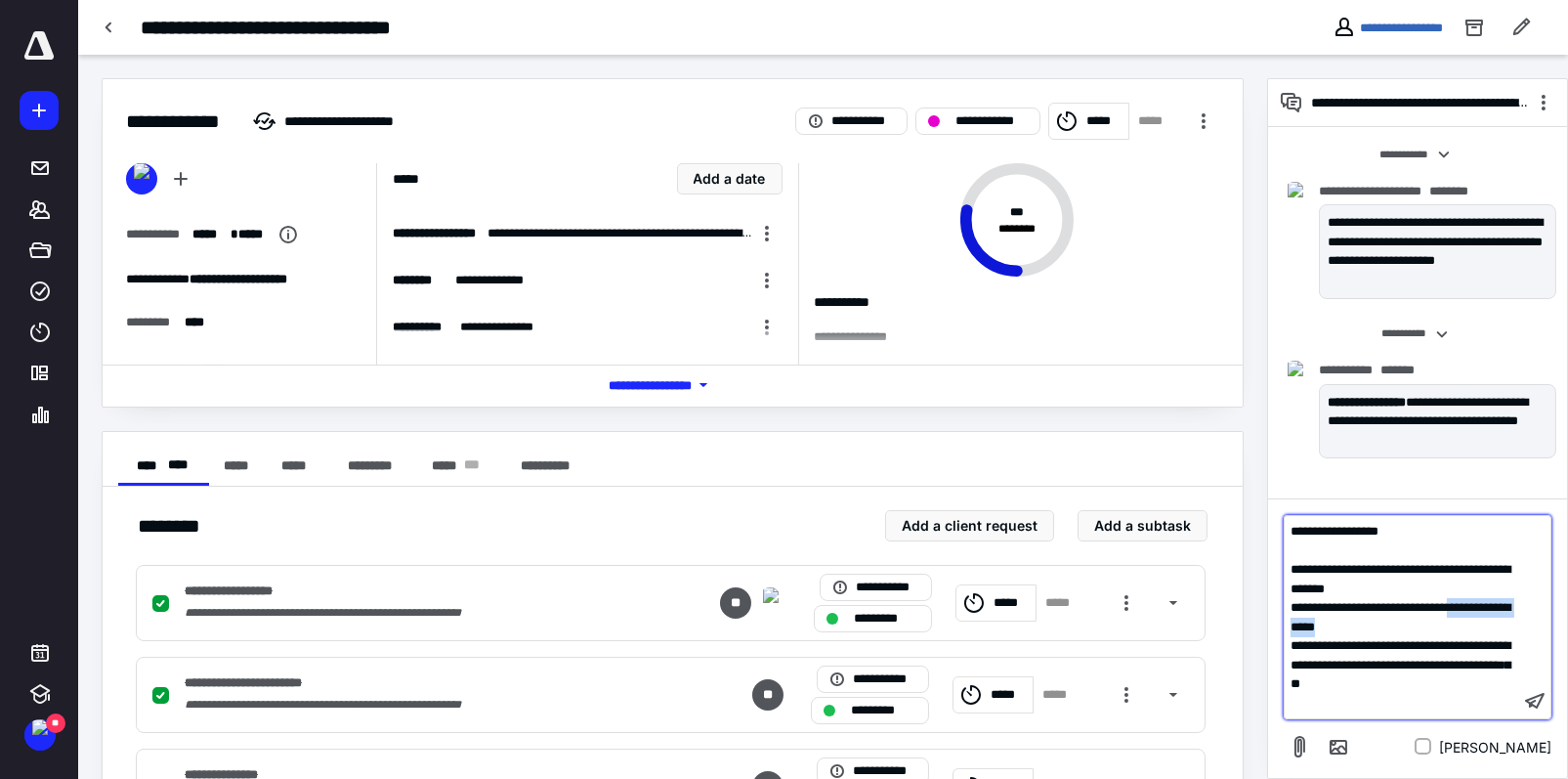 drag, startPoint x: 1407, startPoint y: 627, endPoint x: 1277, endPoint y: 627, distance: 130 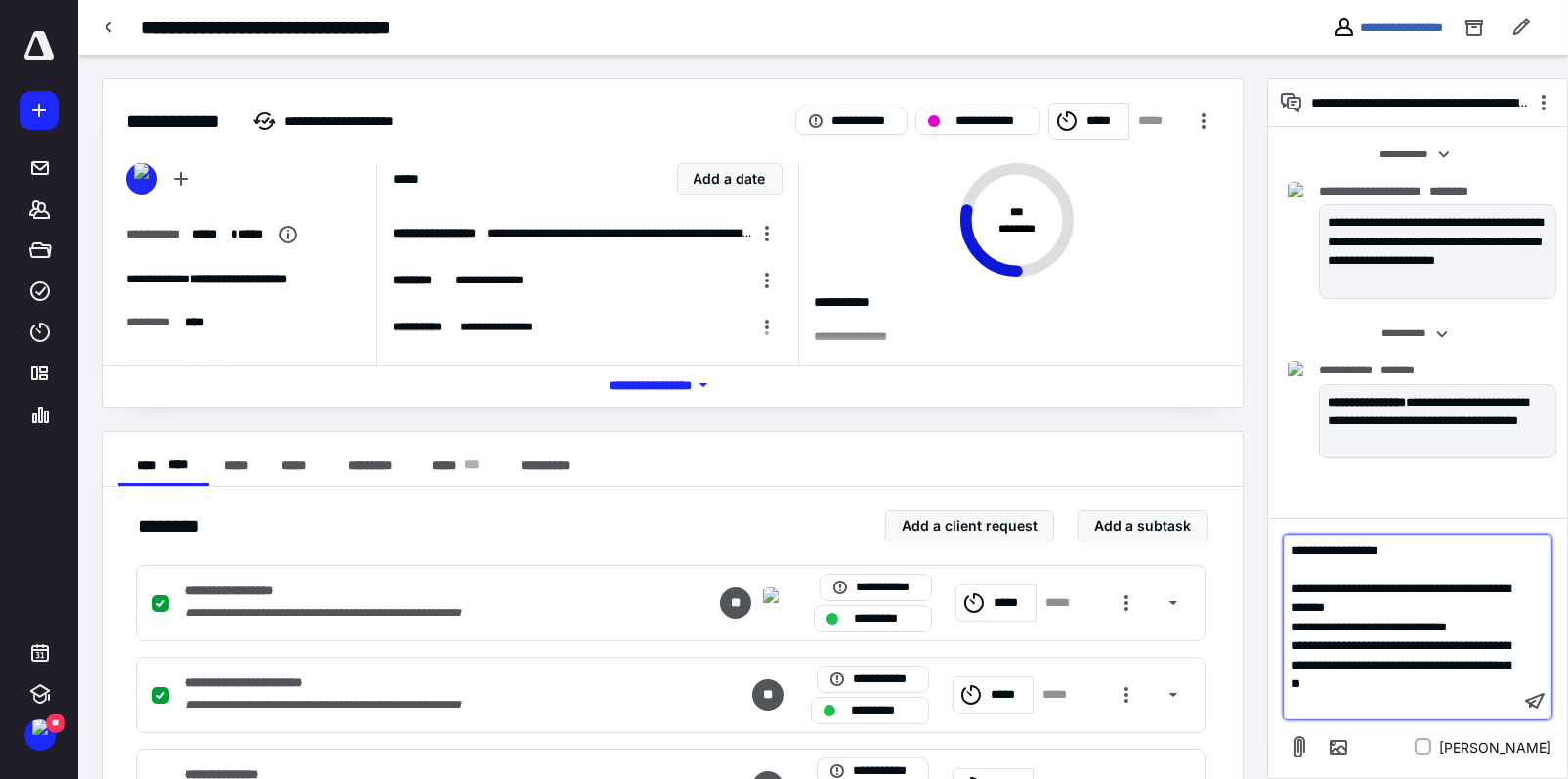 click on "**********" at bounding box center (1400, 665) 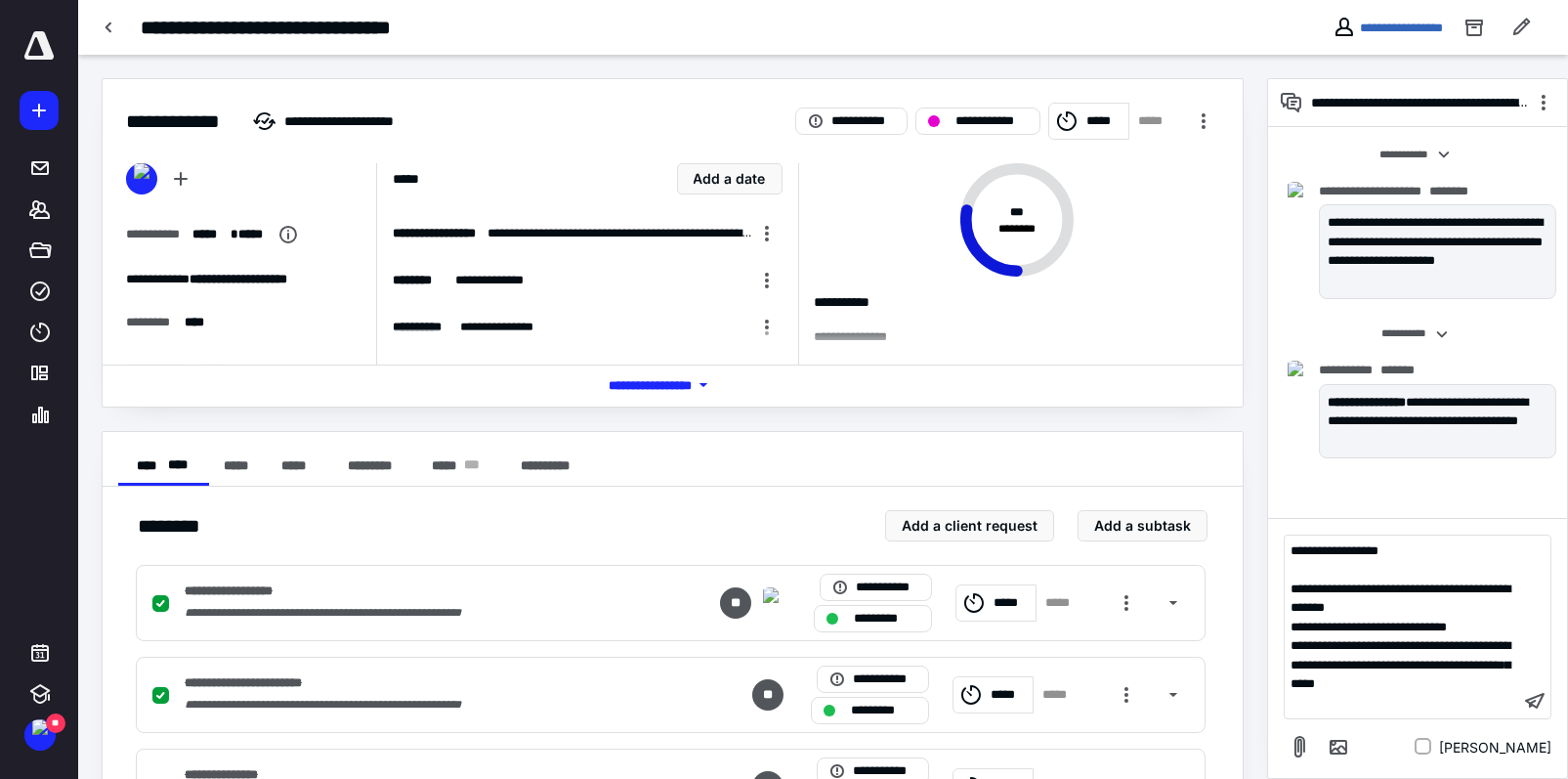 click on "**********" at bounding box center [1402, 628] 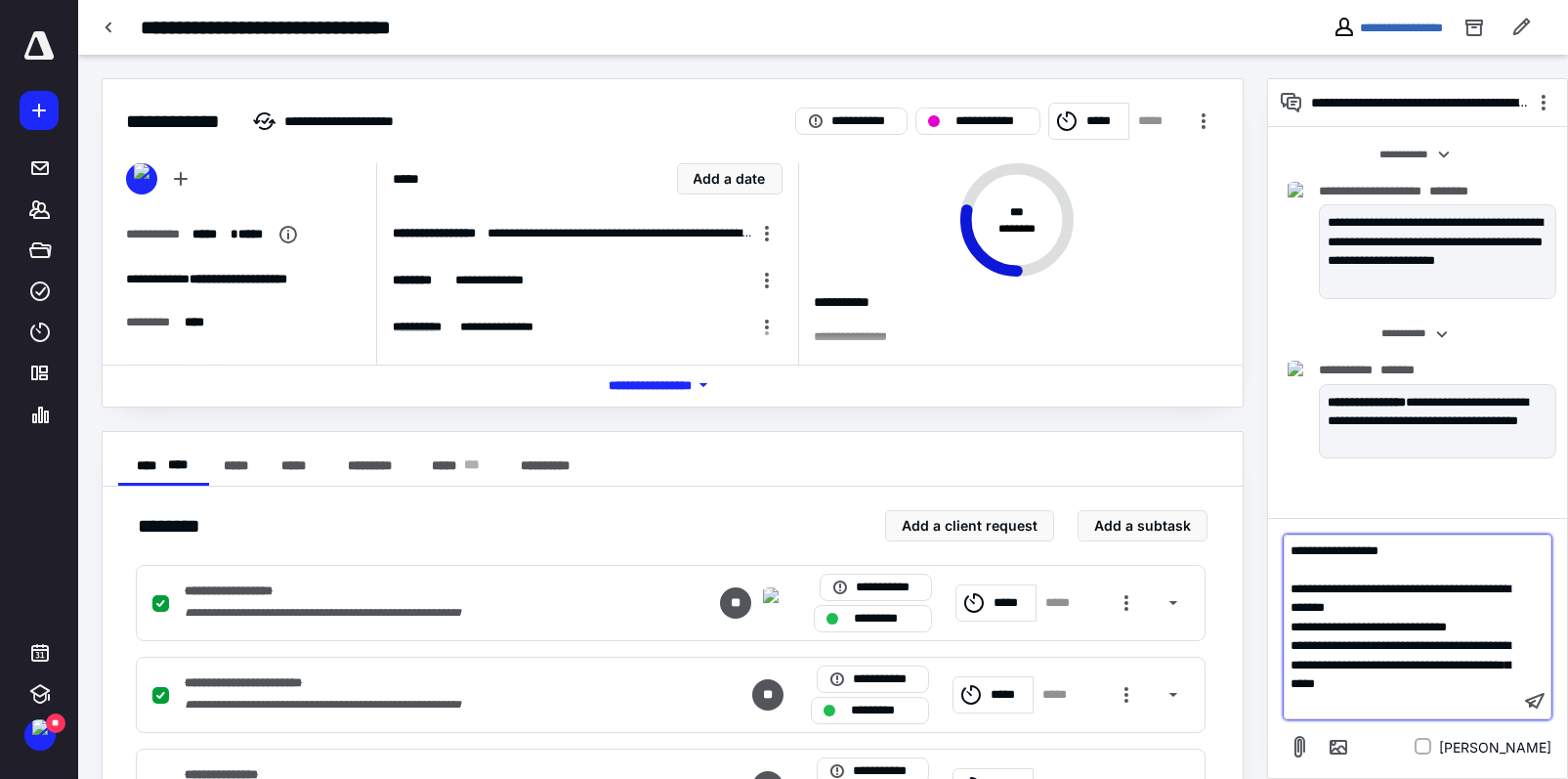 click on "**********" at bounding box center [1402, 665] 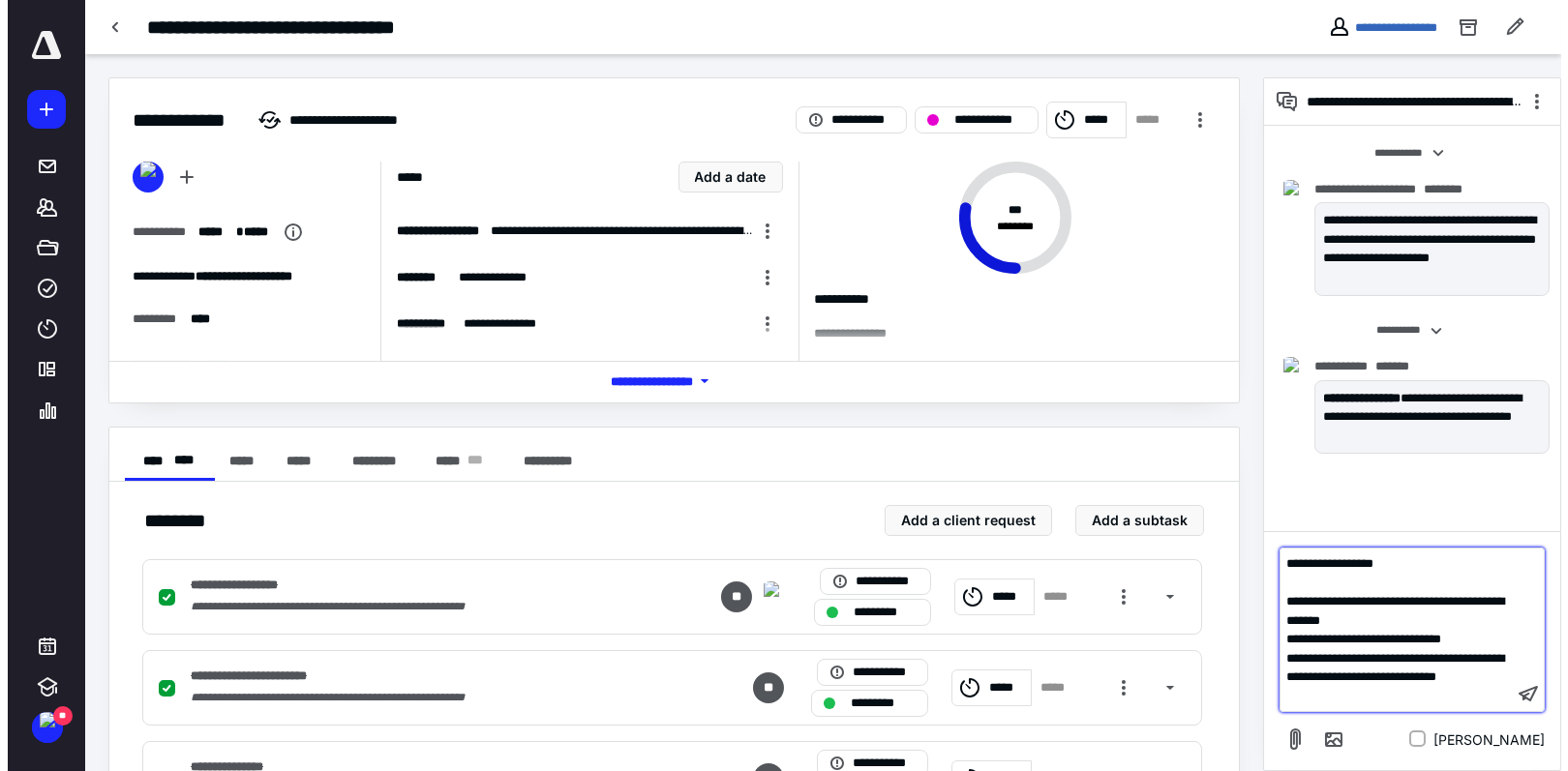 scroll, scrollTop: 44, scrollLeft: 0, axis: vertical 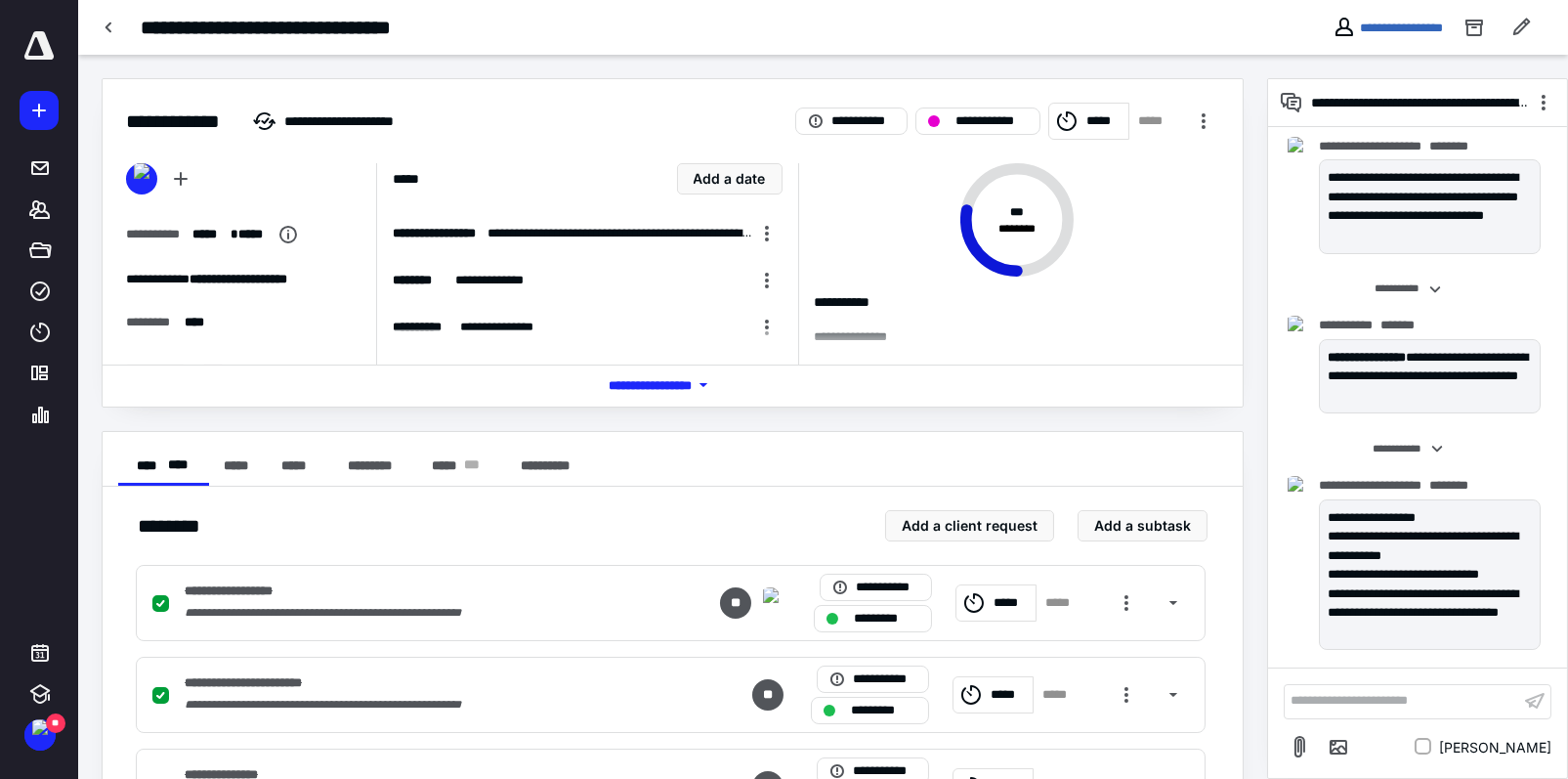 click on "*** **** *******" at bounding box center [673, 385] 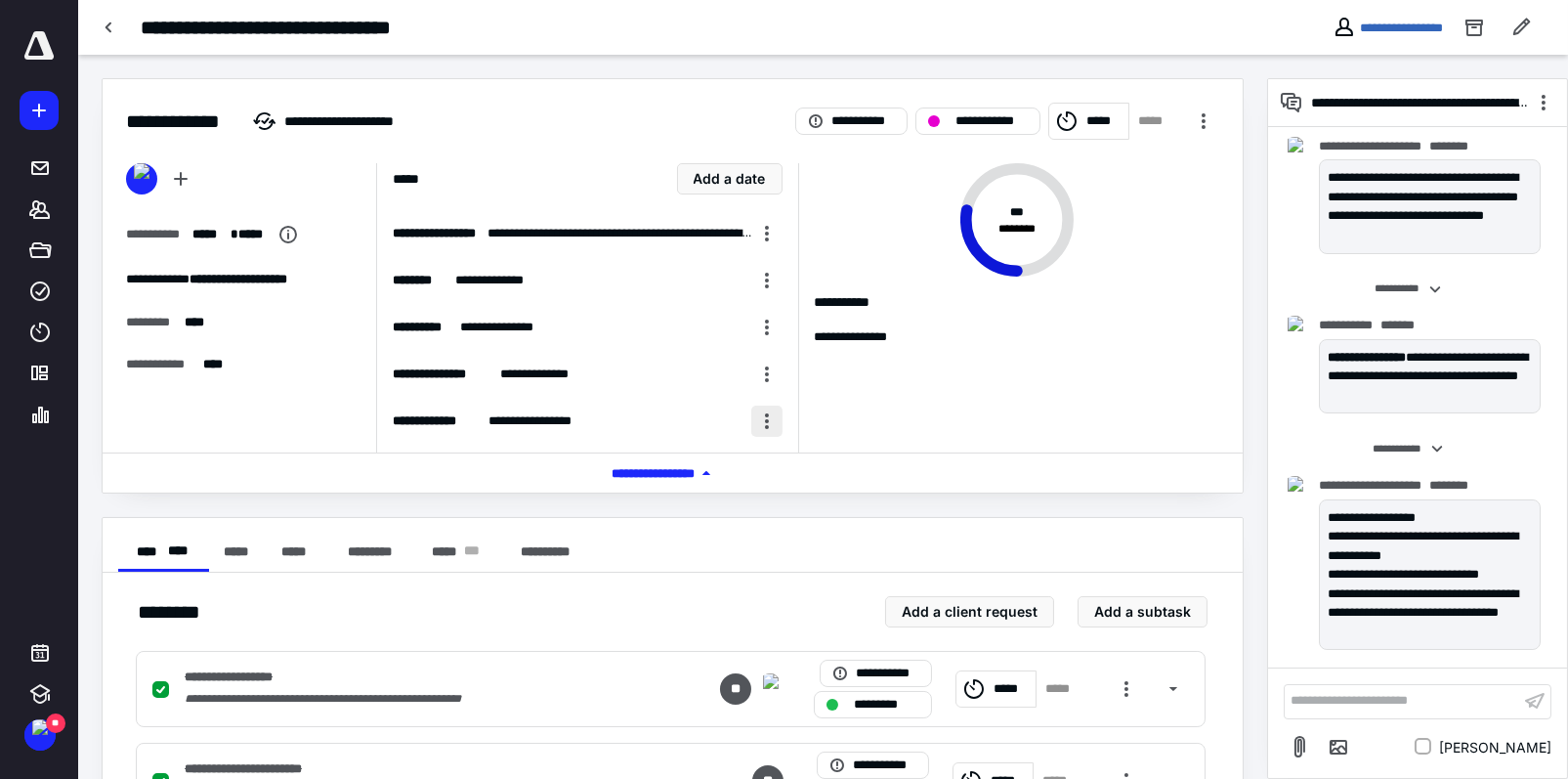 click at bounding box center [767, 421] 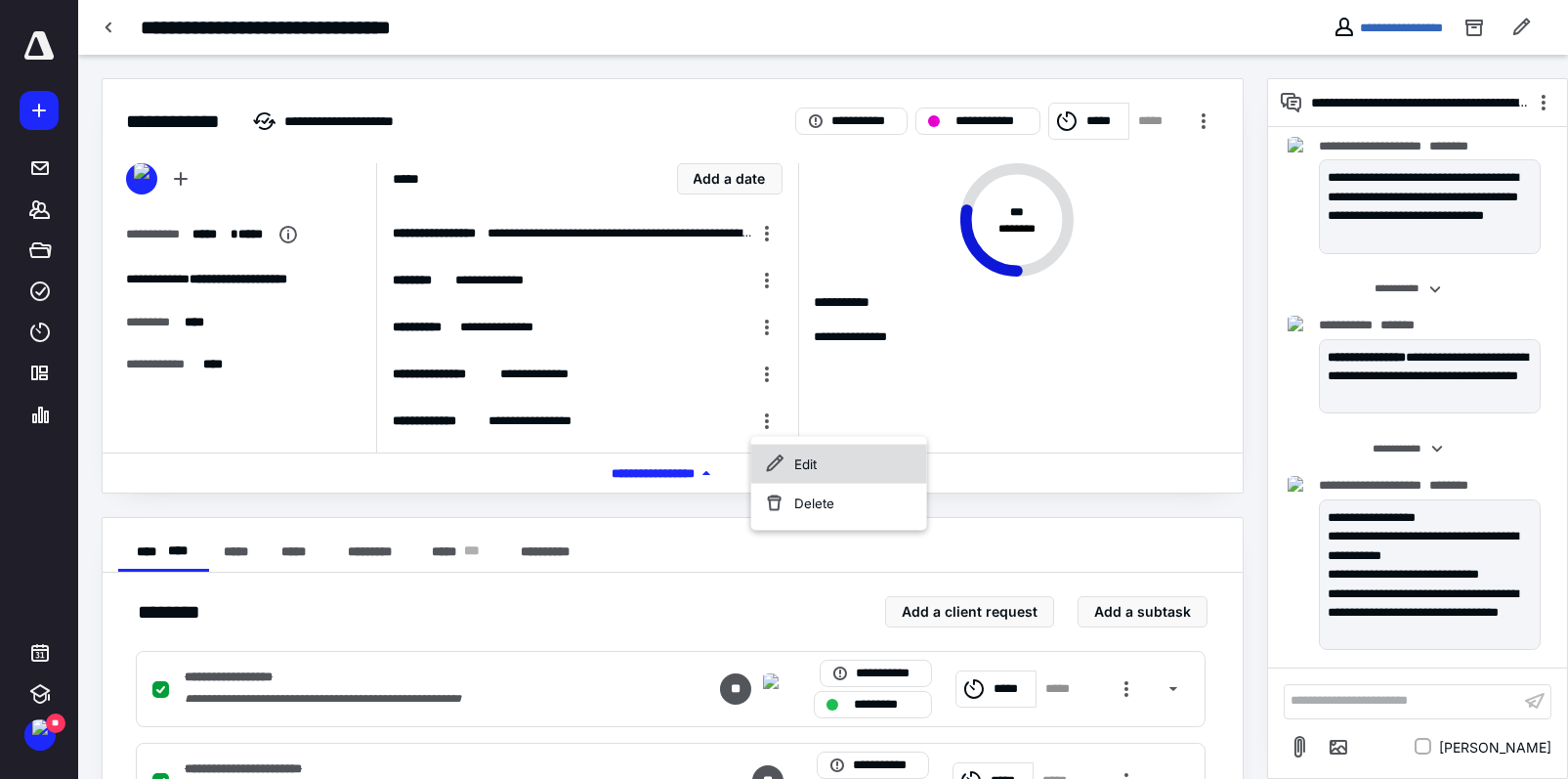 click on "Edit" at bounding box center [839, 464] 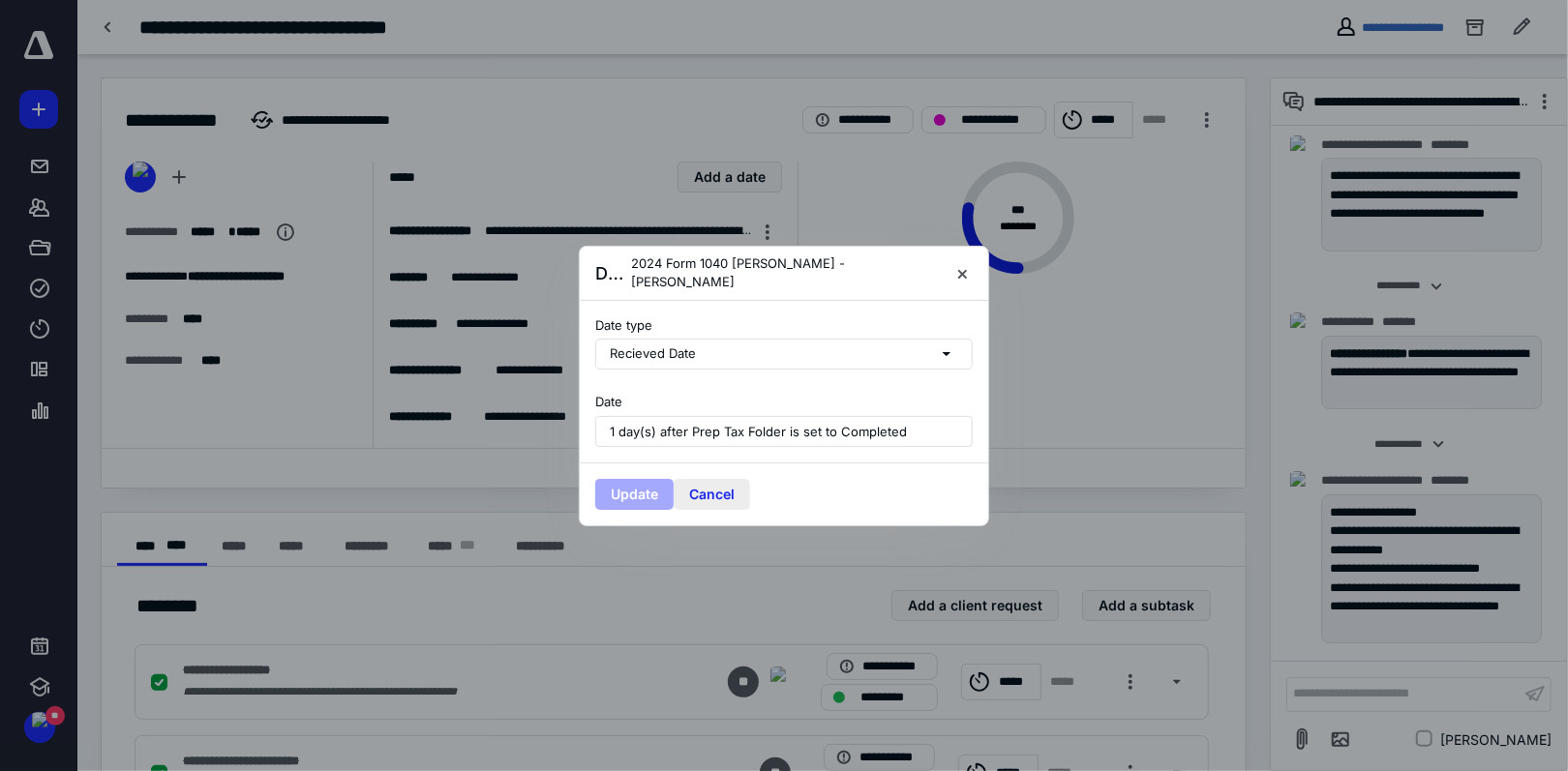 drag, startPoint x: 706, startPoint y: 494, endPoint x: 729, endPoint y: 479, distance: 27.45906 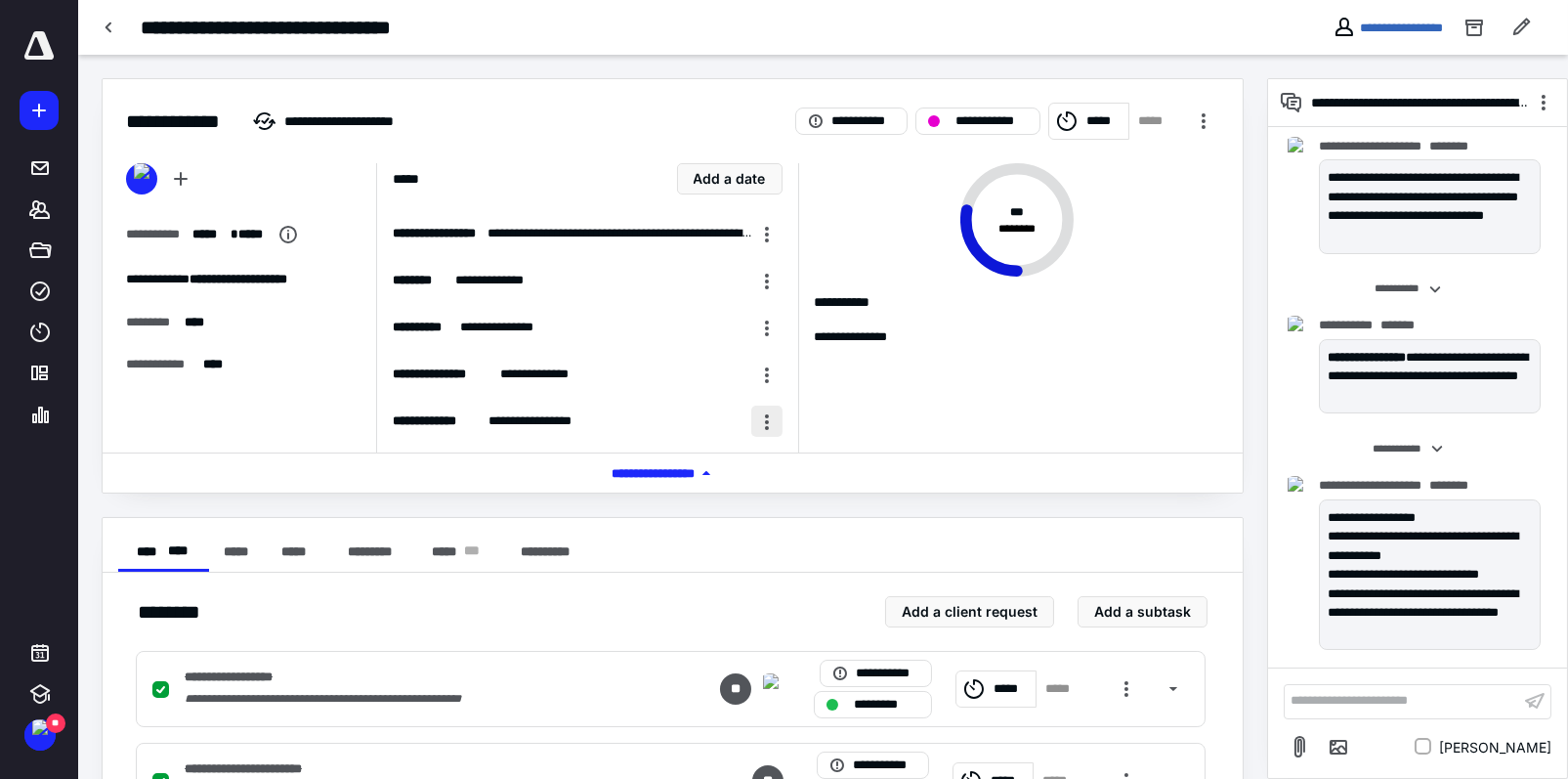 click at bounding box center [767, 421] 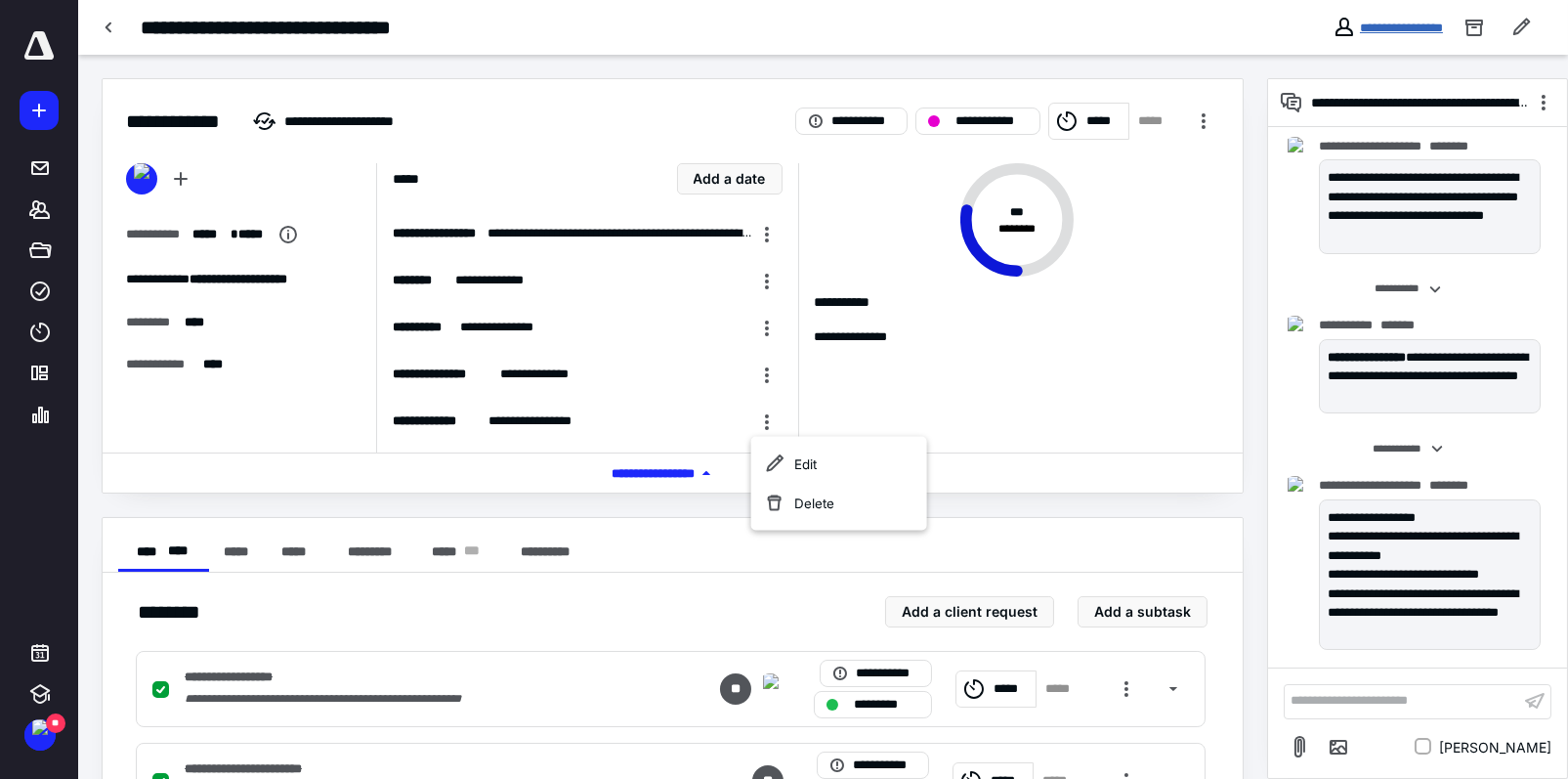 click on "**********" at bounding box center (1401, 27) 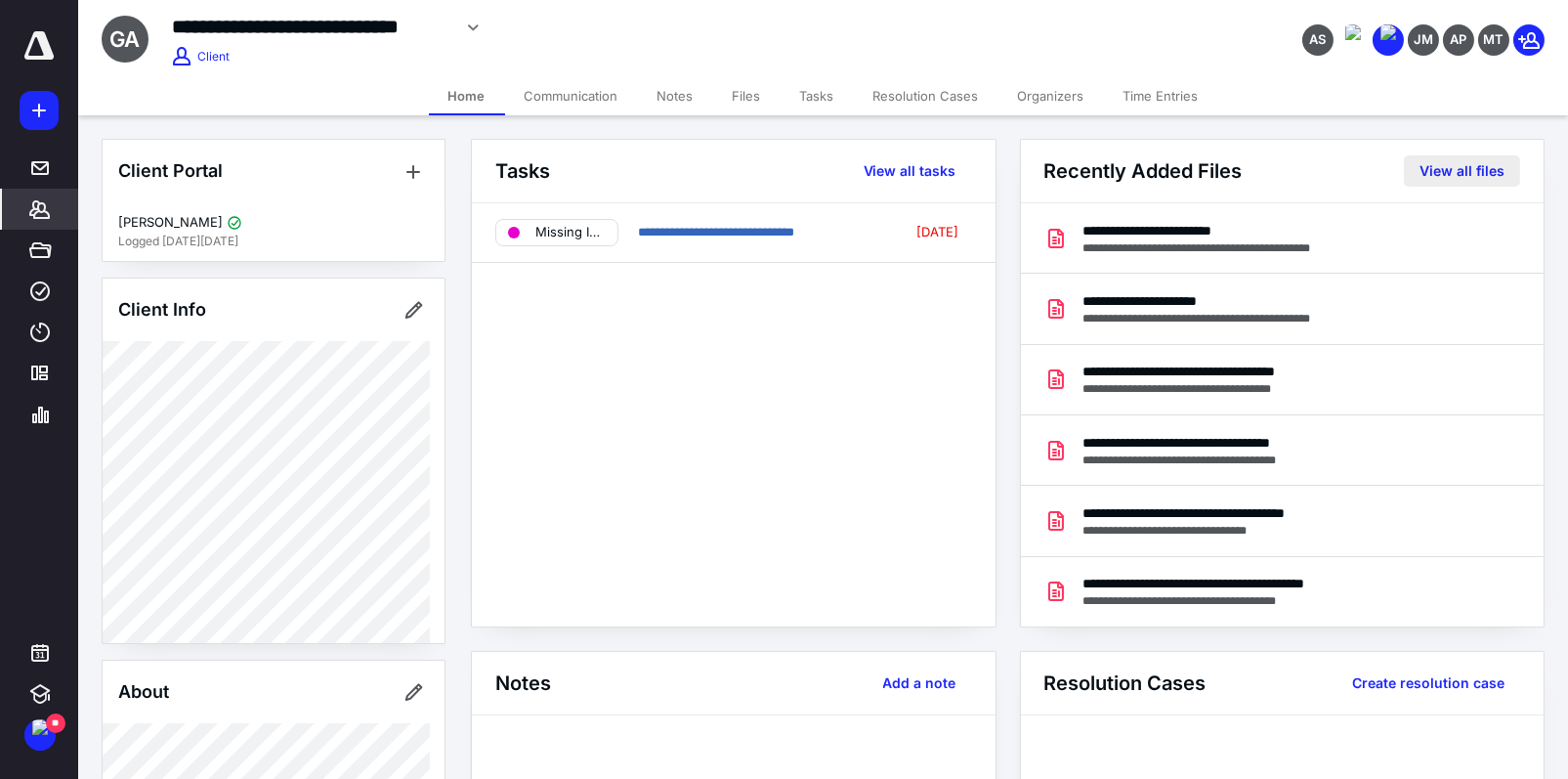 click on "View all files" at bounding box center [1462, 171] 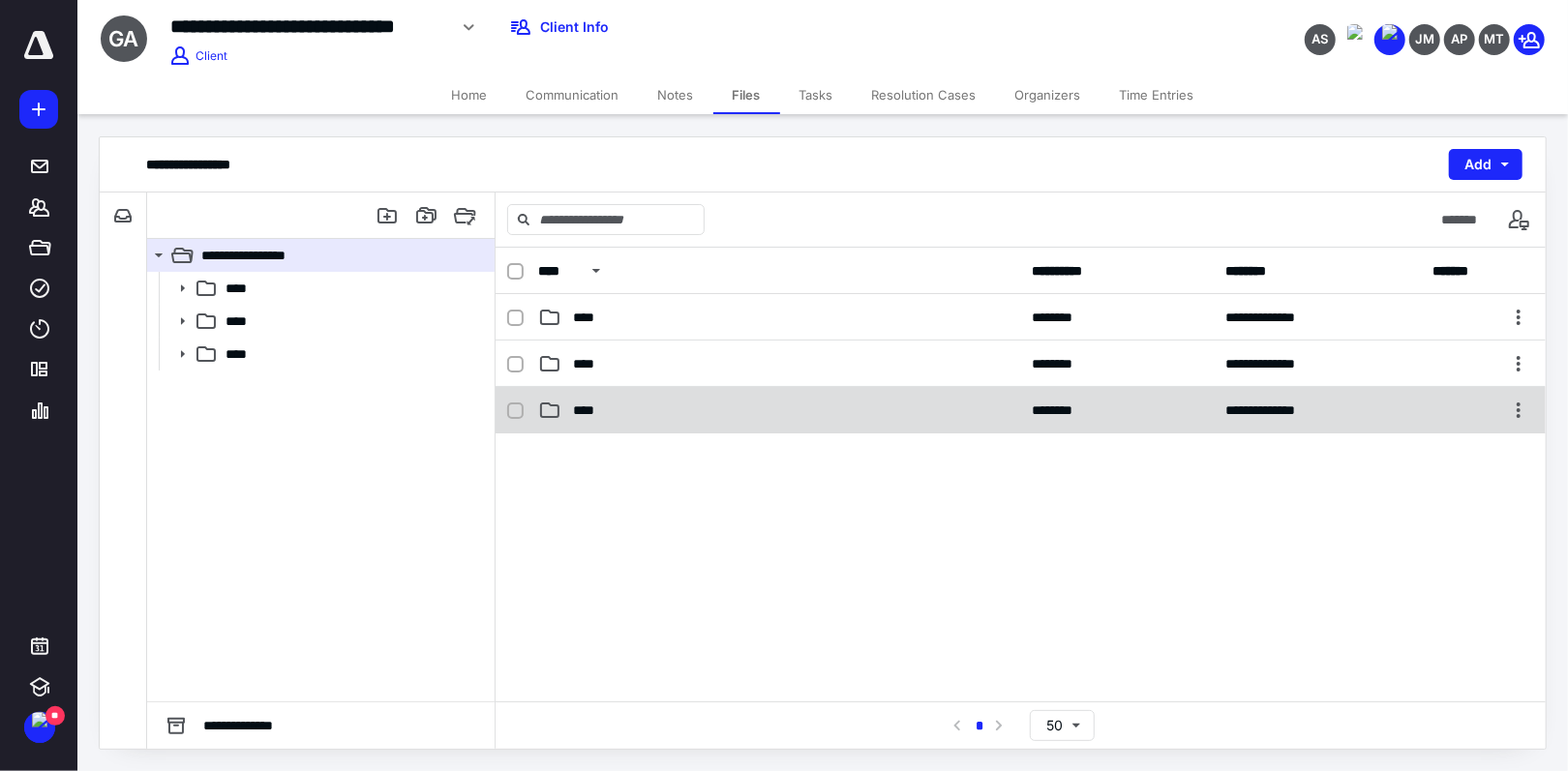 click on "****" at bounding box center (589, 410) 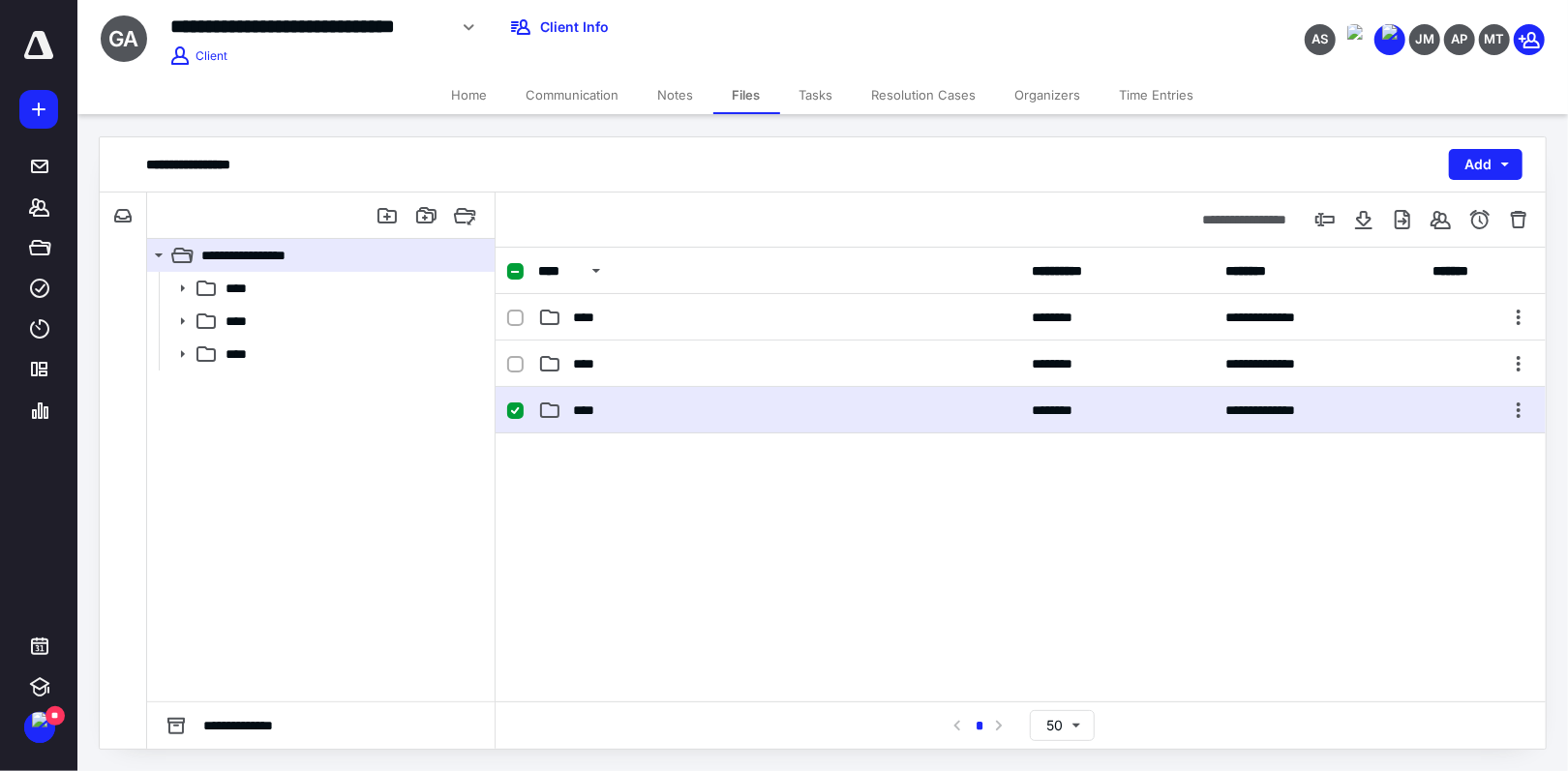 click on "****" at bounding box center [589, 410] 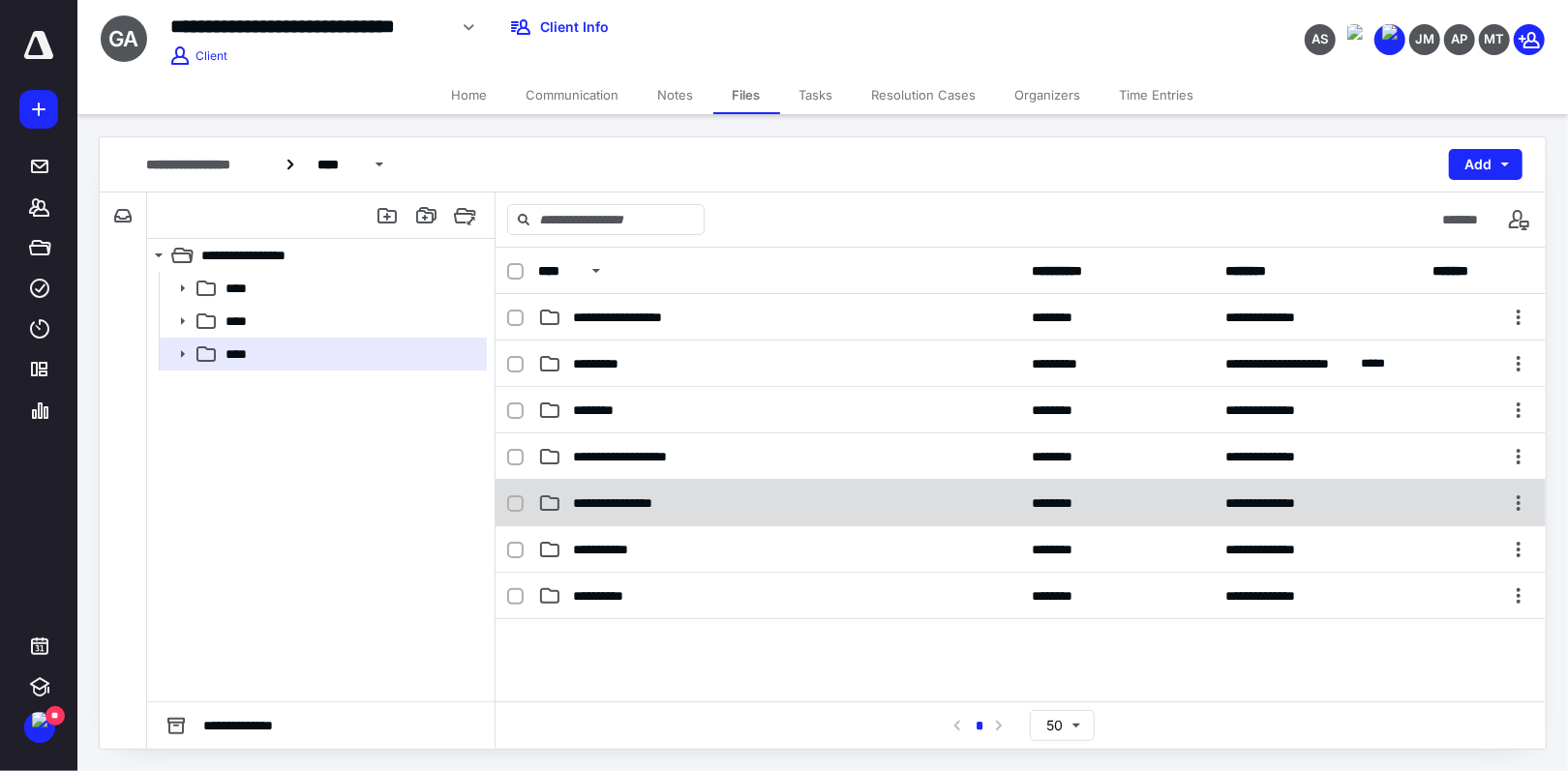 click on "**********" at bounding box center [1020, 503] 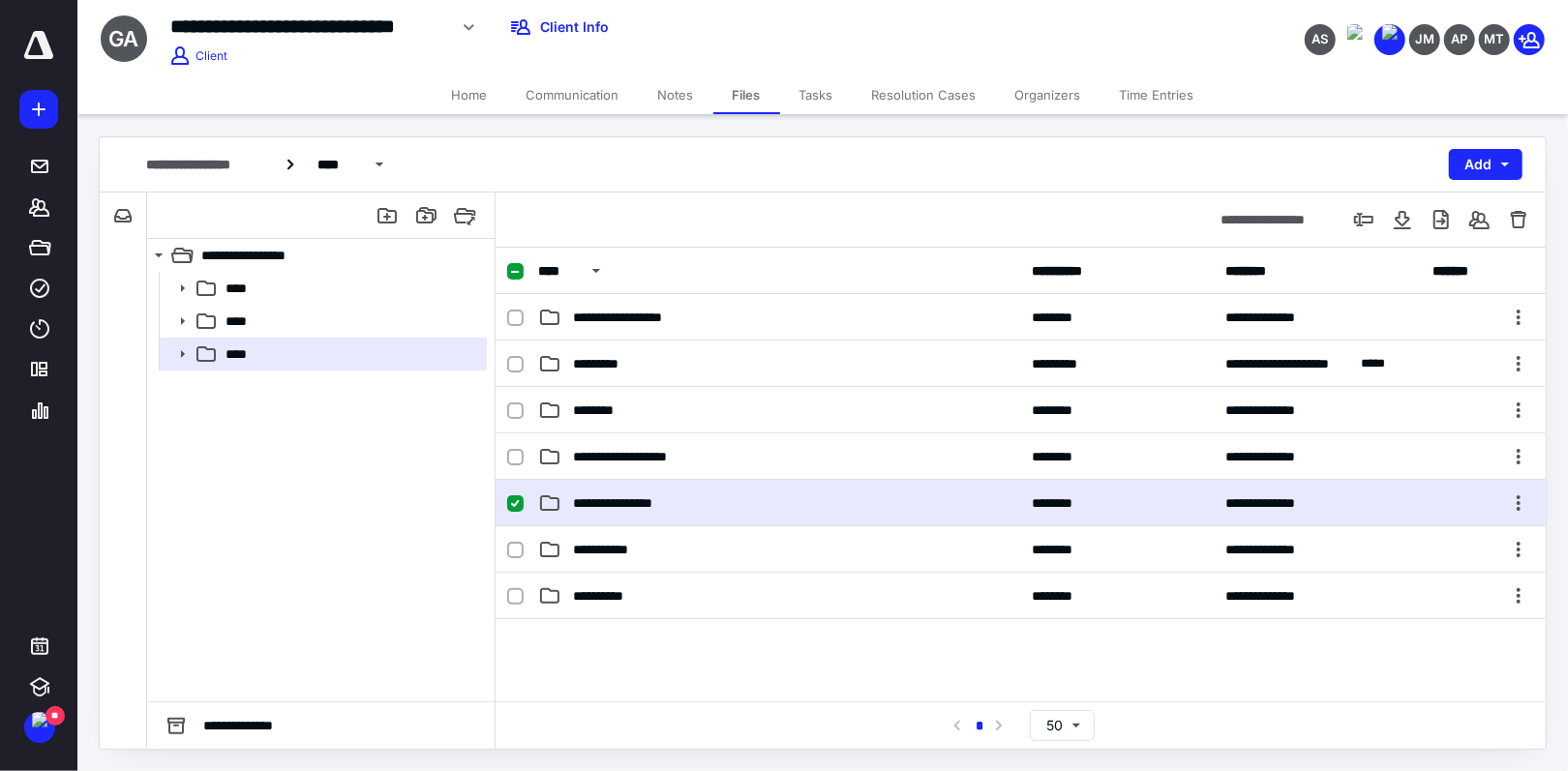 click on "**********" at bounding box center (1020, 503) 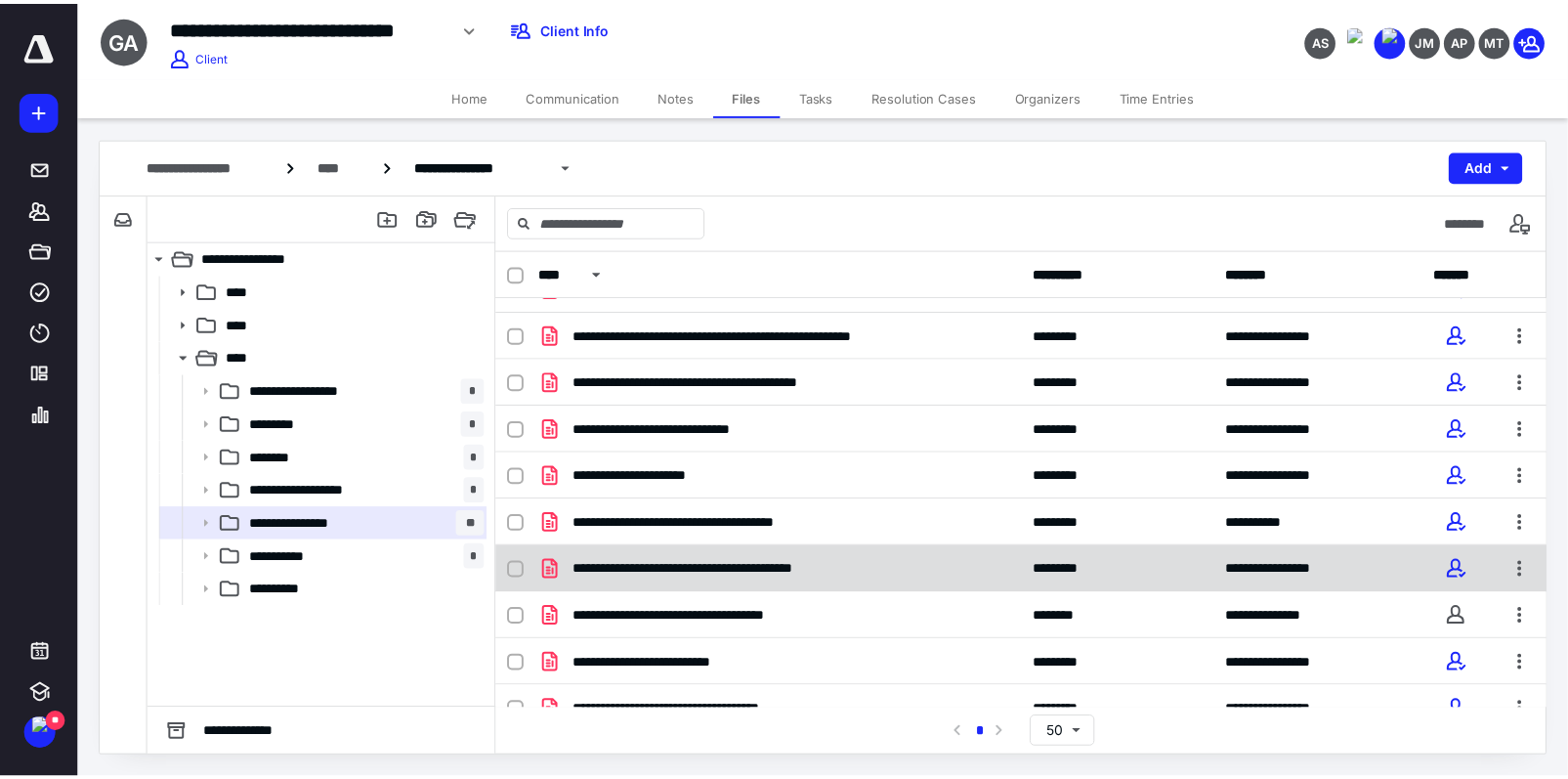scroll, scrollTop: 148, scrollLeft: 0, axis: vertical 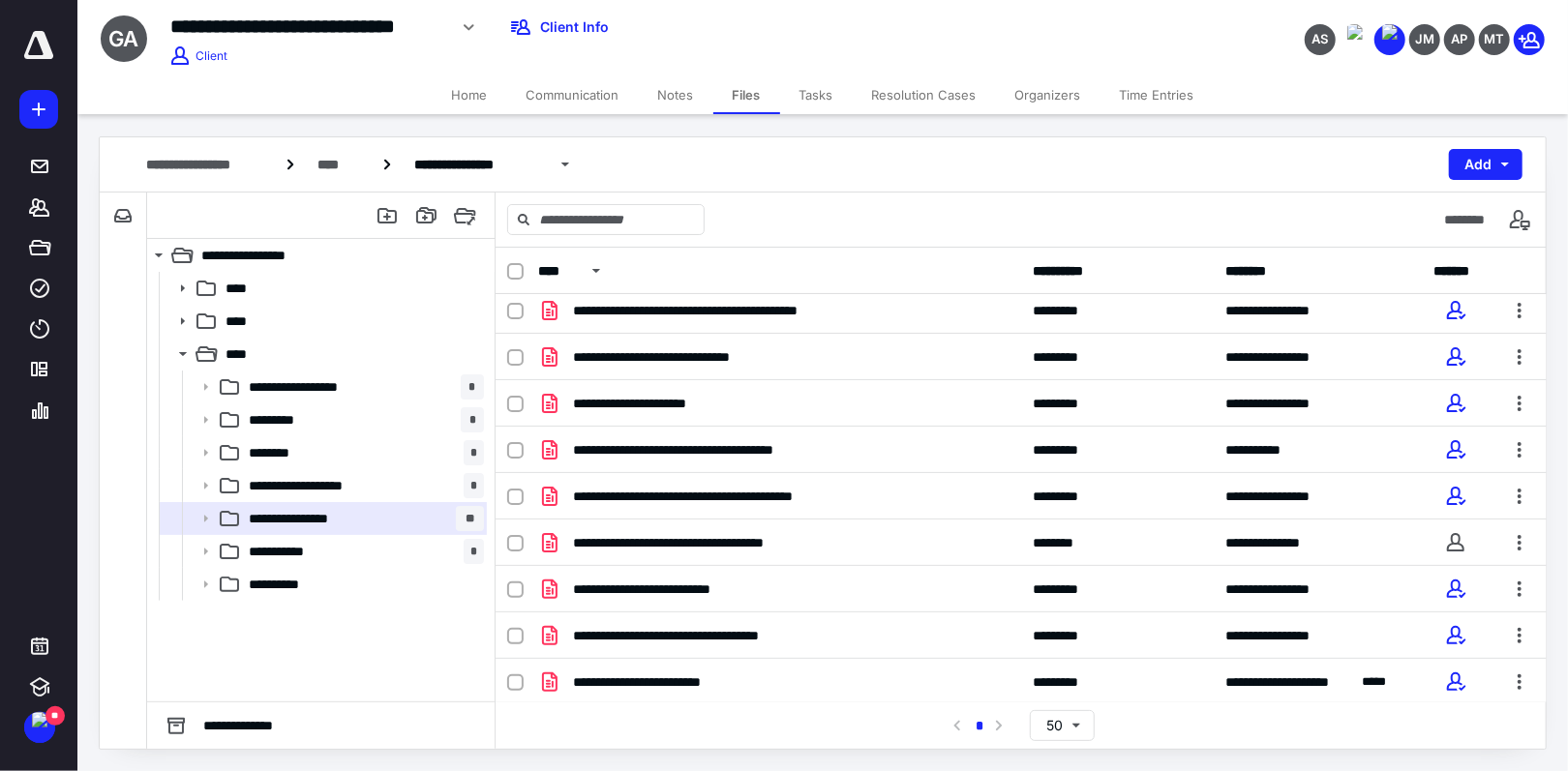 click on "Home" at bounding box center [469, 95] 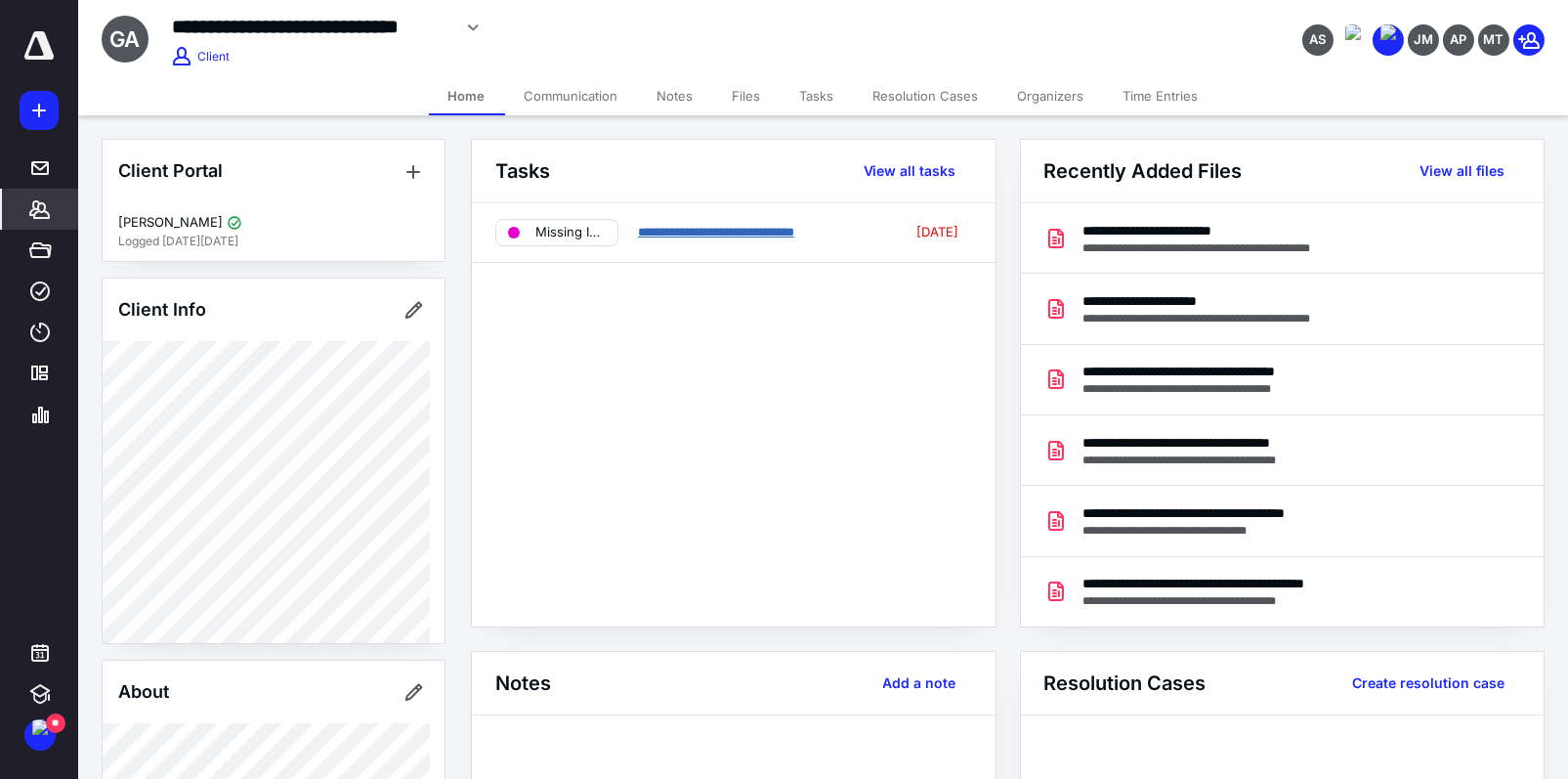 click on "**********" at bounding box center [716, 232] 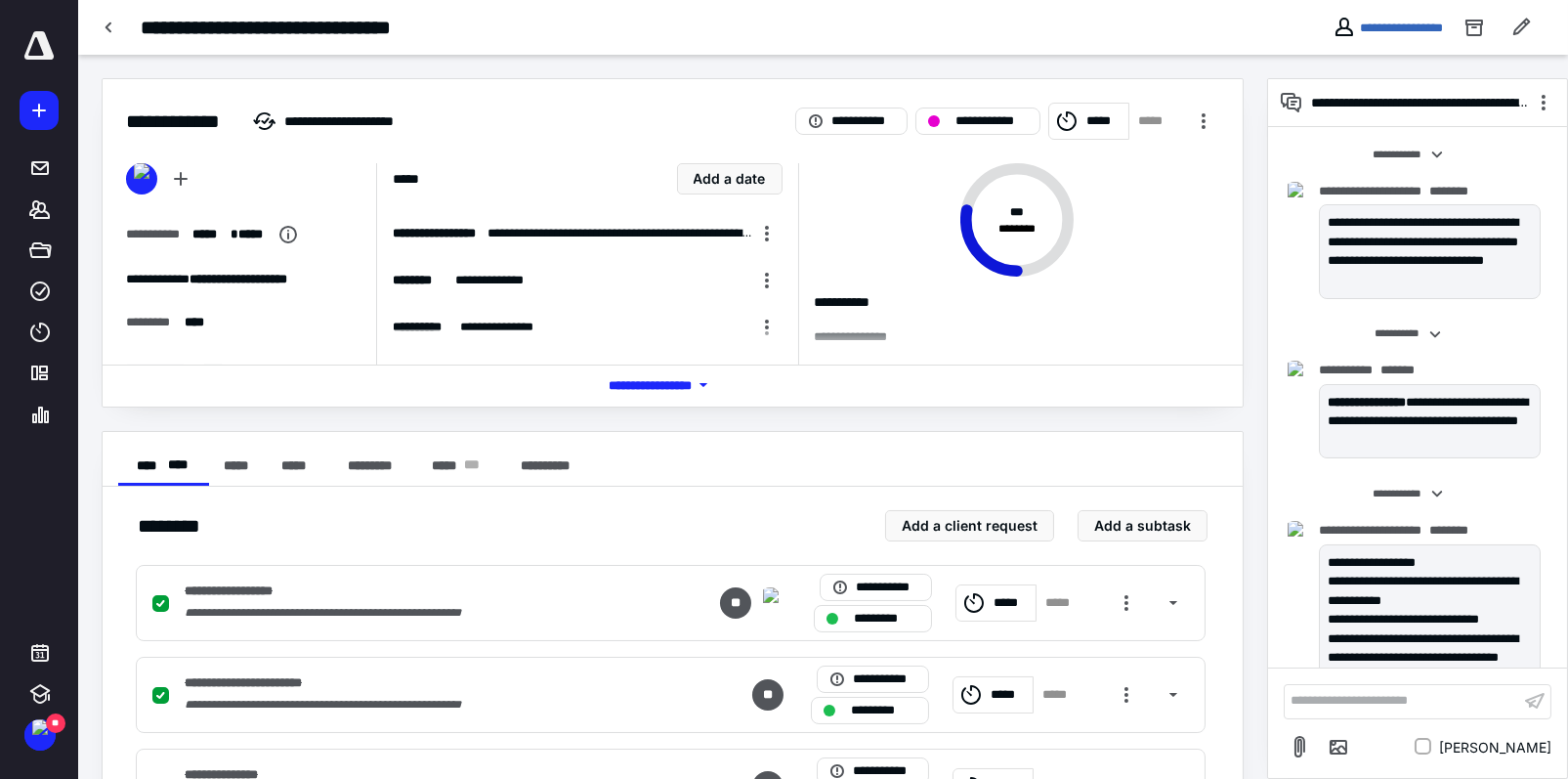scroll, scrollTop: 45, scrollLeft: 0, axis: vertical 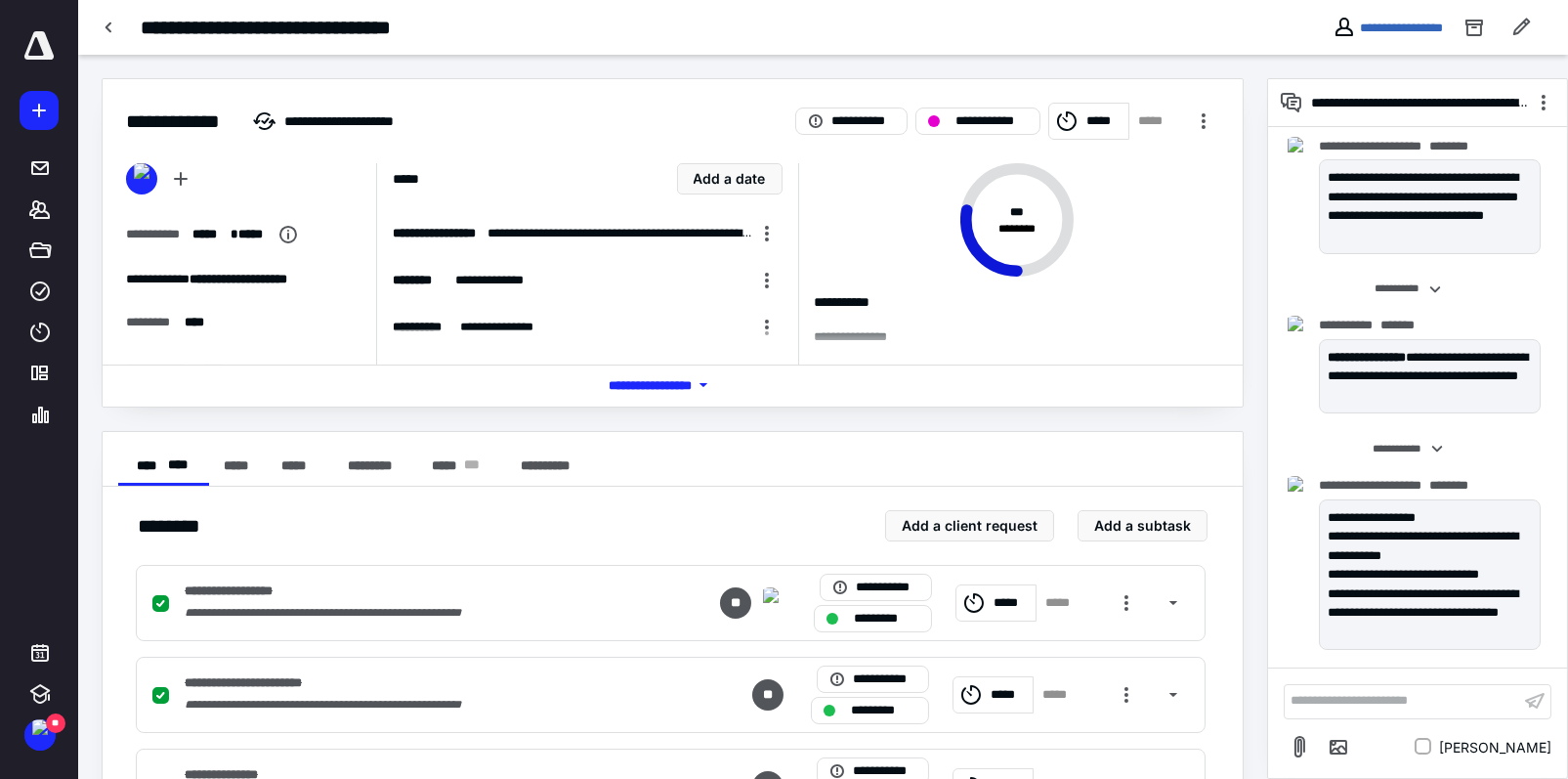 click on "*** **** *******" at bounding box center (673, 385) 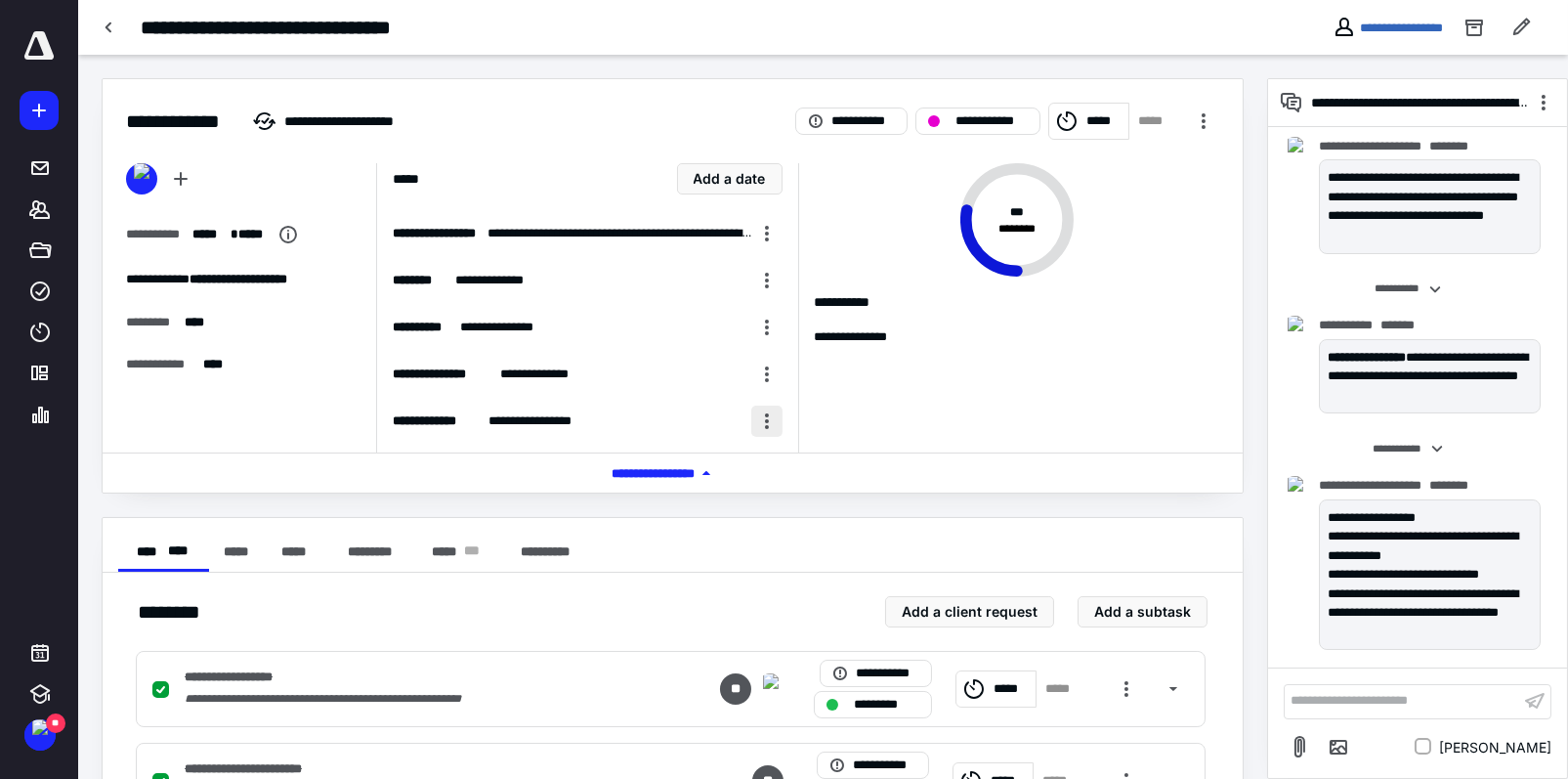 click at bounding box center (767, 421) 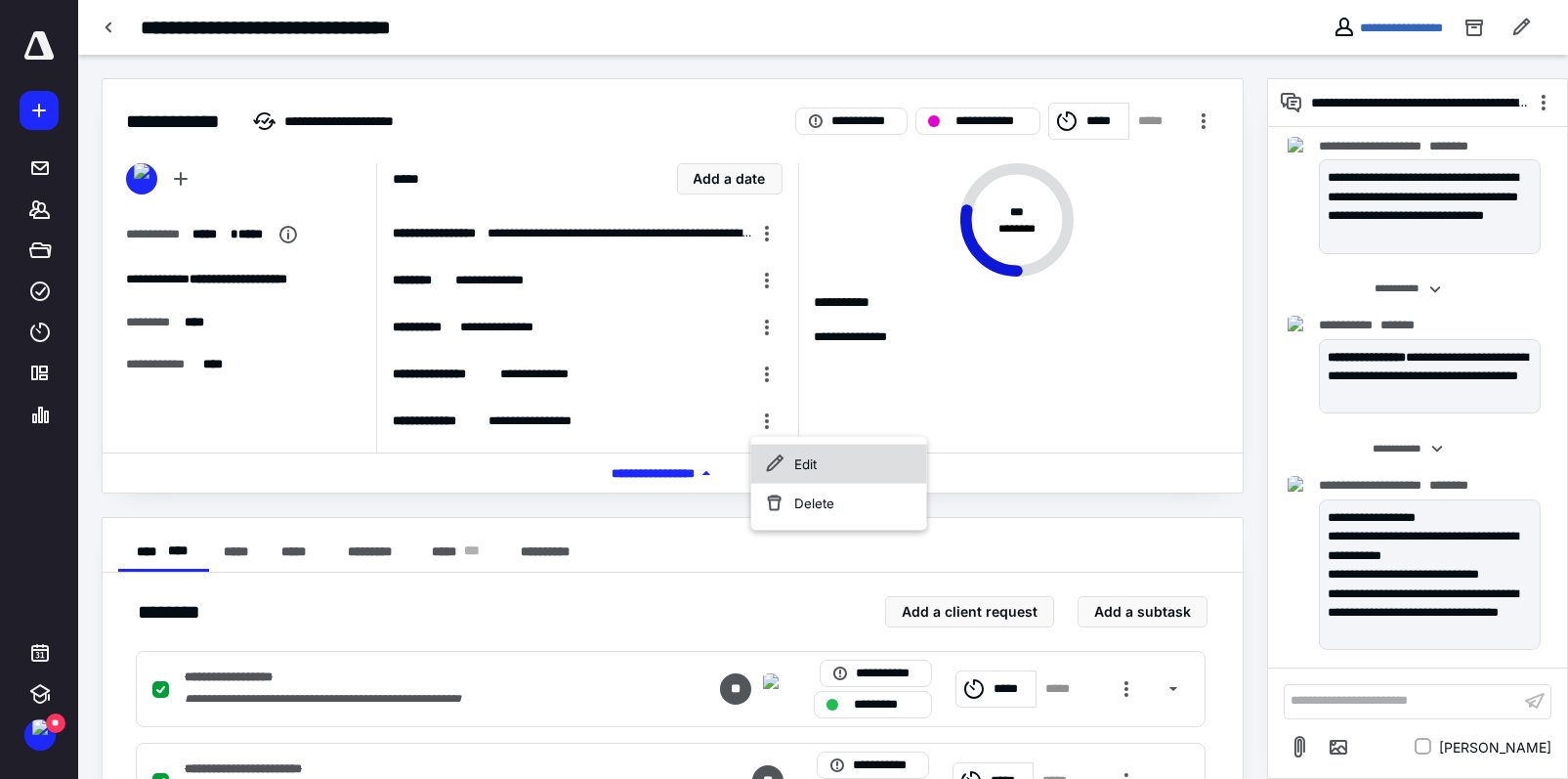 click on "Edit" at bounding box center (839, 464) 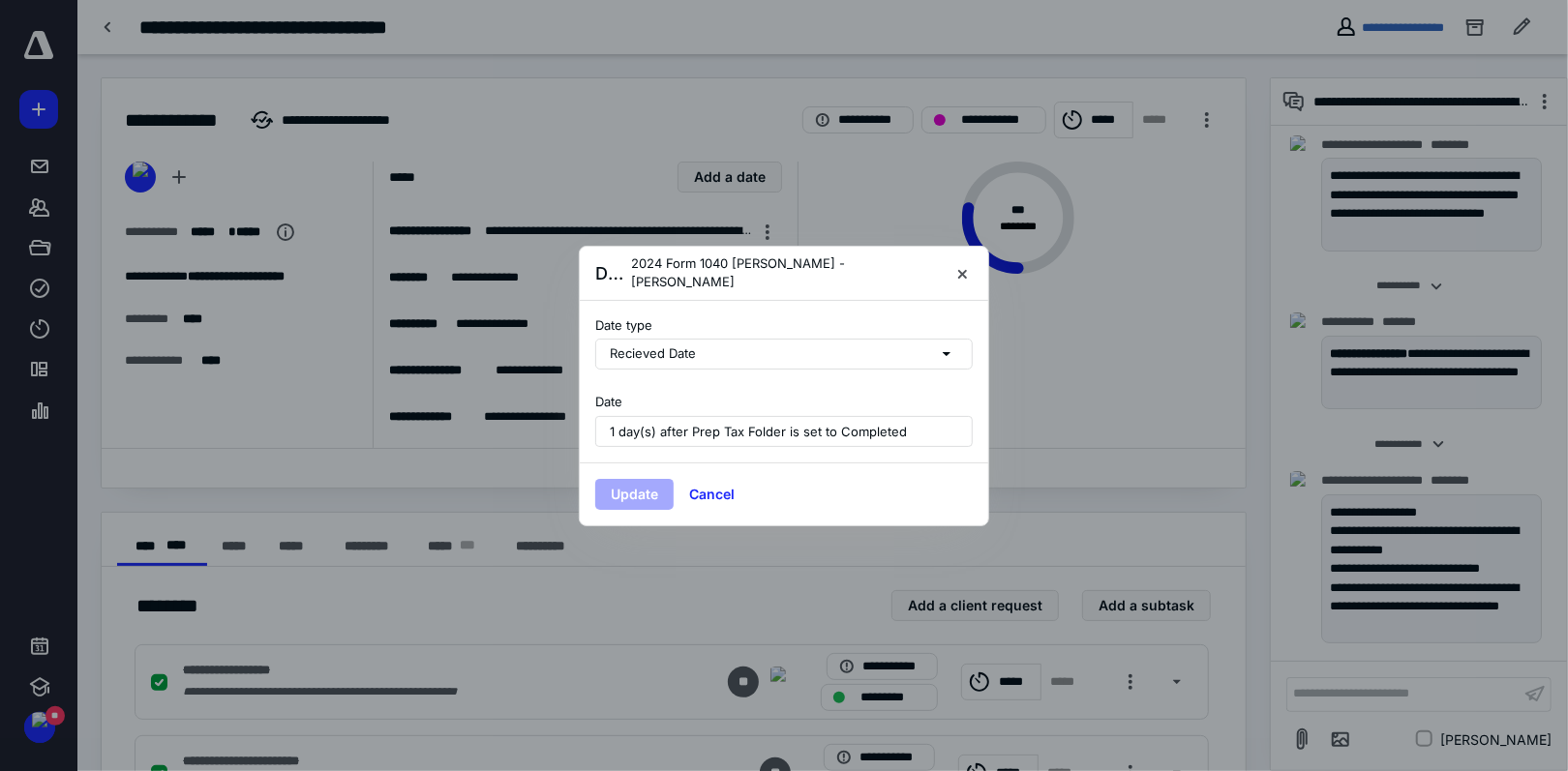 click on "Recieved Date" at bounding box center [784, 354] 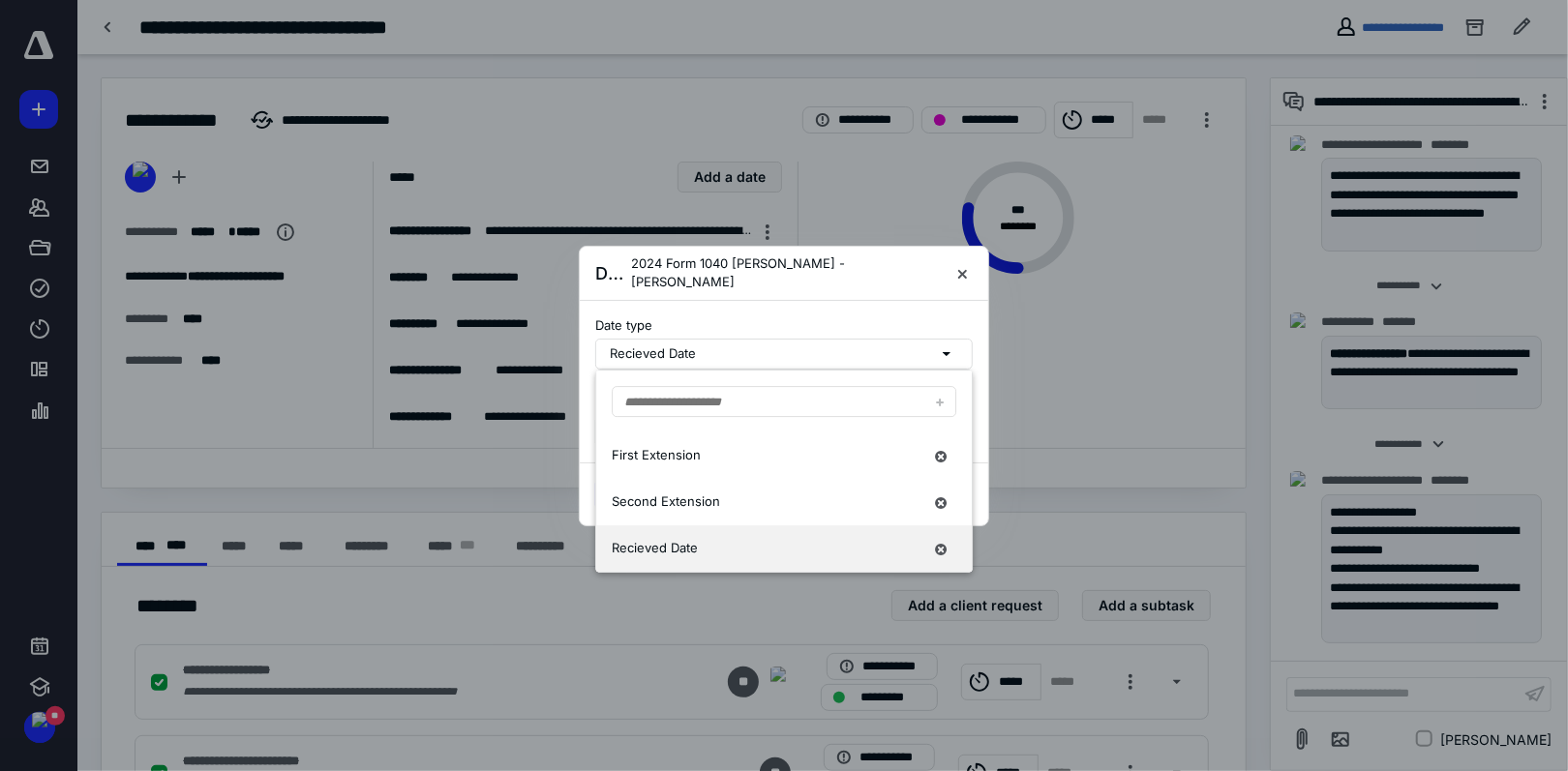 click on "Recieved Date" at bounding box center (784, 354) 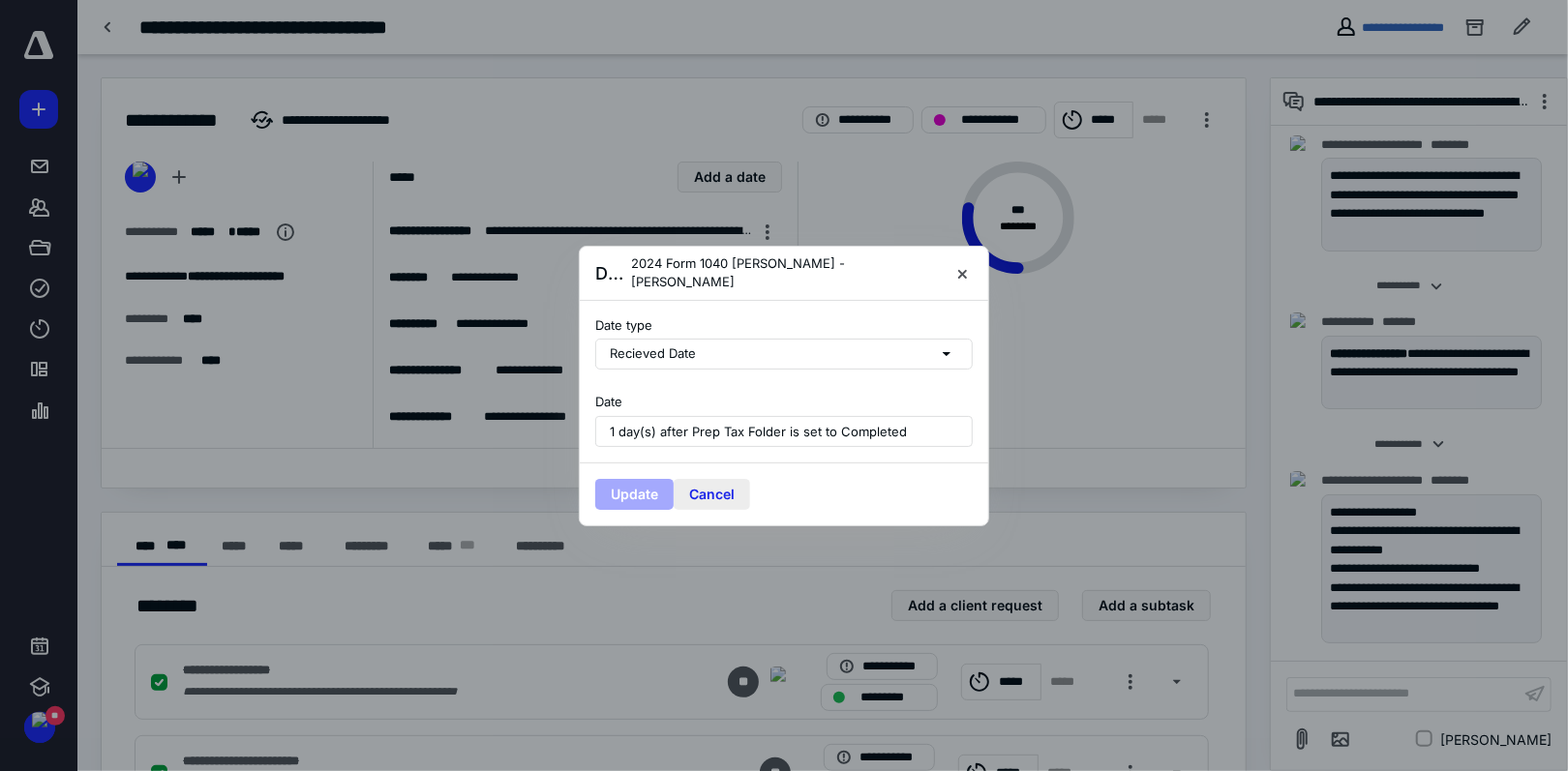 click on "Cancel" at bounding box center [711, 494] 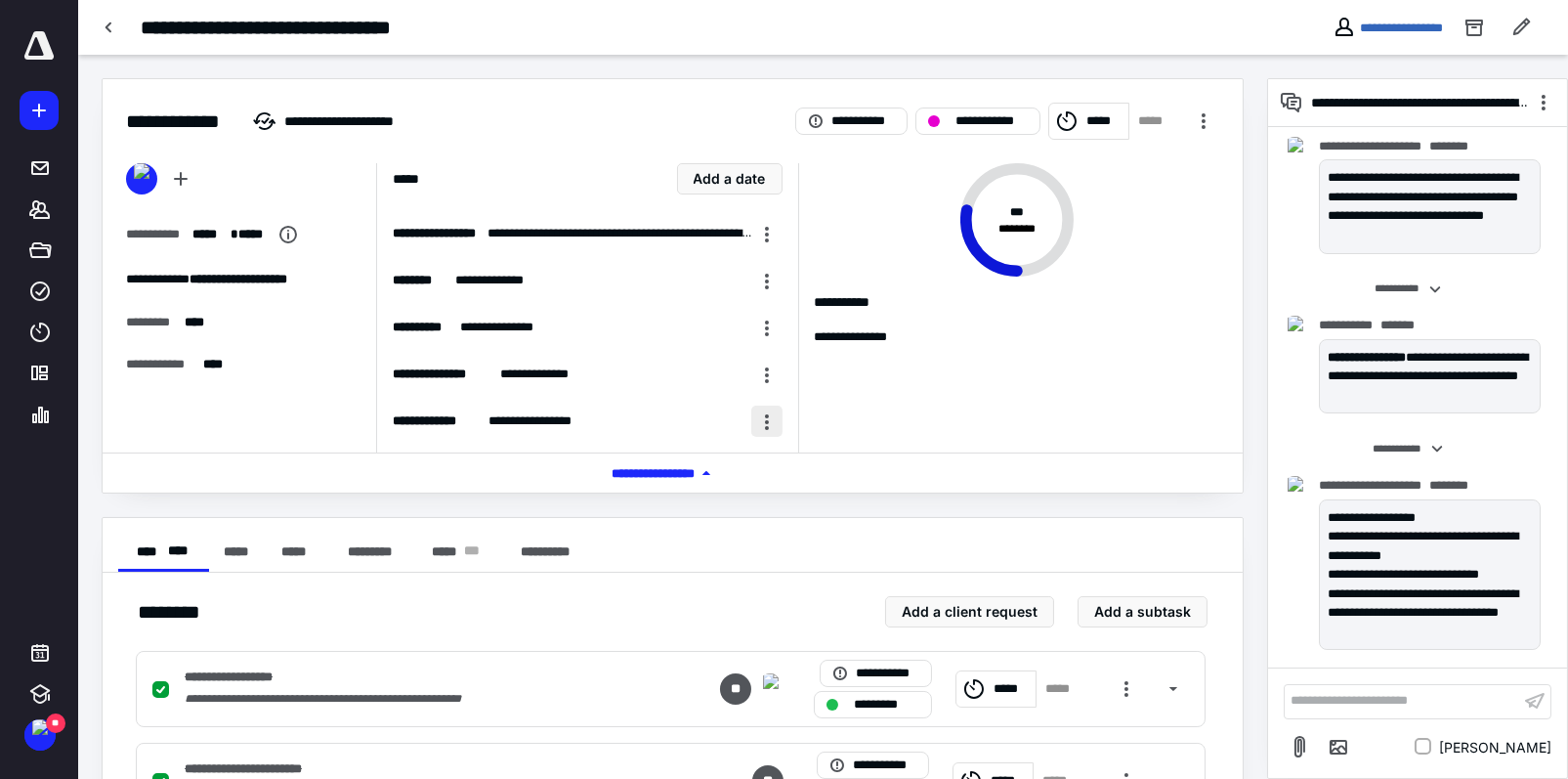 click at bounding box center (767, 421) 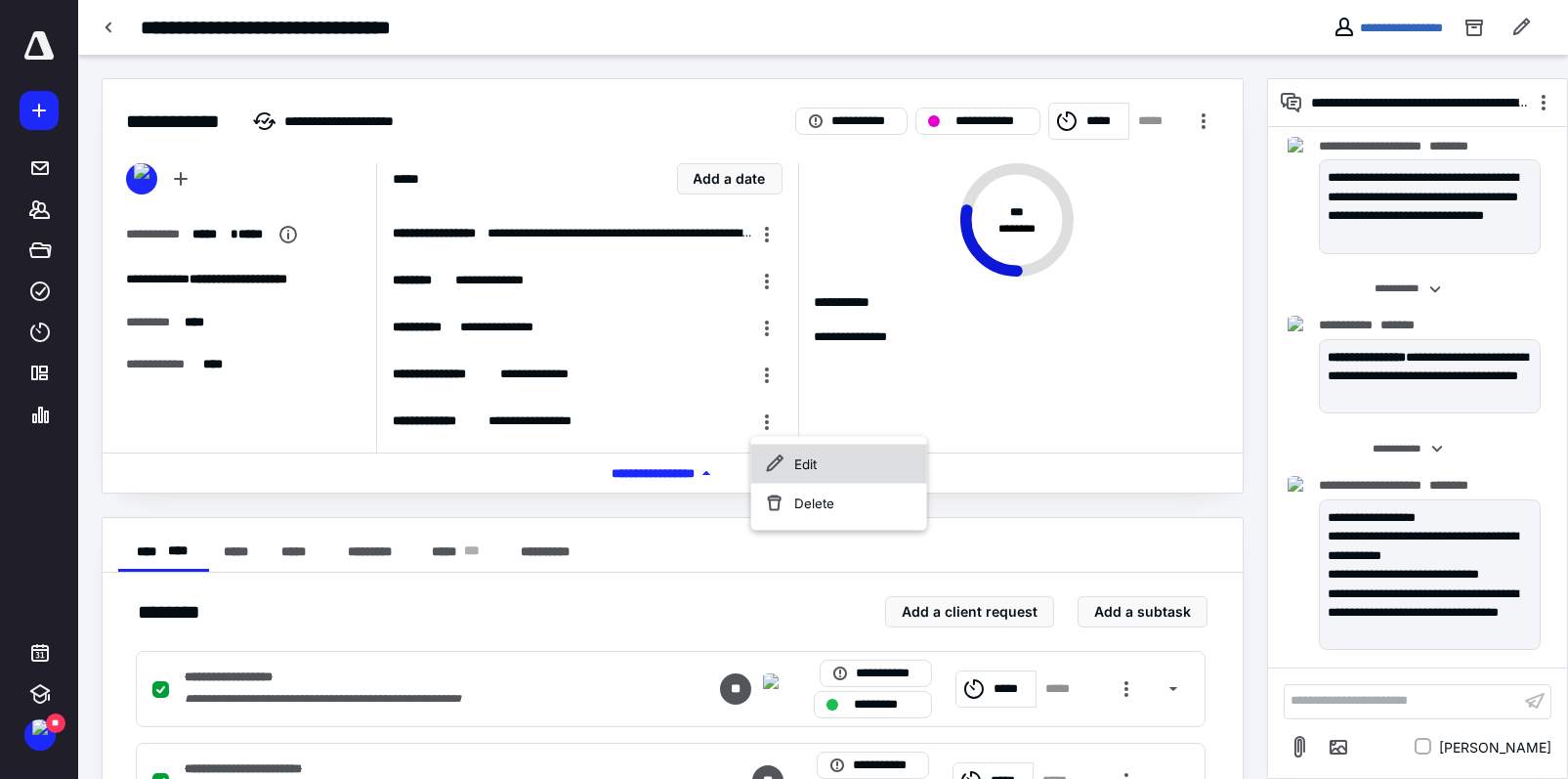 click on "Edit" at bounding box center (839, 464) 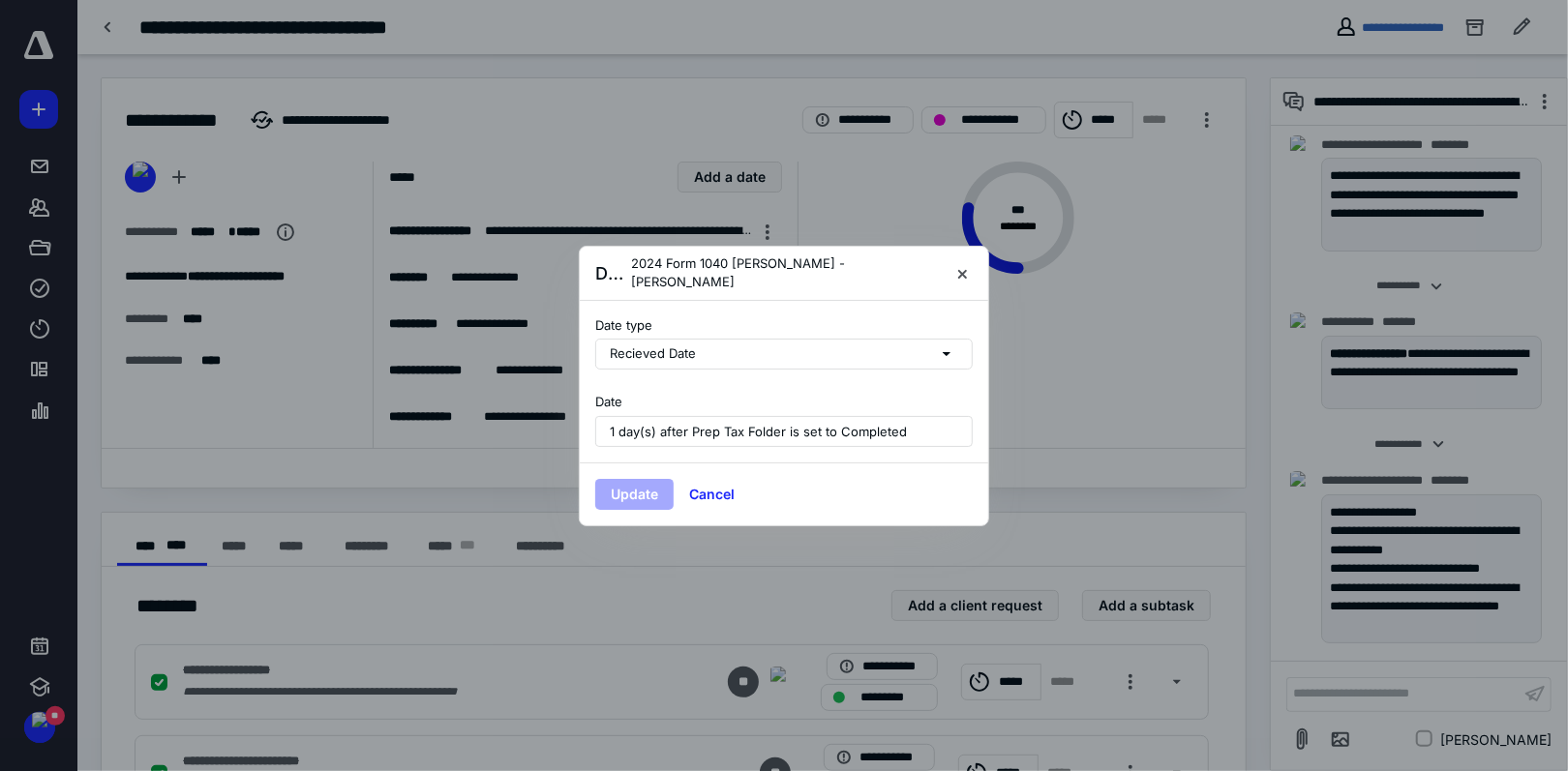 click on "1 day(s) after  Prep Tax Folder is set to Completed" at bounding box center (758, 431) 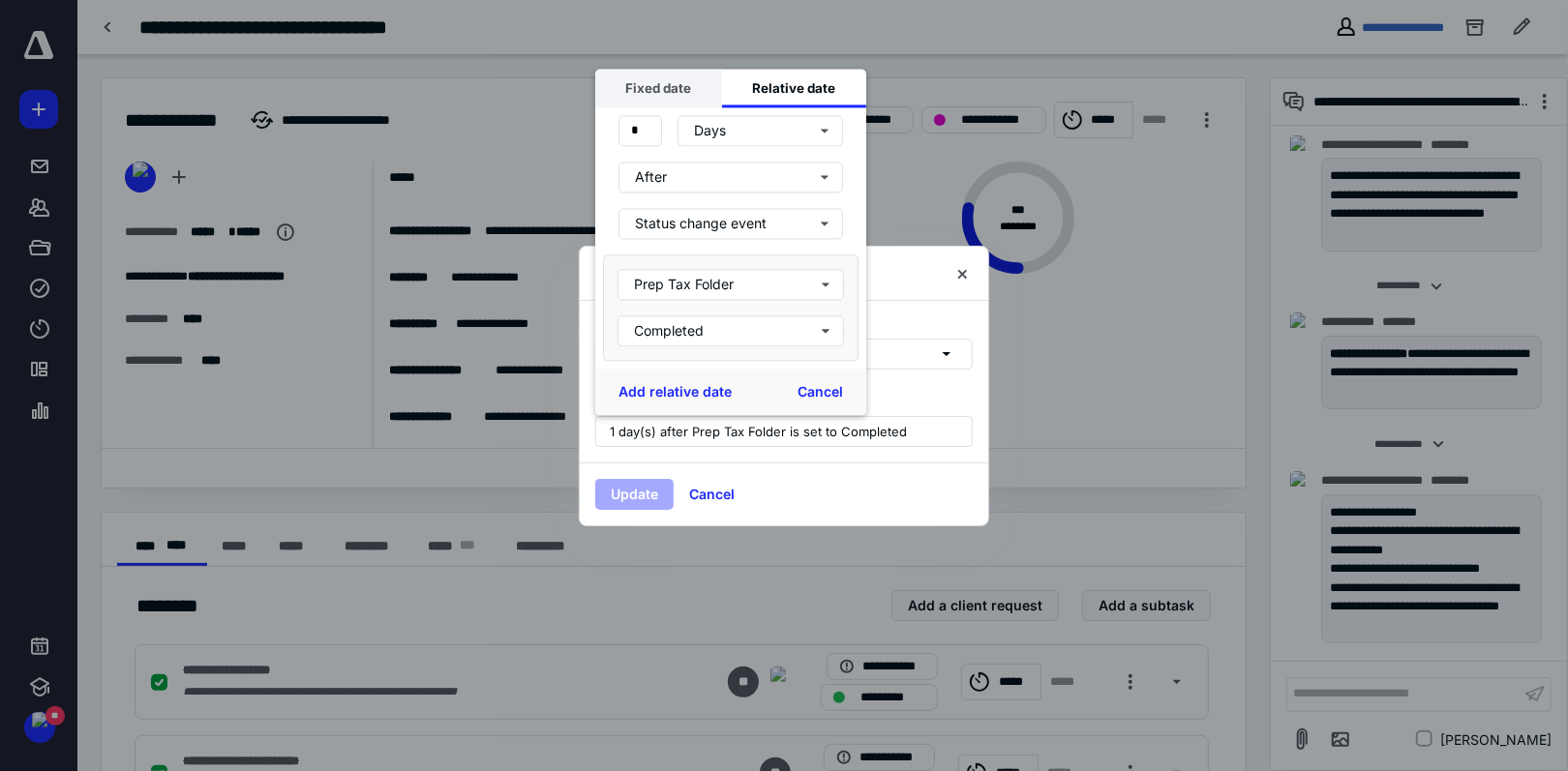 click on "Fixed date" at bounding box center [658, 88] 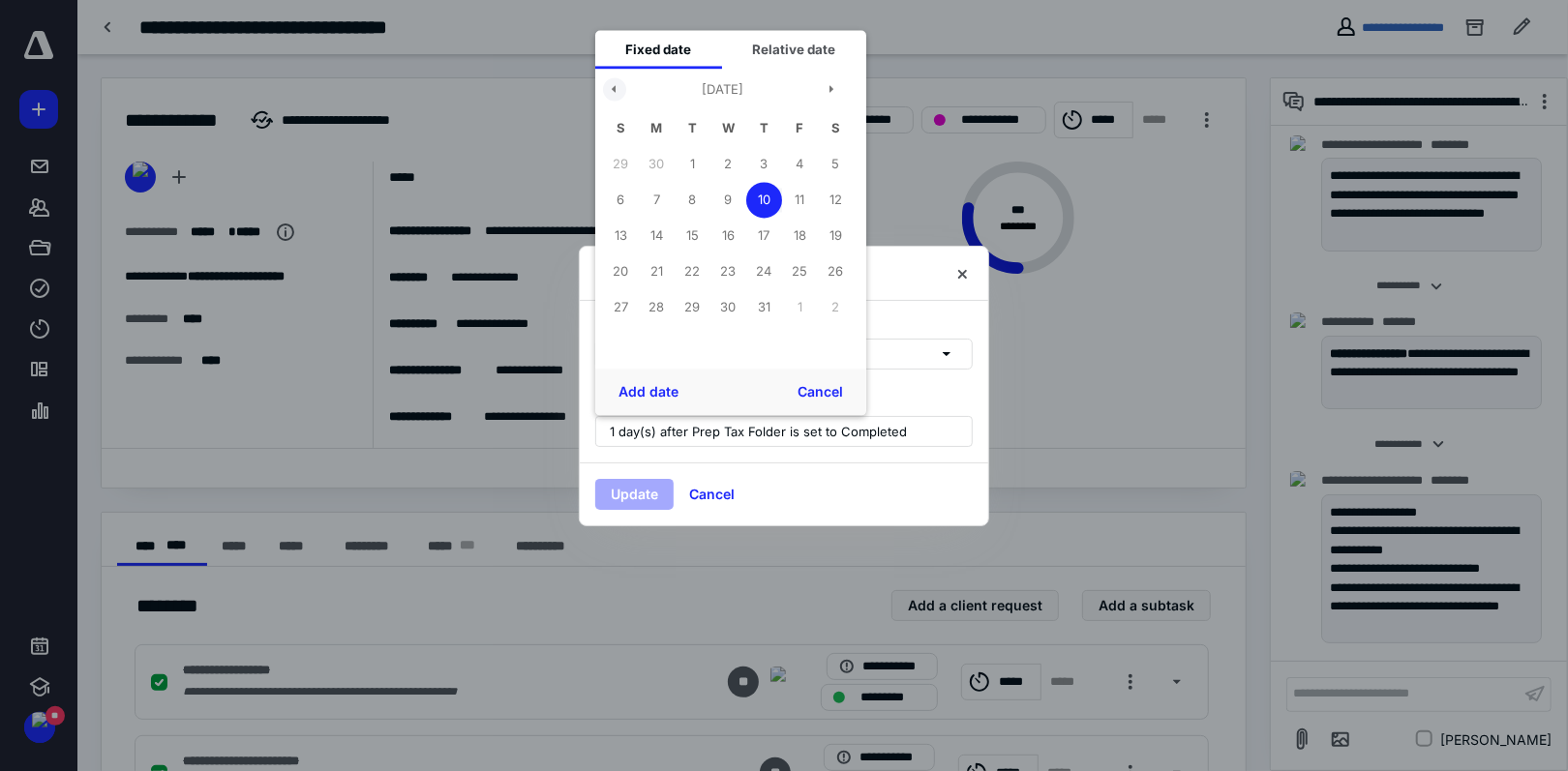 click at bounding box center [615, 90] 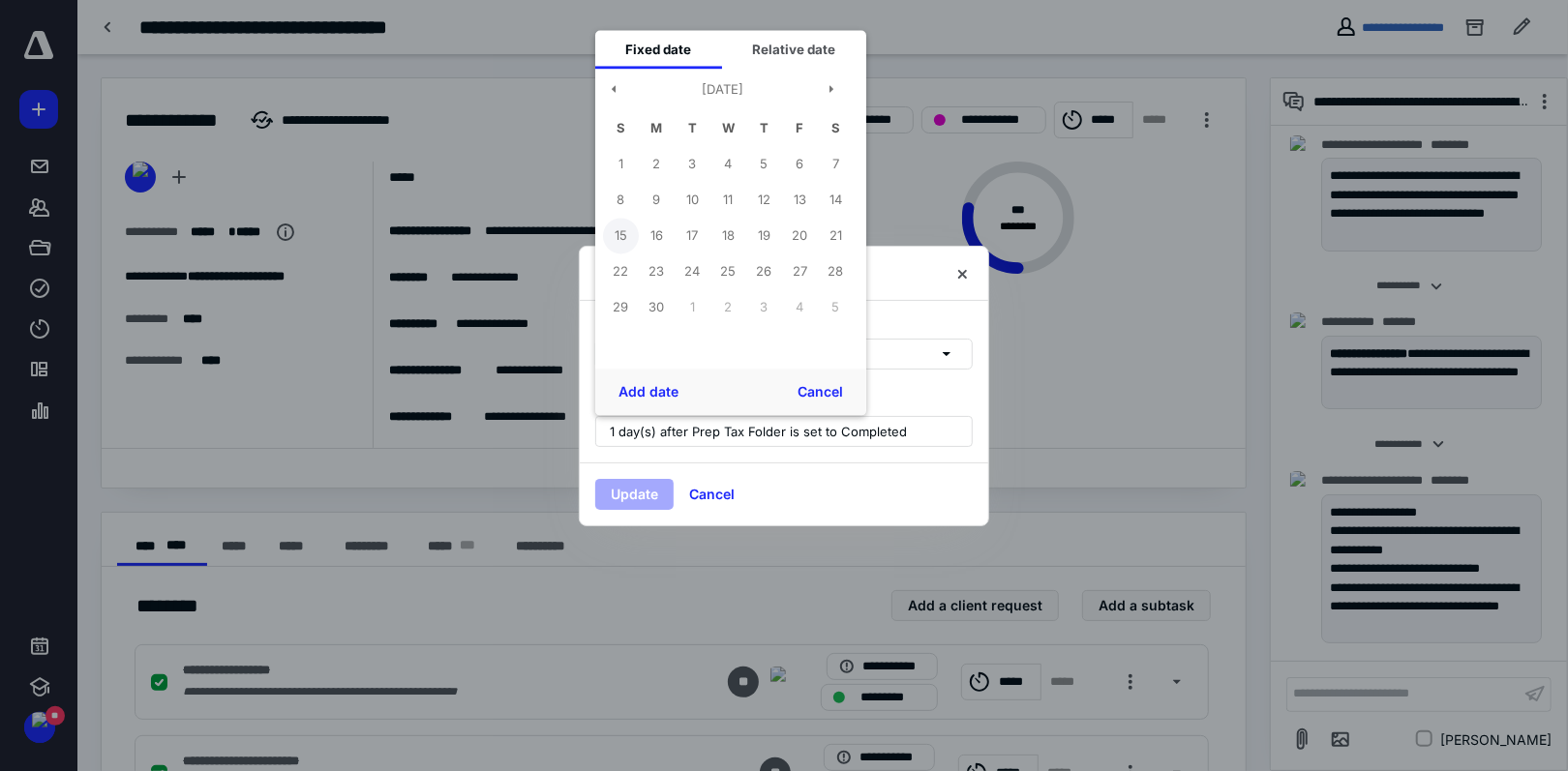 click on "15" at bounding box center [620, 235] 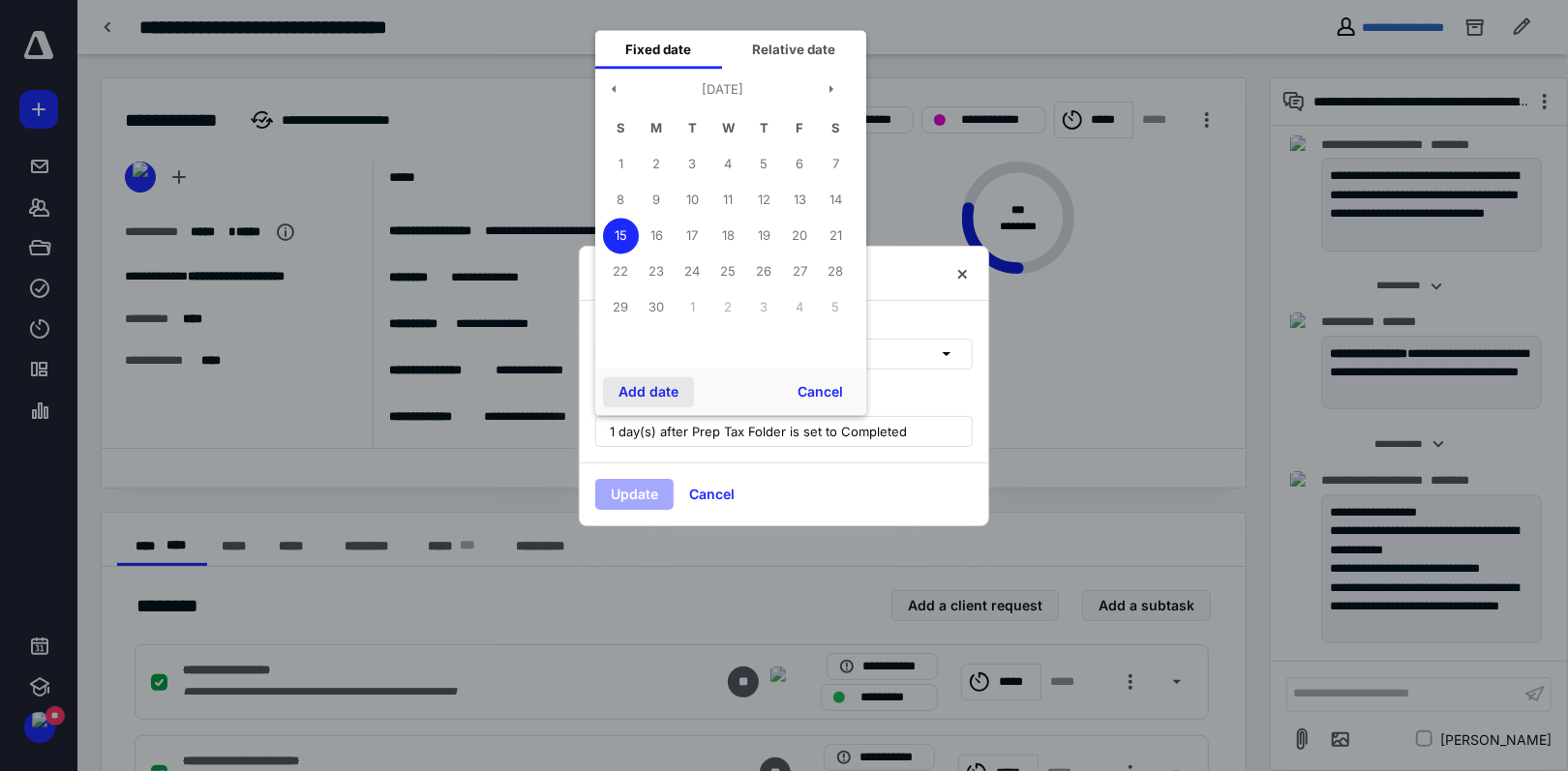 click on "Add date" at bounding box center (648, 392) 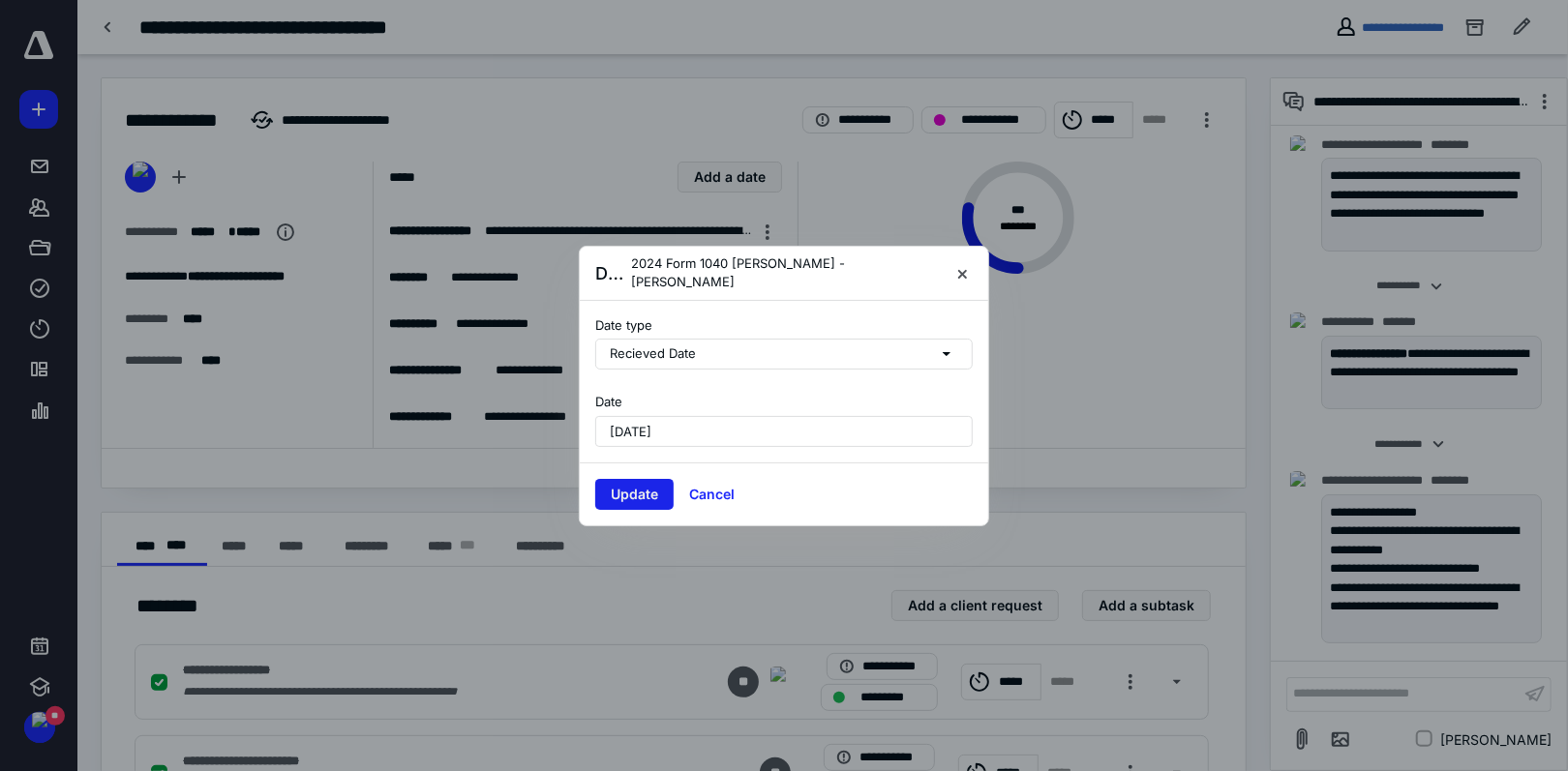click on "Update" at bounding box center [634, 494] 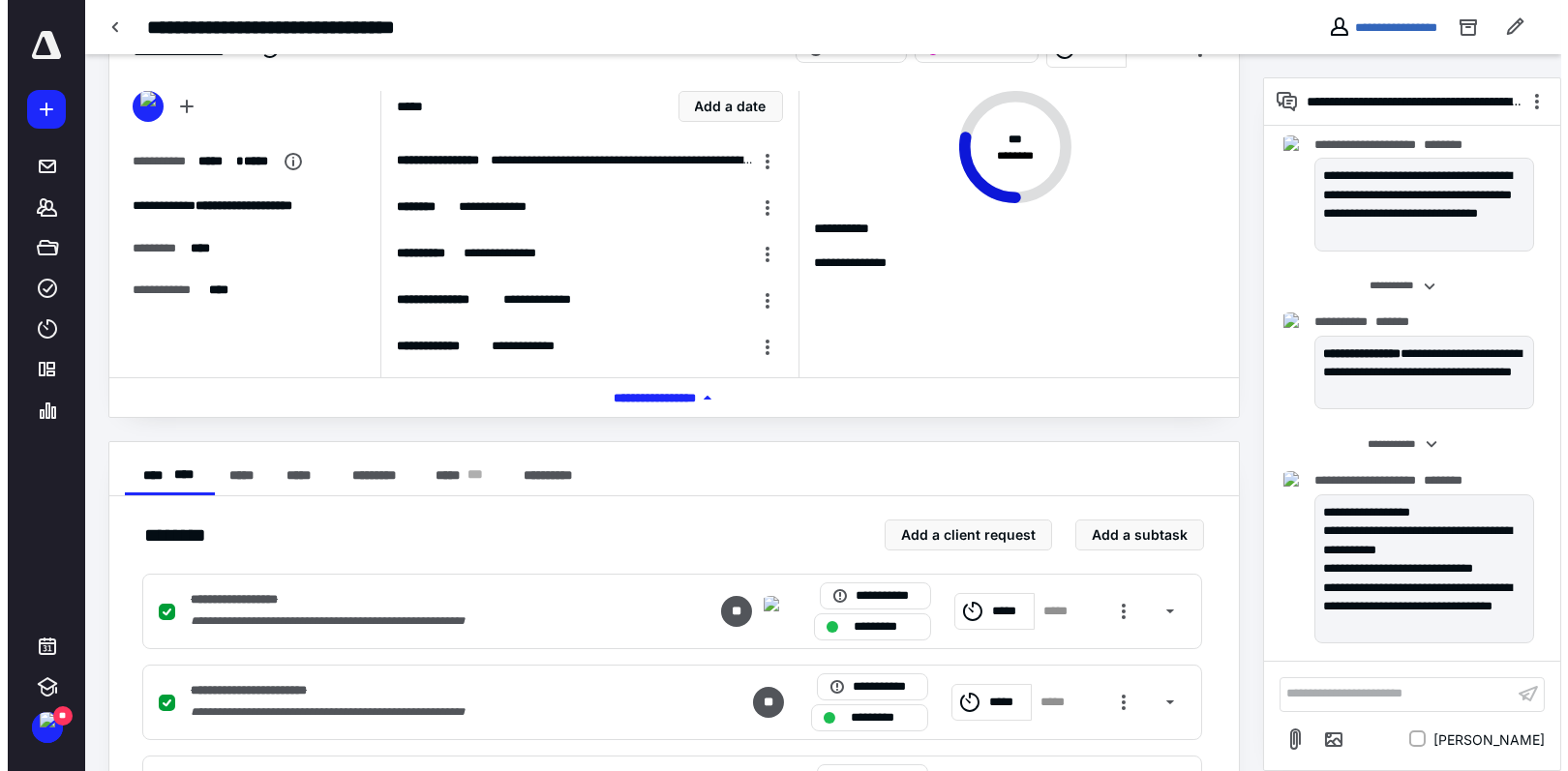 scroll, scrollTop: 0, scrollLeft: 0, axis: both 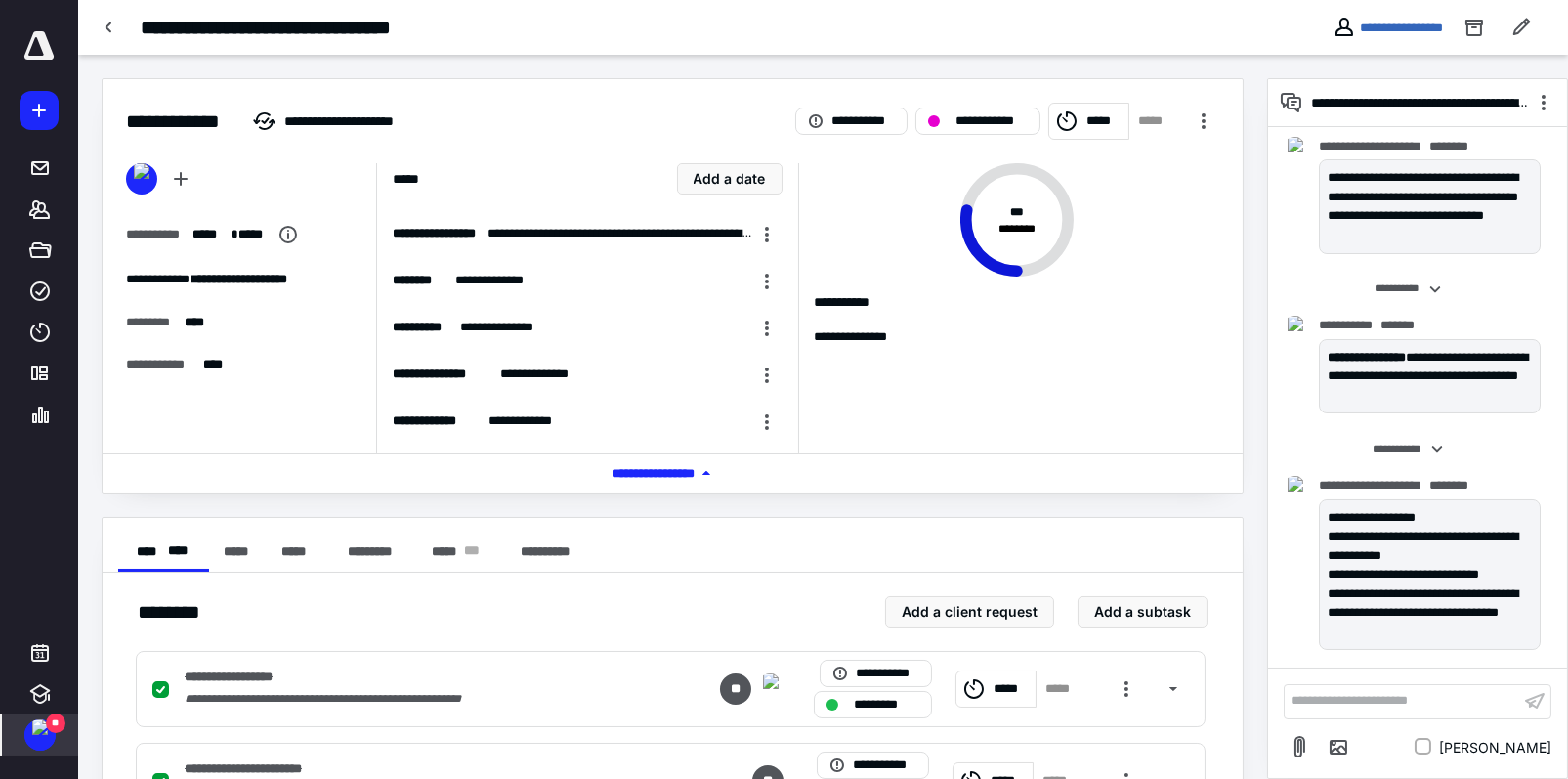 click at bounding box center (40, 727) 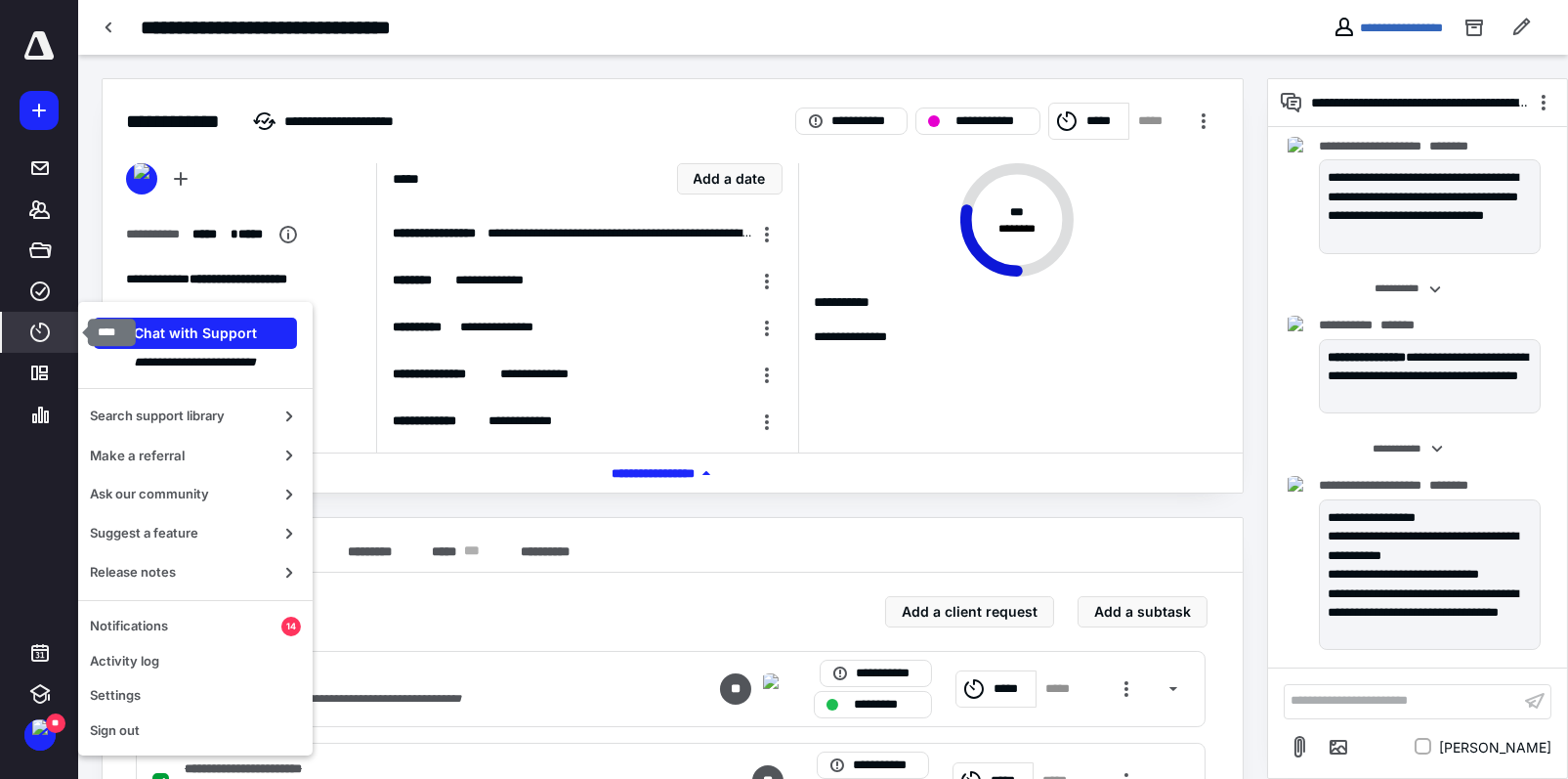 click 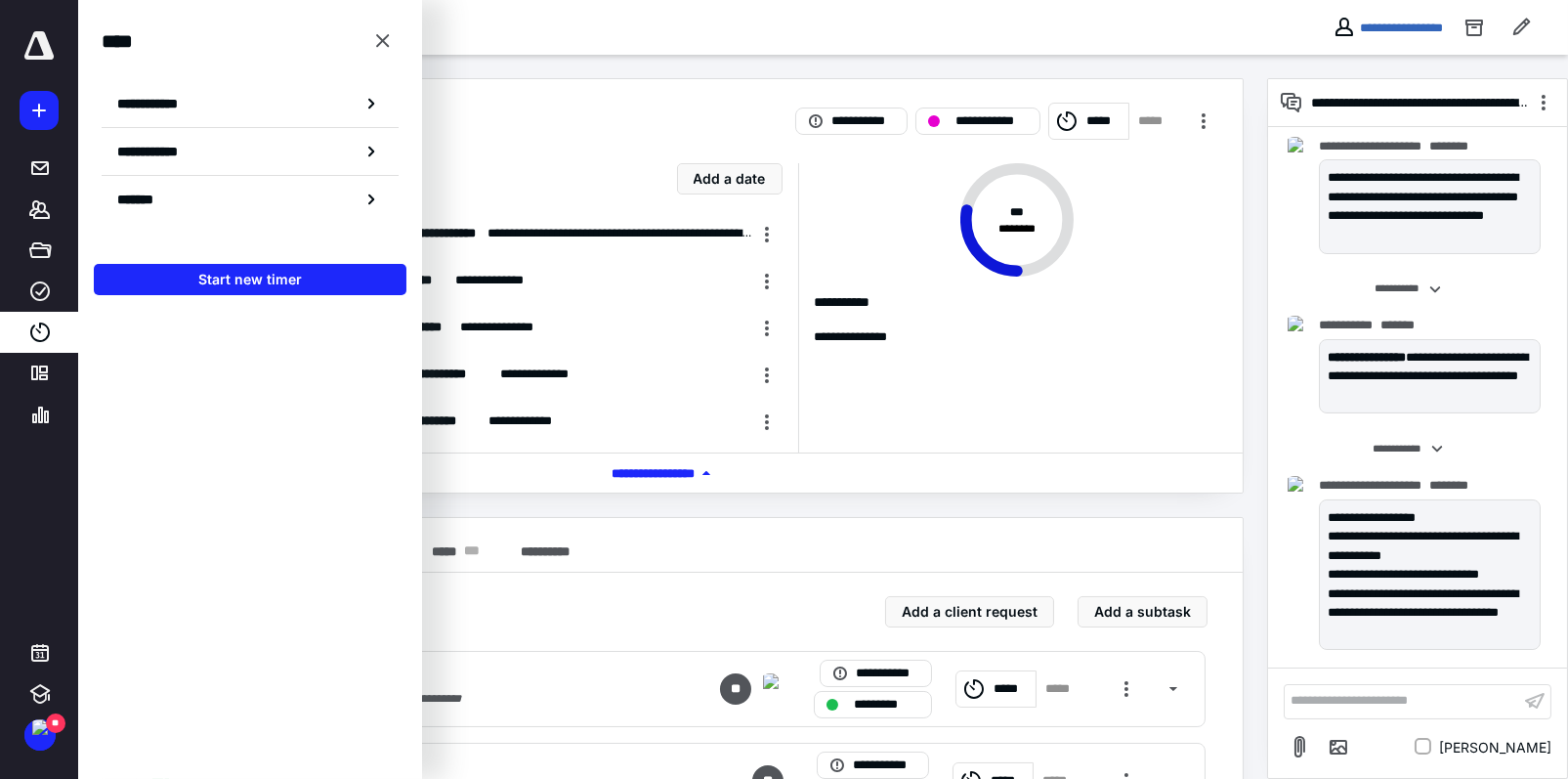 click on "**********" at bounding box center [158, 104] 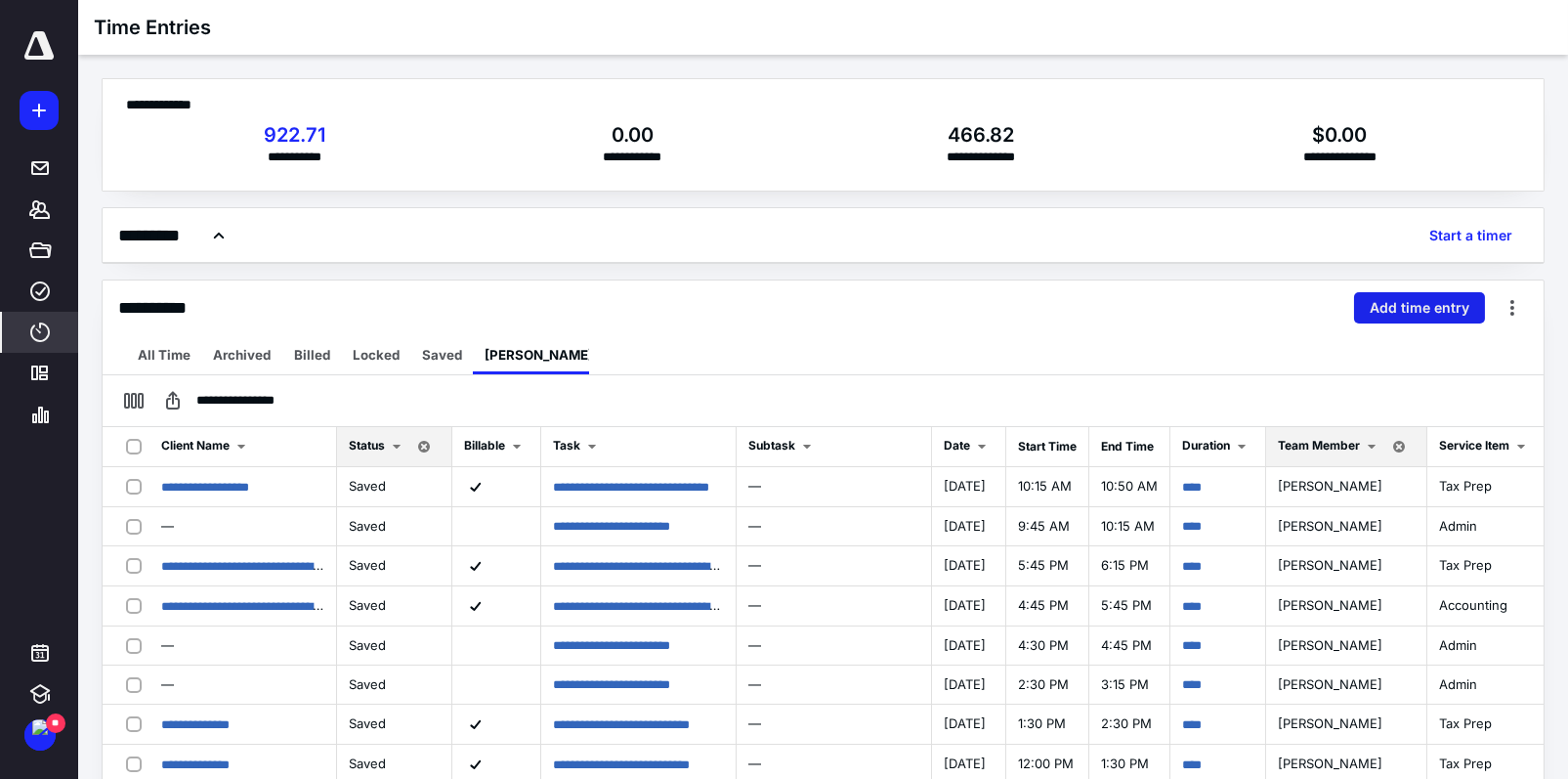 click on "Add time entry" at bounding box center (1420, 308) 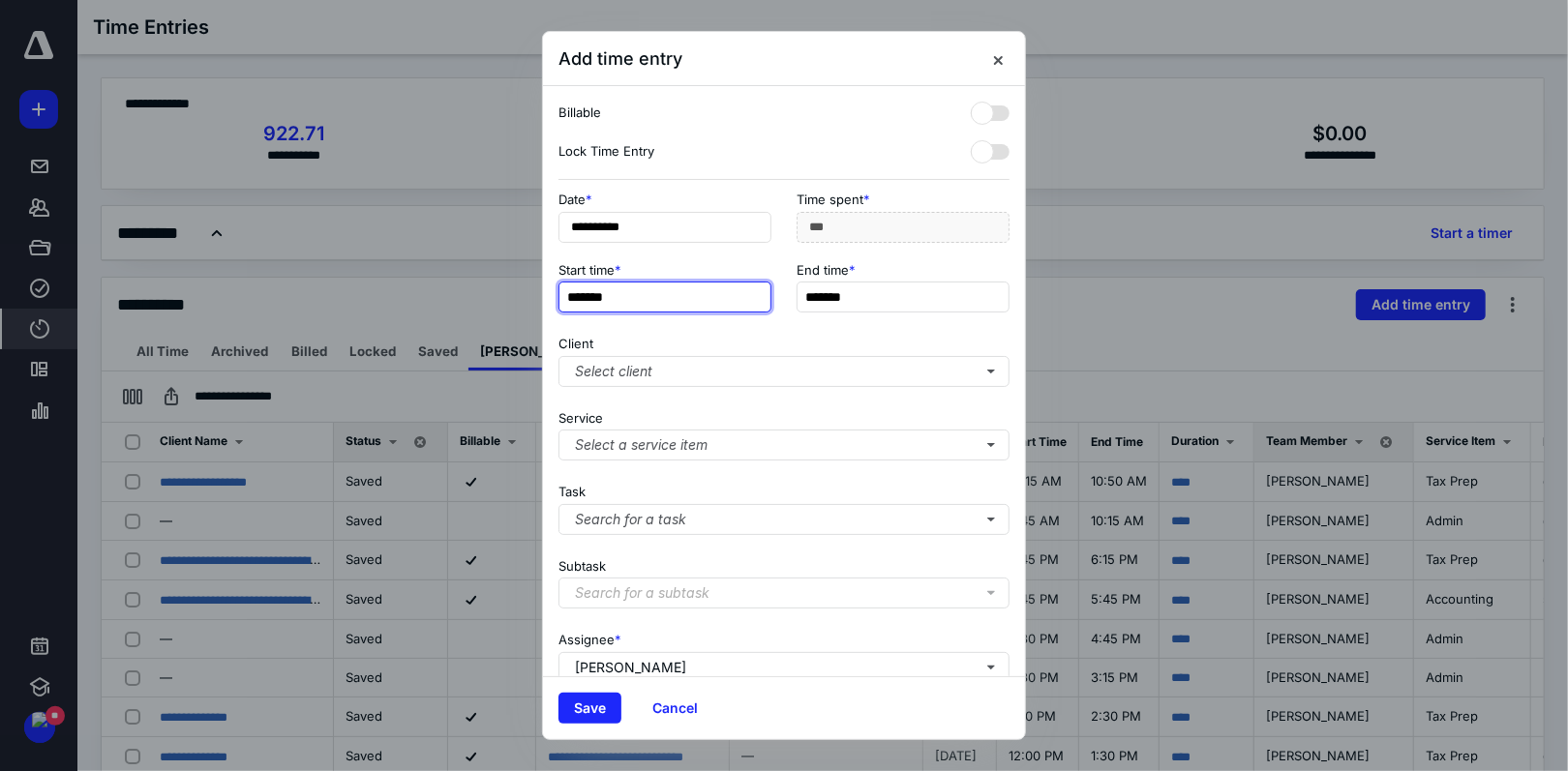 click on "*******" at bounding box center (665, 297) 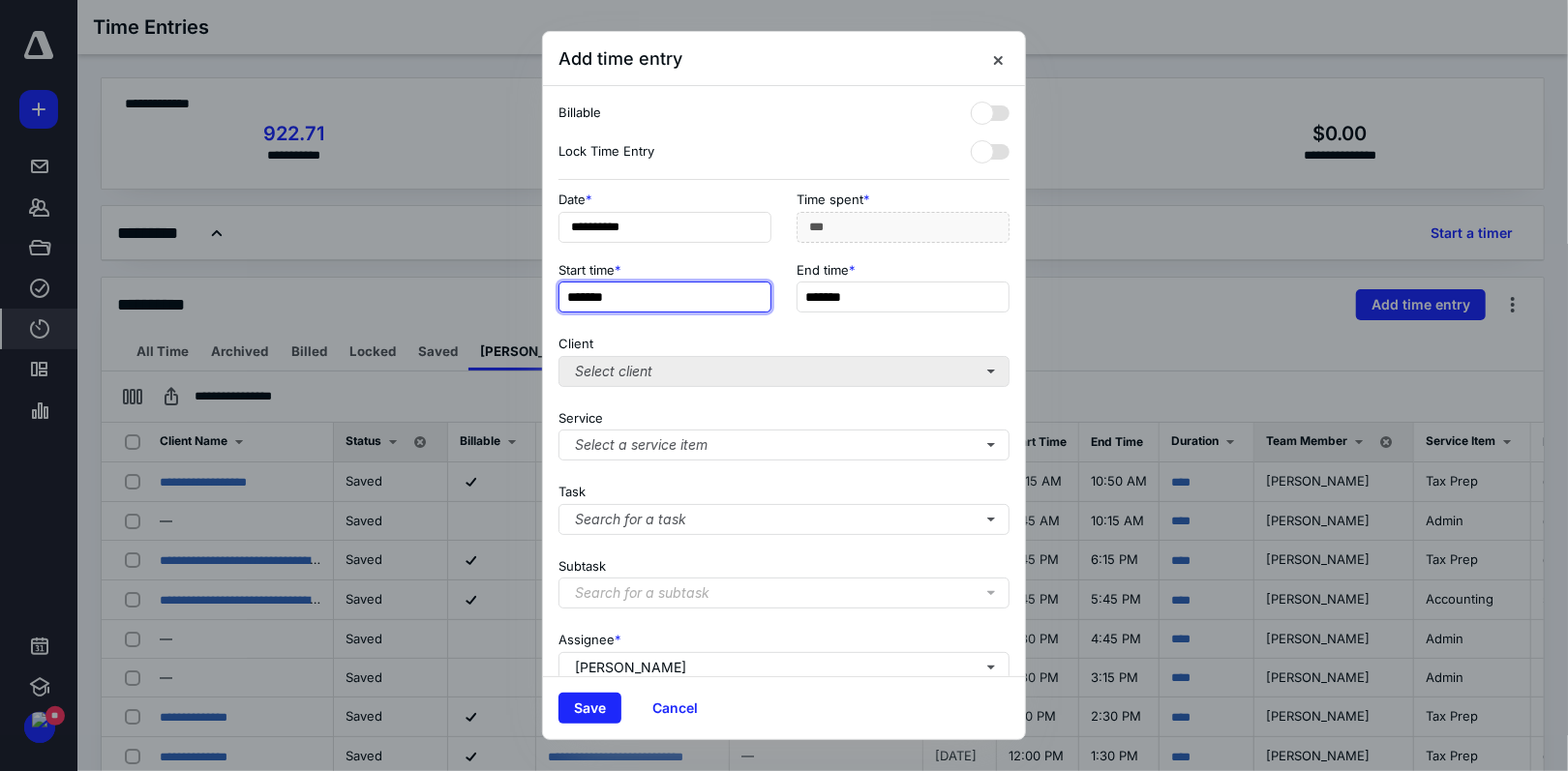 type on "*******" 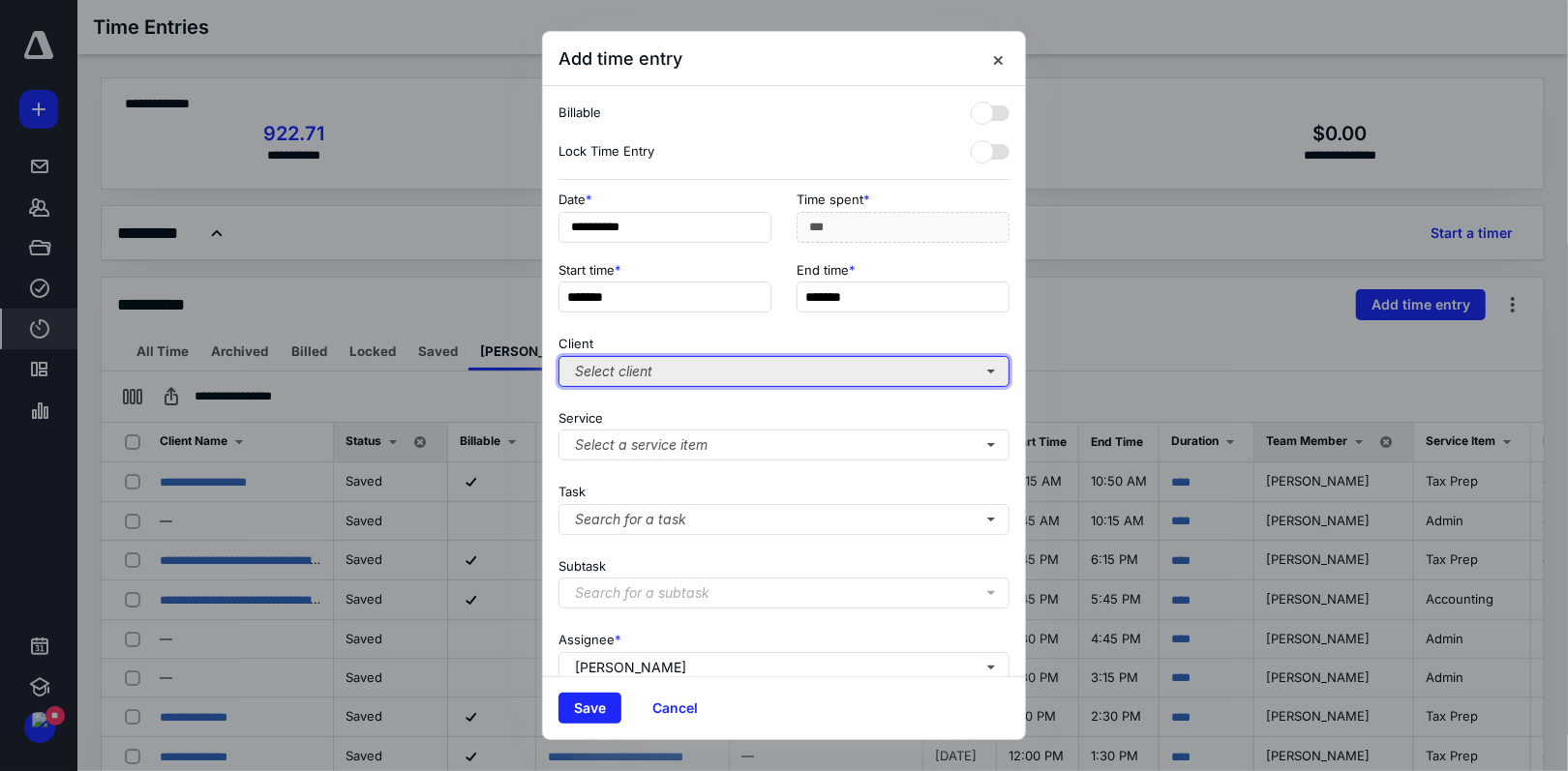 type on "***" 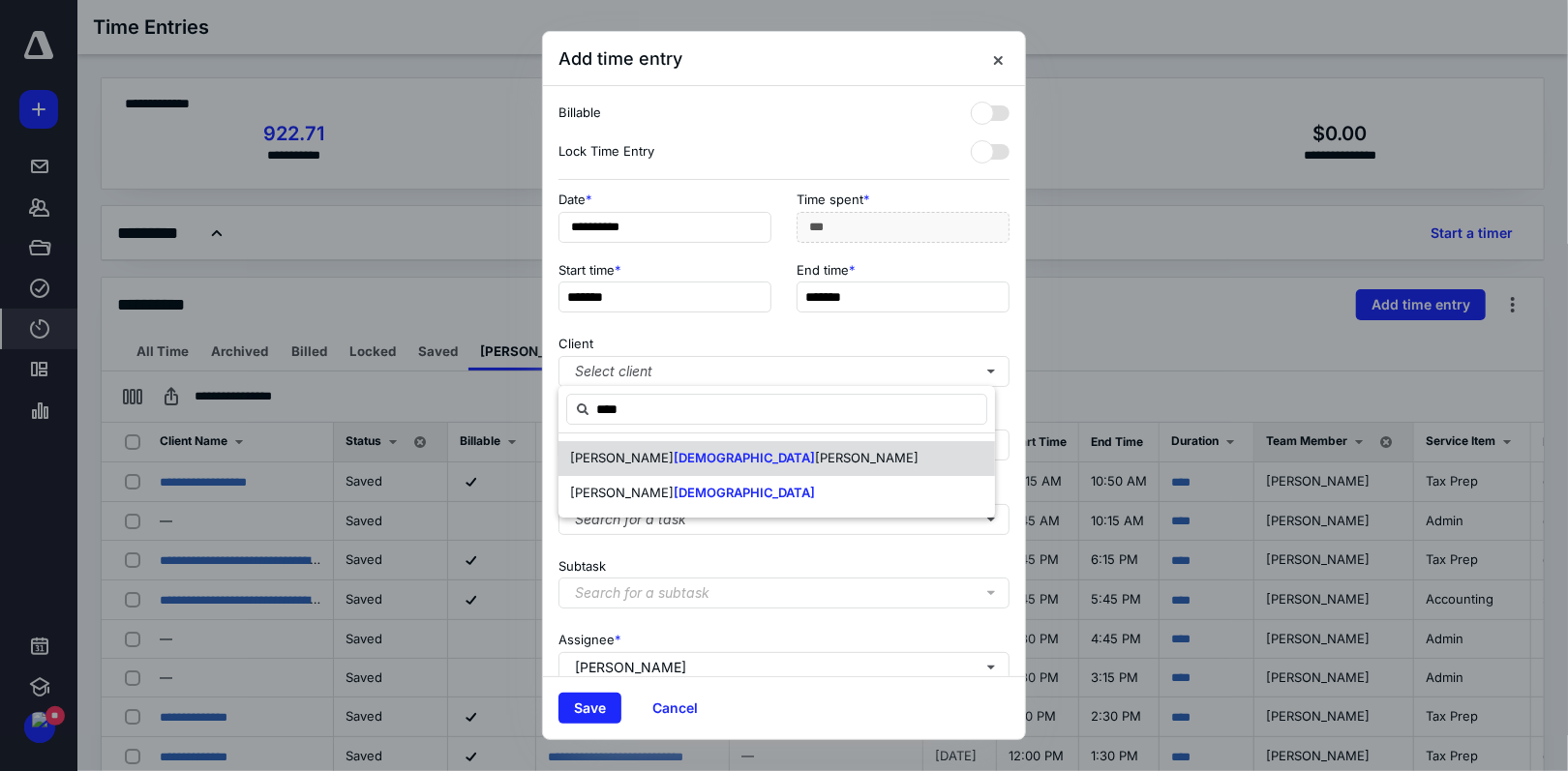 click on "[DEMOGRAPHIC_DATA]" at bounding box center [744, 458] 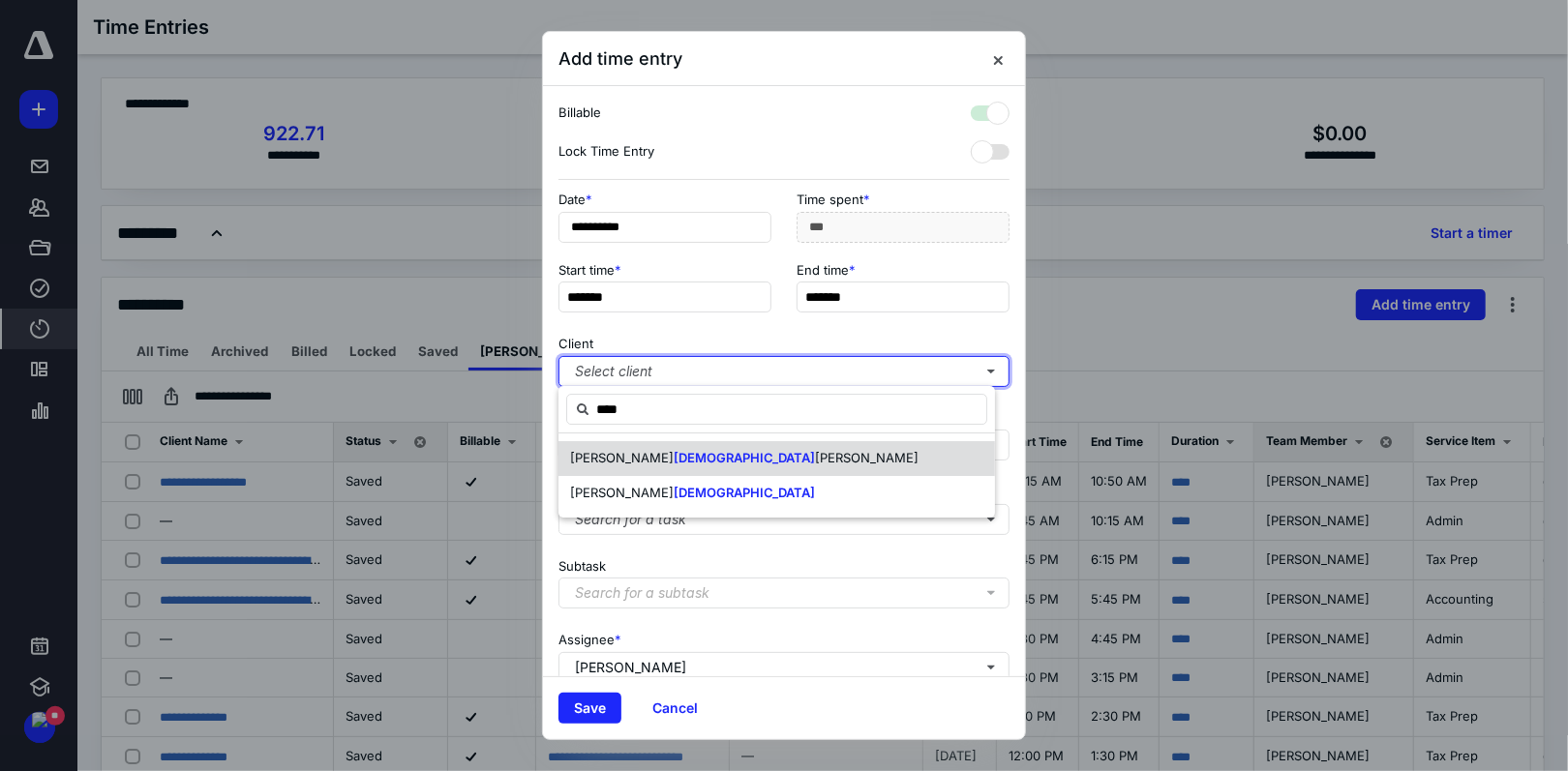 checkbox on "true" 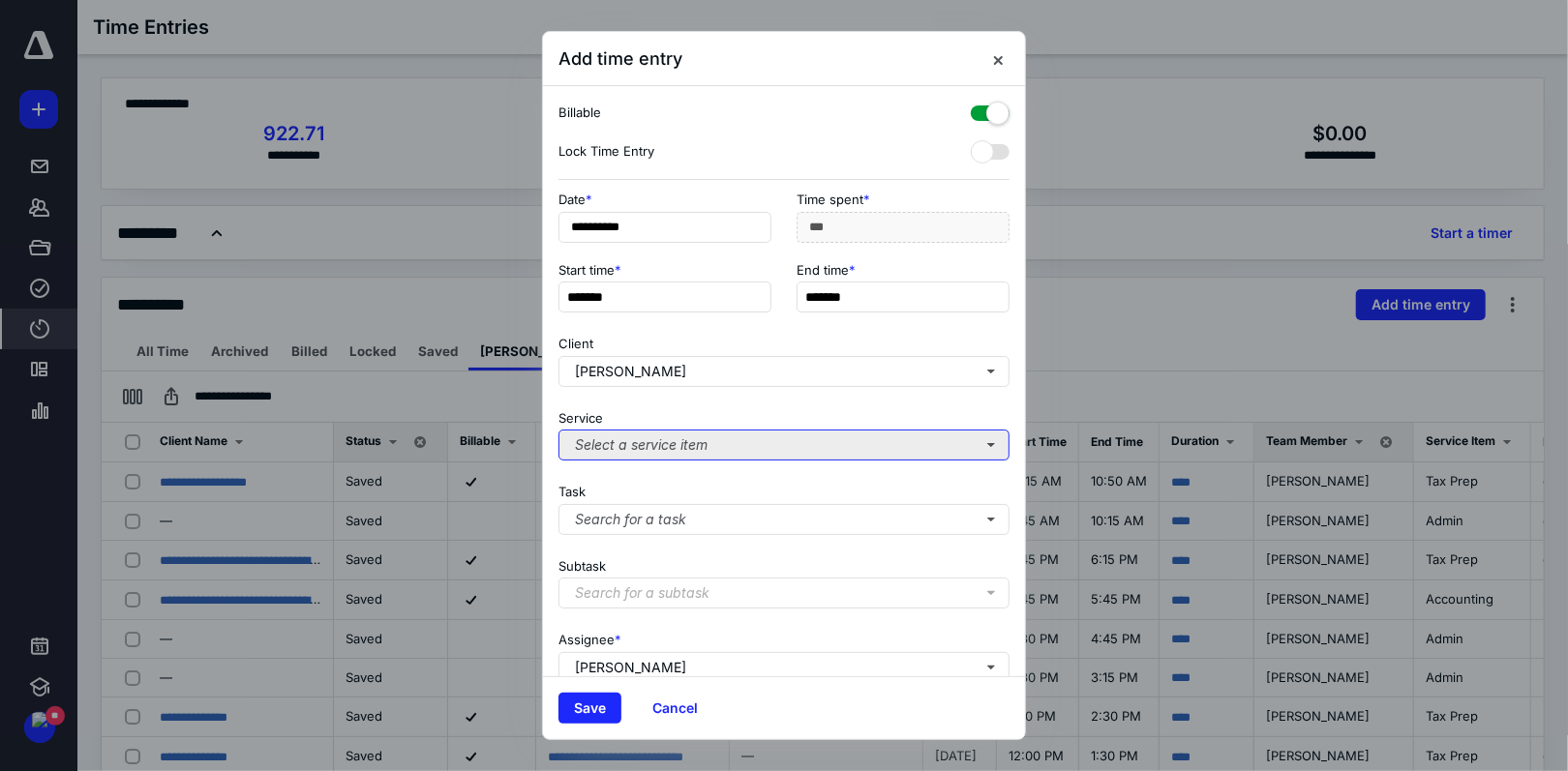 click on "Select a service item" at bounding box center [784, 445] 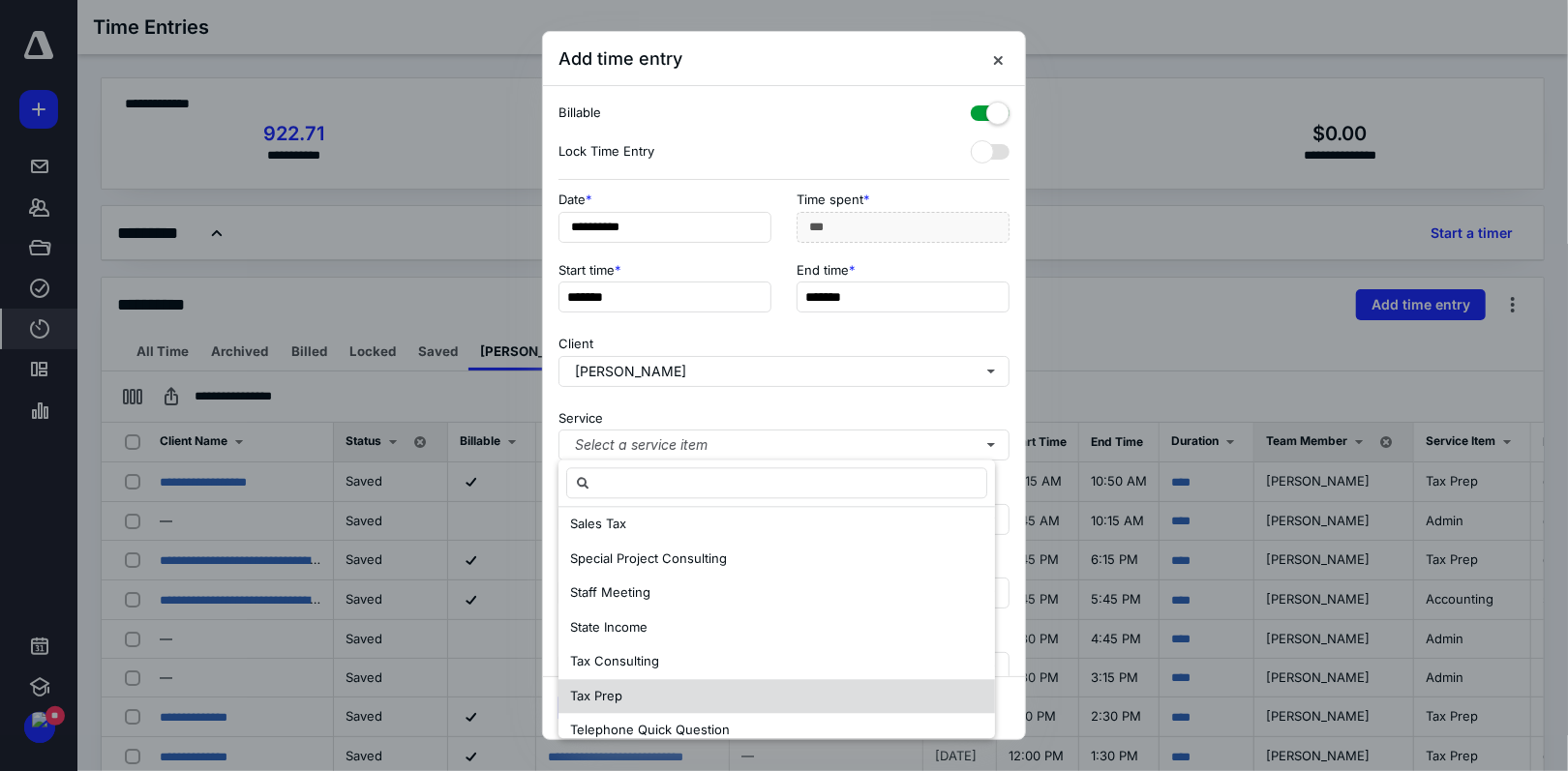 scroll, scrollTop: 435, scrollLeft: 0, axis: vertical 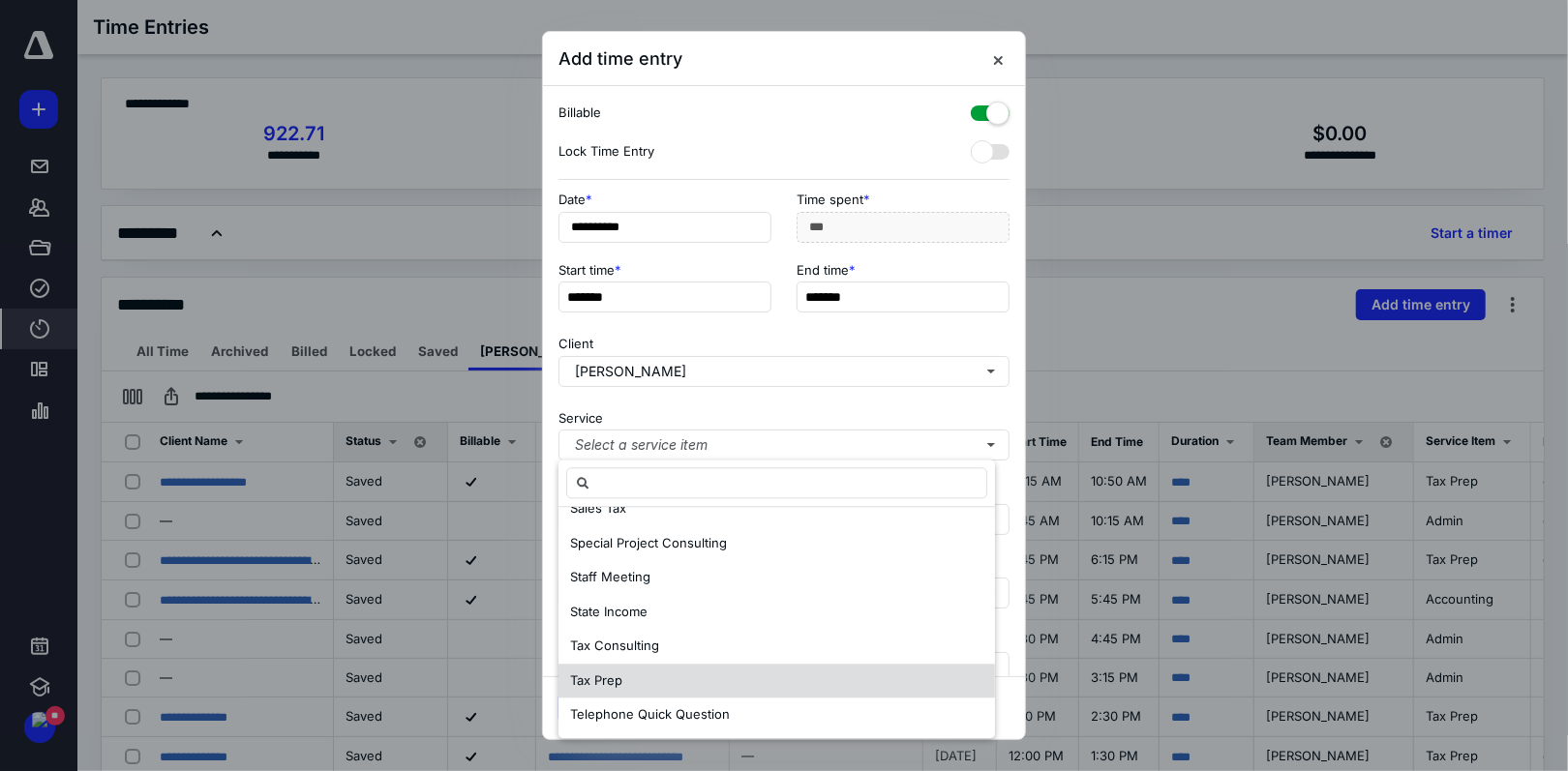 click on "Tax Prep" at bounding box center [776, 681] 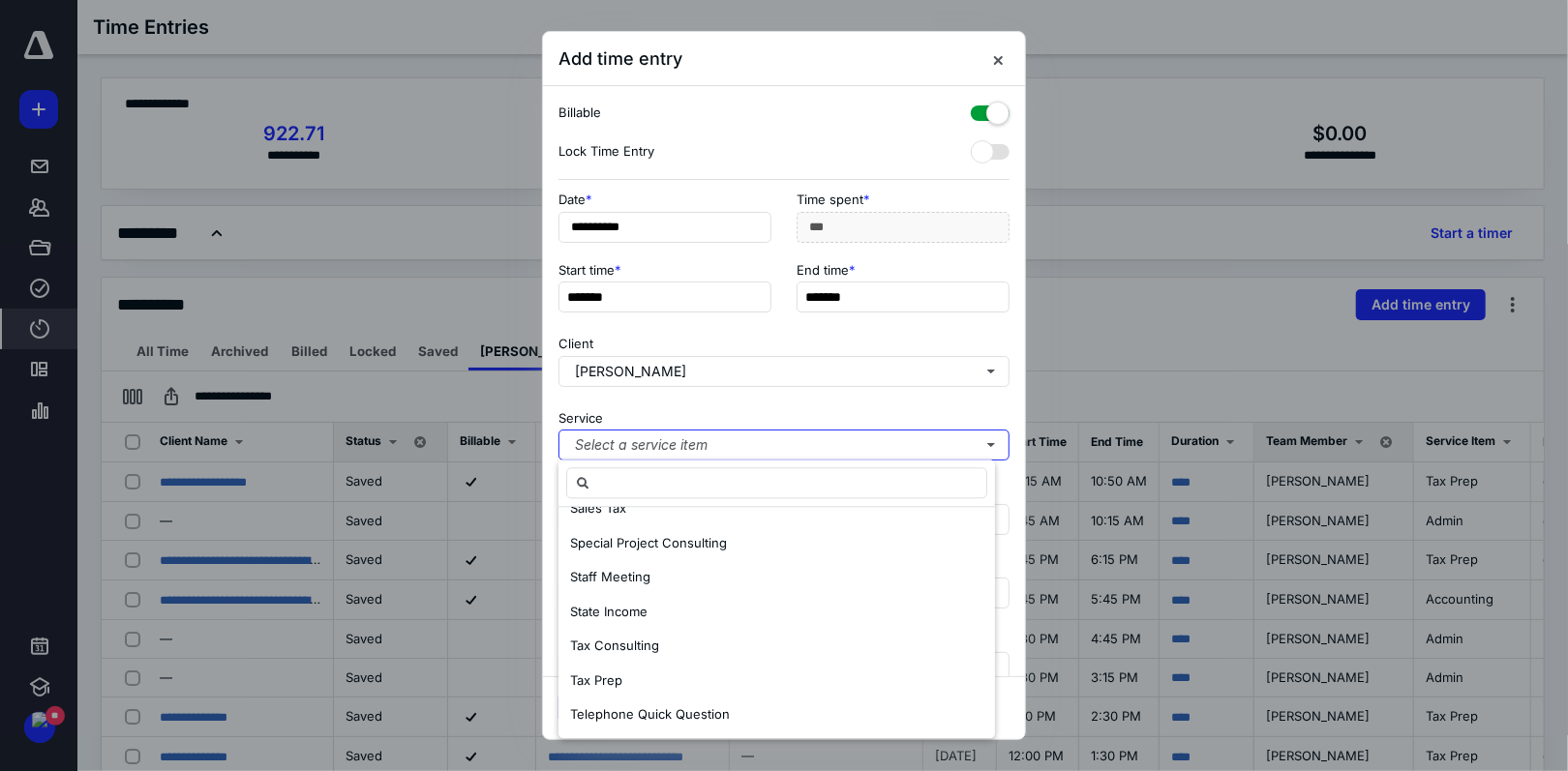 scroll, scrollTop: 0, scrollLeft: 0, axis: both 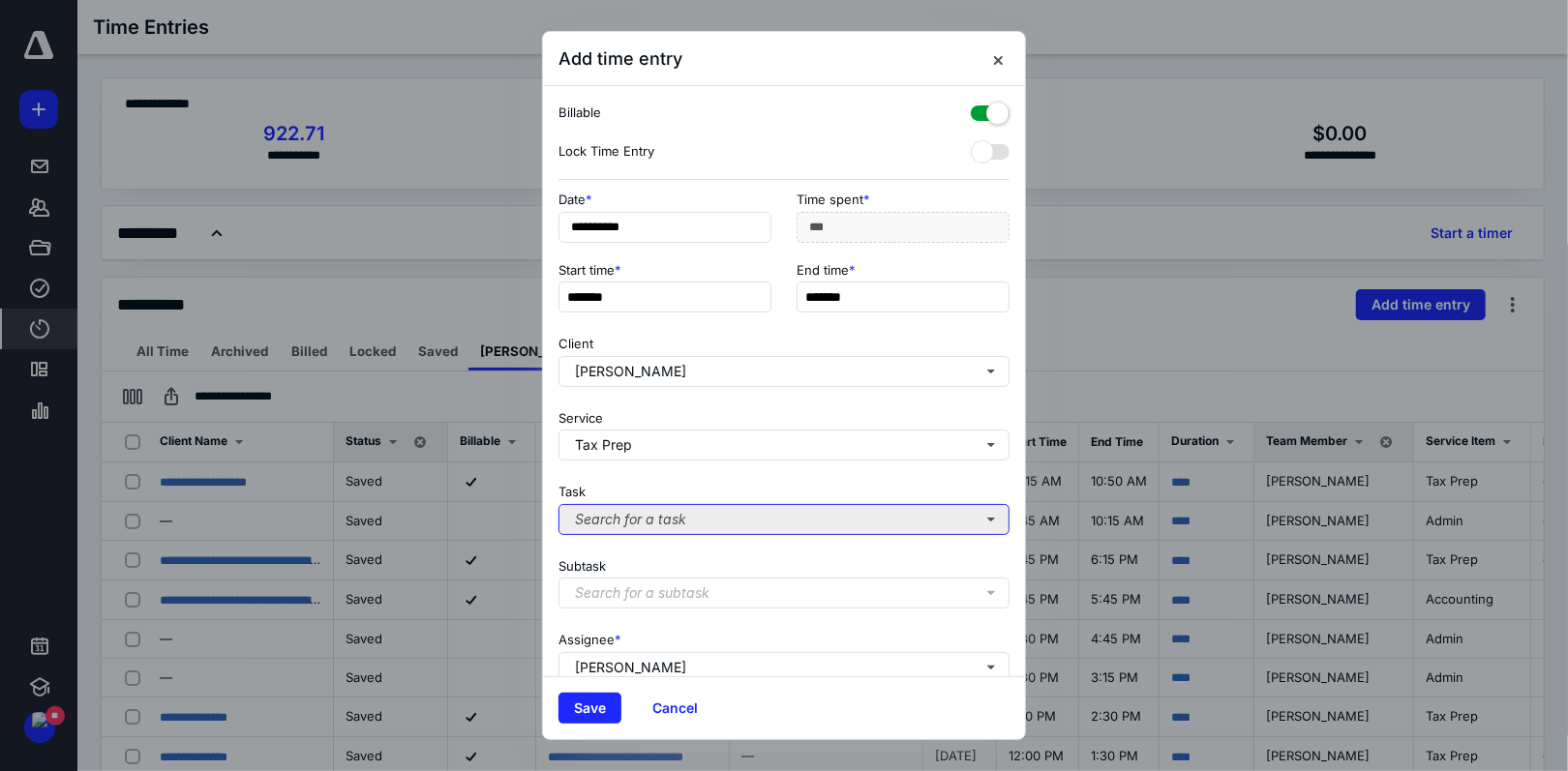 click on "Search for a task" at bounding box center (784, 519) 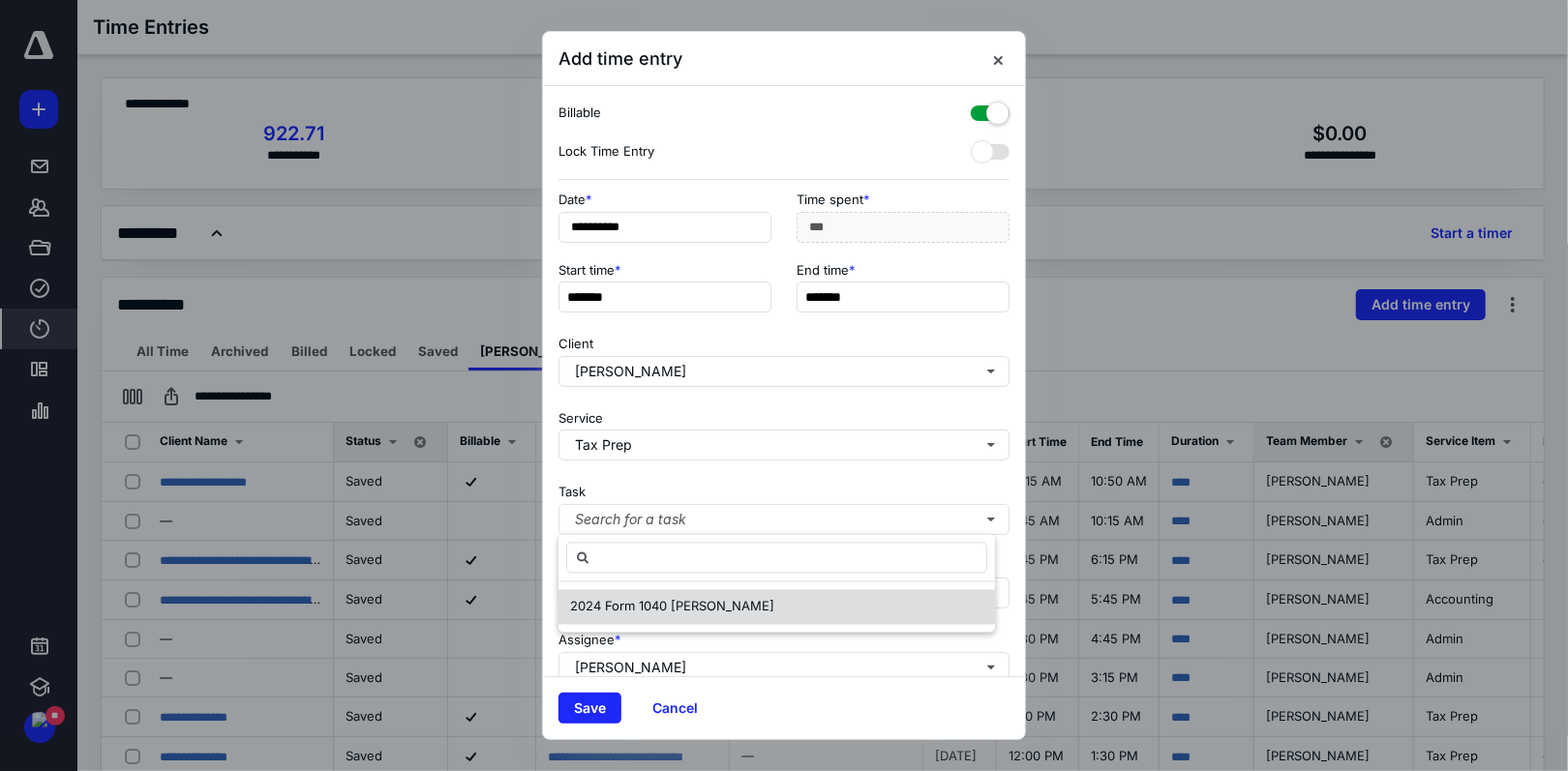 click on "2024 Form 1040 [PERSON_NAME]" at bounding box center (672, 607) 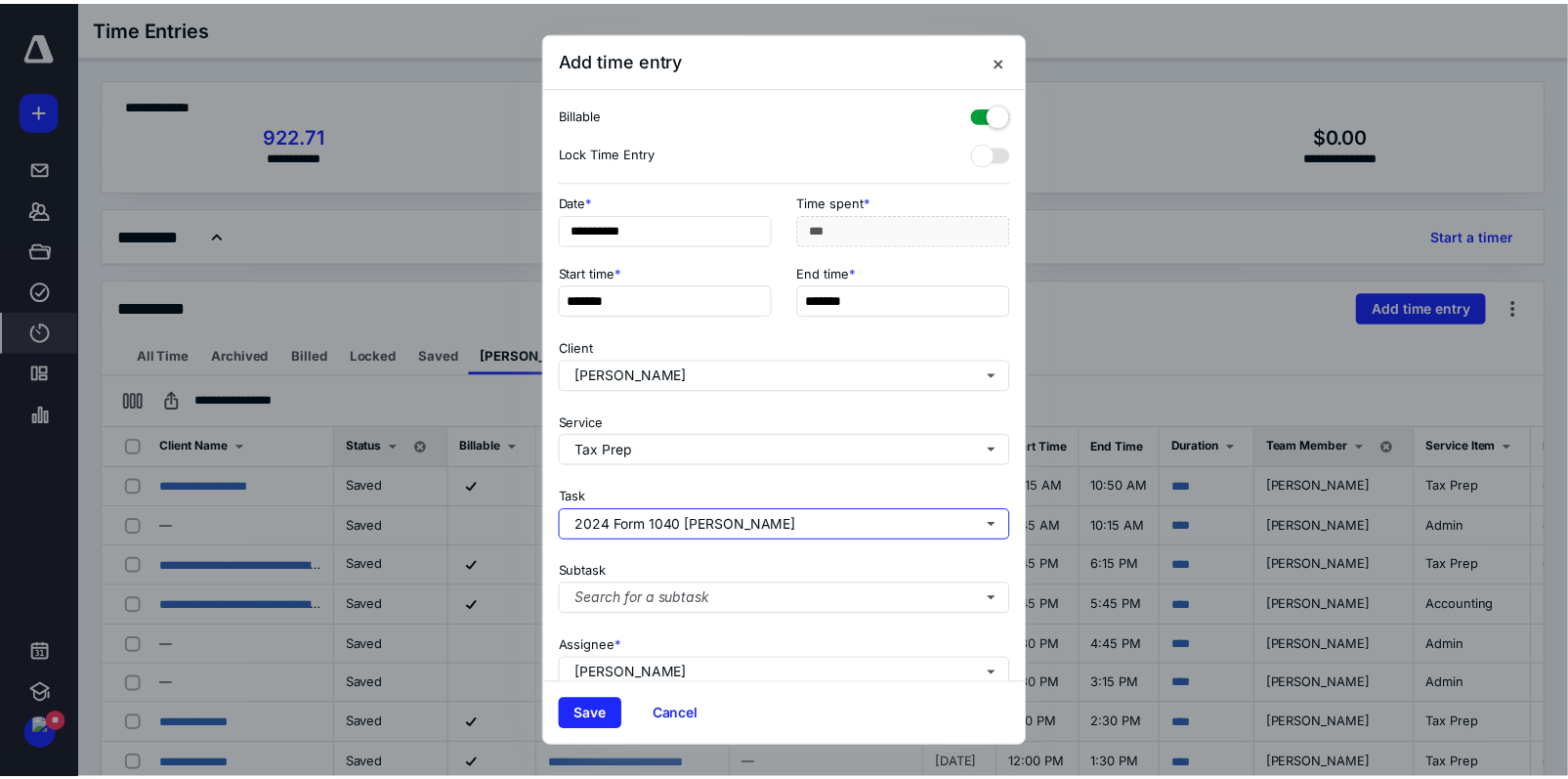 scroll, scrollTop: 172, scrollLeft: 0, axis: vertical 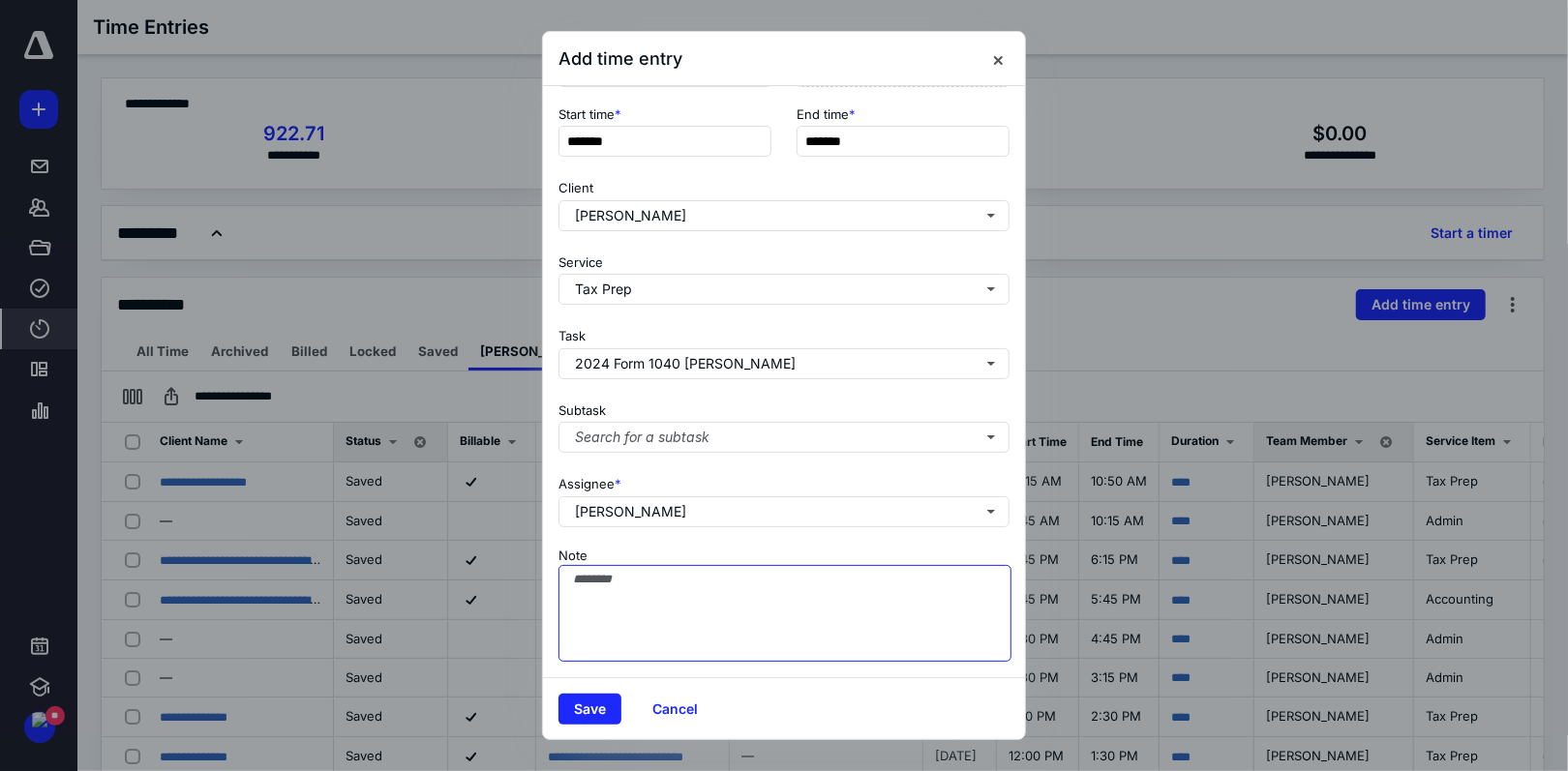 click on "Note" at bounding box center [785, 613] 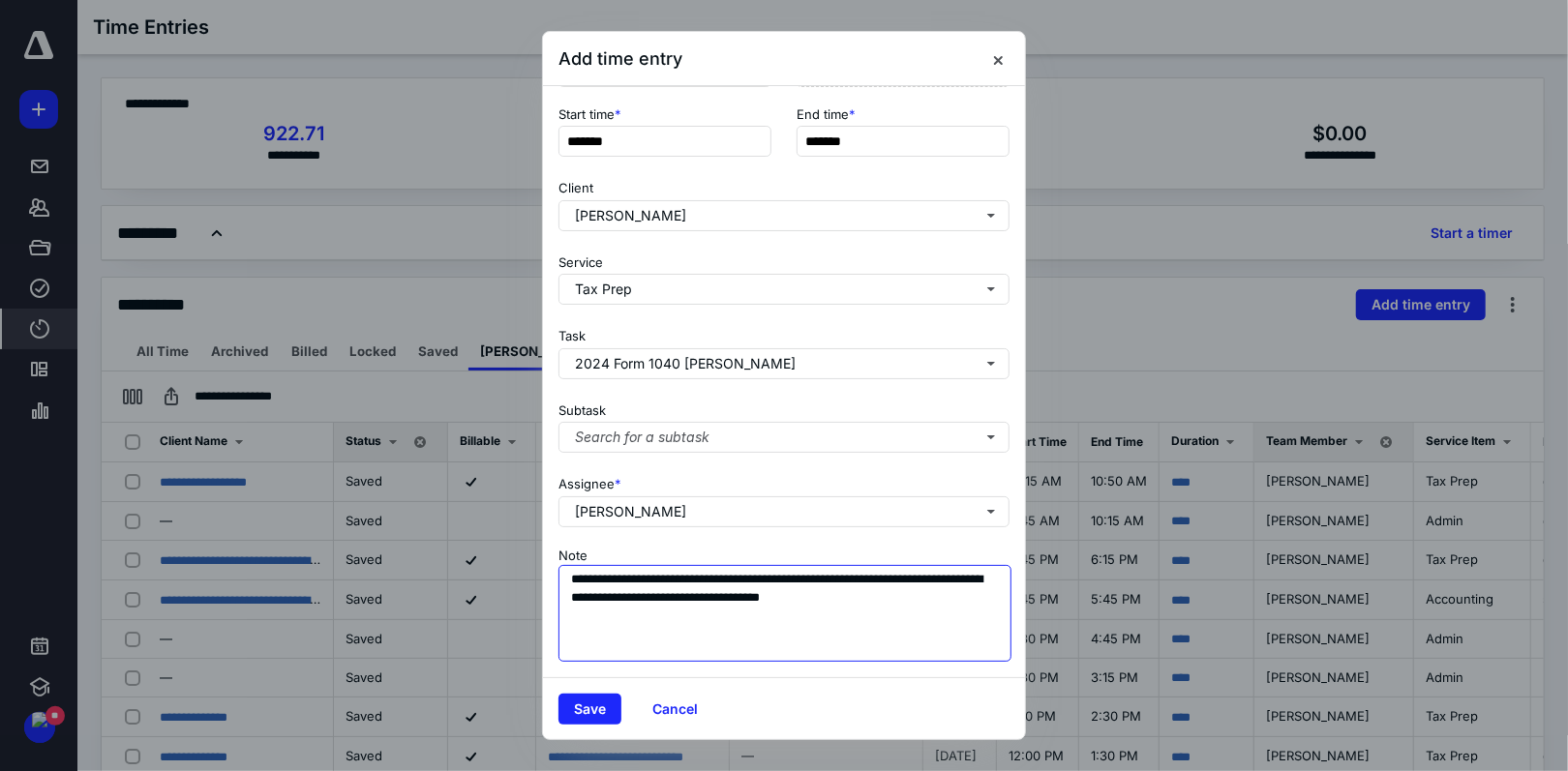 type on "**********" 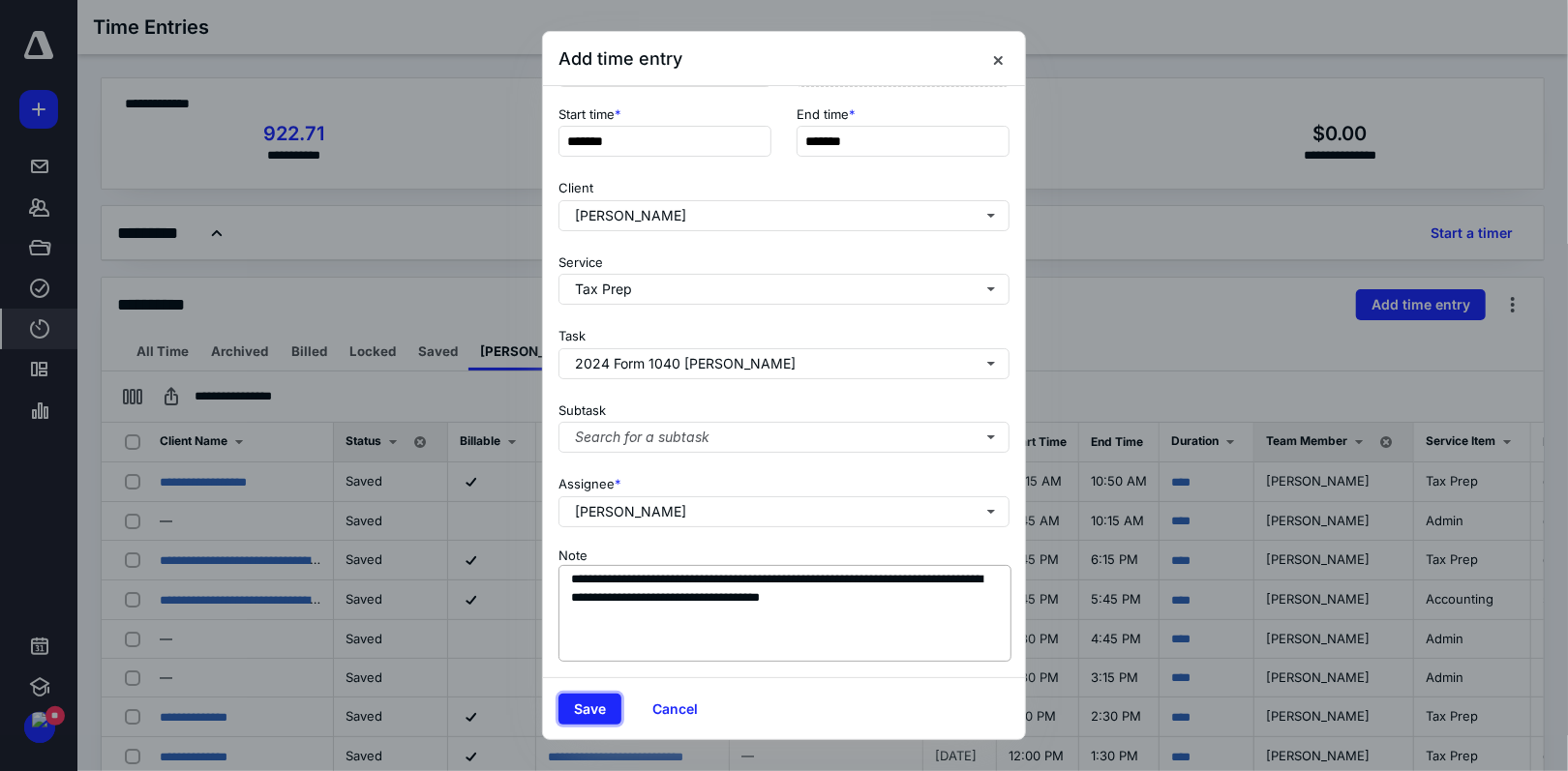 type 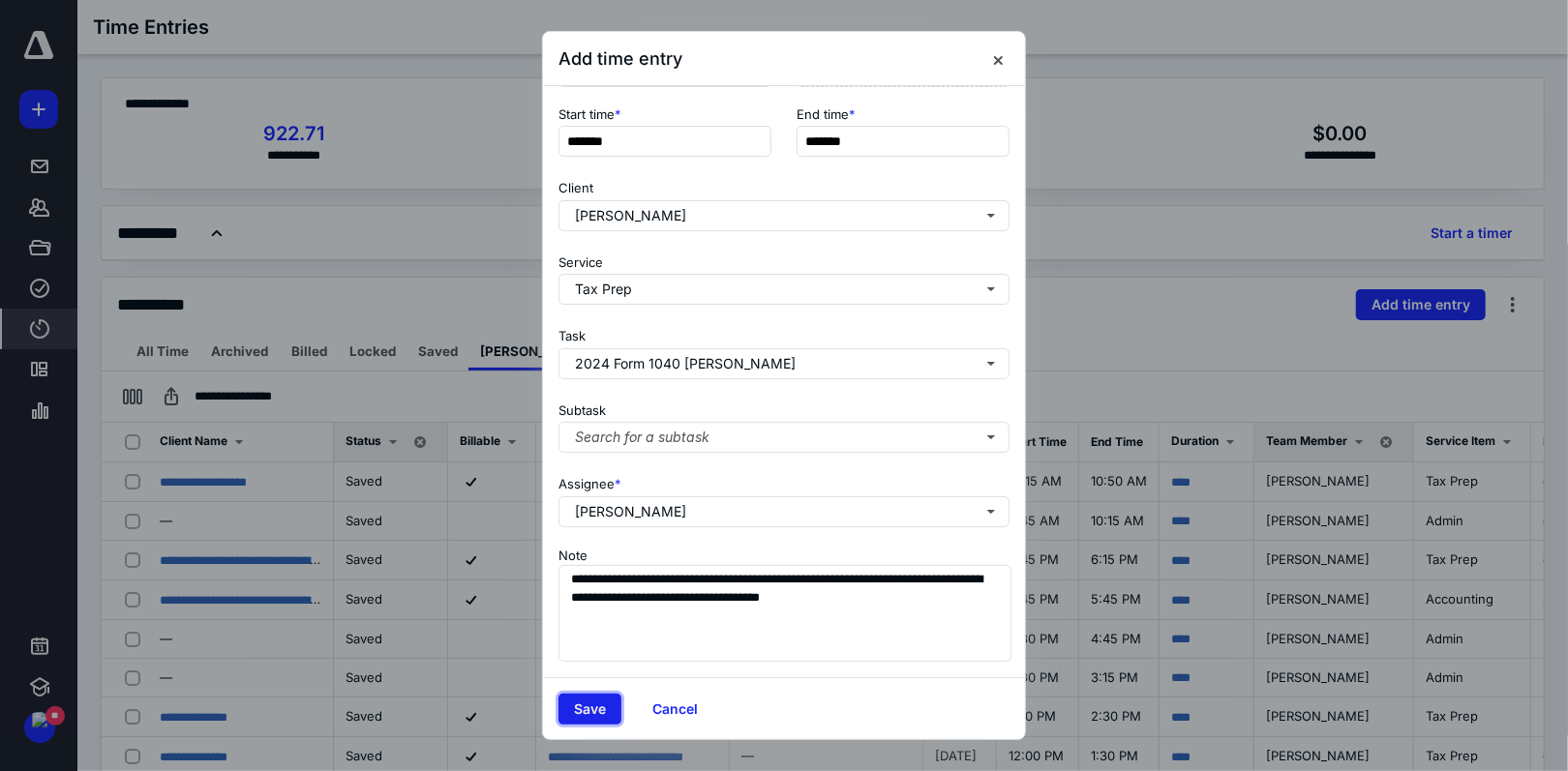 click on "Save" at bounding box center [589, 709] 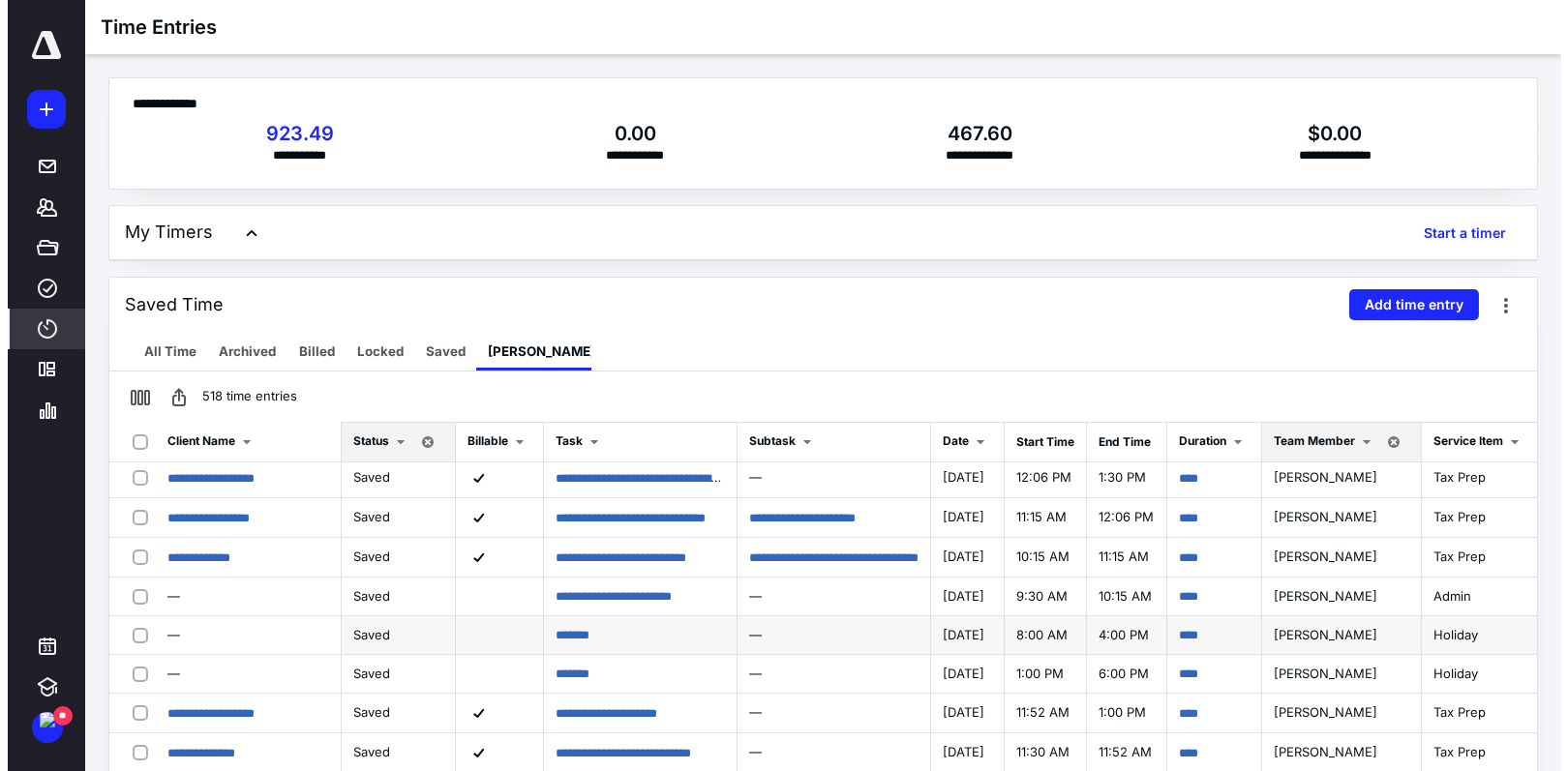 scroll, scrollTop: 677, scrollLeft: 0, axis: vertical 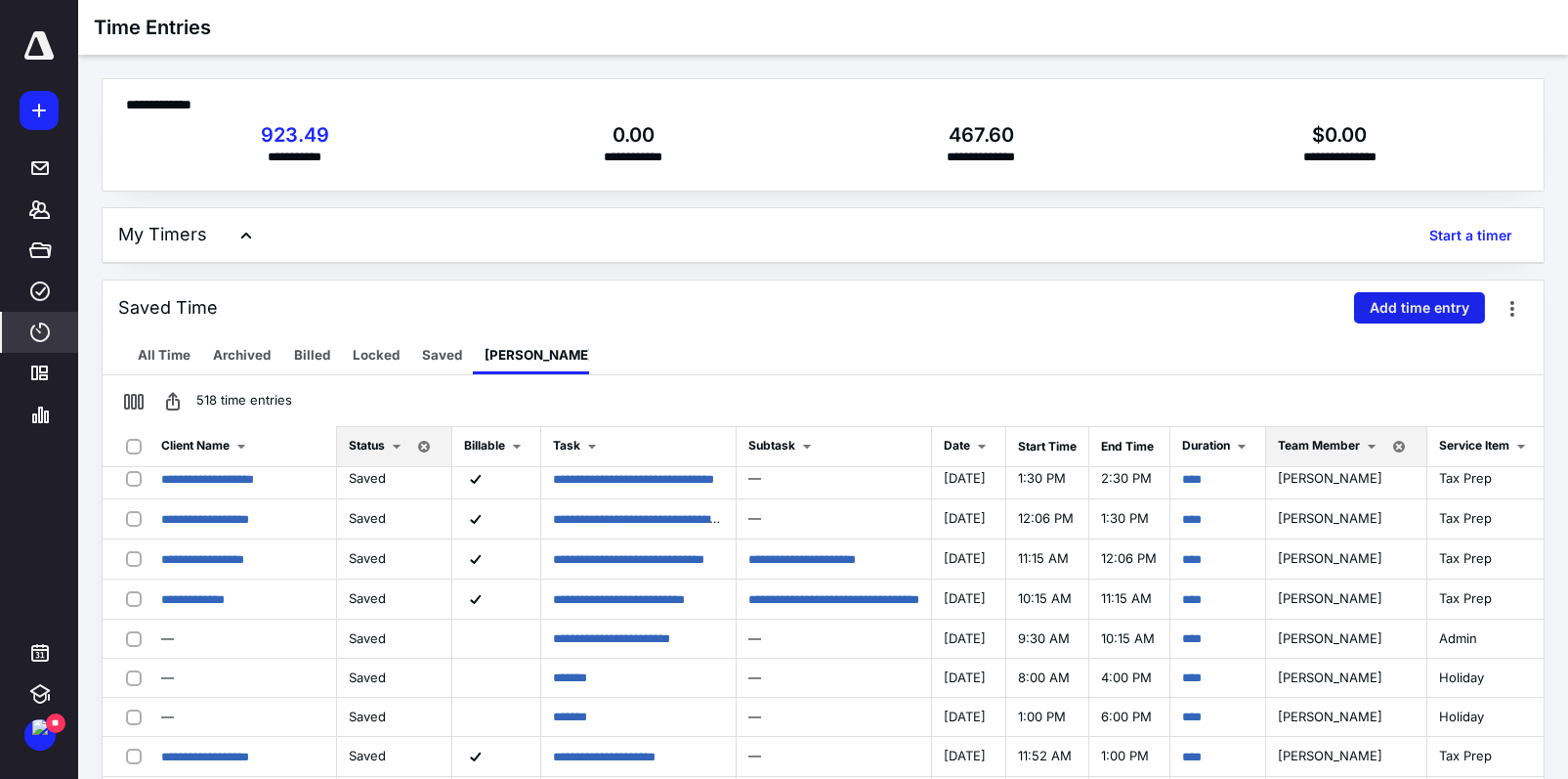 click on "Add time entry" at bounding box center (1420, 308) 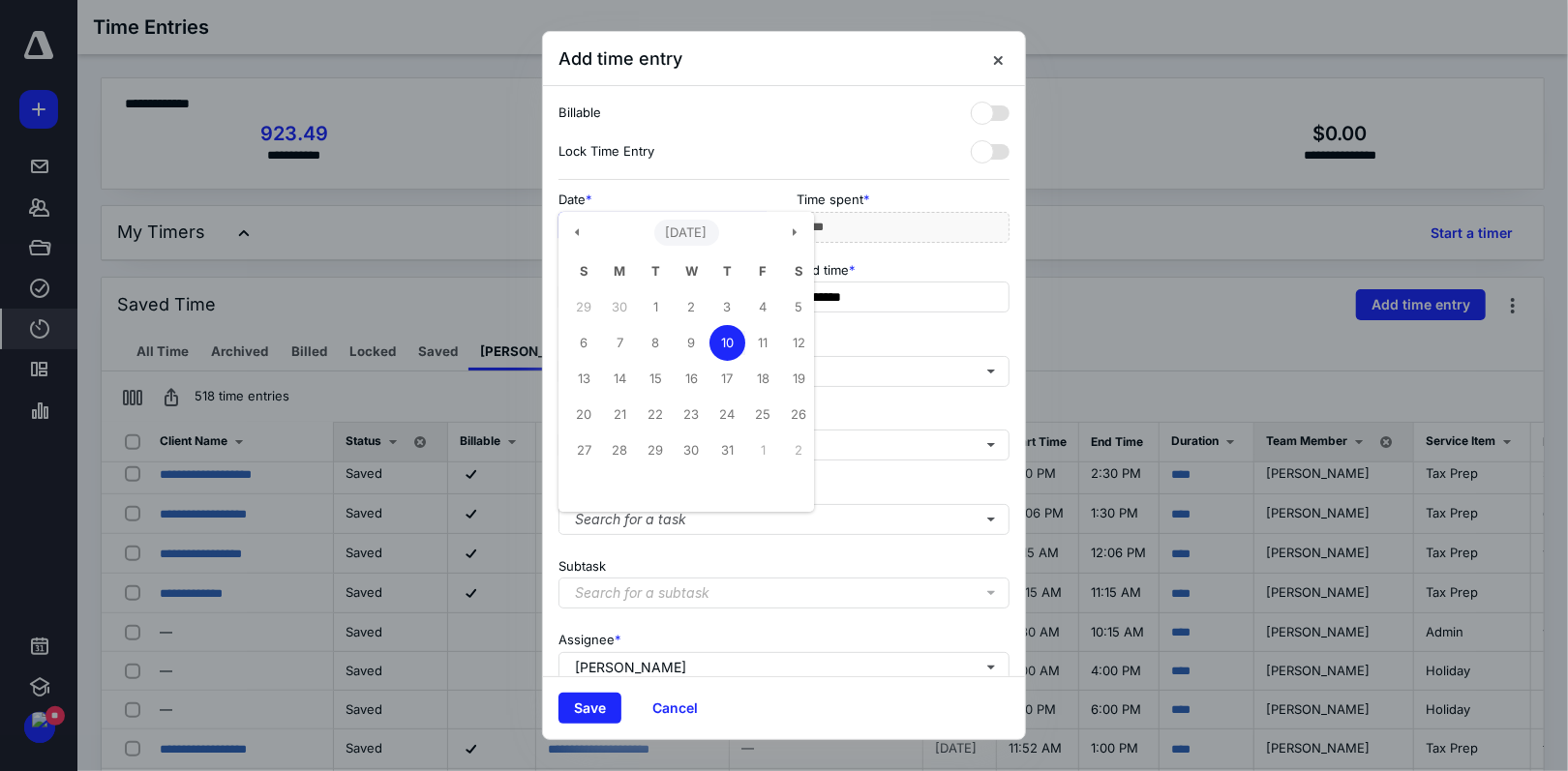 click on "**********" at bounding box center [665, 227] 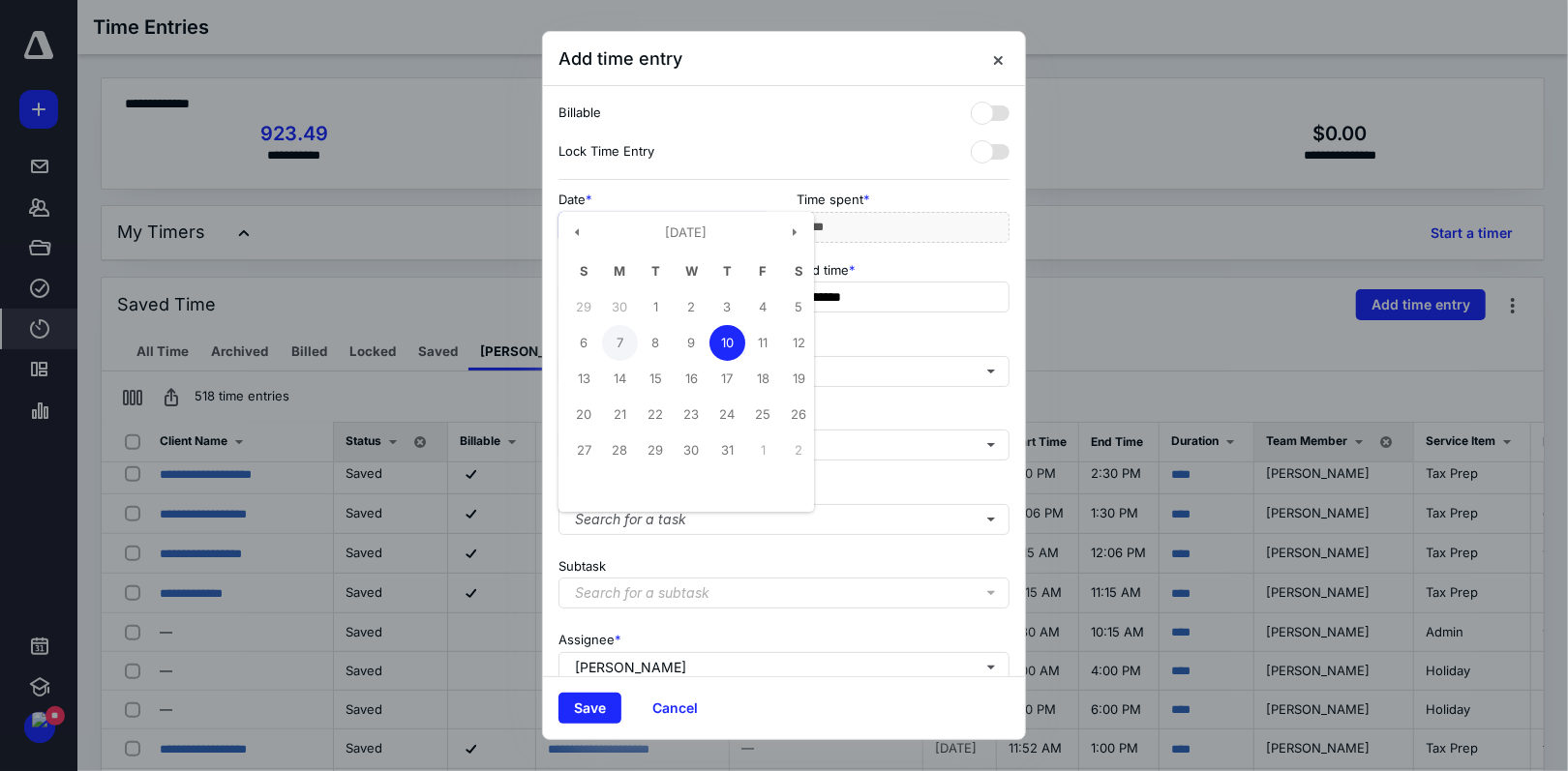 click on "7" at bounding box center (619, 342) 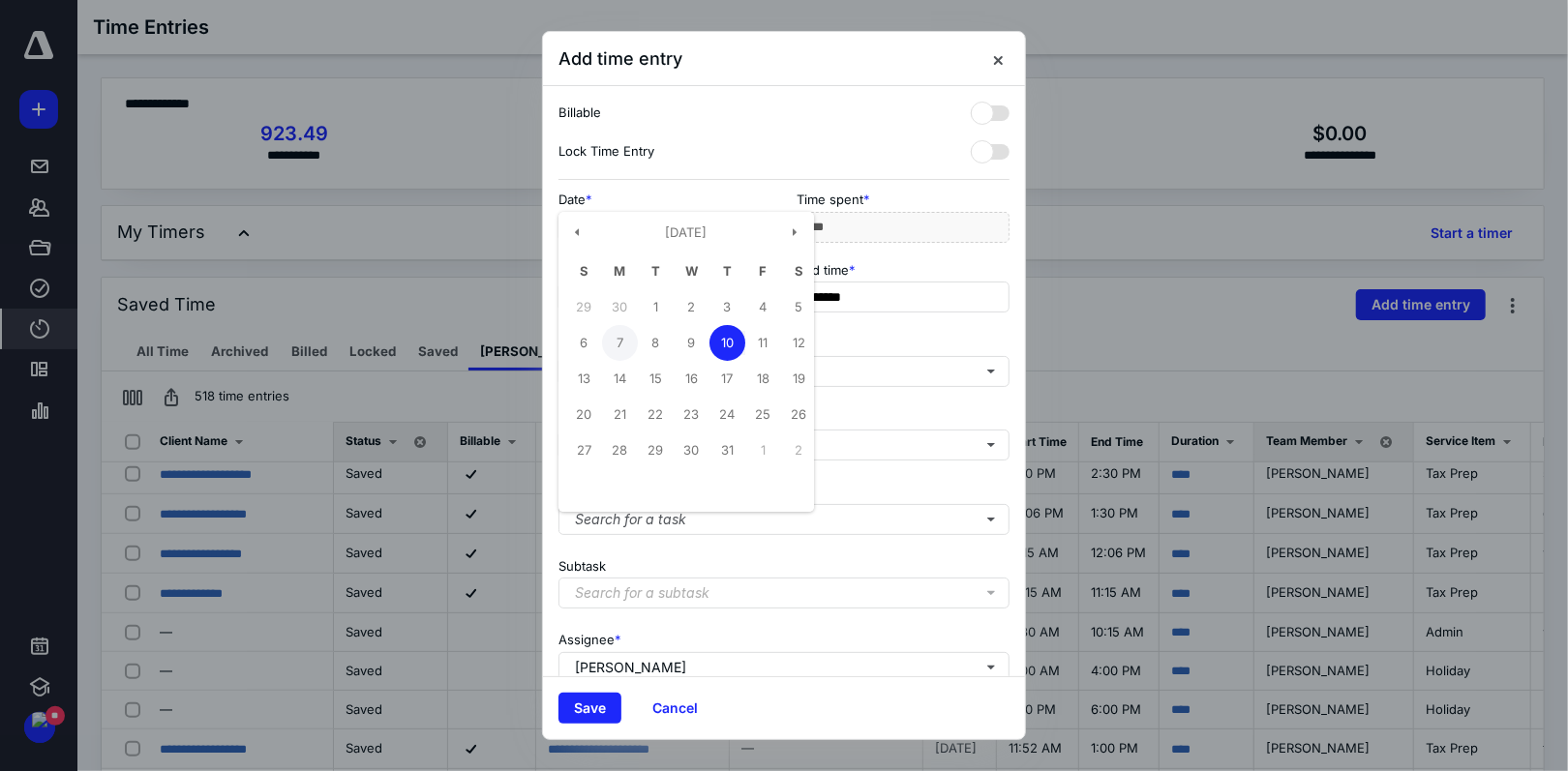 type on "**********" 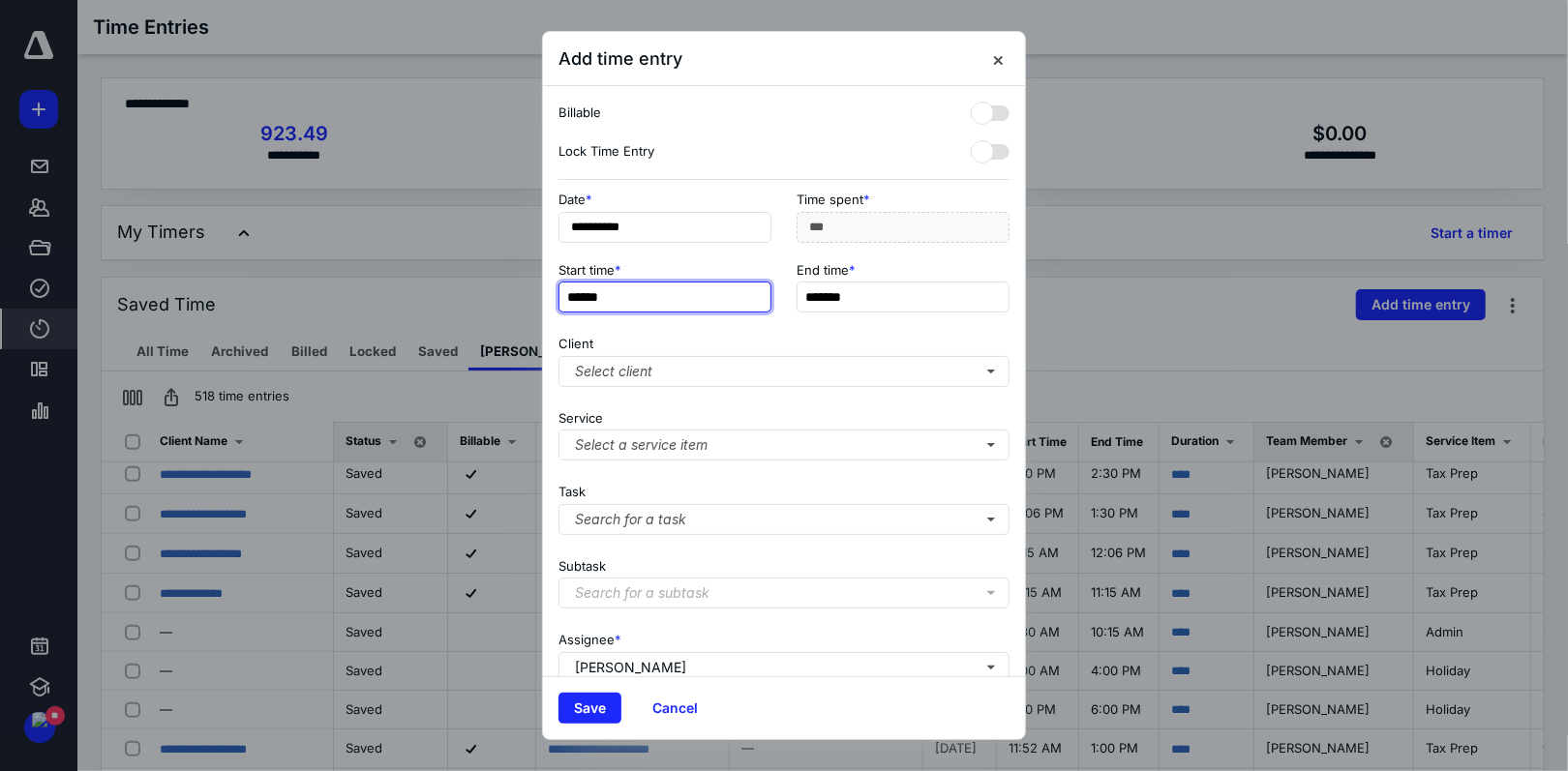 type on "******" 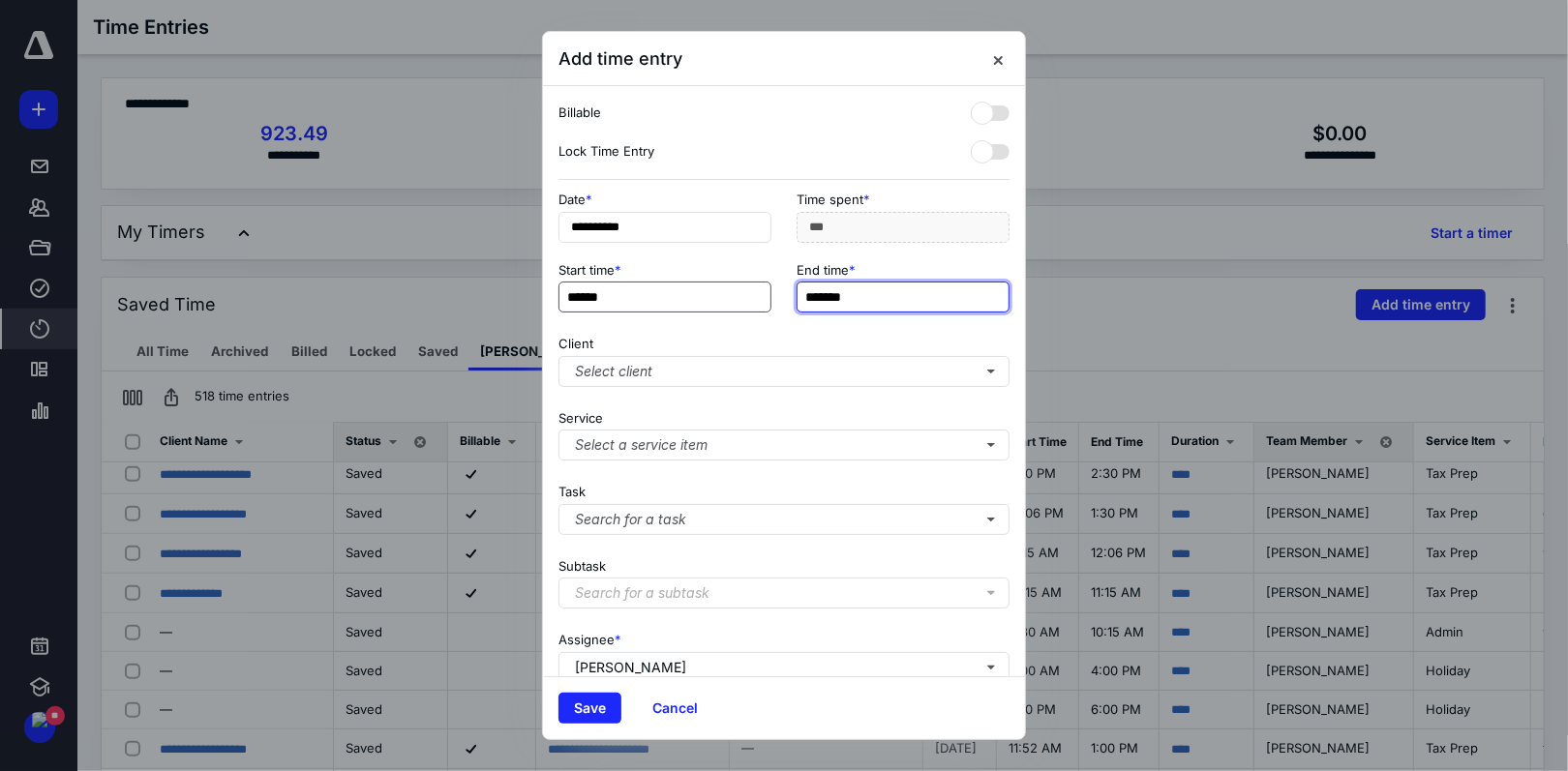 type on "******" 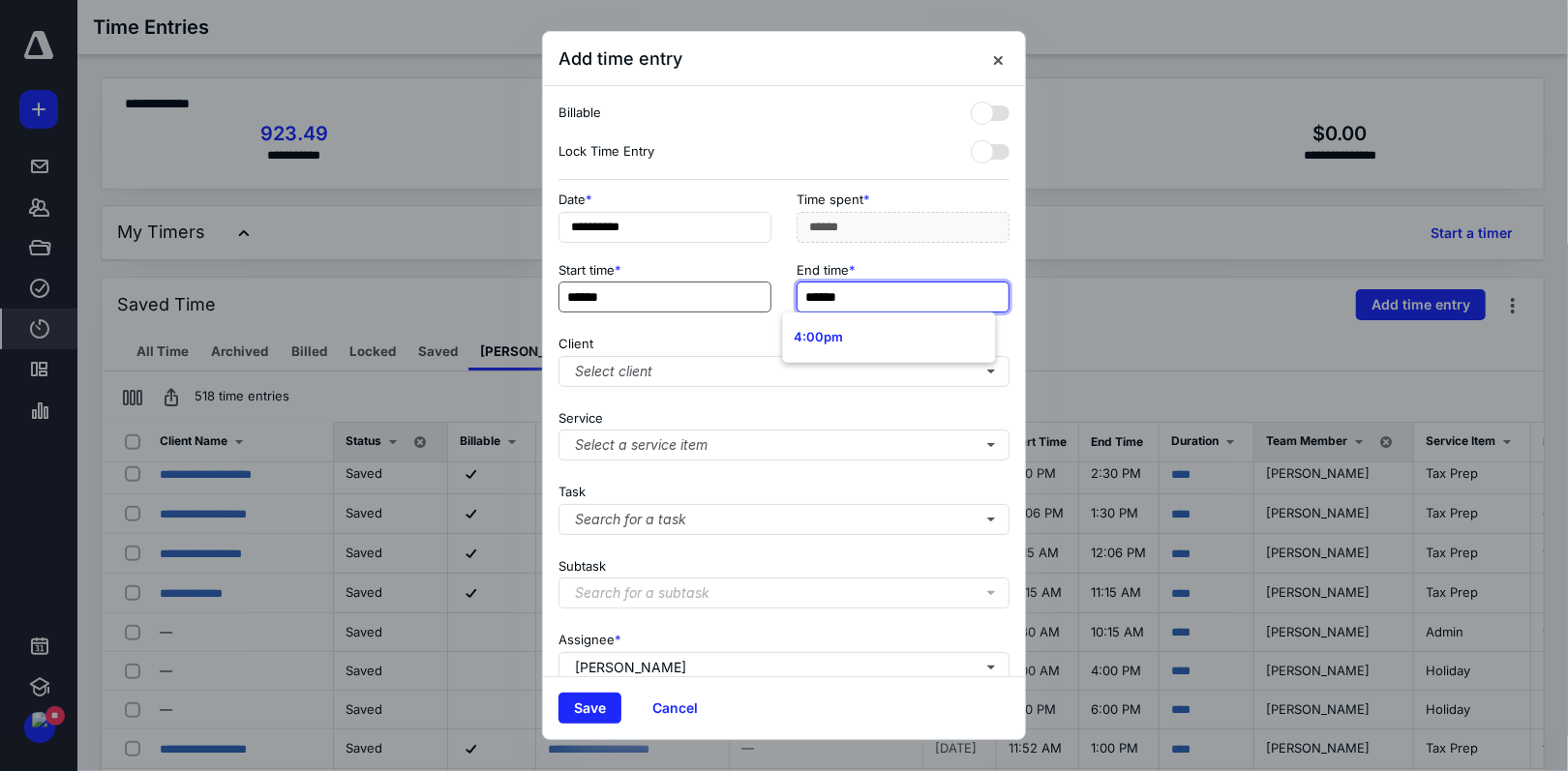 type on "******" 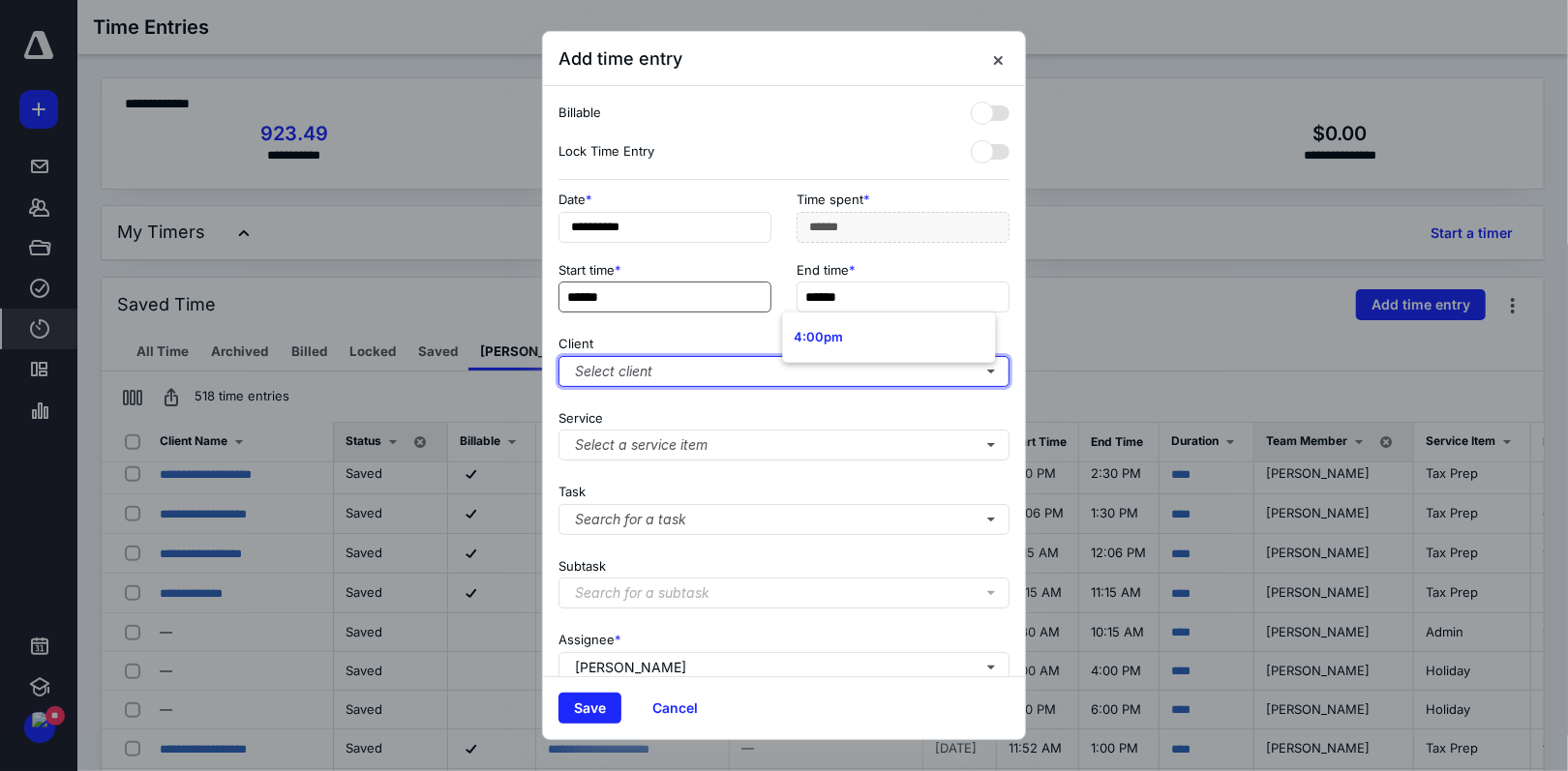 type on "**" 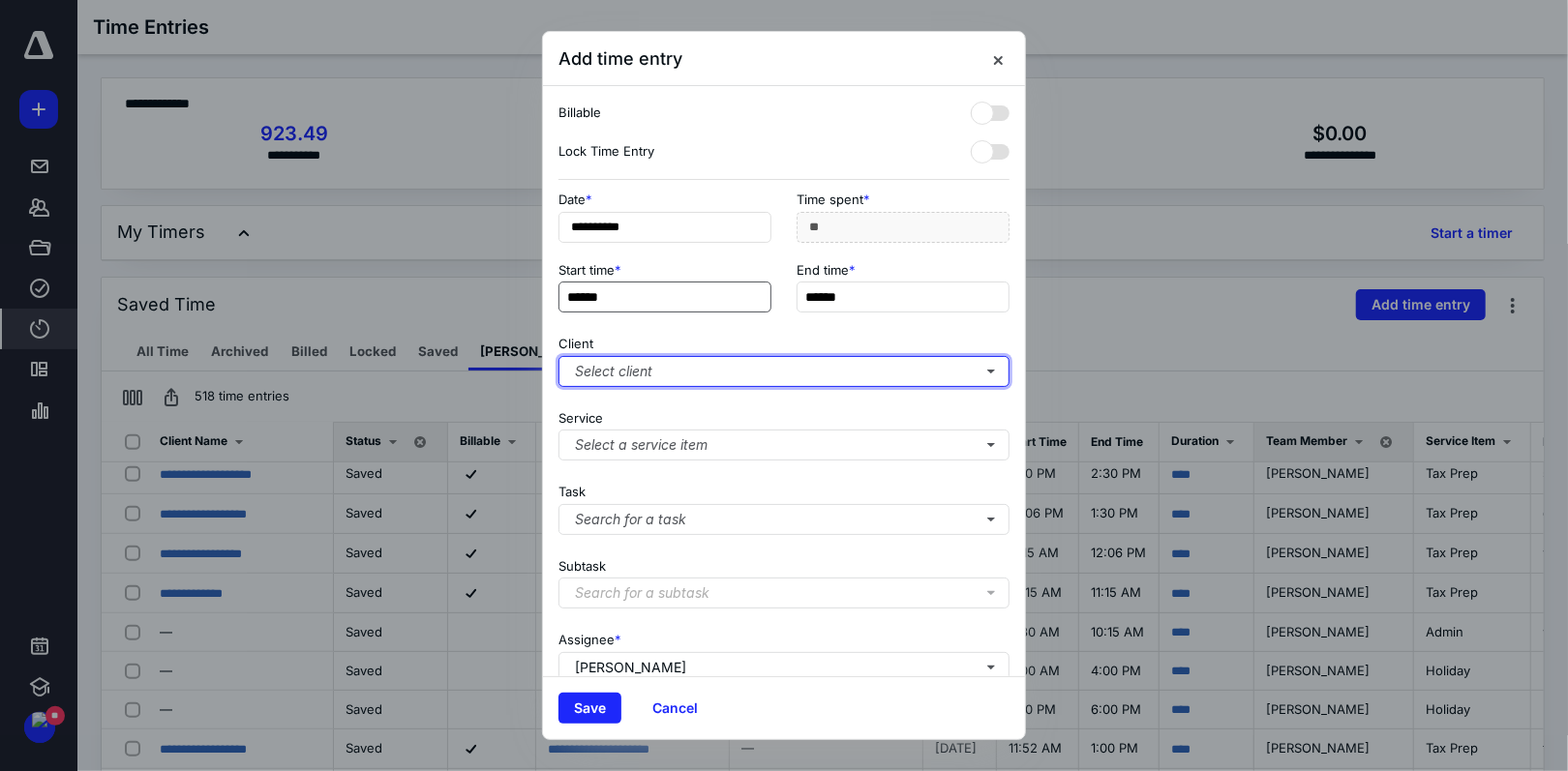 type 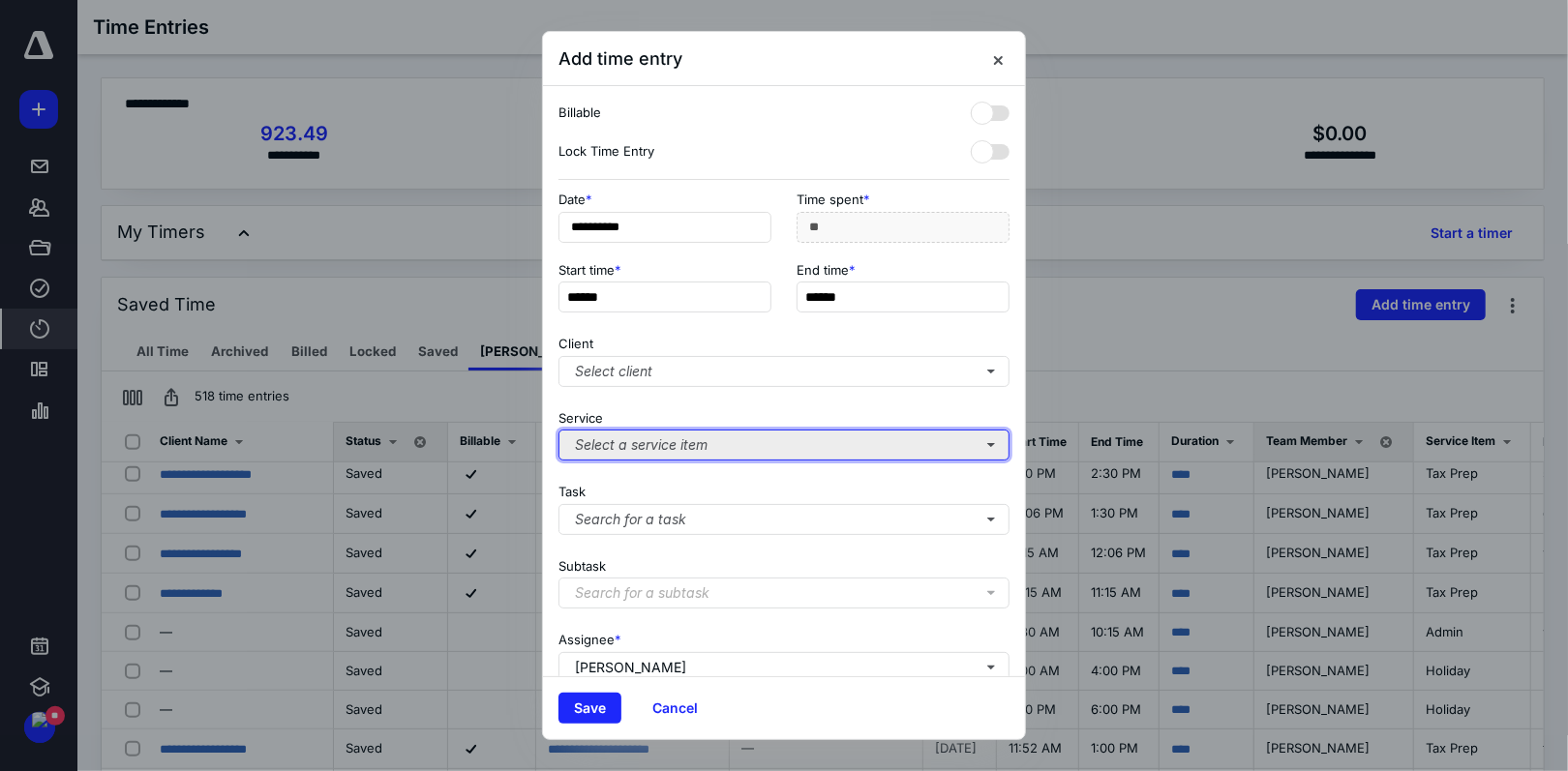 click on "Select a service item" at bounding box center (784, 445) 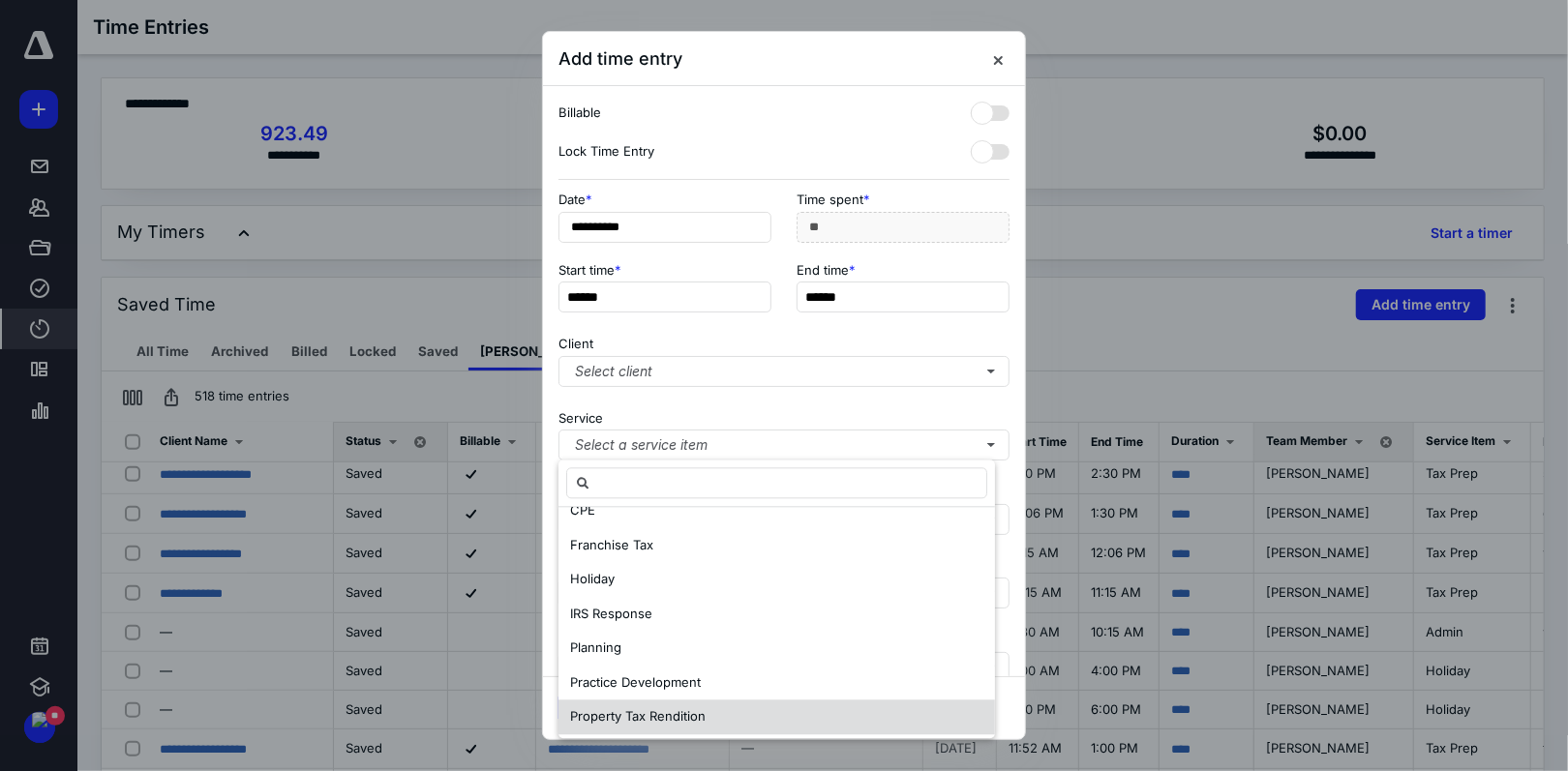 scroll, scrollTop: 193, scrollLeft: 0, axis: vertical 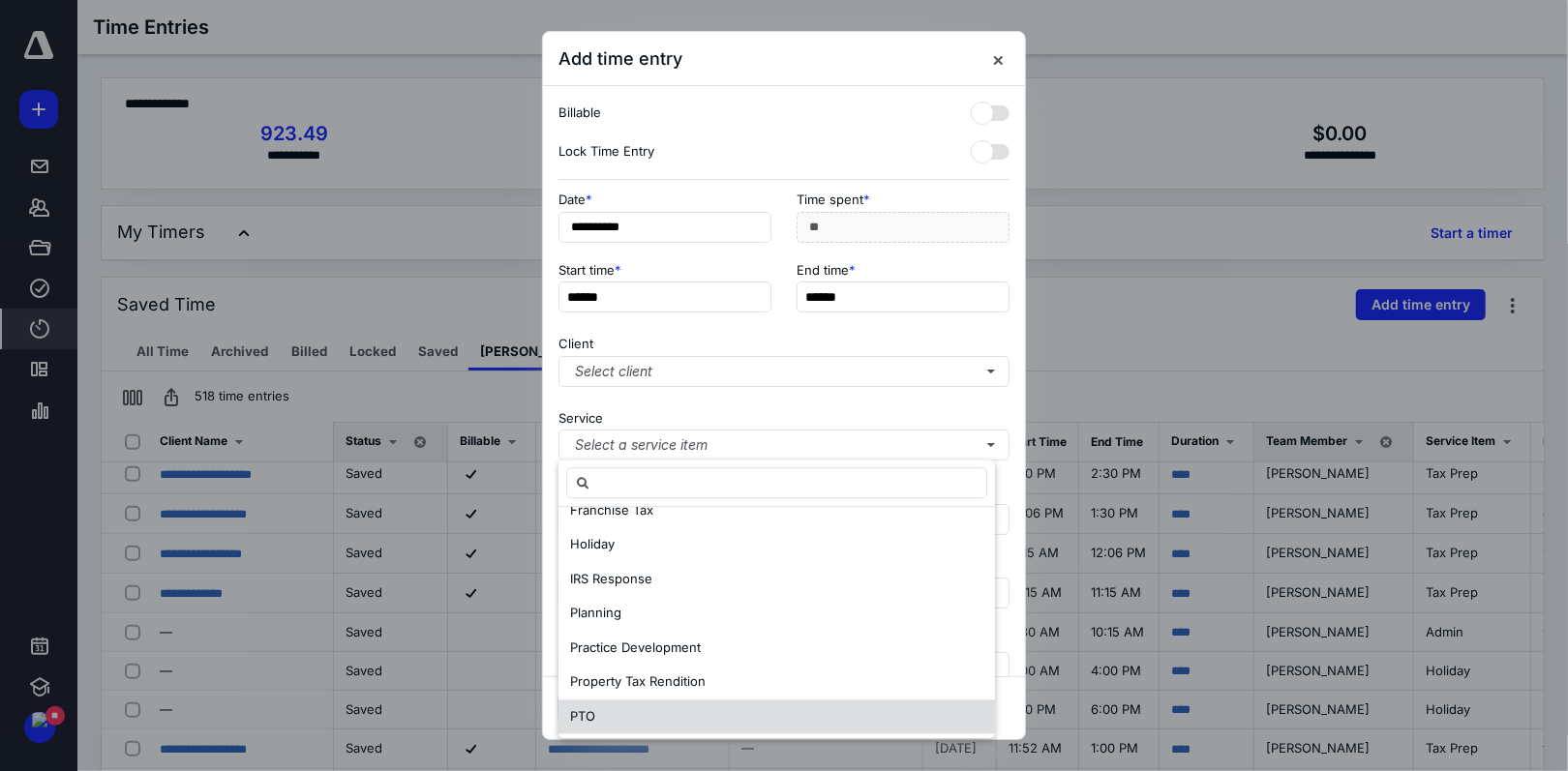 click on "PTO" at bounding box center (776, 717) 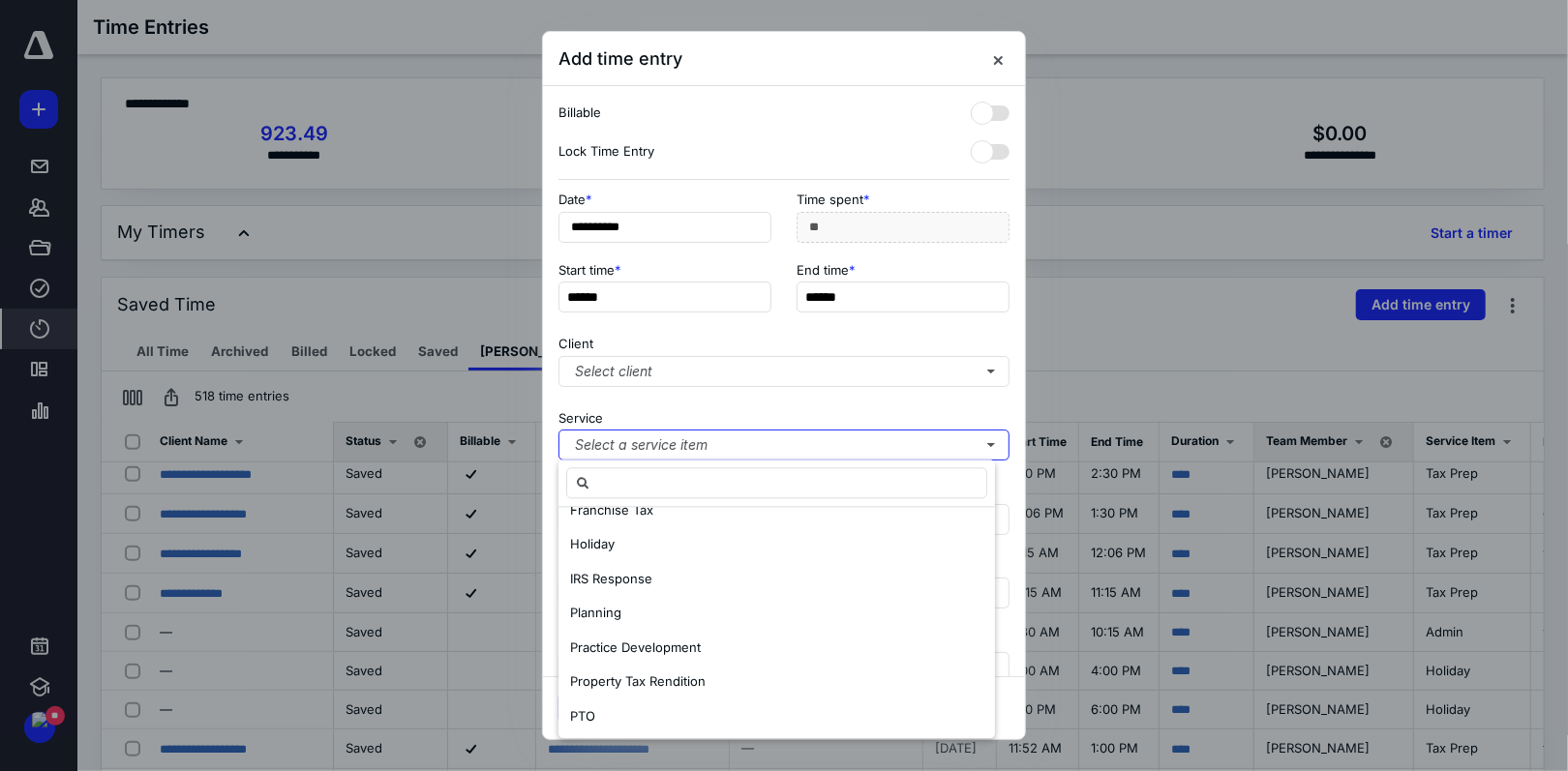 scroll, scrollTop: 0, scrollLeft: 0, axis: both 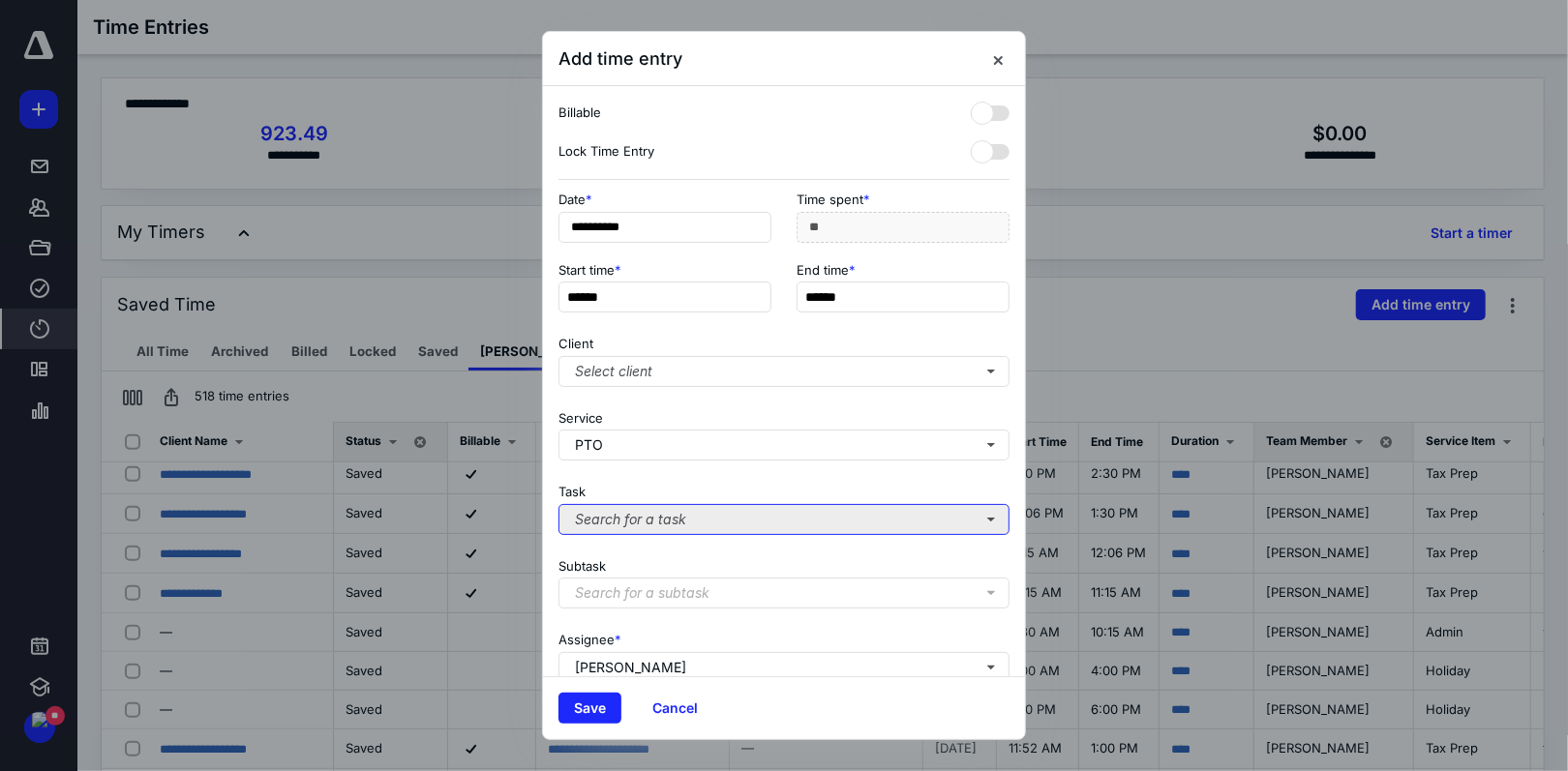 click on "Search for a task" at bounding box center [784, 519] 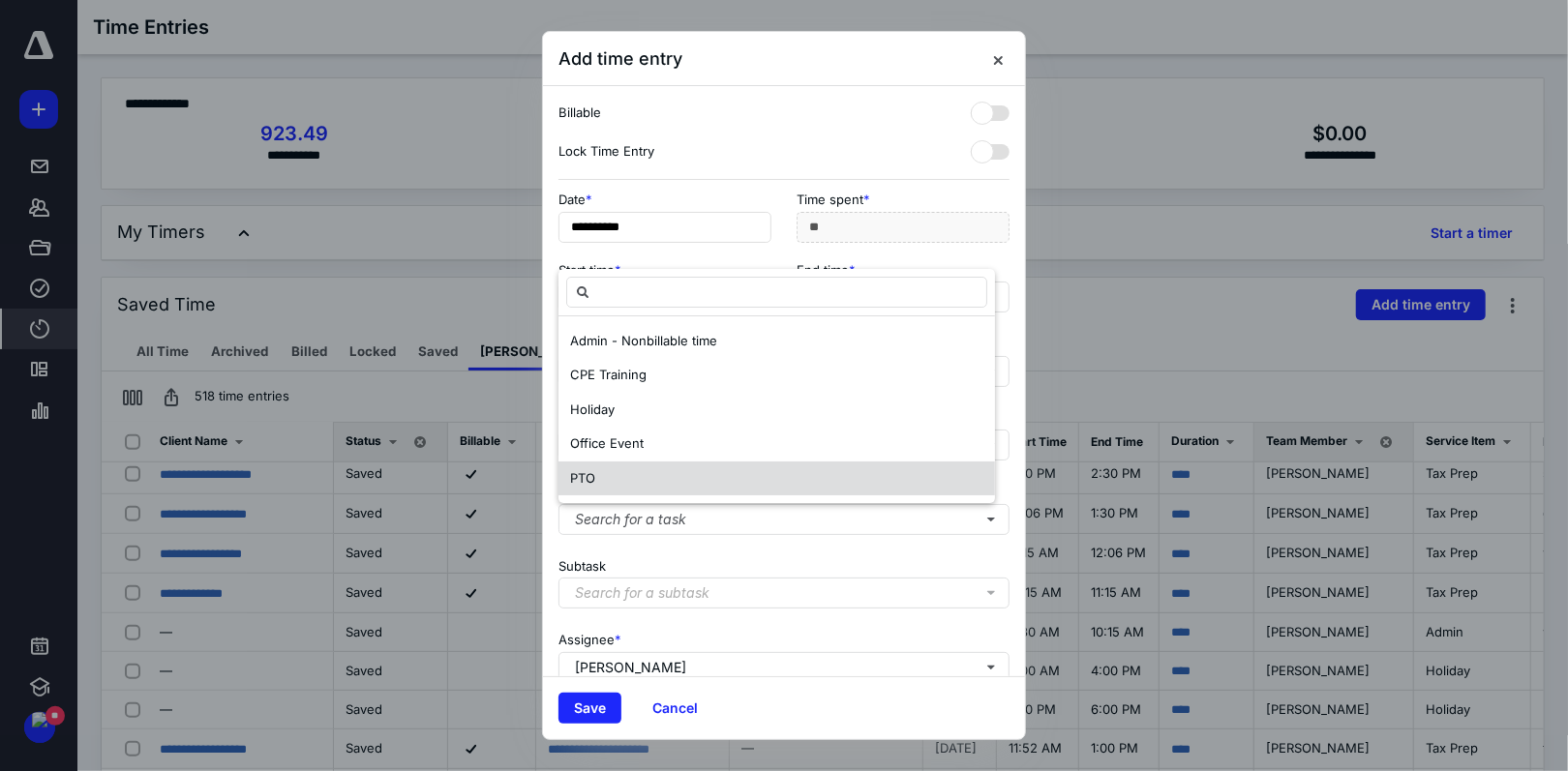 click on "PTO" at bounding box center (776, 479) 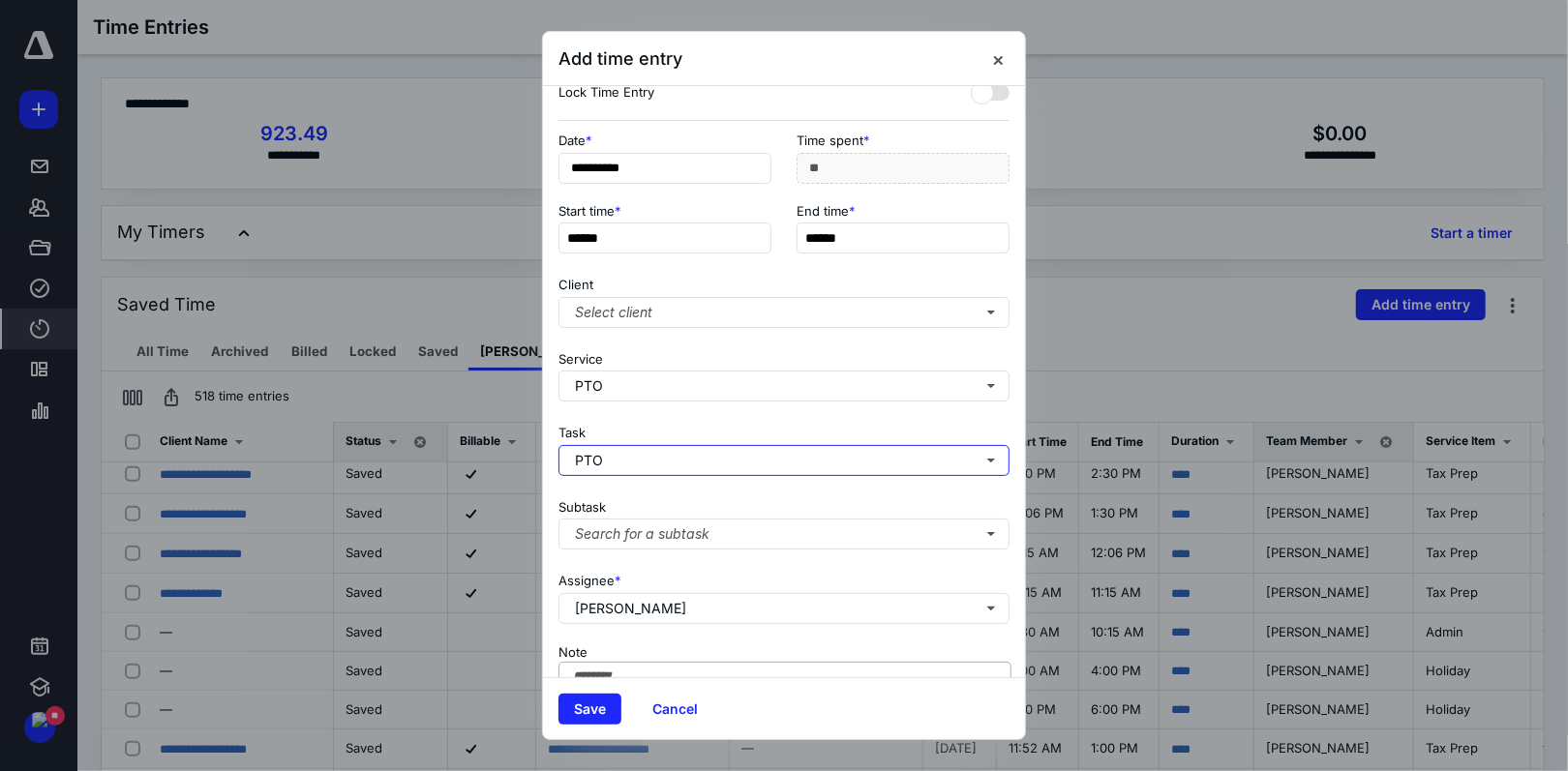scroll, scrollTop: 170, scrollLeft: 0, axis: vertical 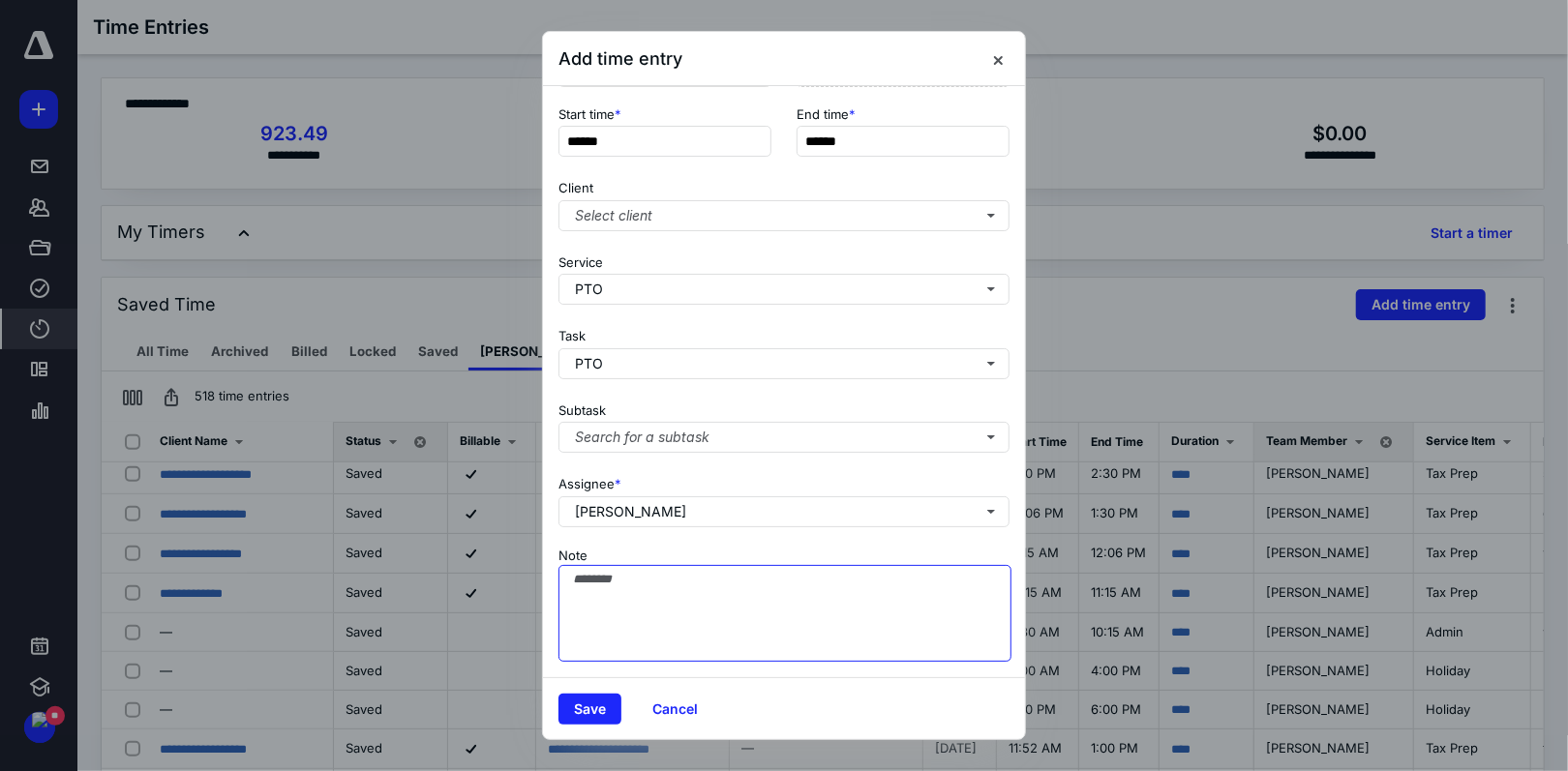 drag, startPoint x: 660, startPoint y: 586, endPoint x: 651, endPoint y: 567, distance: 21.023796 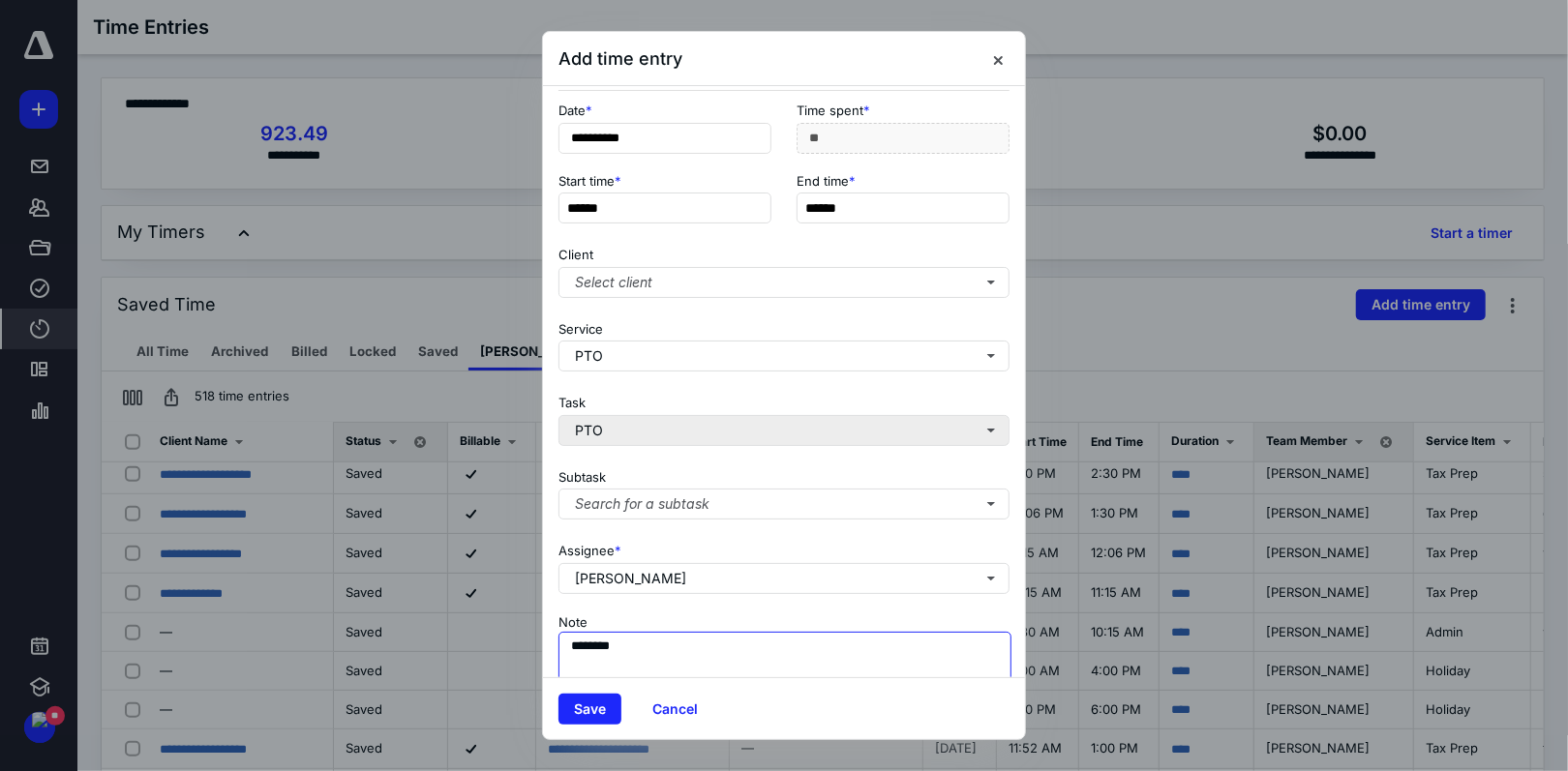 scroll, scrollTop: 0, scrollLeft: 0, axis: both 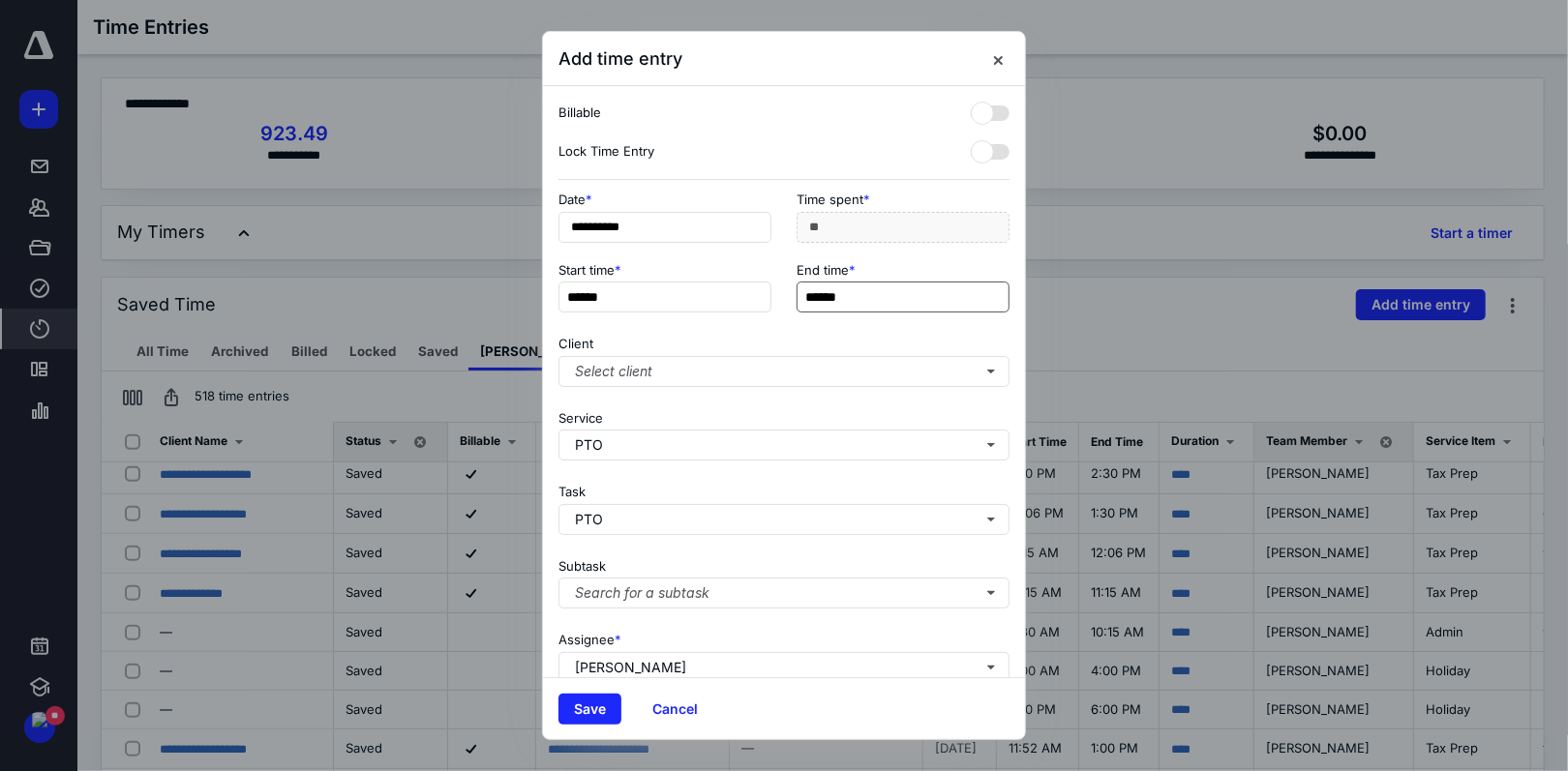 type on "********" 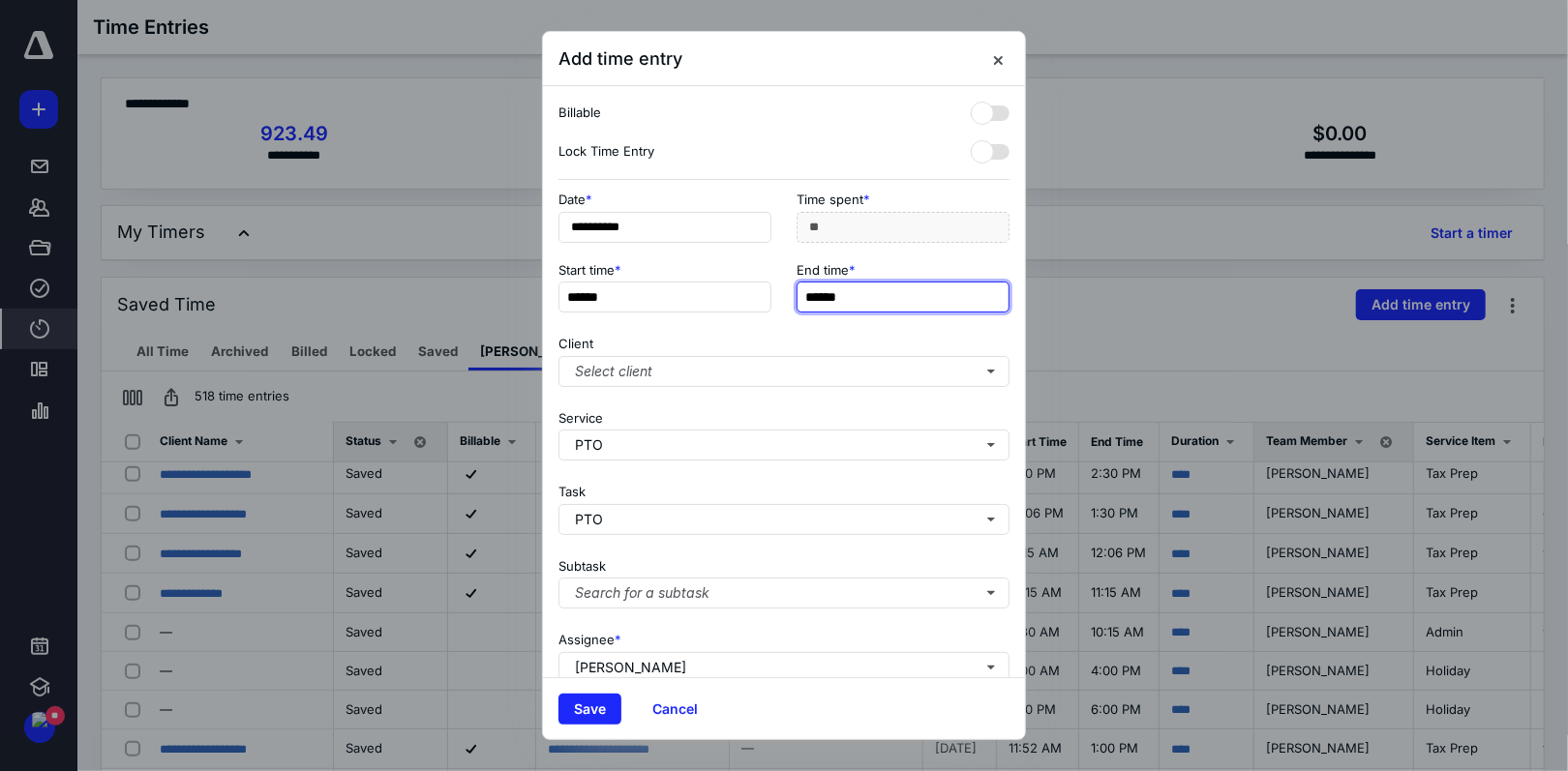 click on "******" at bounding box center [903, 297] 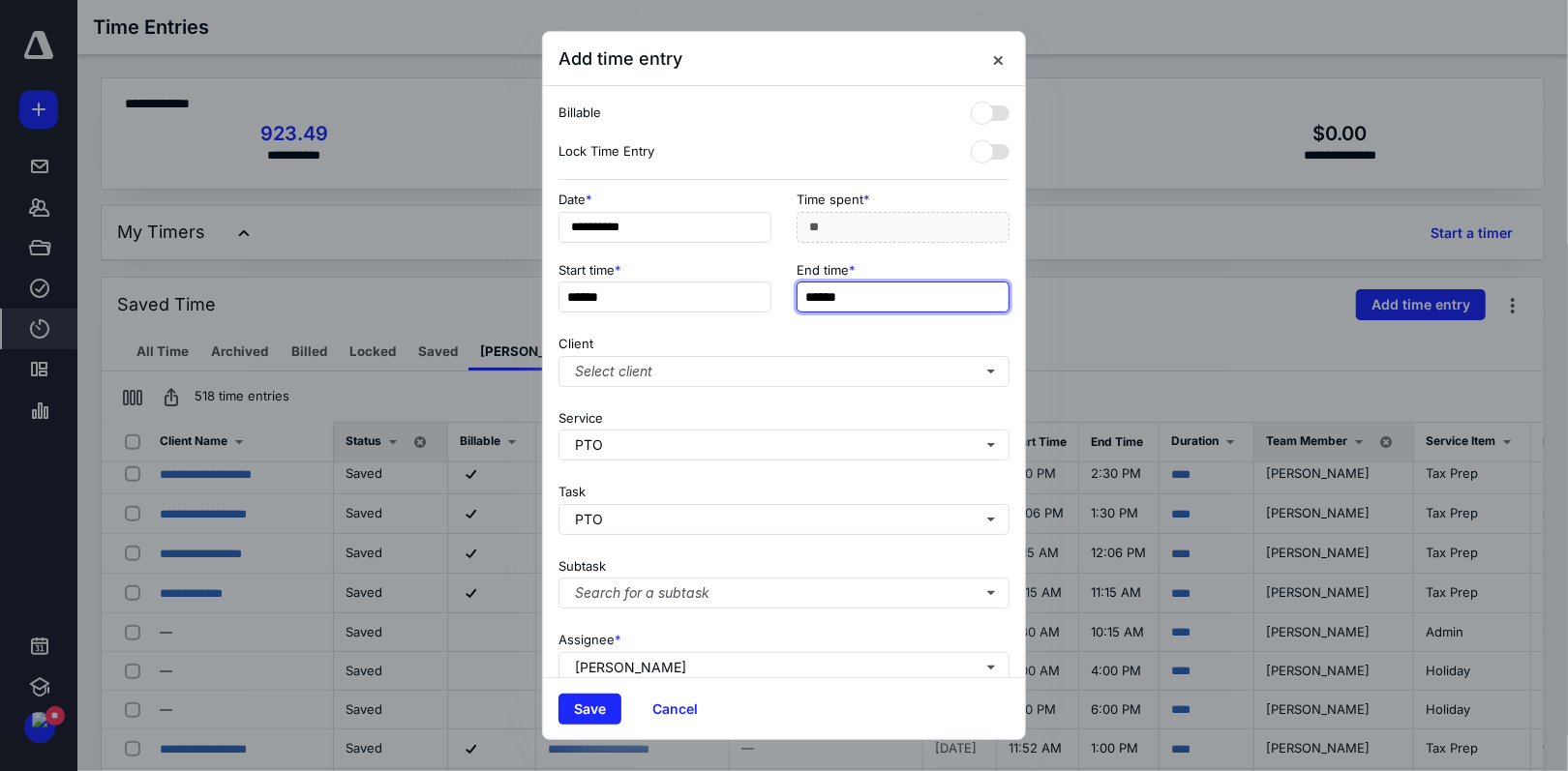 type on "******" 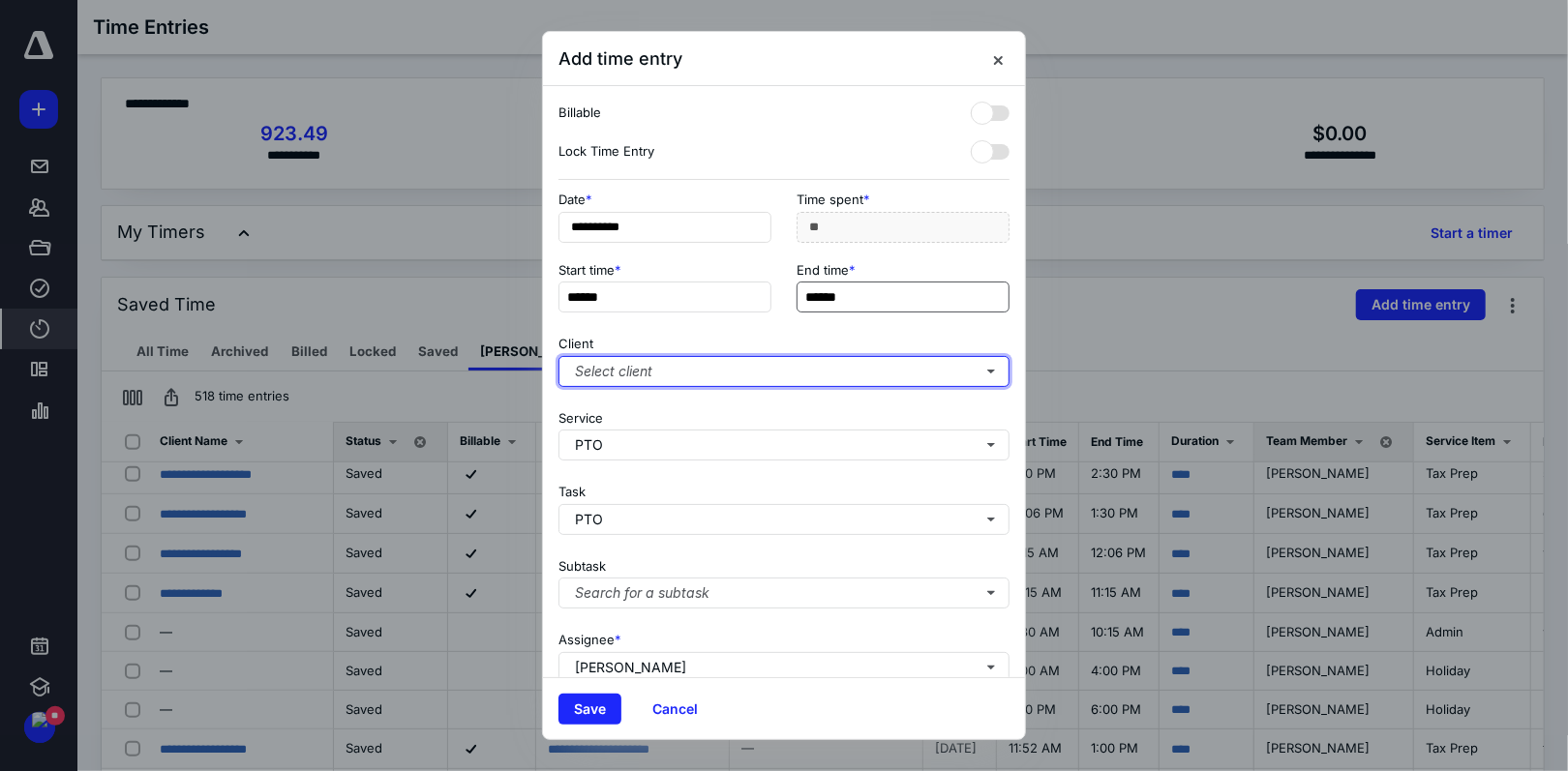 type on "**" 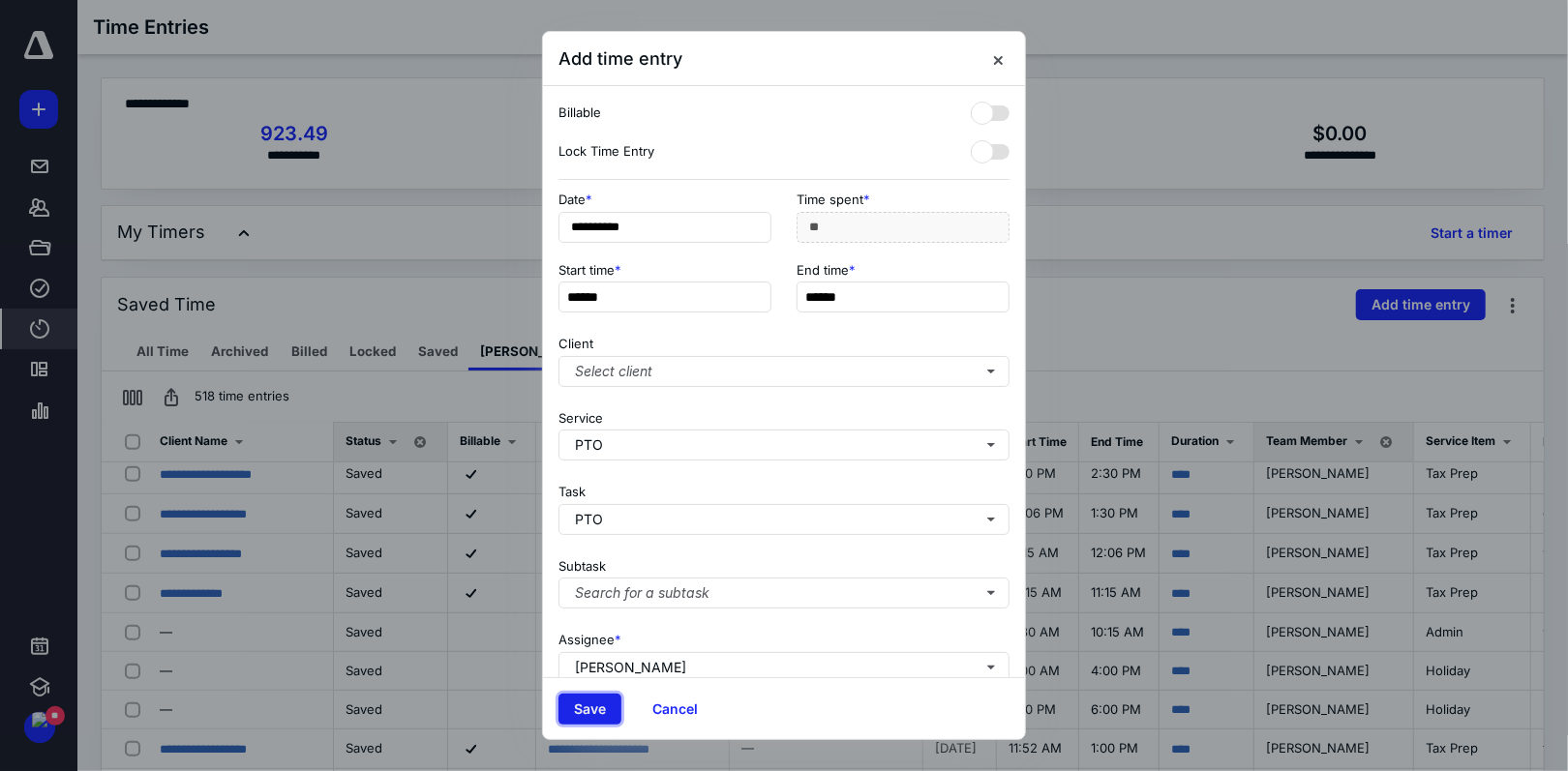 click on "Save" at bounding box center (589, 709) 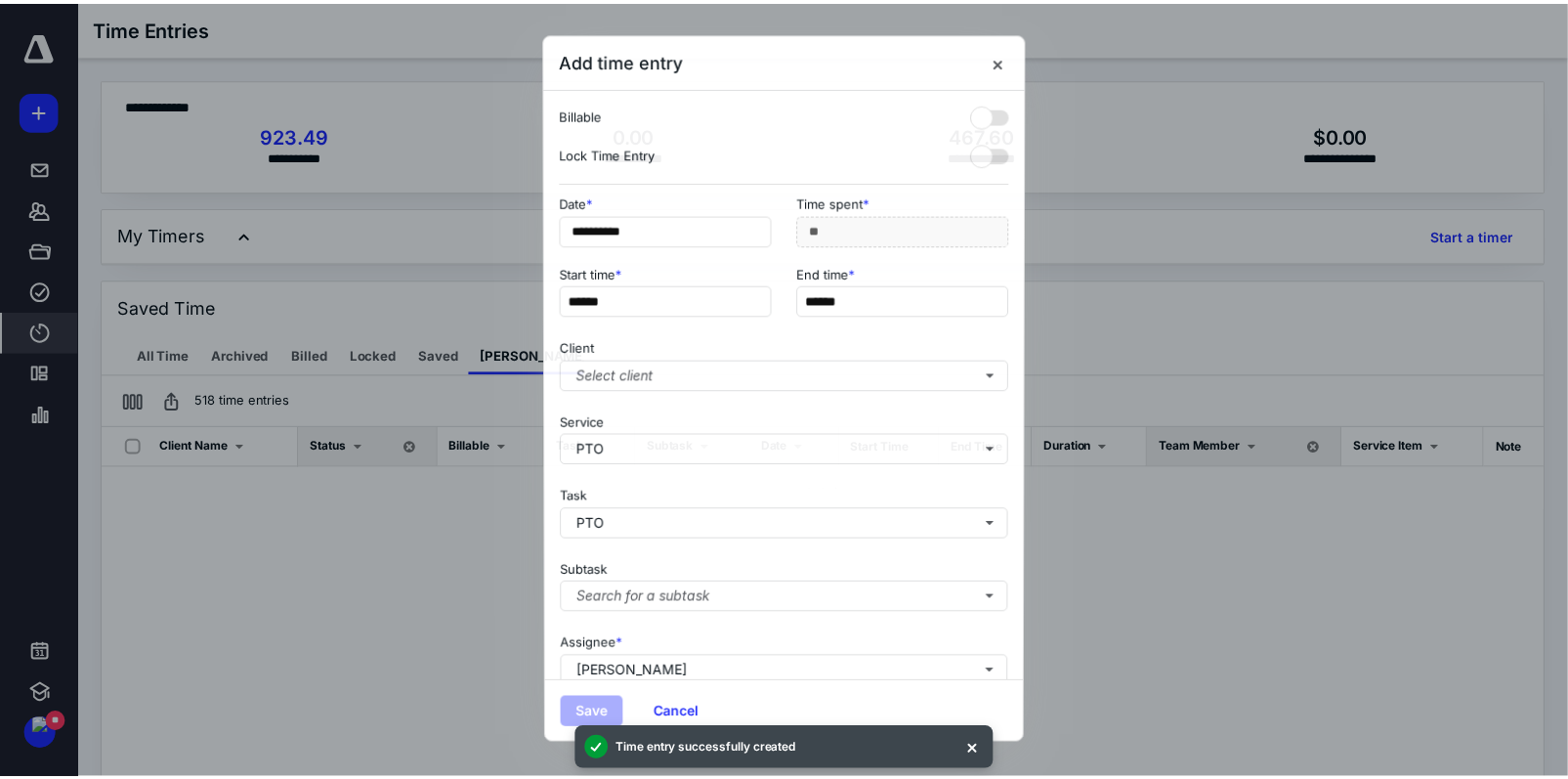 scroll, scrollTop: 0, scrollLeft: 0, axis: both 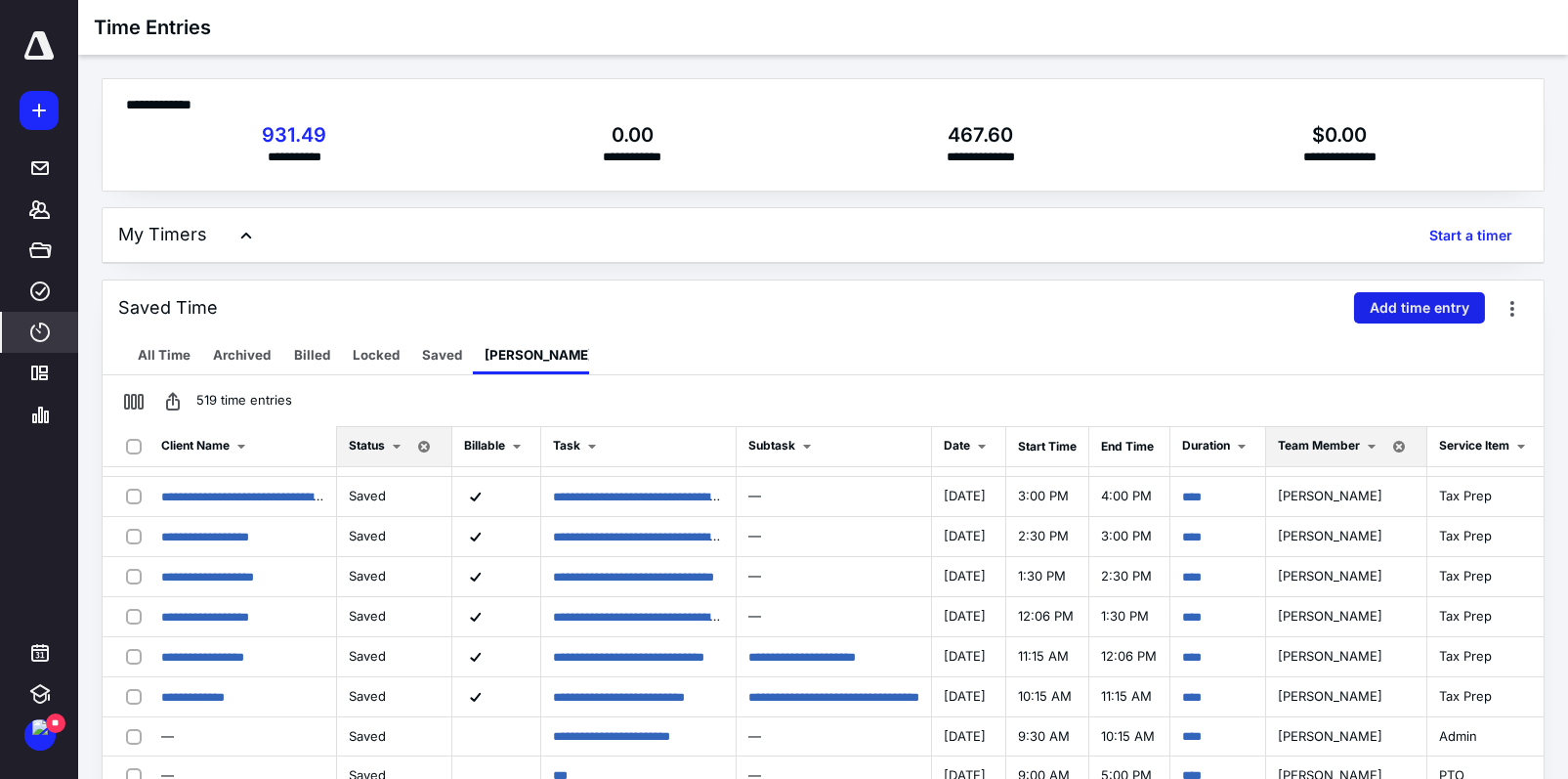 click on "Add time entry" at bounding box center (1420, 308) 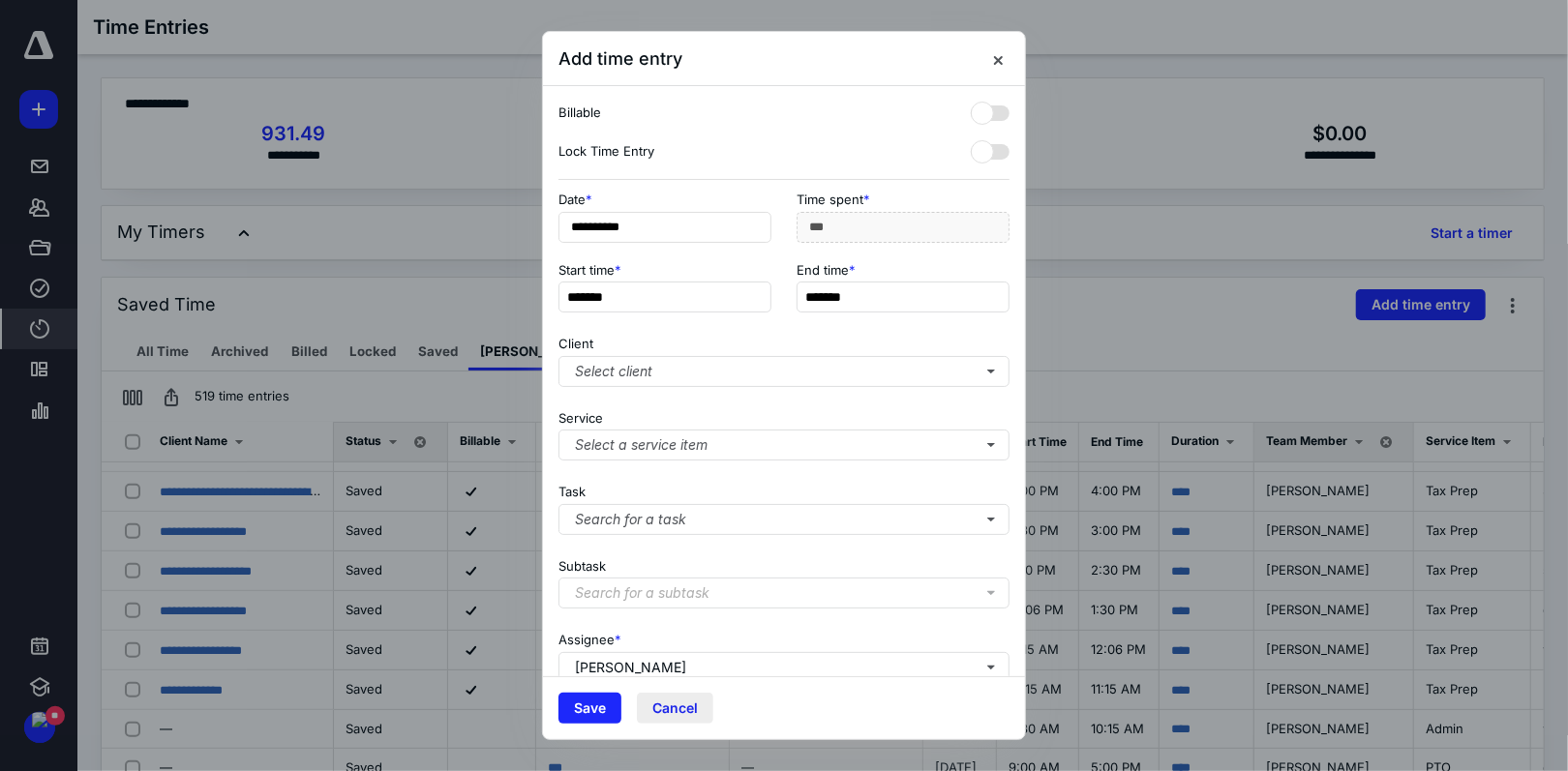 click on "Cancel" at bounding box center (675, 708) 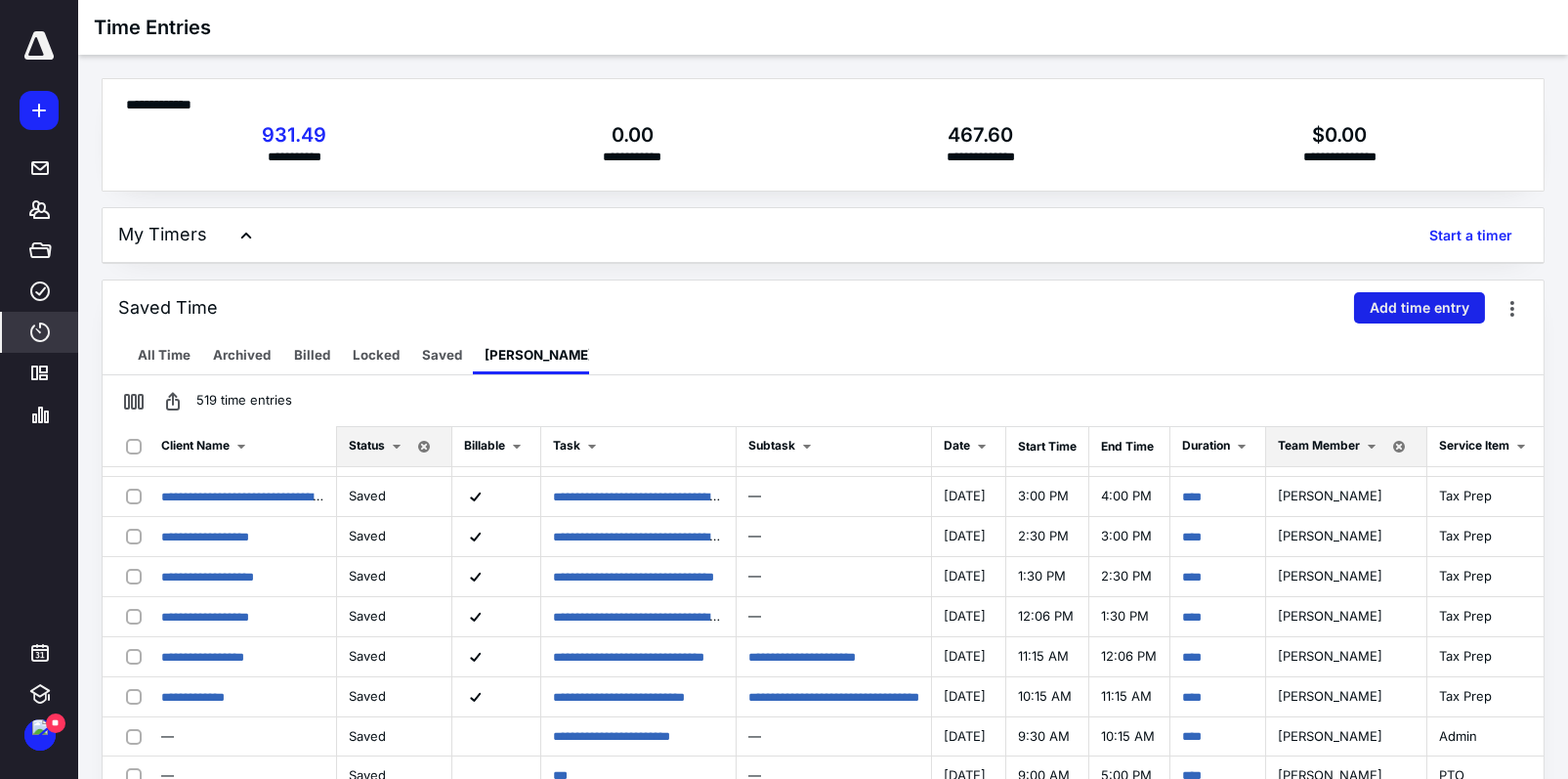 click on "Add time entry" at bounding box center (1420, 308) 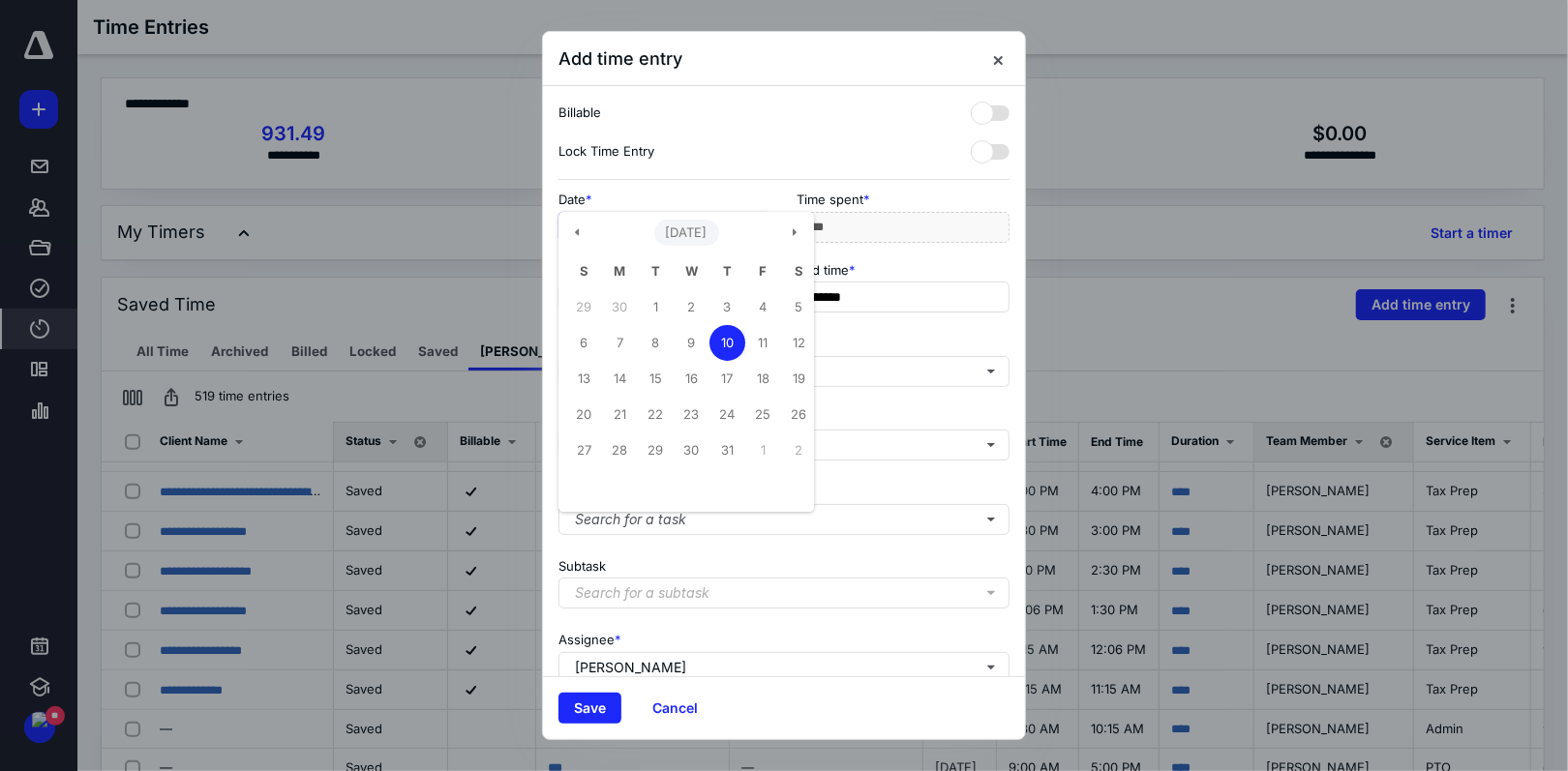click on "**********" at bounding box center (665, 227) 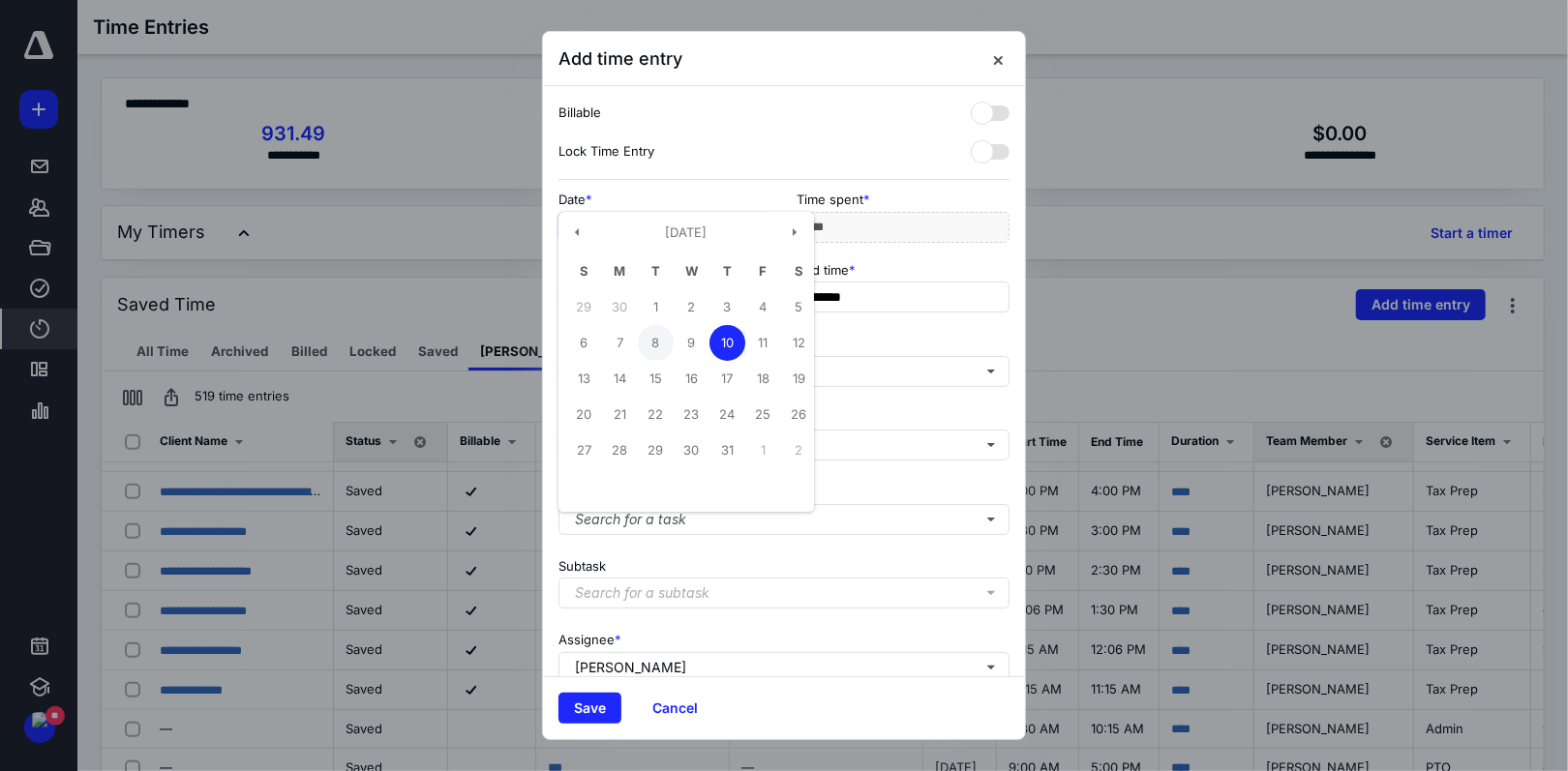 click on "8" at bounding box center (655, 342) 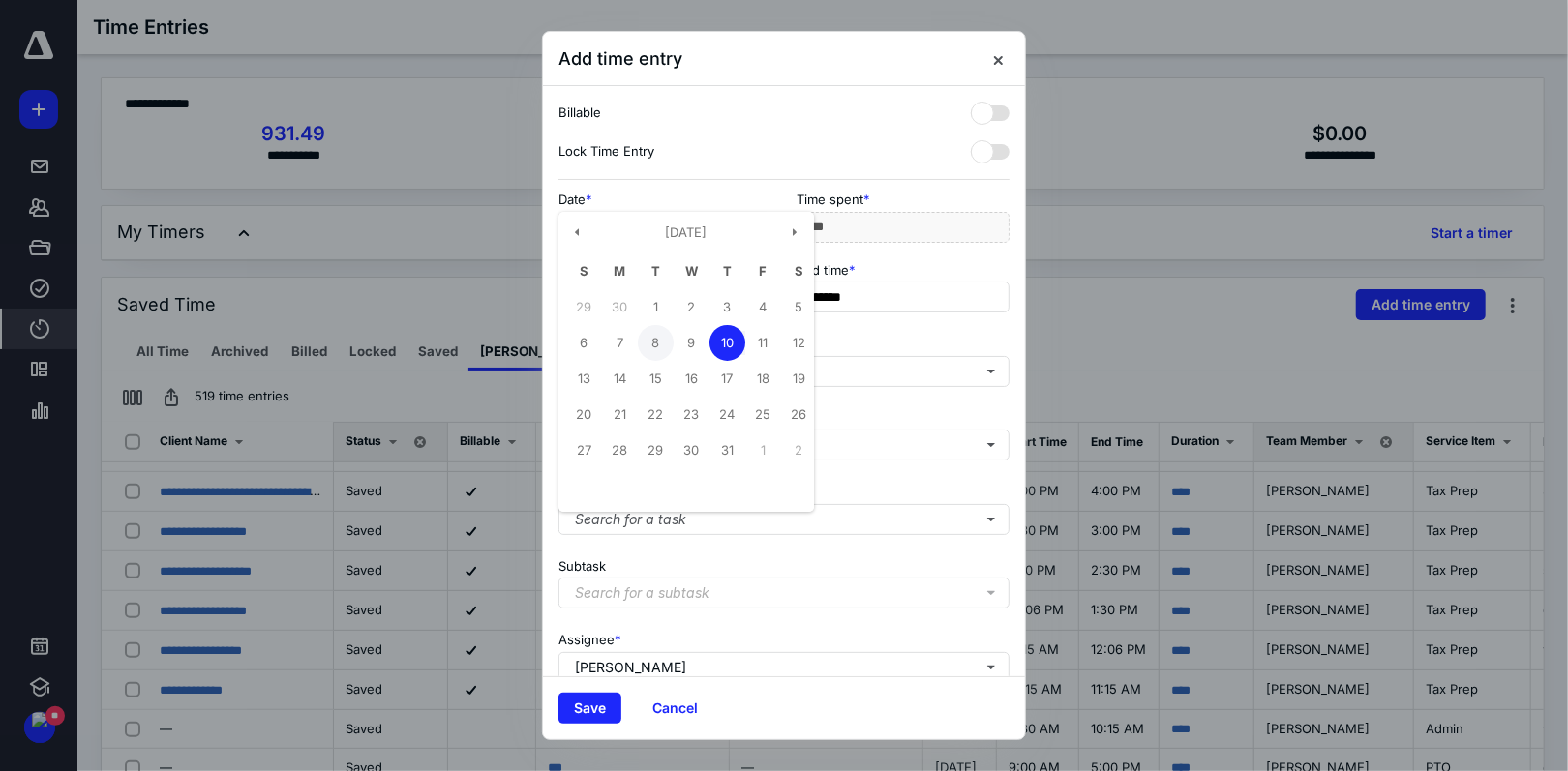 type on "**********" 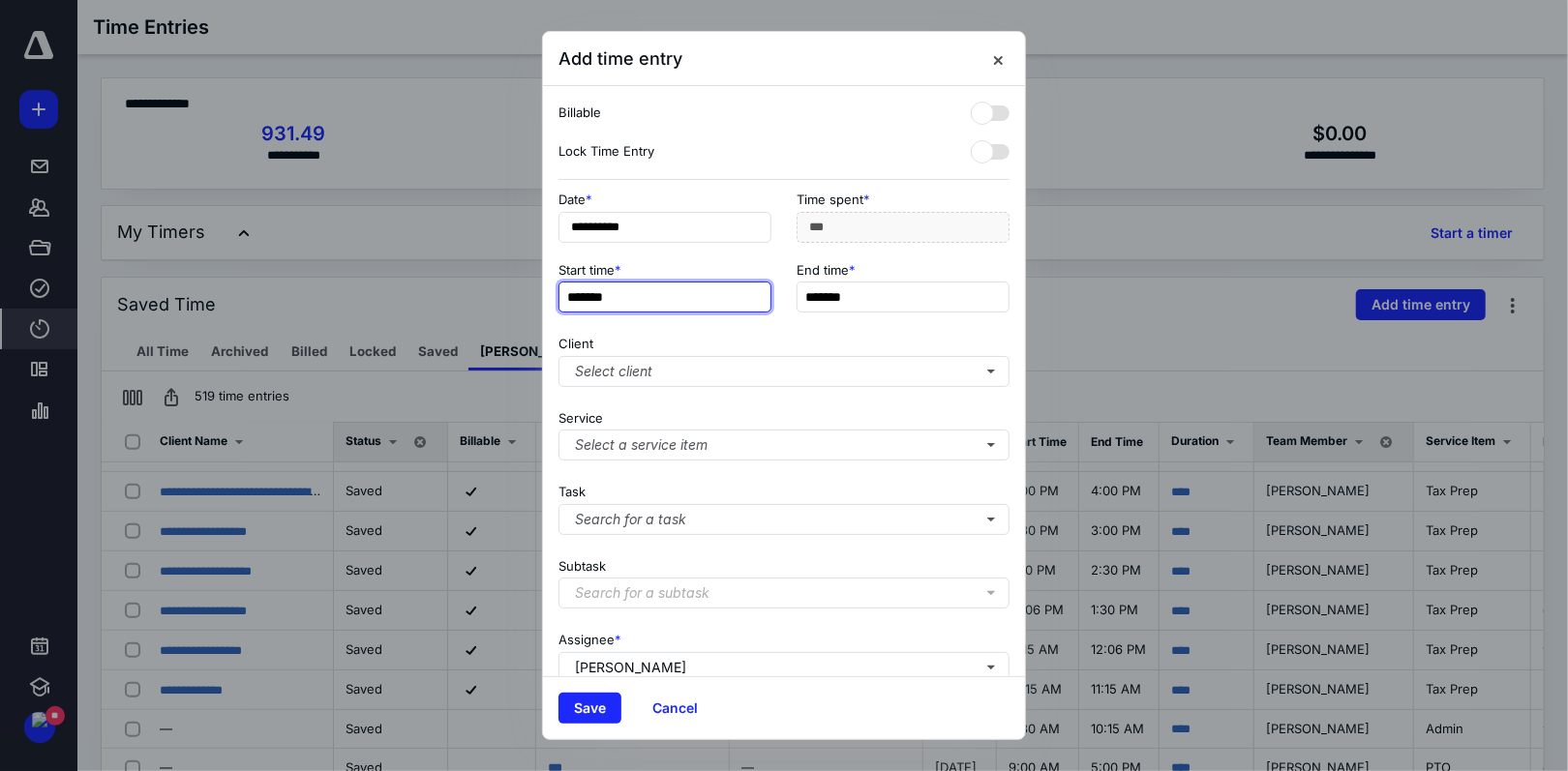 click on "*******" at bounding box center [665, 297] 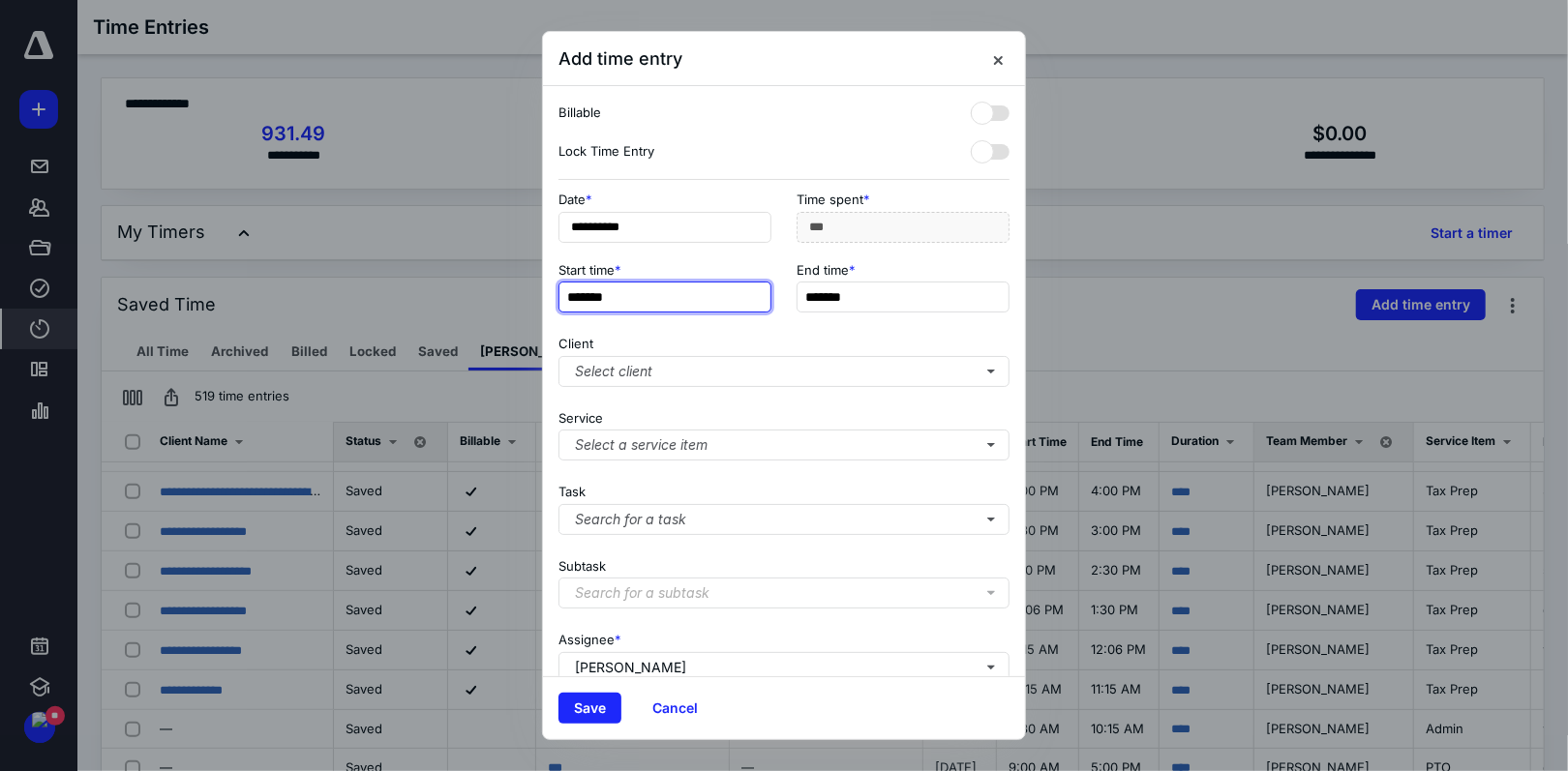 type on "*******" 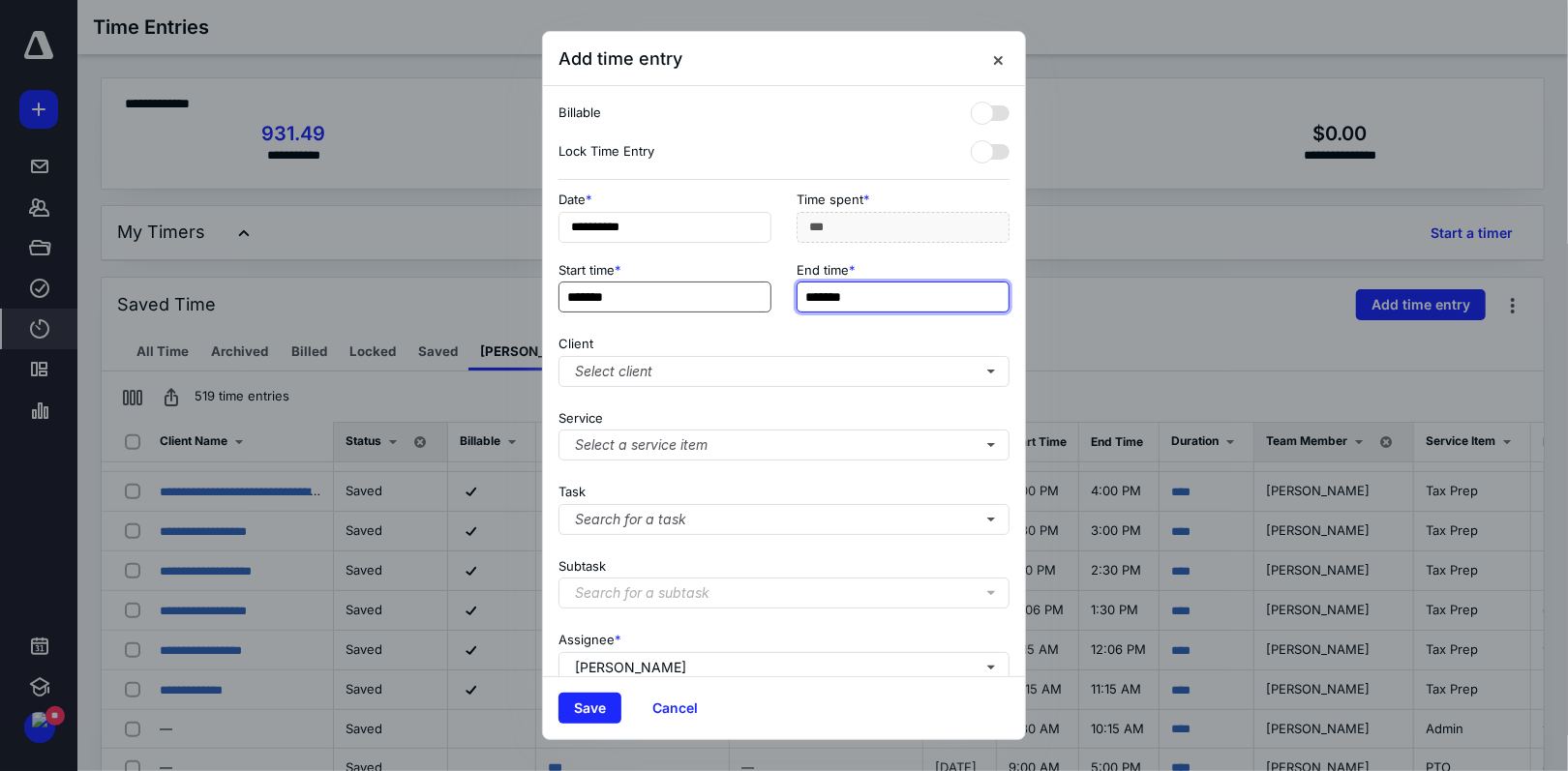 type on "***" 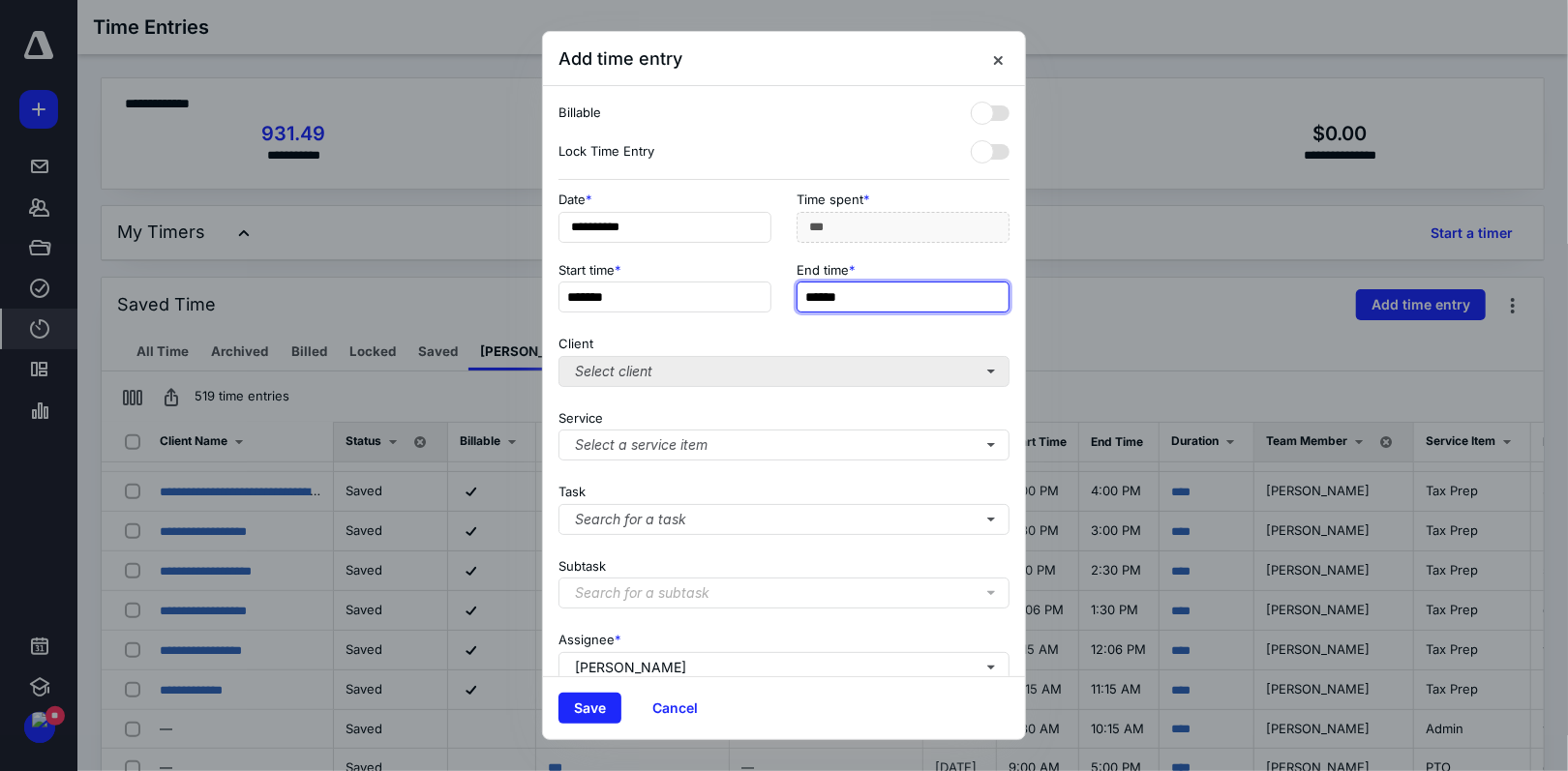 type on "******" 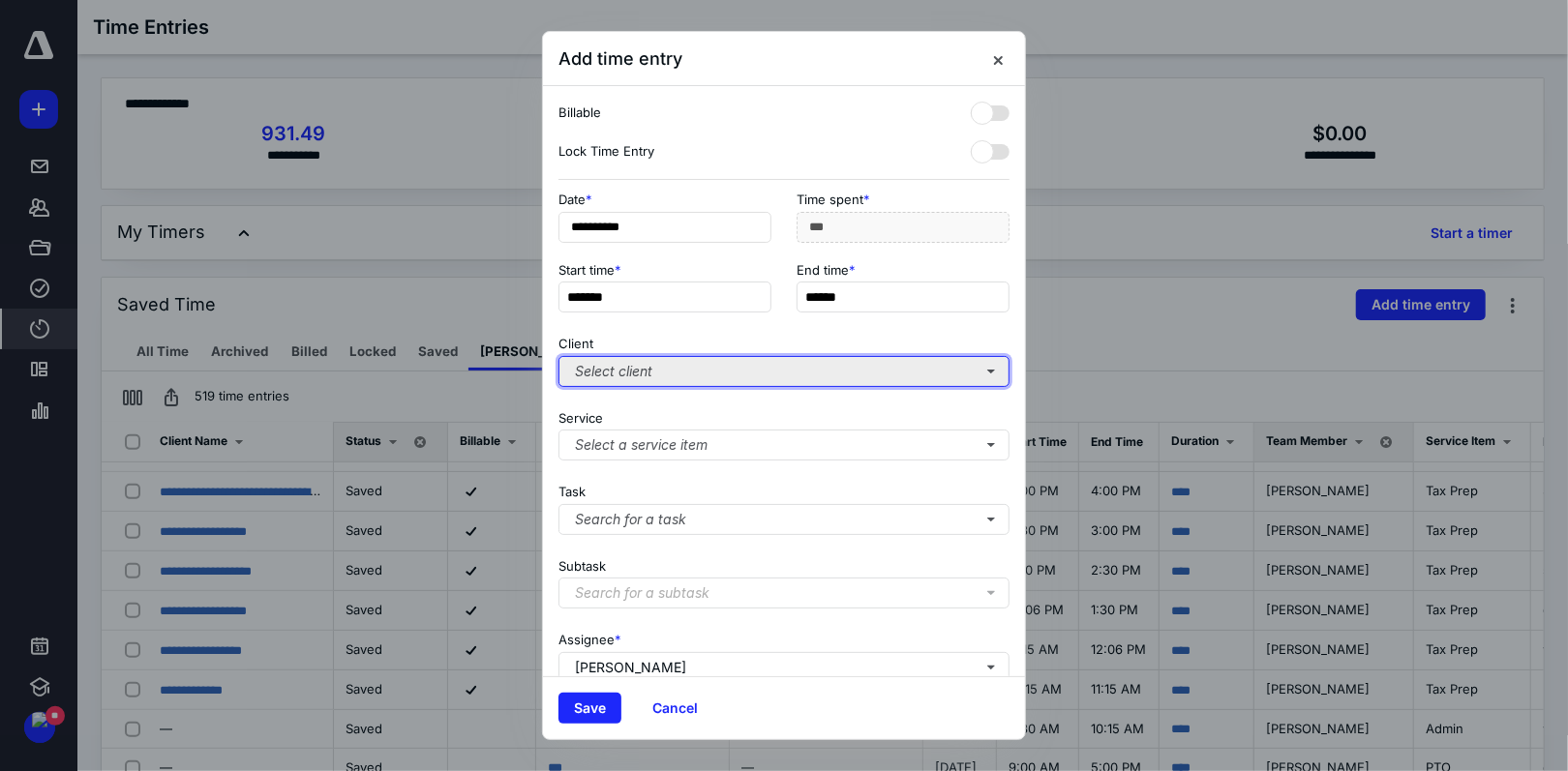 type on "******" 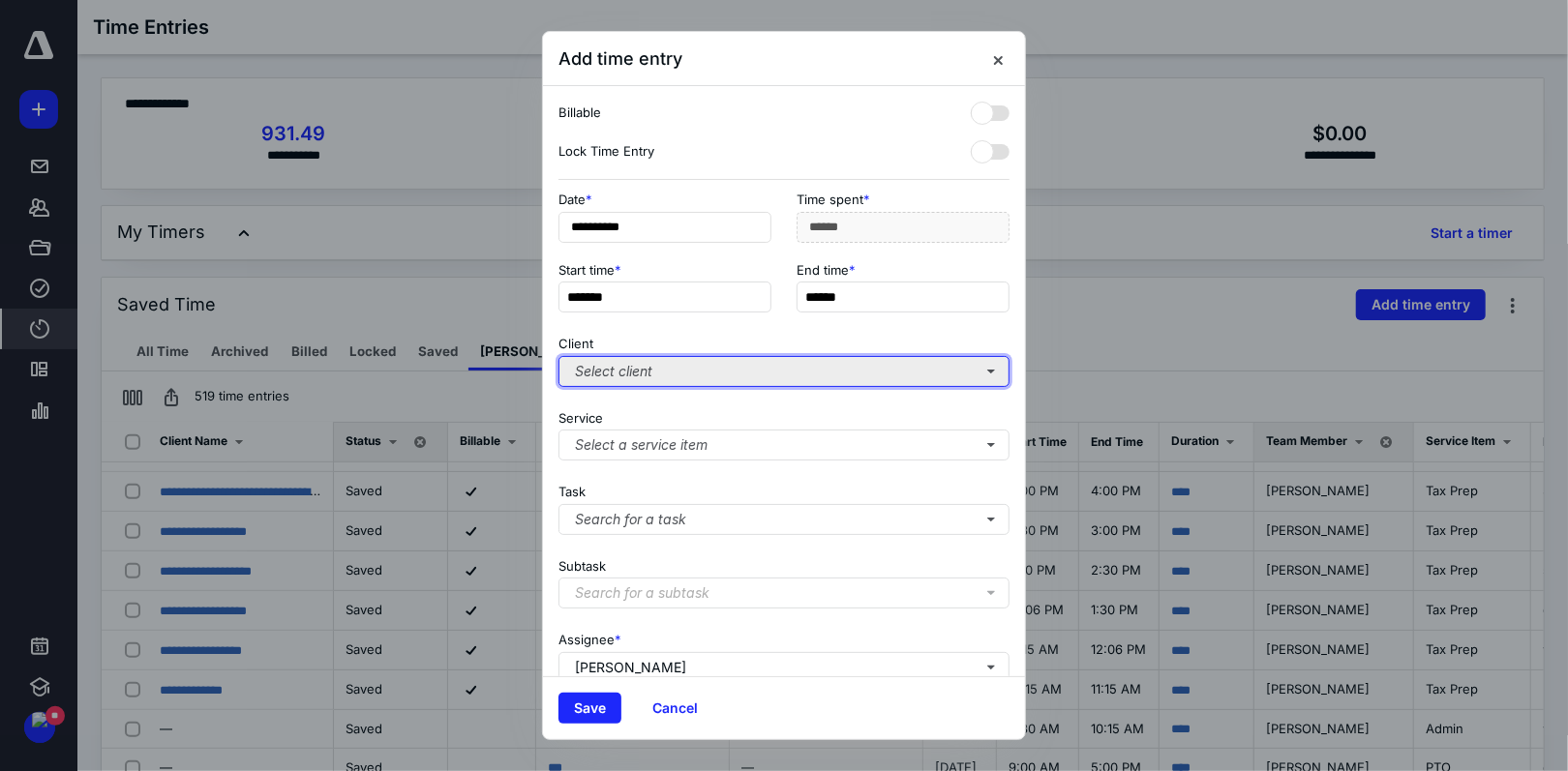 click on "Select client" at bounding box center [784, 371] 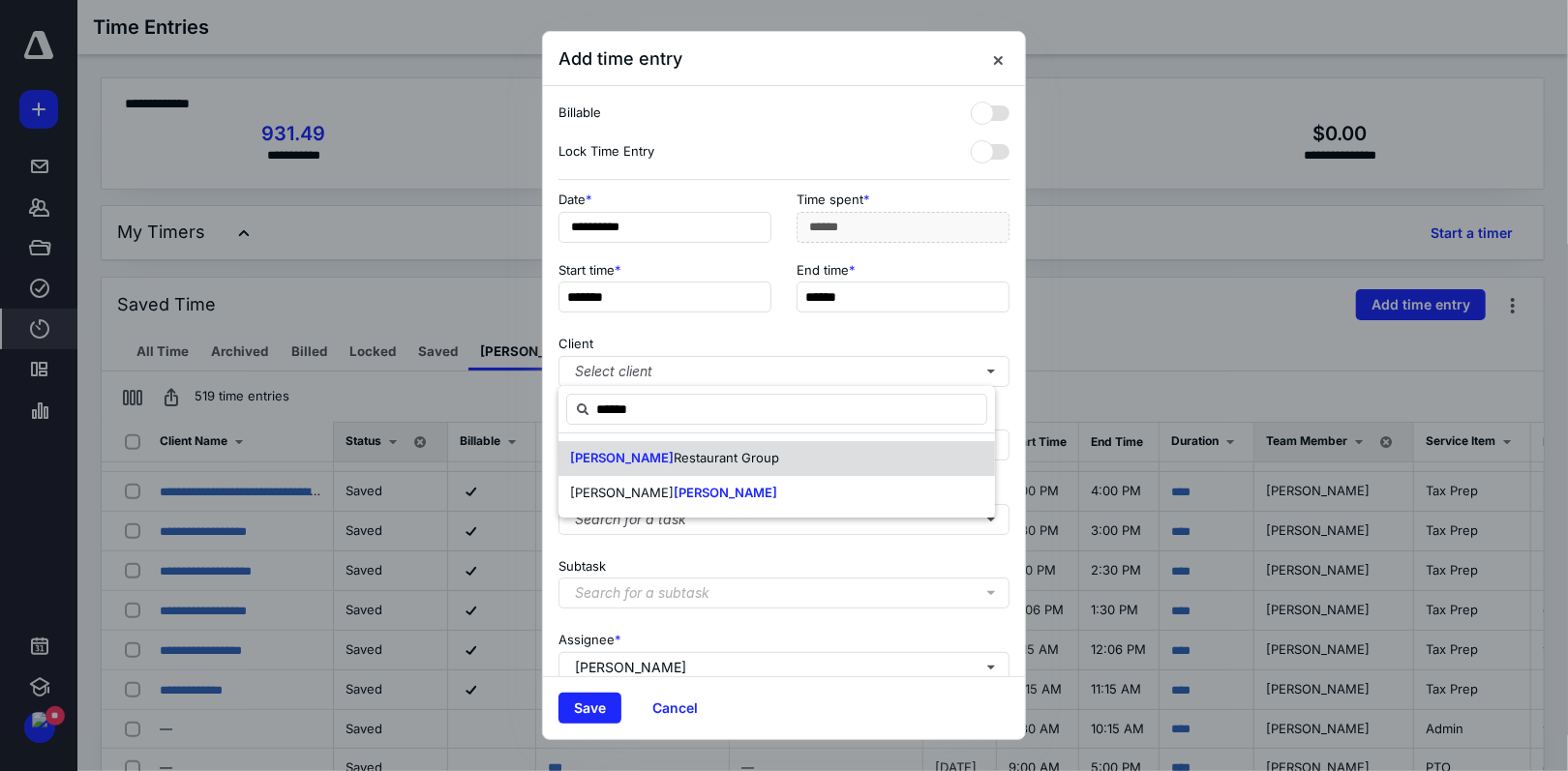 click on "Restaurant Group" at bounding box center (726, 458) 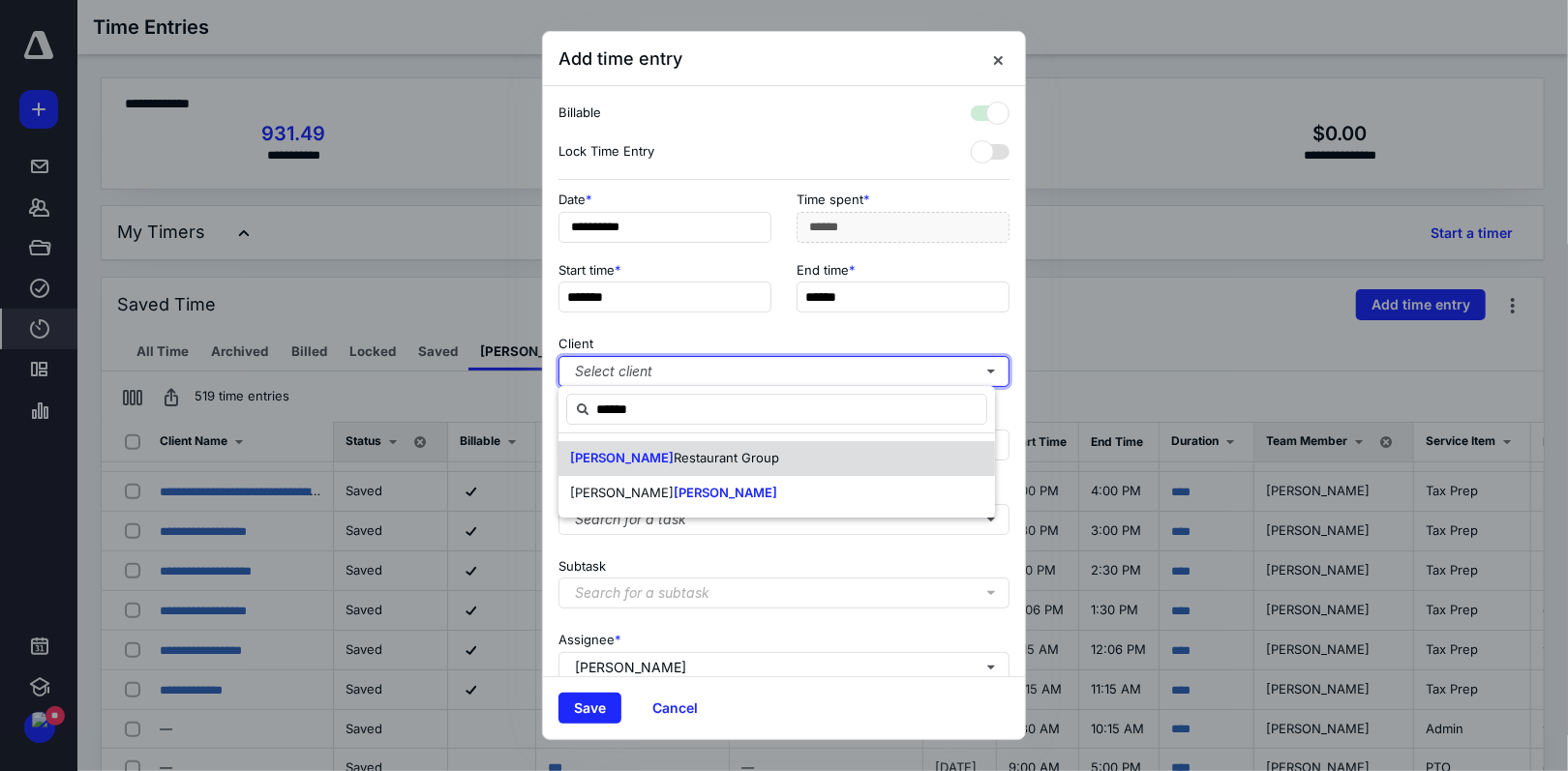 checkbox on "true" 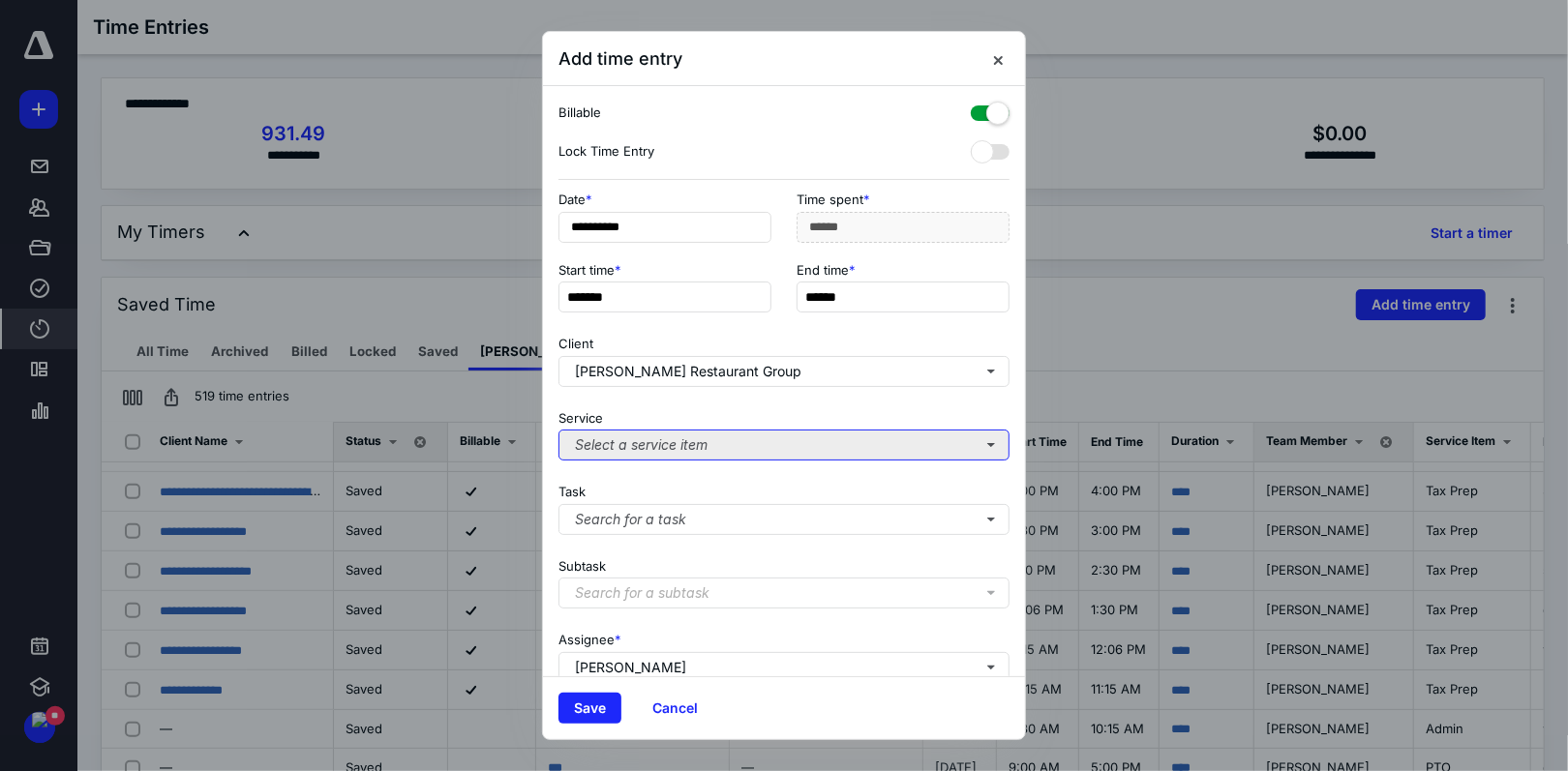 click on "Select a service item" at bounding box center [784, 445] 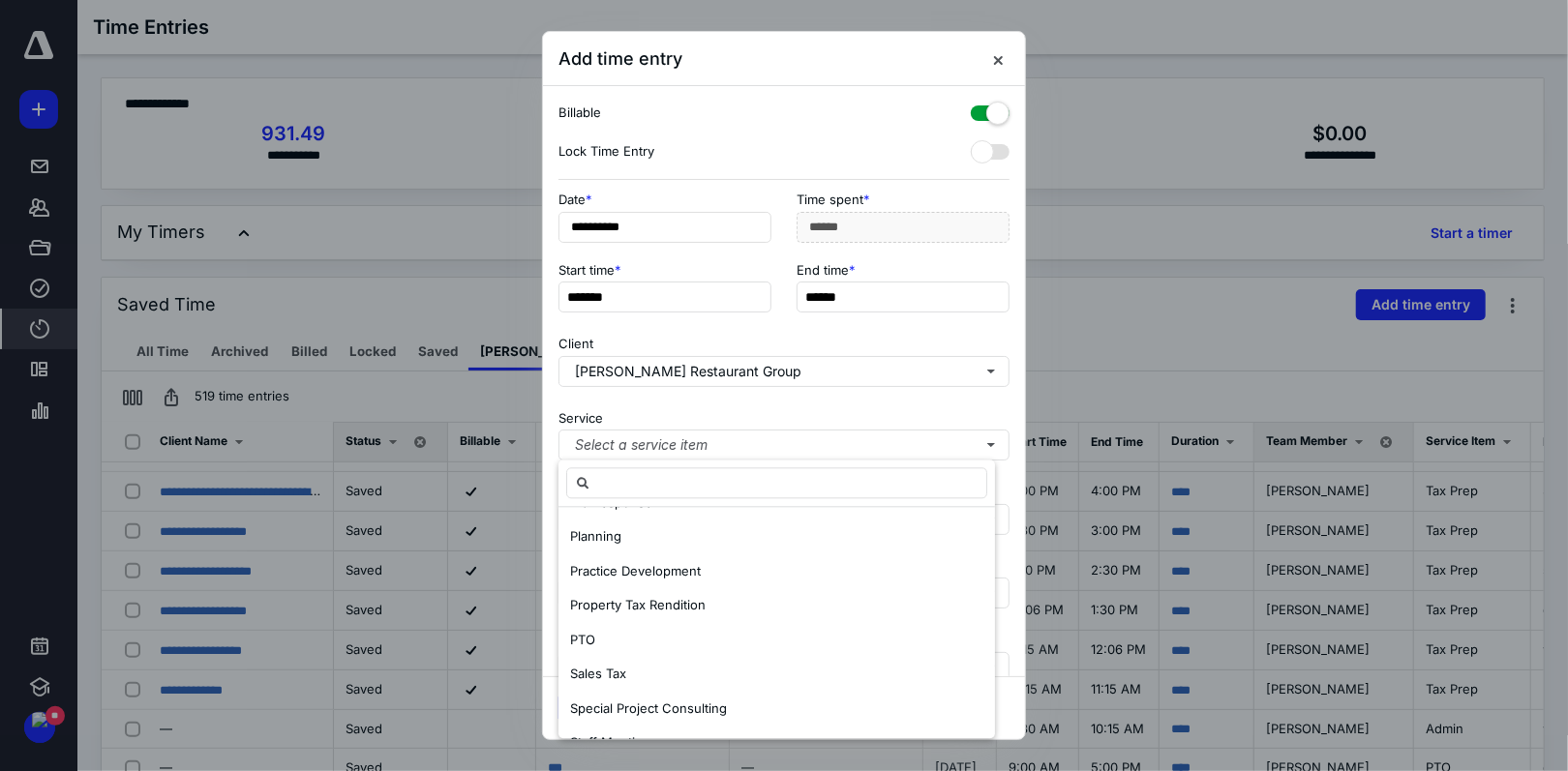 scroll, scrollTop: 387, scrollLeft: 0, axis: vertical 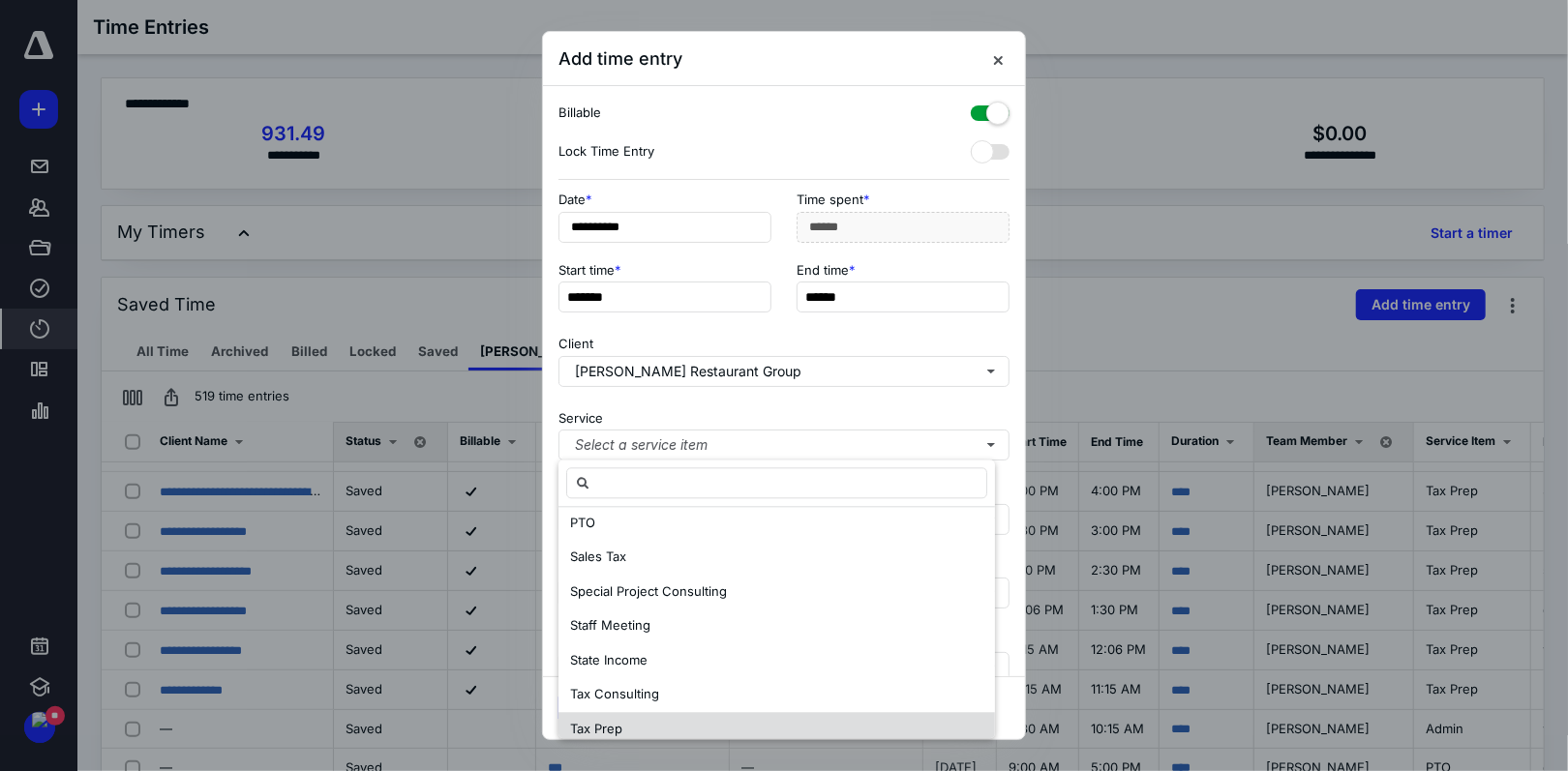 drag, startPoint x: 638, startPoint y: 720, endPoint x: 689, endPoint y: 646, distance: 89.87213 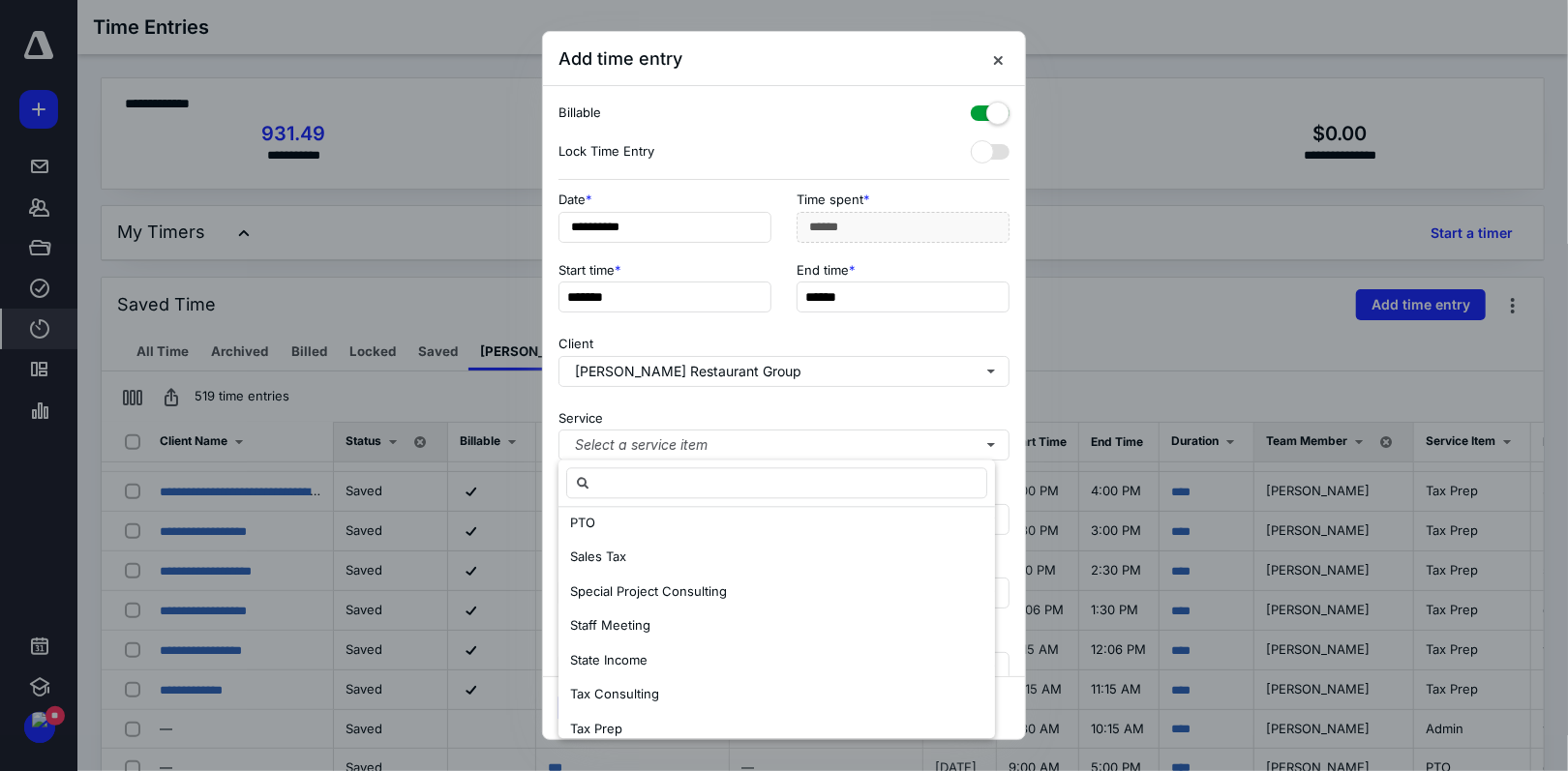click on "Tax Prep" at bounding box center [776, 729] 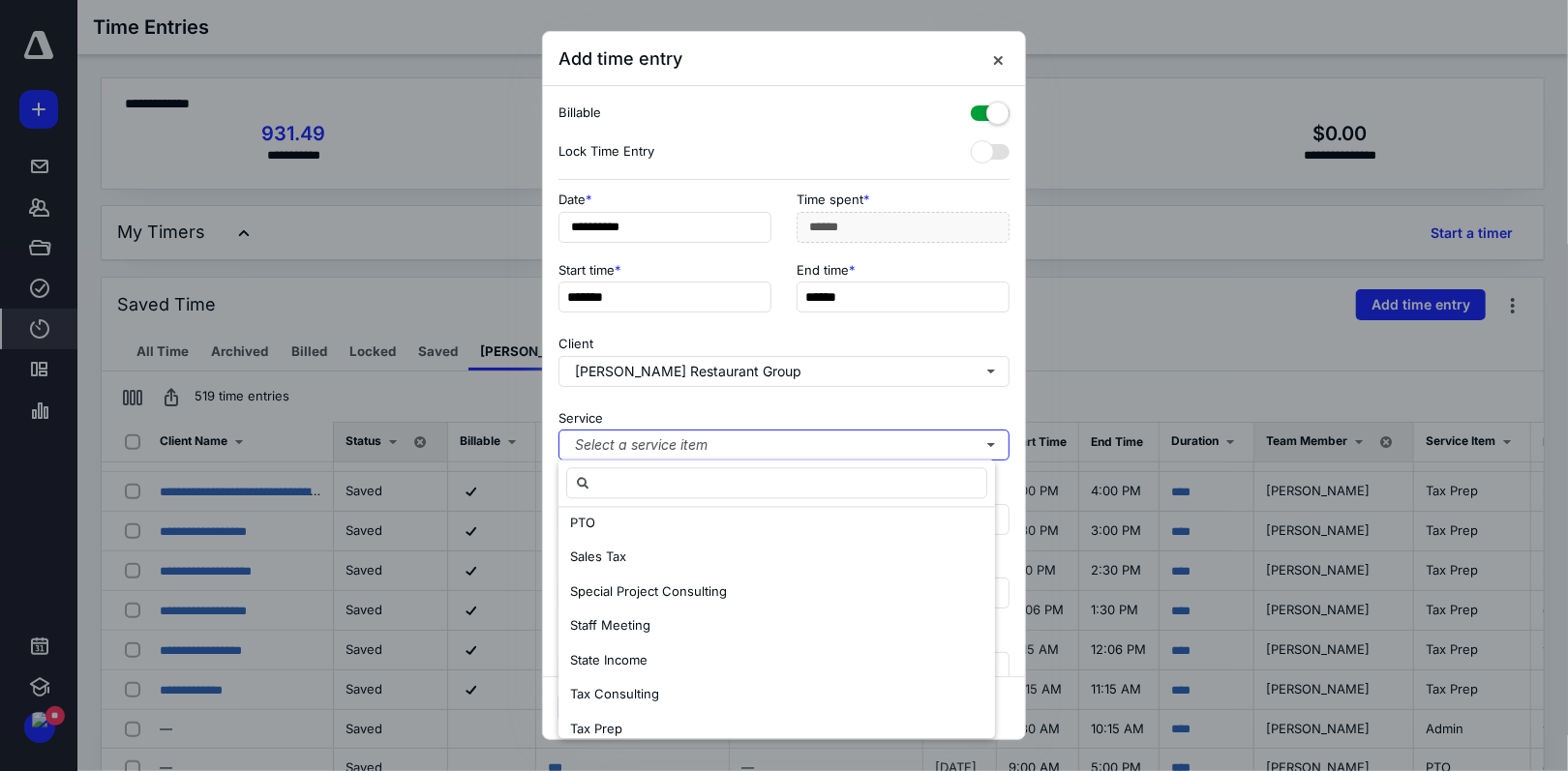 scroll, scrollTop: 0, scrollLeft: 0, axis: both 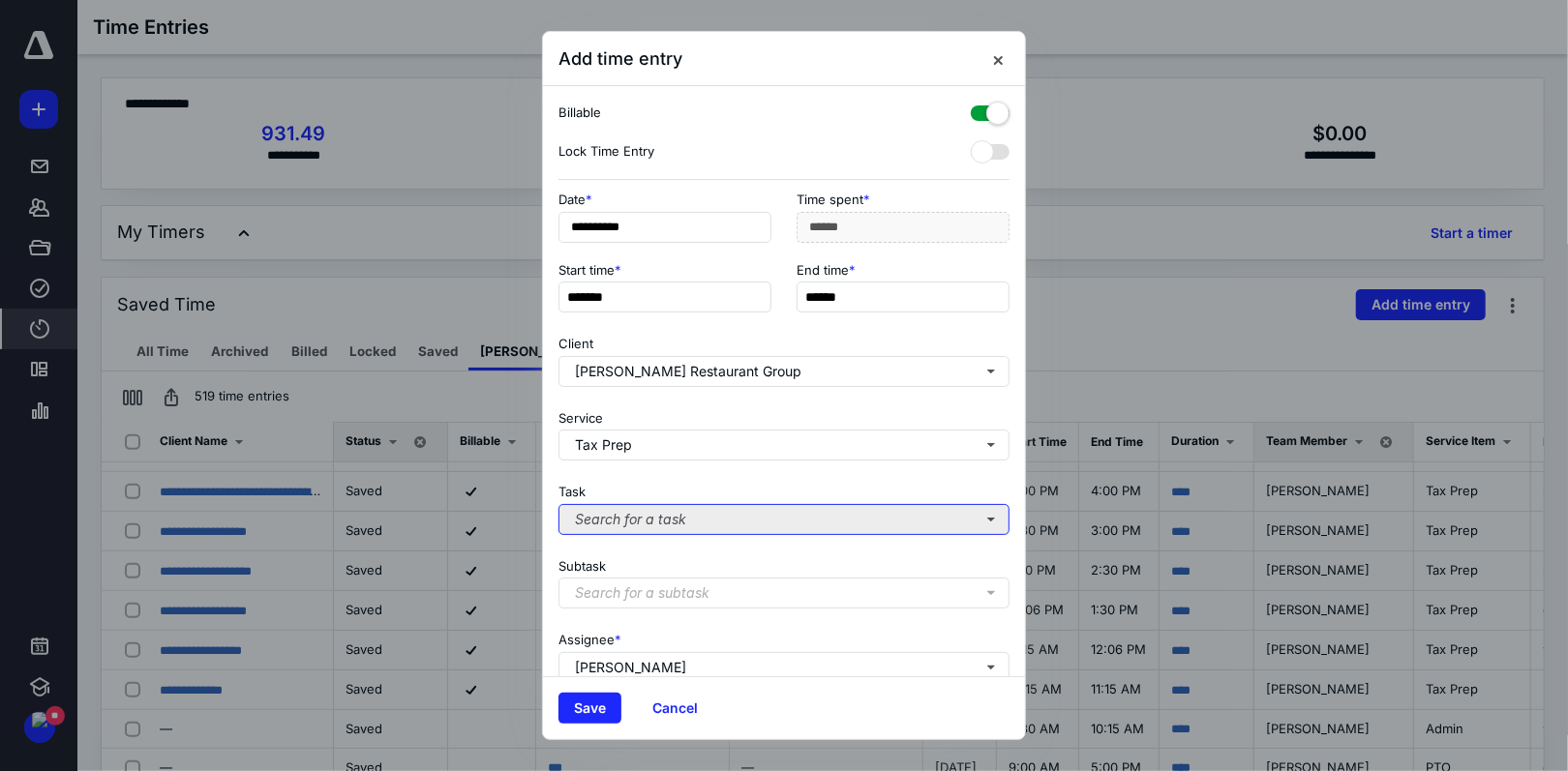 click on "Search for a task" at bounding box center [784, 519] 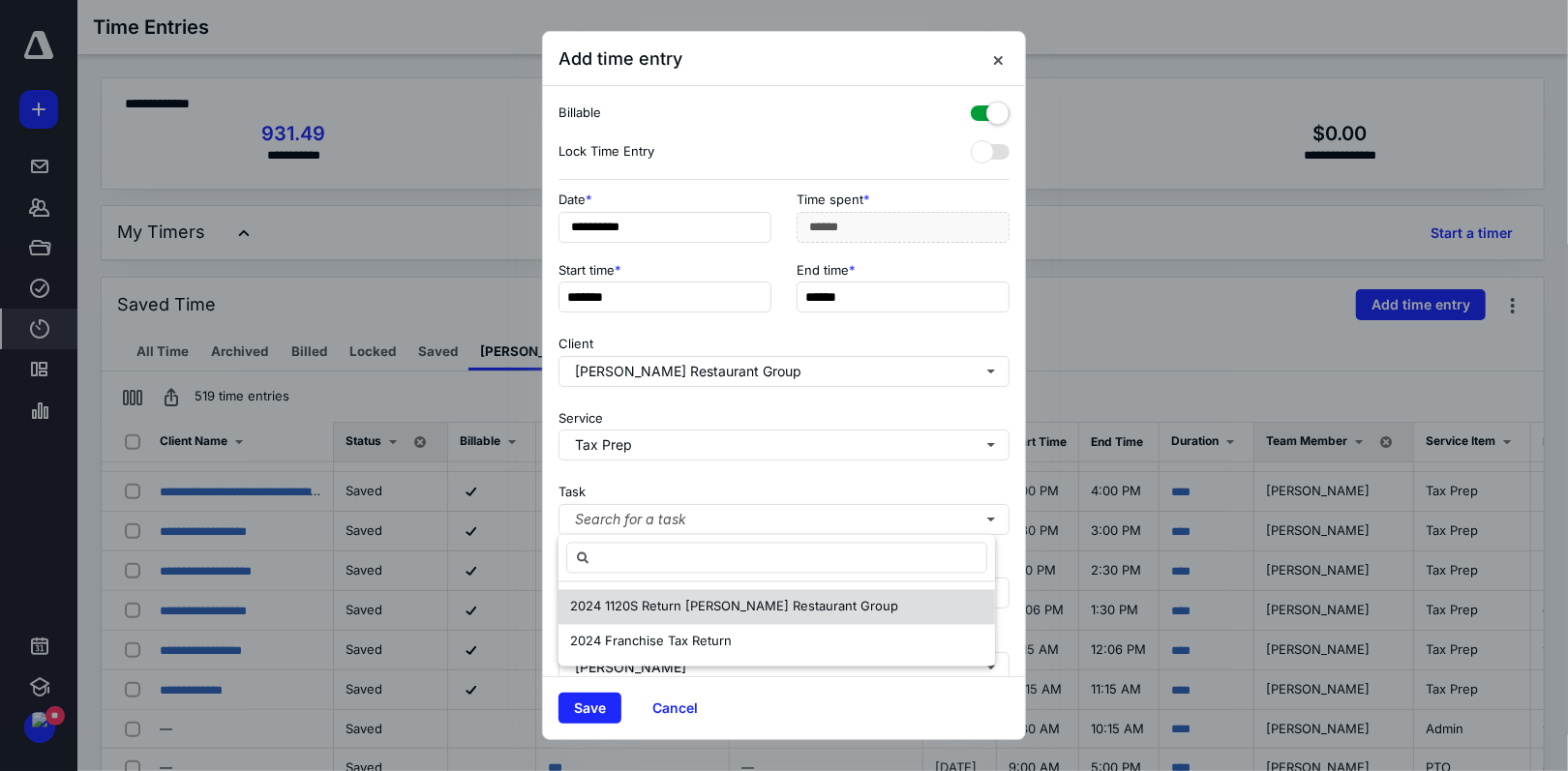 drag, startPoint x: 660, startPoint y: 600, endPoint x: 674, endPoint y: 591, distance: 16.643317 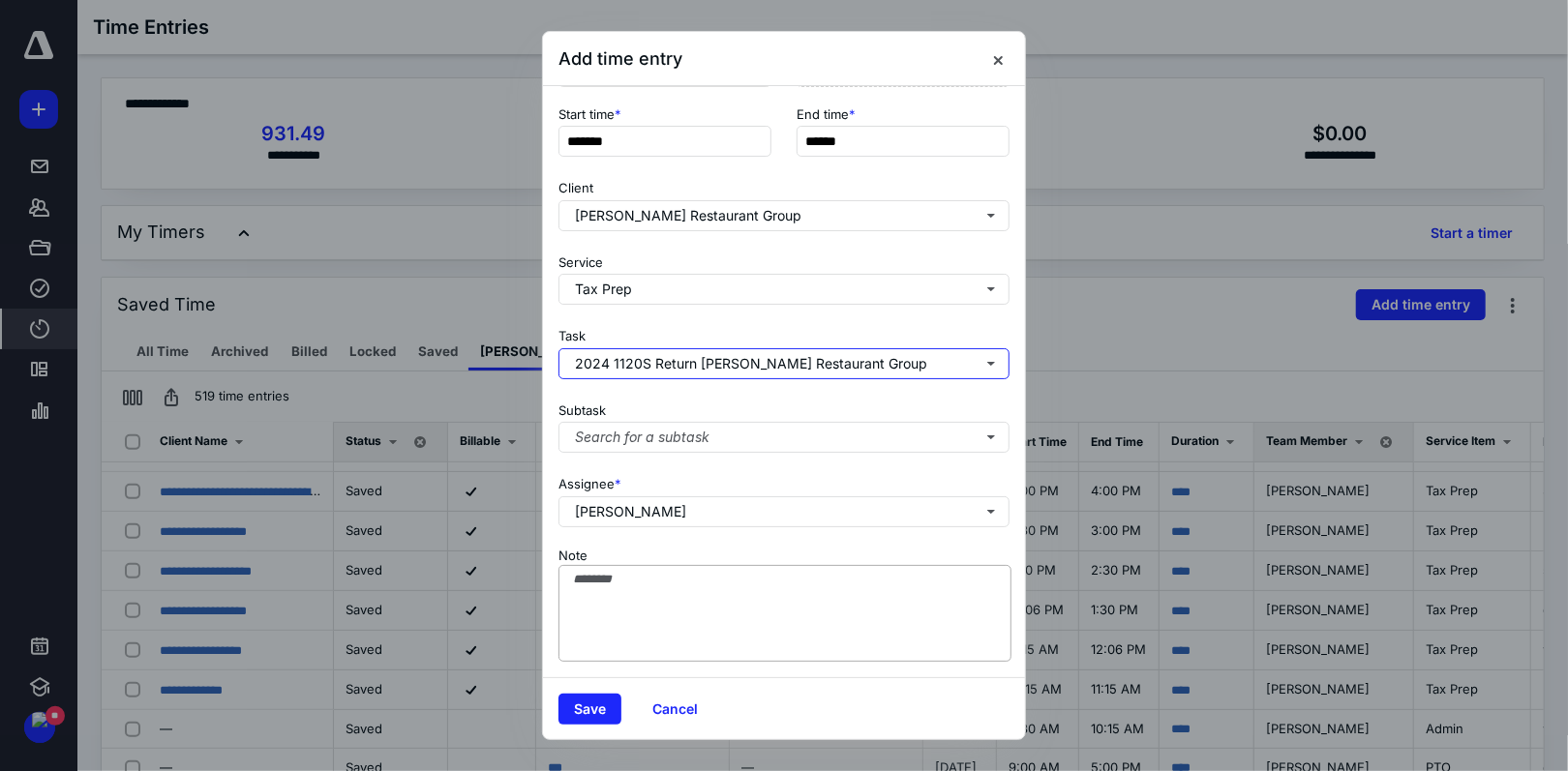 scroll, scrollTop: 170, scrollLeft: 0, axis: vertical 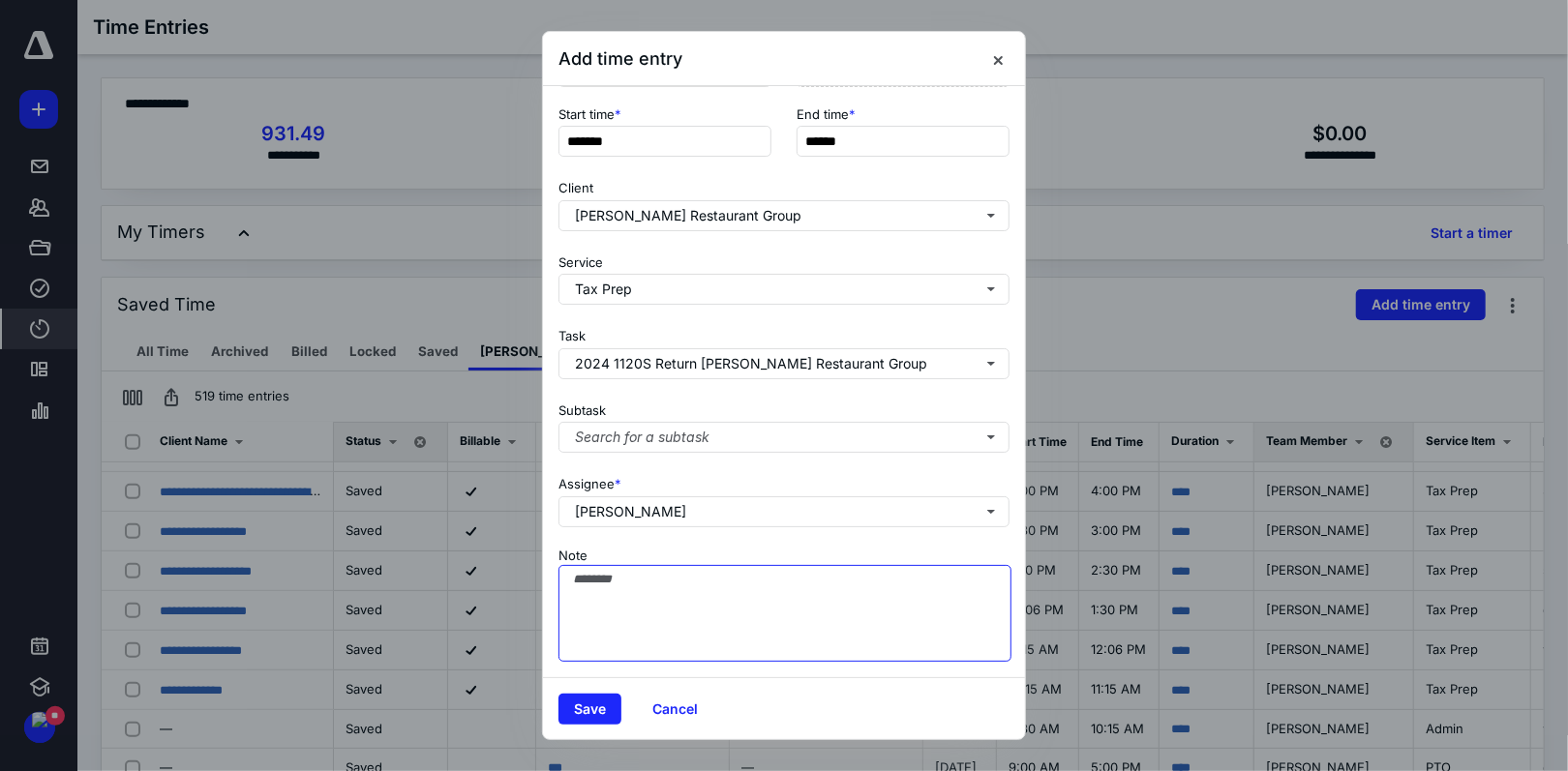 drag, startPoint x: 658, startPoint y: 588, endPoint x: 671, endPoint y: 568, distance: 23.853721 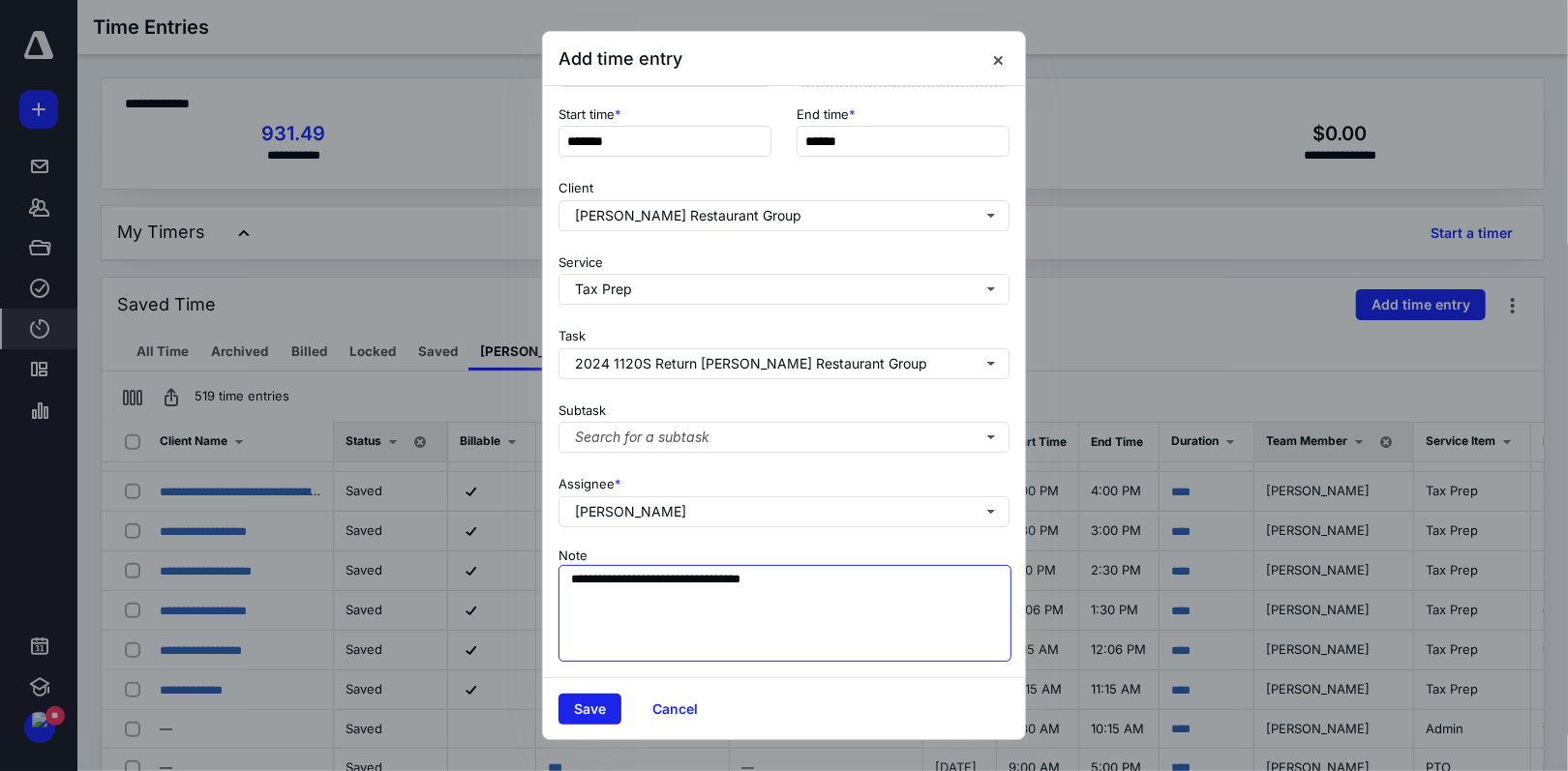 type on "**********" 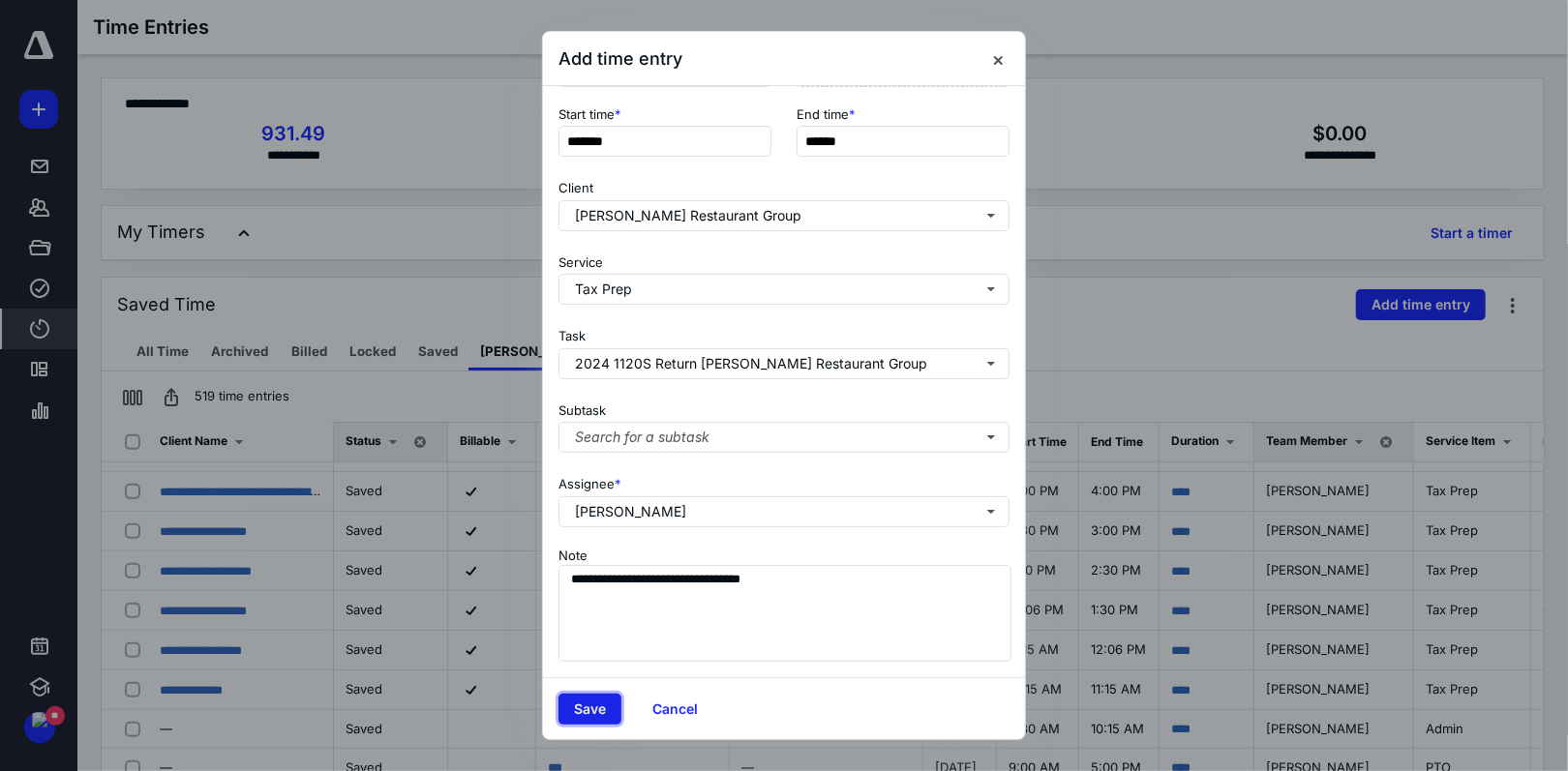 click on "Save" at bounding box center (589, 709) 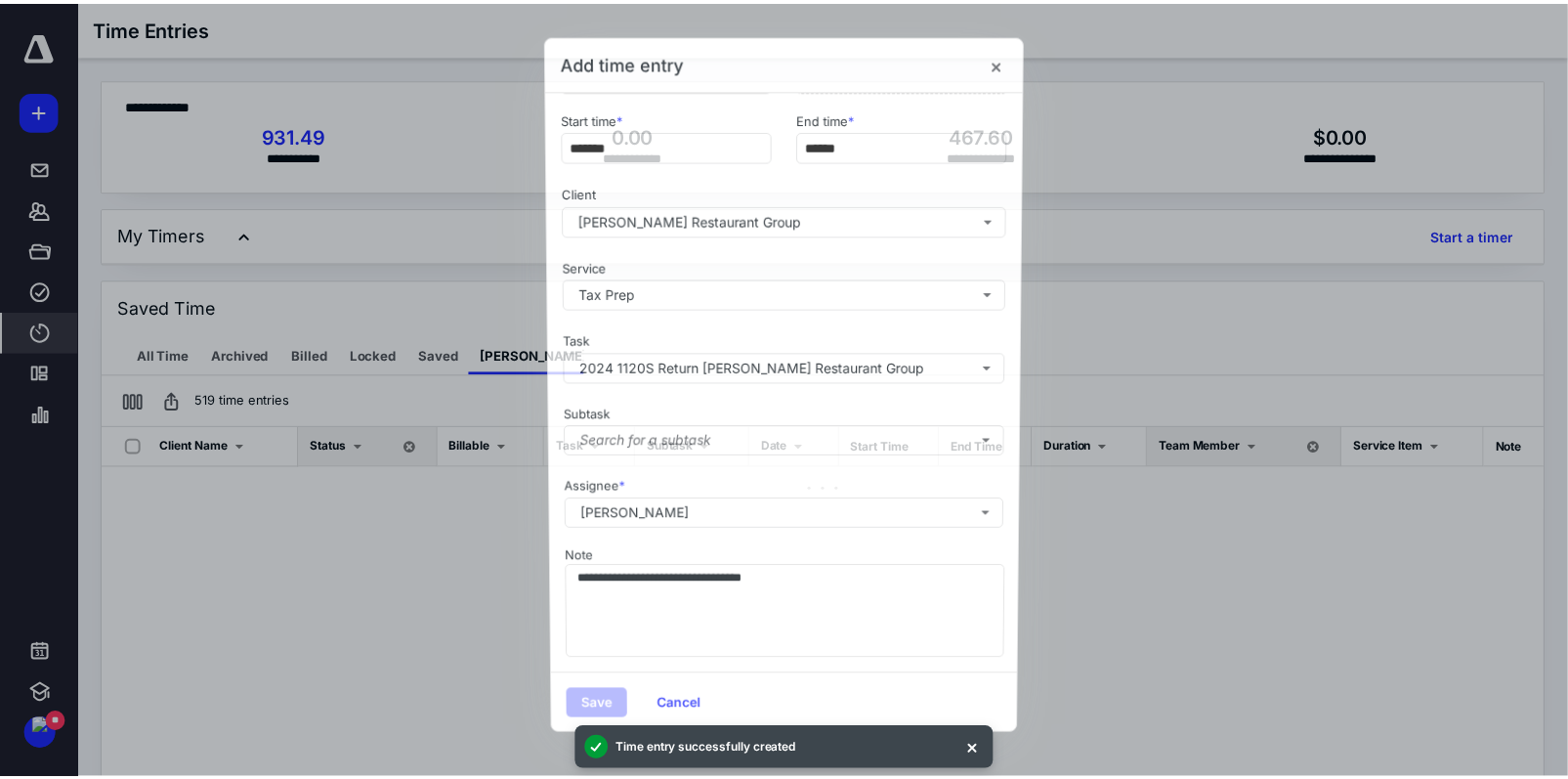 scroll, scrollTop: 0, scrollLeft: 0, axis: both 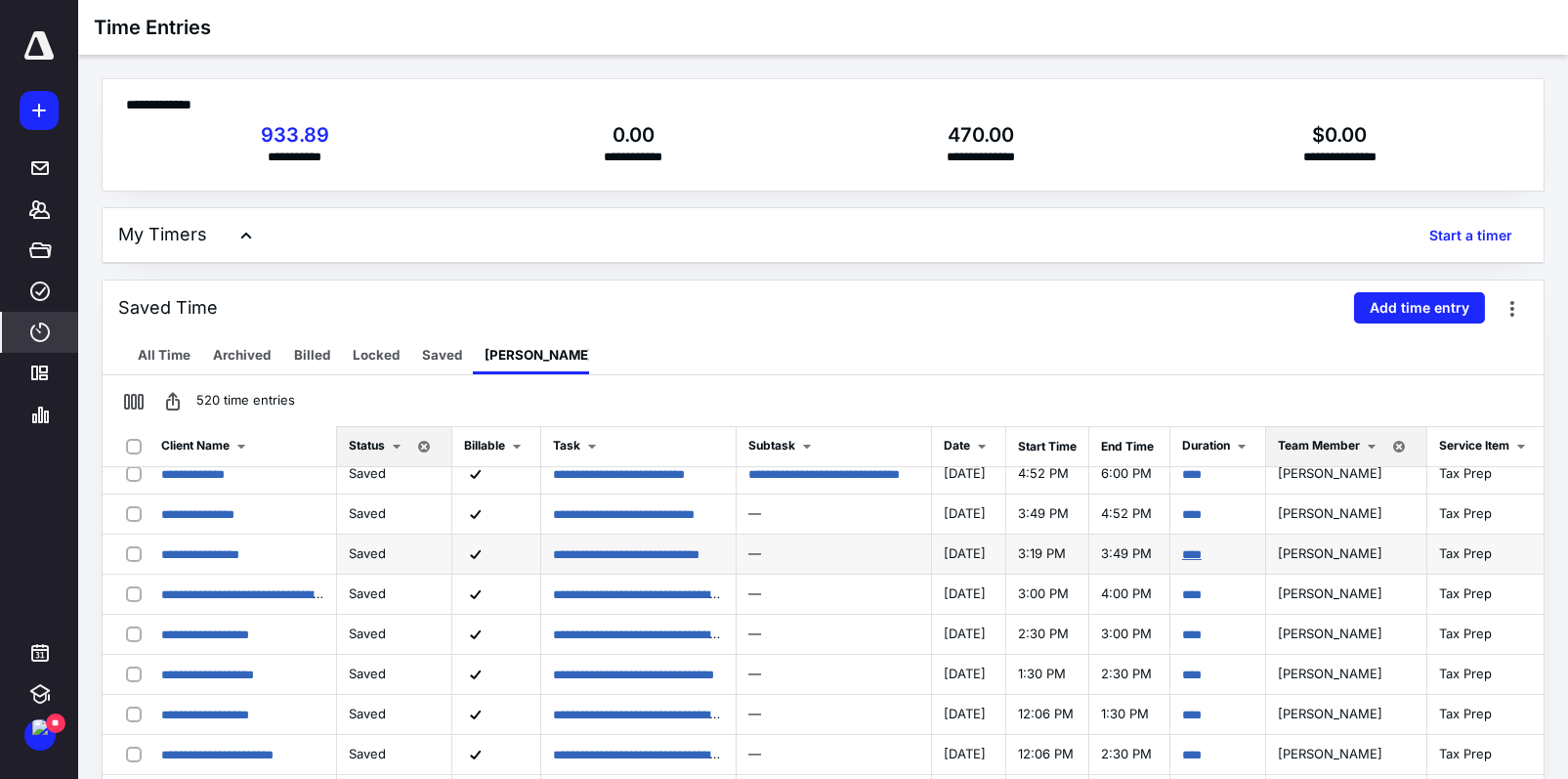 click on "****" at bounding box center [1192, 554] 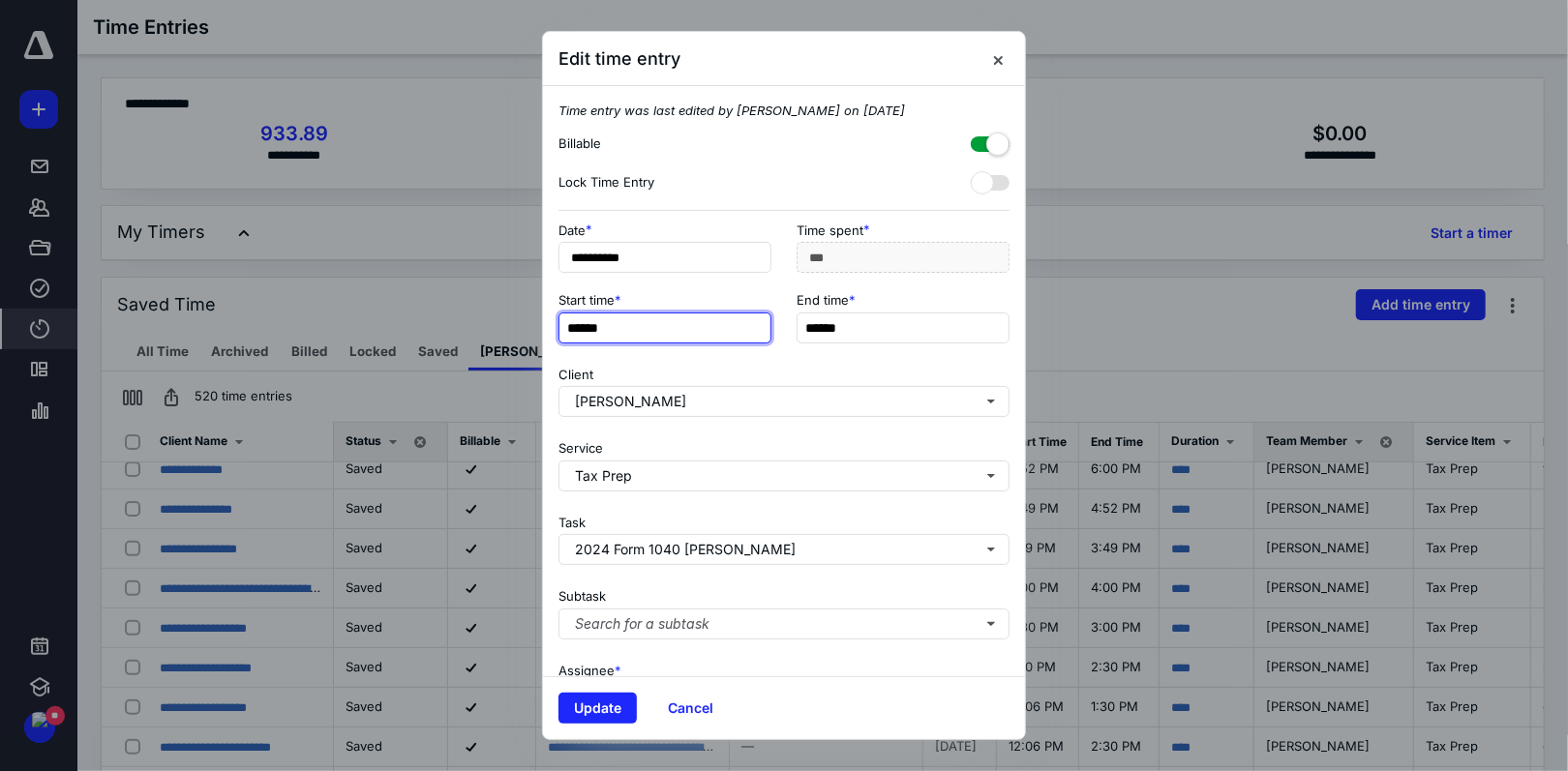 click on "******" at bounding box center (665, 328) 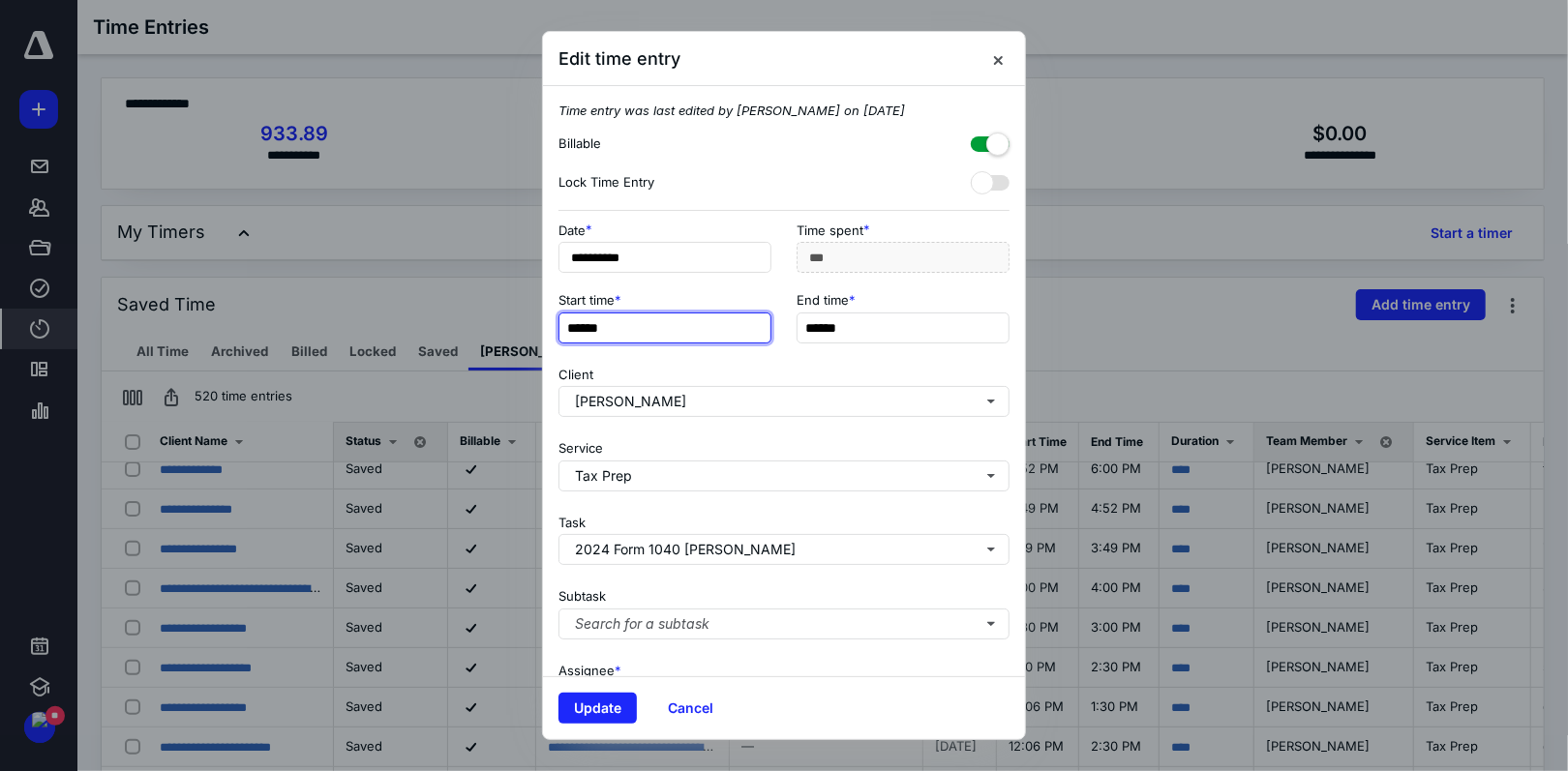type on "******" 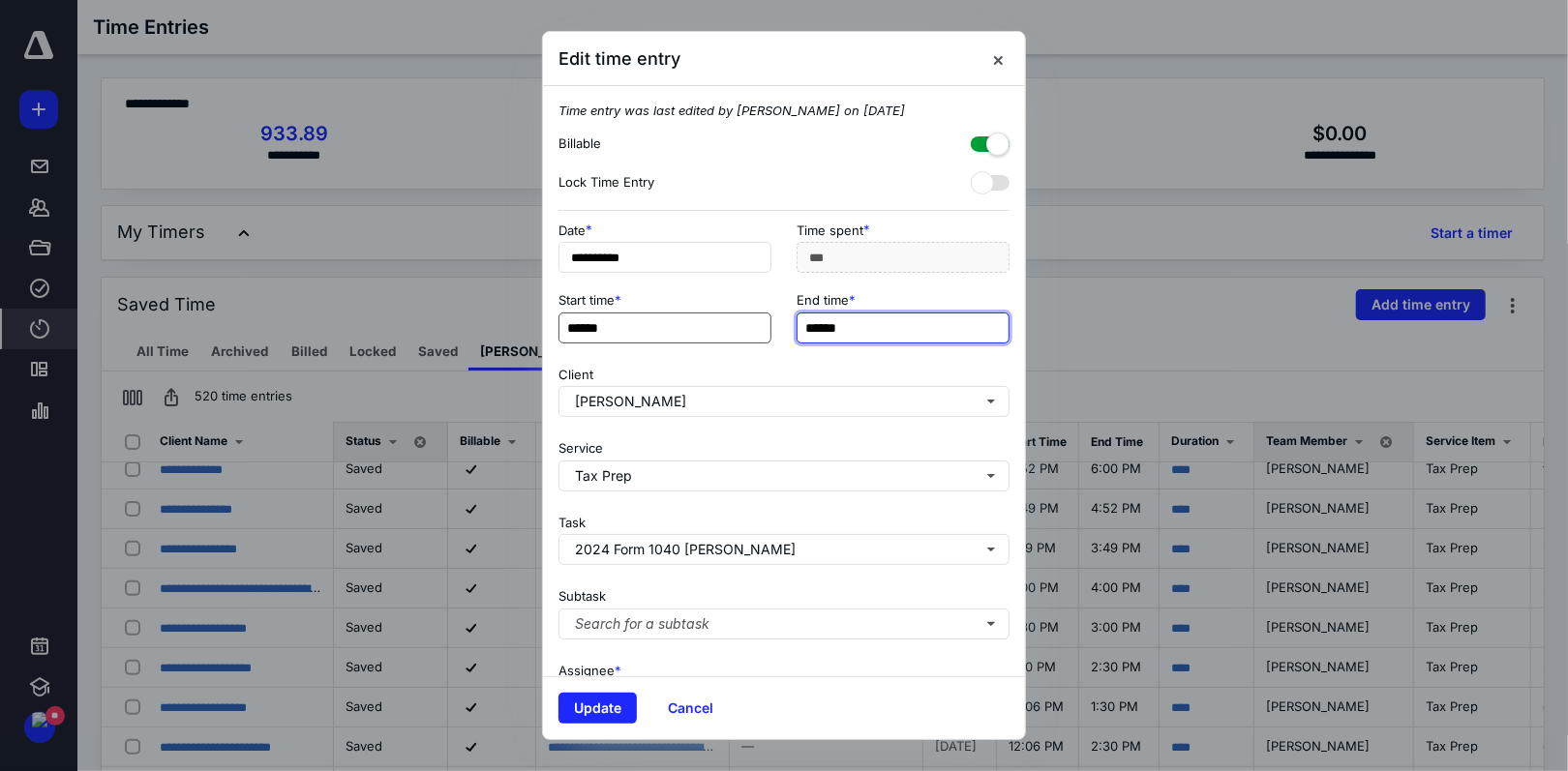 type on "*******" 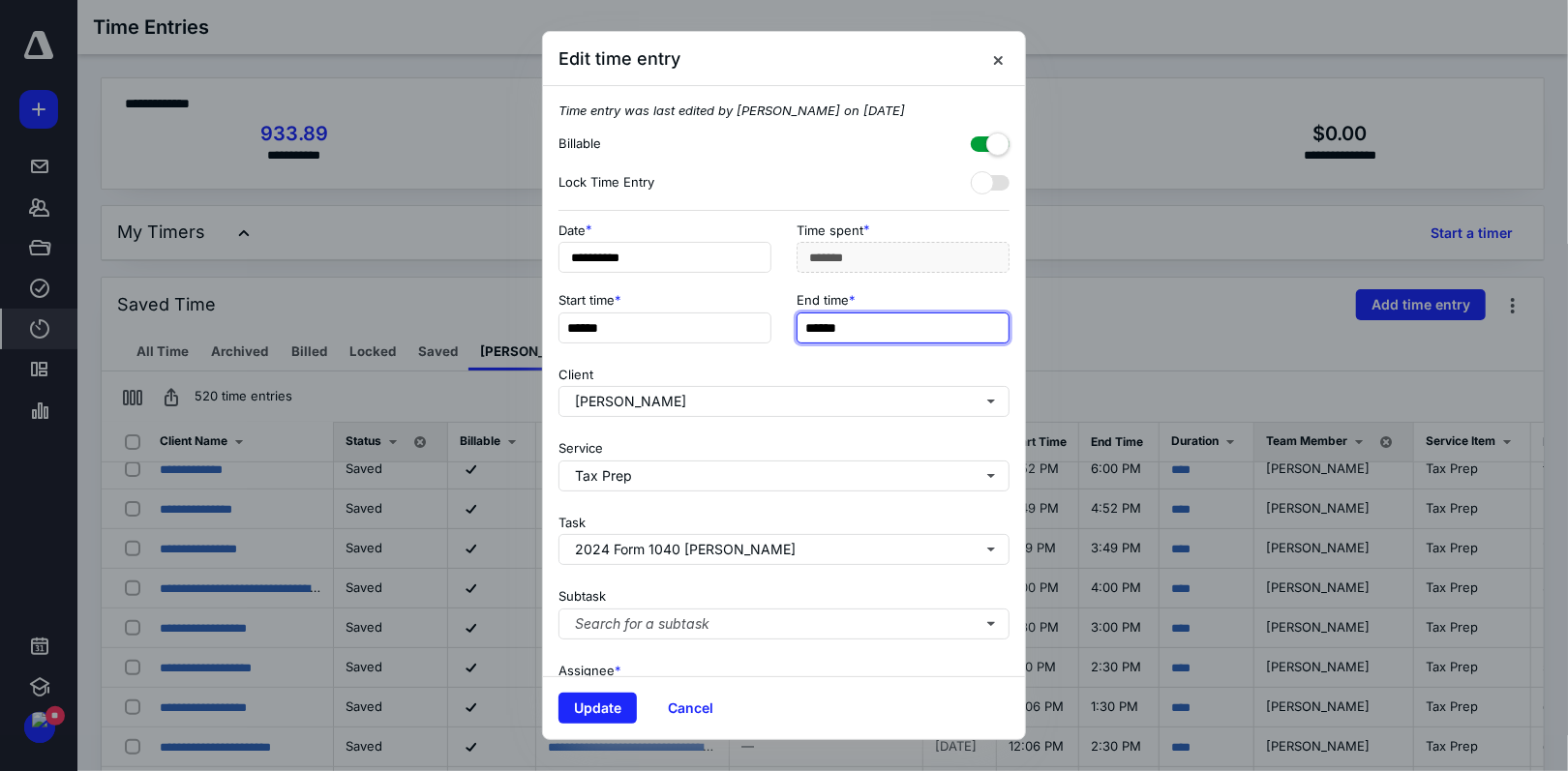 type on "******" 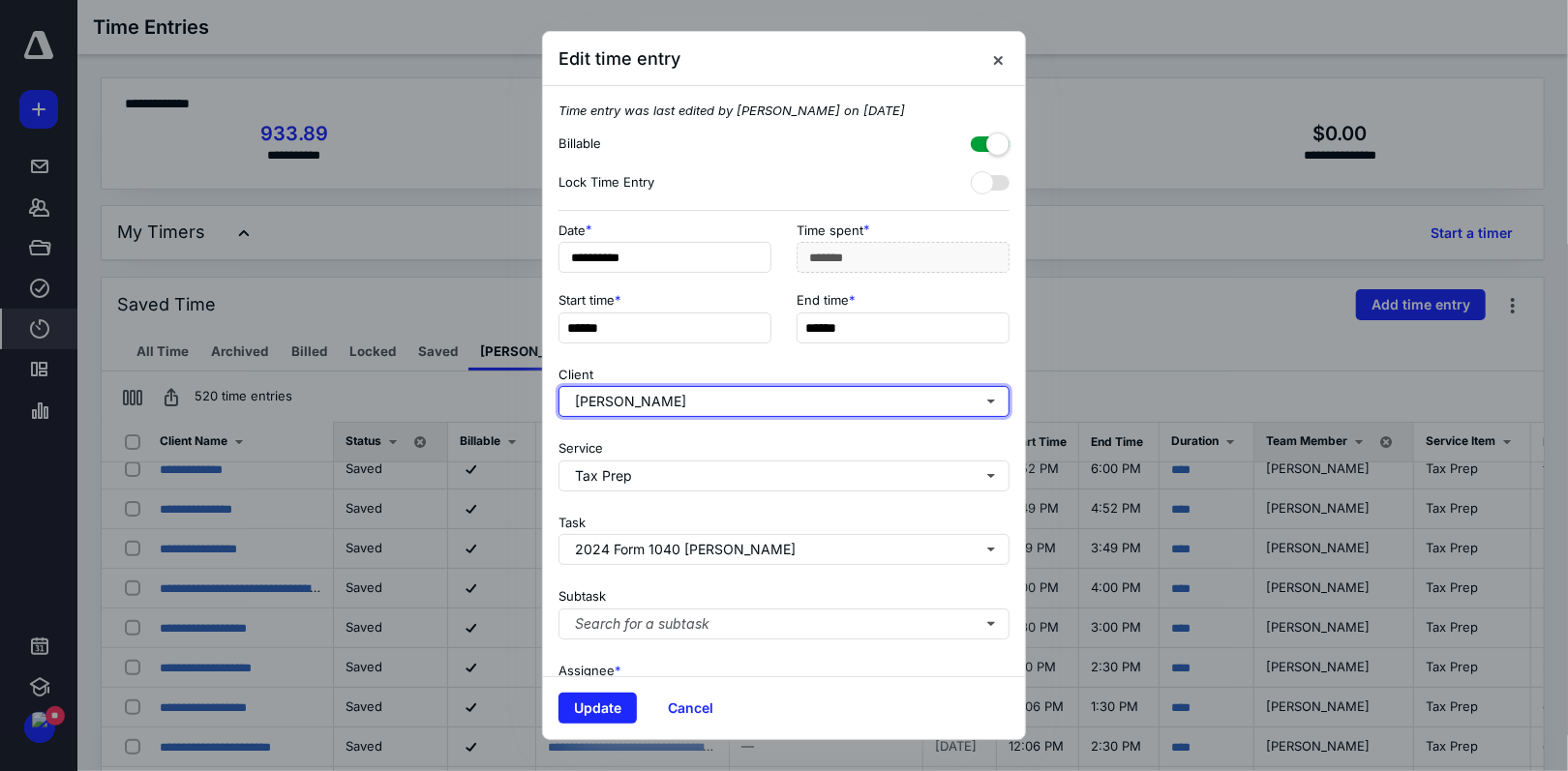 type on "***" 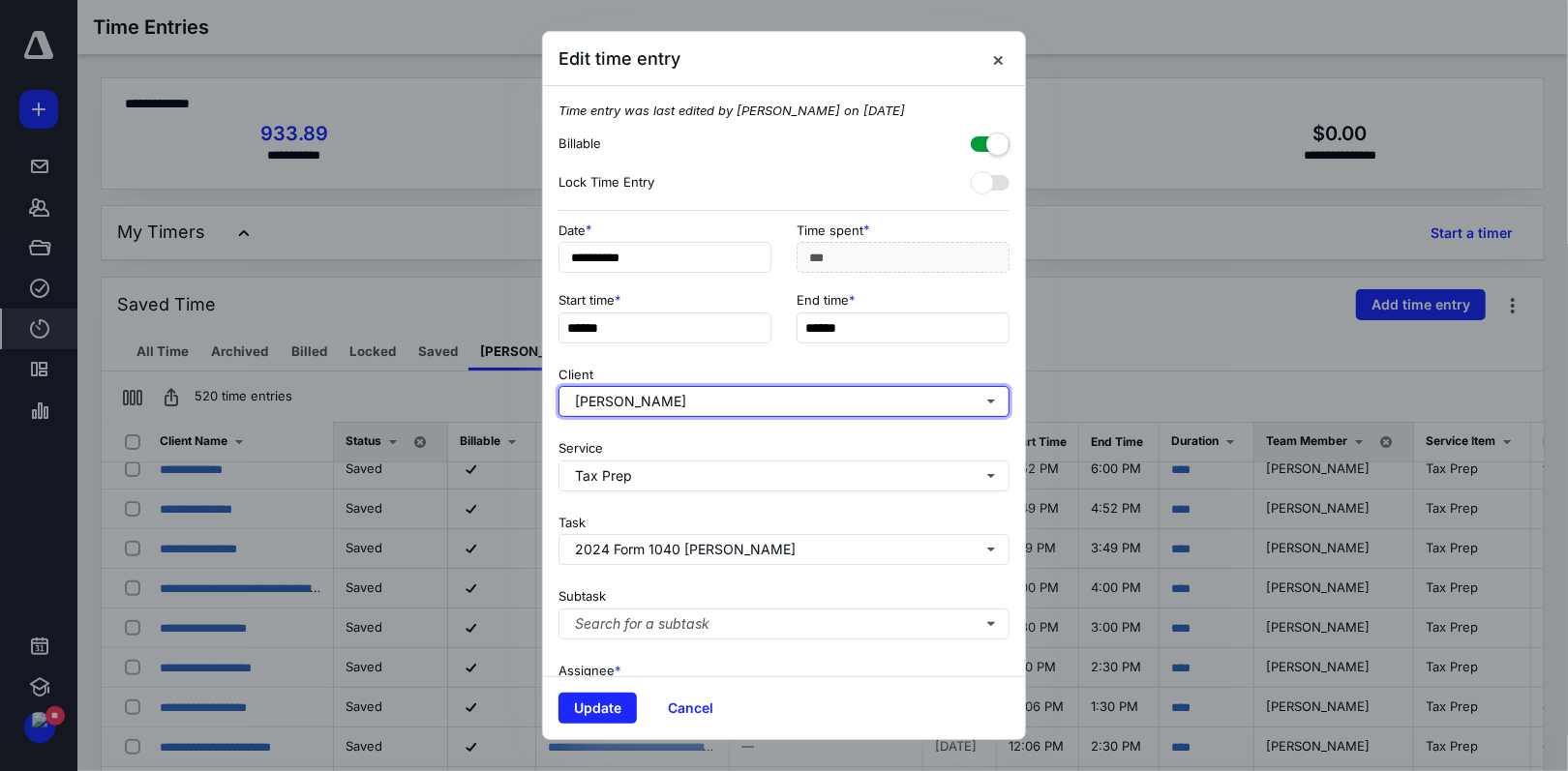 type 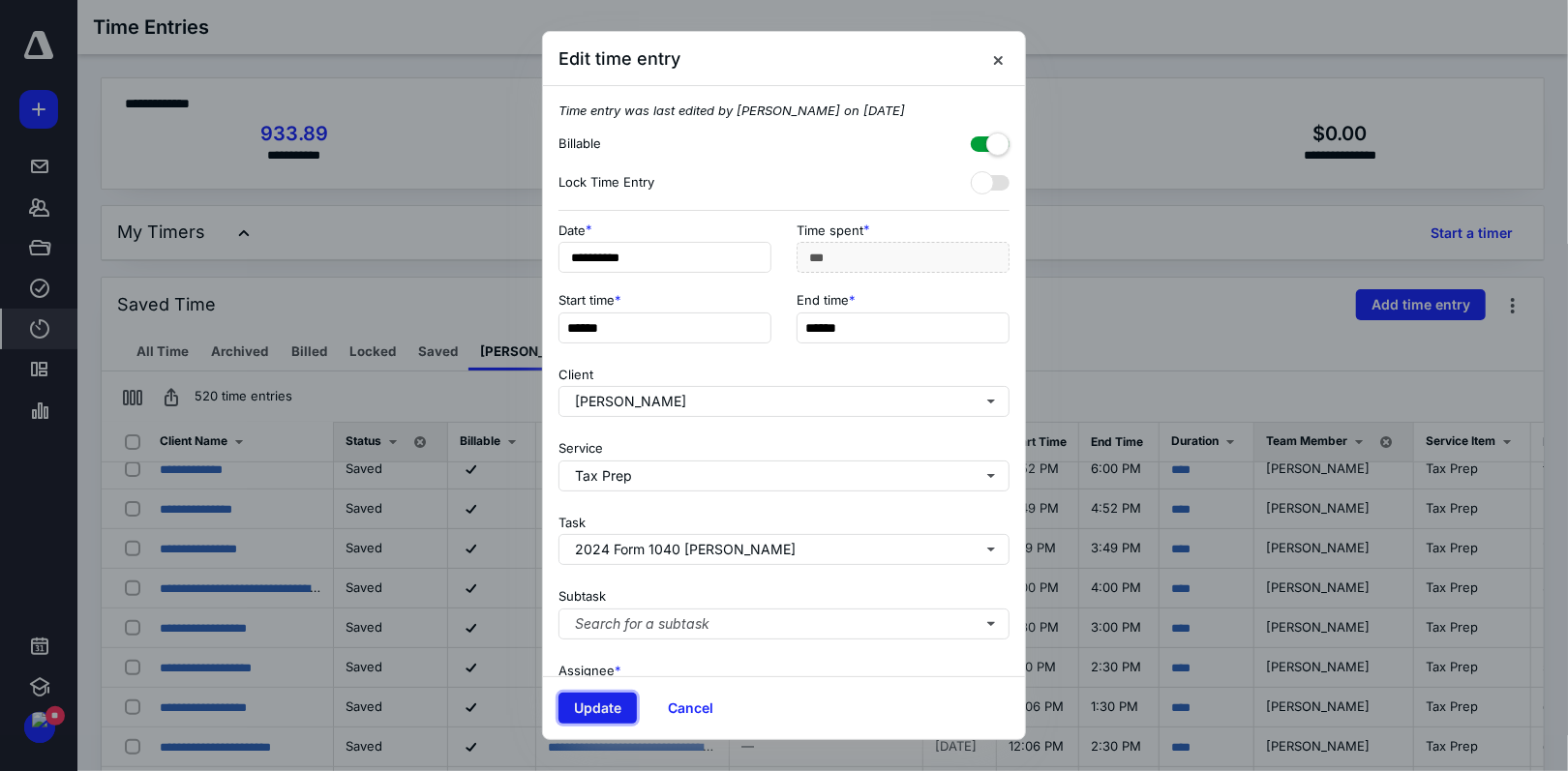 click on "Update" at bounding box center (597, 708) 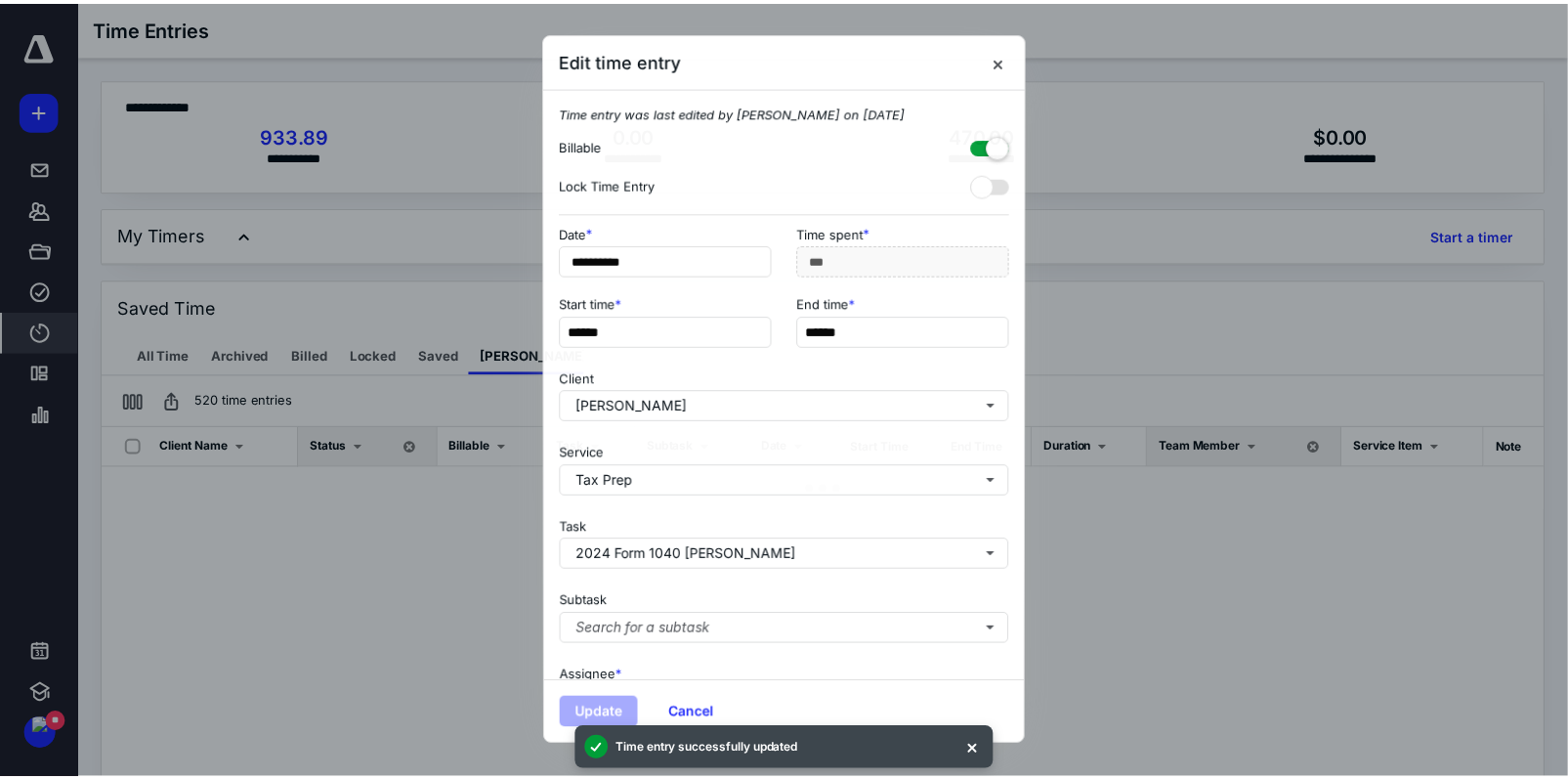 scroll, scrollTop: 0, scrollLeft: 0, axis: both 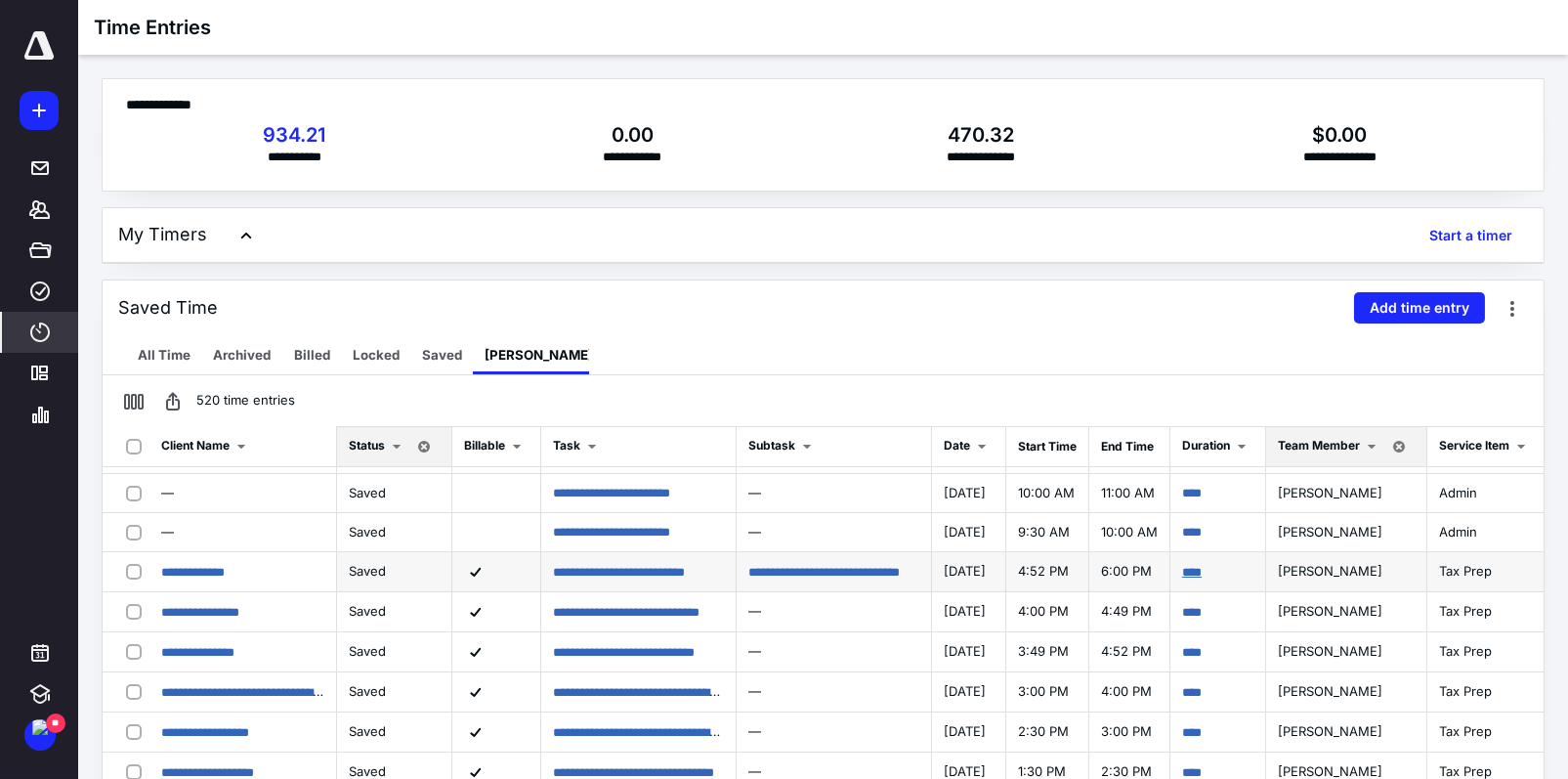 click on "****" at bounding box center (1192, 572) 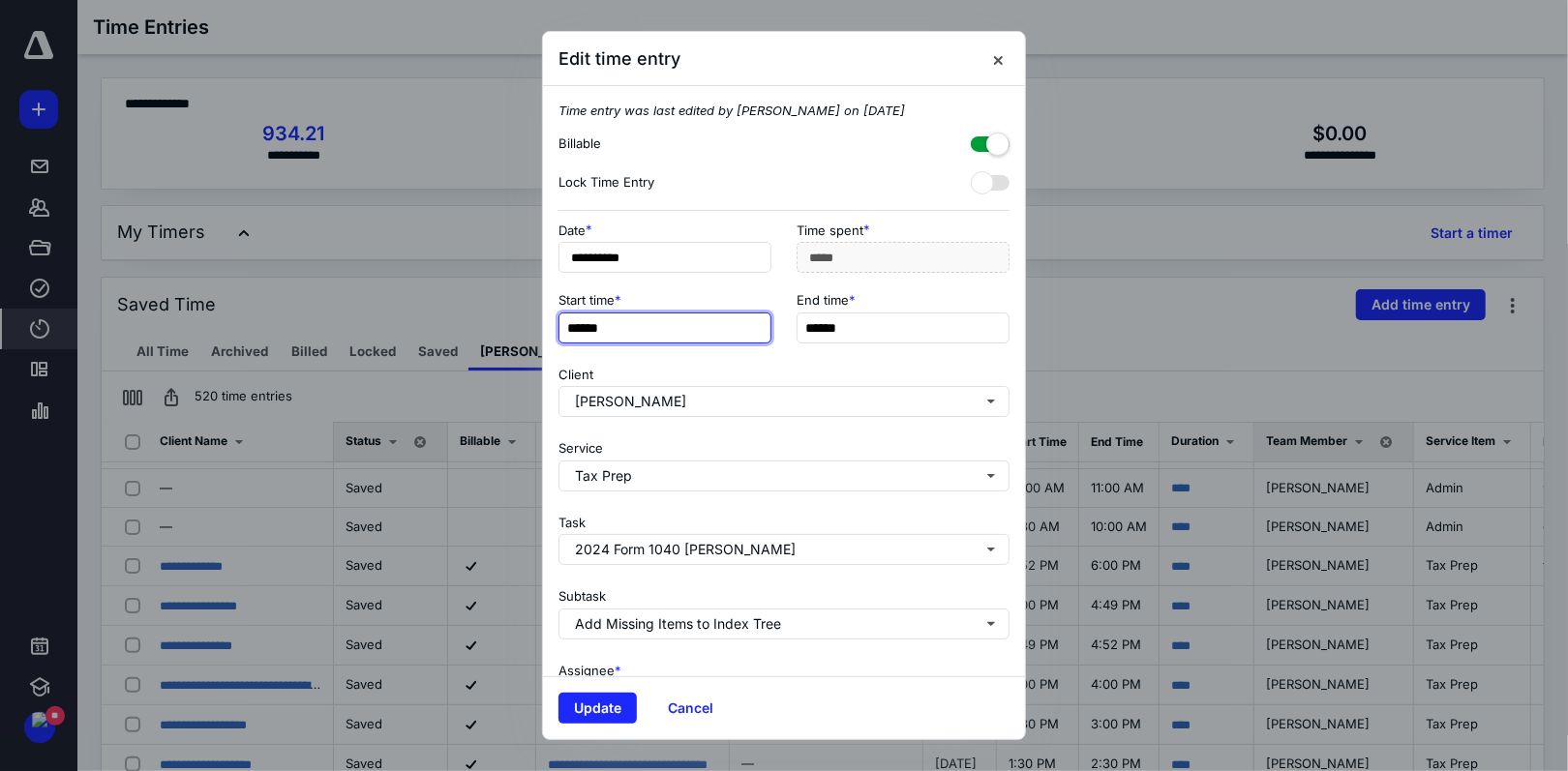 click on "******" at bounding box center (665, 328) 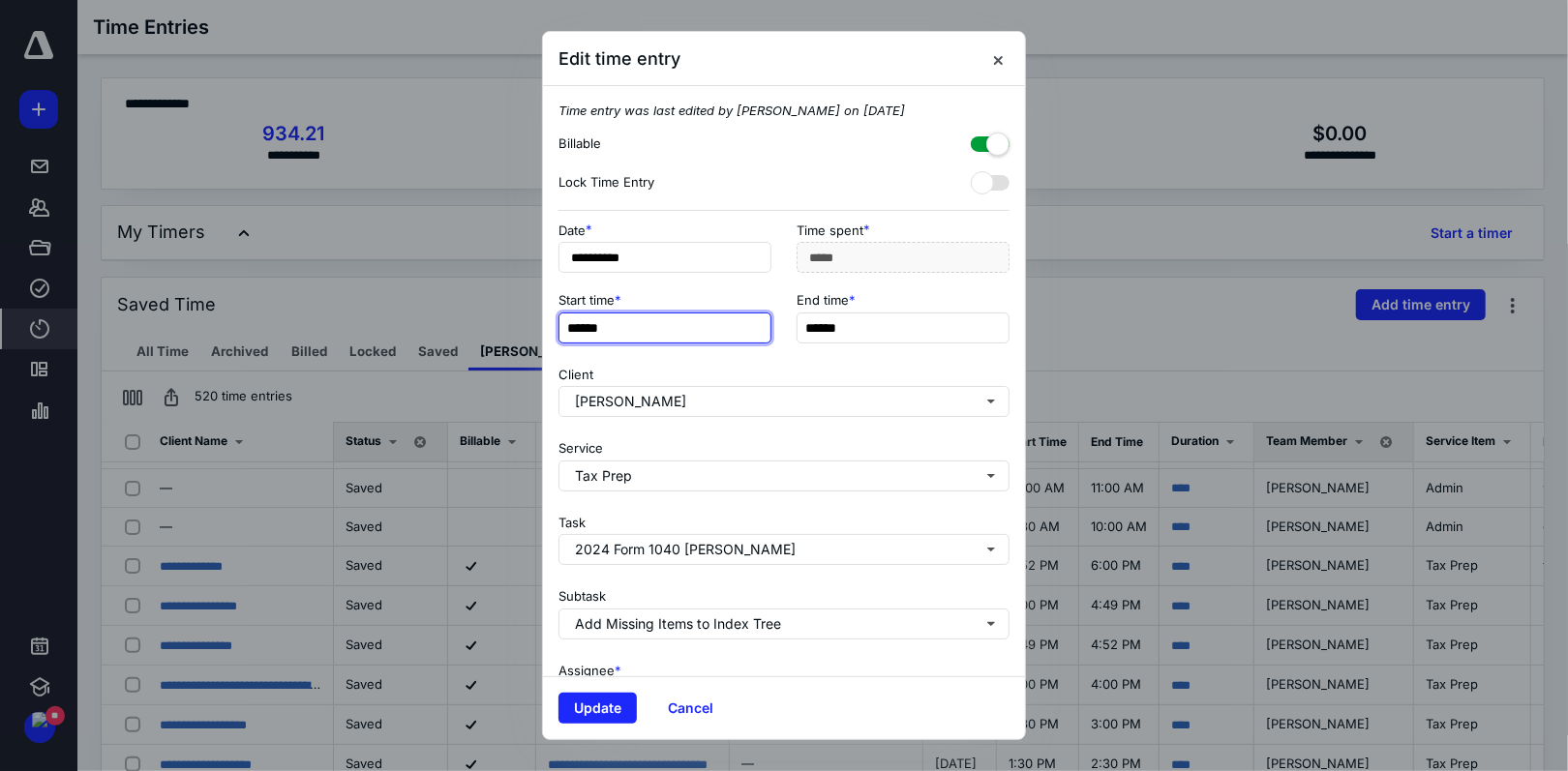 type on "******" 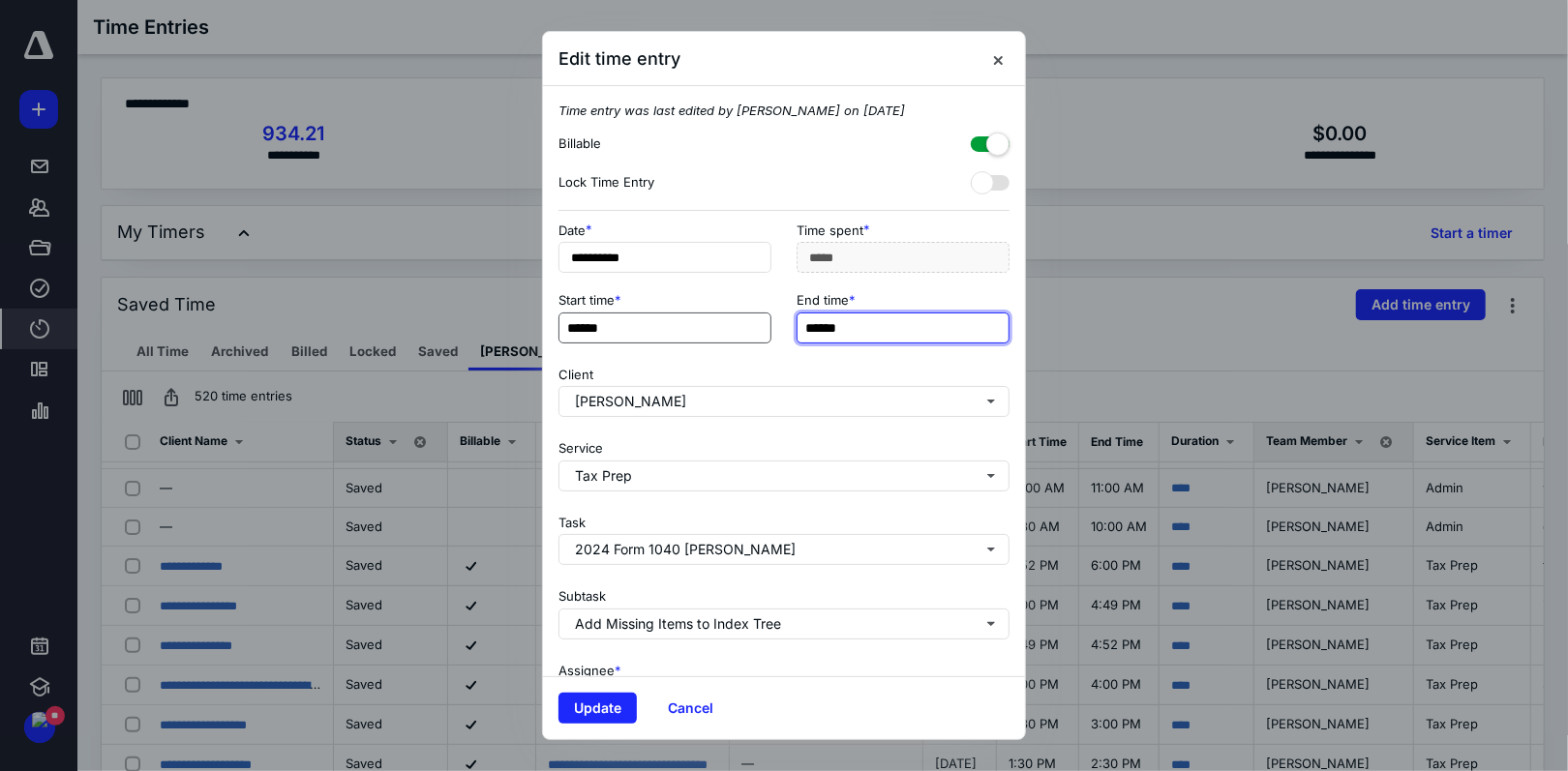 type on "******" 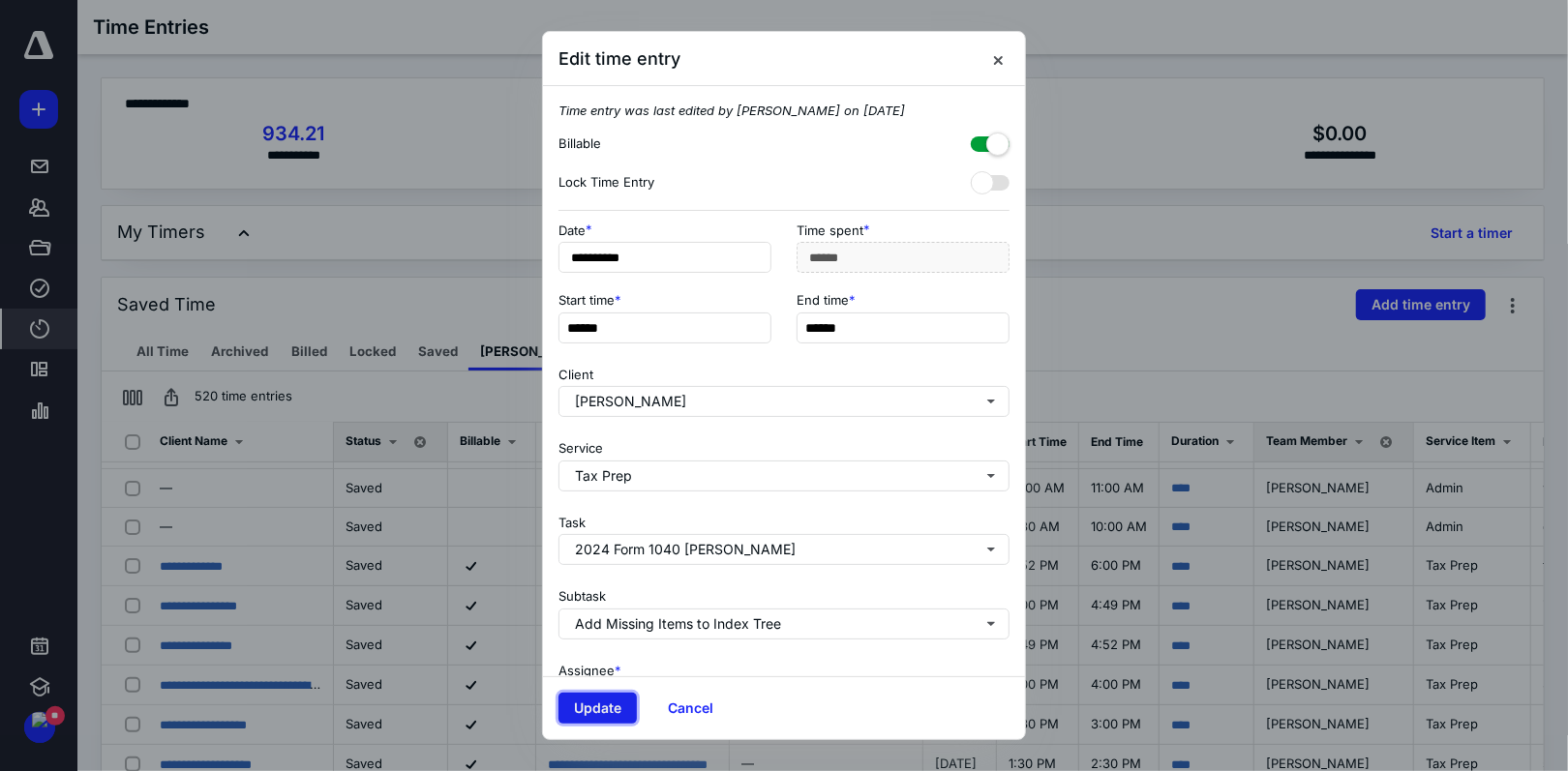 click on "Update" at bounding box center (597, 708) 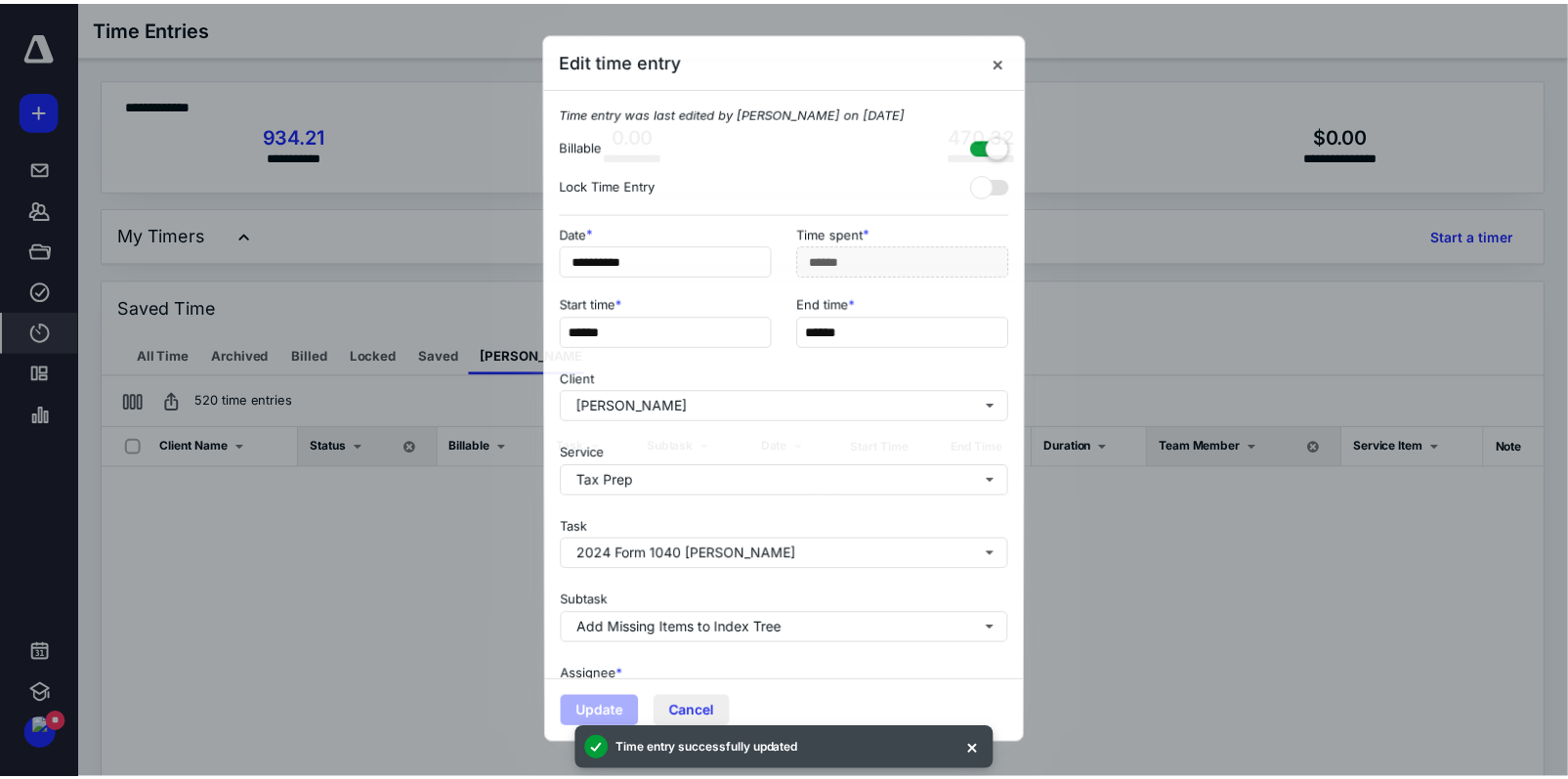 scroll, scrollTop: 0, scrollLeft: 0, axis: both 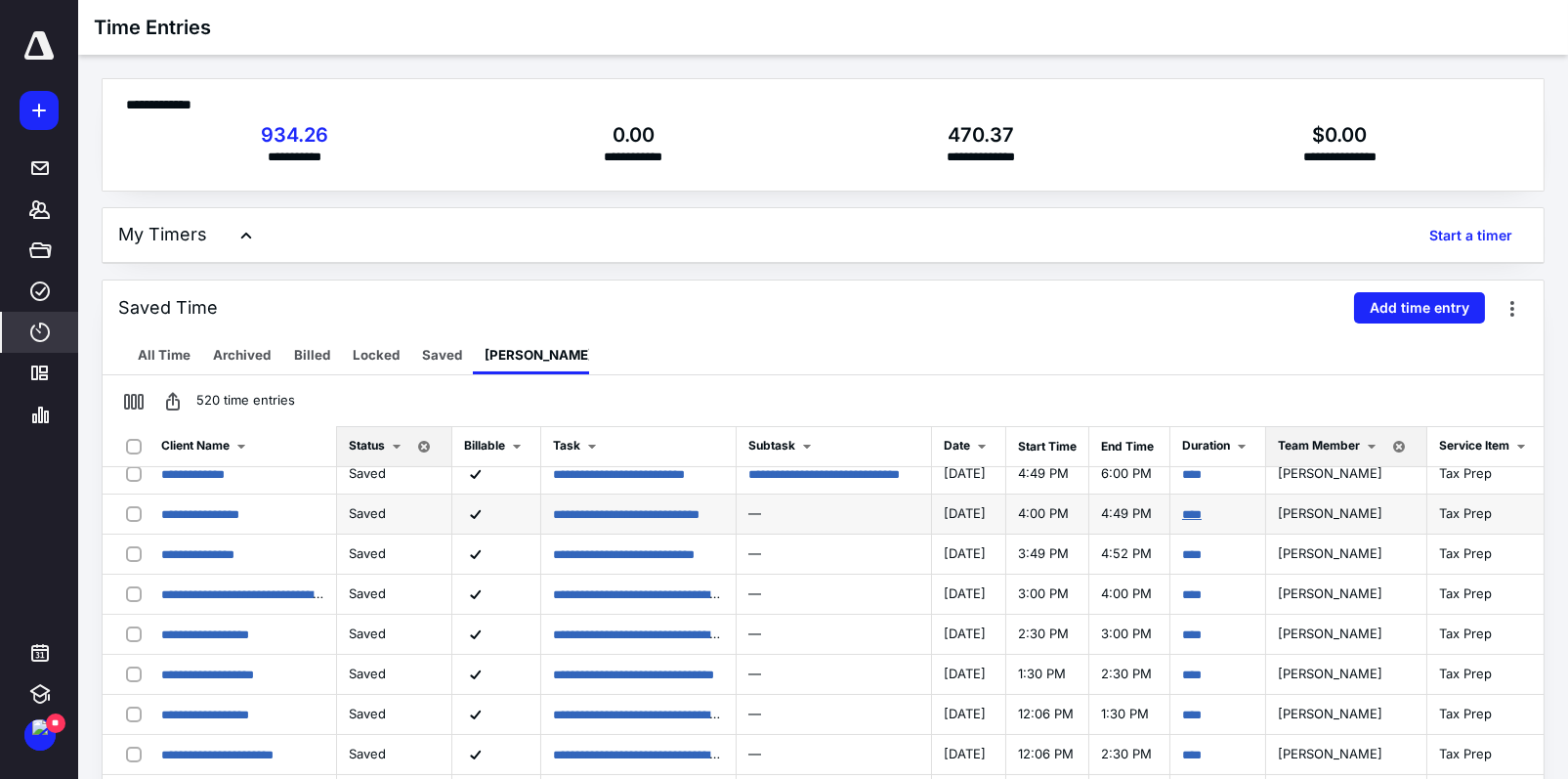 click on "****" at bounding box center [1192, 514] 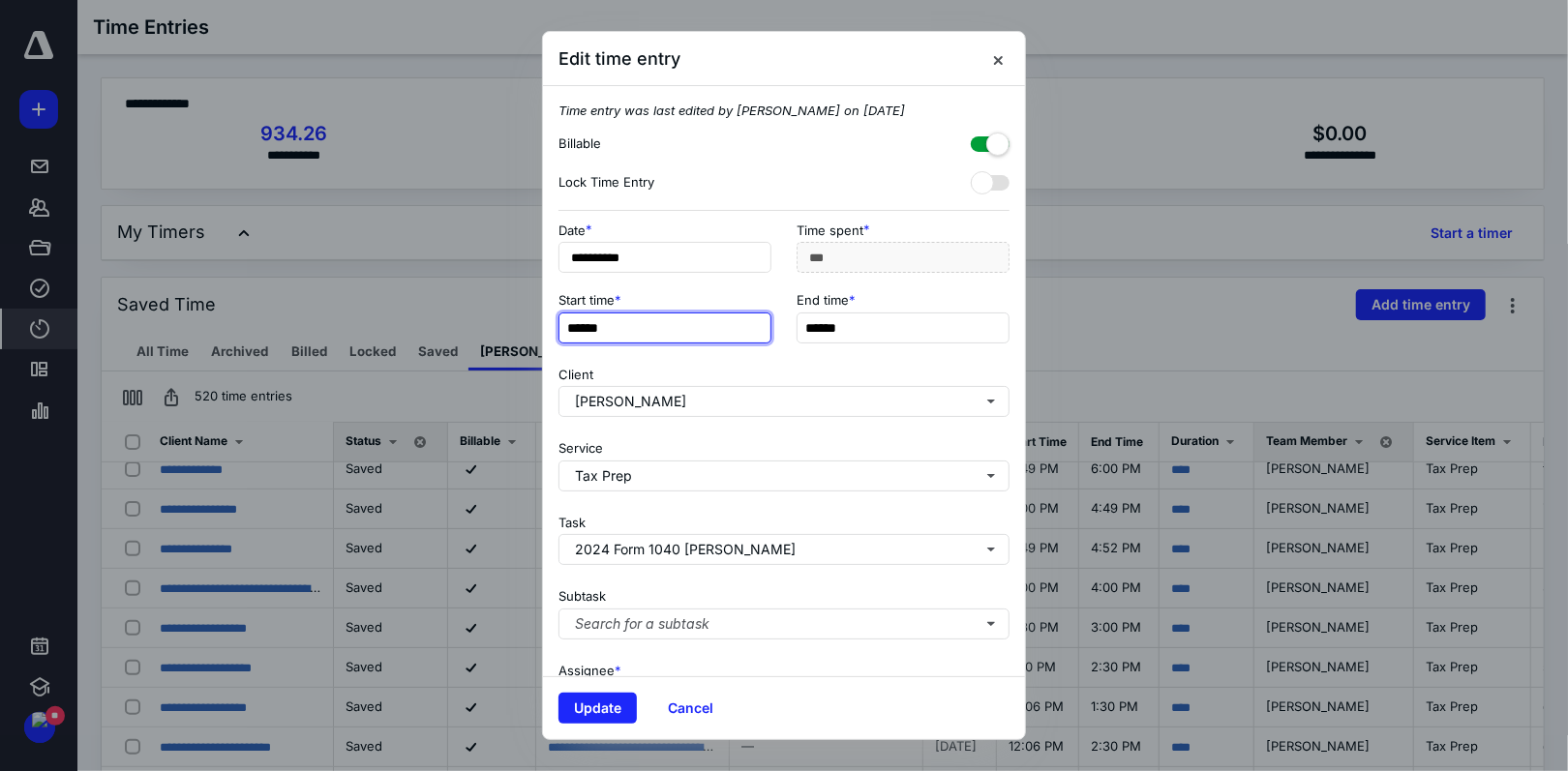 click on "******" at bounding box center [665, 328] 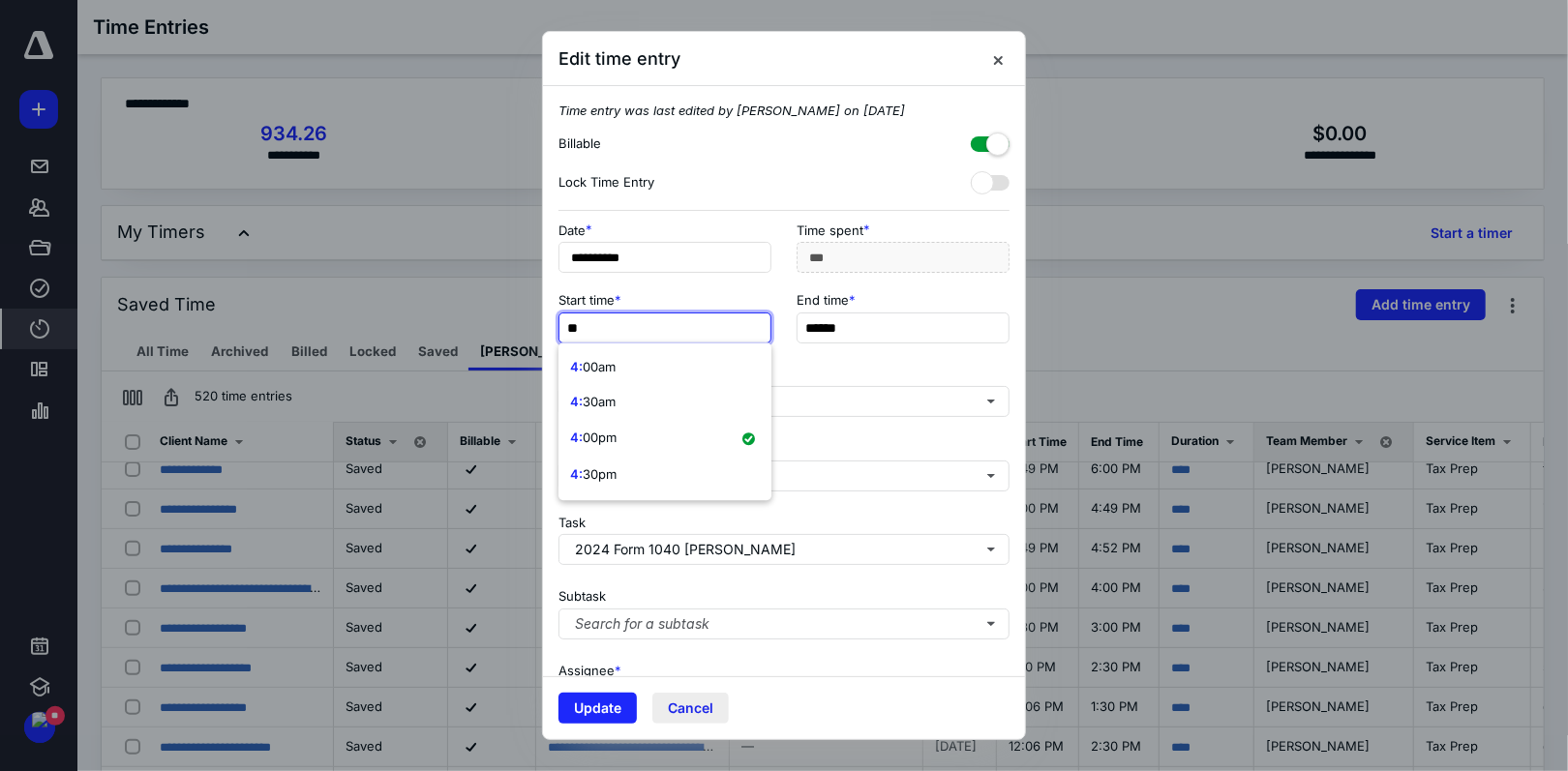 type on "**" 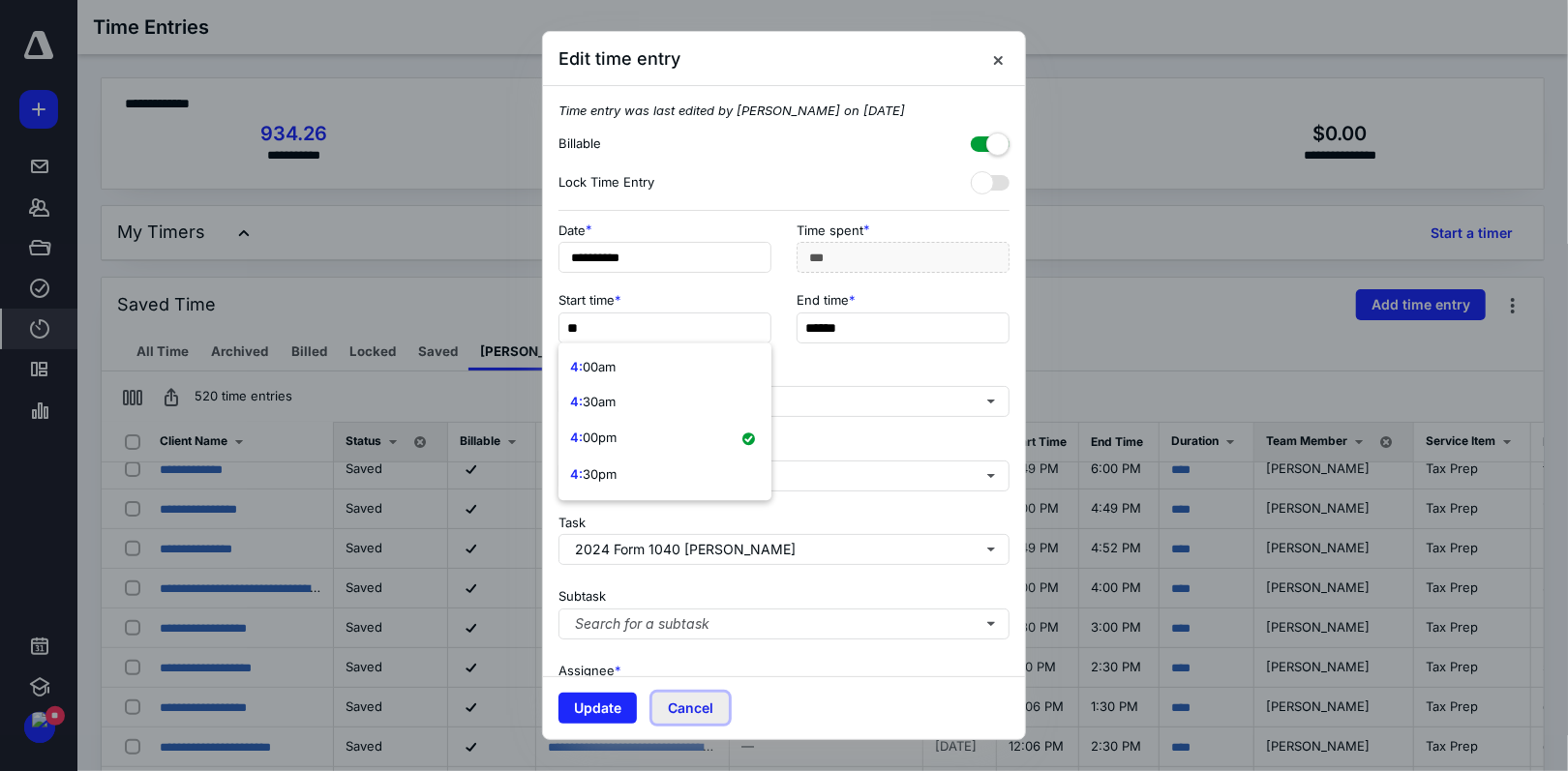 type on "*******" 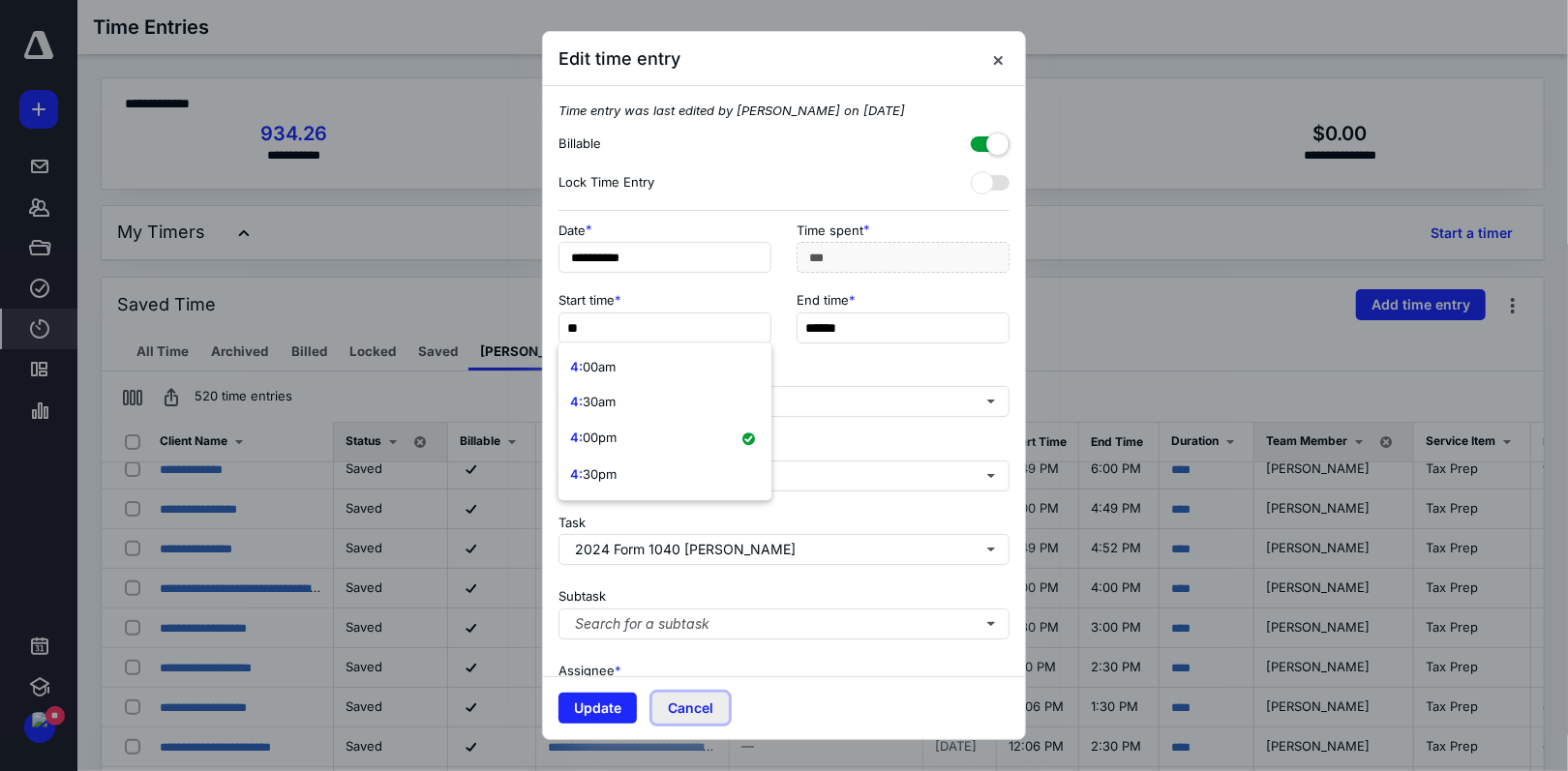 type on "******" 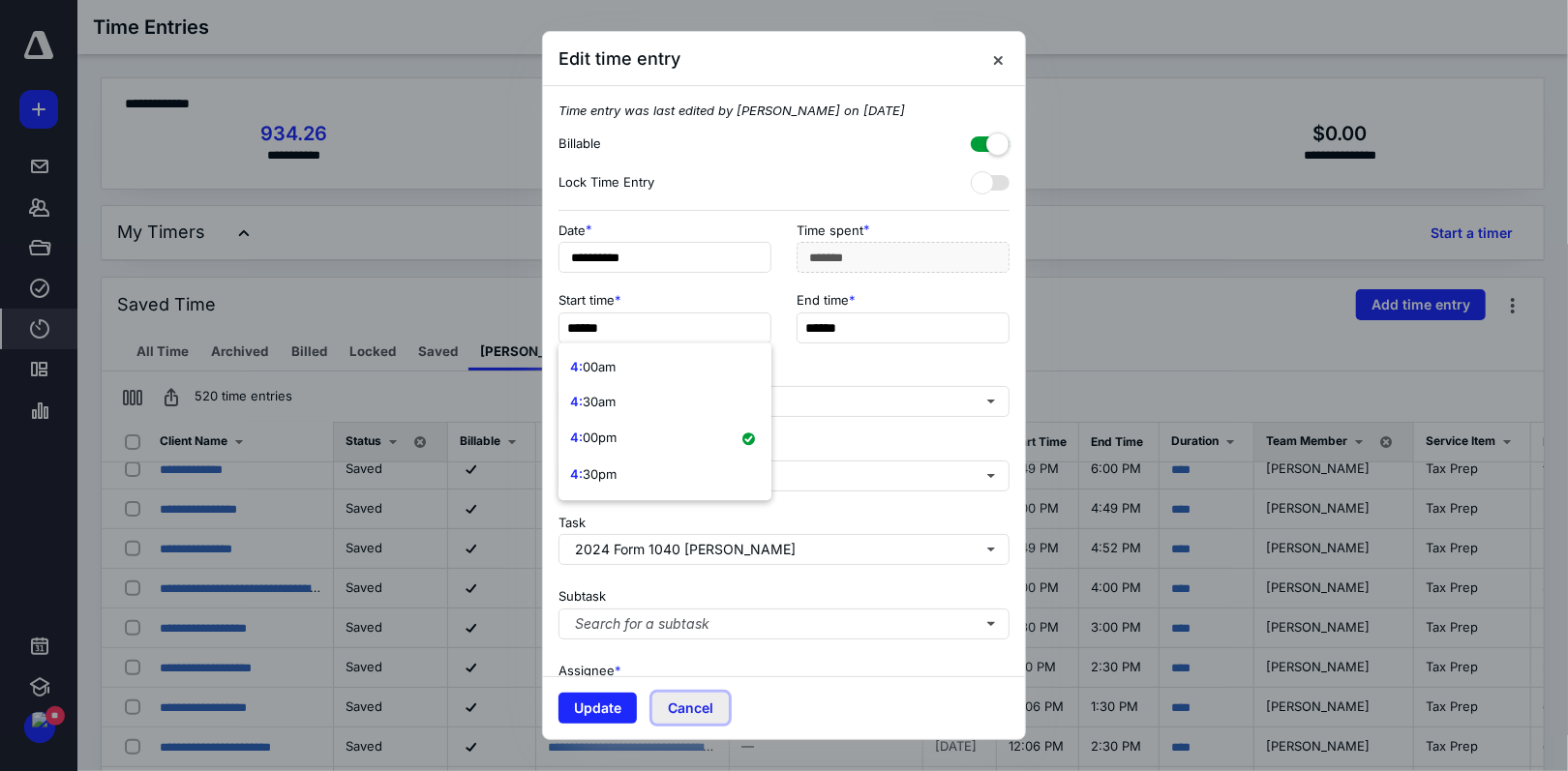click on "Cancel" at bounding box center [690, 708] 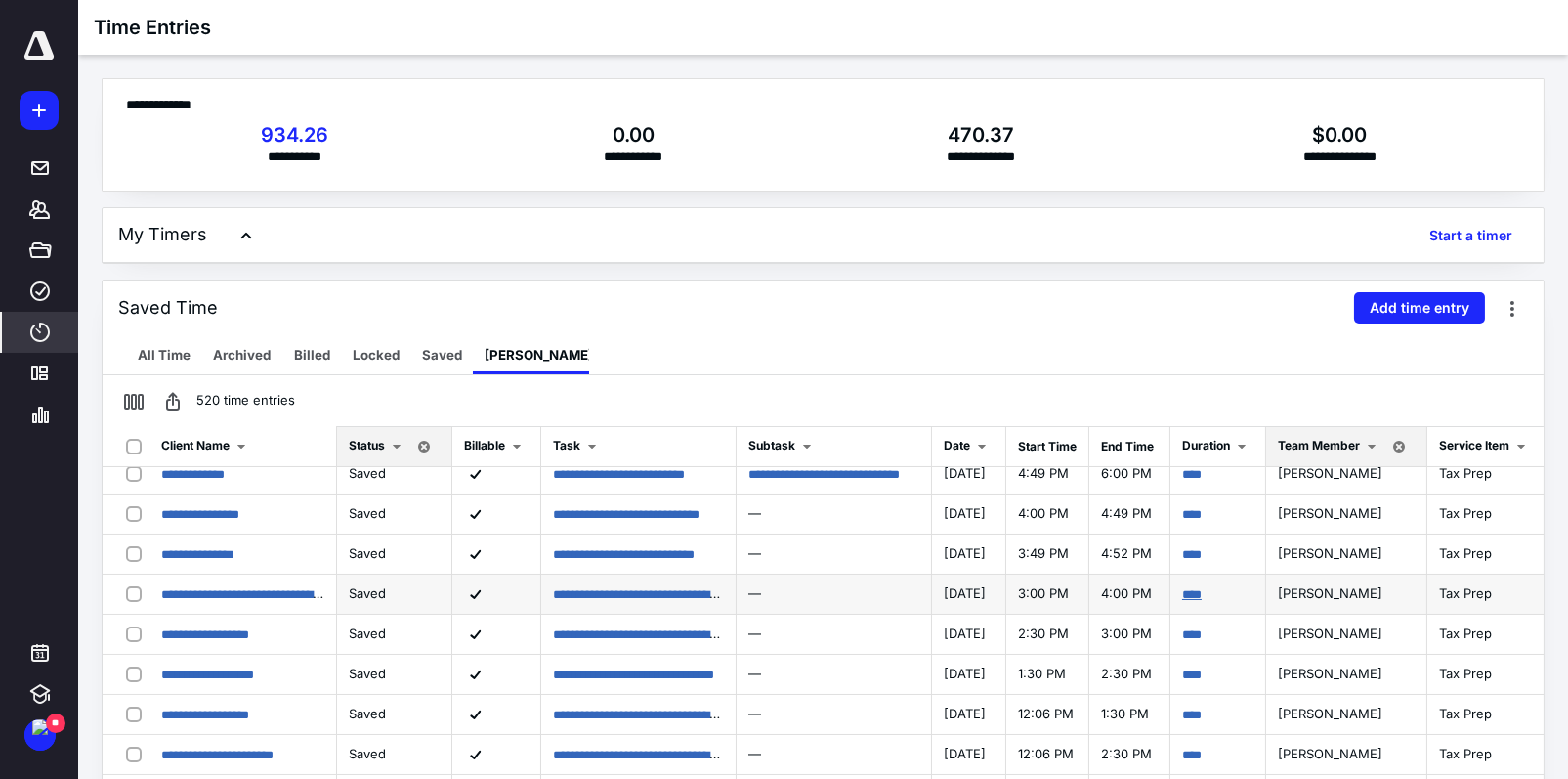 click on "****" at bounding box center (1192, 594) 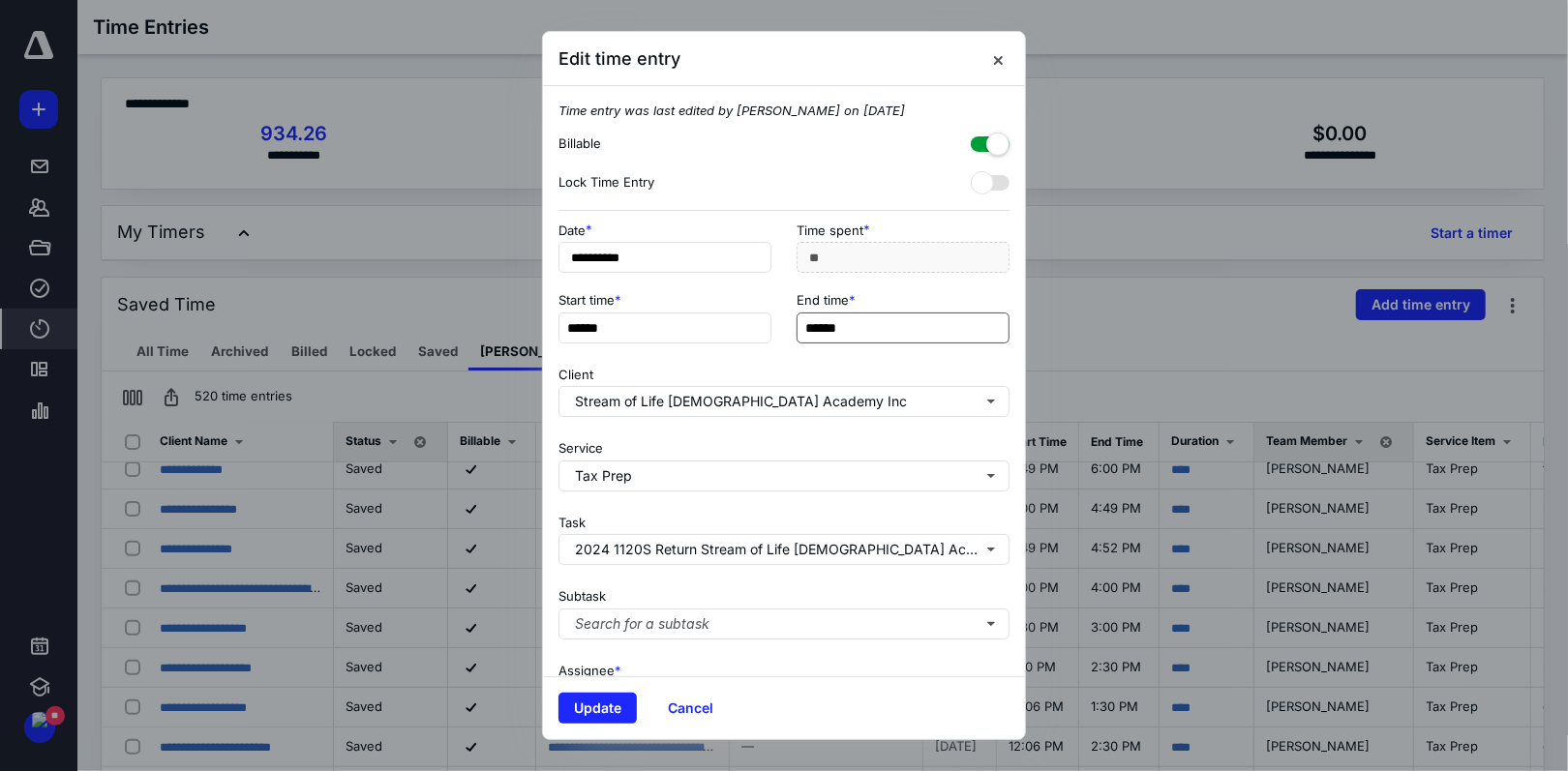 click on "******" at bounding box center [903, 328] 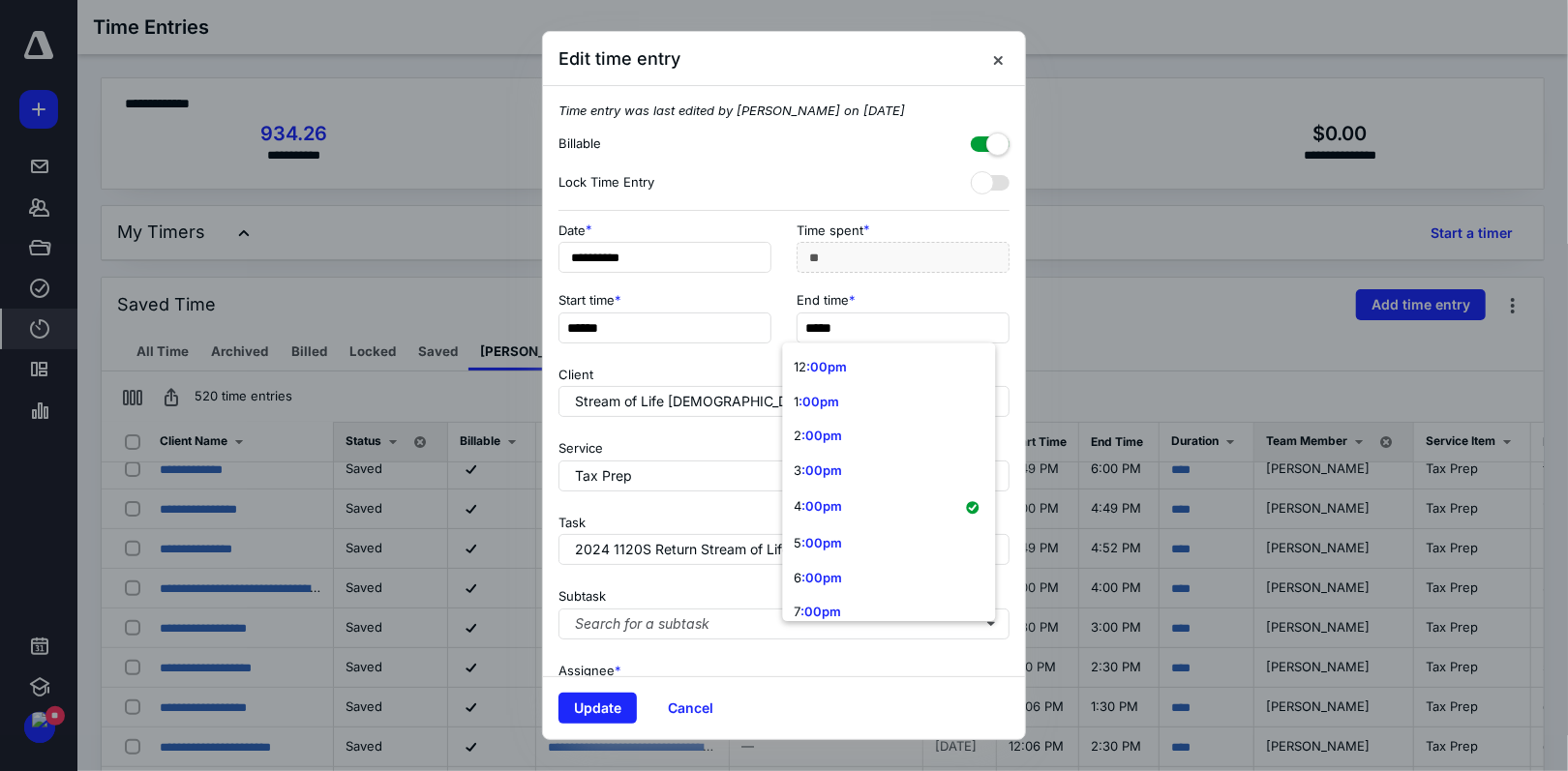 type on "******" 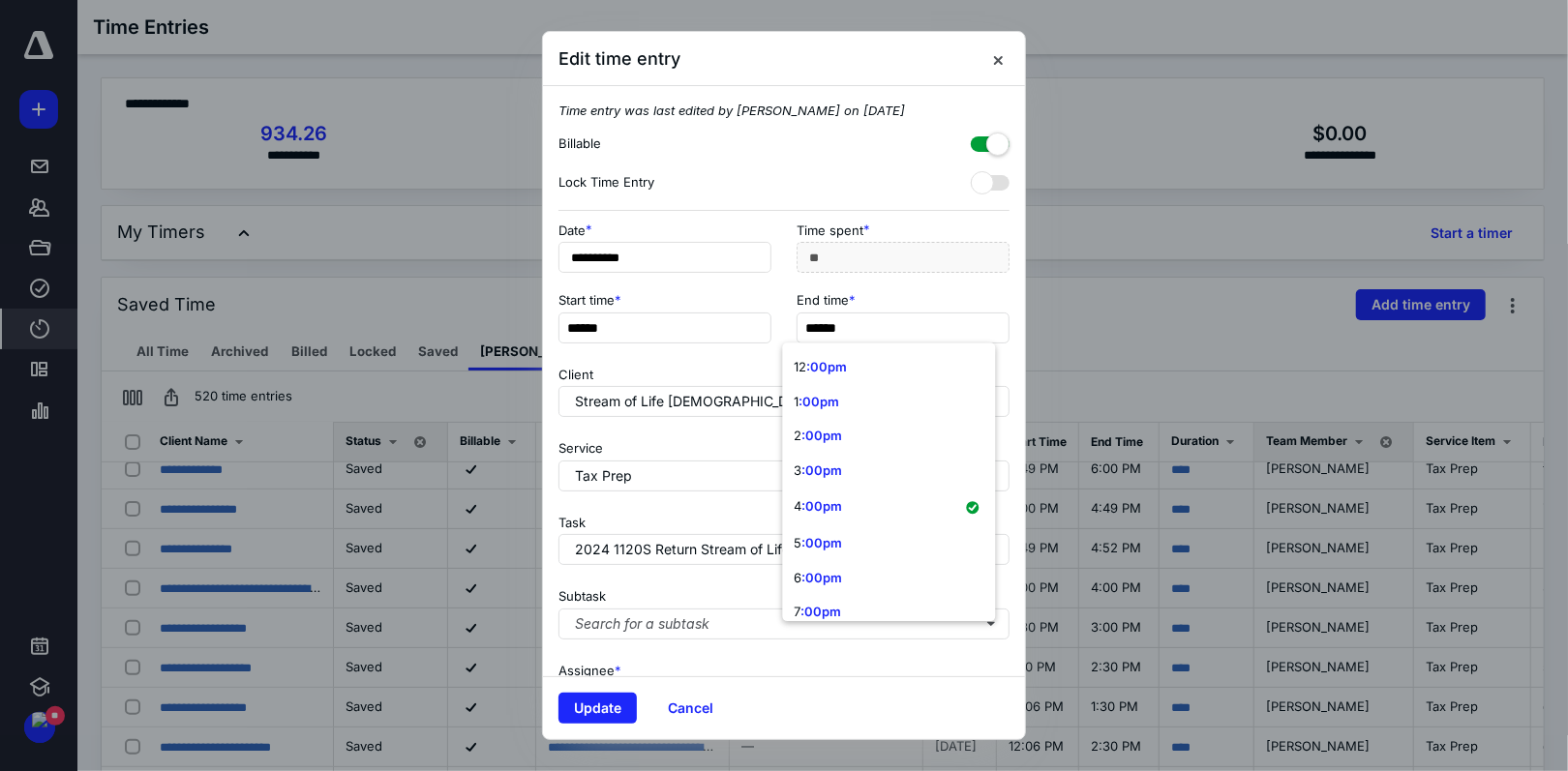 type on "**" 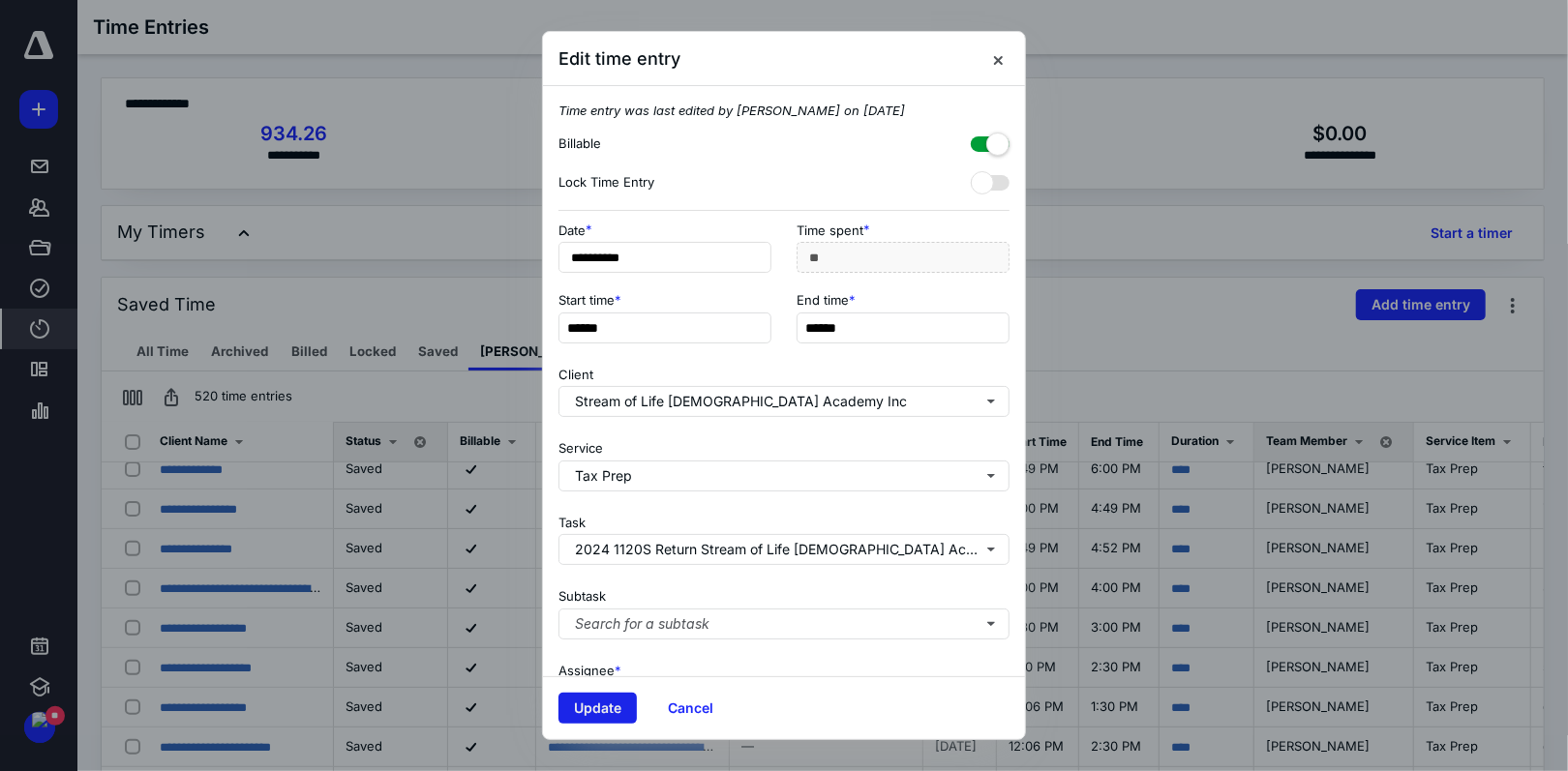 type on "******" 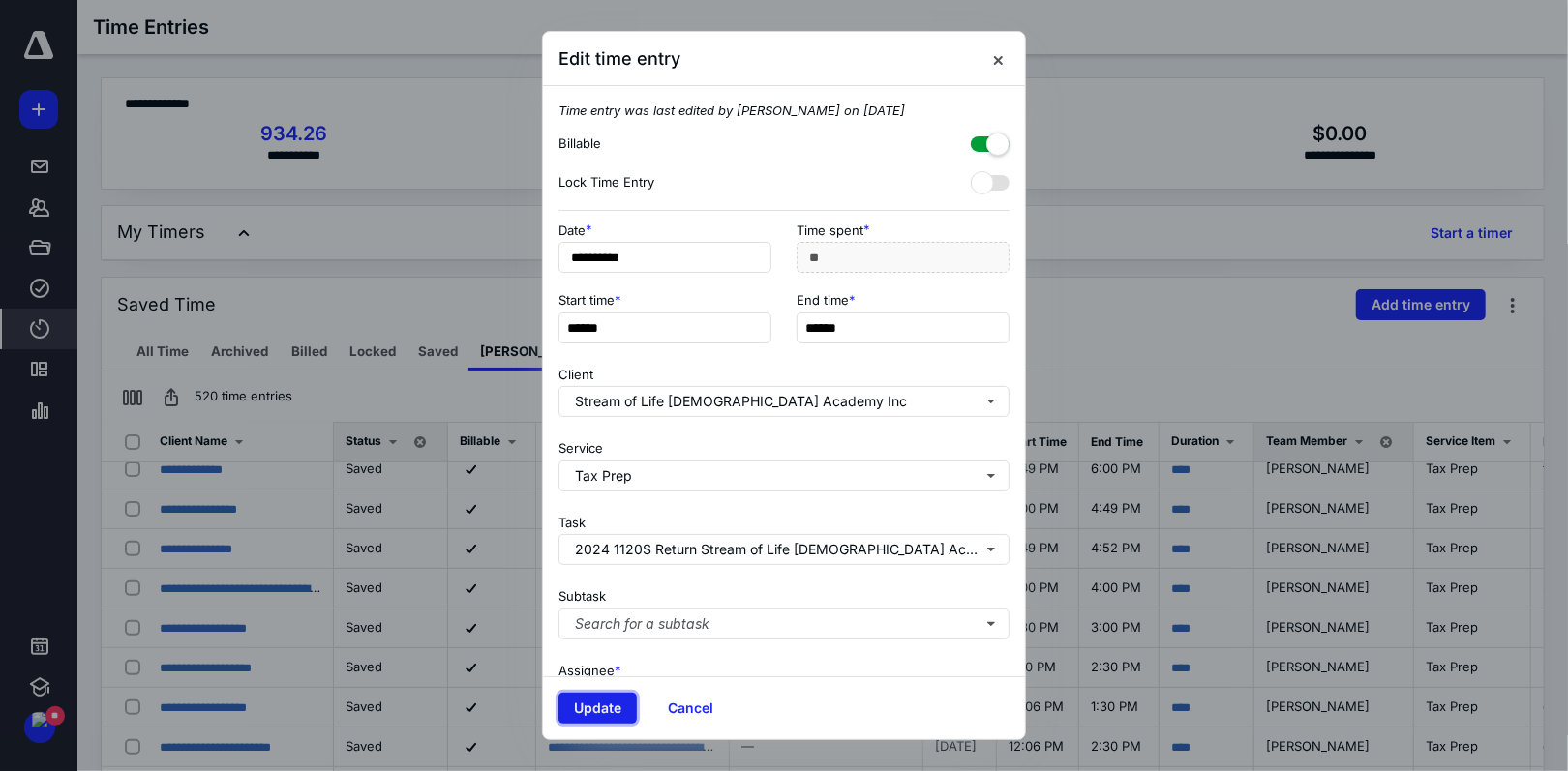 type on "***" 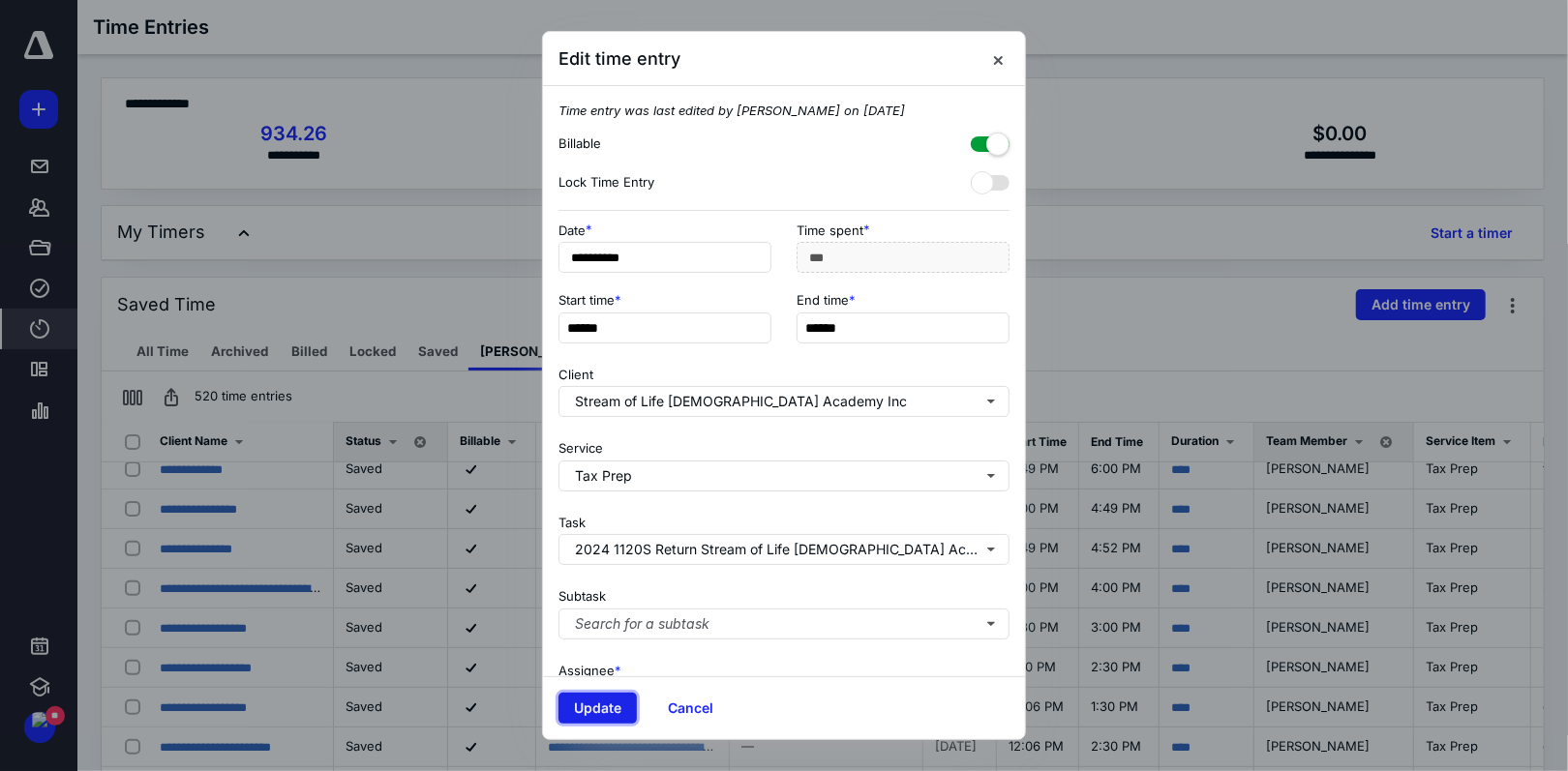 click on "Update" at bounding box center (597, 708) 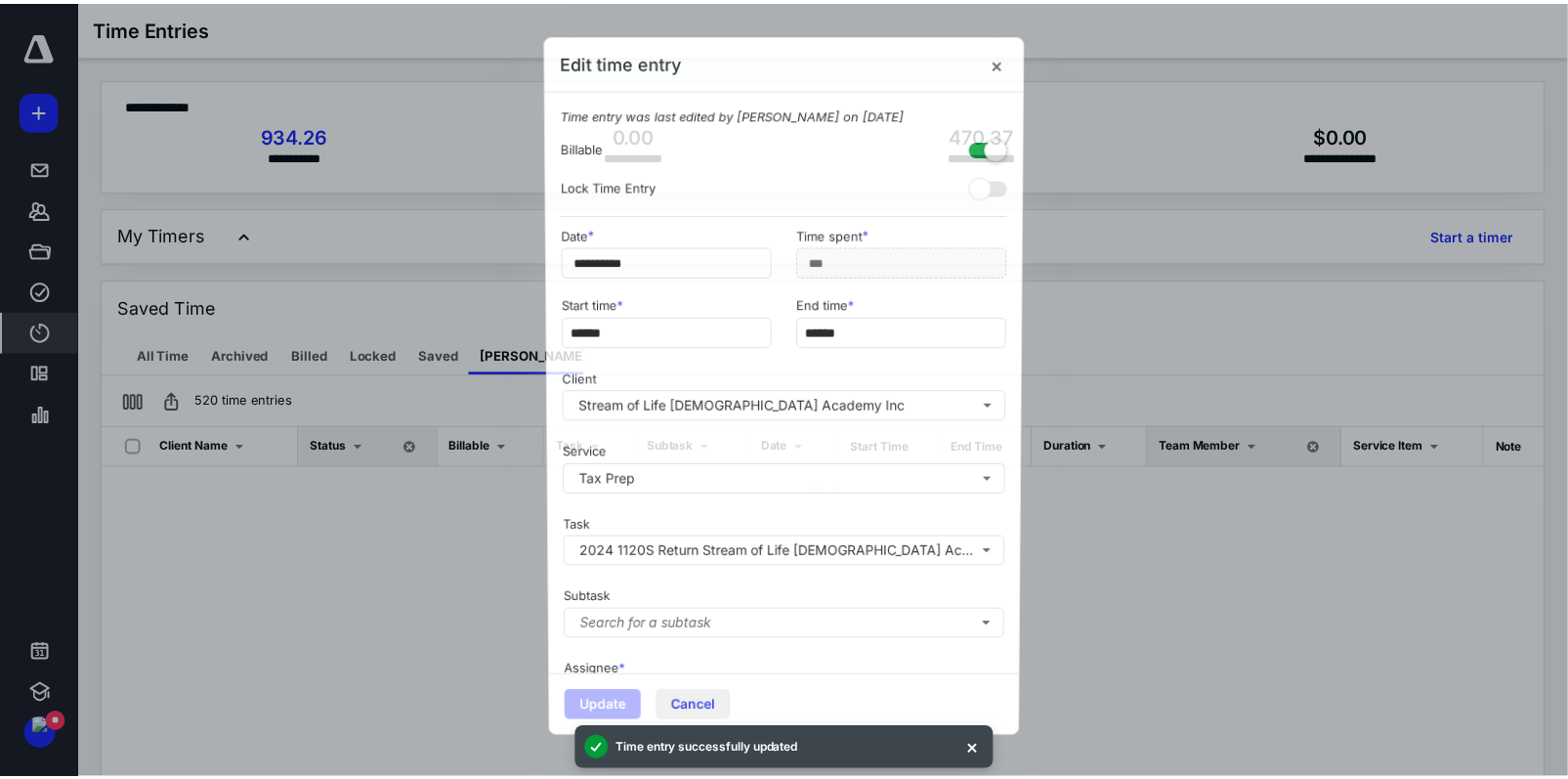 scroll, scrollTop: 0, scrollLeft: 0, axis: both 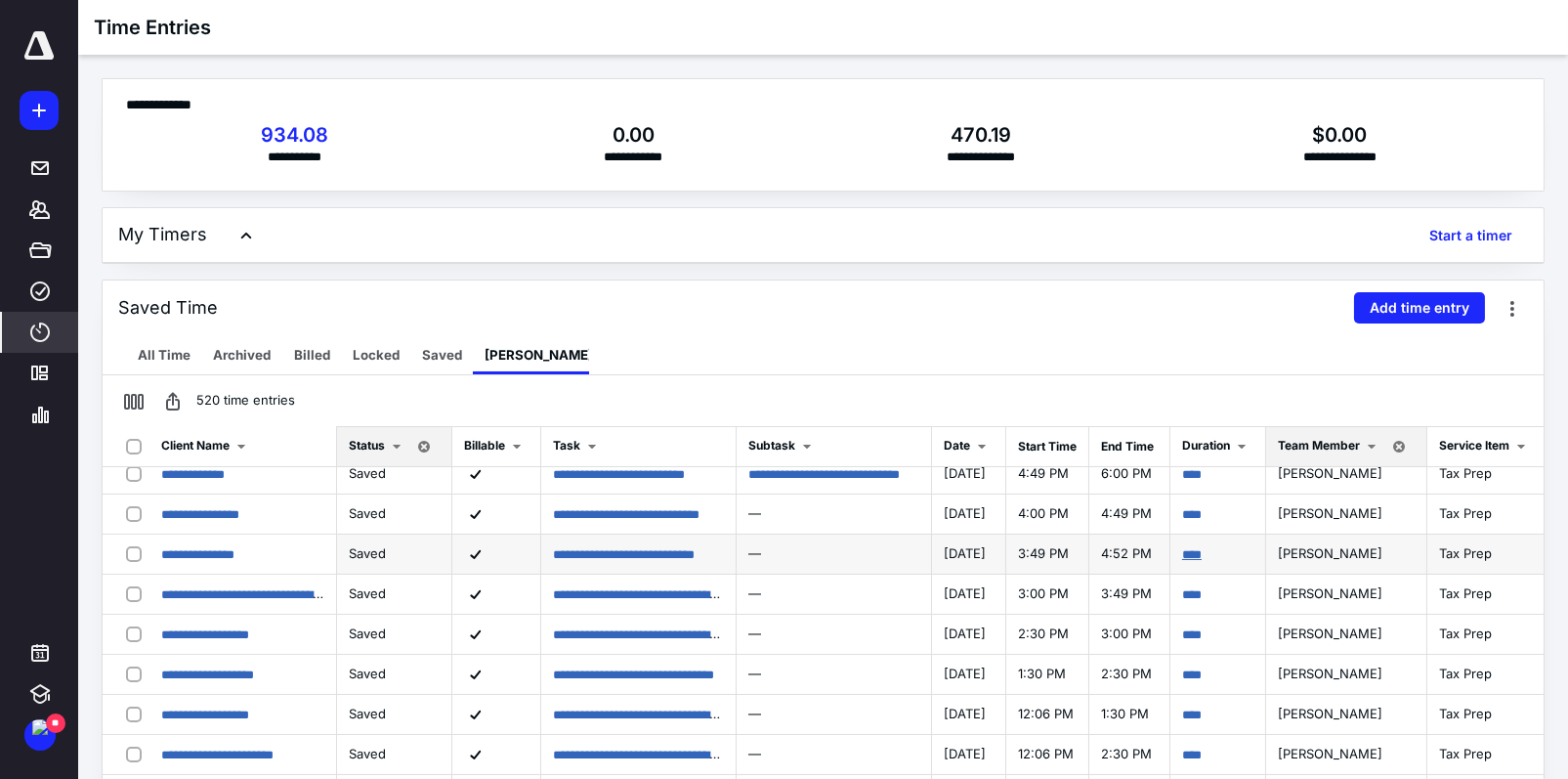click on "****" at bounding box center (1192, 554) 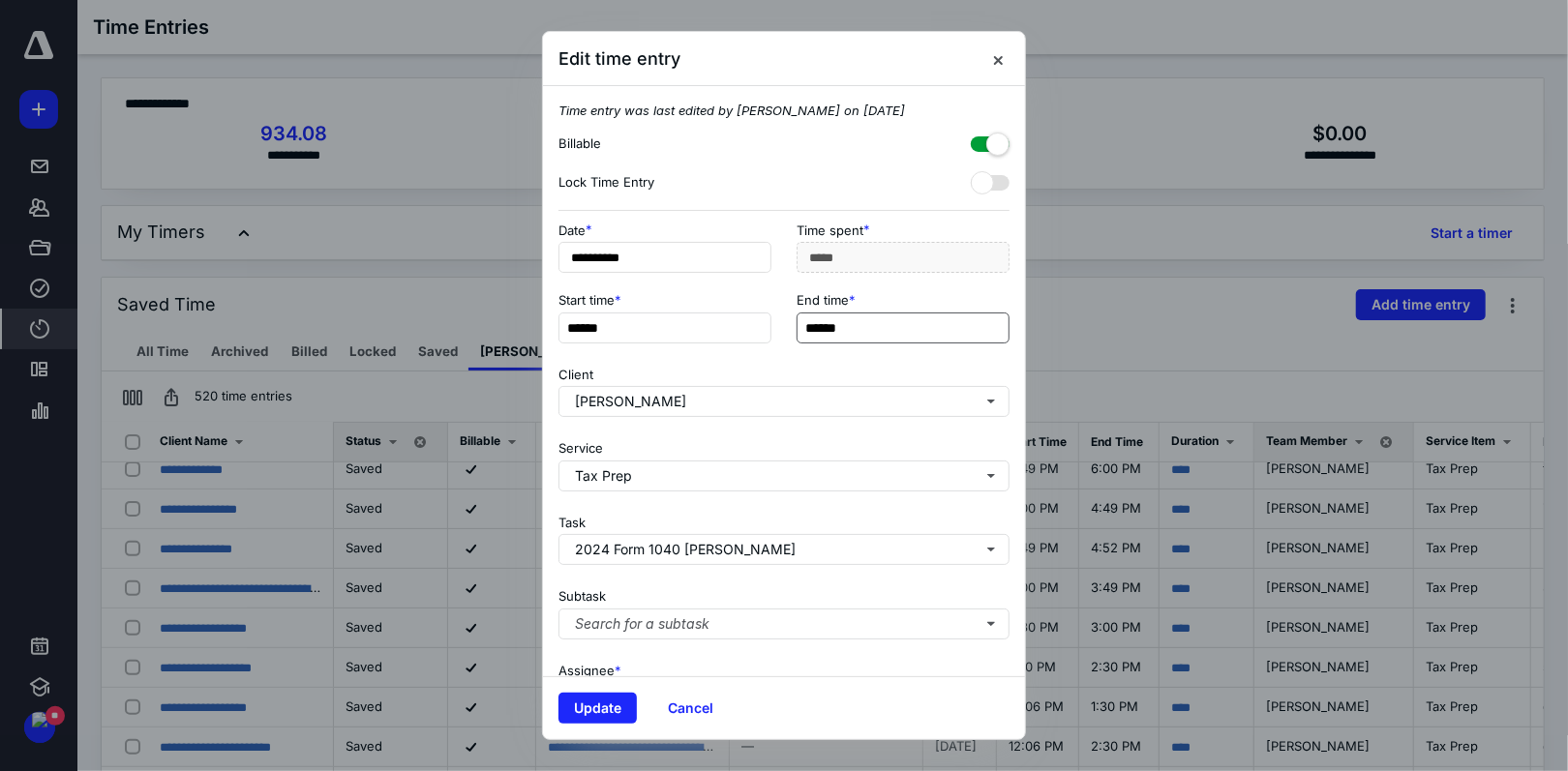 drag, startPoint x: 799, startPoint y: 327, endPoint x: 835, endPoint y: 322, distance: 36.345564 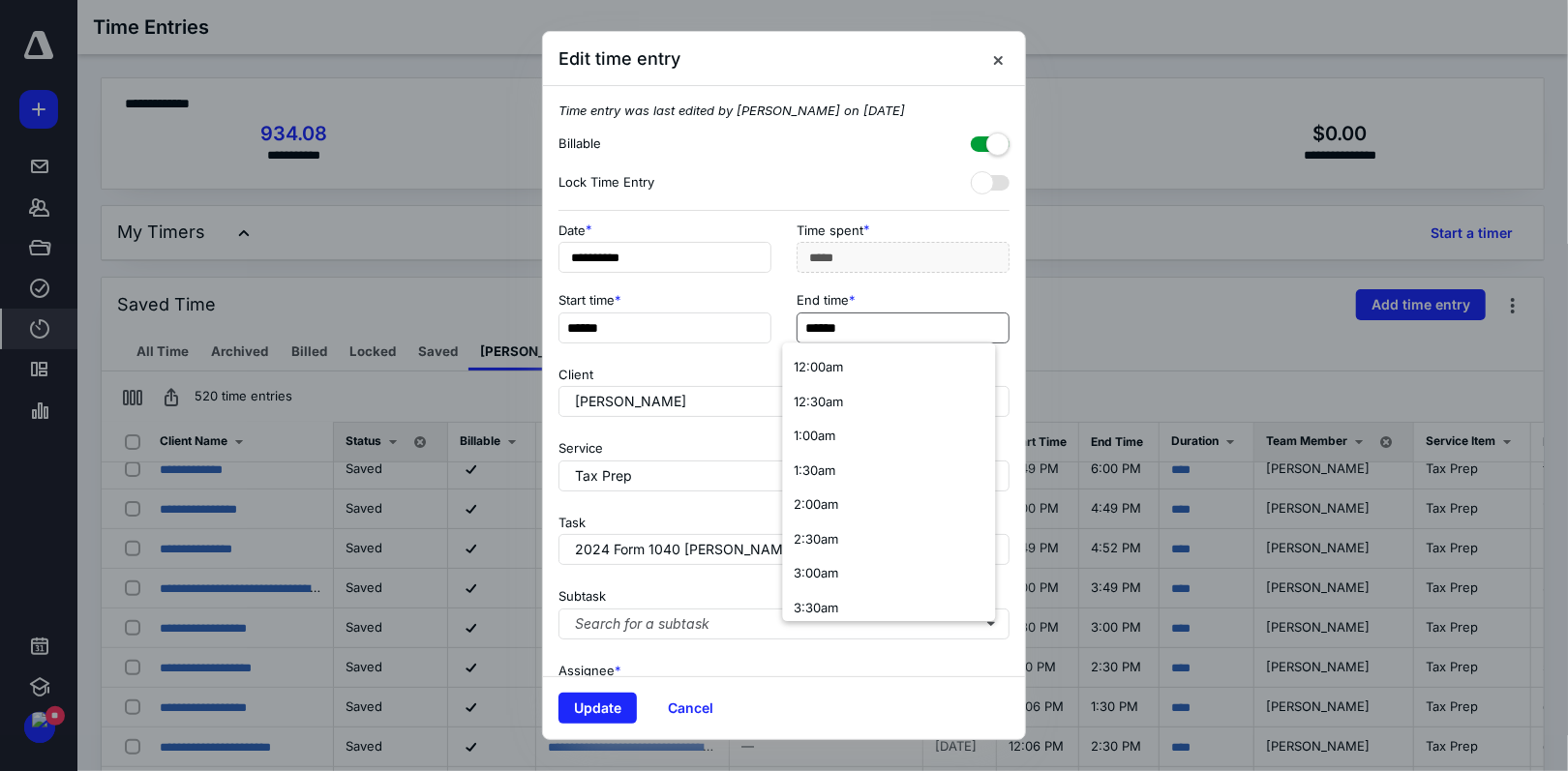 click on "******" at bounding box center [903, 328] 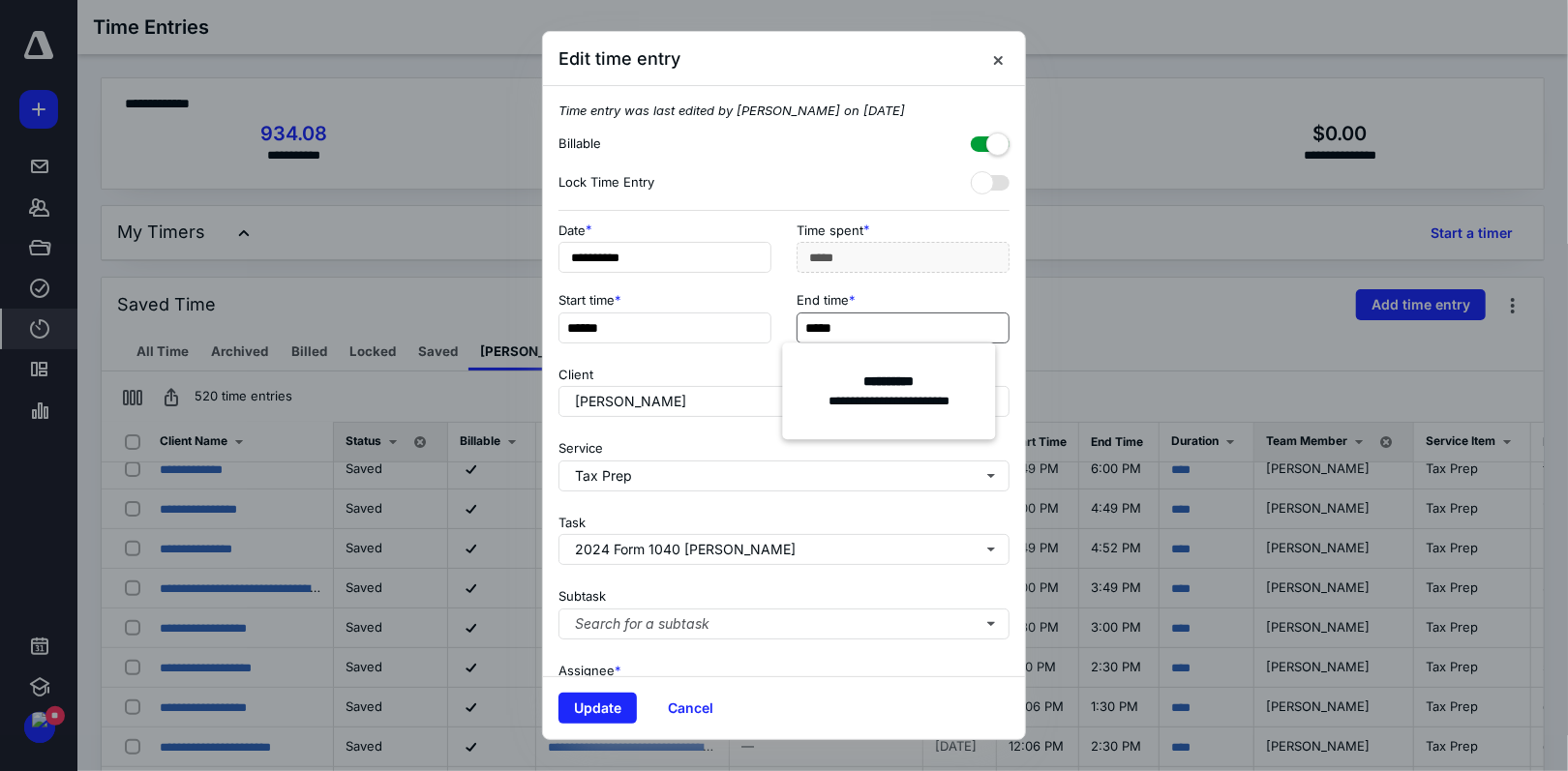 type on "******" 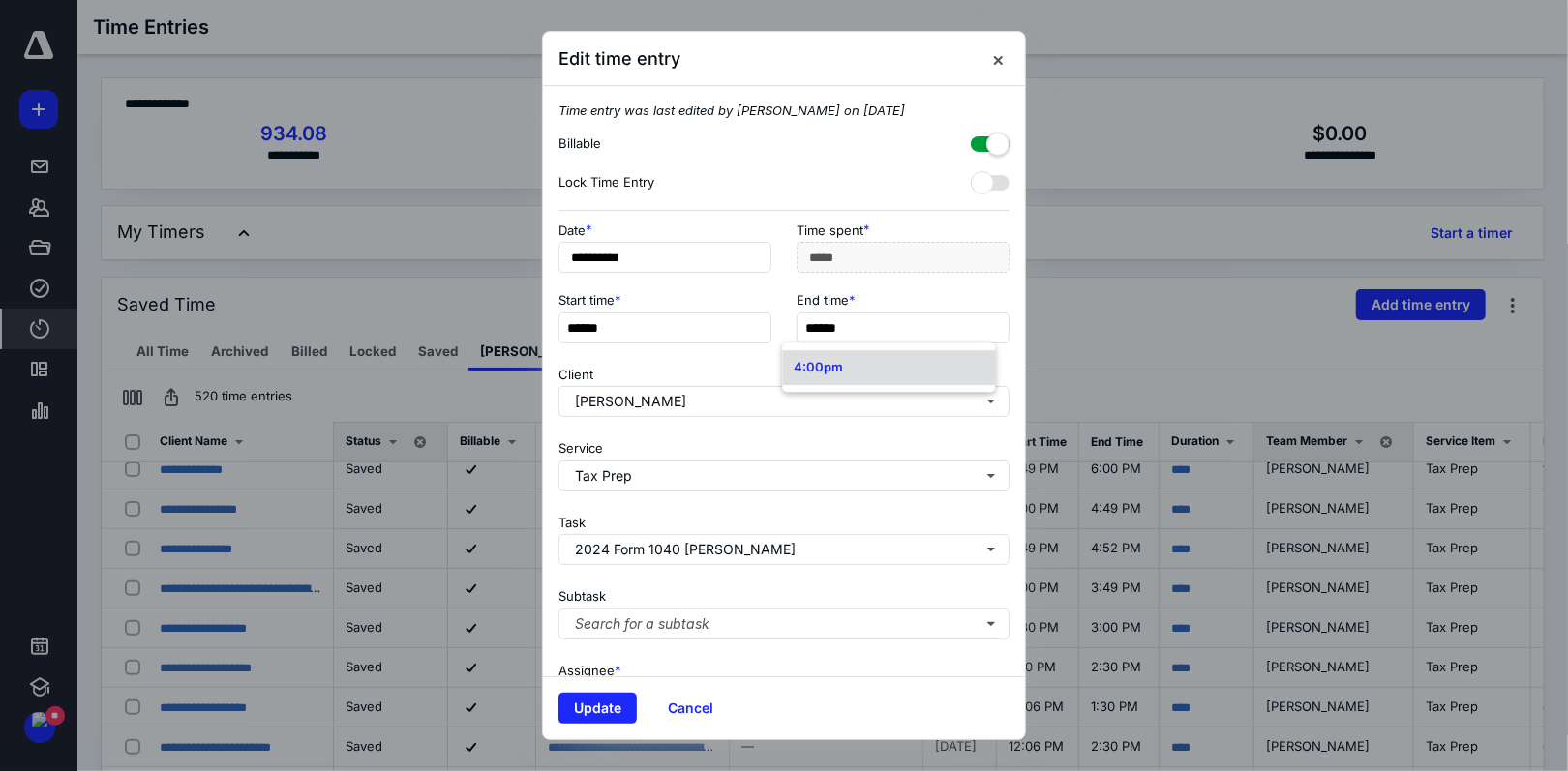 click on "4:00pm" at bounding box center [889, 368] 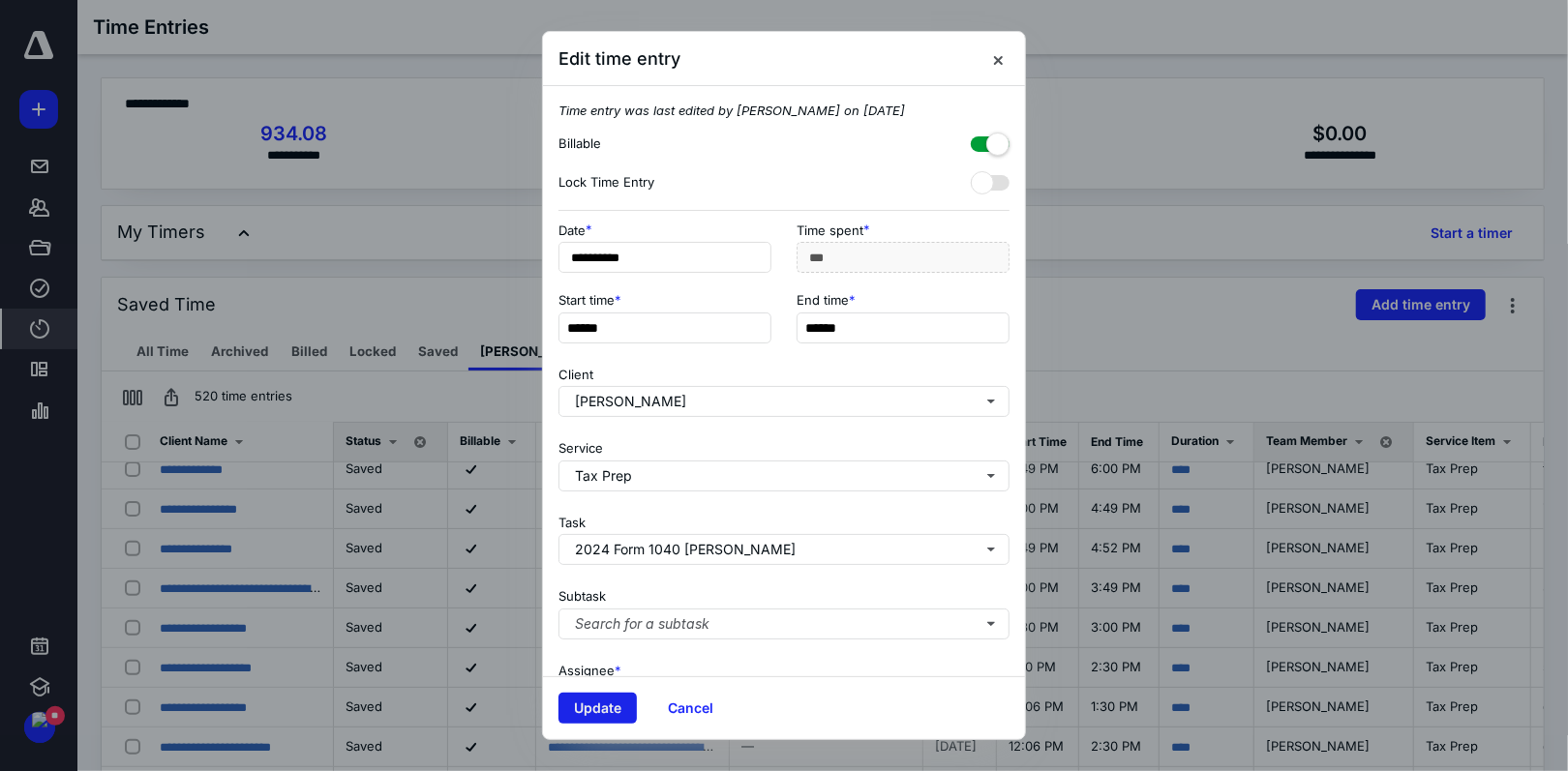 type on "******" 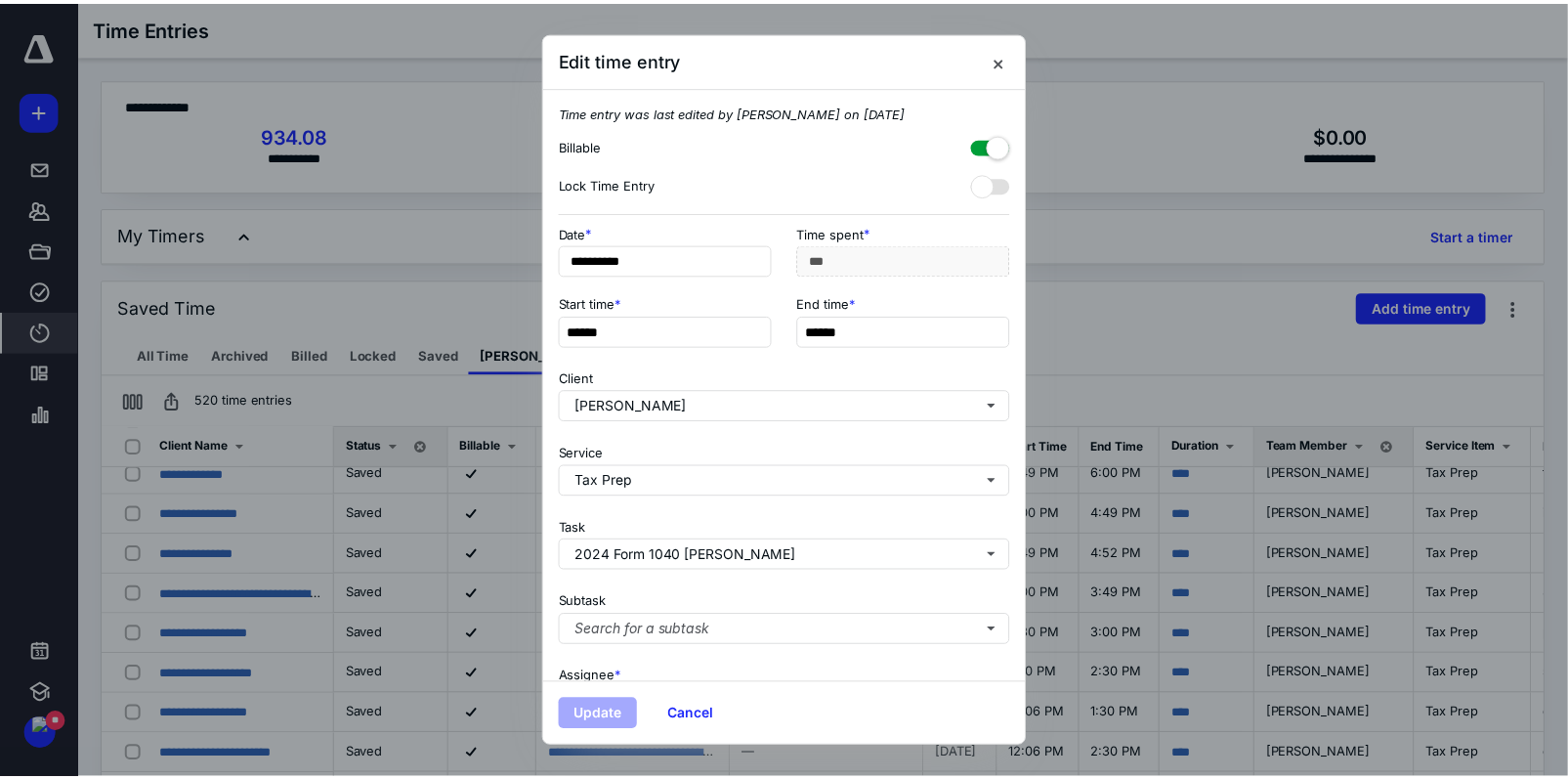 scroll, scrollTop: 0, scrollLeft: 0, axis: both 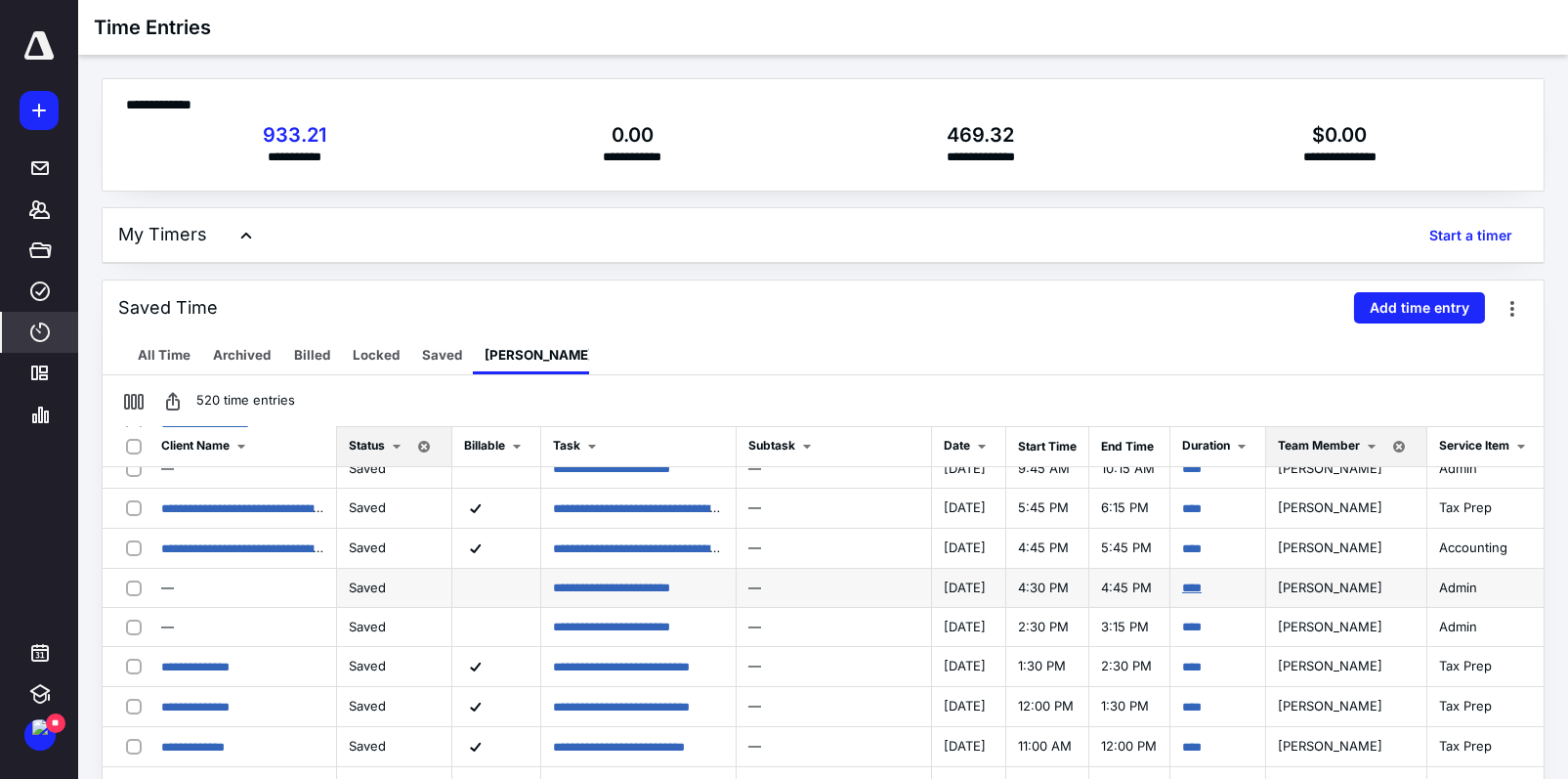 click on "****" at bounding box center (1192, 587) 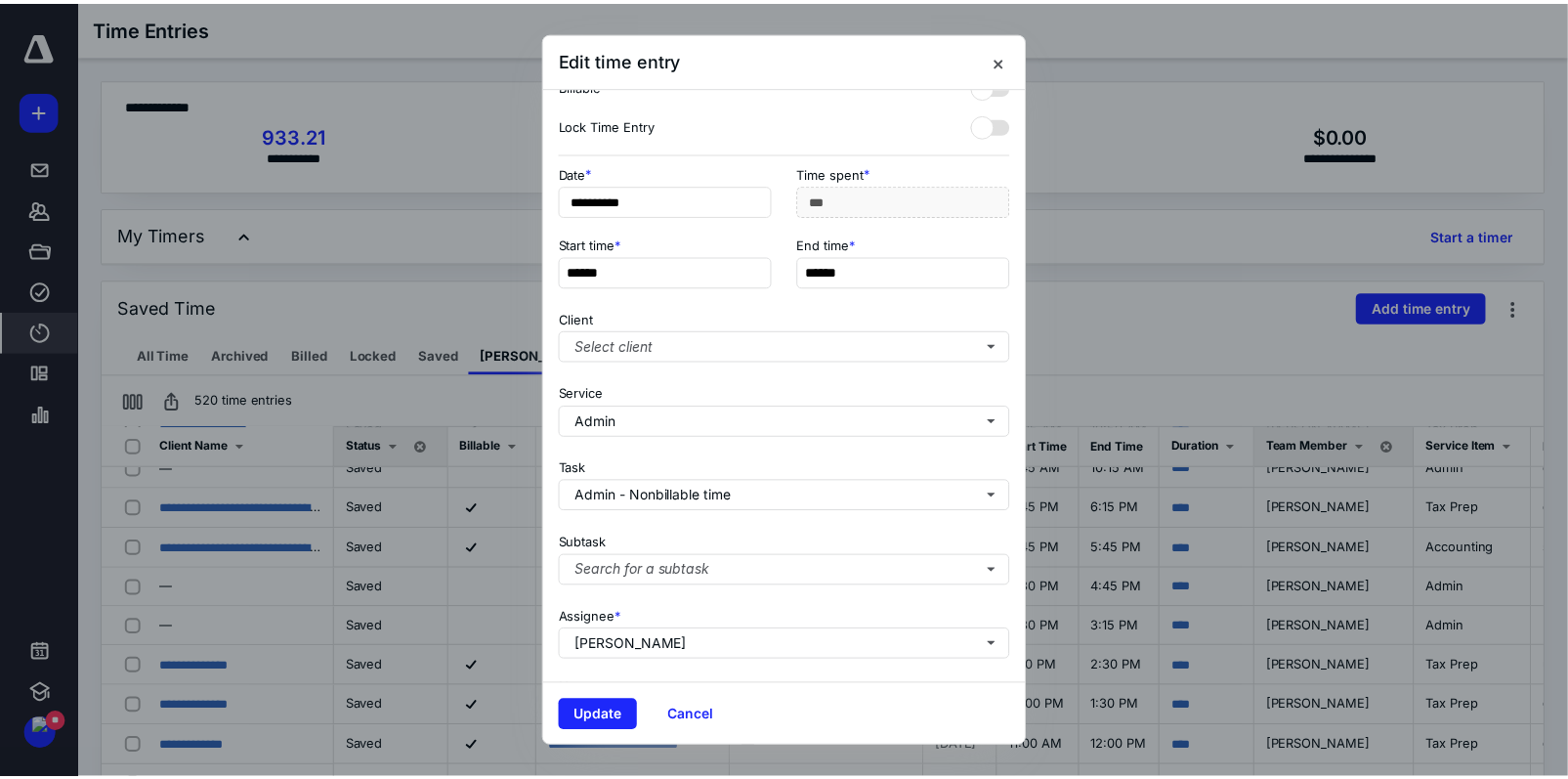 scroll, scrollTop: 7, scrollLeft: 0, axis: vertical 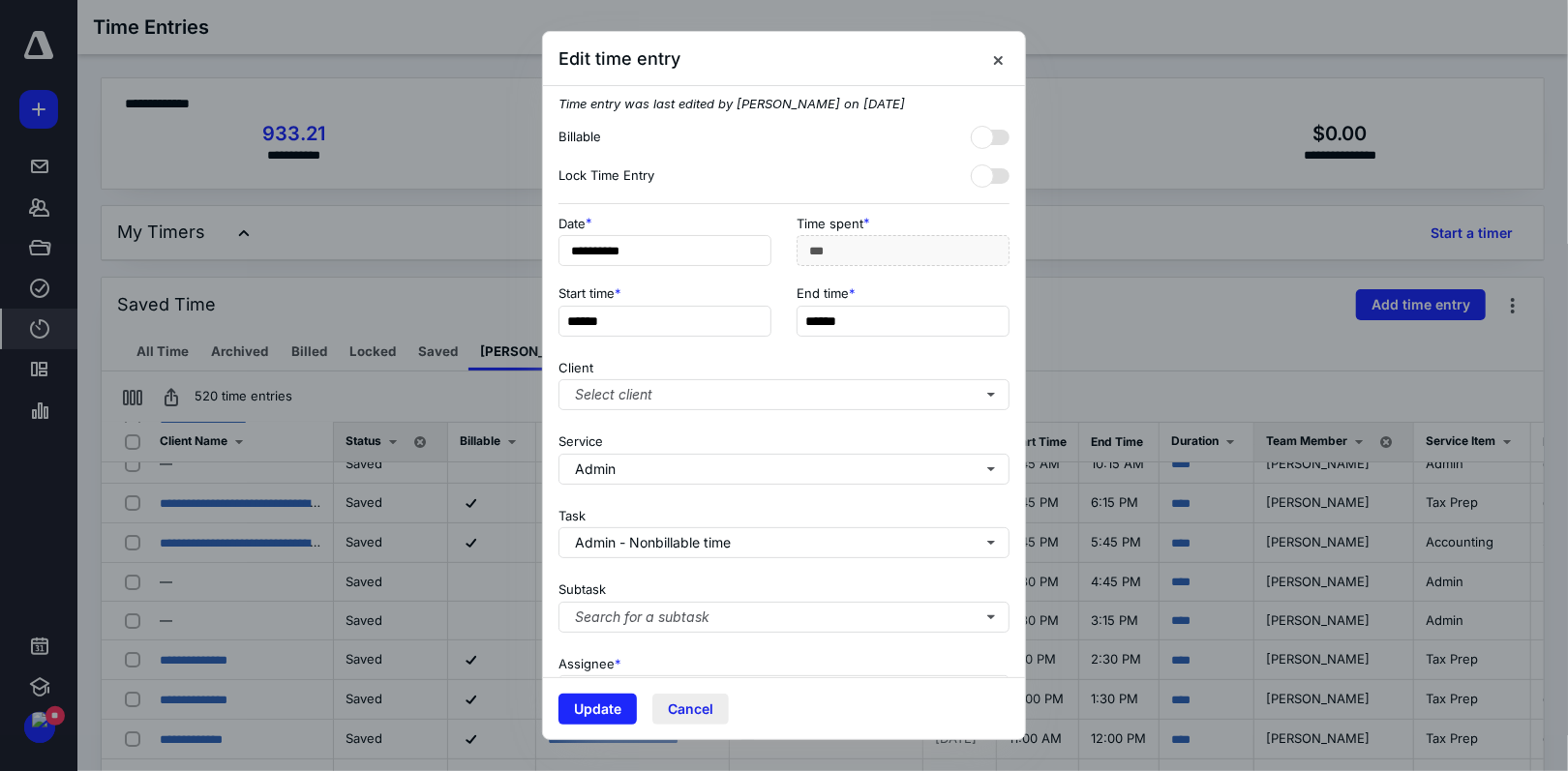 click on "Cancel" at bounding box center (690, 709) 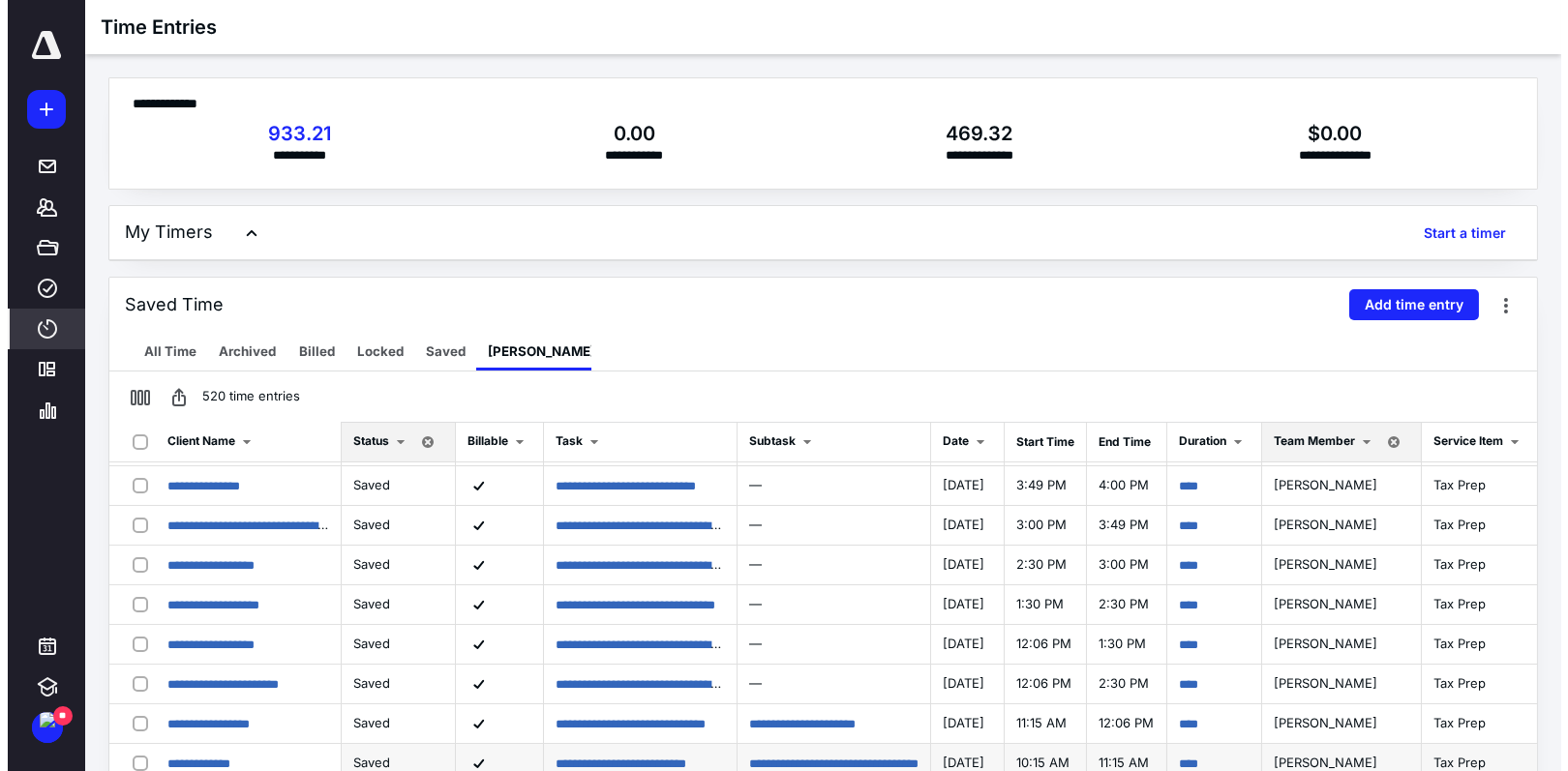 scroll, scrollTop: 580, scrollLeft: 0, axis: vertical 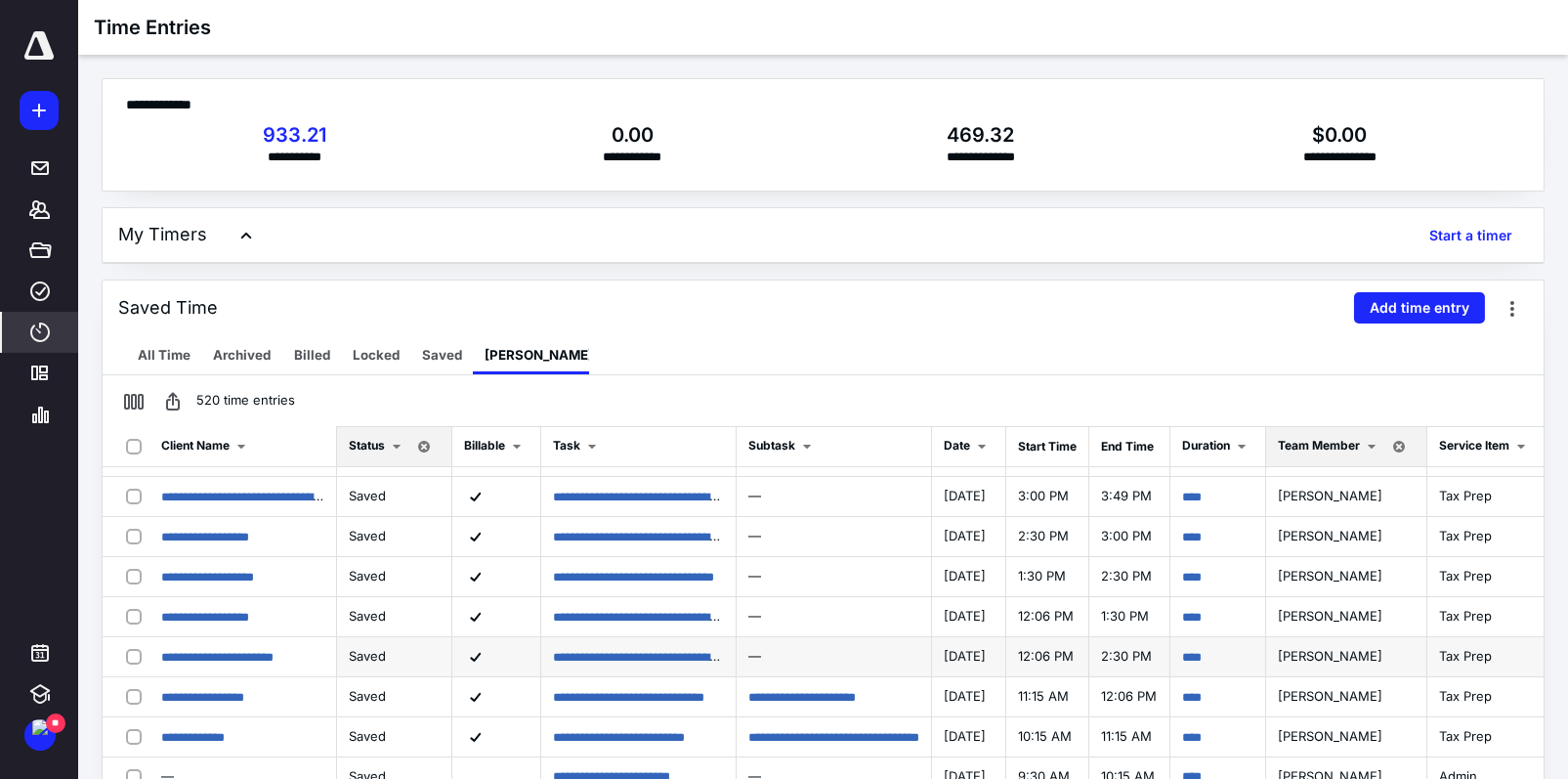click at bounding box center (138, 656) 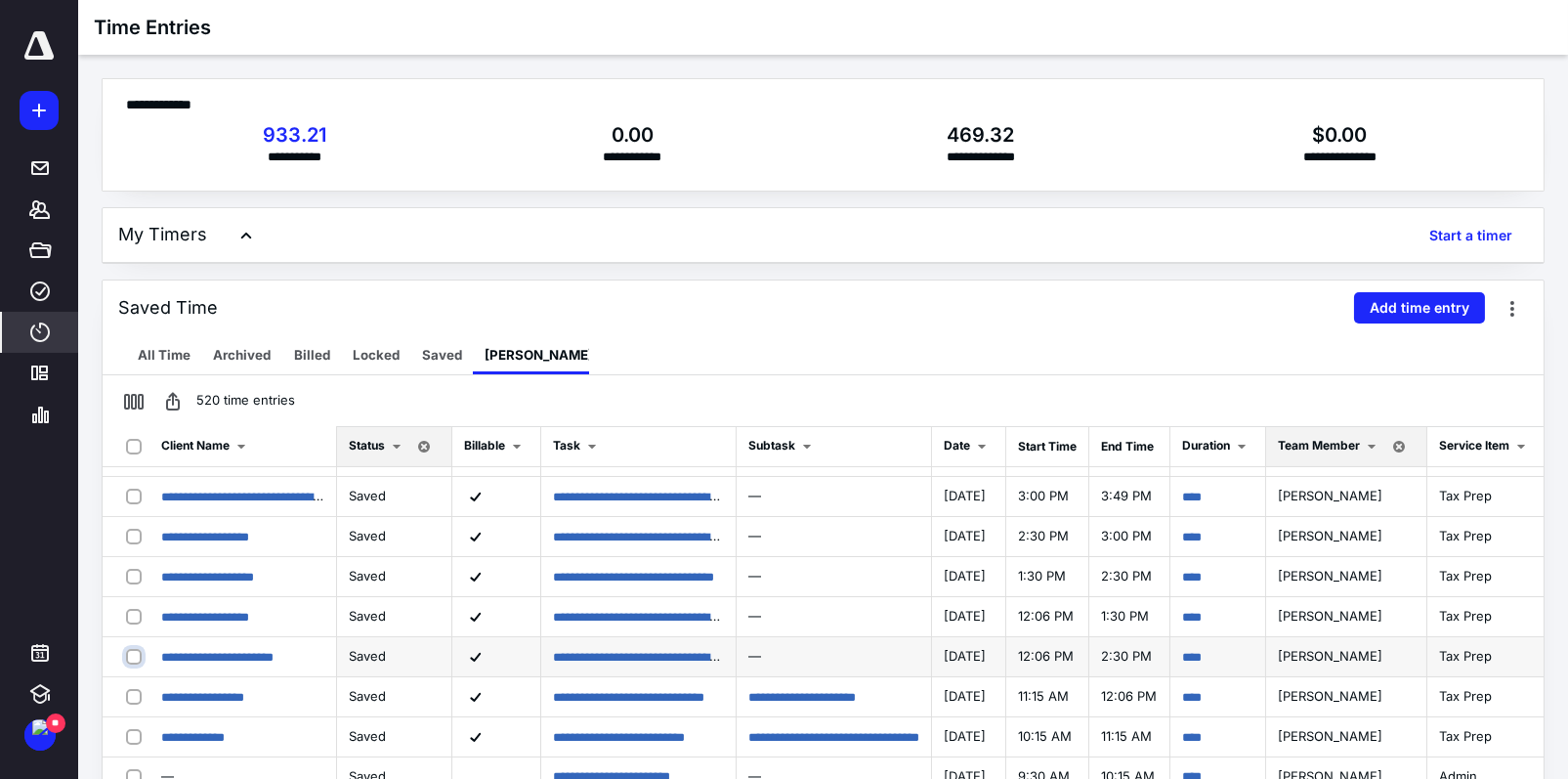 click at bounding box center (136, 656) 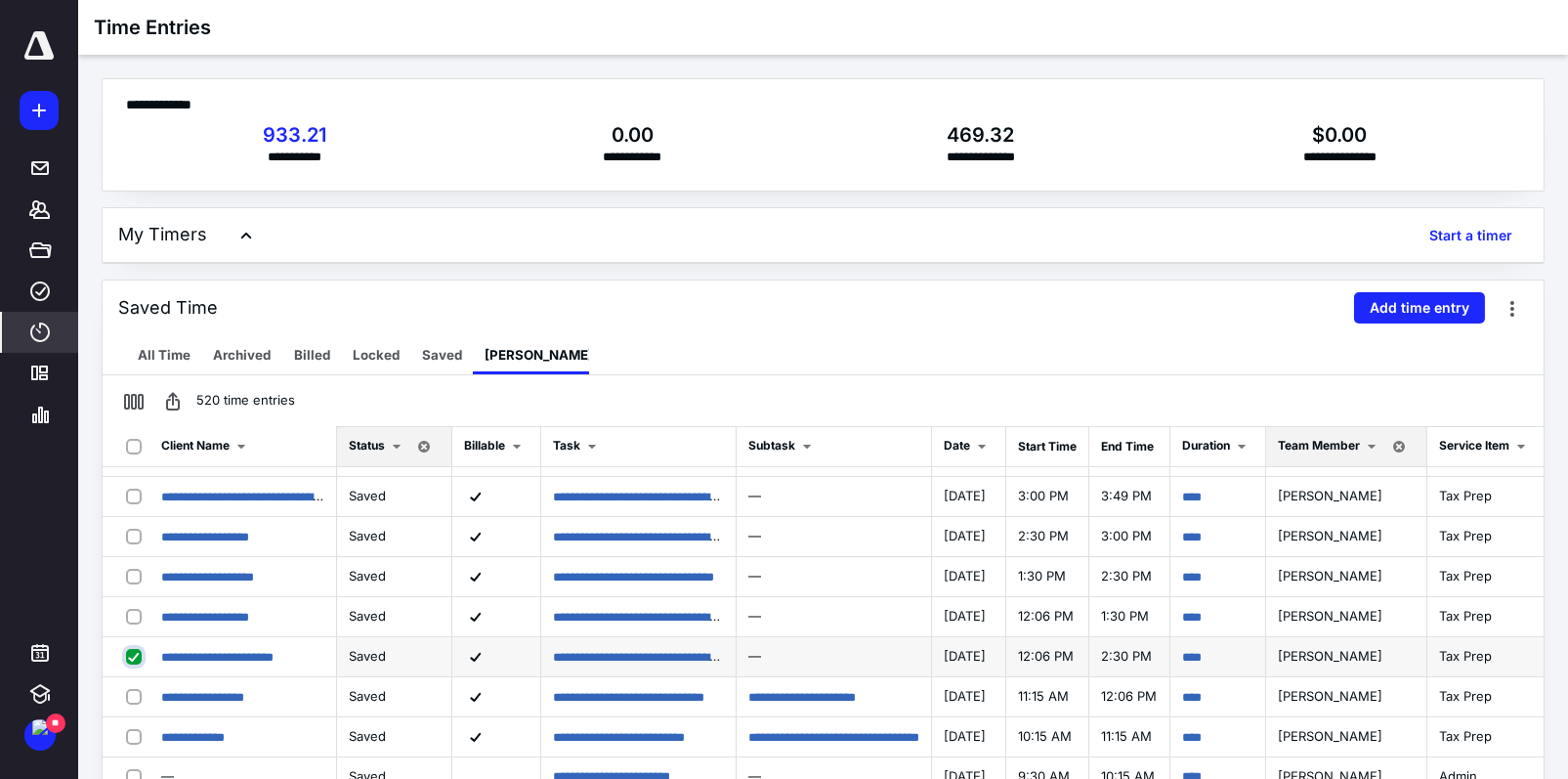 checkbox on "true" 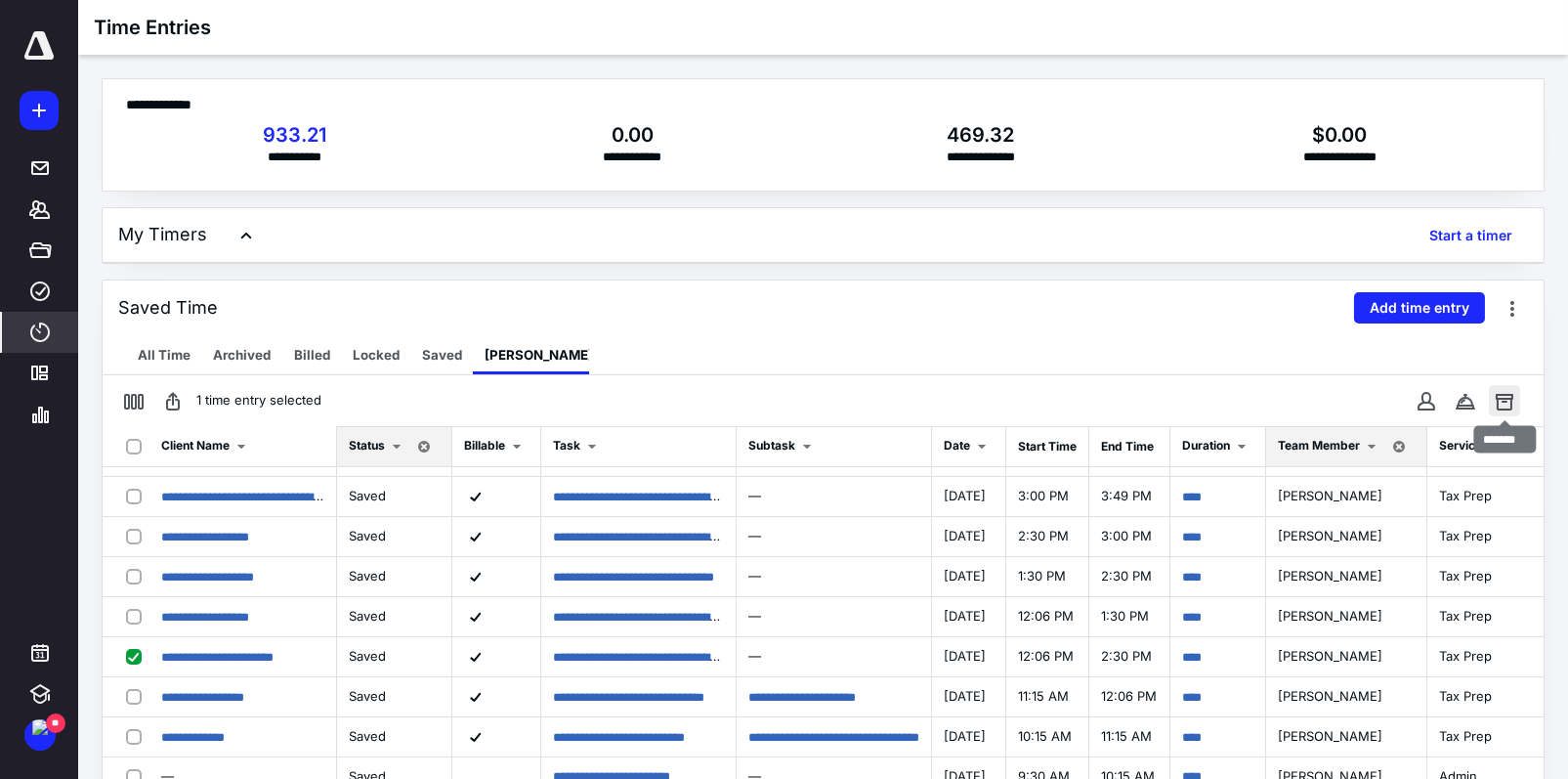 click at bounding box center [1504, 401] 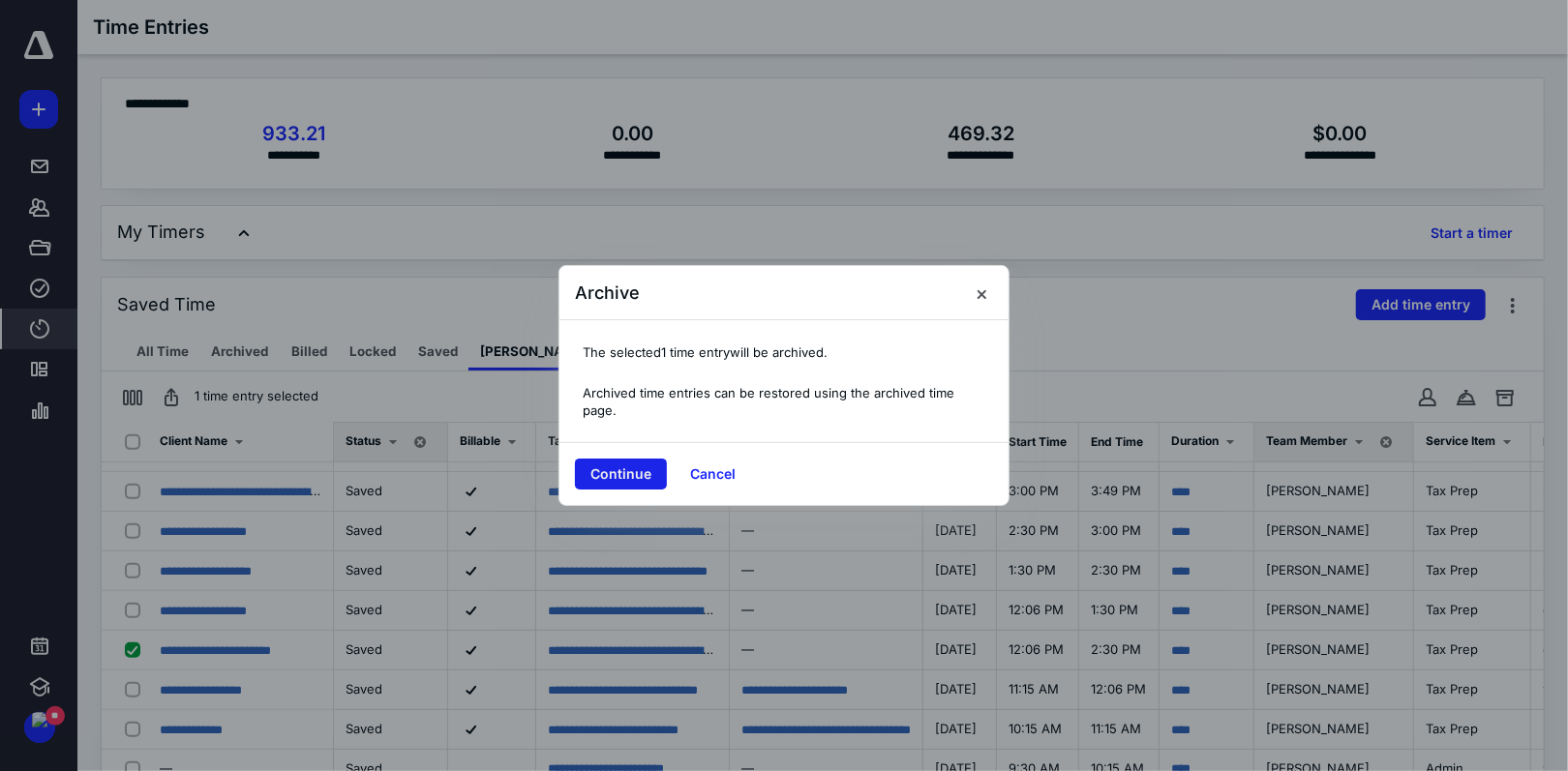 click on "Continue" at bounding box center (620, 474) 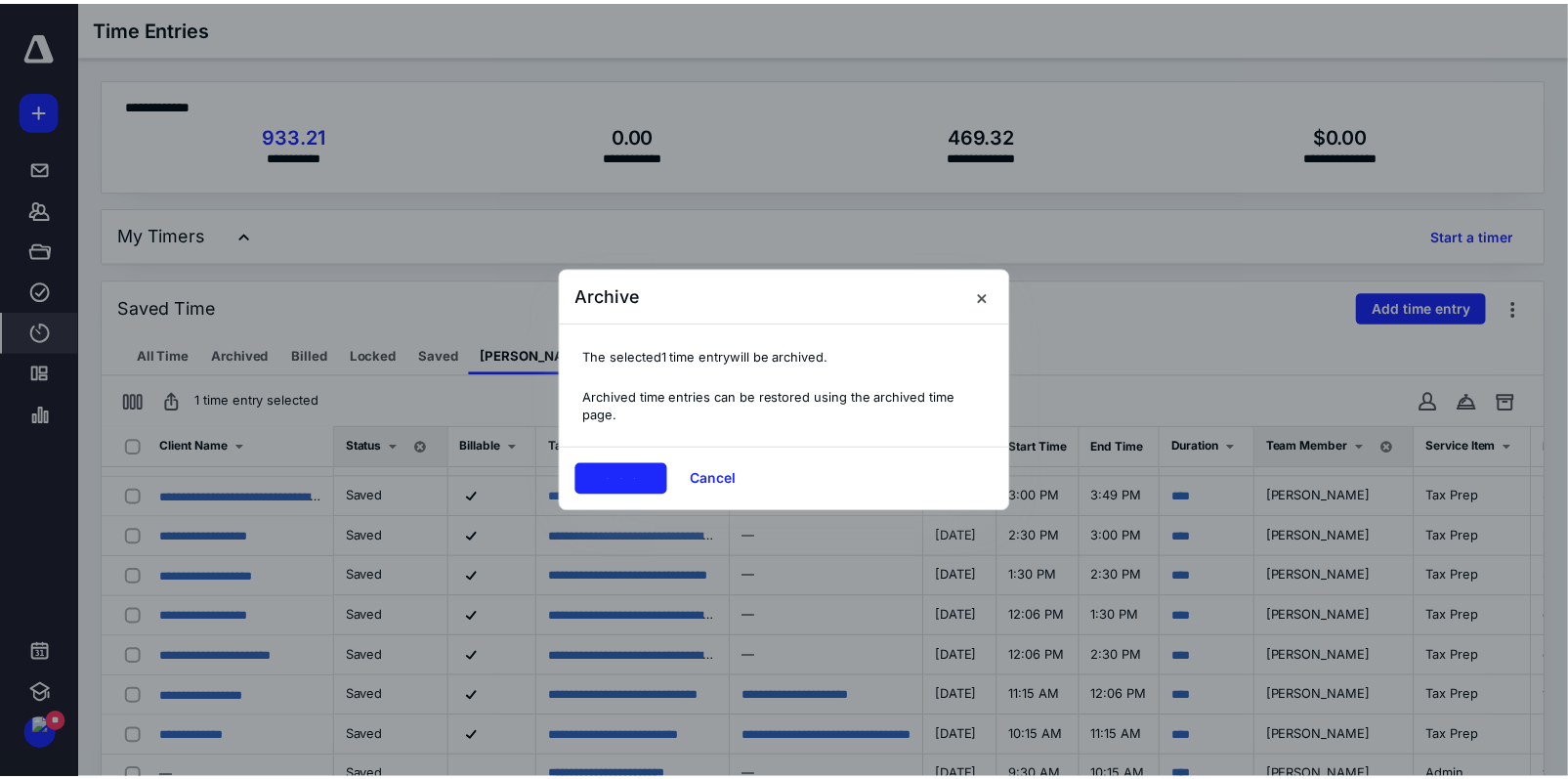 scroll, scrollTop: 0, scrollLeft: 0, axis: both 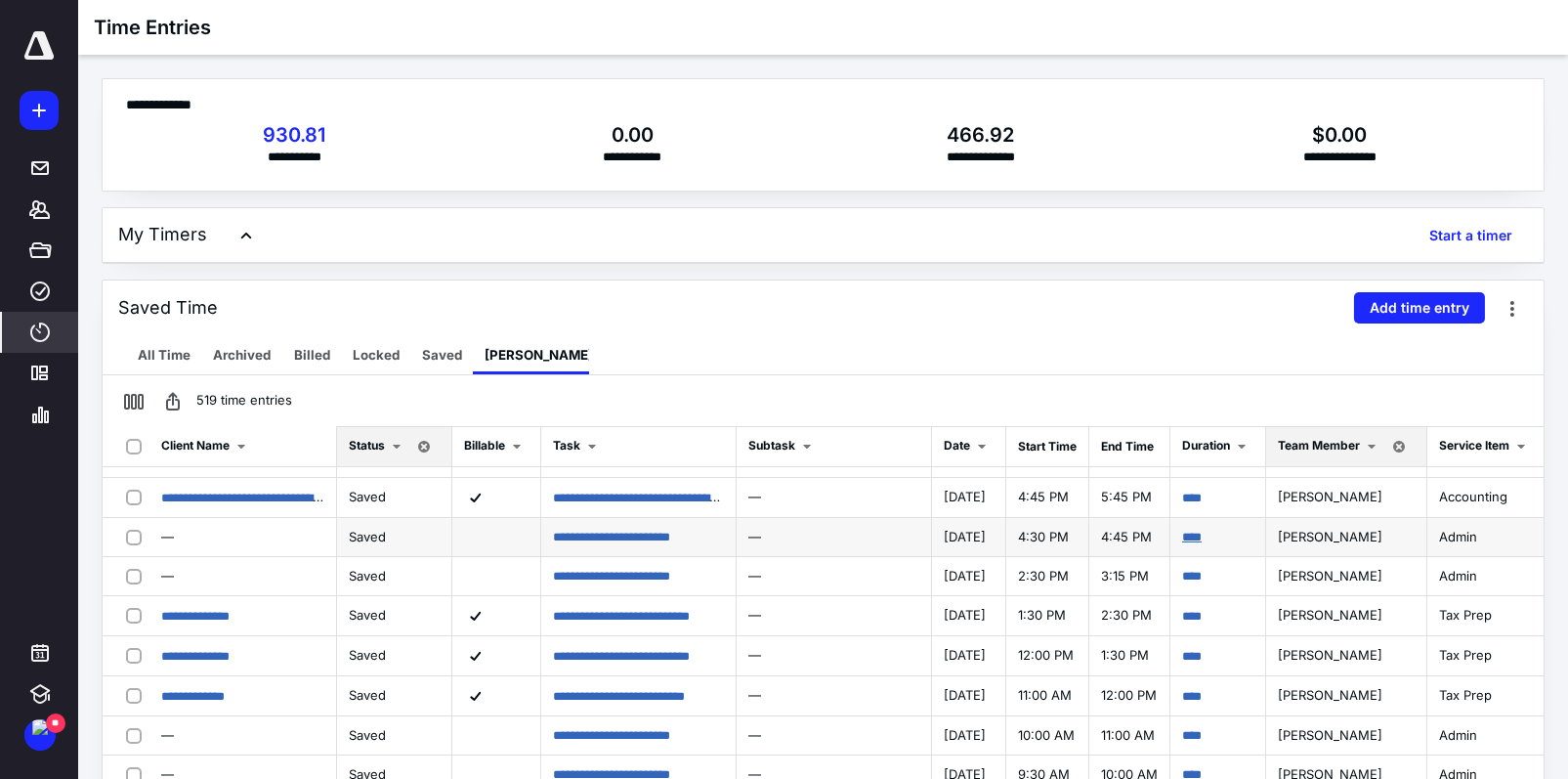 click on "****" at bounding box center [1192, 537] 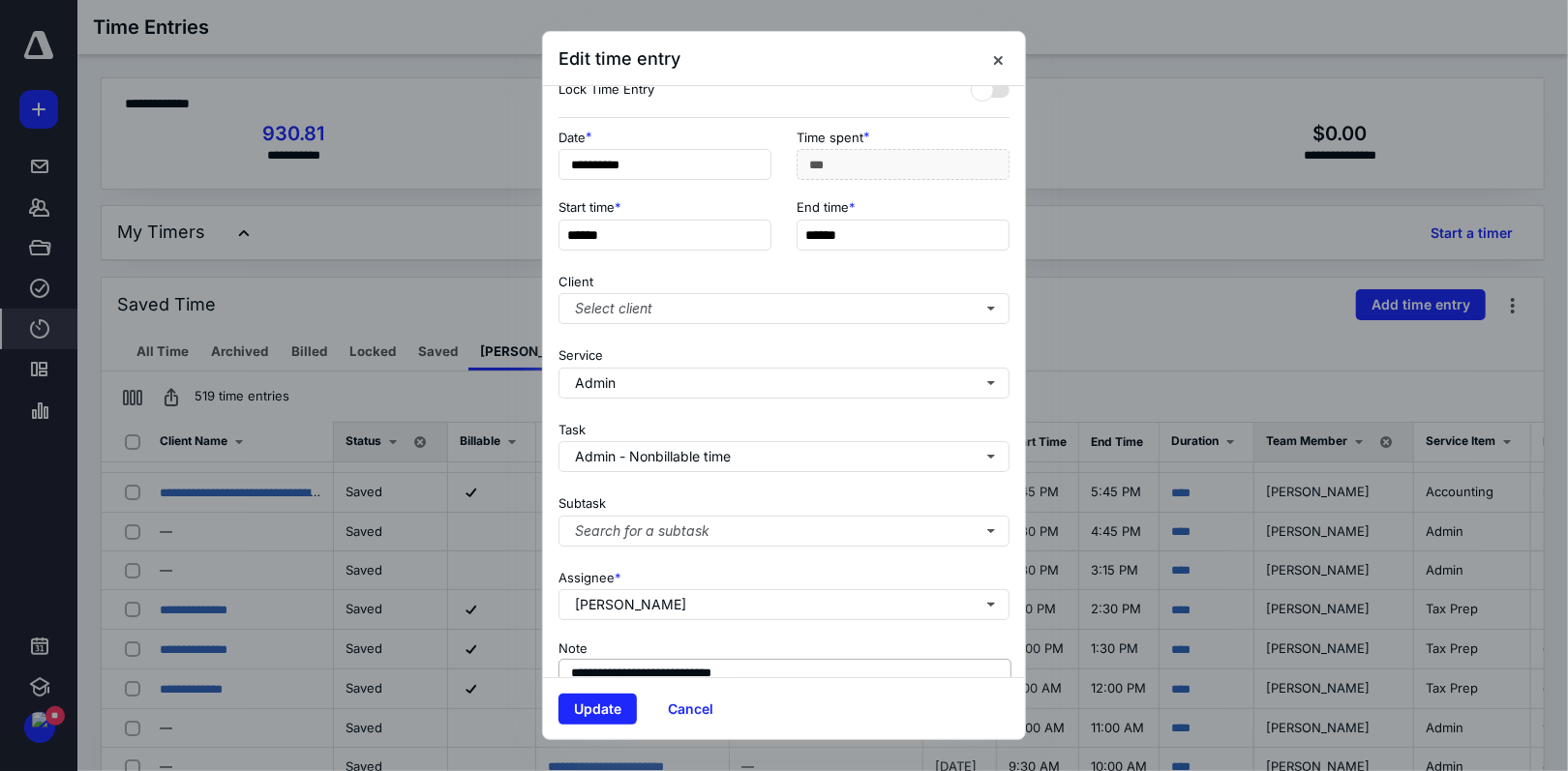 scroll, scrollTop: 200, scrollLeft: 0, axis: vertical 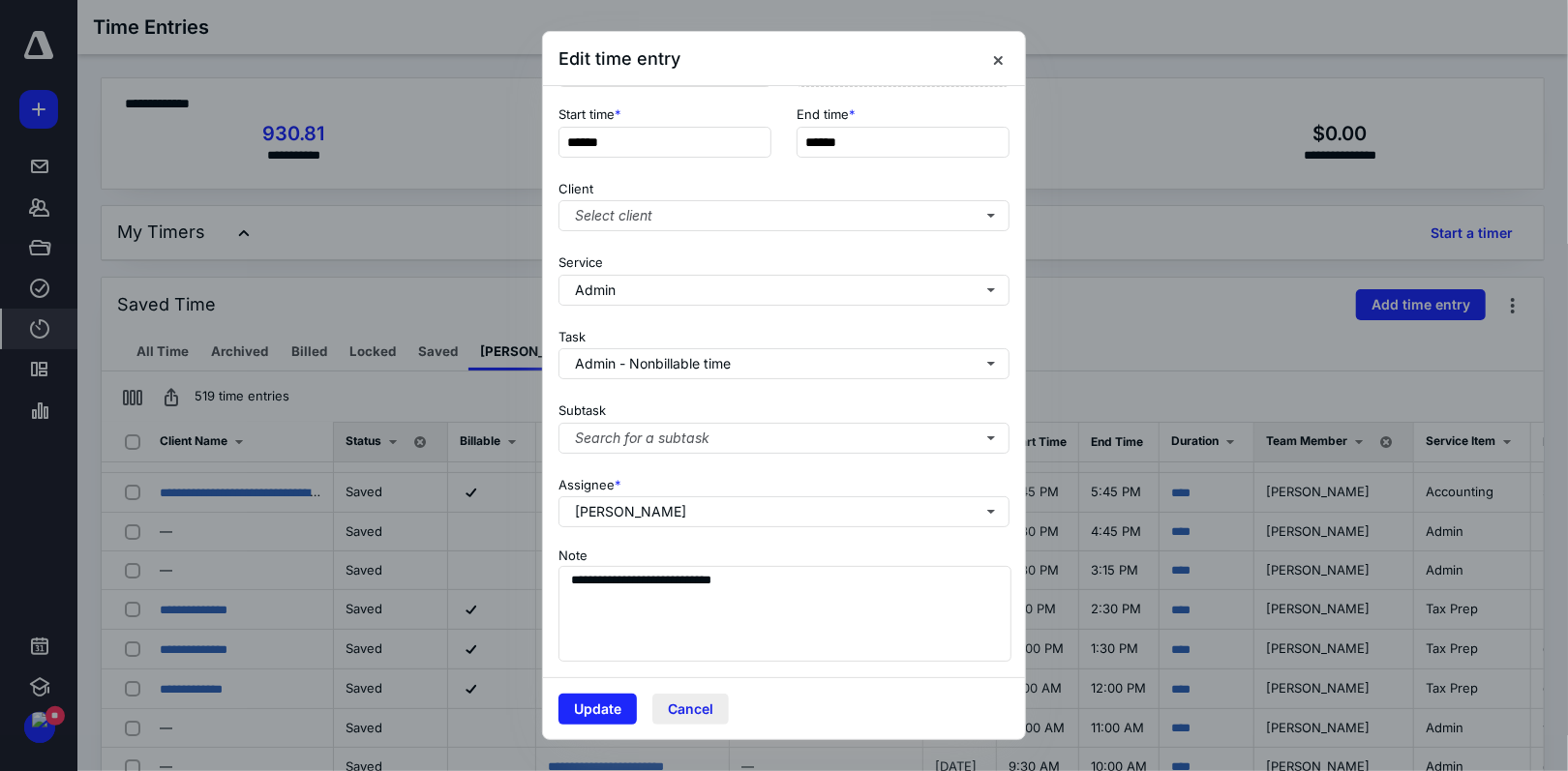click on "Cancel" at bounding box center (690, 709) 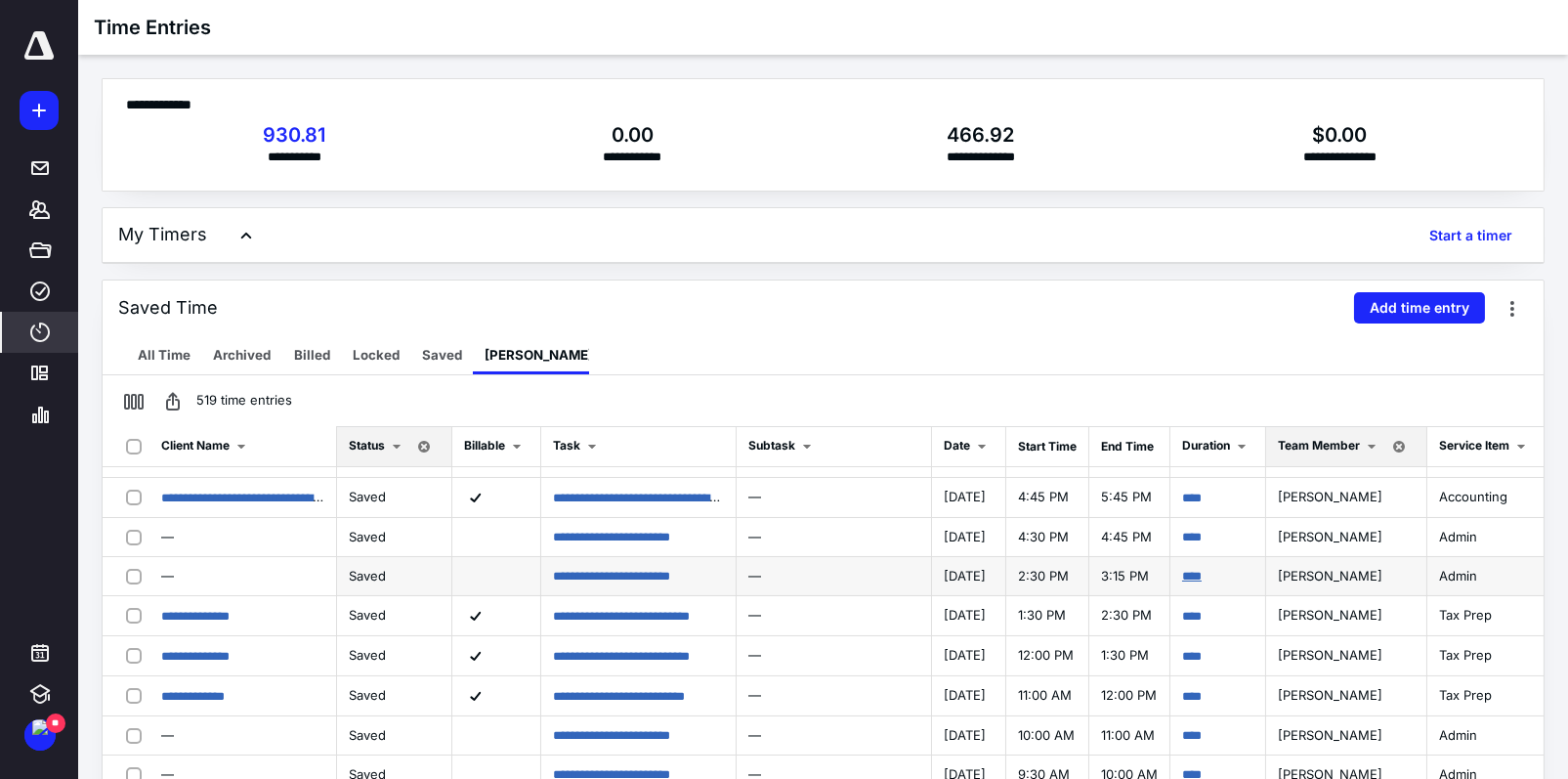 click on "****" at bounding box center (1192, 576) 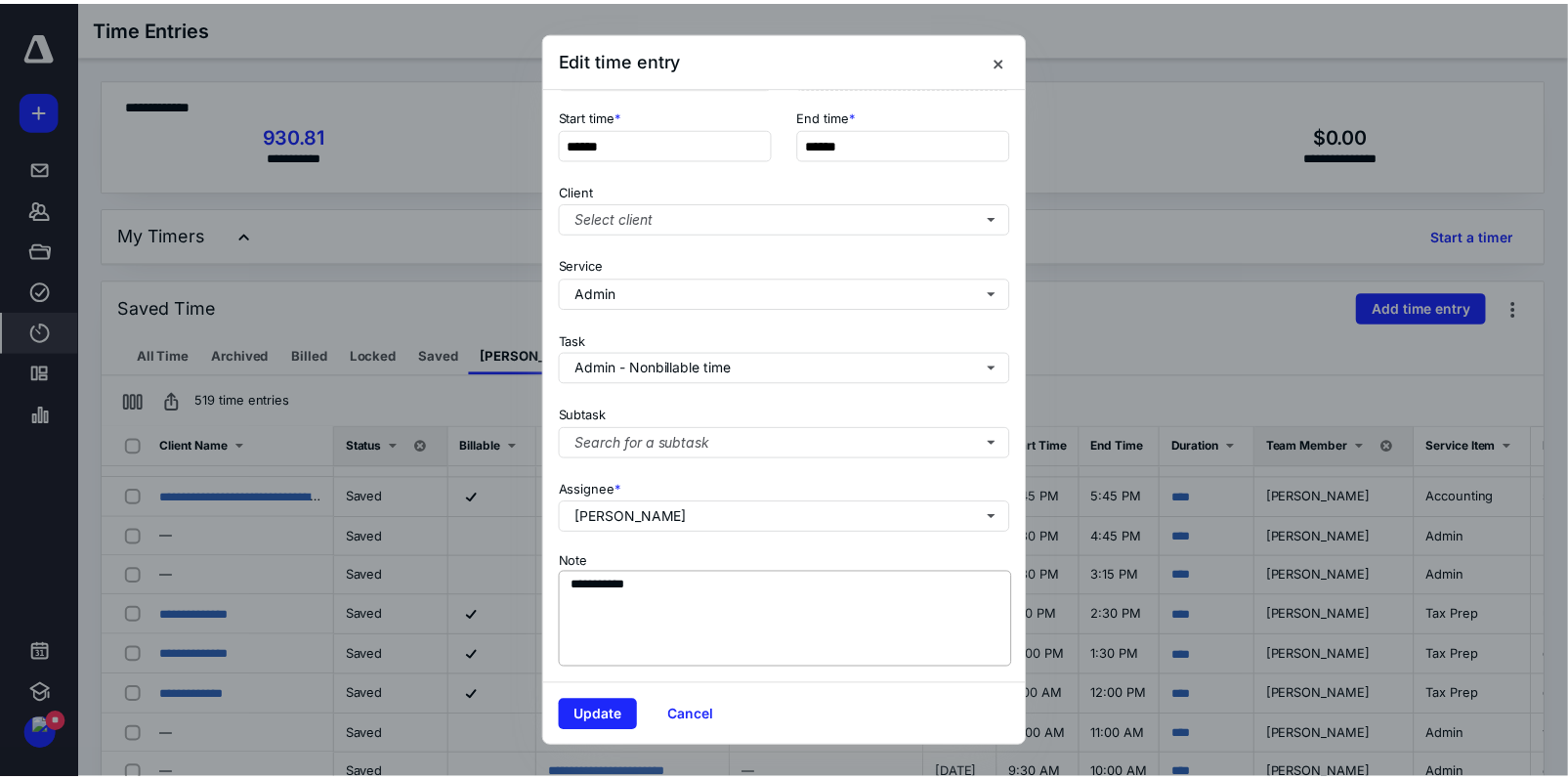 scroll, scrollTop: 202, scrollLeft: 0, axis: vertical 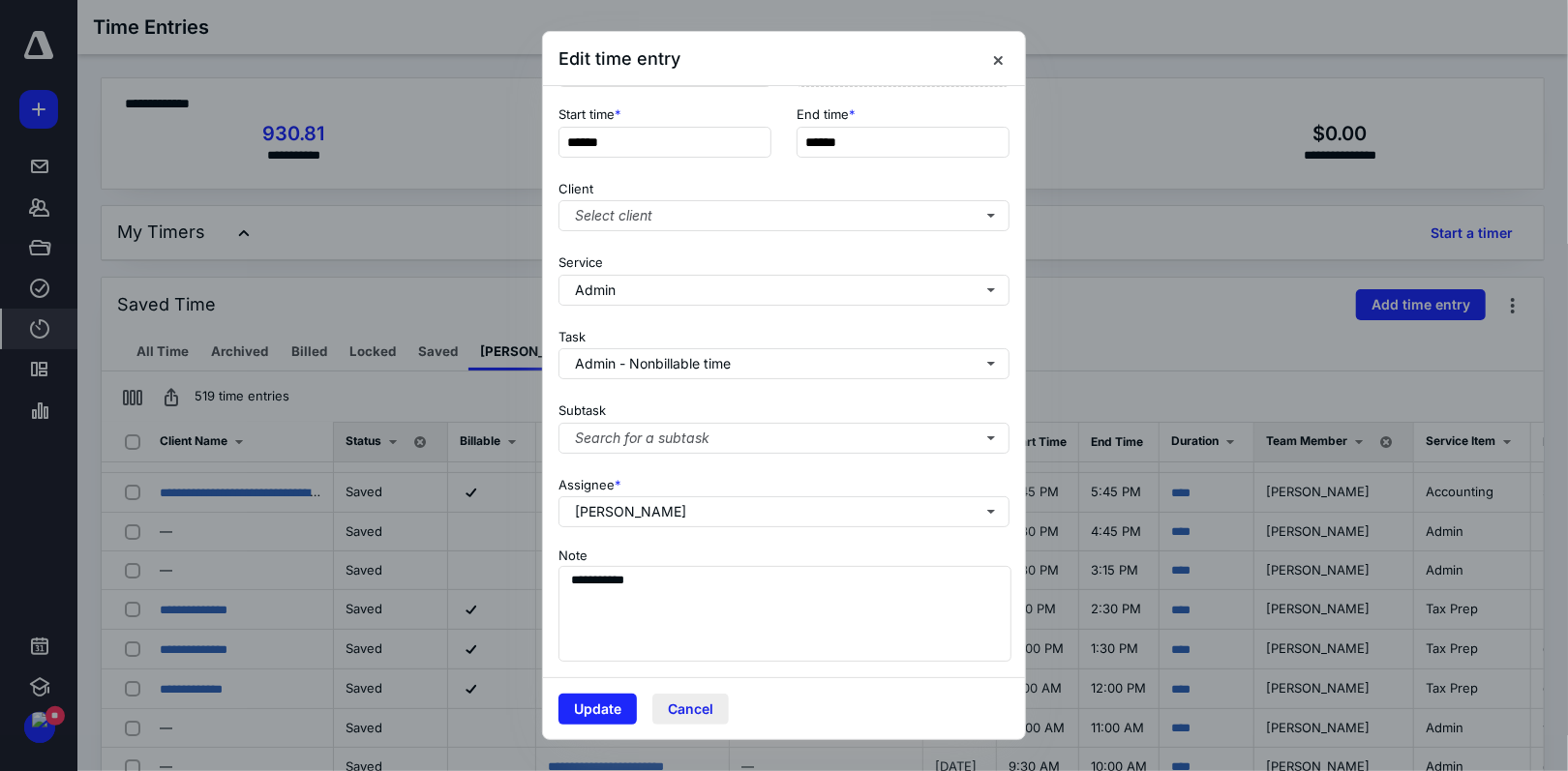 click on "Cancel" at bounding box center [690, 709] 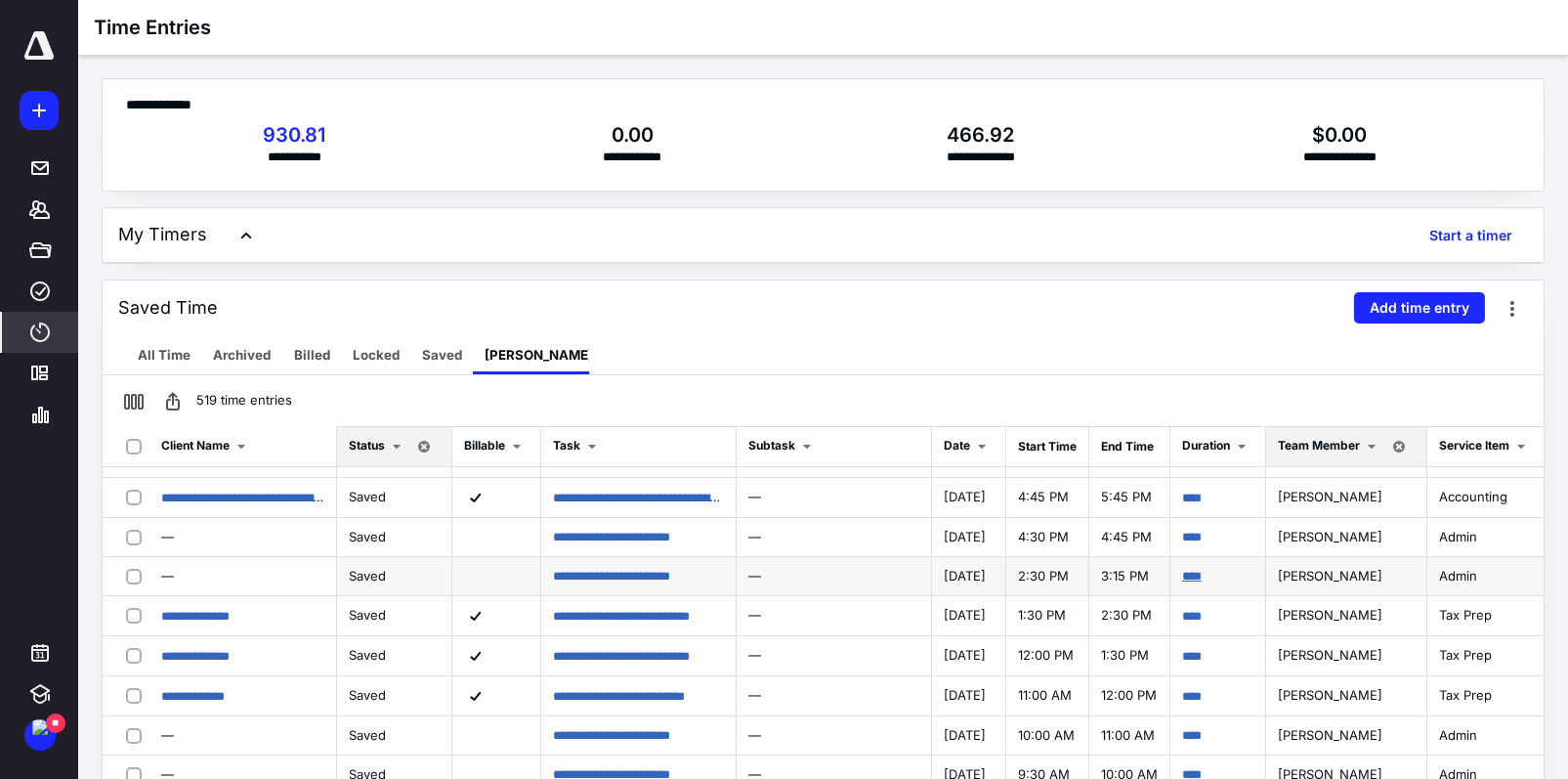 click on "****" at bounding box center [1192, 576] 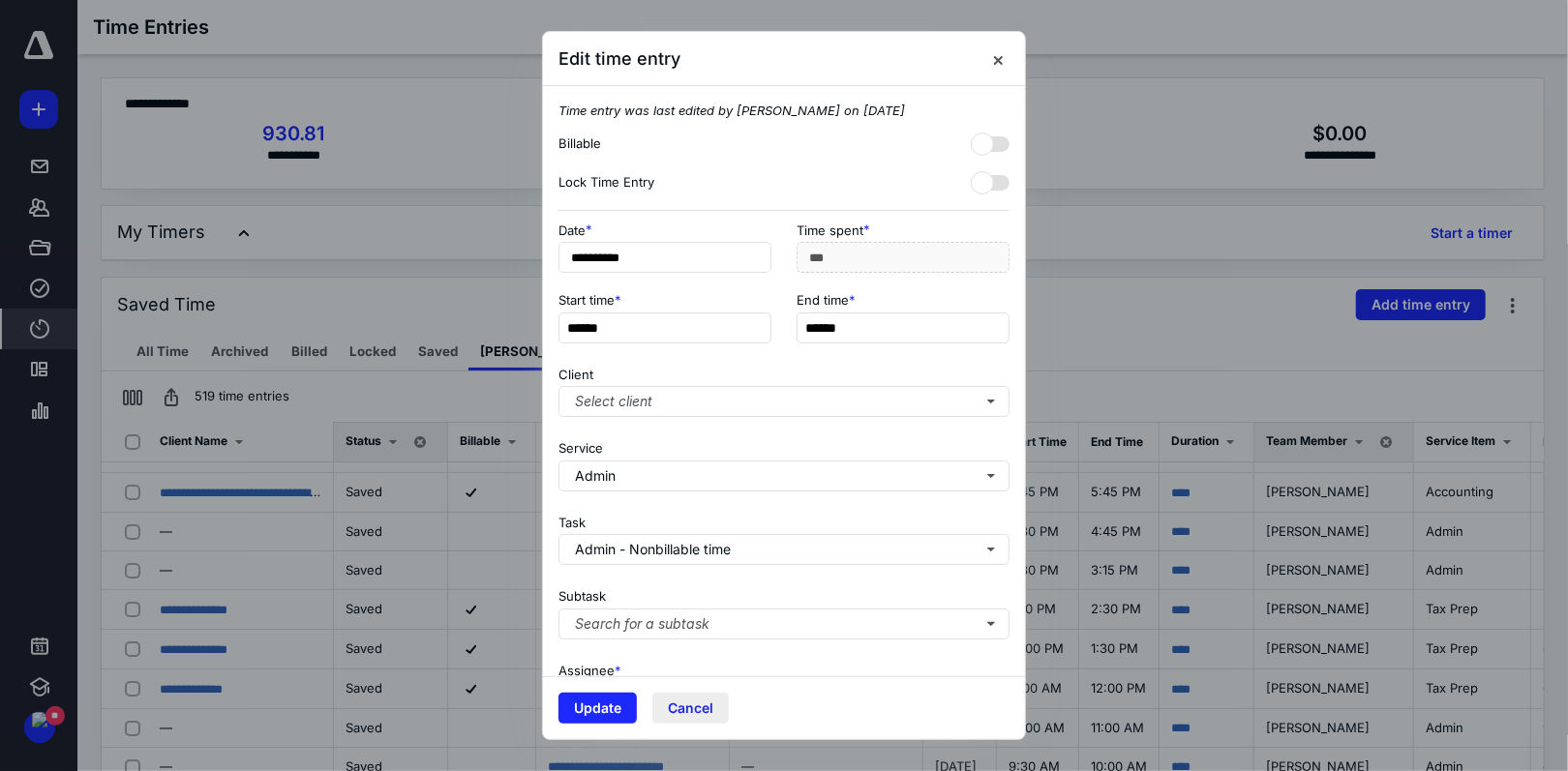 click on "Cancel" at bounding box center [690, 708] 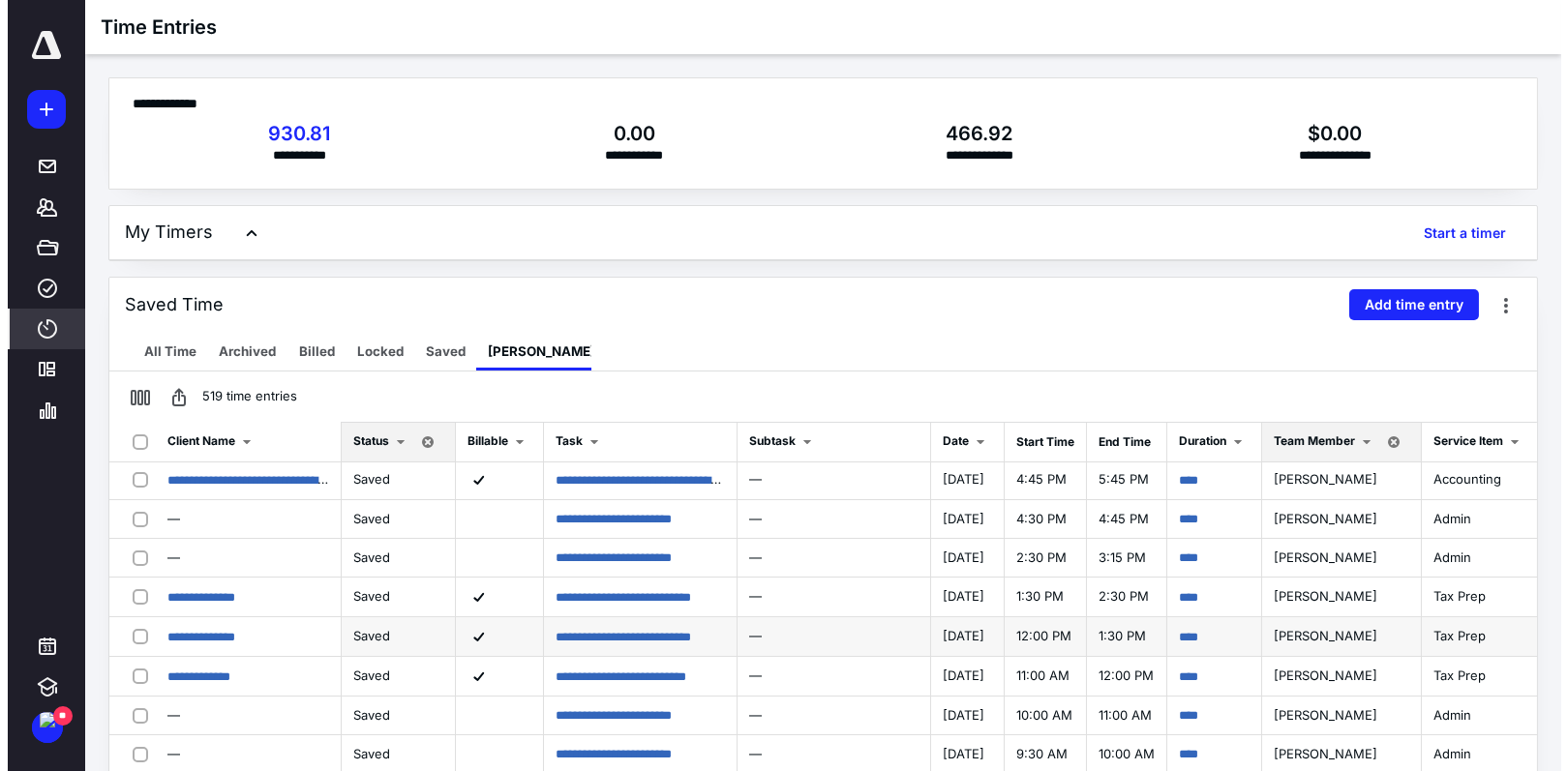 scroll, scrollTop: 193, scrollLeft: 0, axis: vertical 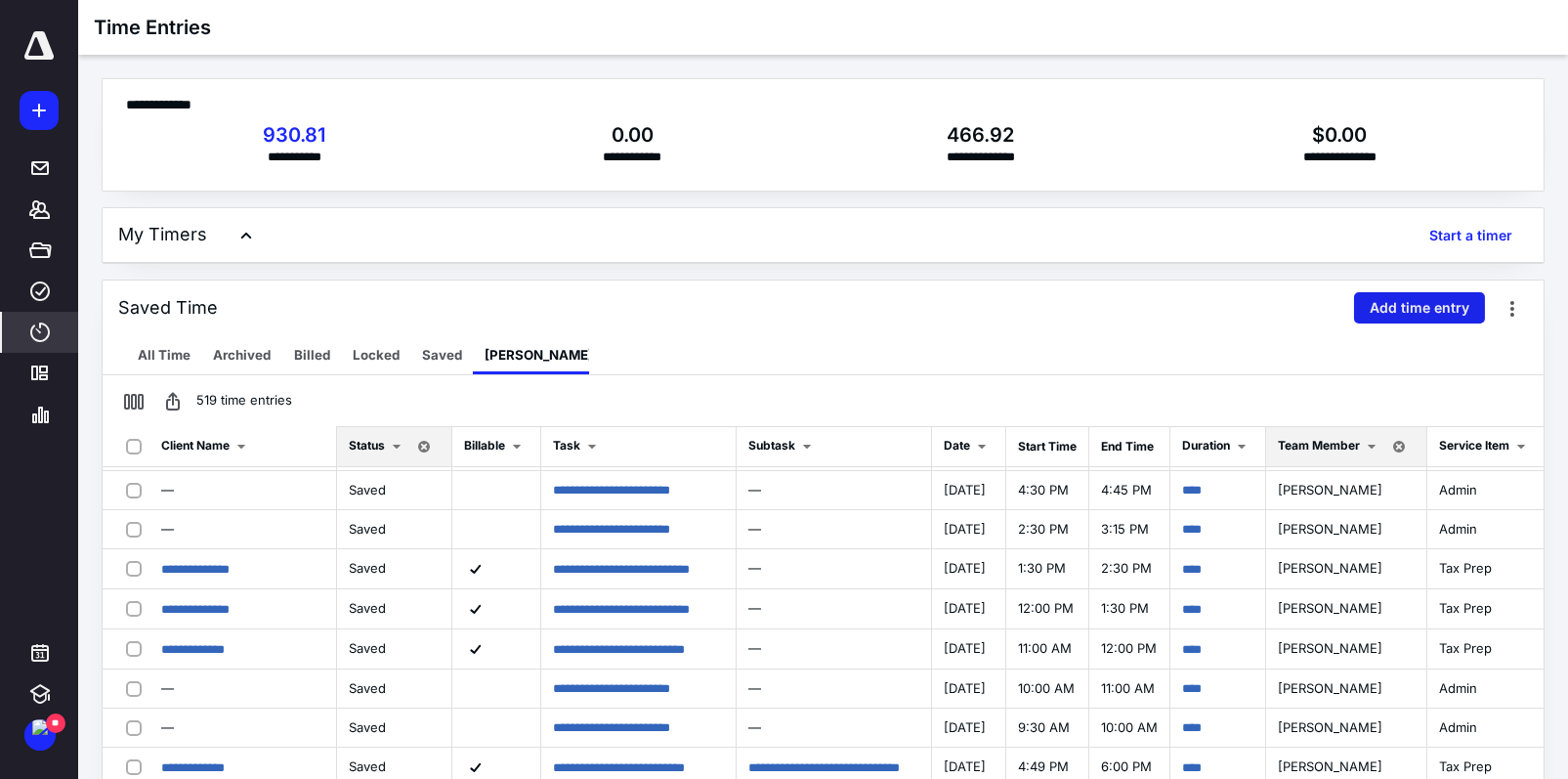 click on "Add time entry" at bounding box center (1420, 308) 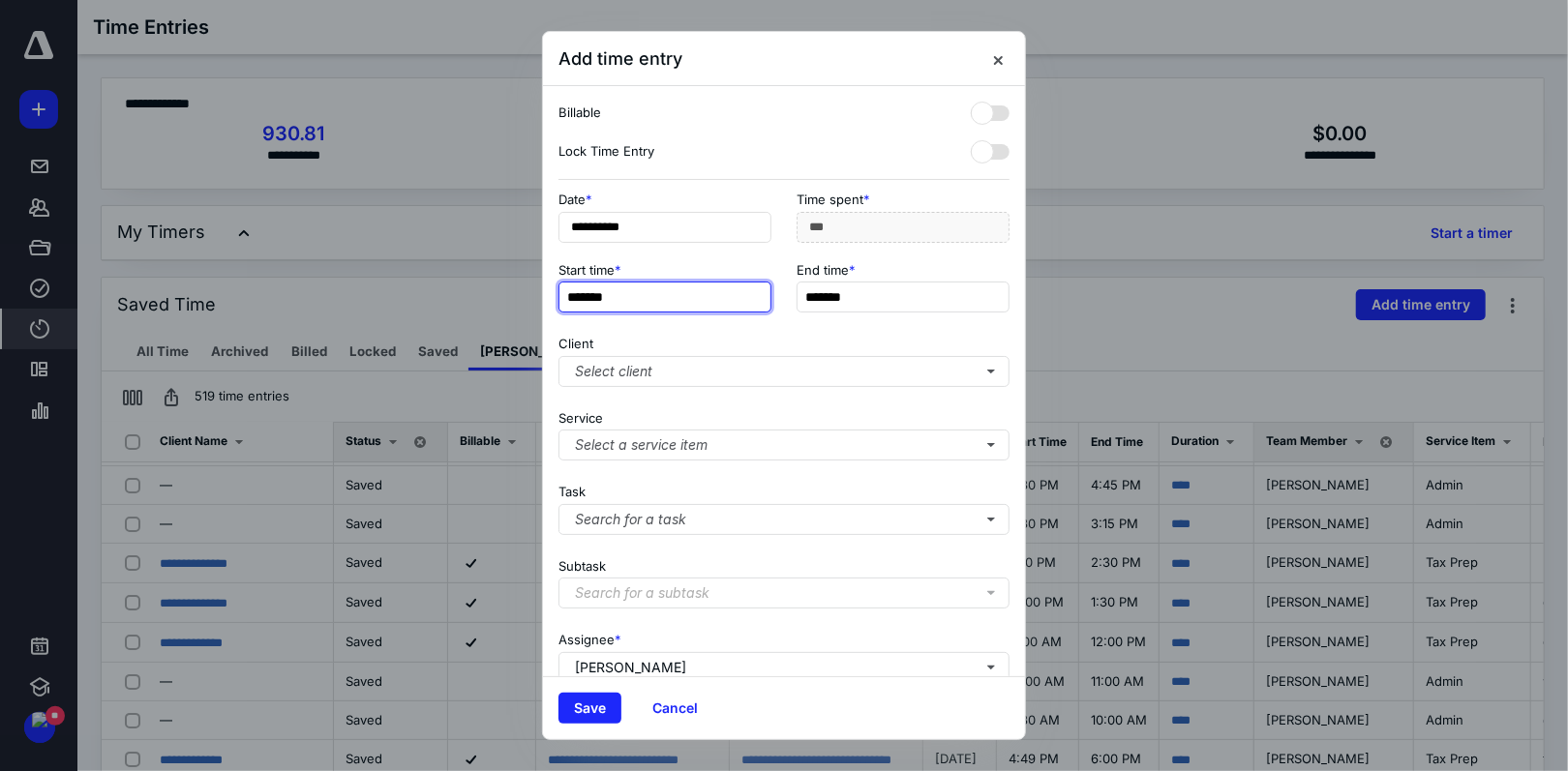 click on "*******" at bounding box center (665, 297) 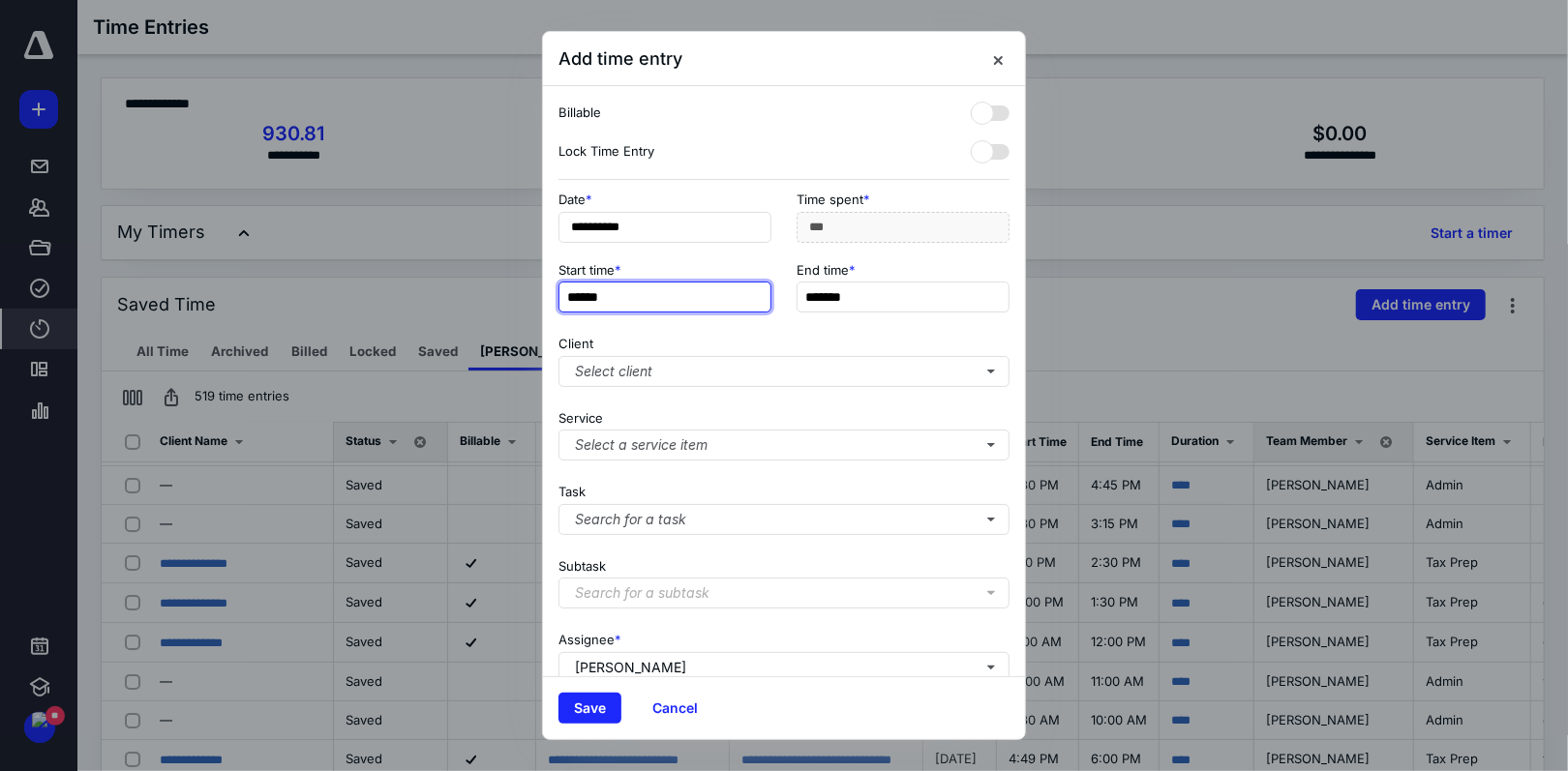 type on "******" 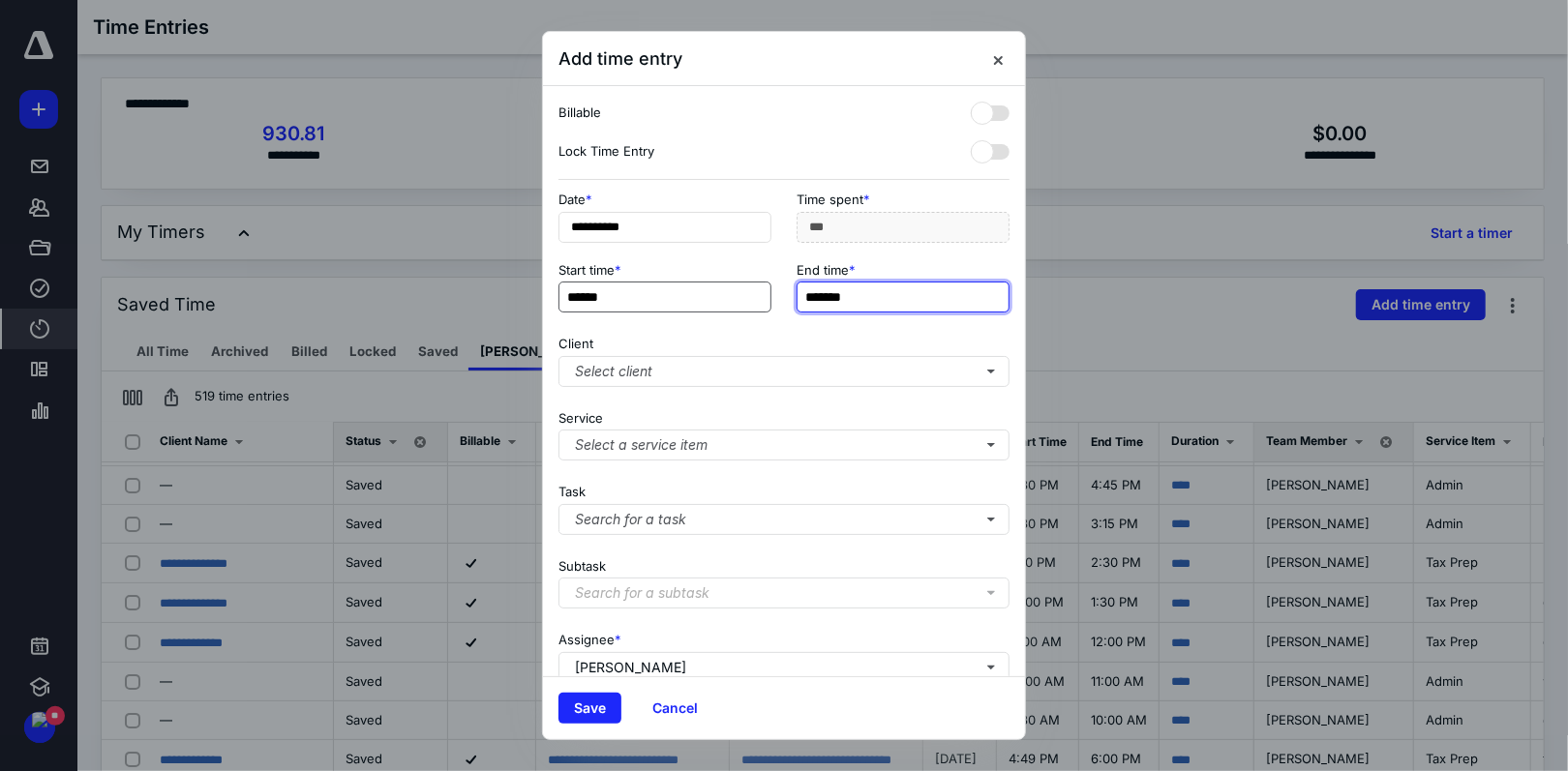 type on "*******" 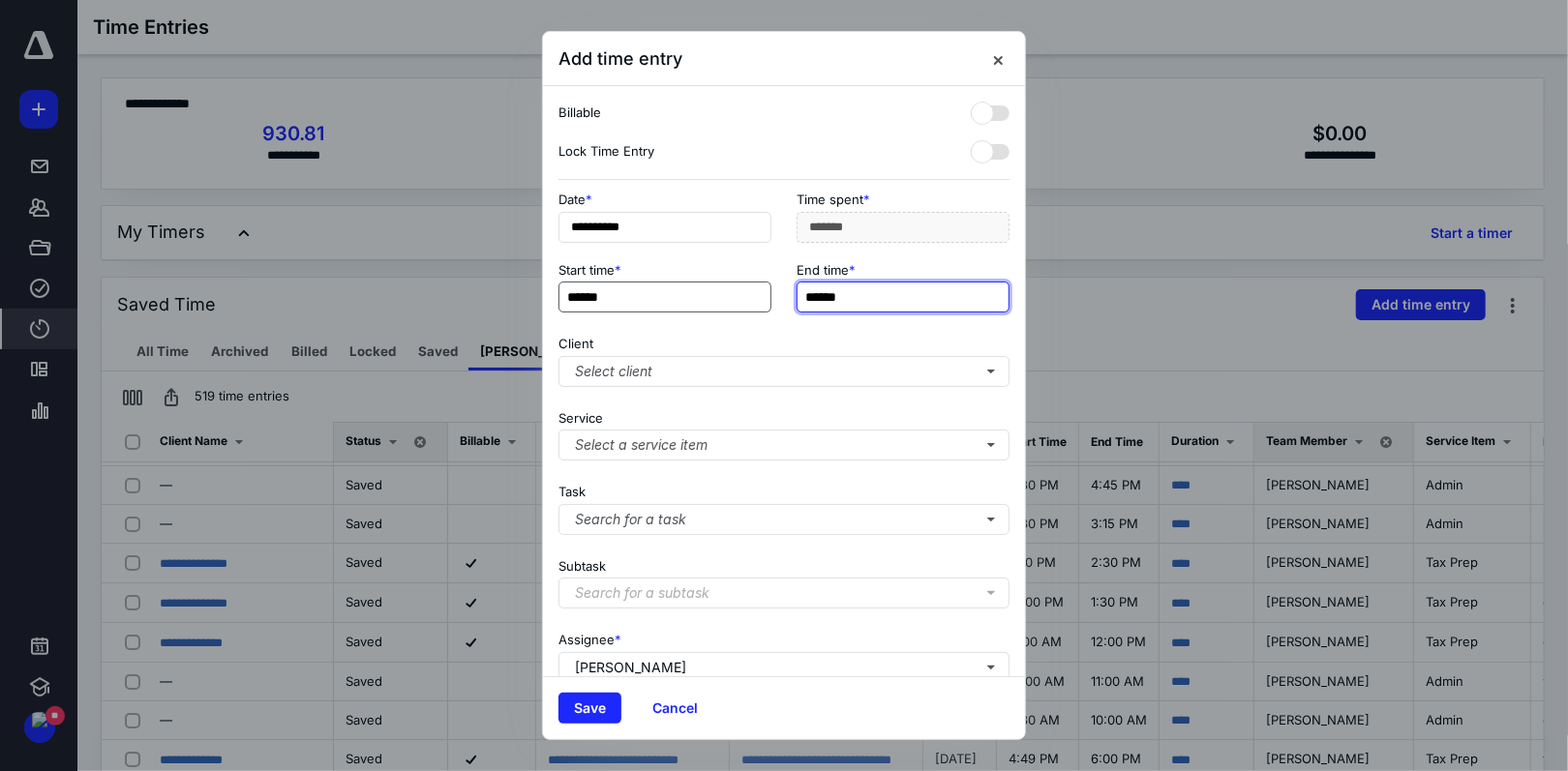 type on "******" 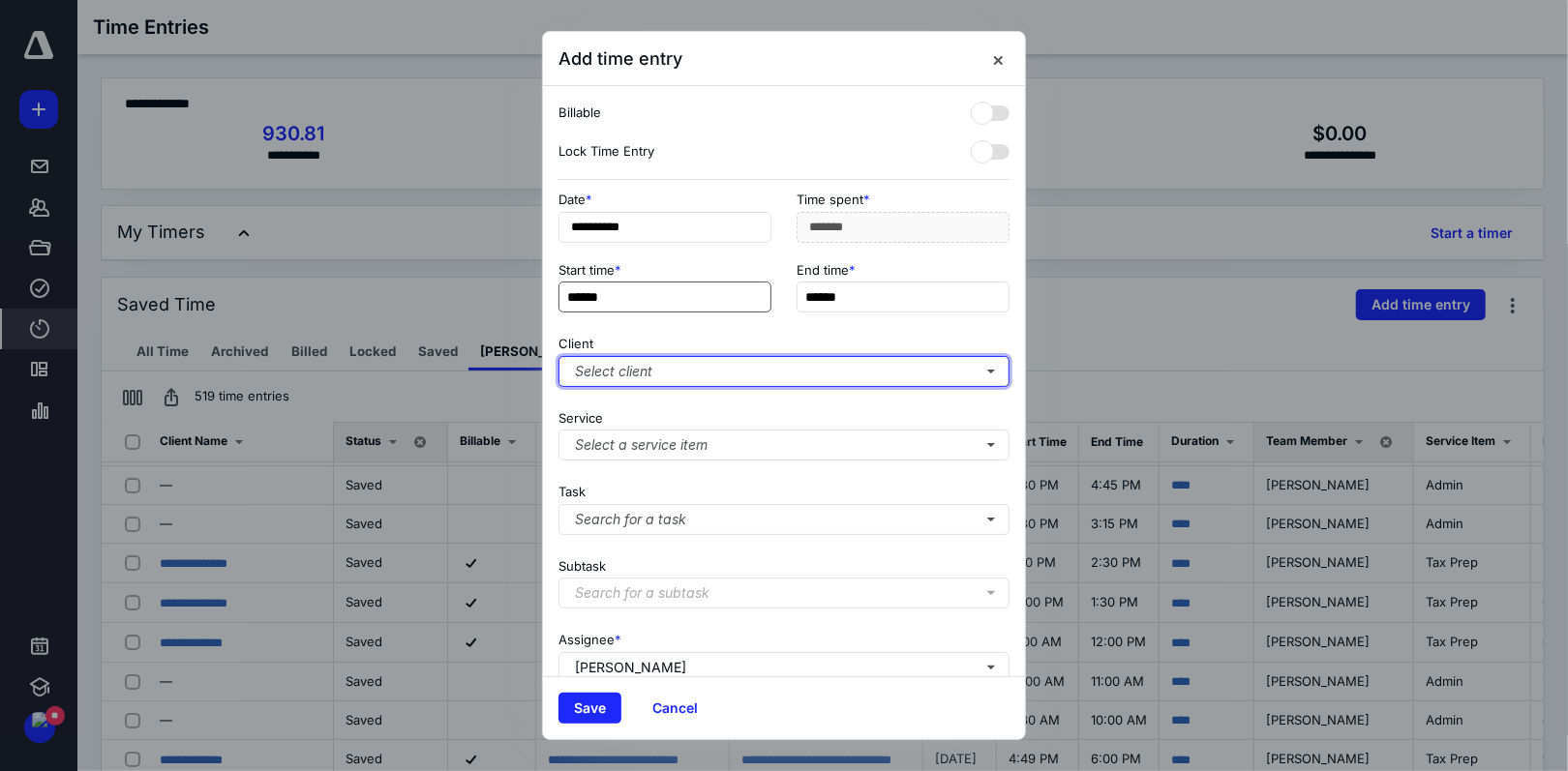 type on "******" 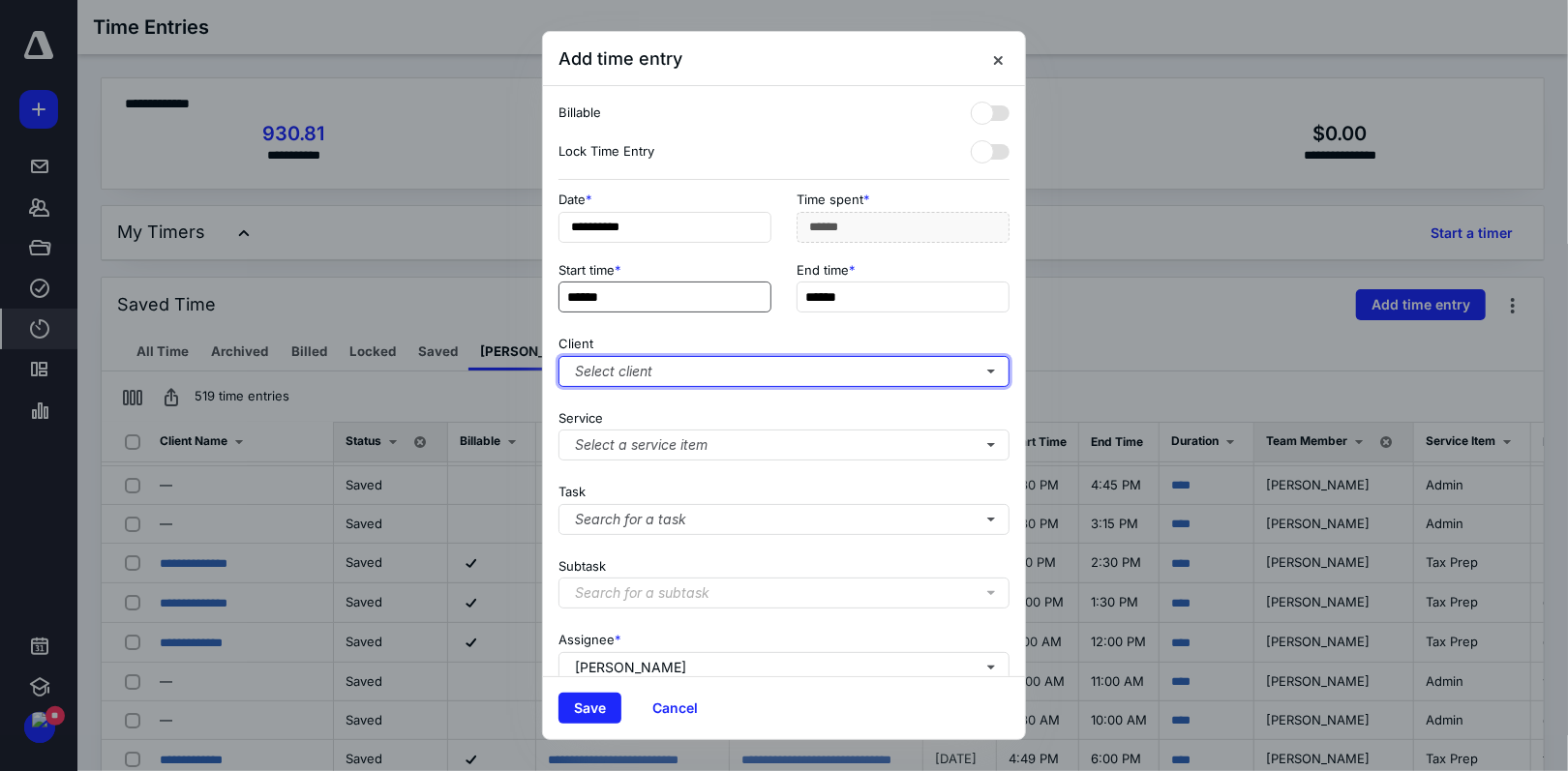 type 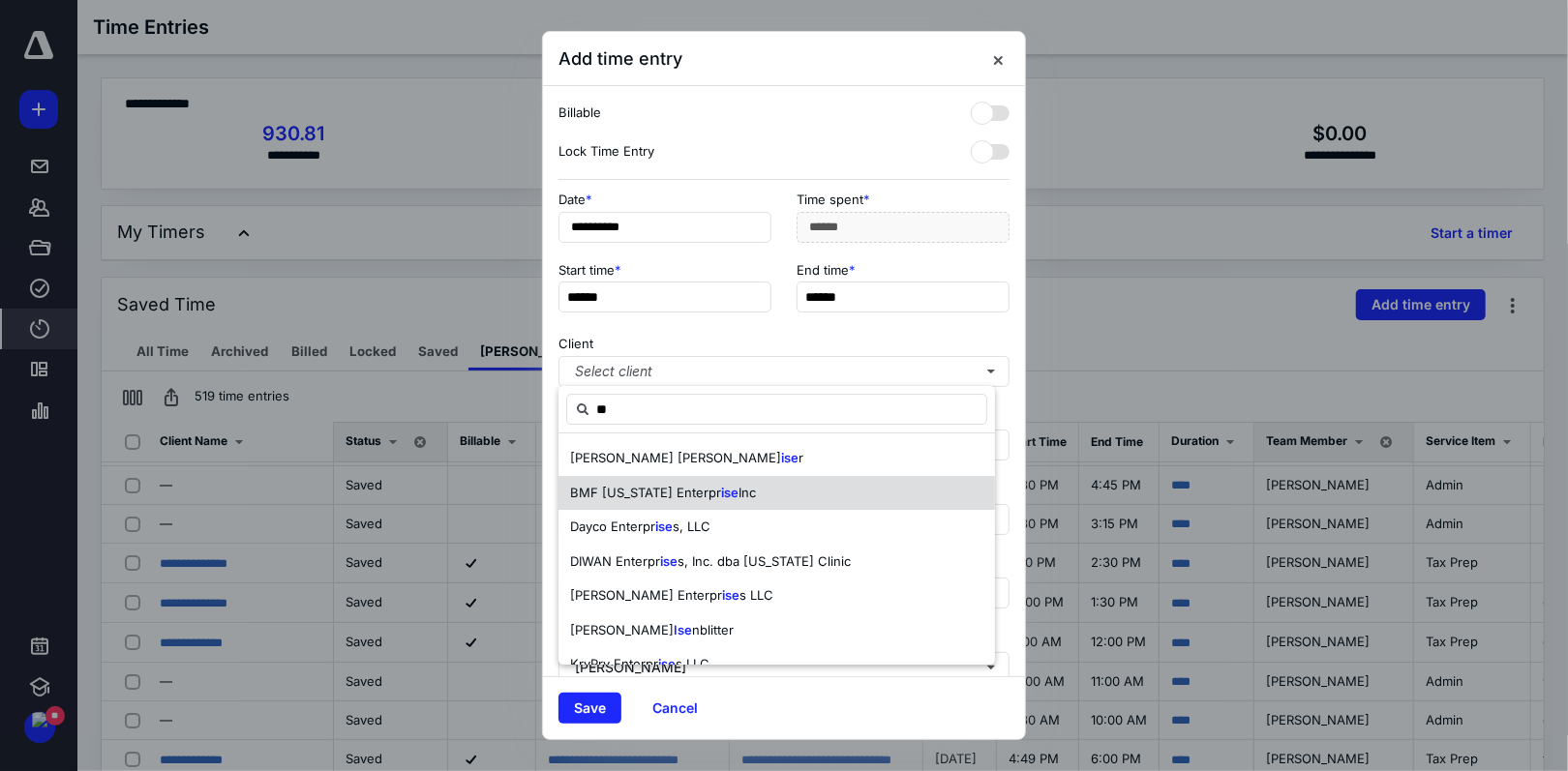 type on "*" 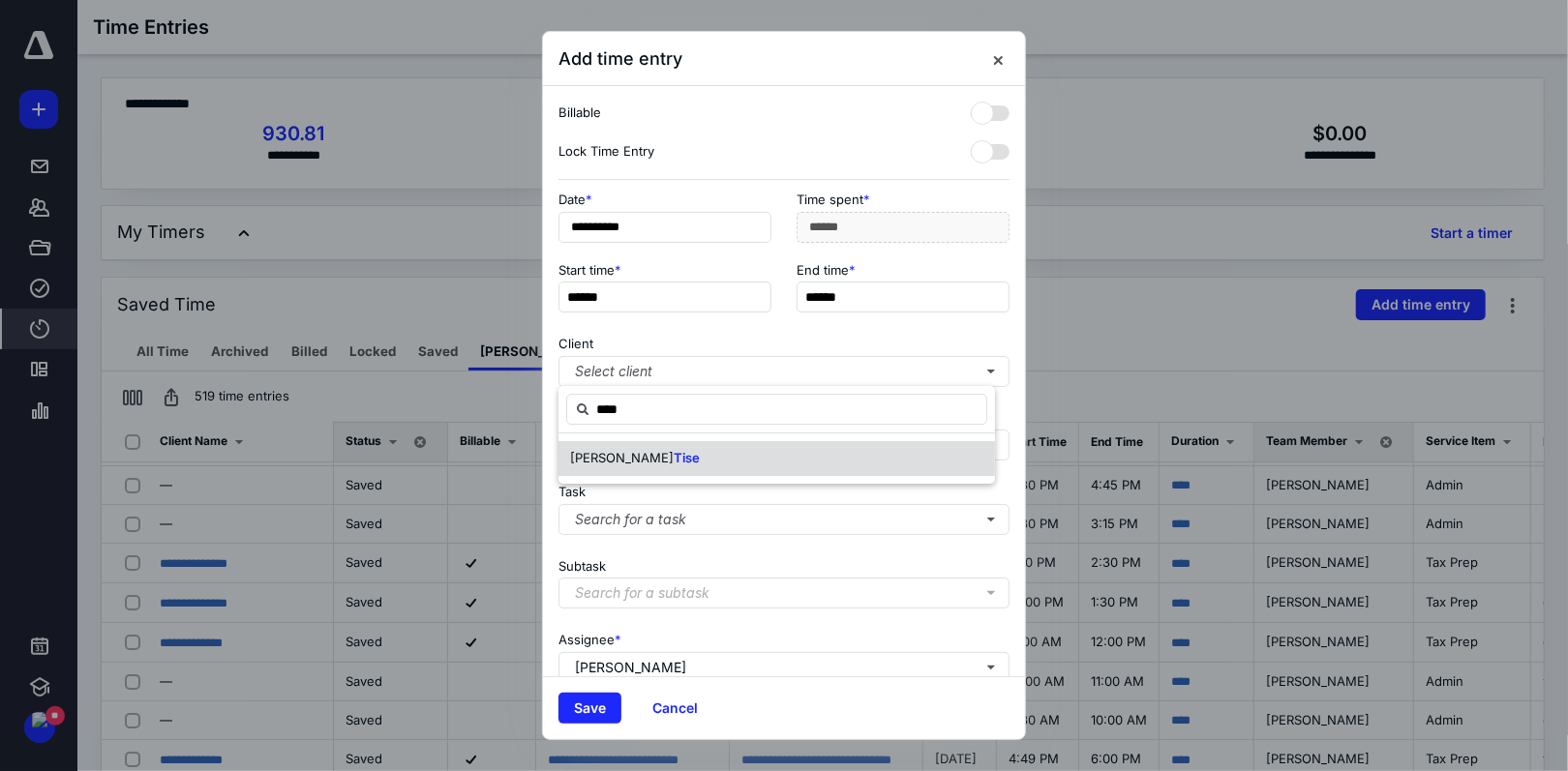 click on "Tise" at bounding box center (686, 458) 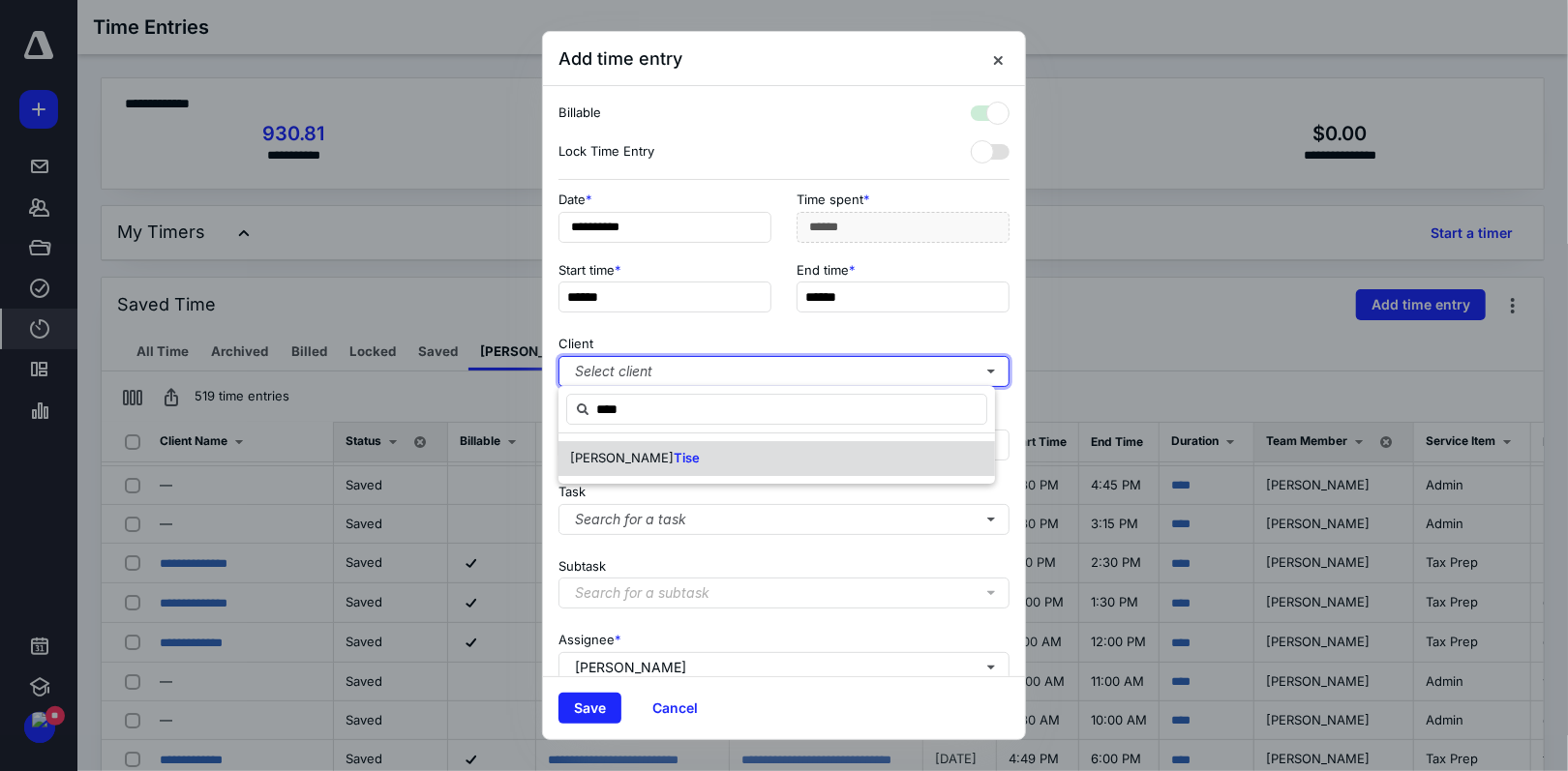 checkbox on "true" 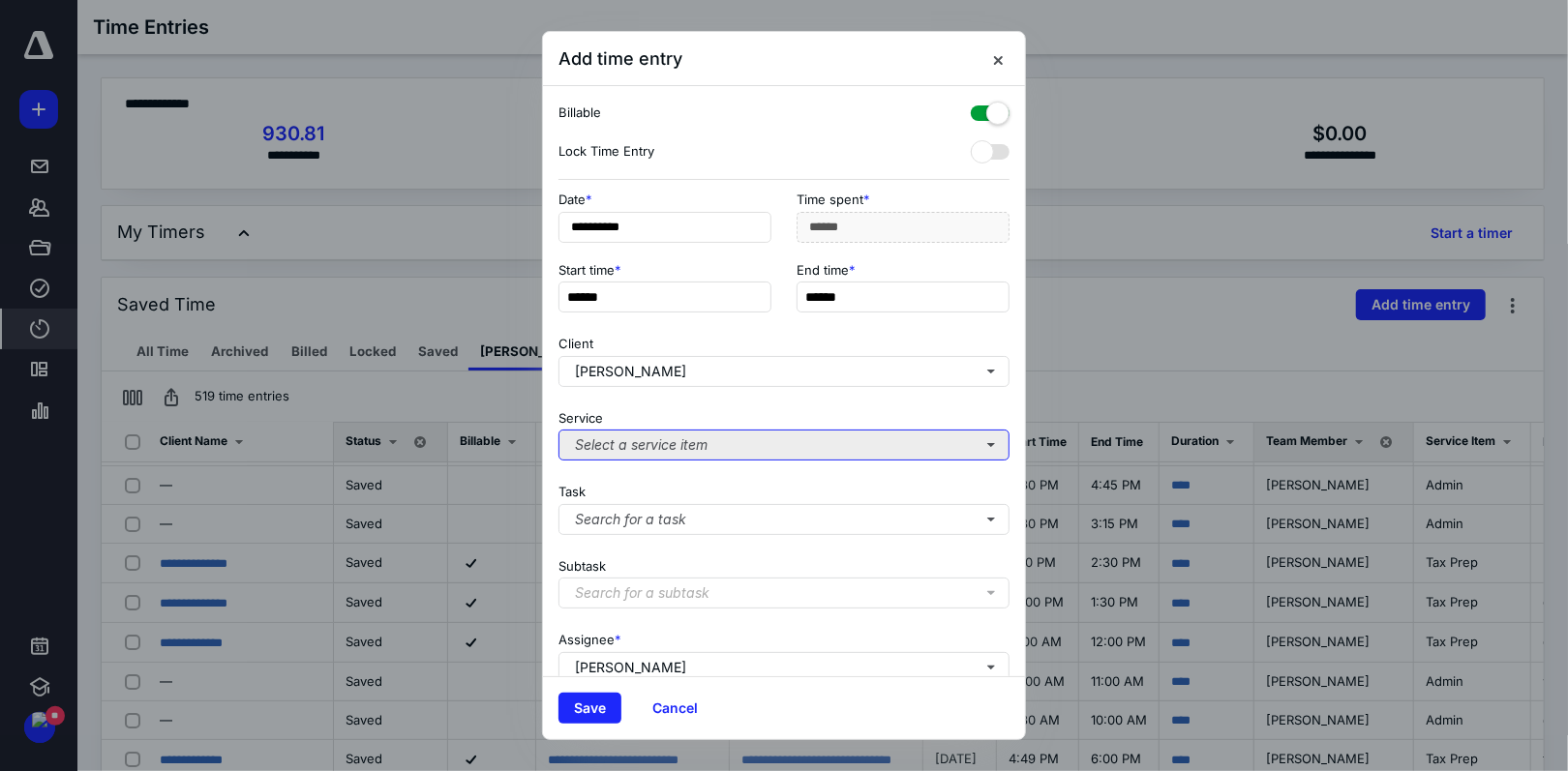 click on "Select a service item" at bounding box center [784, 445] 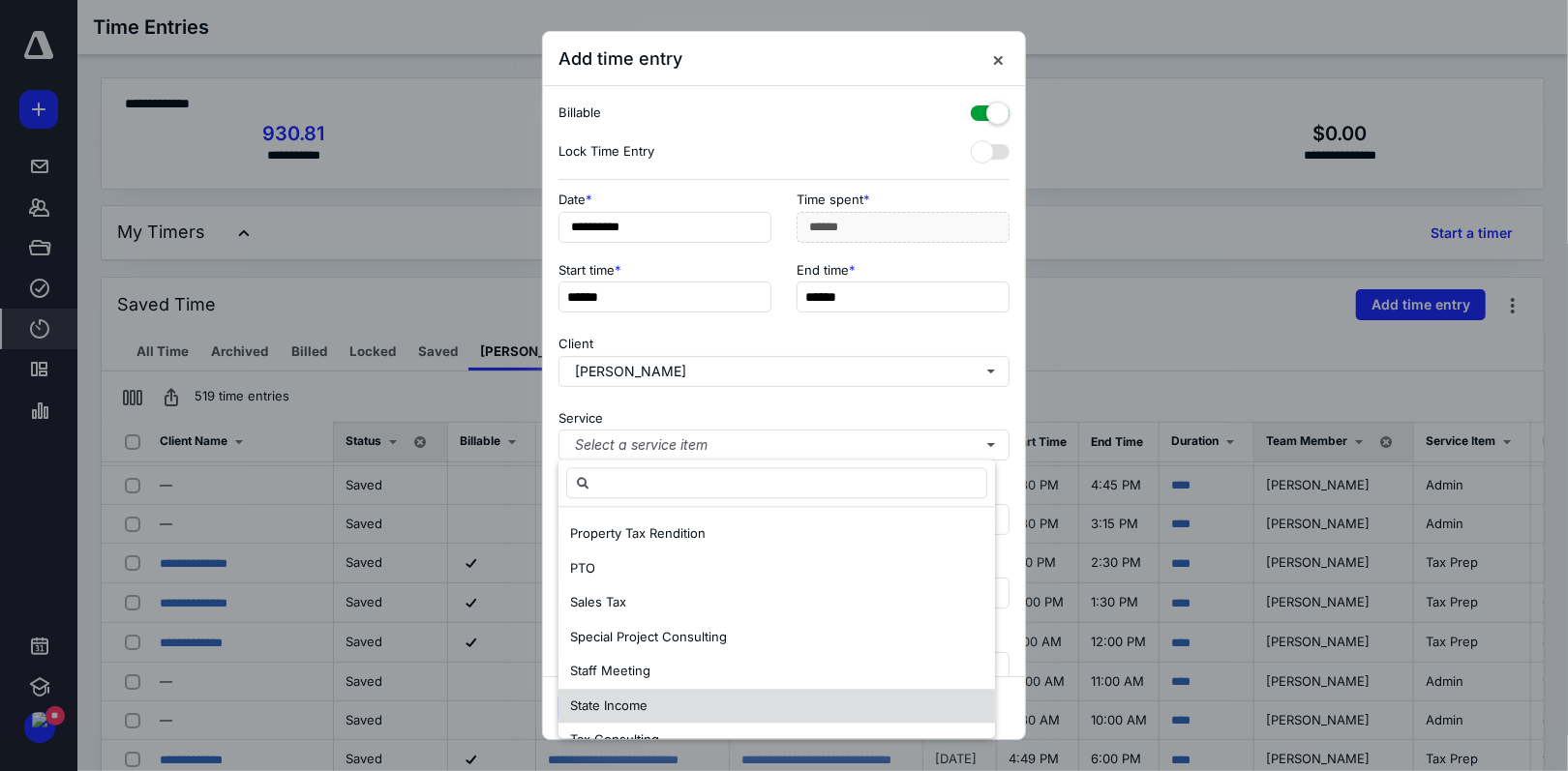 scroll, scrollTop: 387, scrollLeft: 0, axis: vertical 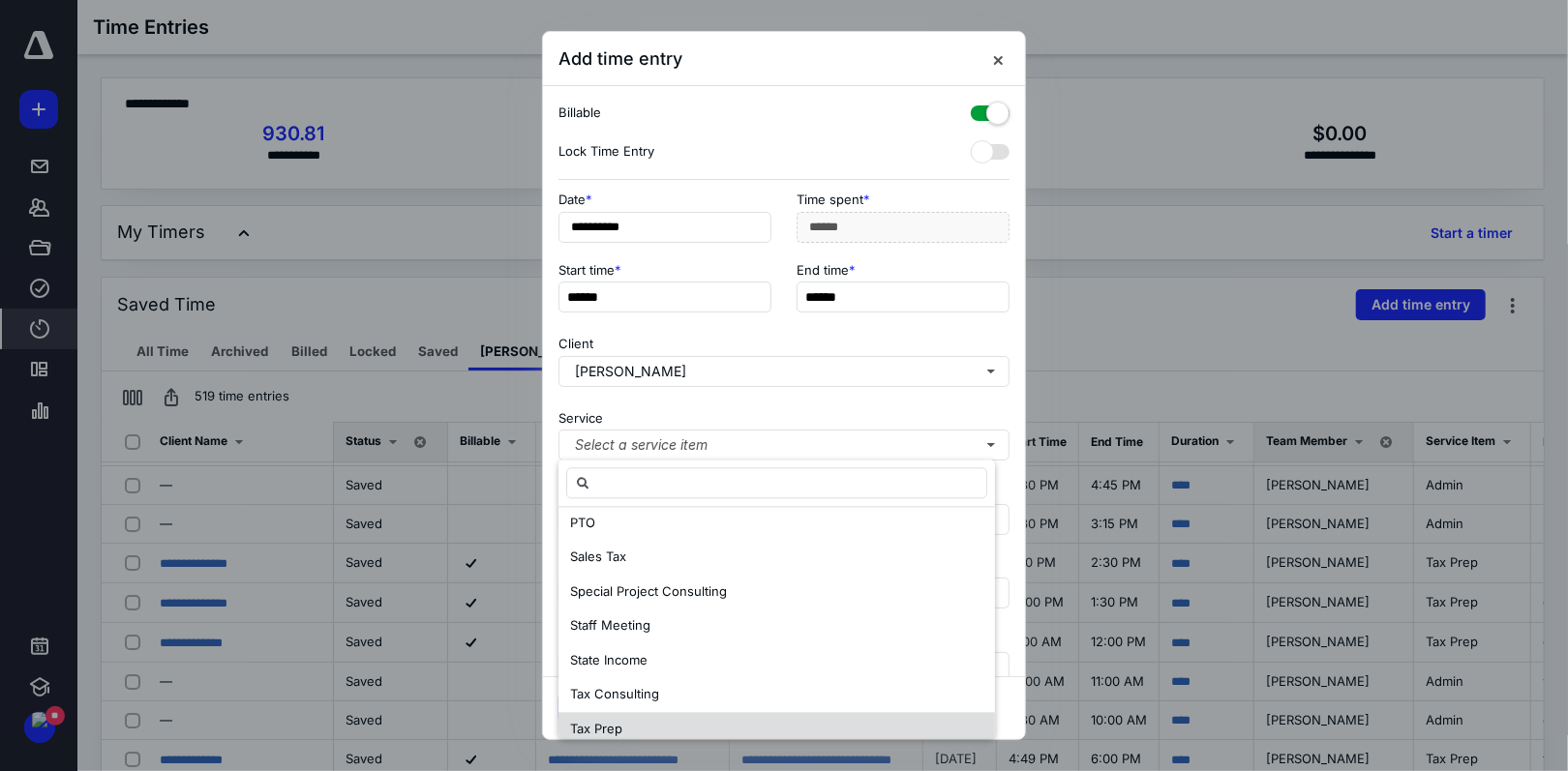 click on "Tax Prep" at bounding box center [776, 729] 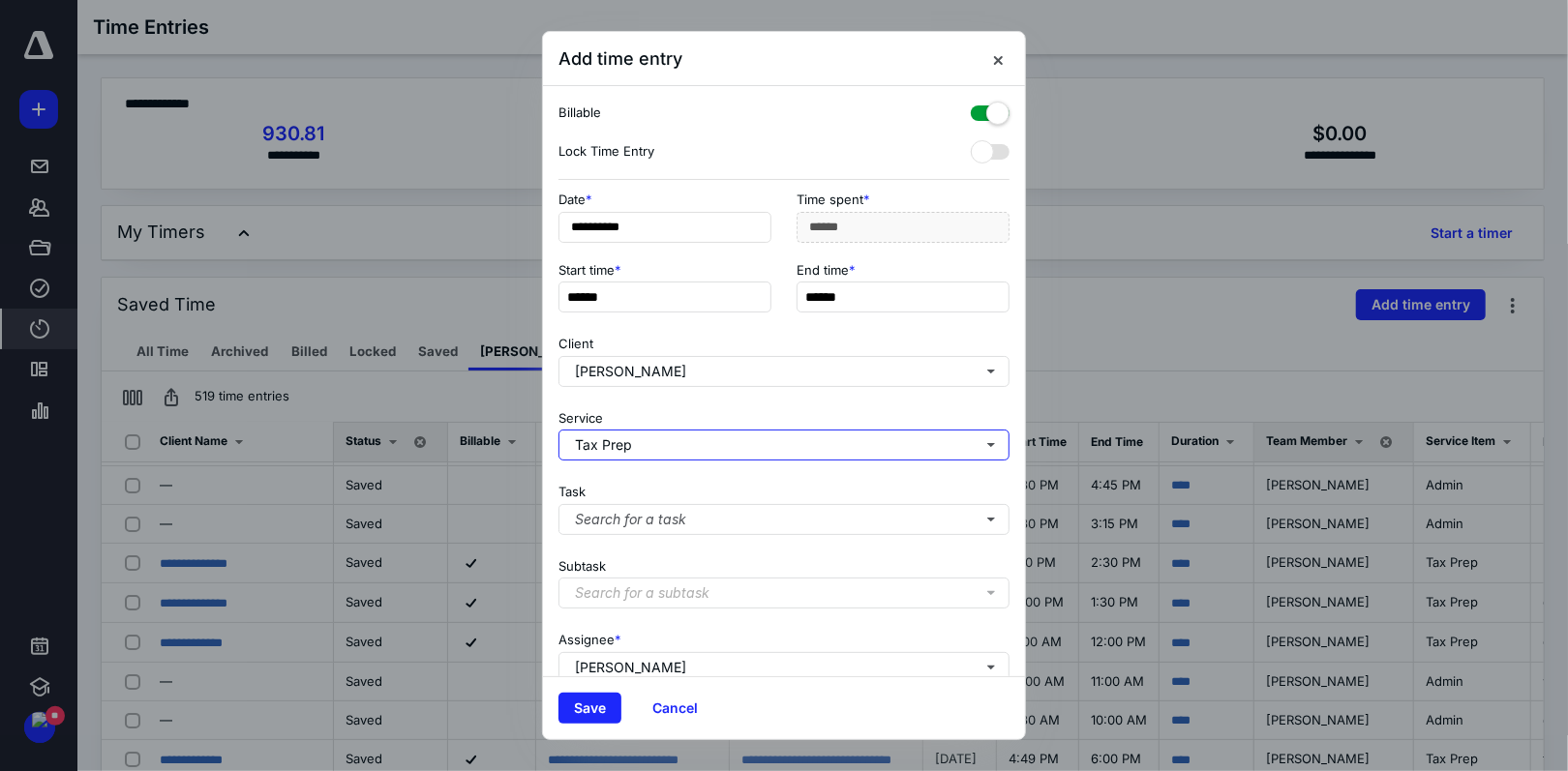 scroll, scrollTop: 0, scrollLeft: 0, axis: both 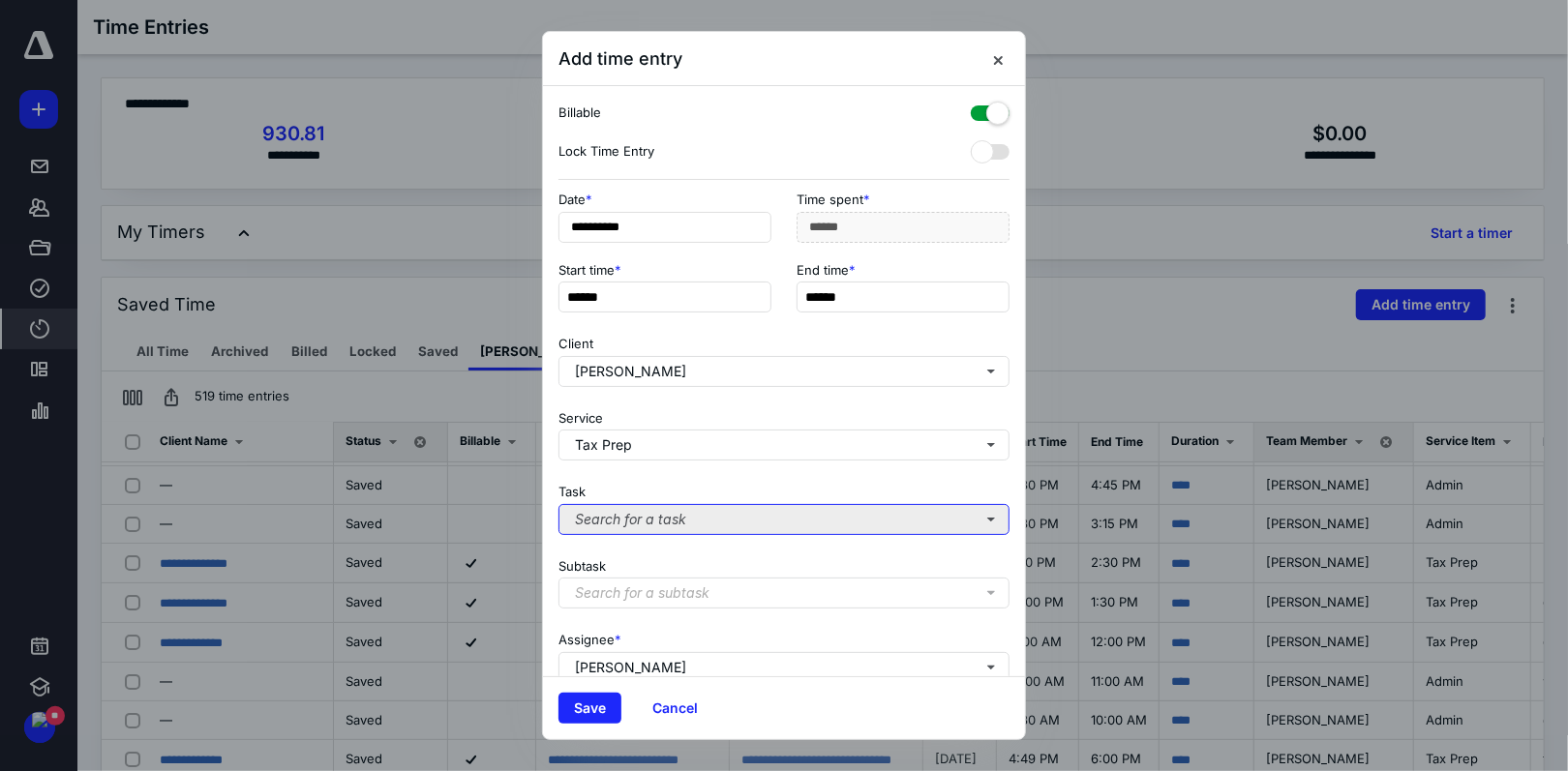 click on "Search for a task" at bounding box center [784, 519] 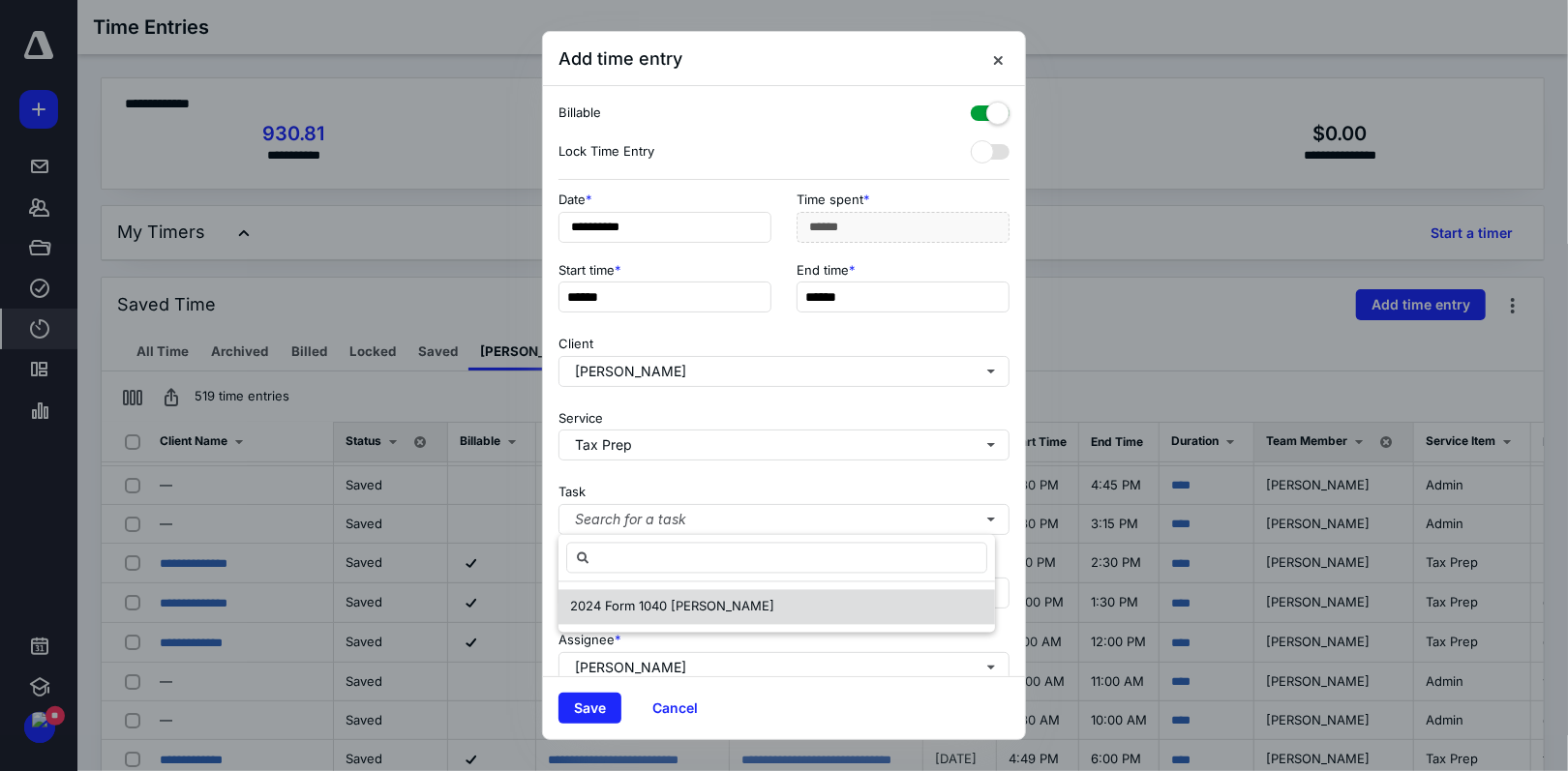 click on "2024 Form 1040 [PERSON_NAME]" at bounding box center (672, 607) 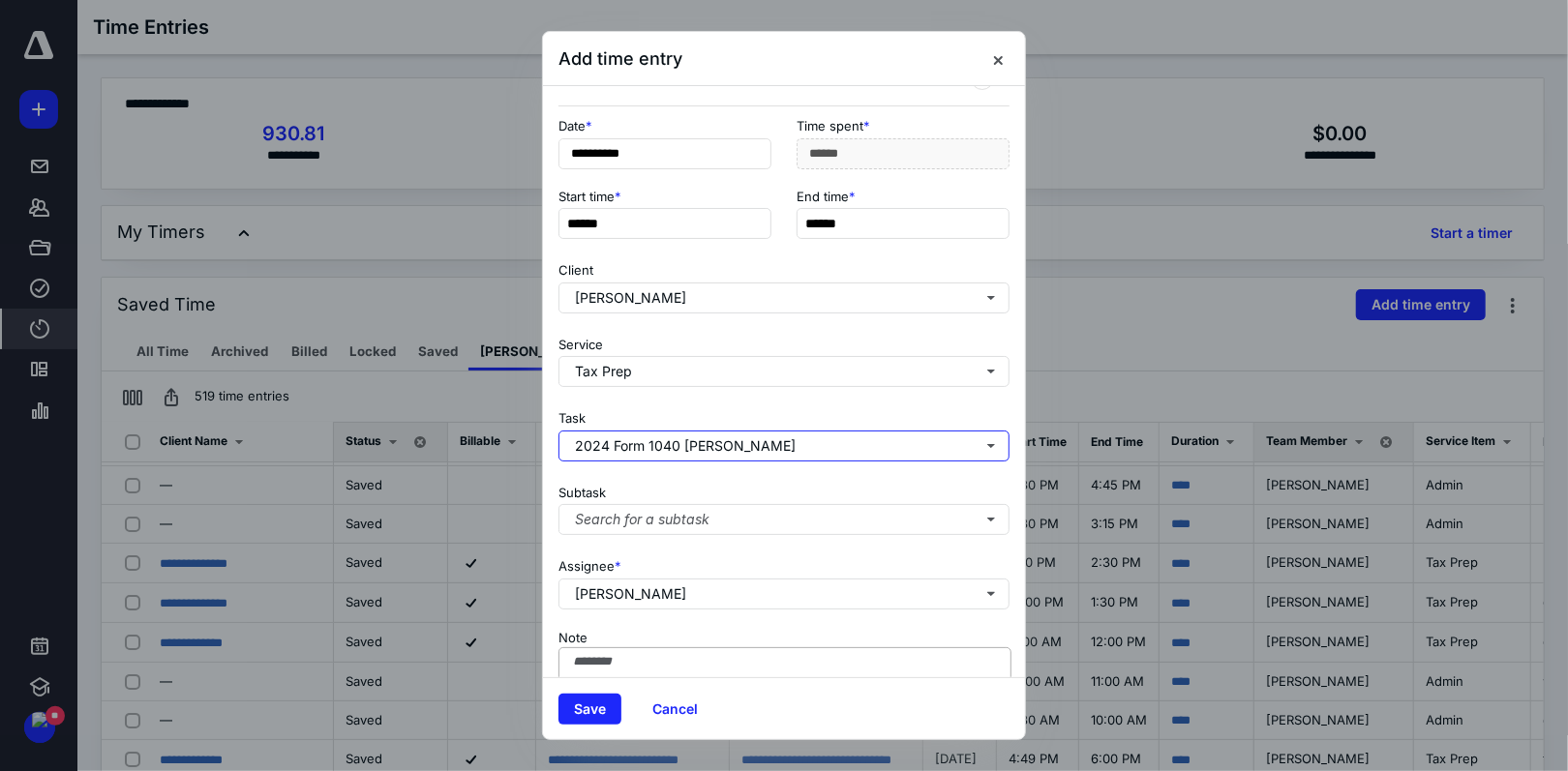 scroll, scrollTop: 170, scrollLeft: 0, axis: vertical 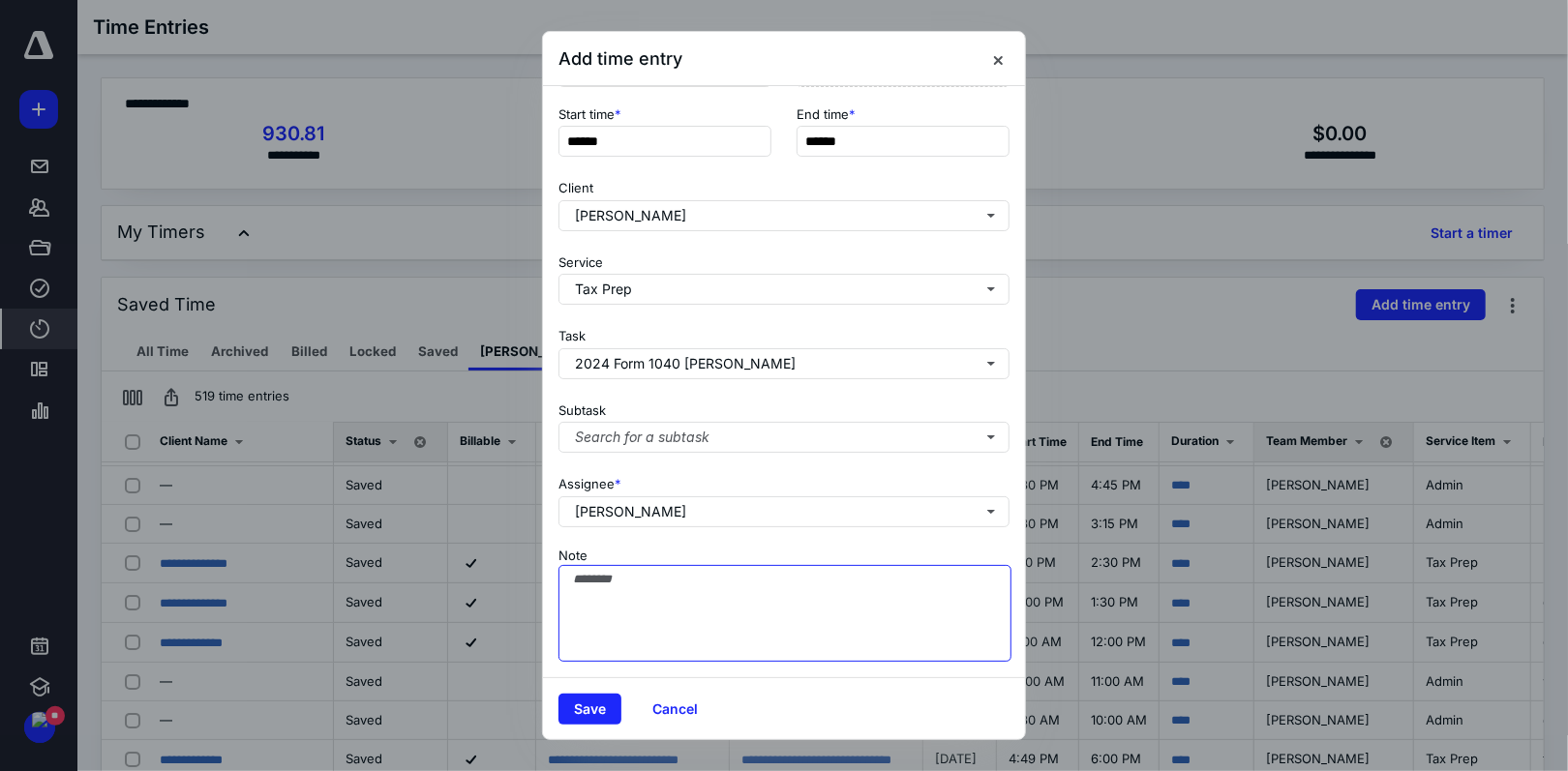 click on "Note" at bounding box center (785, 613) 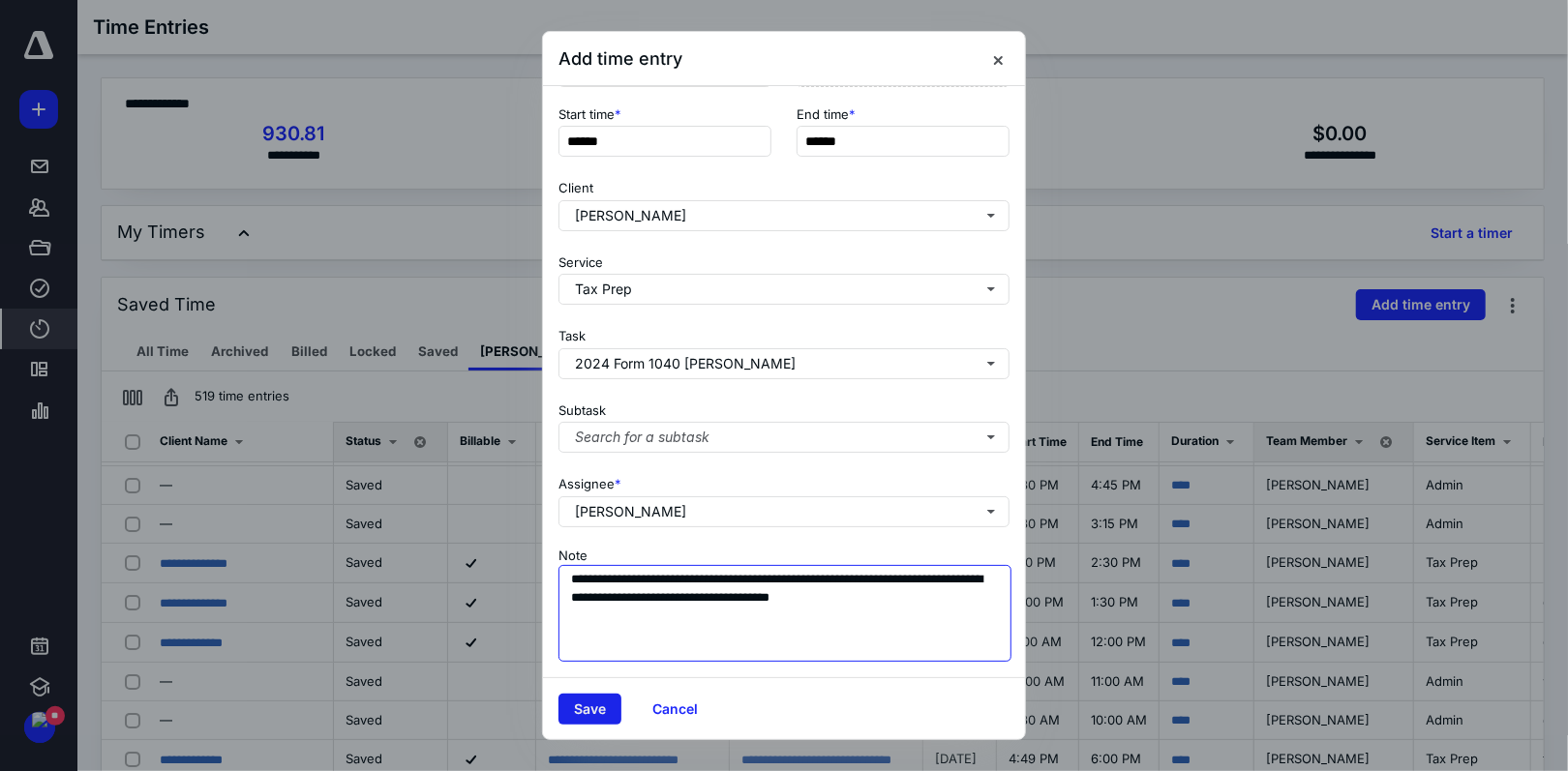 type on "**********" 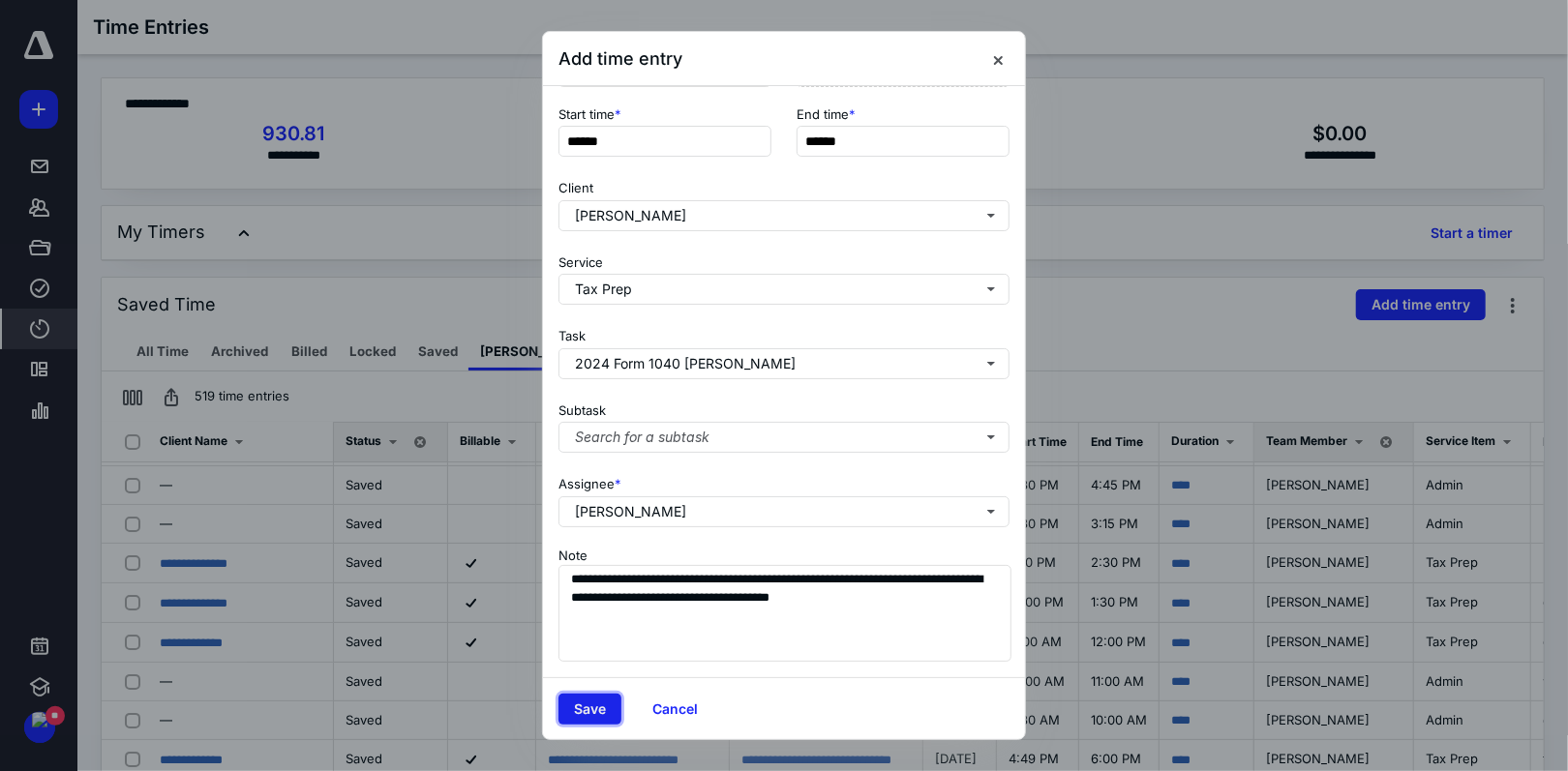 click on "Save" at bounding box center [589, 709] 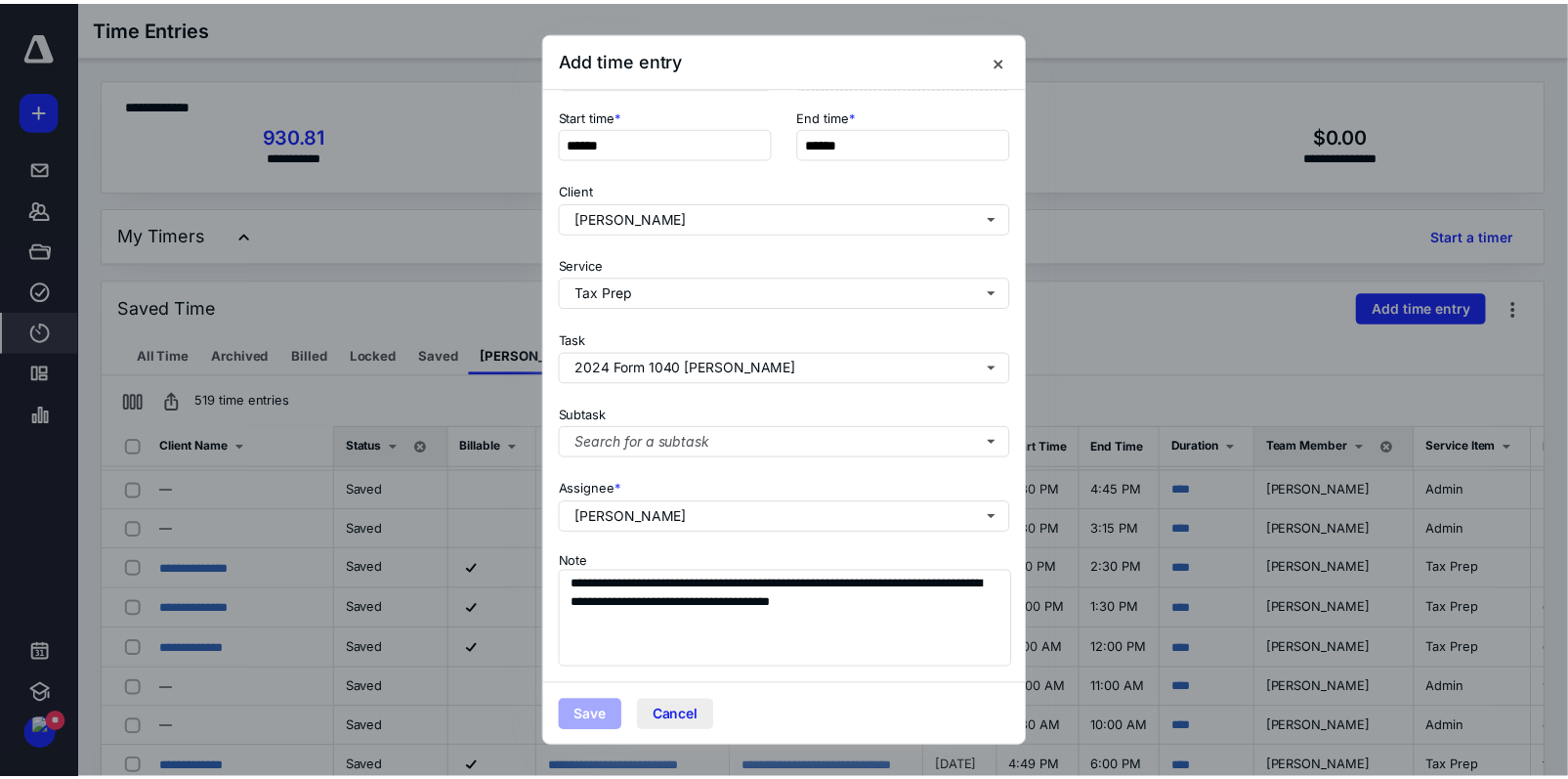 scroll, scrollTop: 0, scrollLeft: 0, axis: both 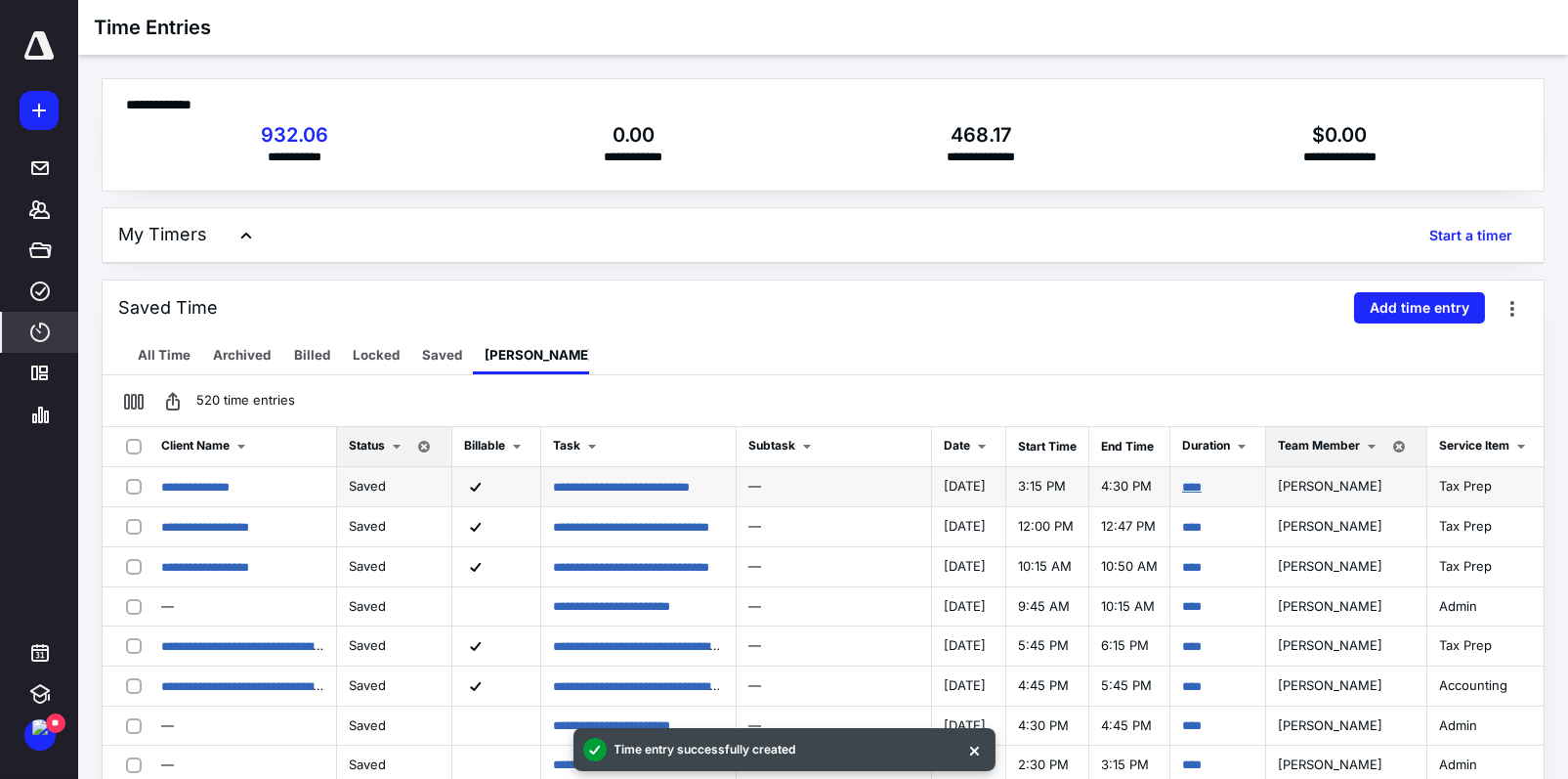 click on "****" at bounding box center [1192, 487] 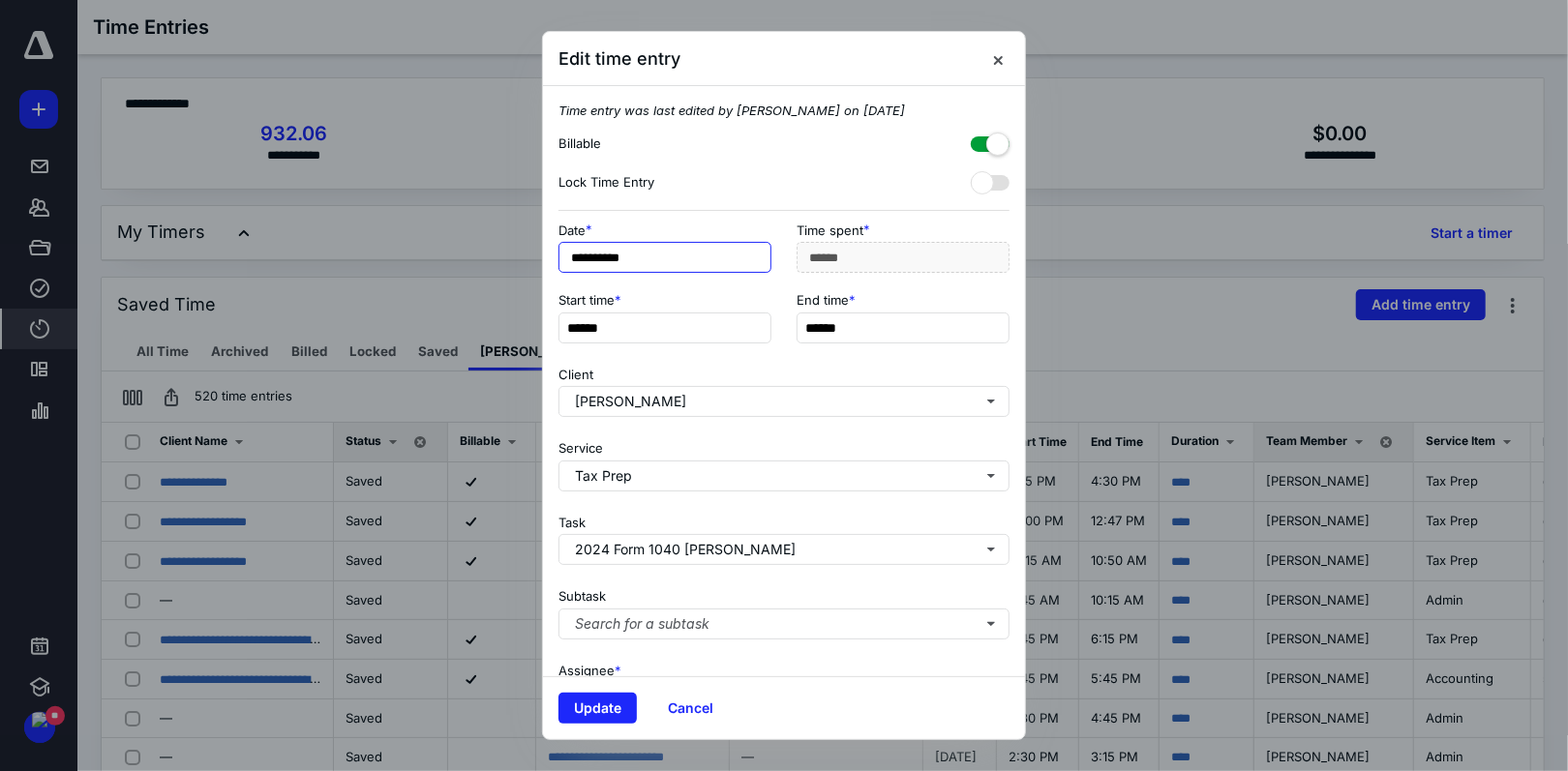 click on "**********" at bounding box center [665, 257] 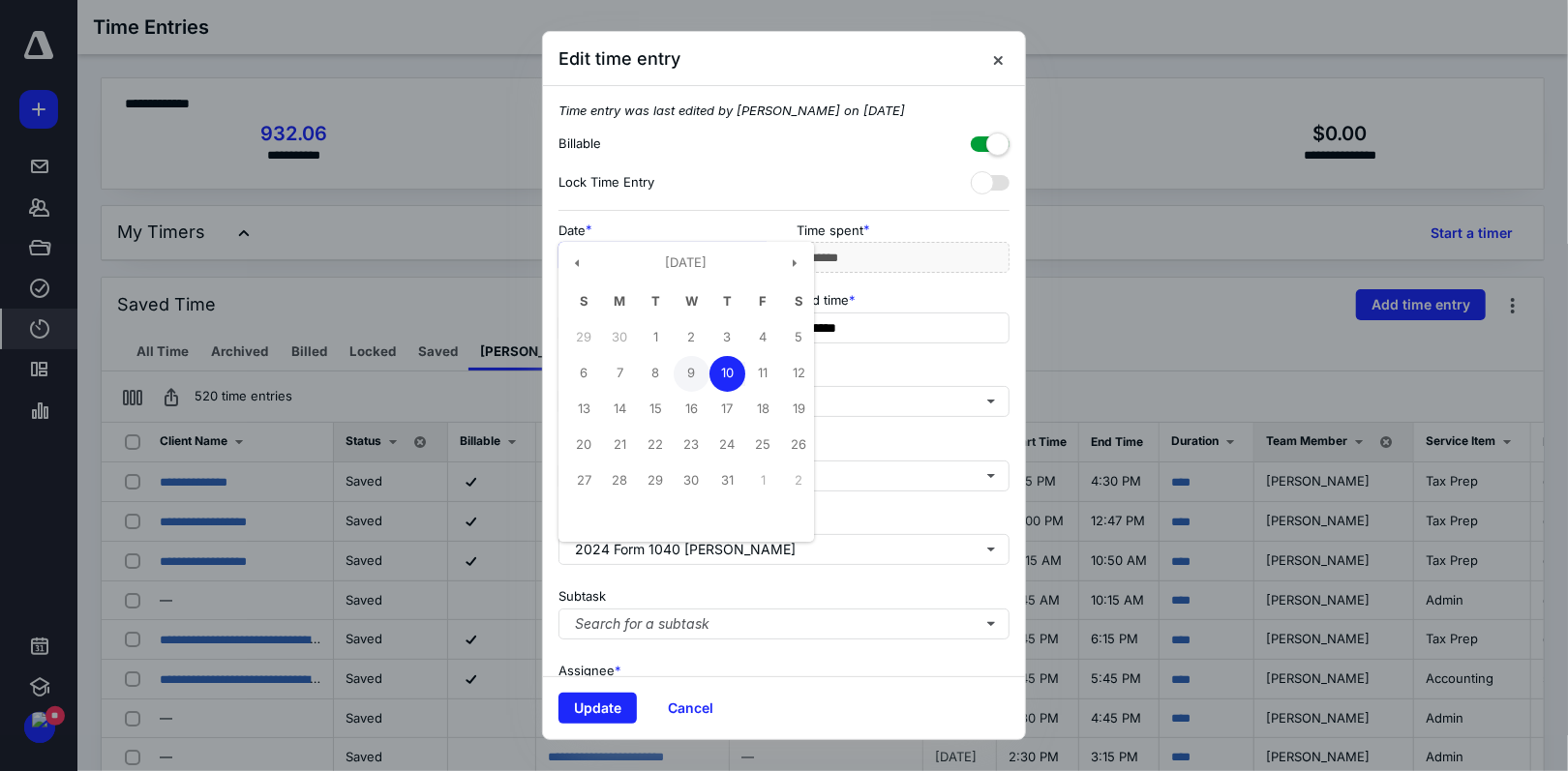 click on "9" at bounding box center [691, 373] 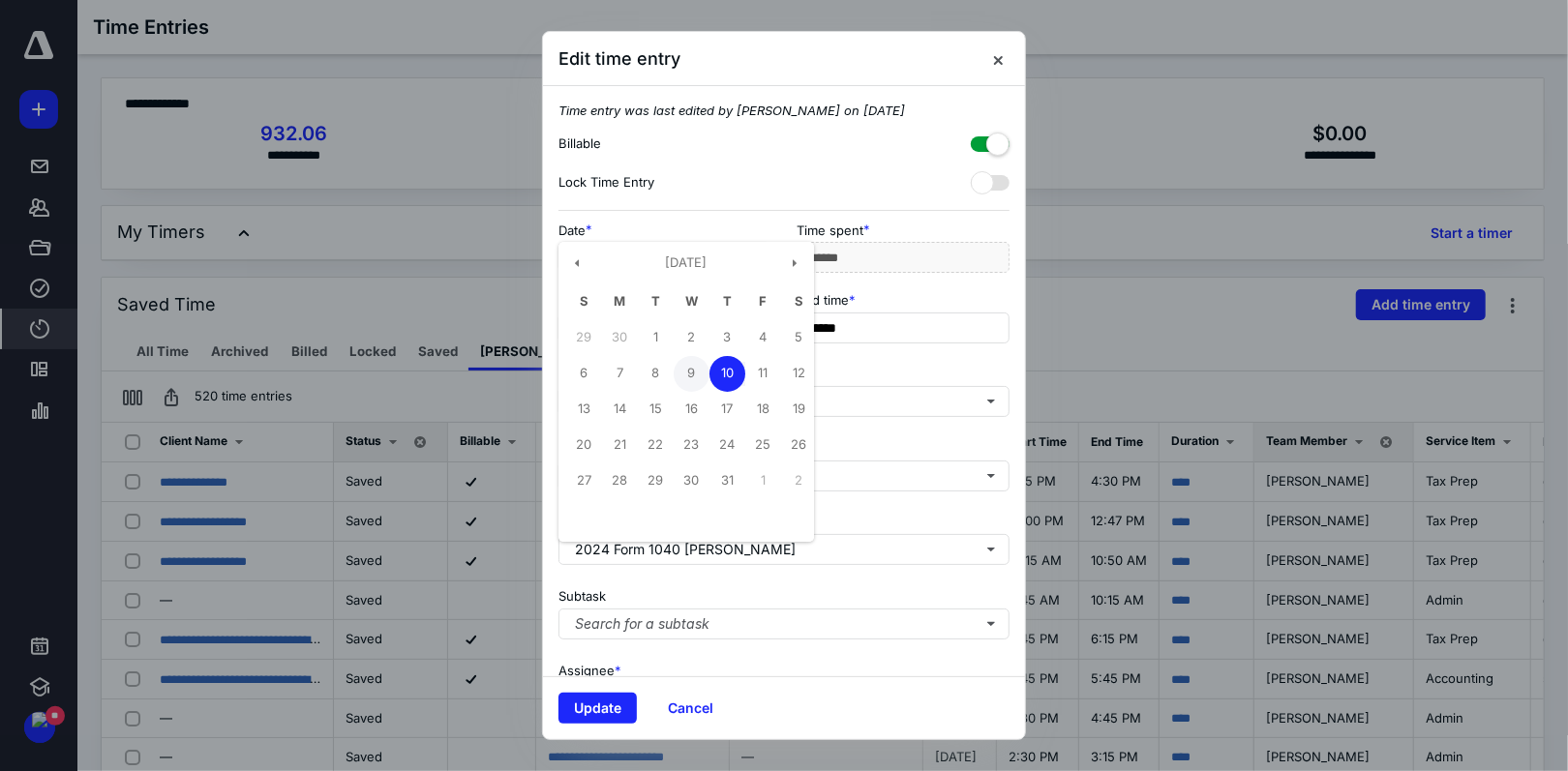 type on "**********" 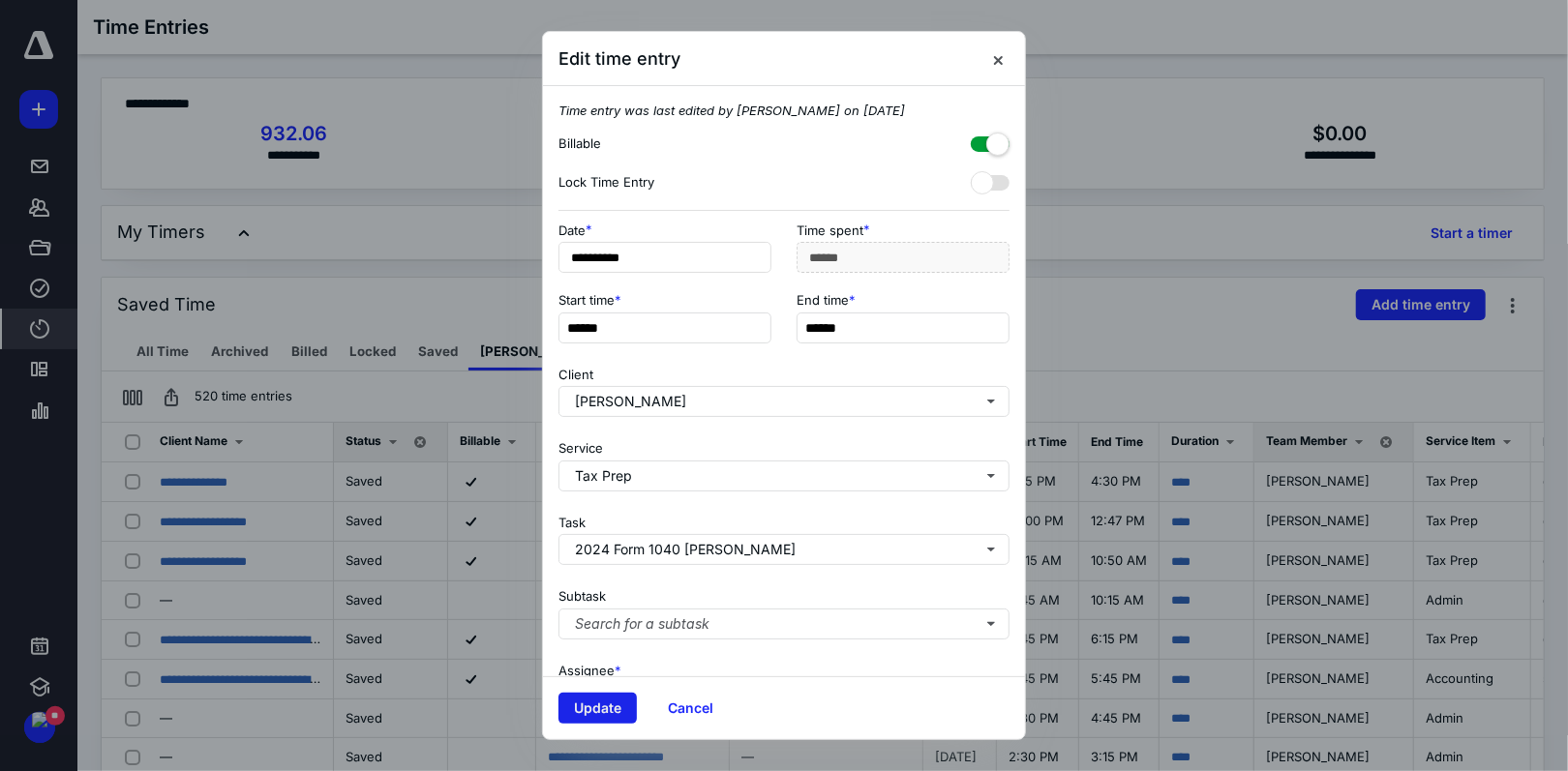 click on "Update" at bounding box center [597, 708] 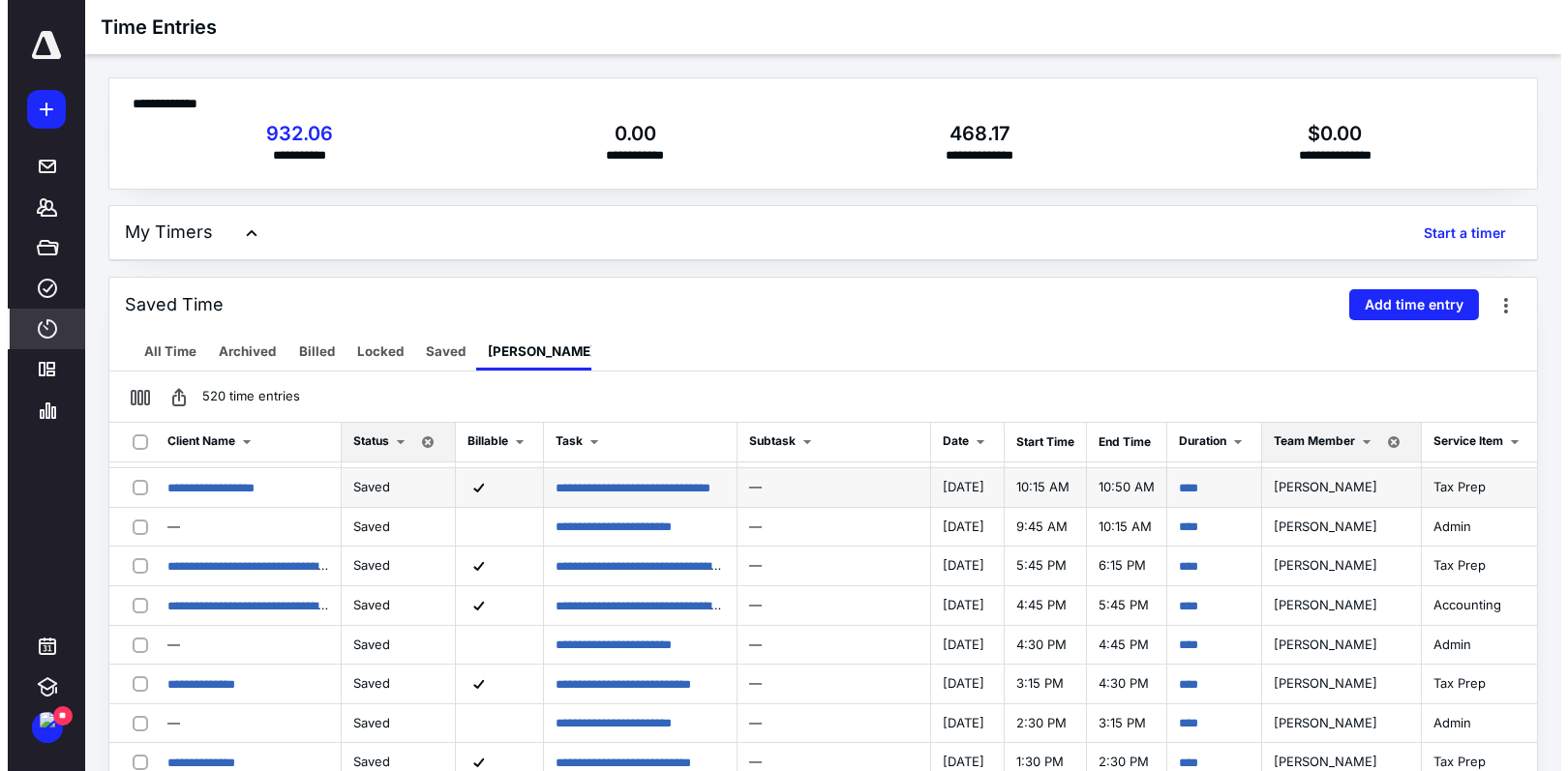 scroll, scrollTop: 0, scrollLeft: 0, axis: both 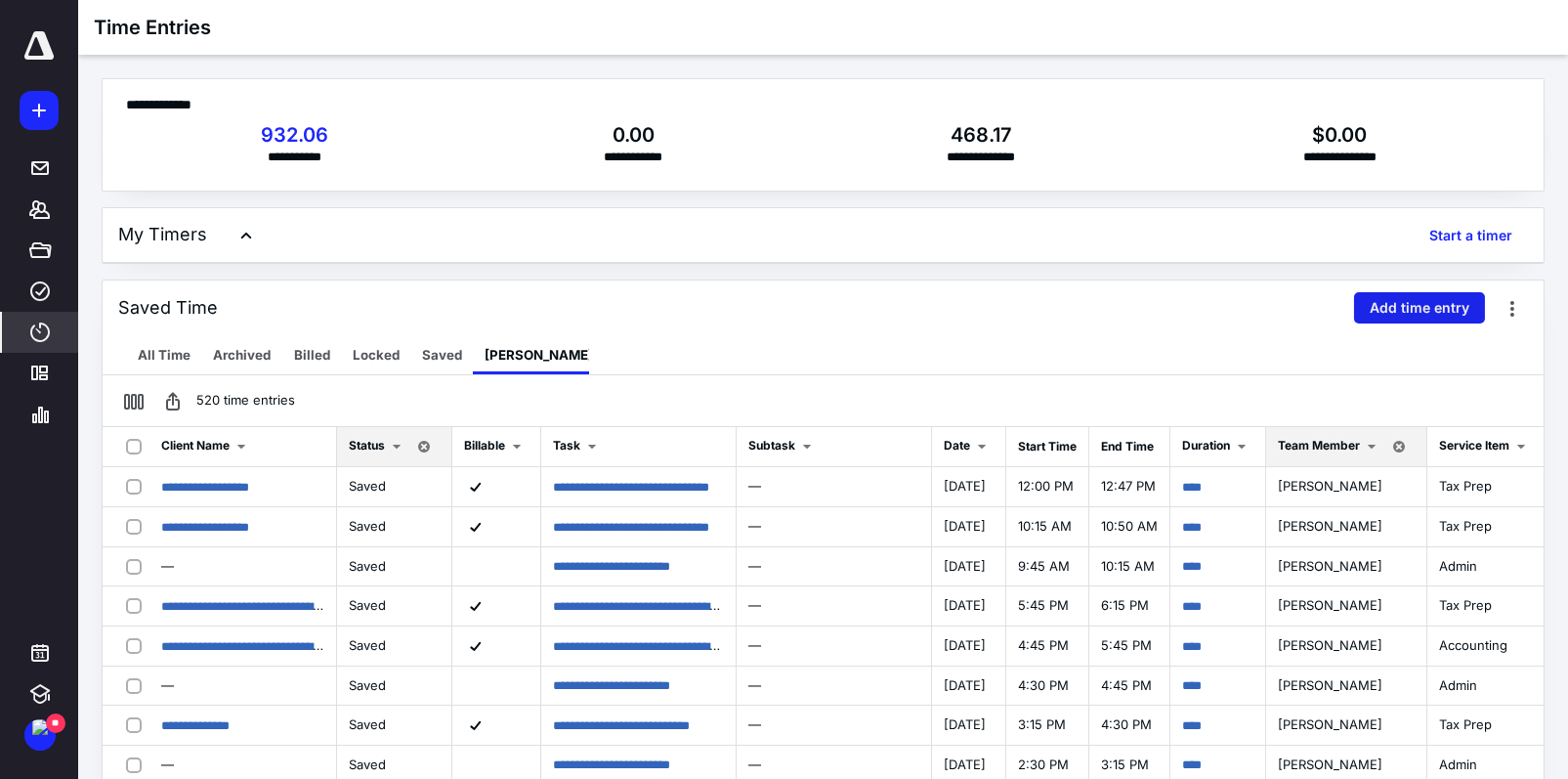 click on "Add time entry" at bounding box center [1420, 308] 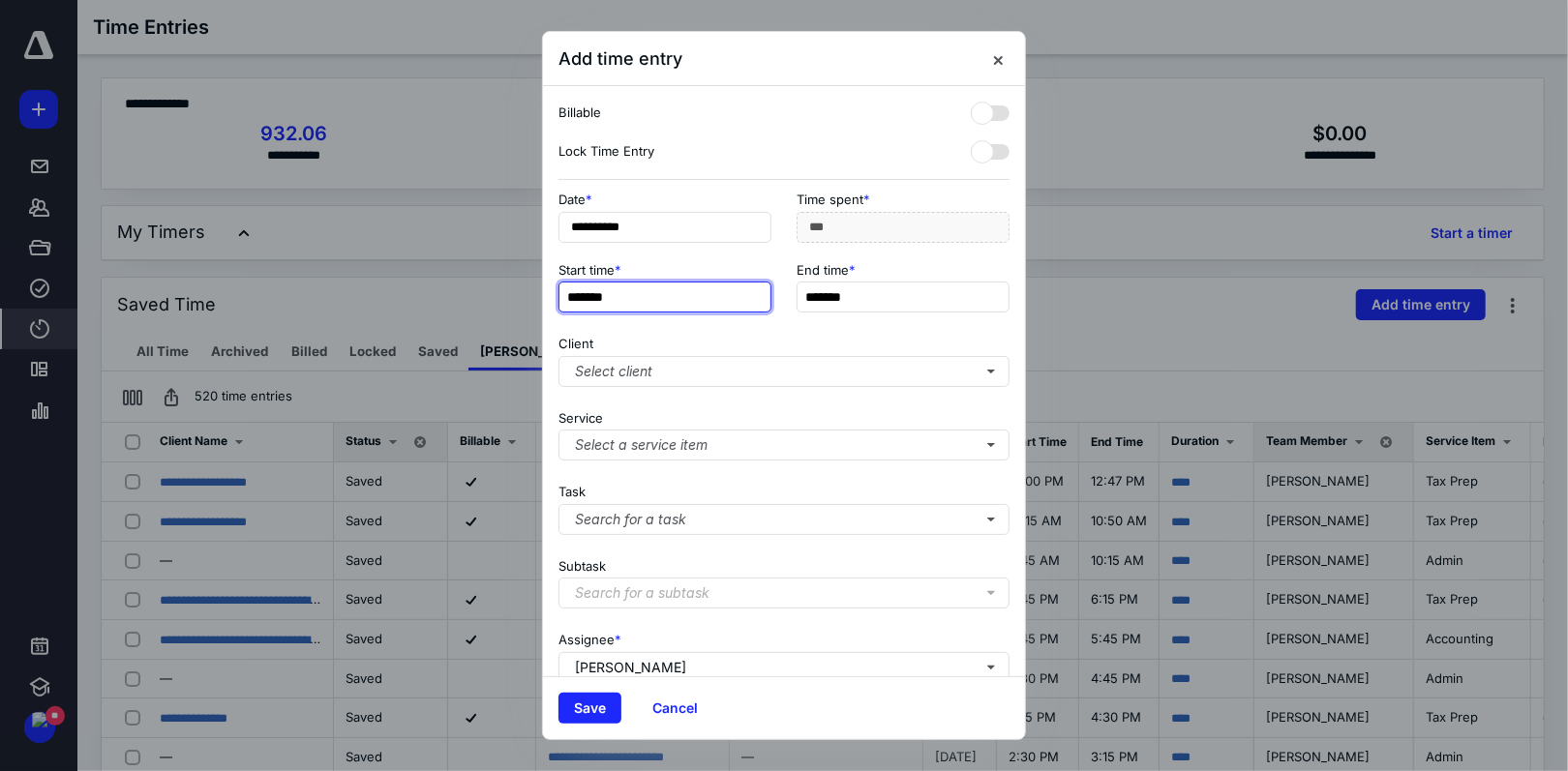 click on "*******" at bounding box center [665, 297] 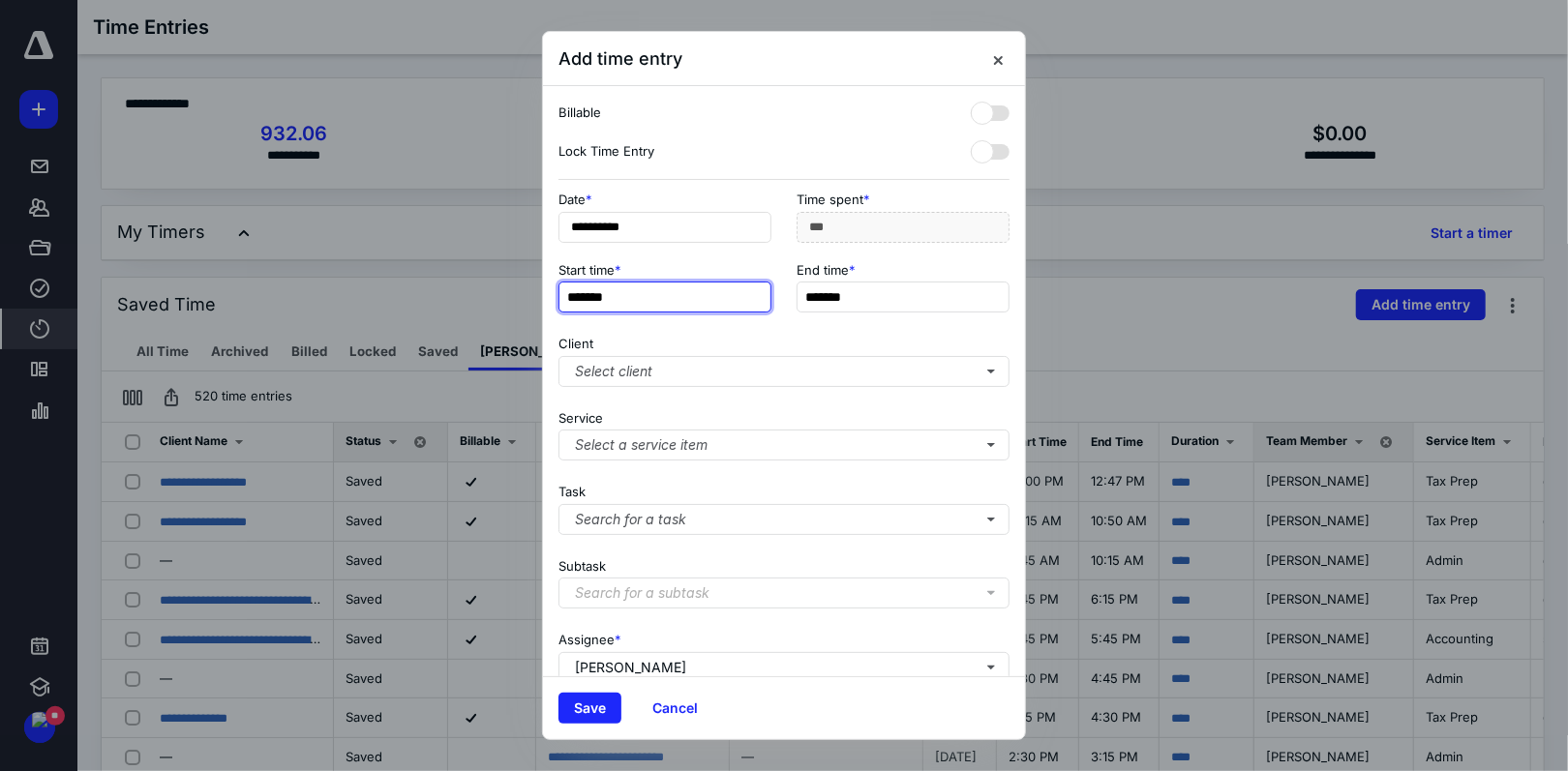 type on "*******" 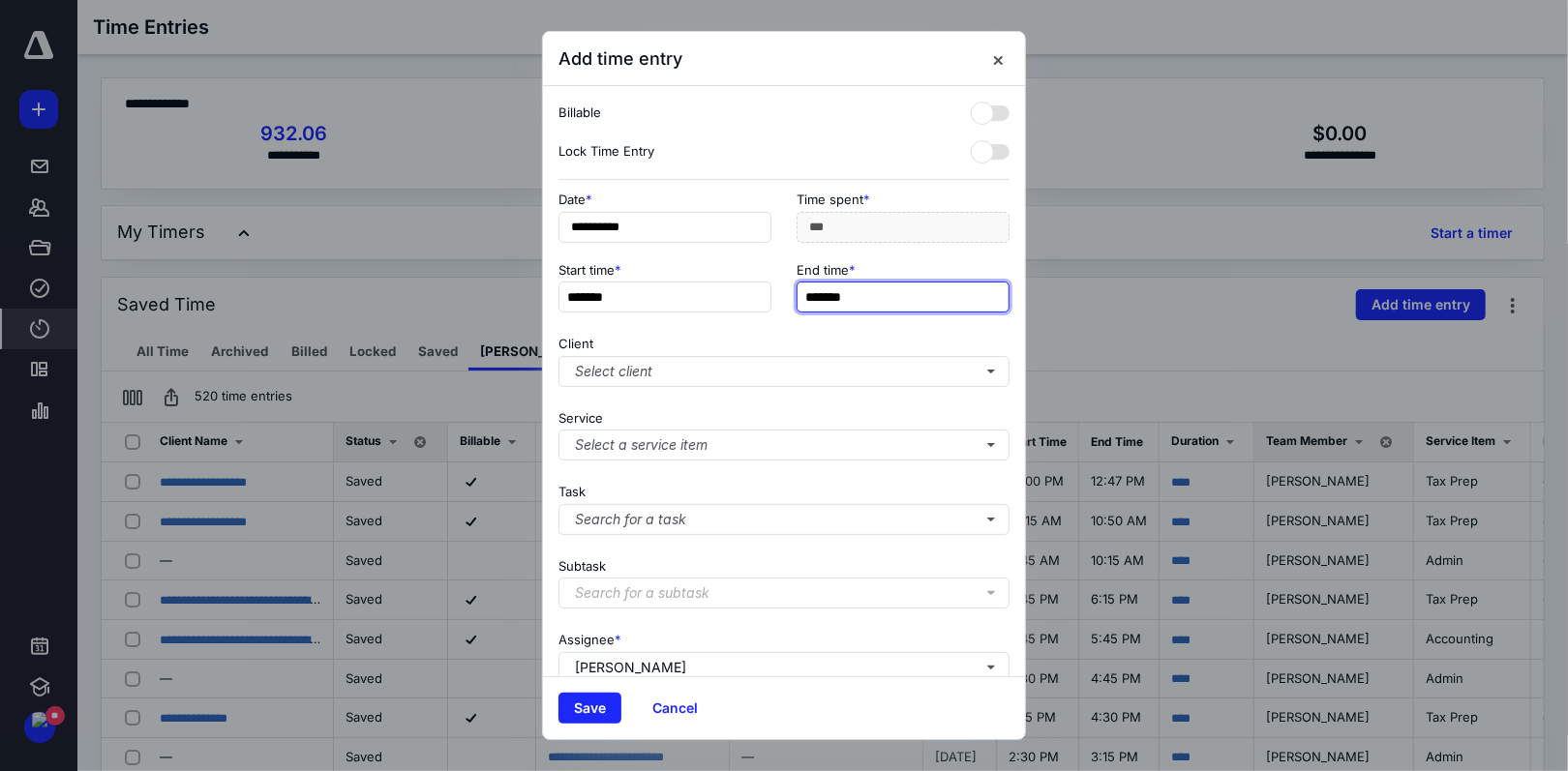 type on "**" 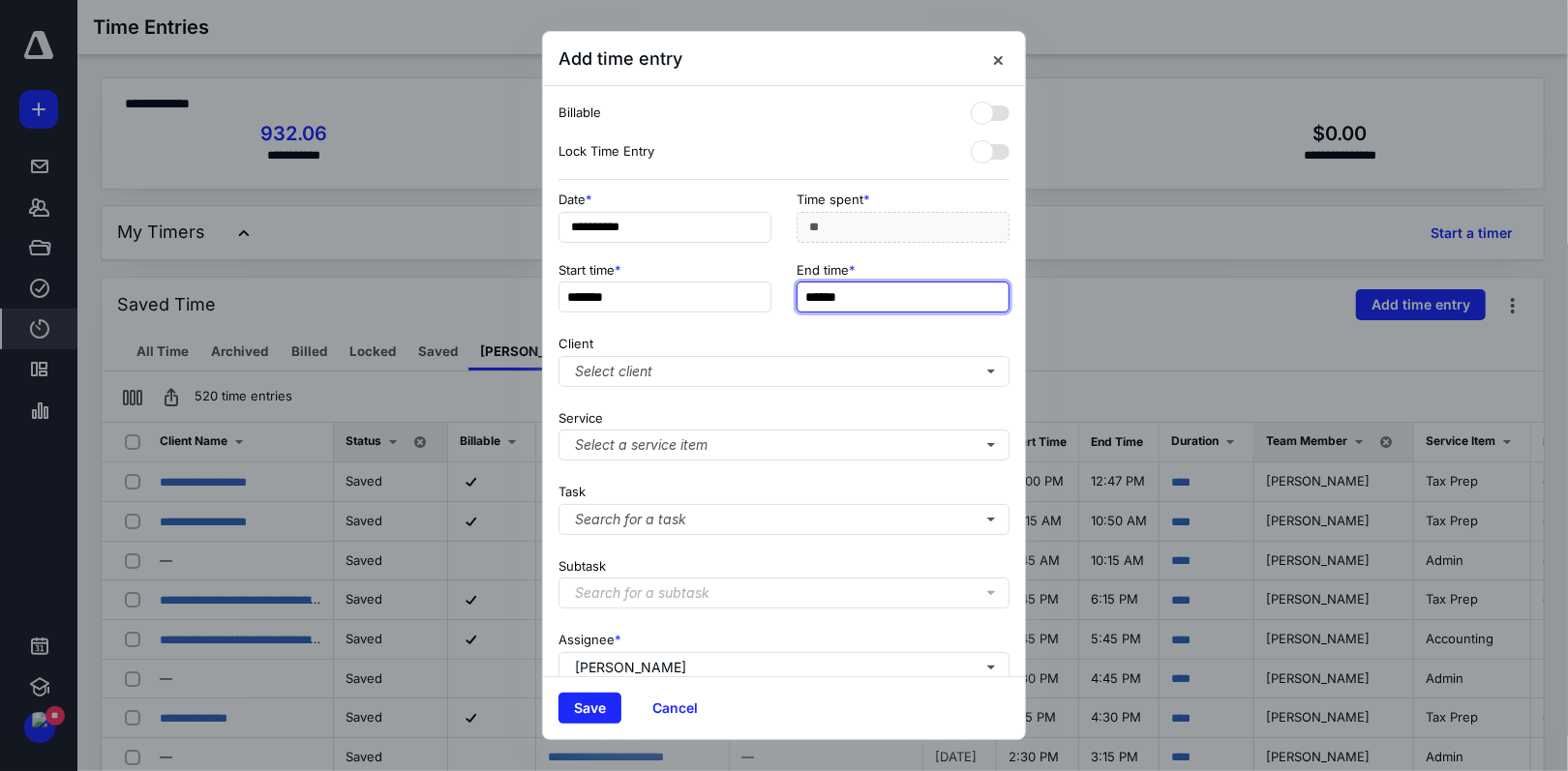 type on "******" 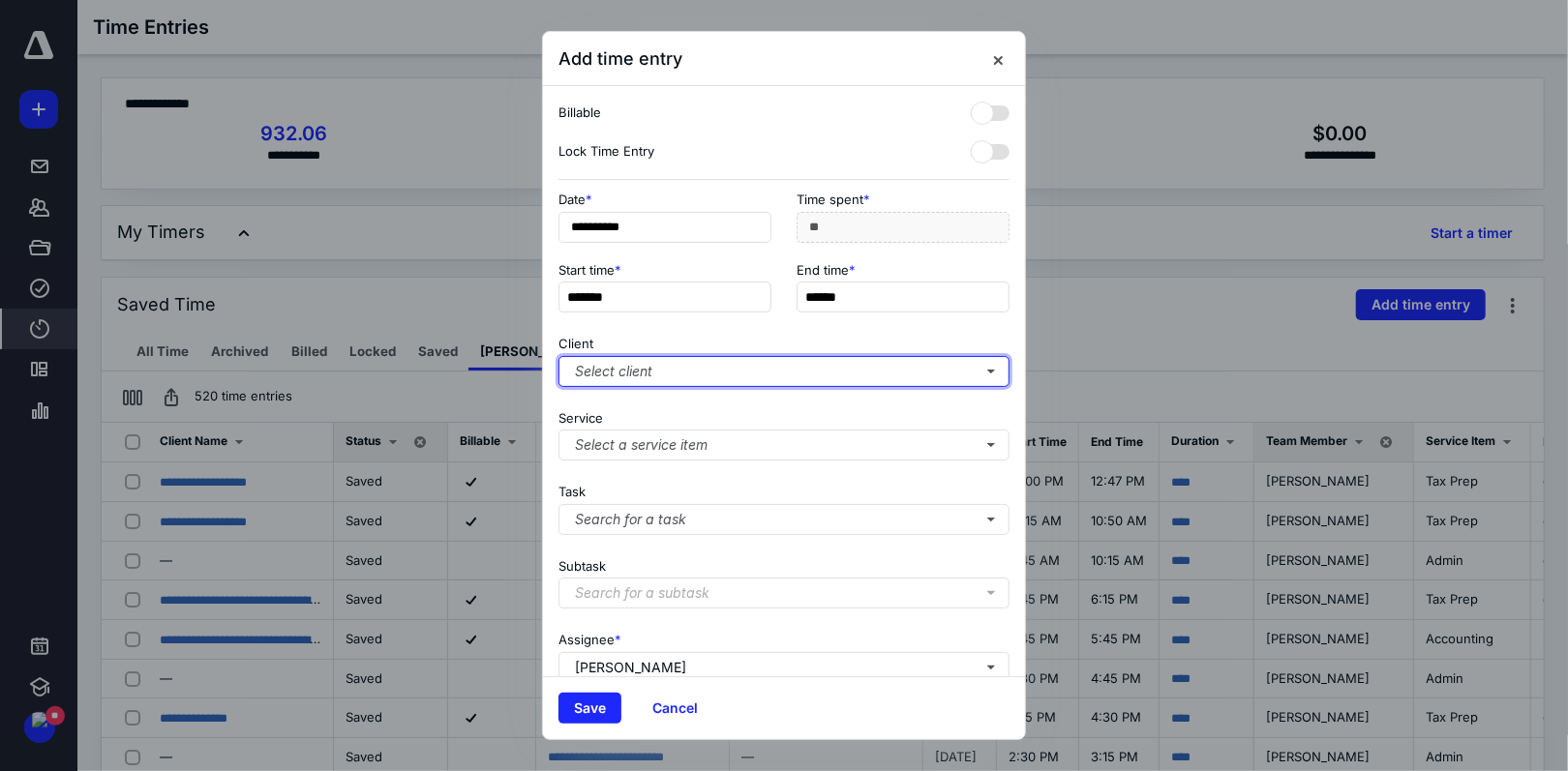 type on "*******" 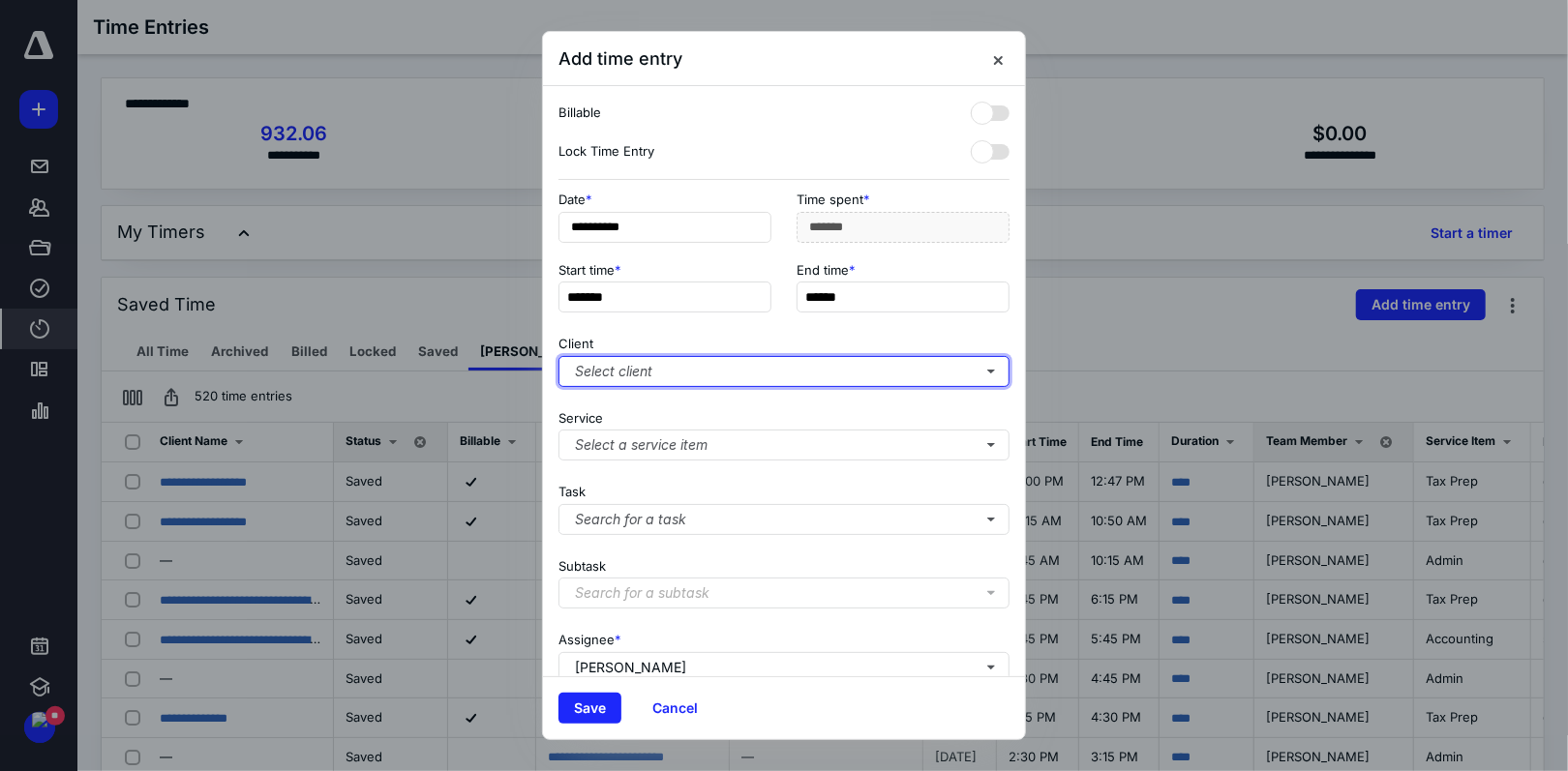 type 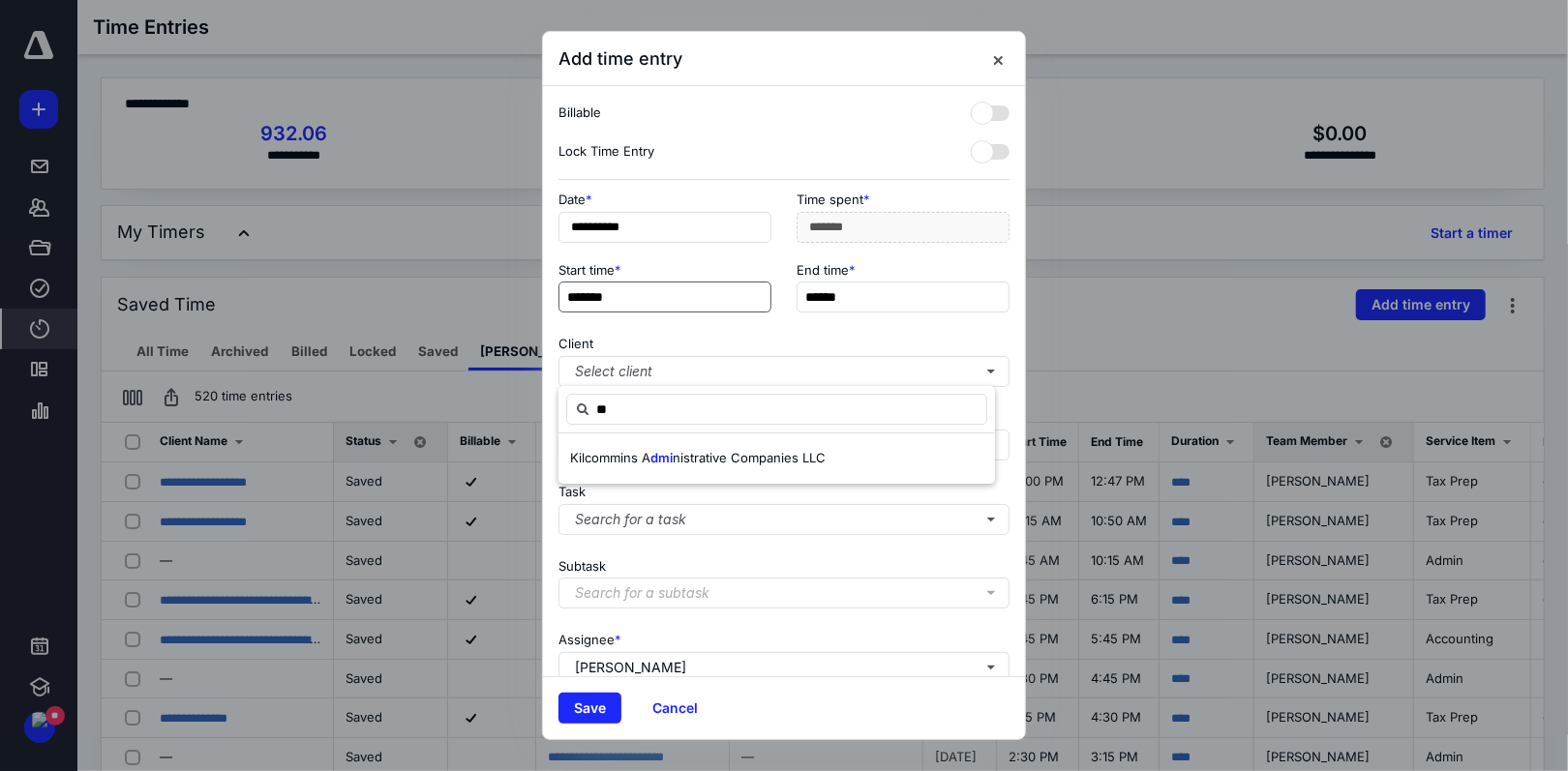 type on "*" 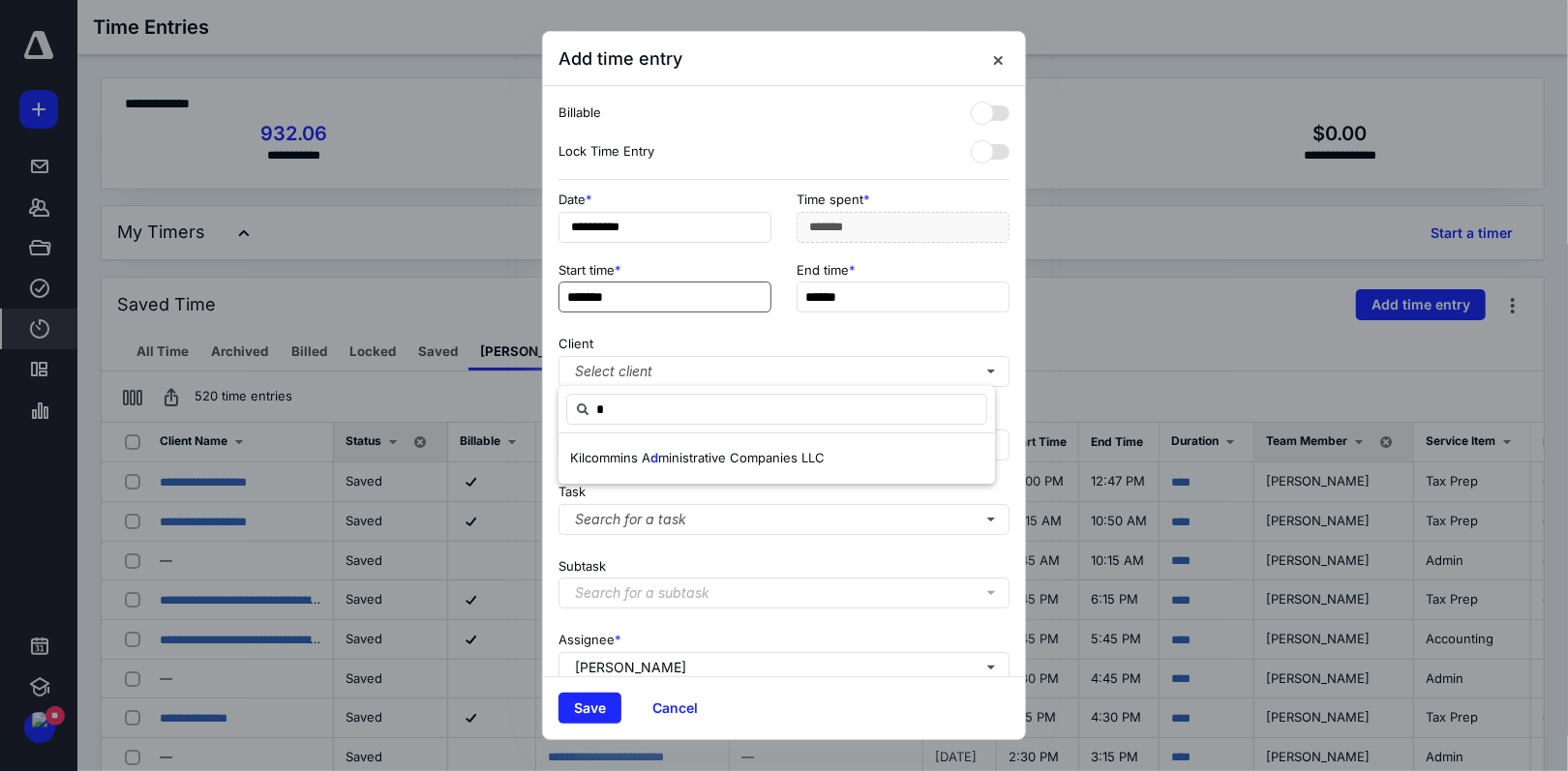 type 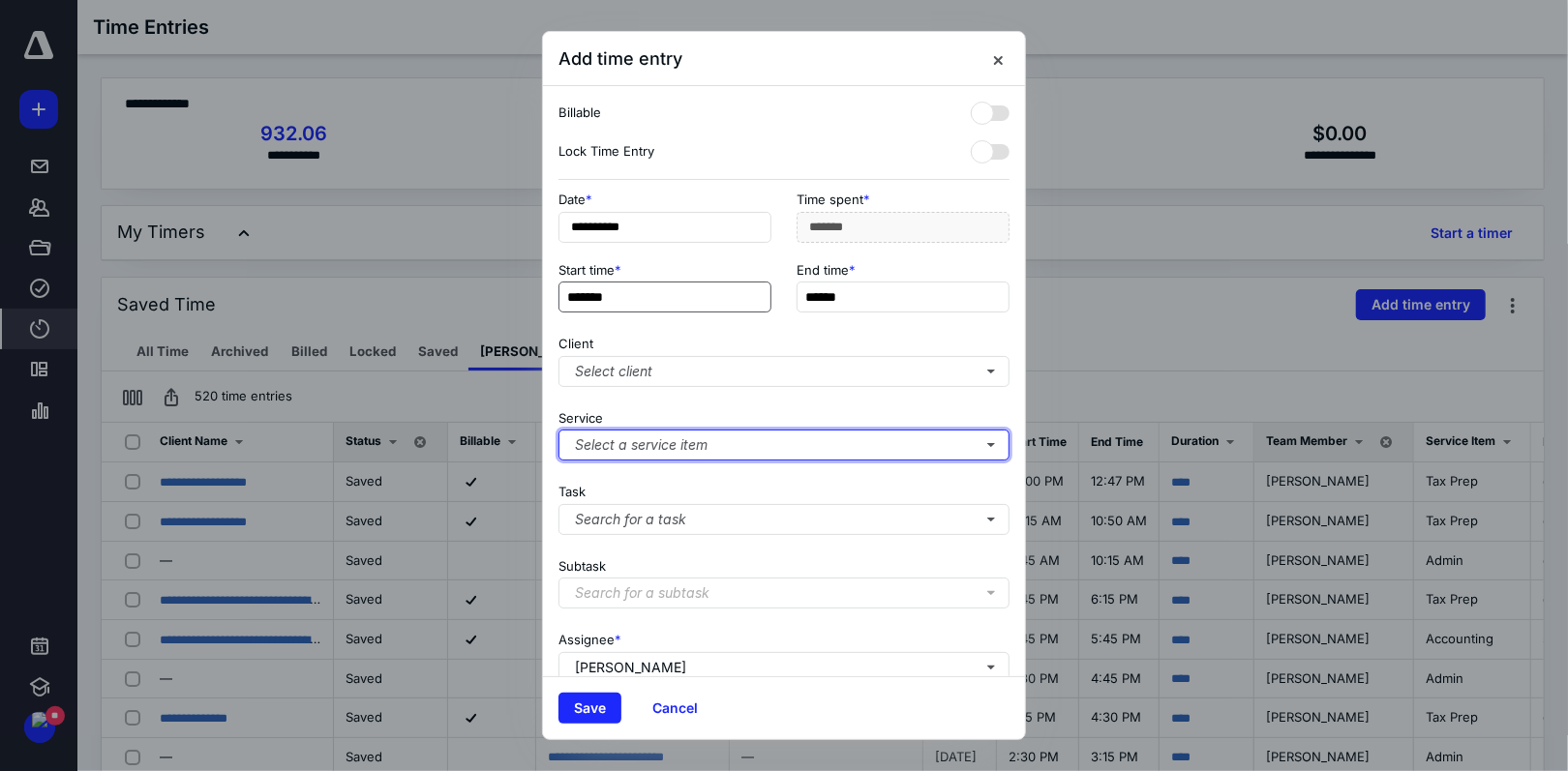 type 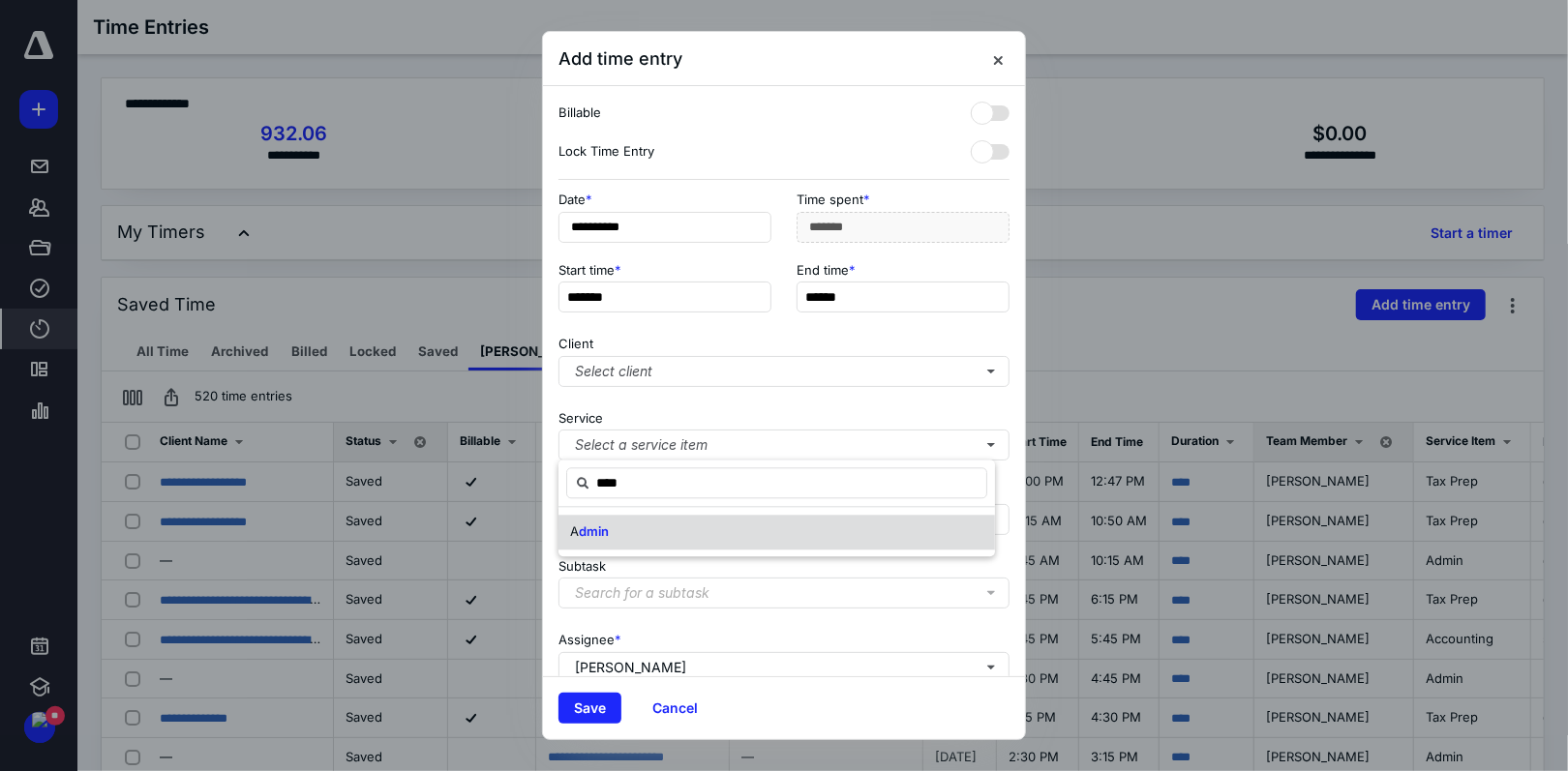 click on "A dmin" at bounding box center (776, 532) 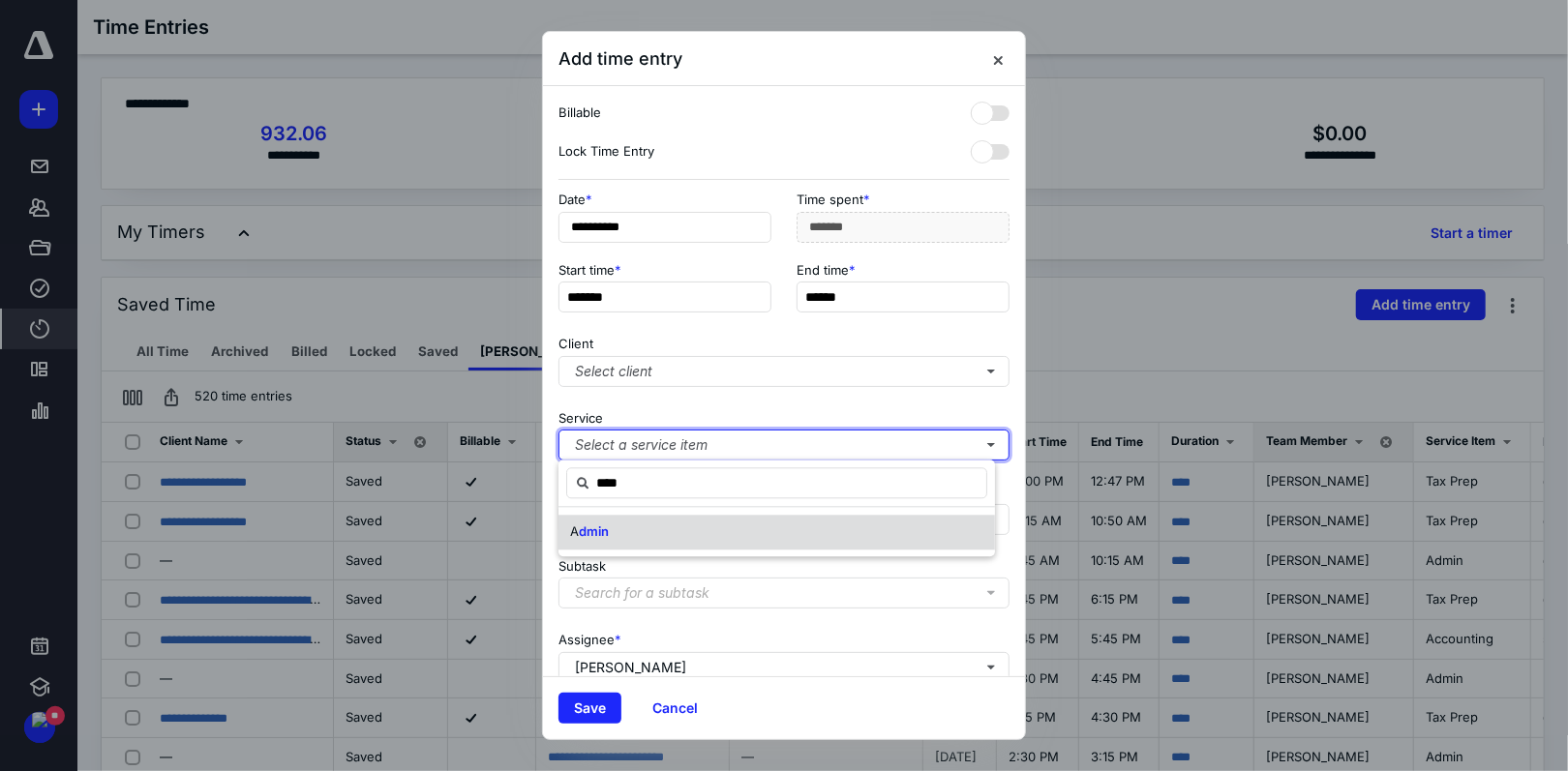 type 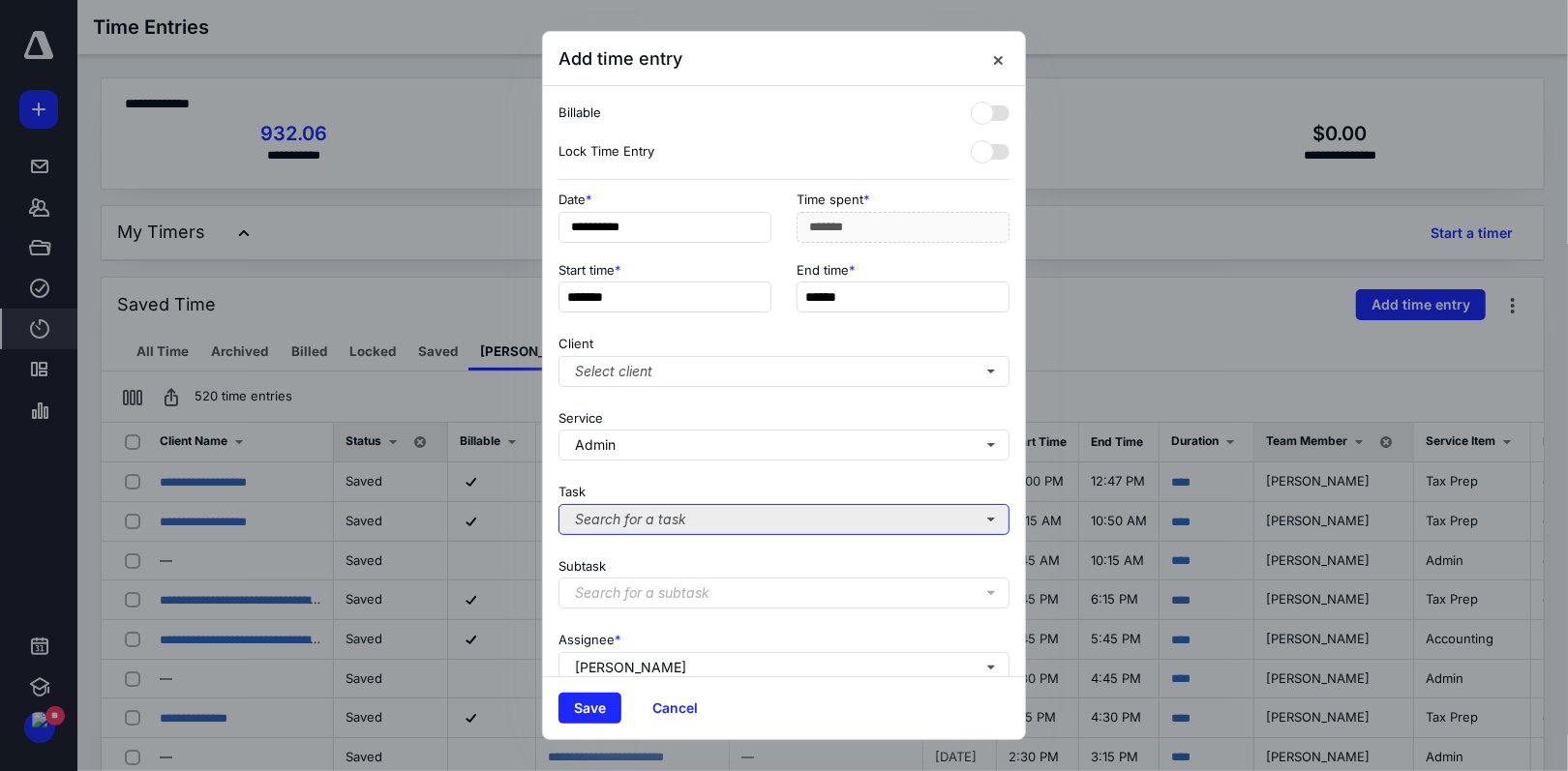 click on "Search for a task" at bounding box center [784, 519] 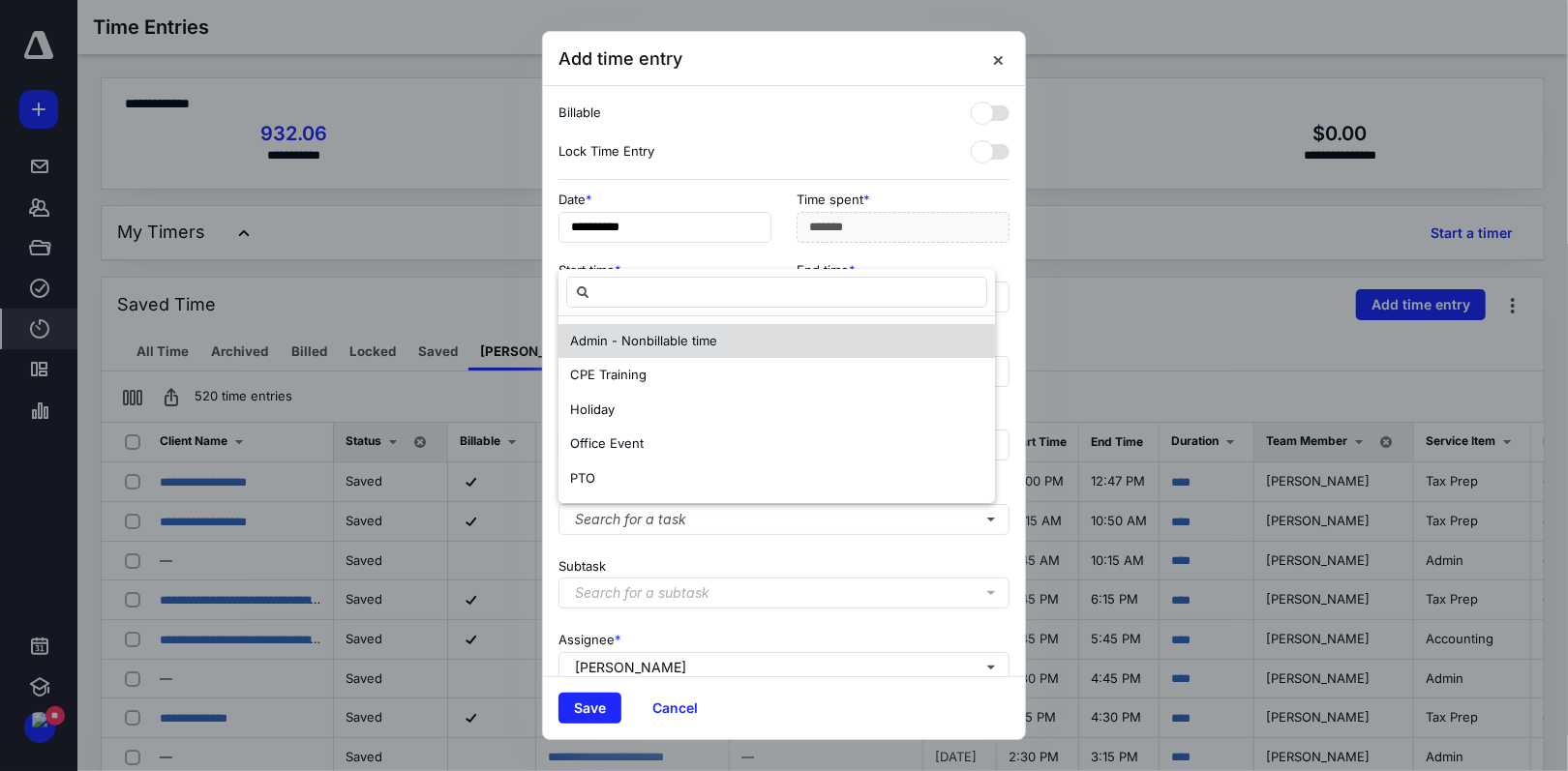 click on "Admin - Nonbillable time" at bounding box center (644, 341) 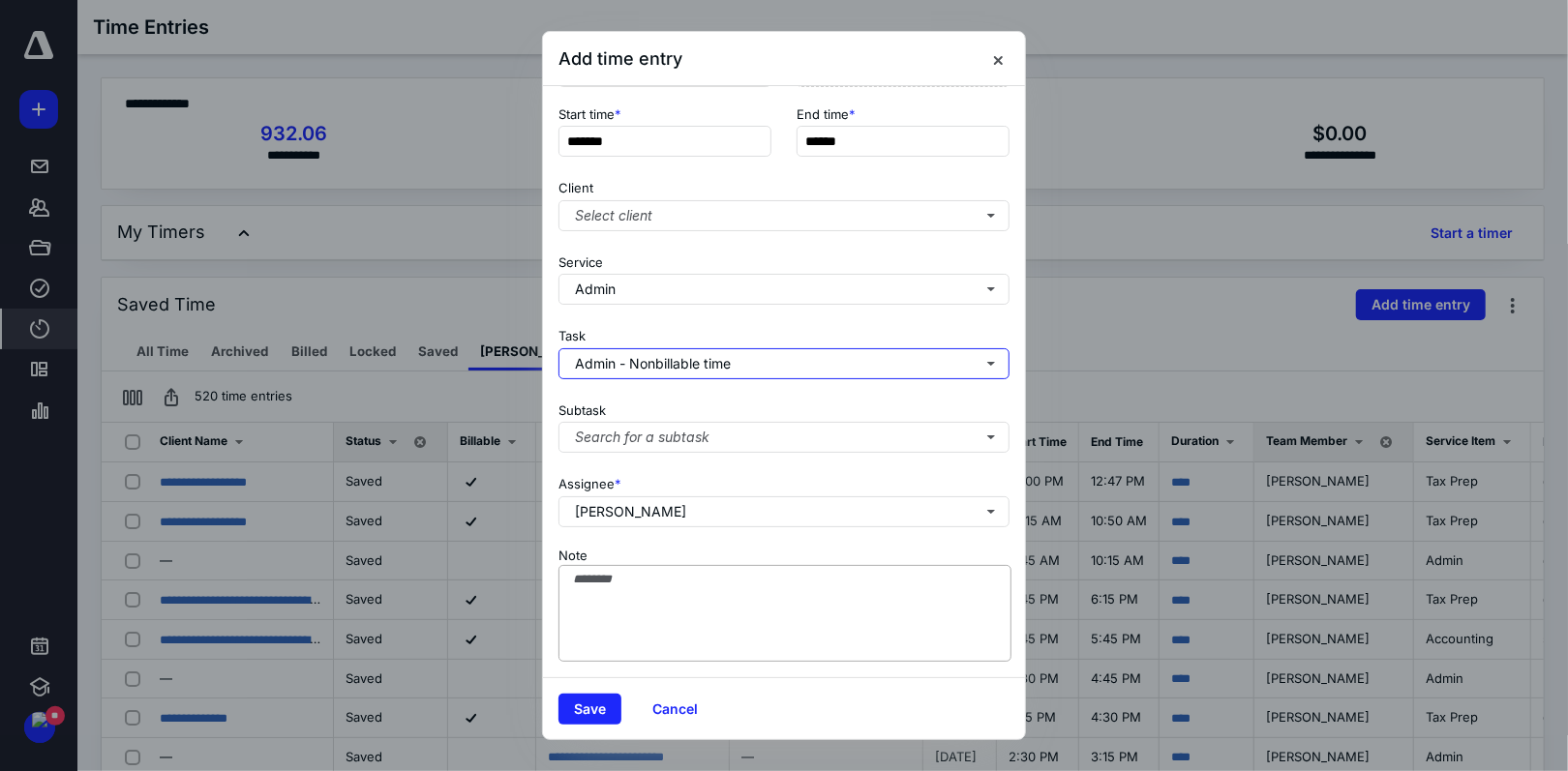 scroll, scrollTop: 170, scrollLeft: 0, axis: vertical 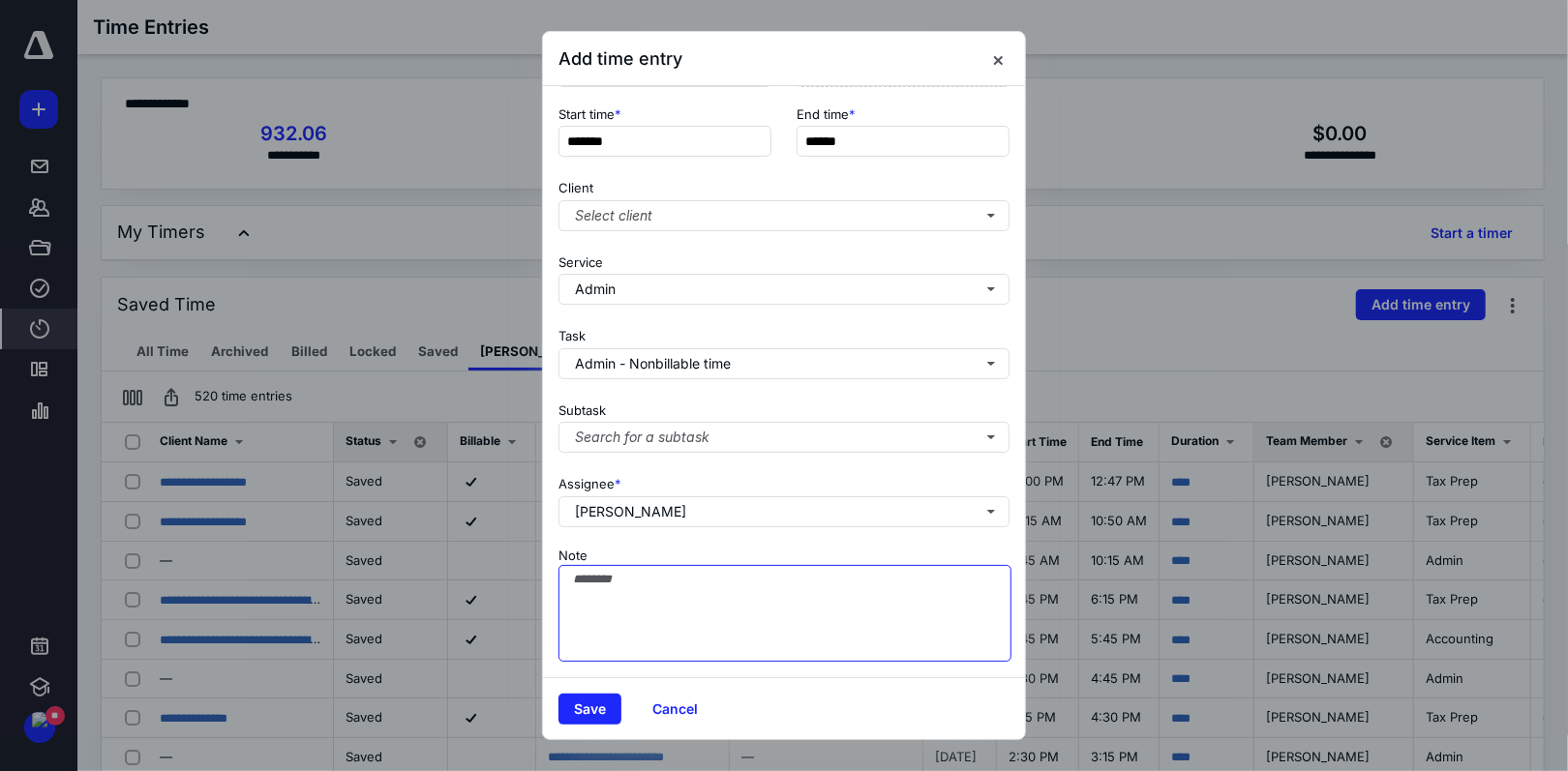 click on "Note" at bounding box center (785, 613) 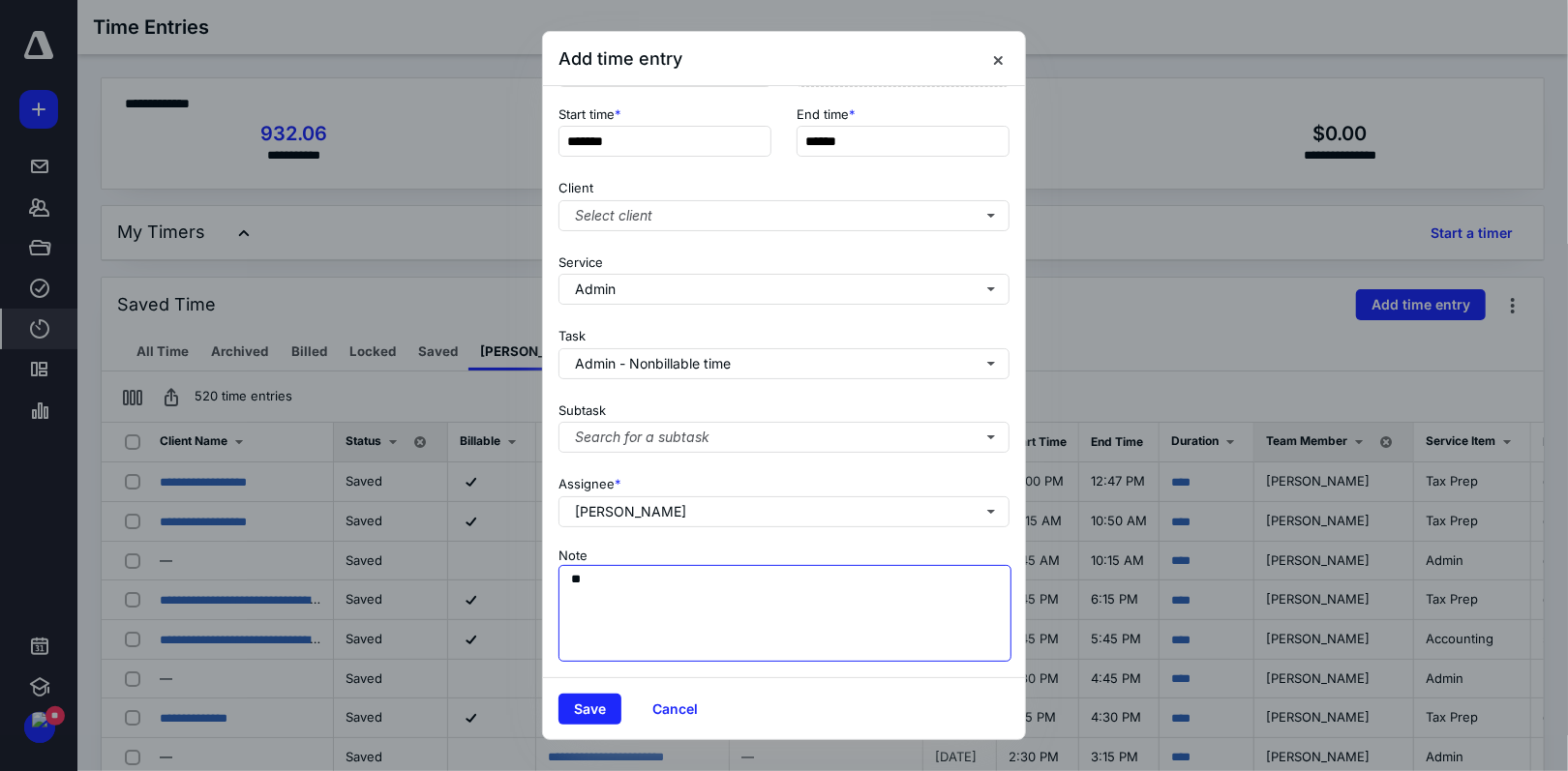 type on "*" 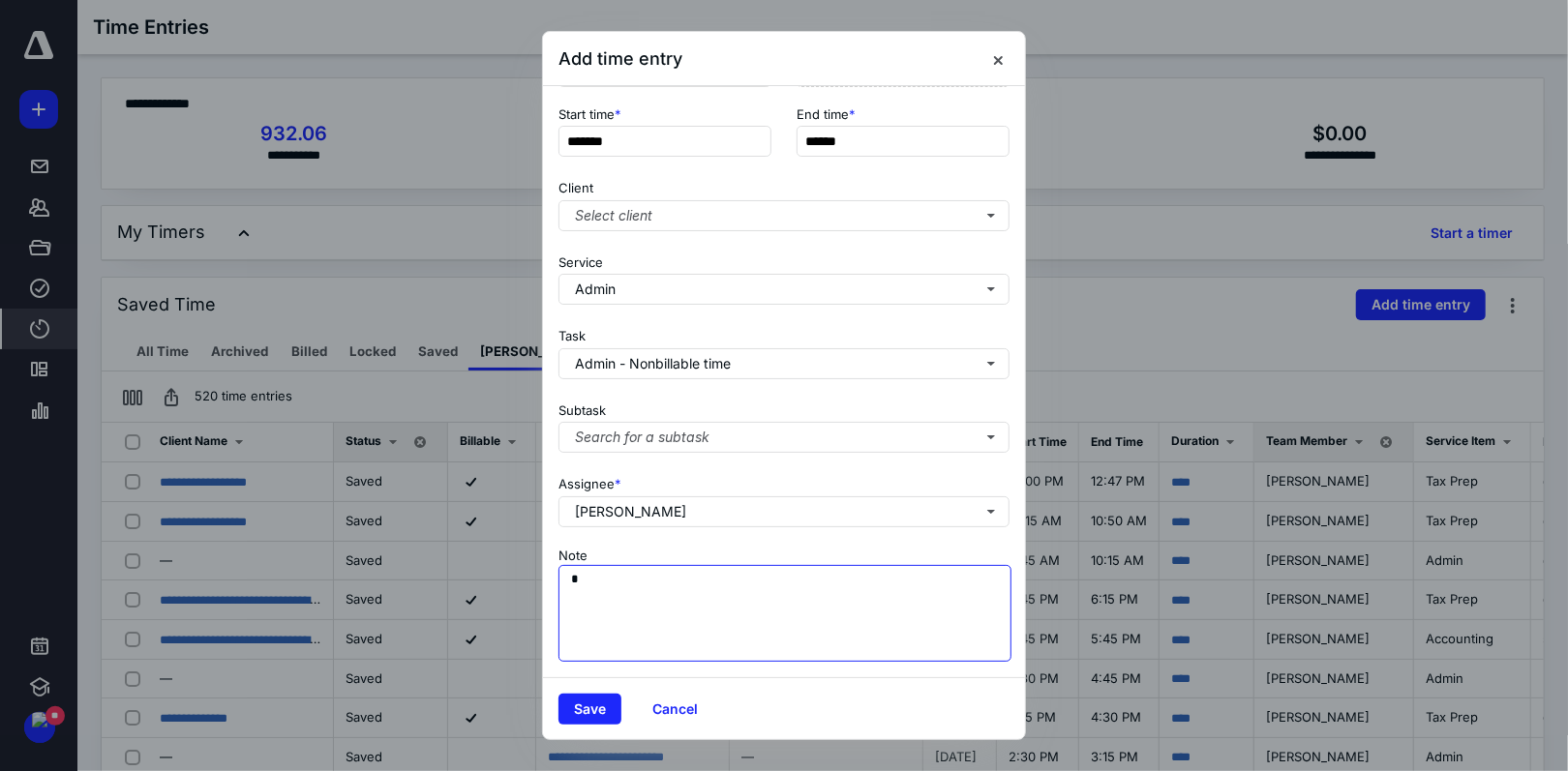 type 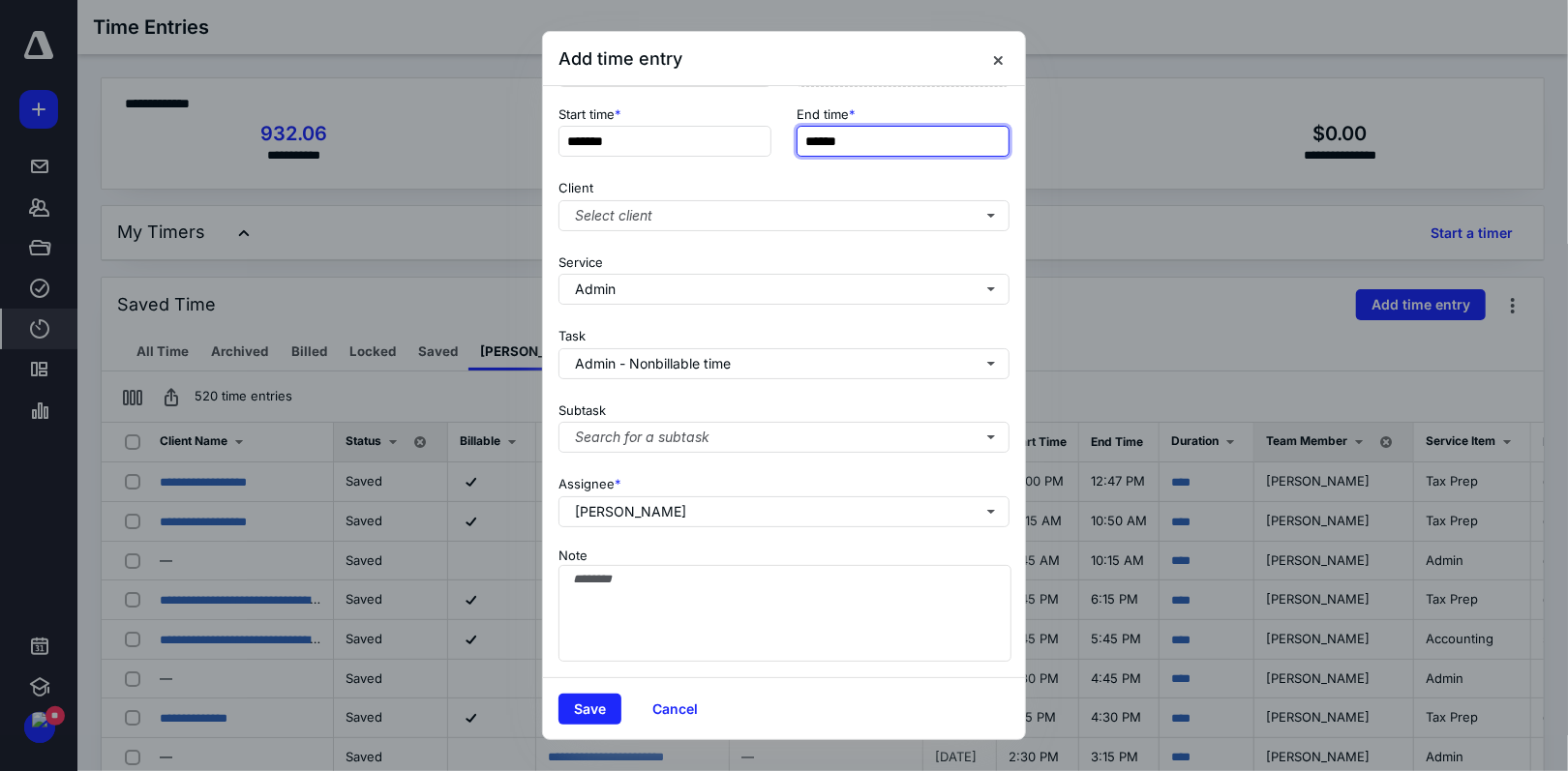 click on "******" at bounding box center (903, 141) 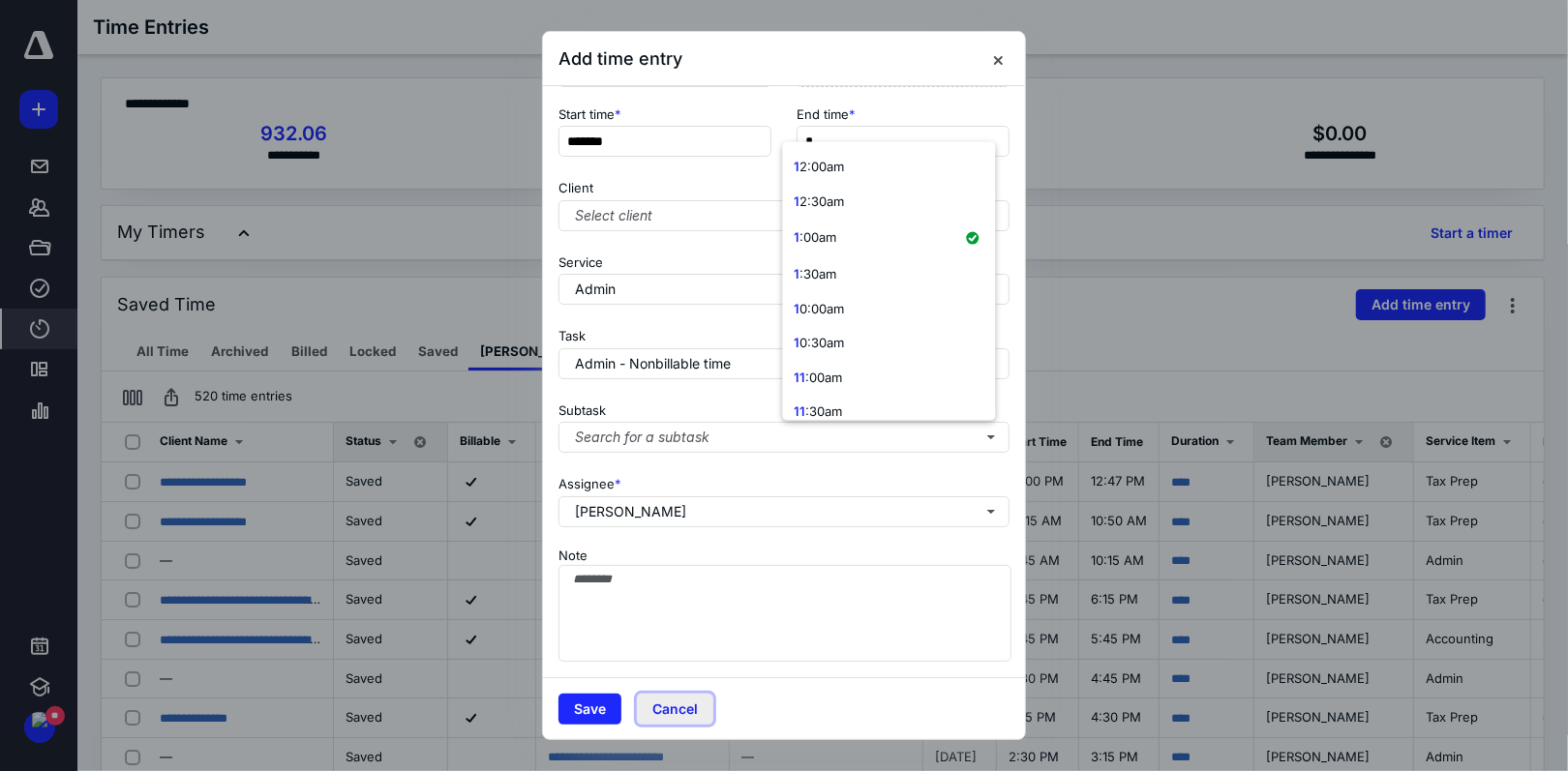 type on "******" 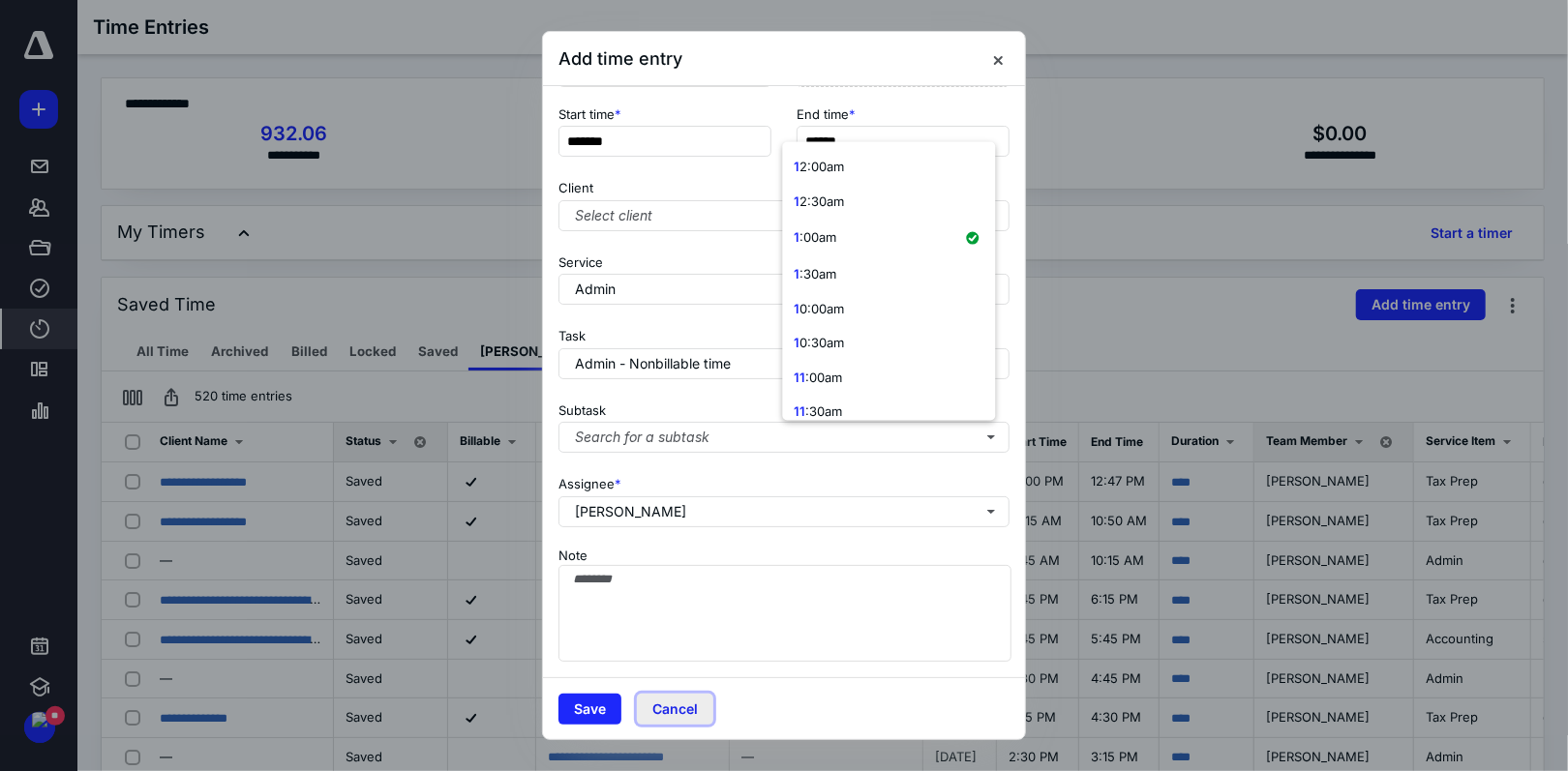 click on "Cancel" at bounding box center [675, 709] 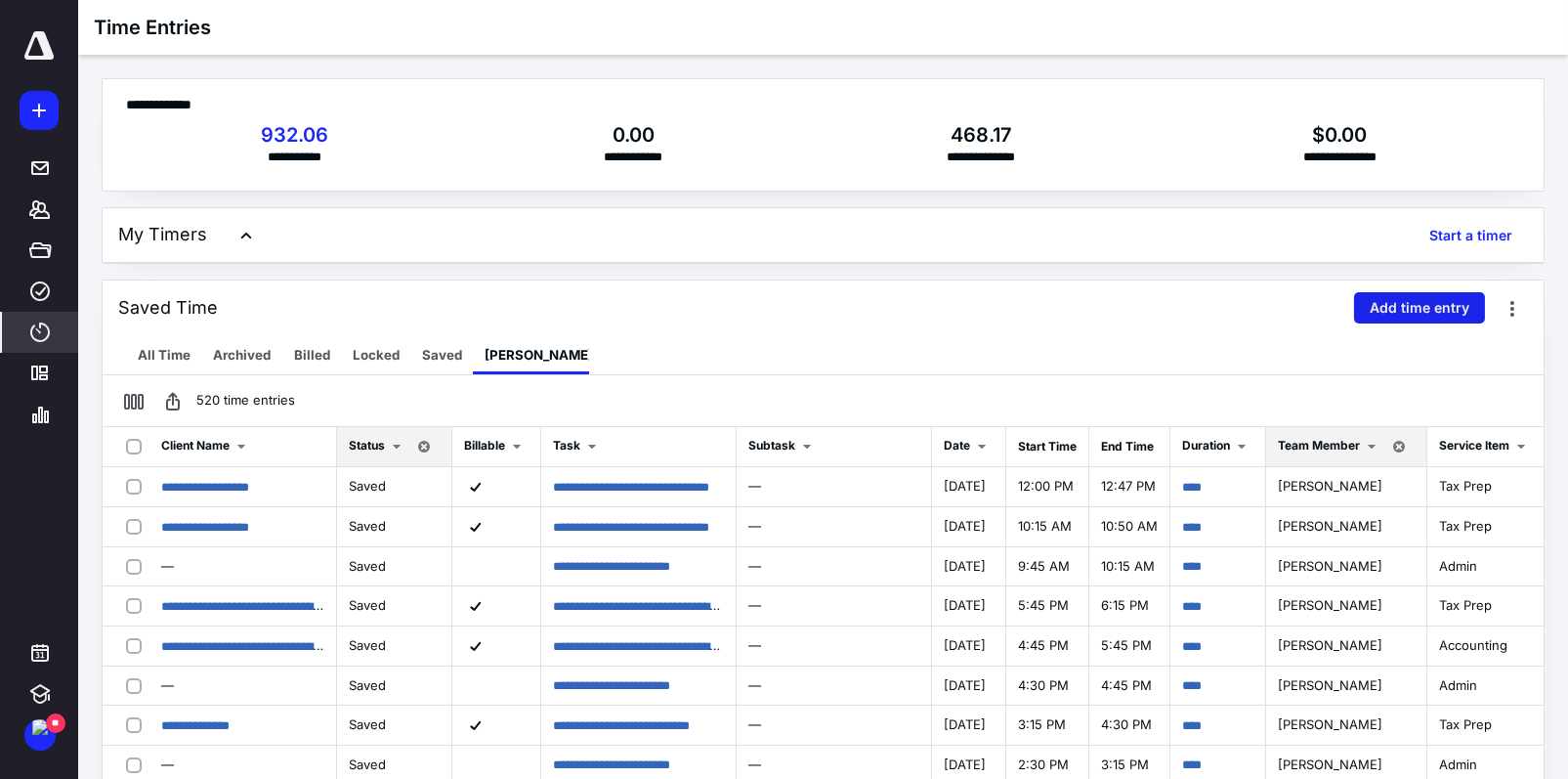 click on "Add time entry" at bounding box center (1420, 308) 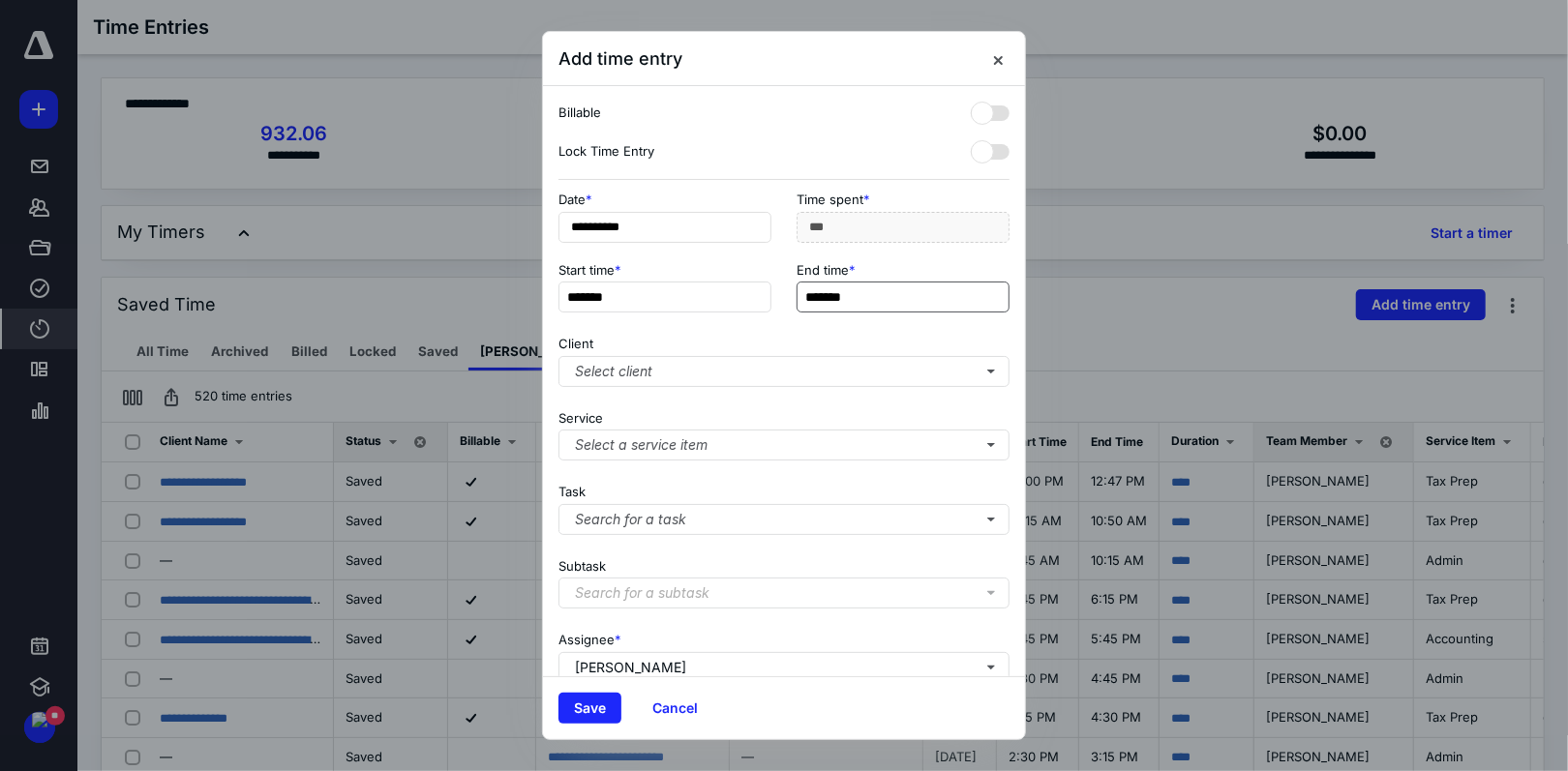click on "*******" at bounding box center (903, 297) 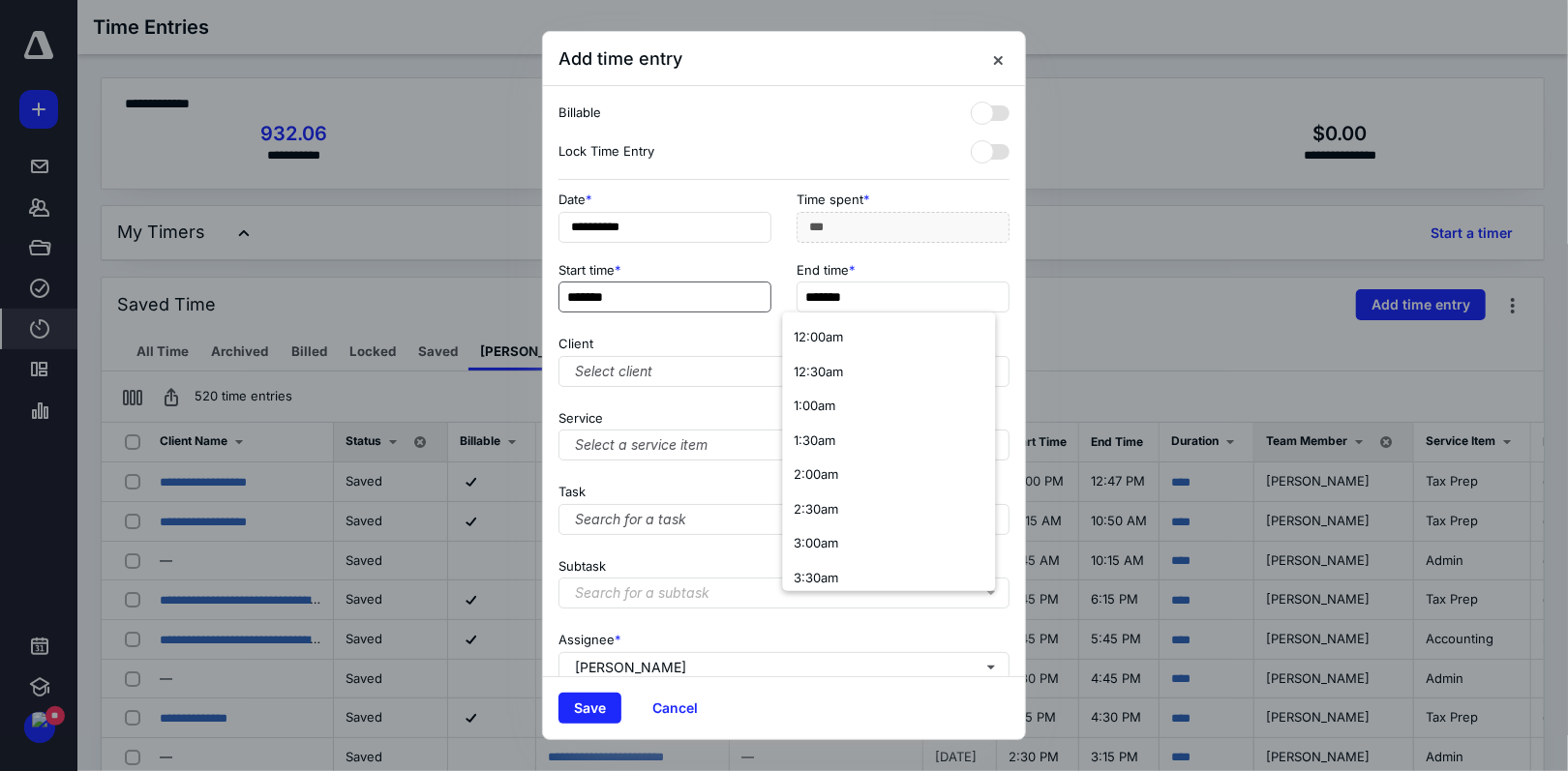 drag, startPoint x: 870, startPoint y: 294, endPoint x: 689, endPoint y: 288, distance: 181.09942 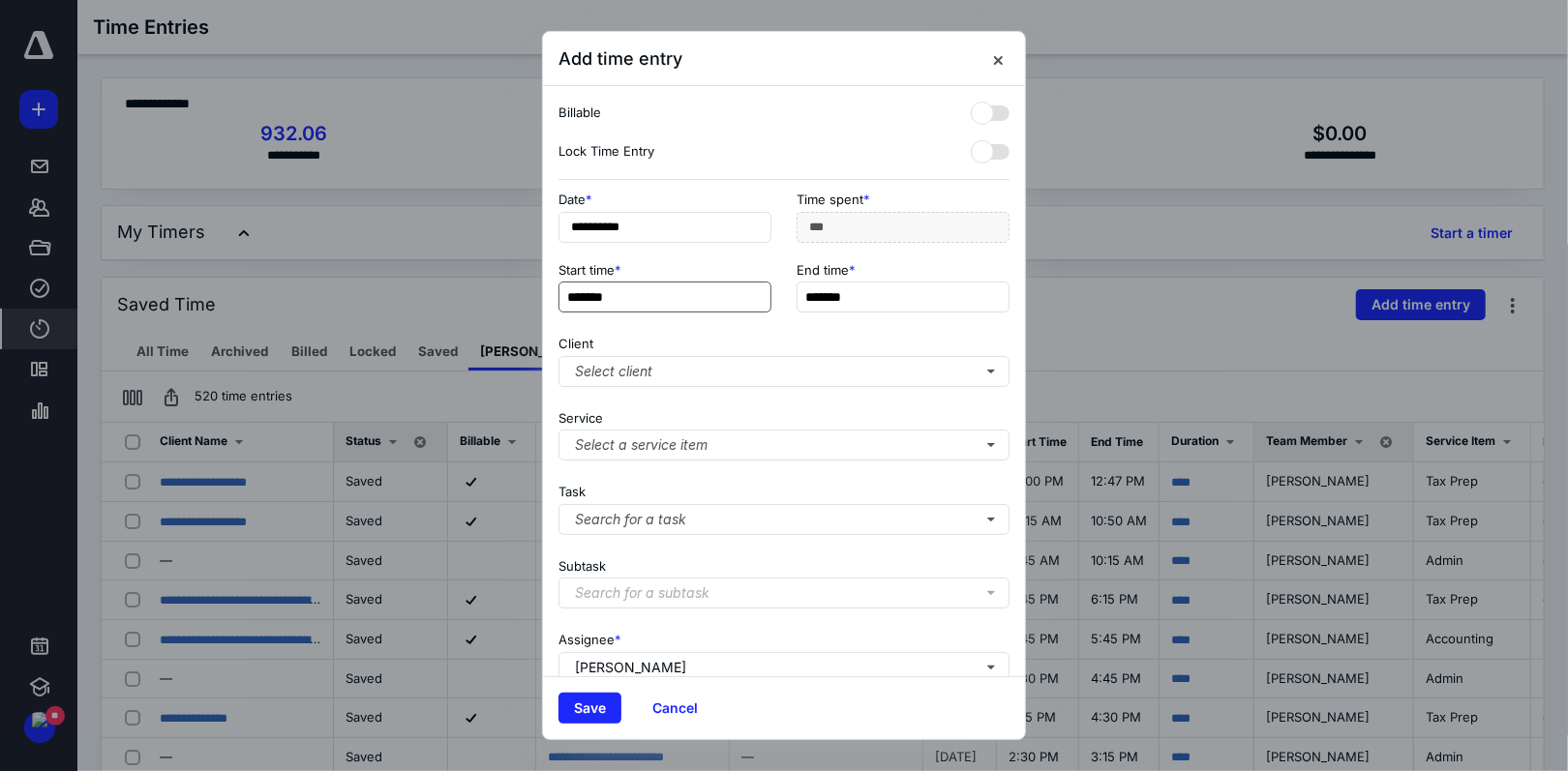 type on "*******" 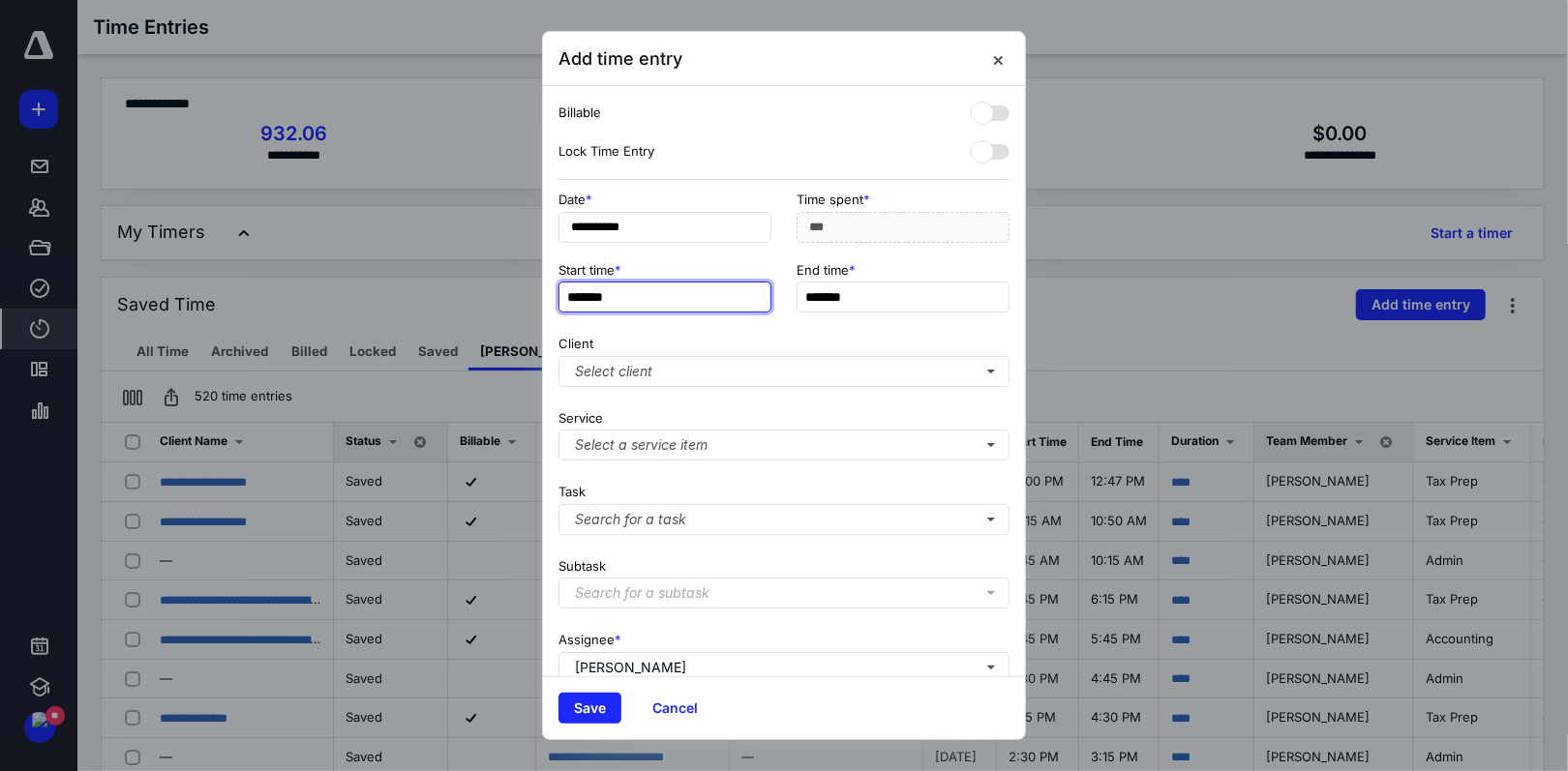 type on "*******" 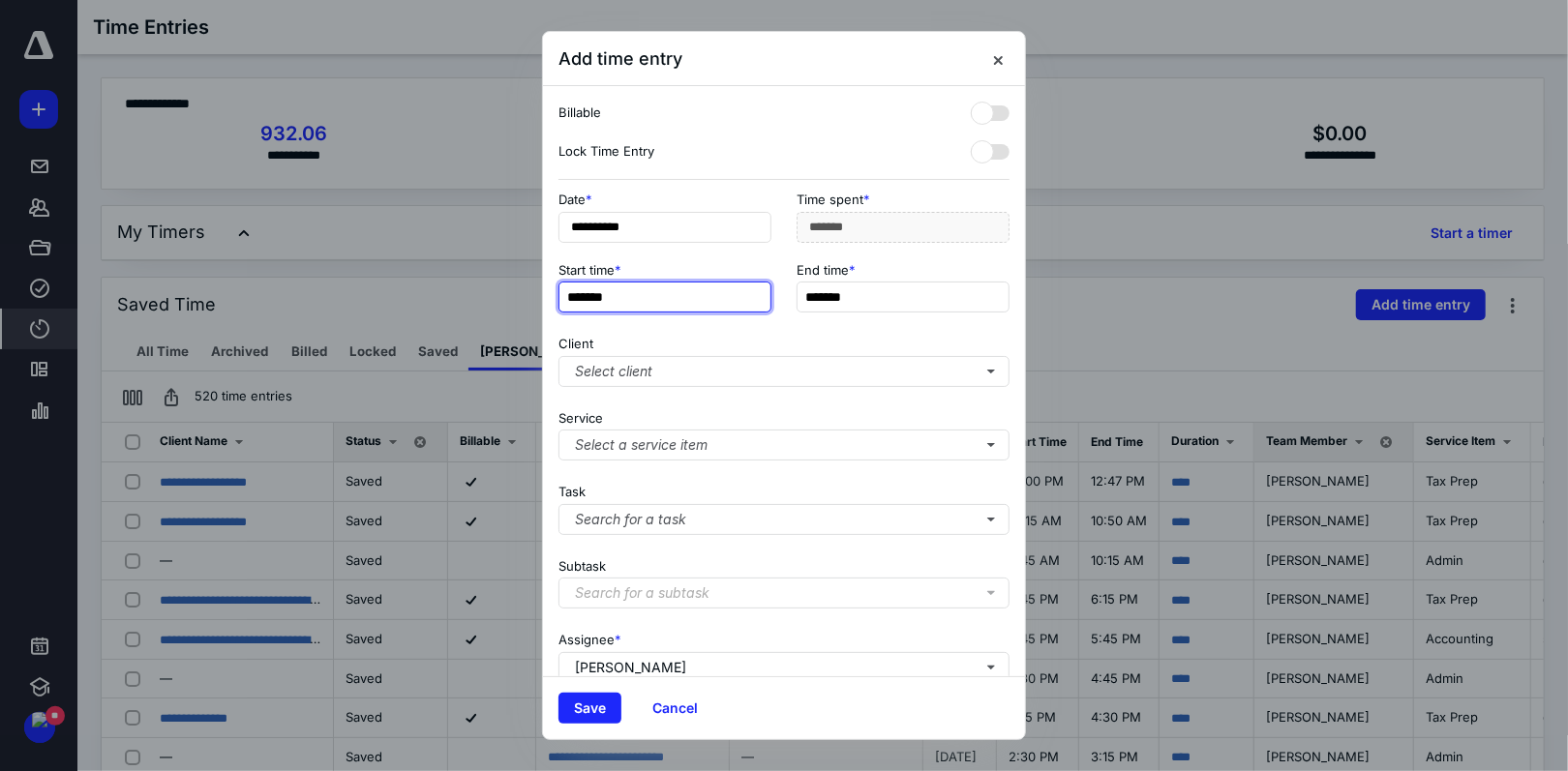 click on "*******" at bounding box center (665, 297) 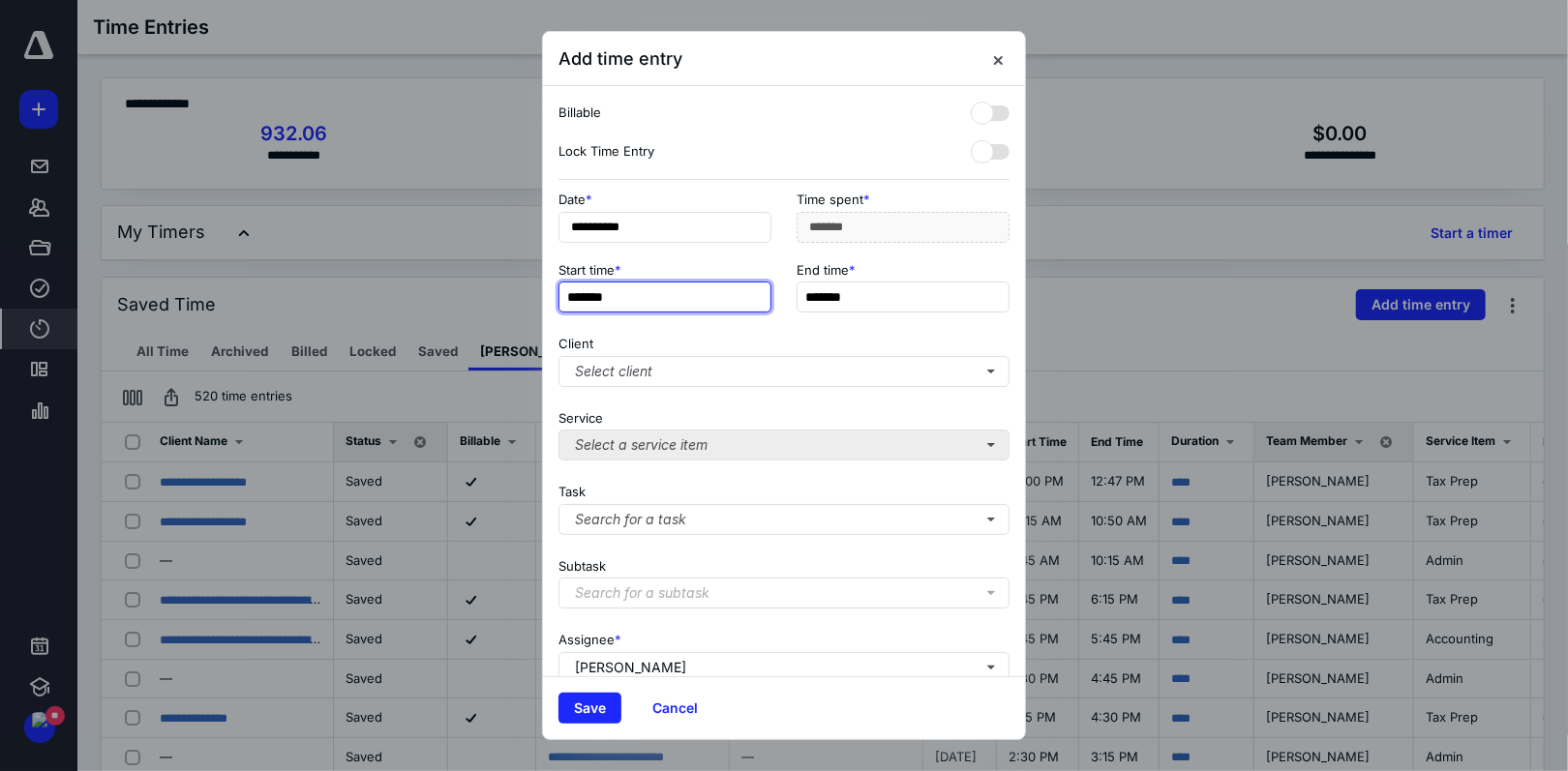 type on "*******" 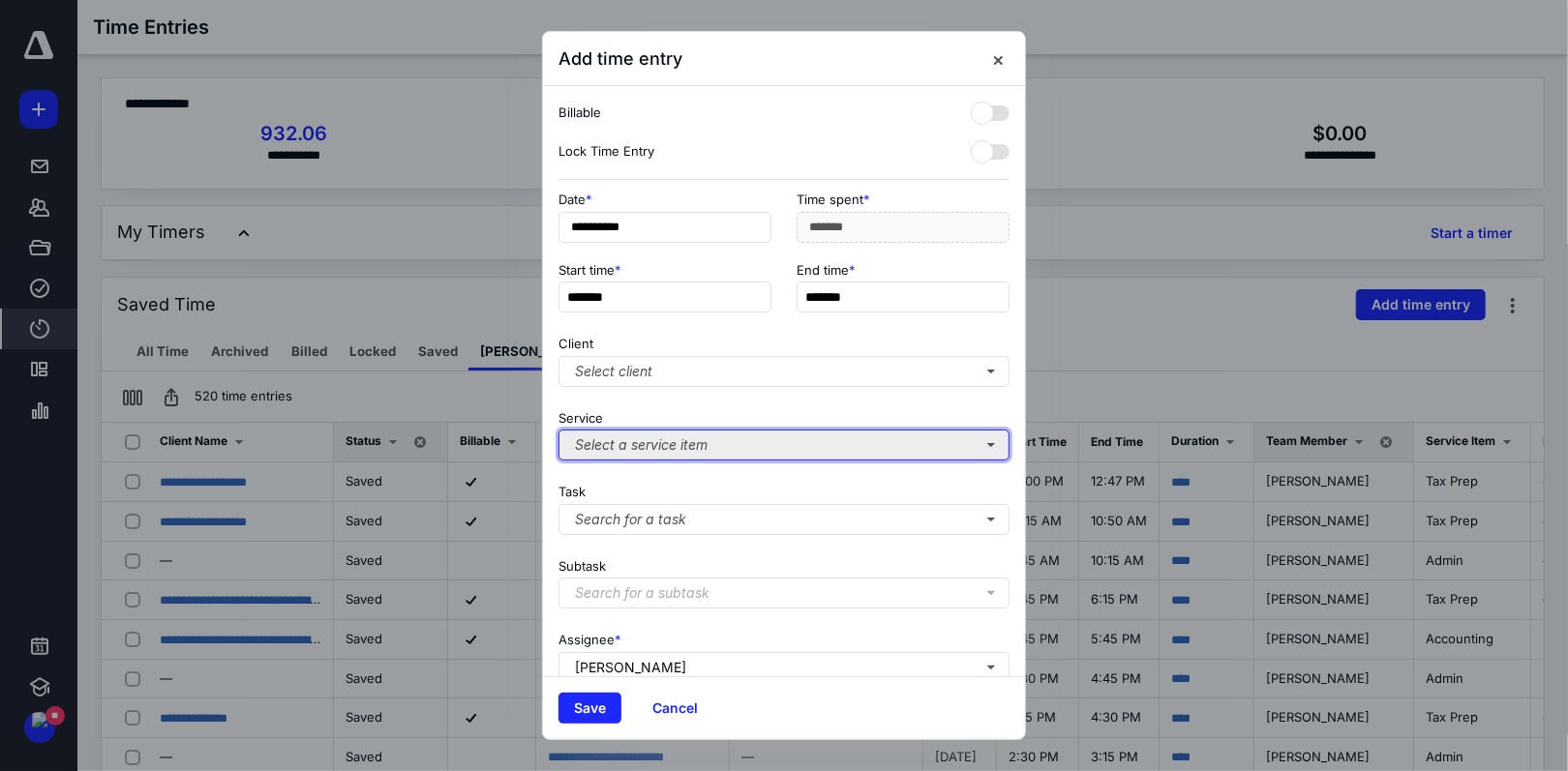 type on "***" 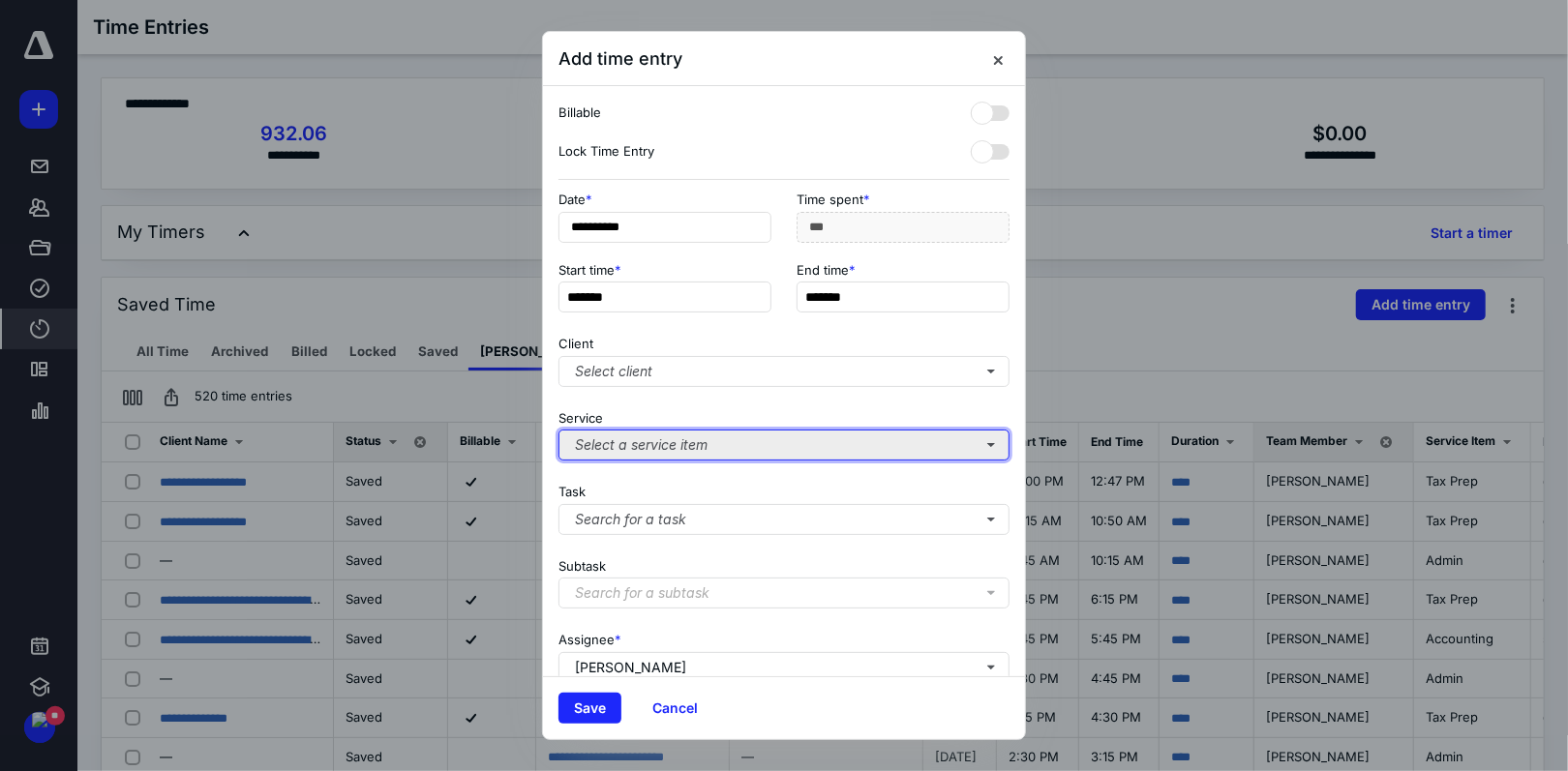 click on "Select a service item" at bounding box center (784, 445) 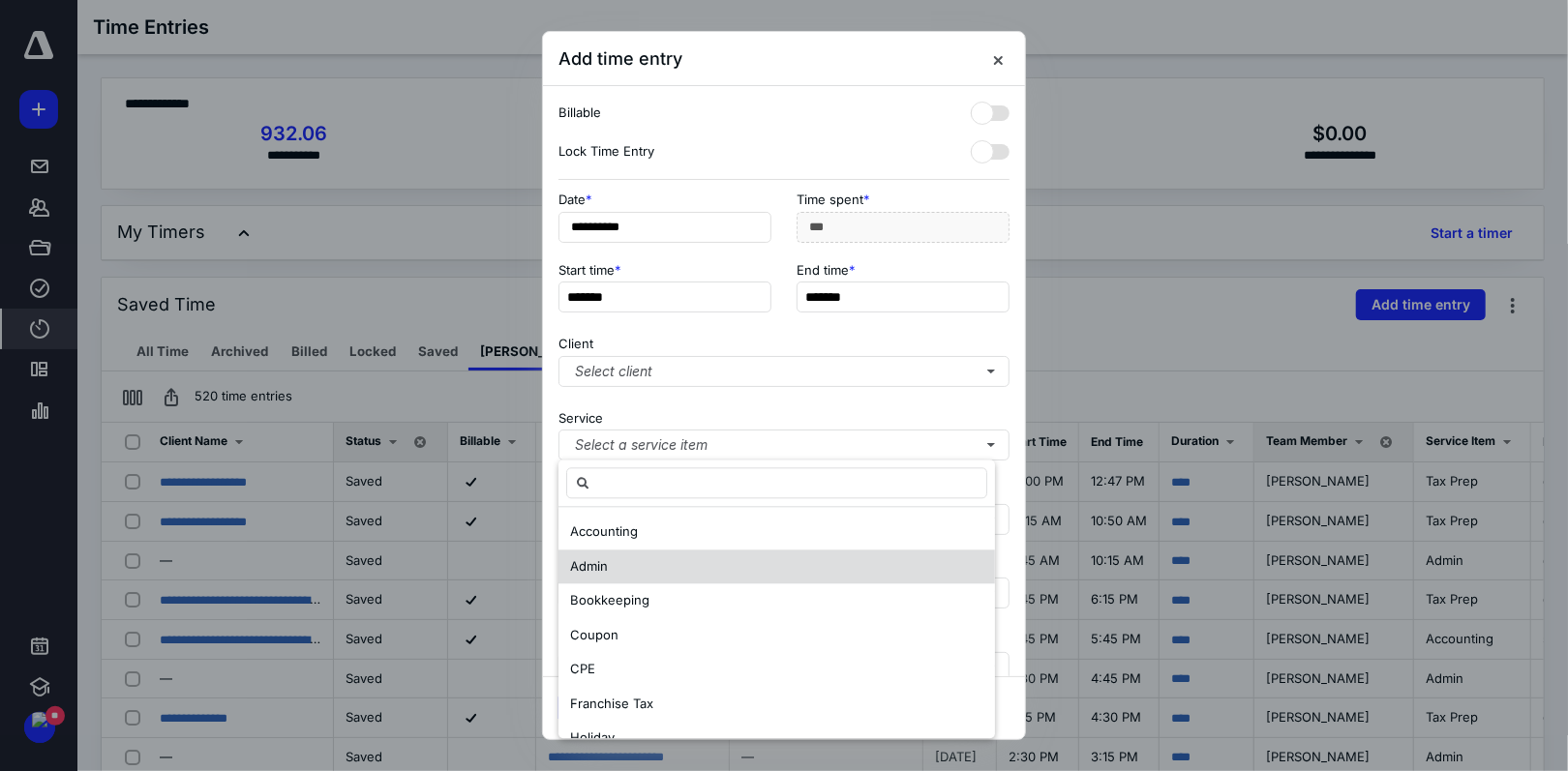 click on "Admin" at bounding box center (776, 567) 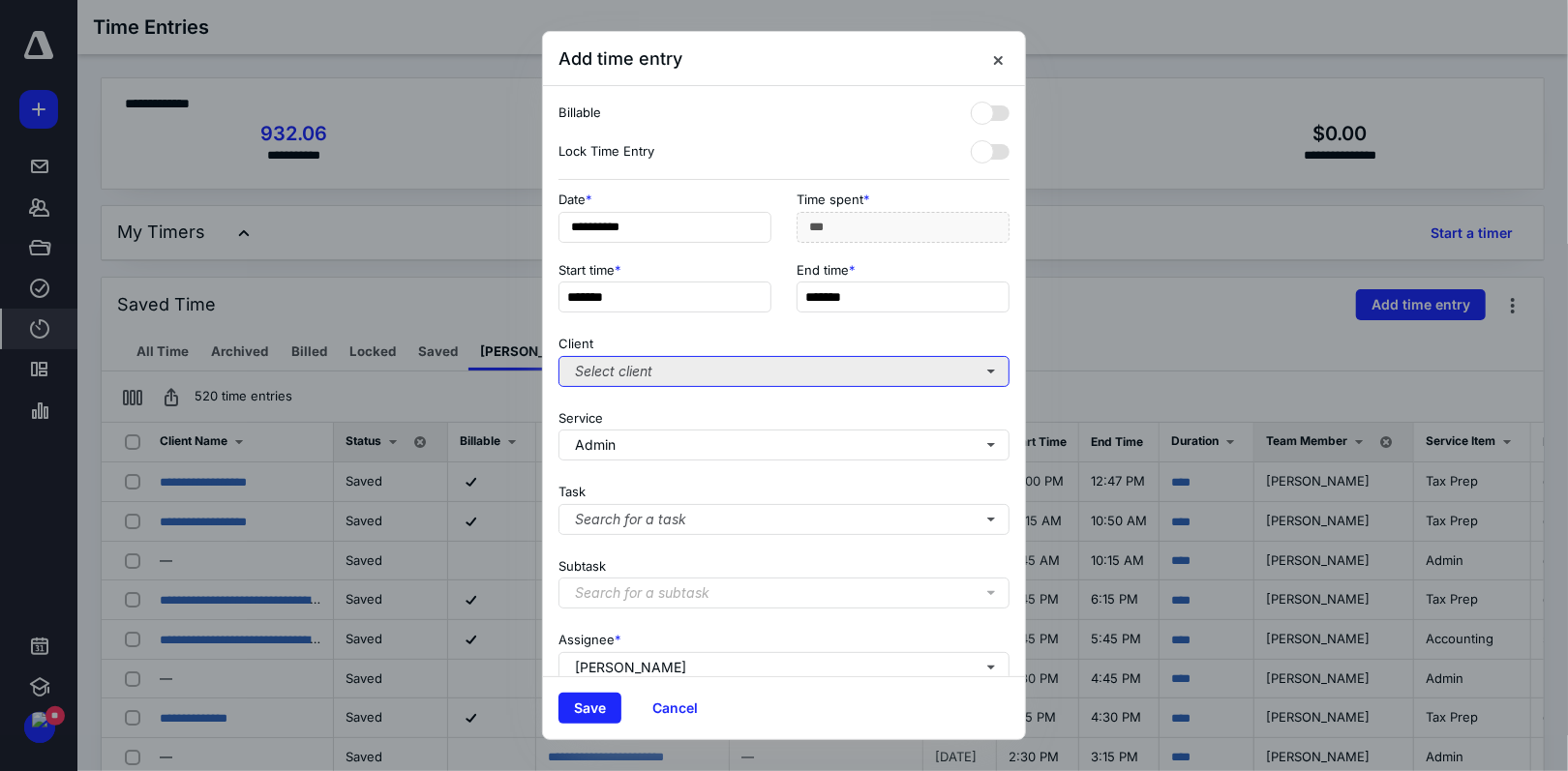 click on "Select client" at bounding box center (784, 371) 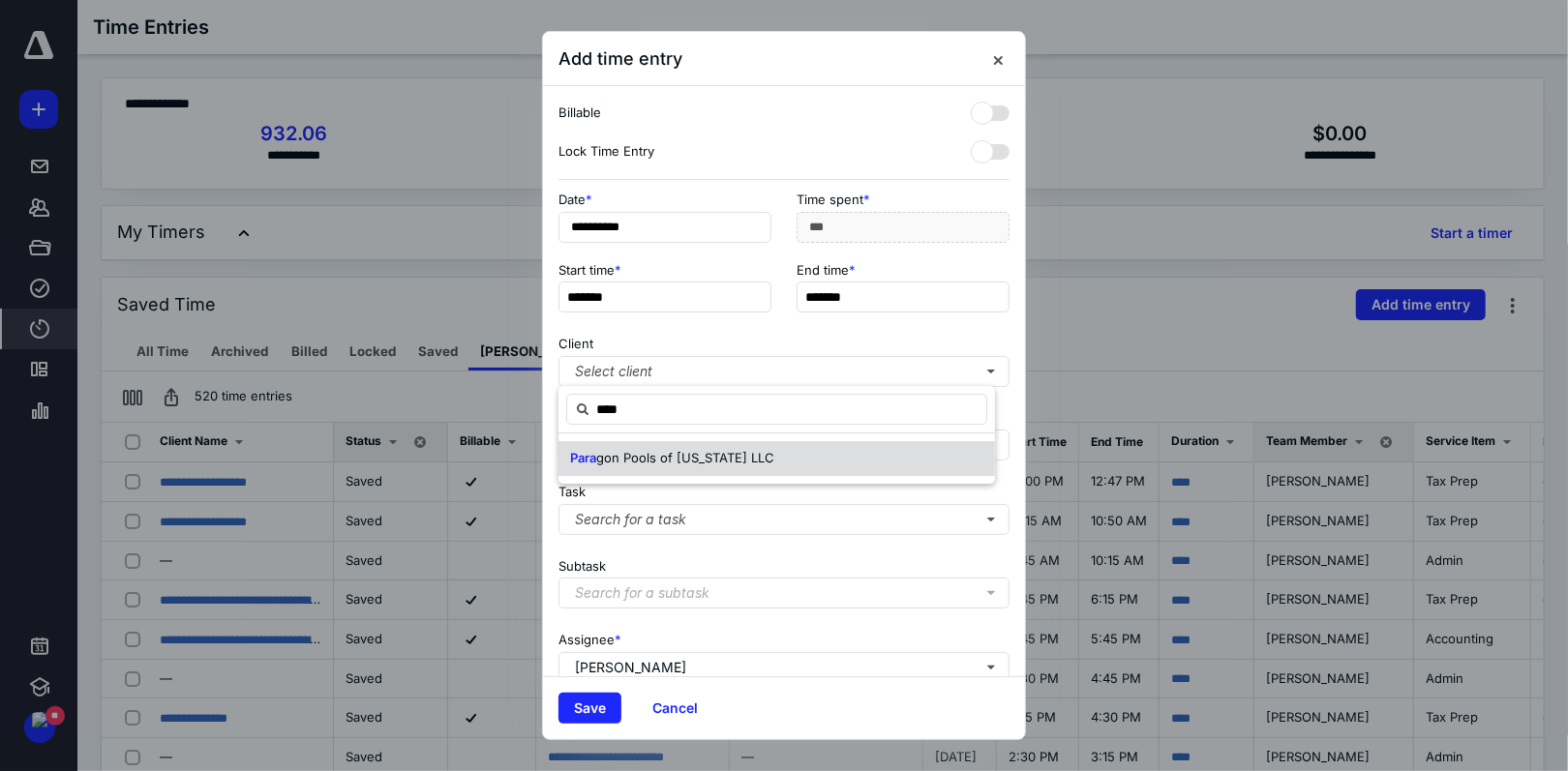click on "gon Pools of [US_STATE] LLC" at bounding box center (685, 458) 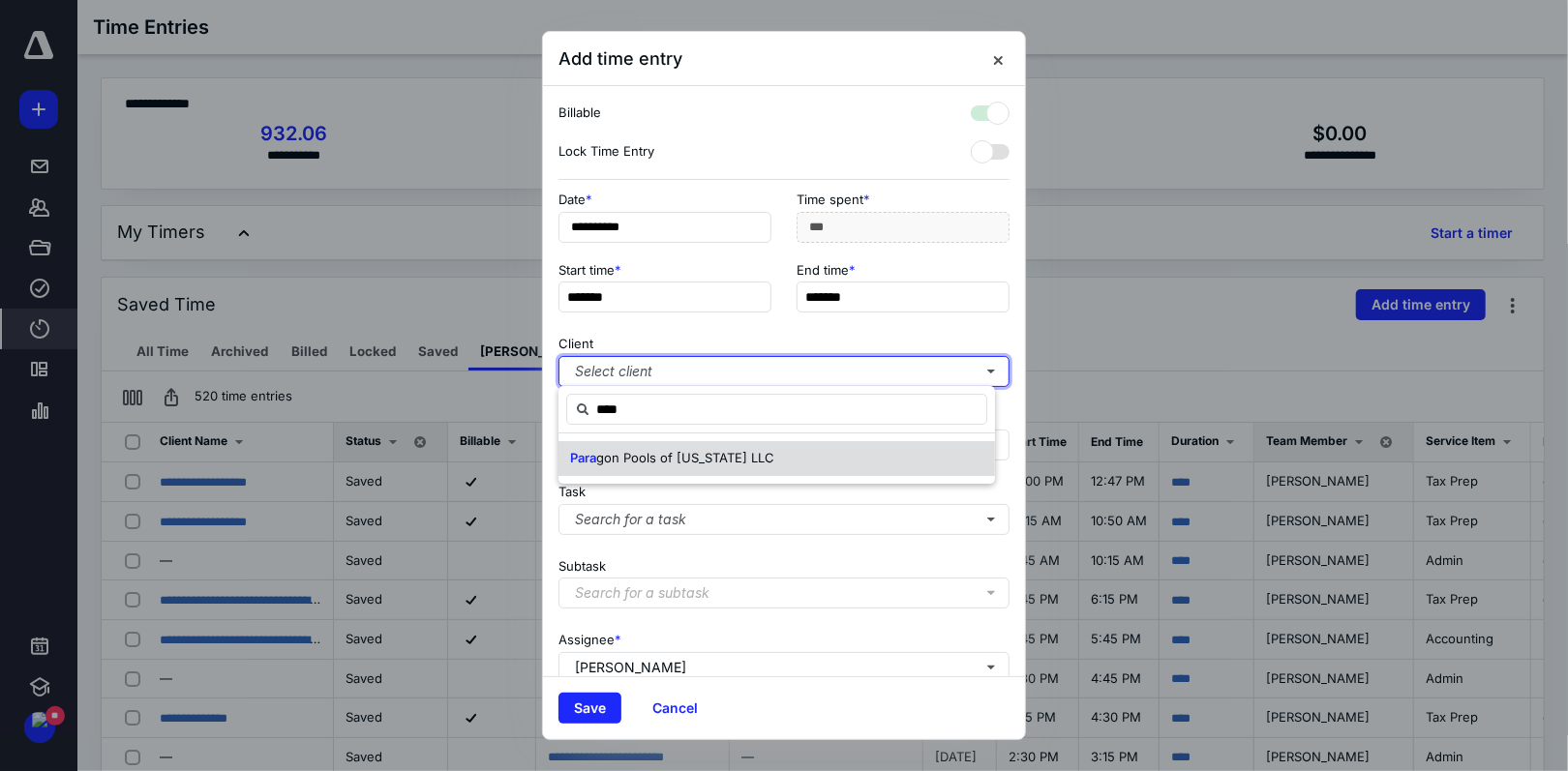 checkbox on "true" 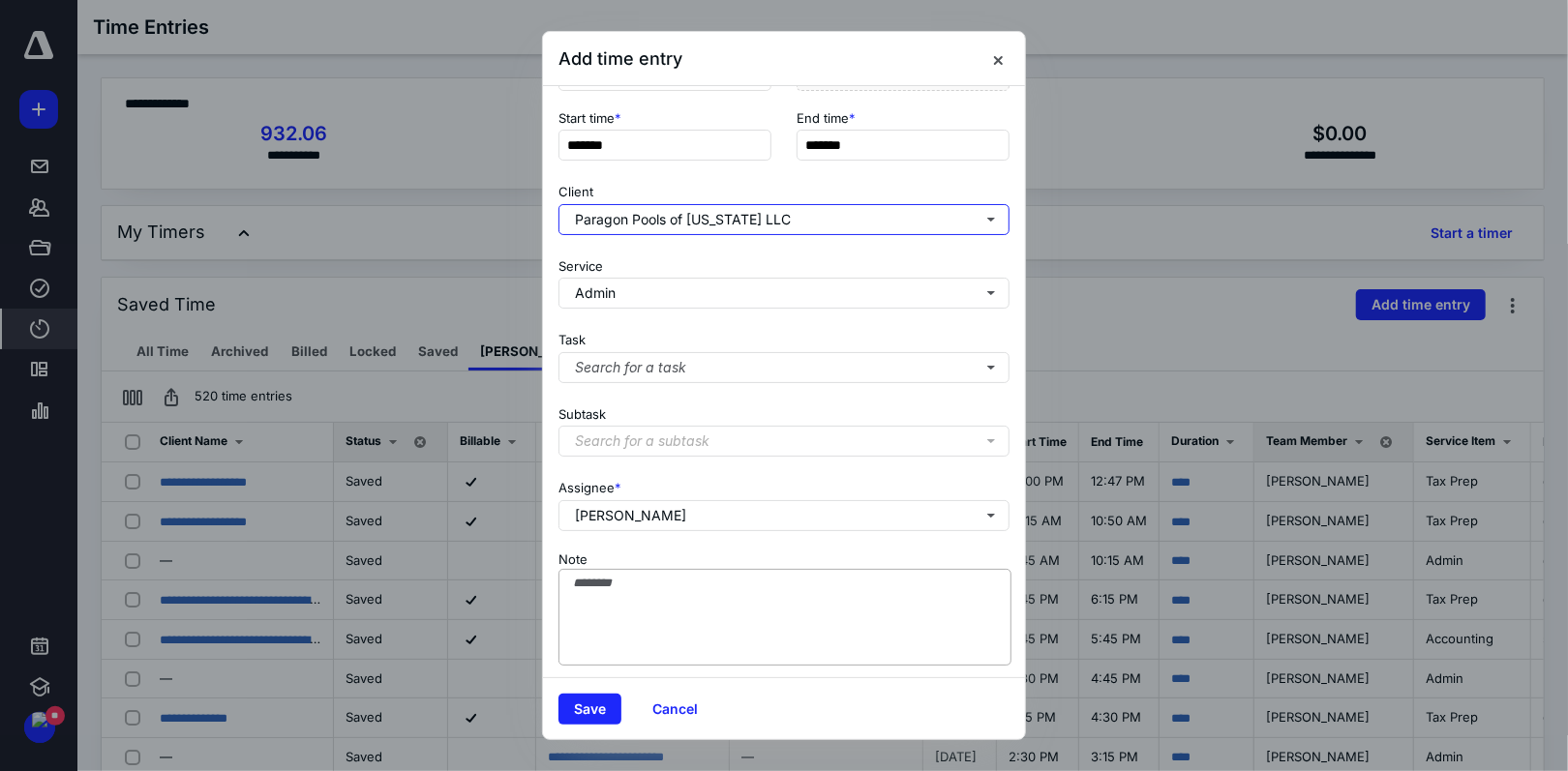 scroll, scrollTop: 170, scrollLeft: 0, axis: vertical 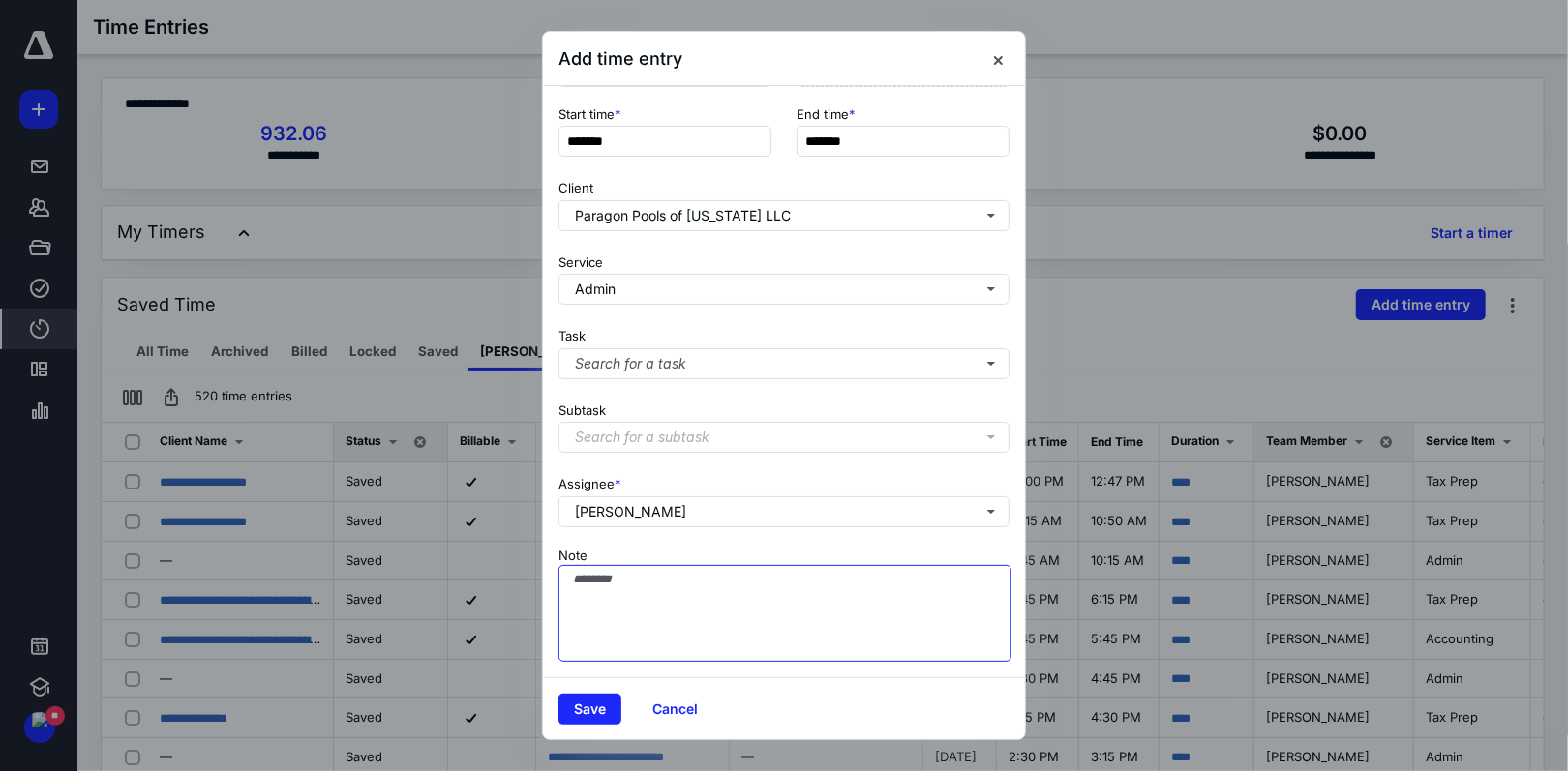 click on "Note" at bounding box center [785, 613] 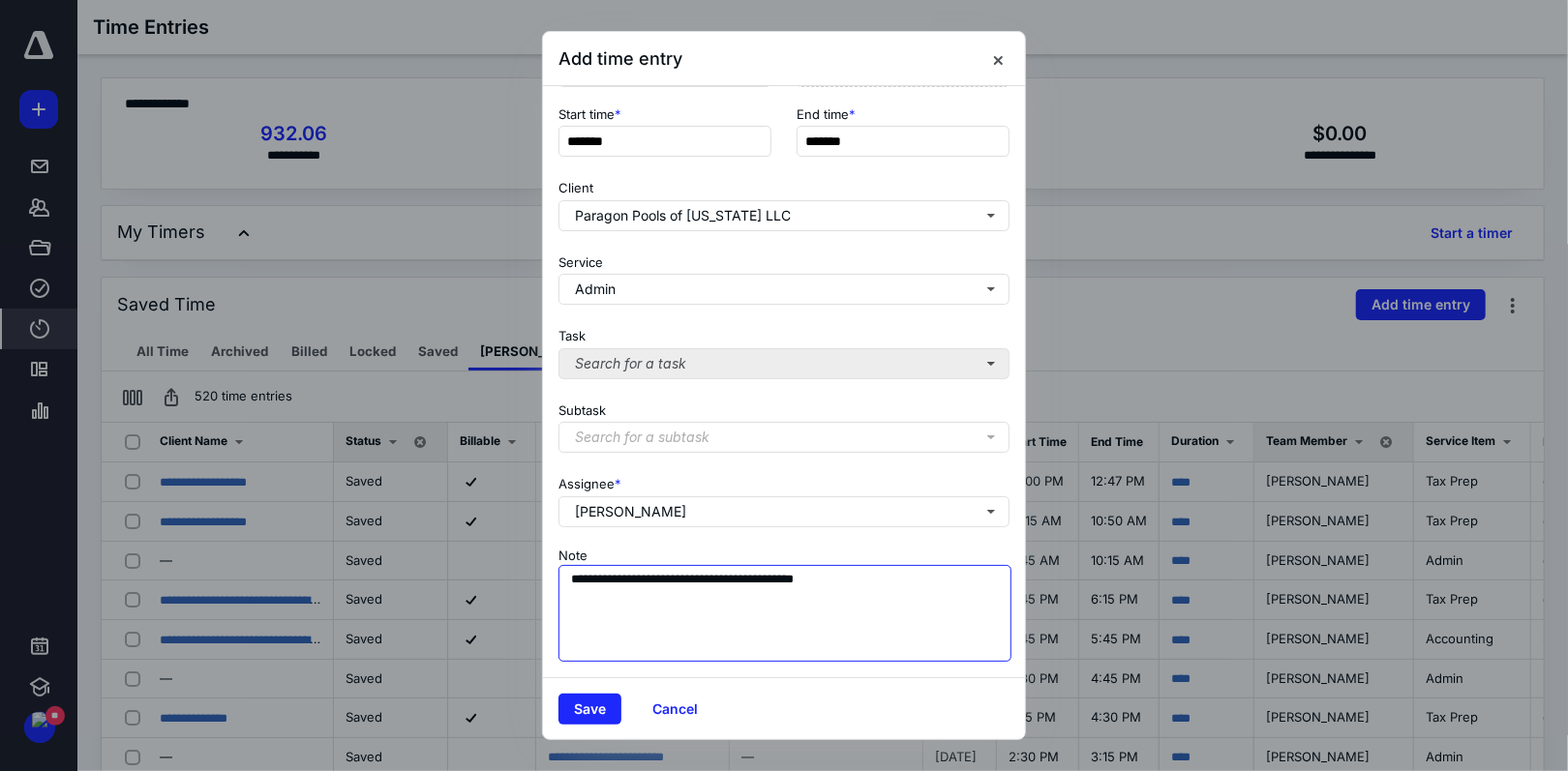type on "**********" 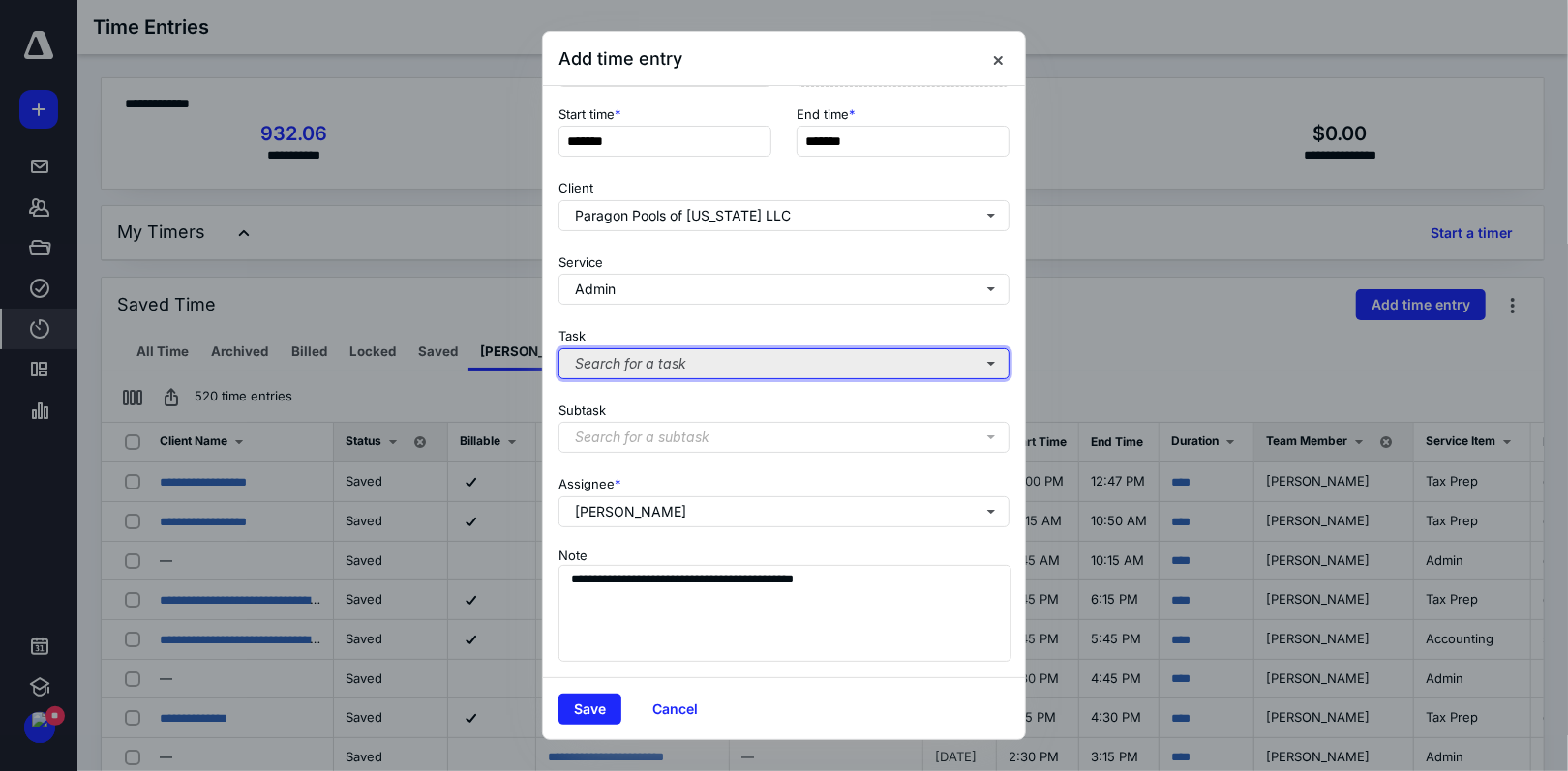 click on "Search for a task" at bounding box center (784, 364) 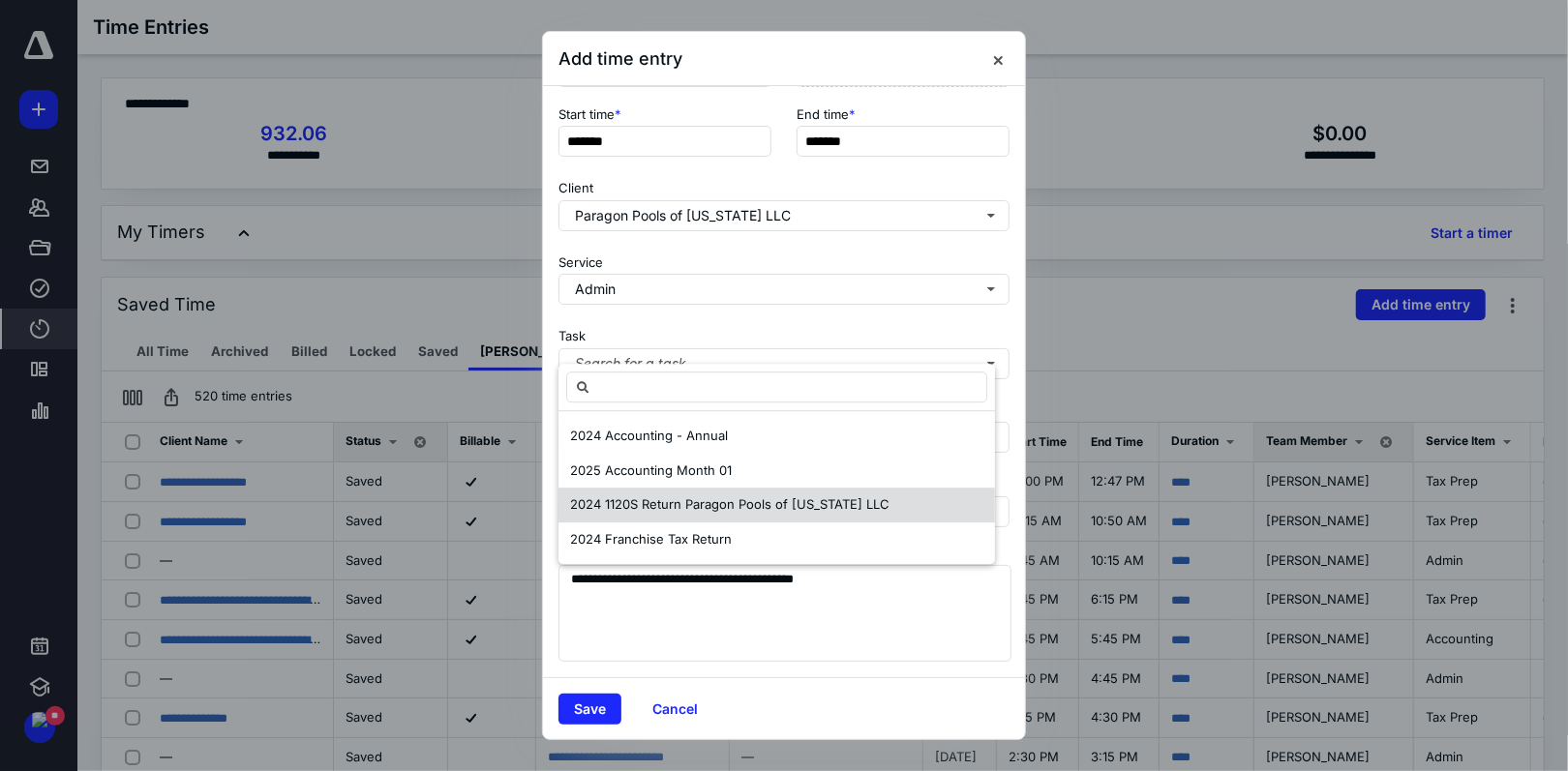 click on "2024 1120S Return Paragon Pools of [US_STATE] LLC" at bounding box center (776, 505) 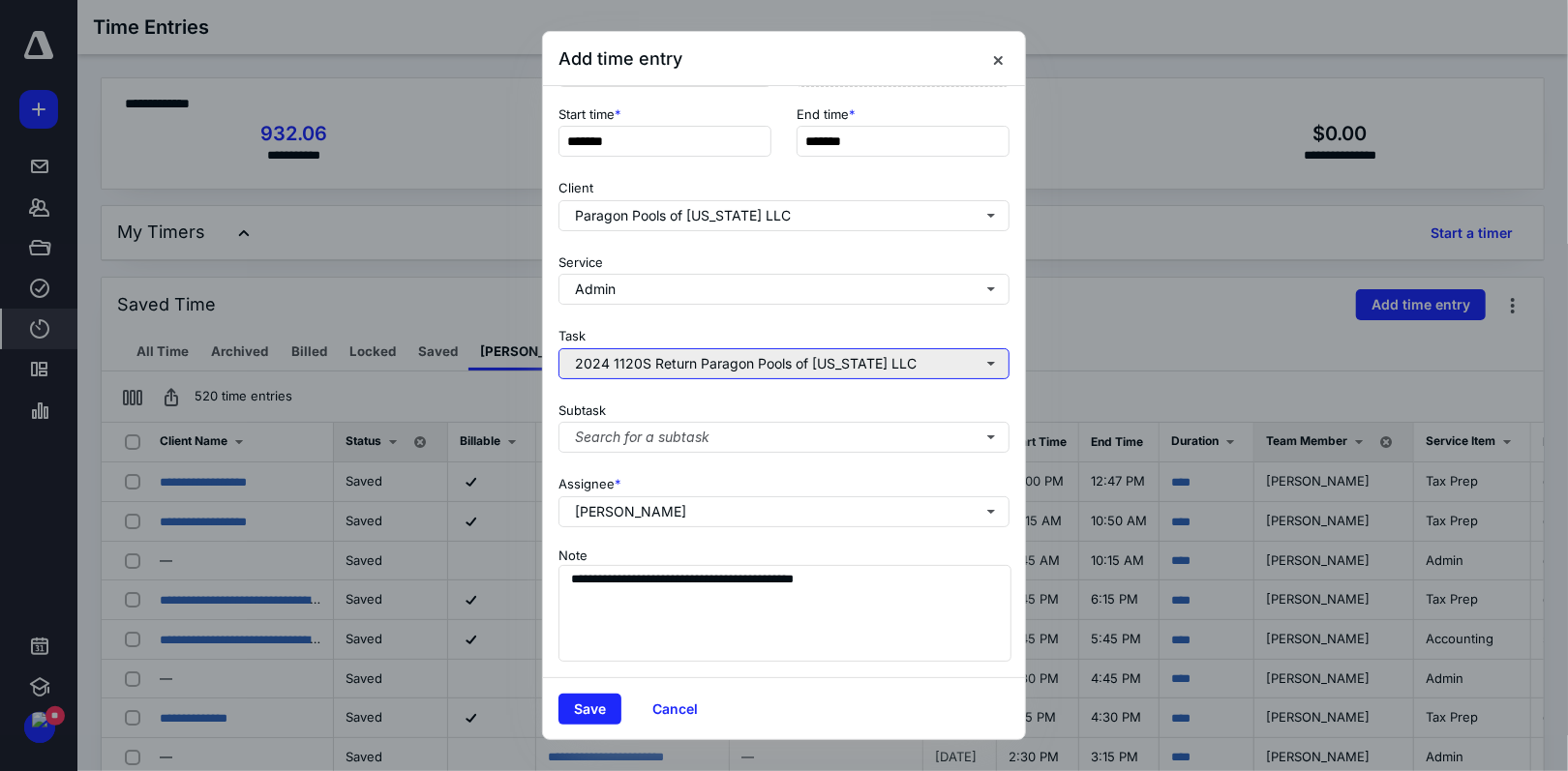 click on "2024 1120S Return Paragon Pools of [US_STATE] LLC" at bounding box center [784, 364] 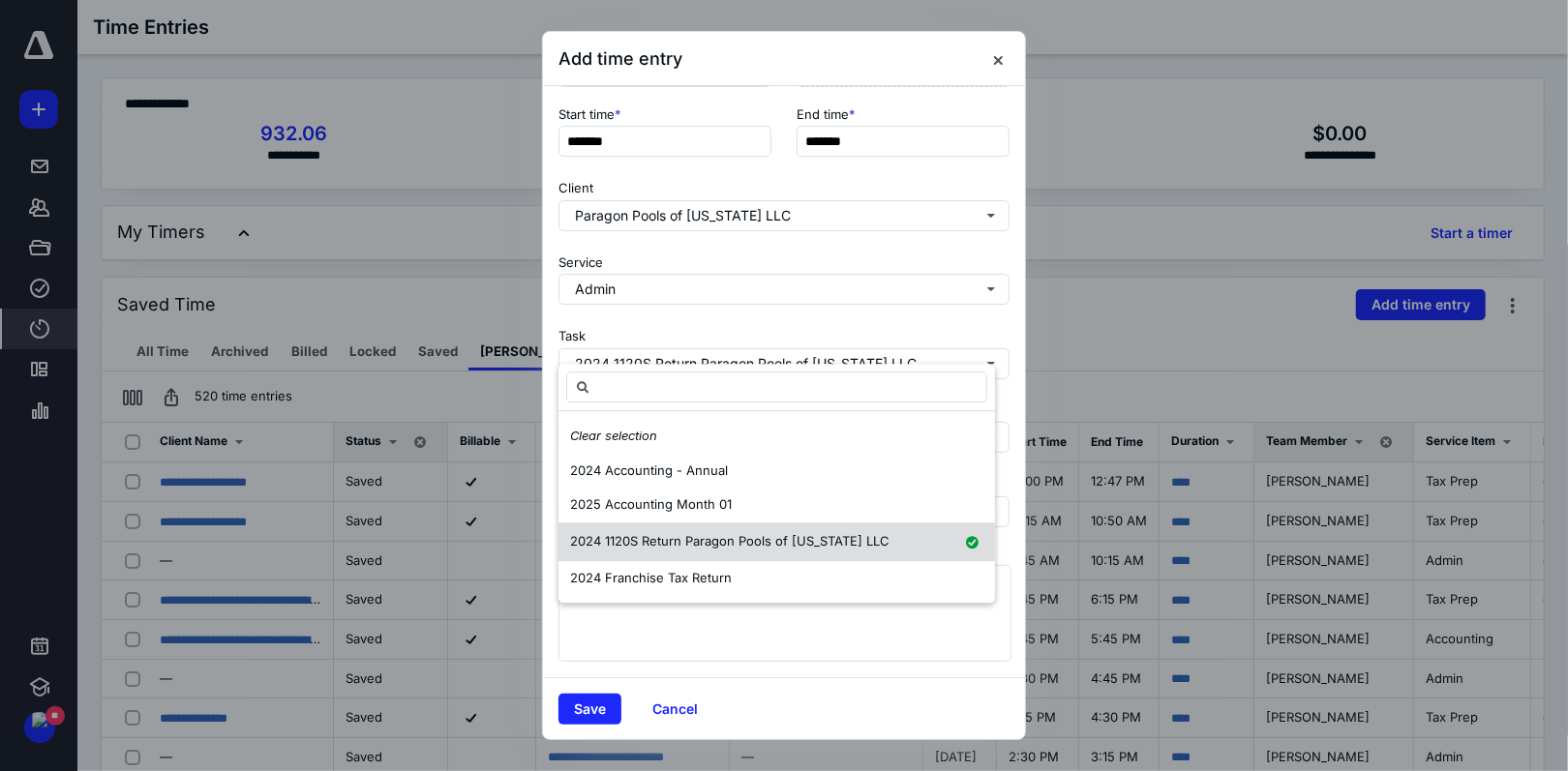 click on "2024 1120S Return Paragon Pools of [US_STATE] LLC" at bounding box center [730, 541] 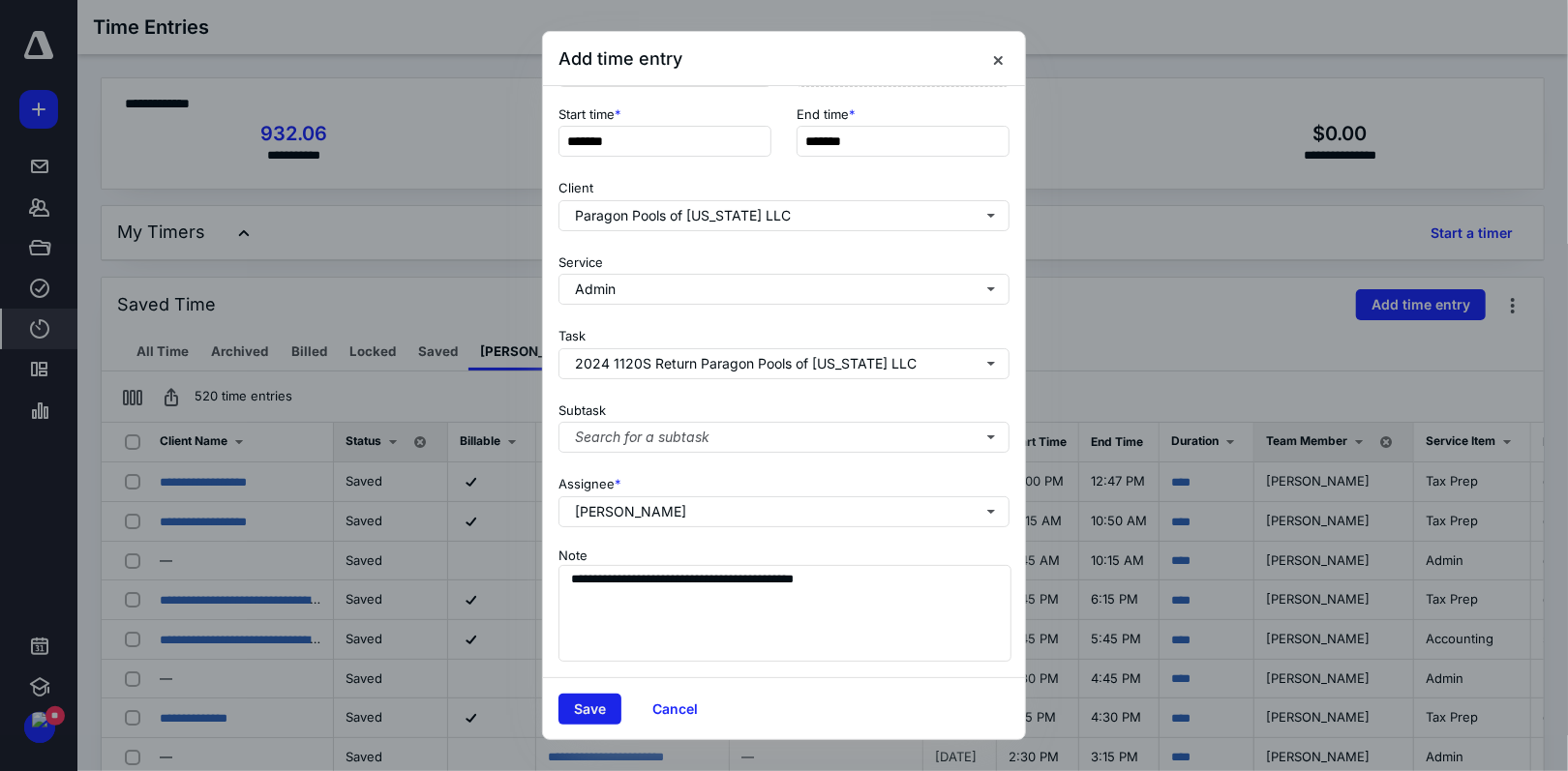 click on "Save" at bounding box center (589, 709) 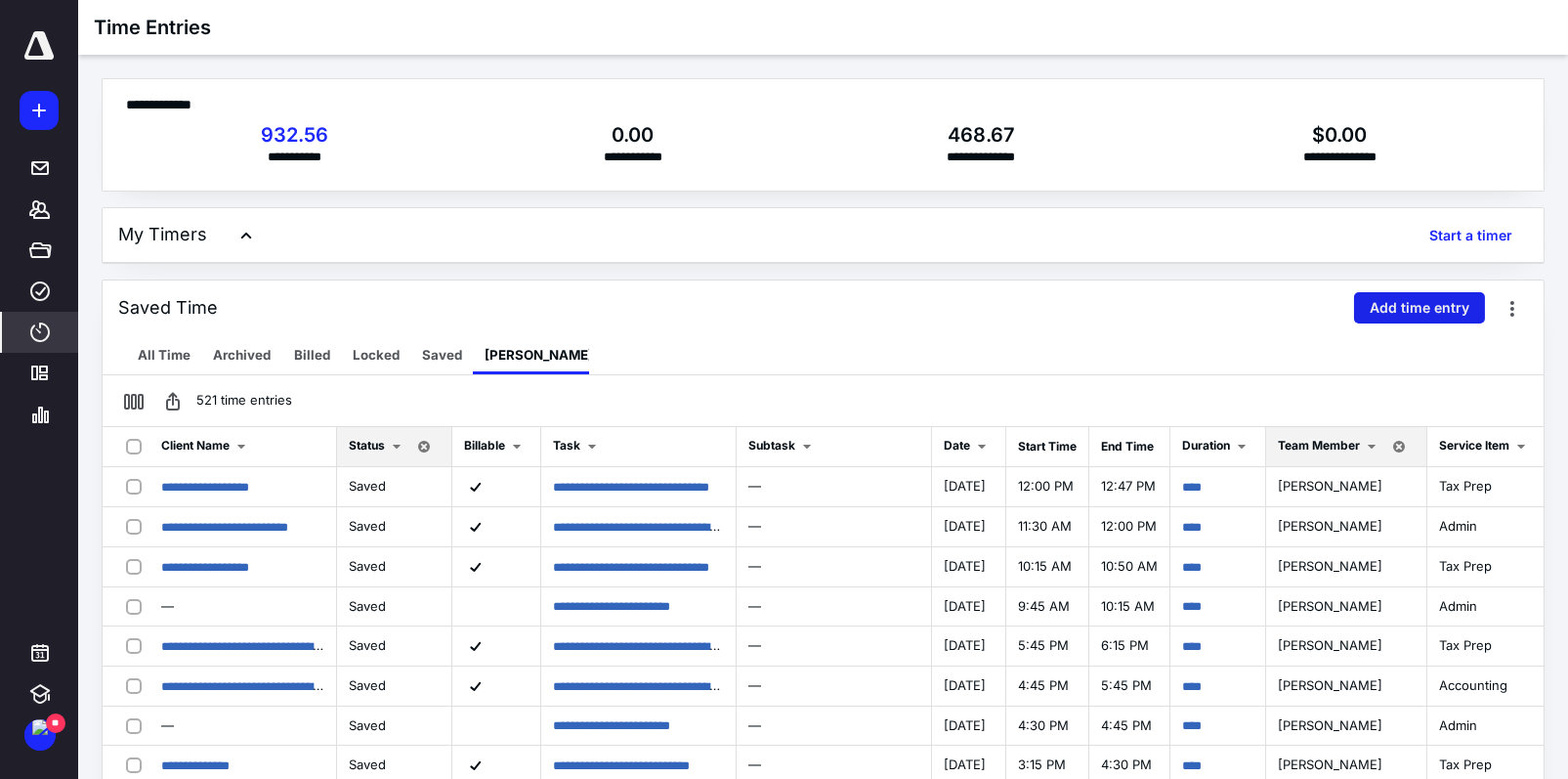 click on "Add time entry" at bounding box center (1420, 308) 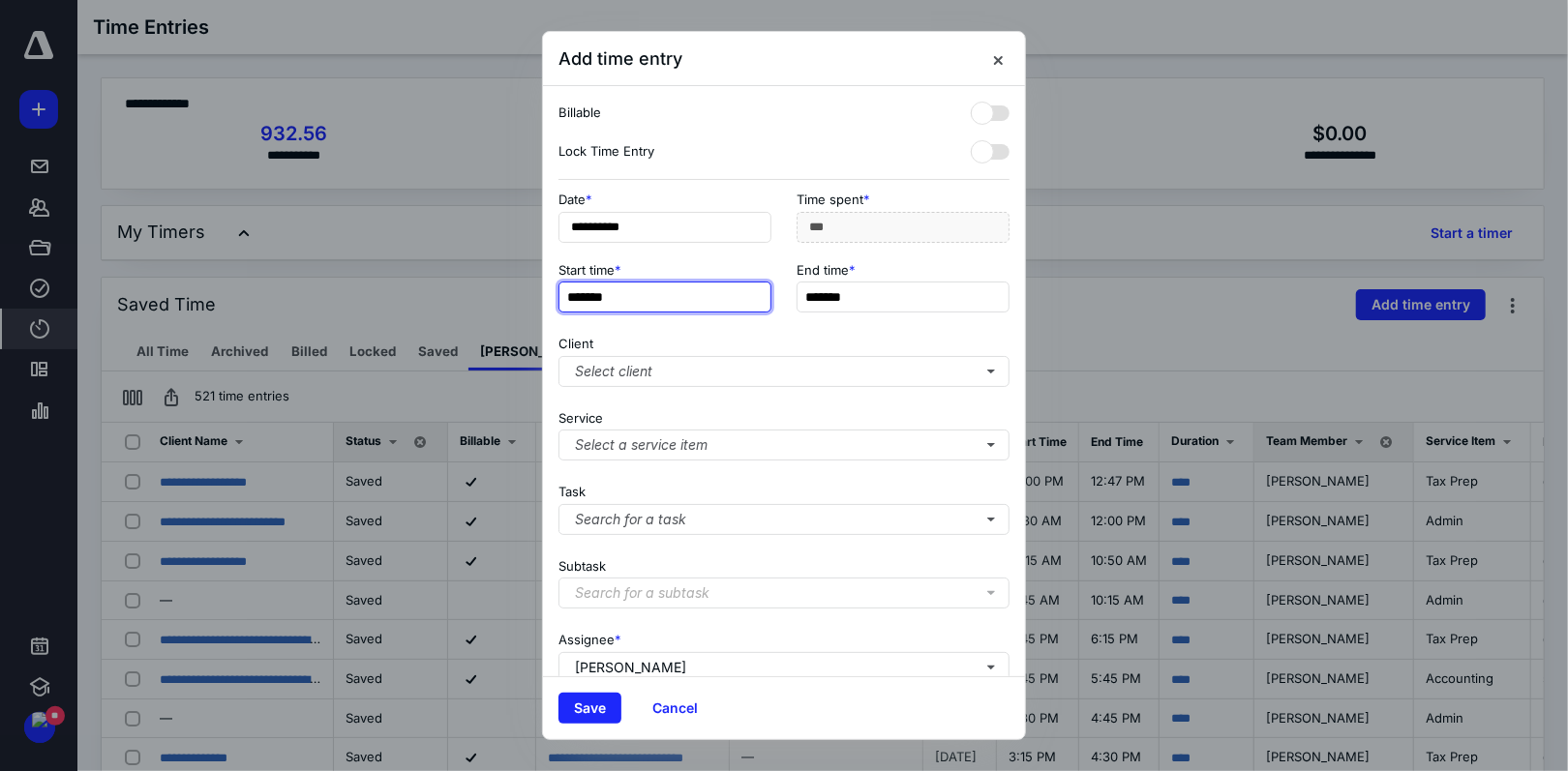 click on "*******" at bounding box center (665, 297) 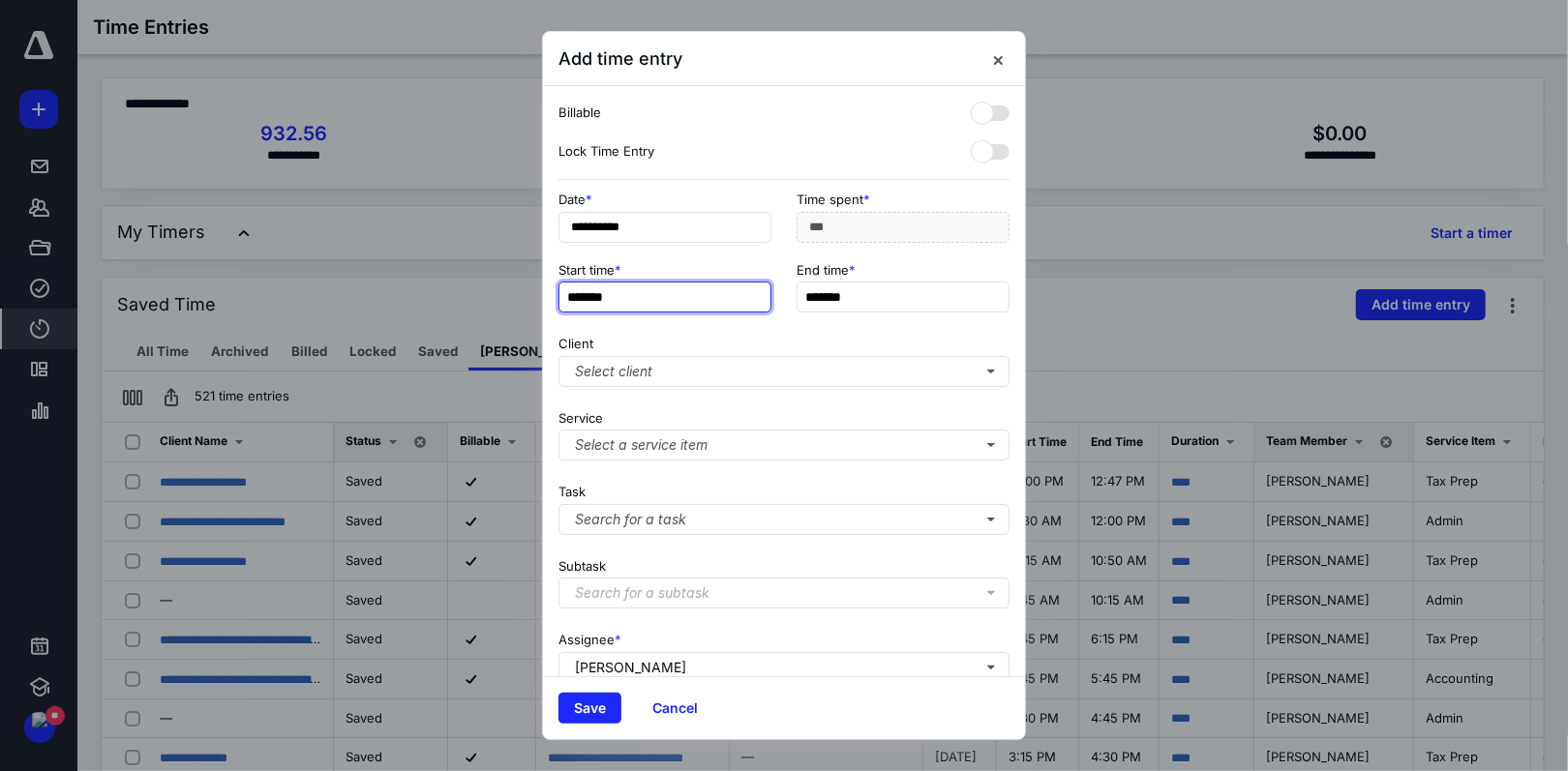 type on "*******" 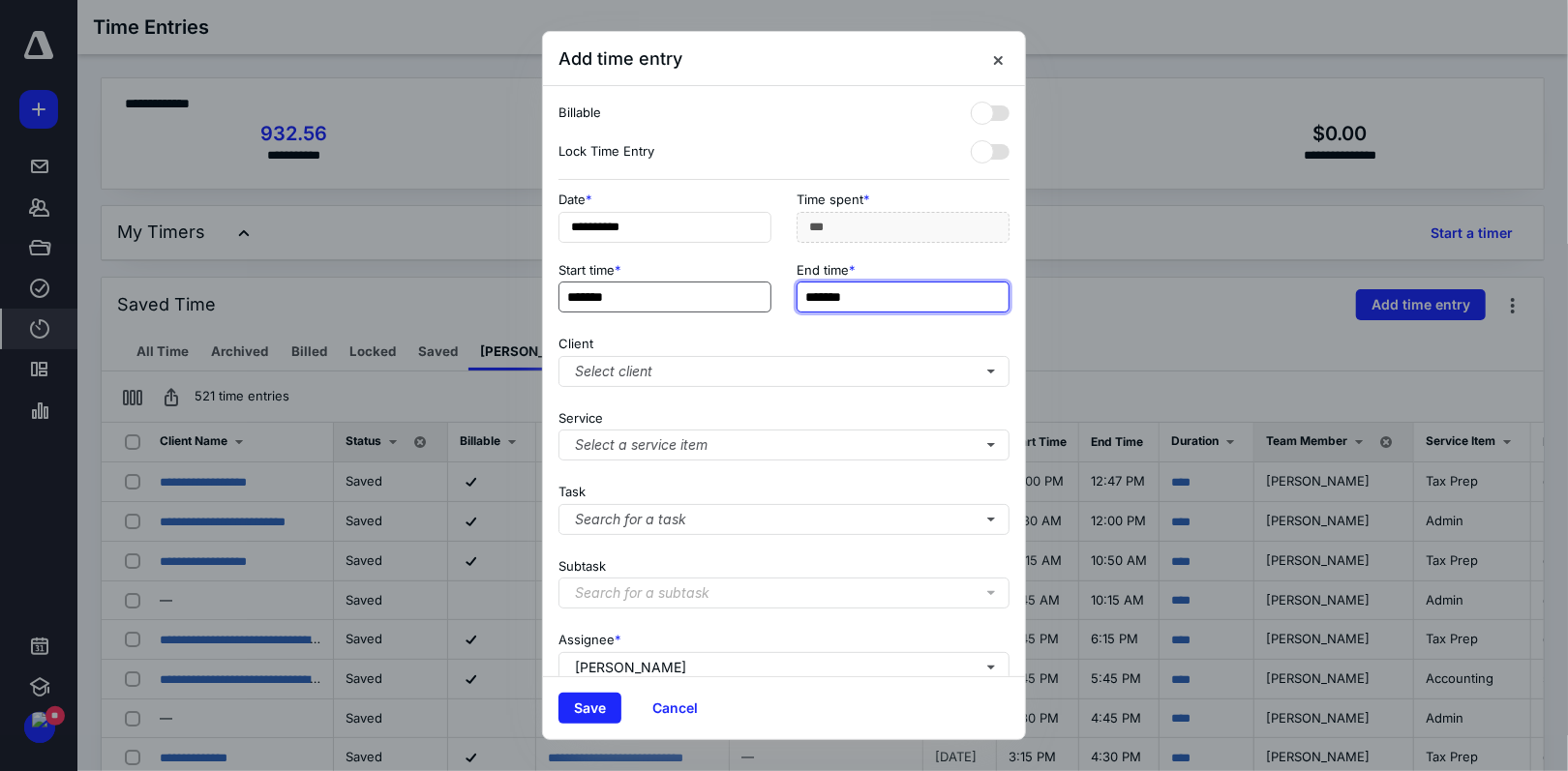 type on "*****" 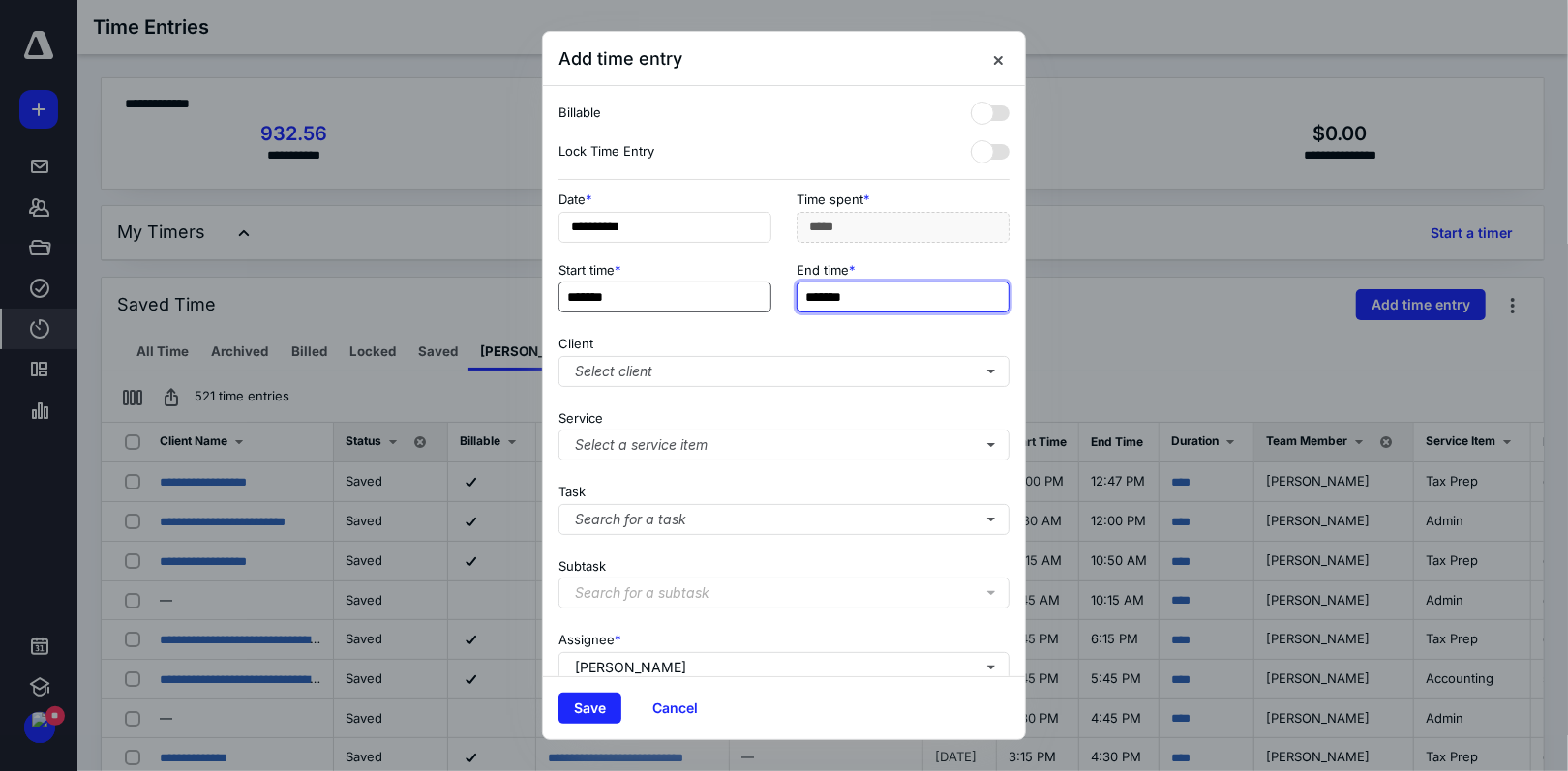 type on "*******" 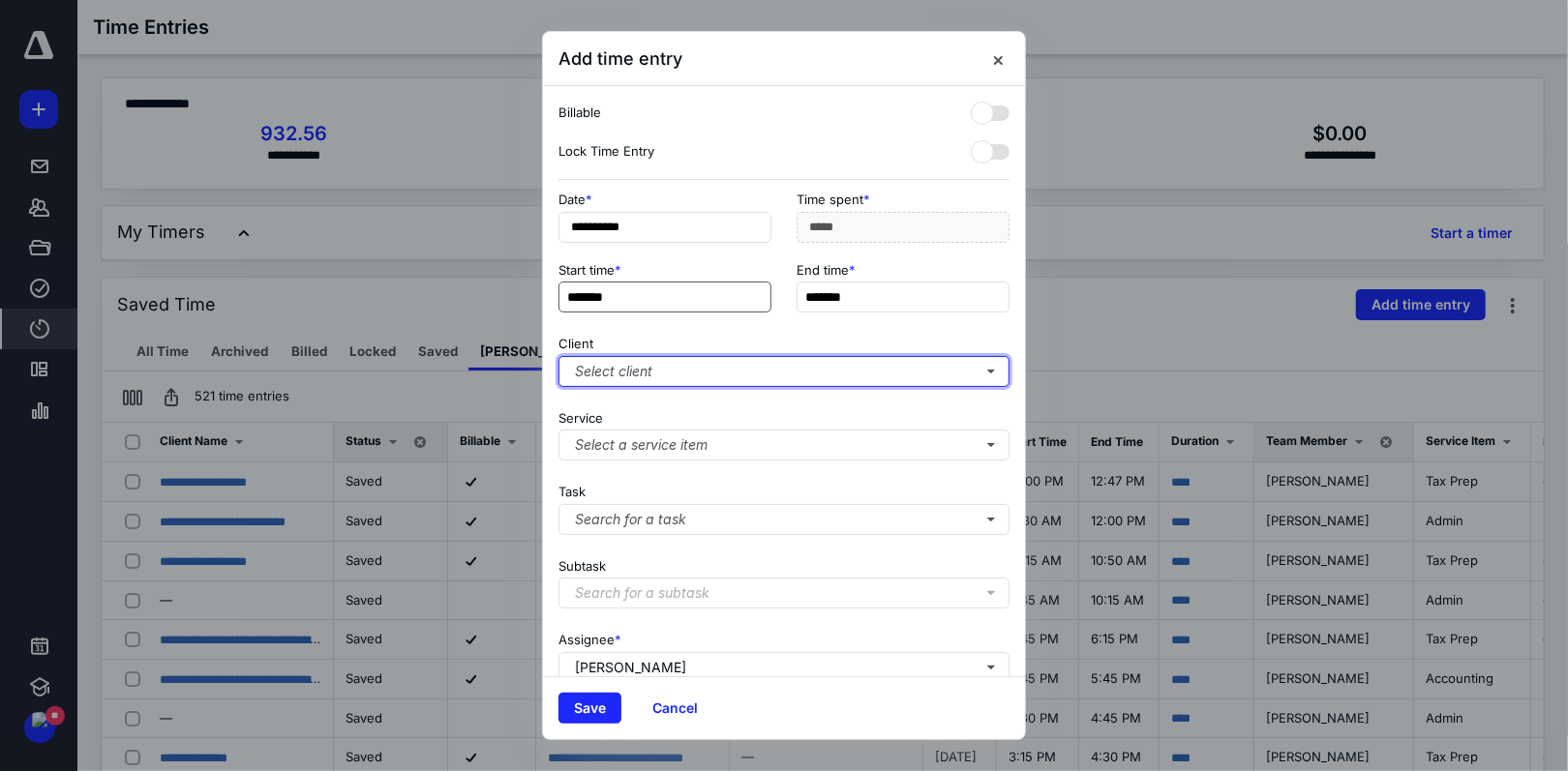 type on "***" 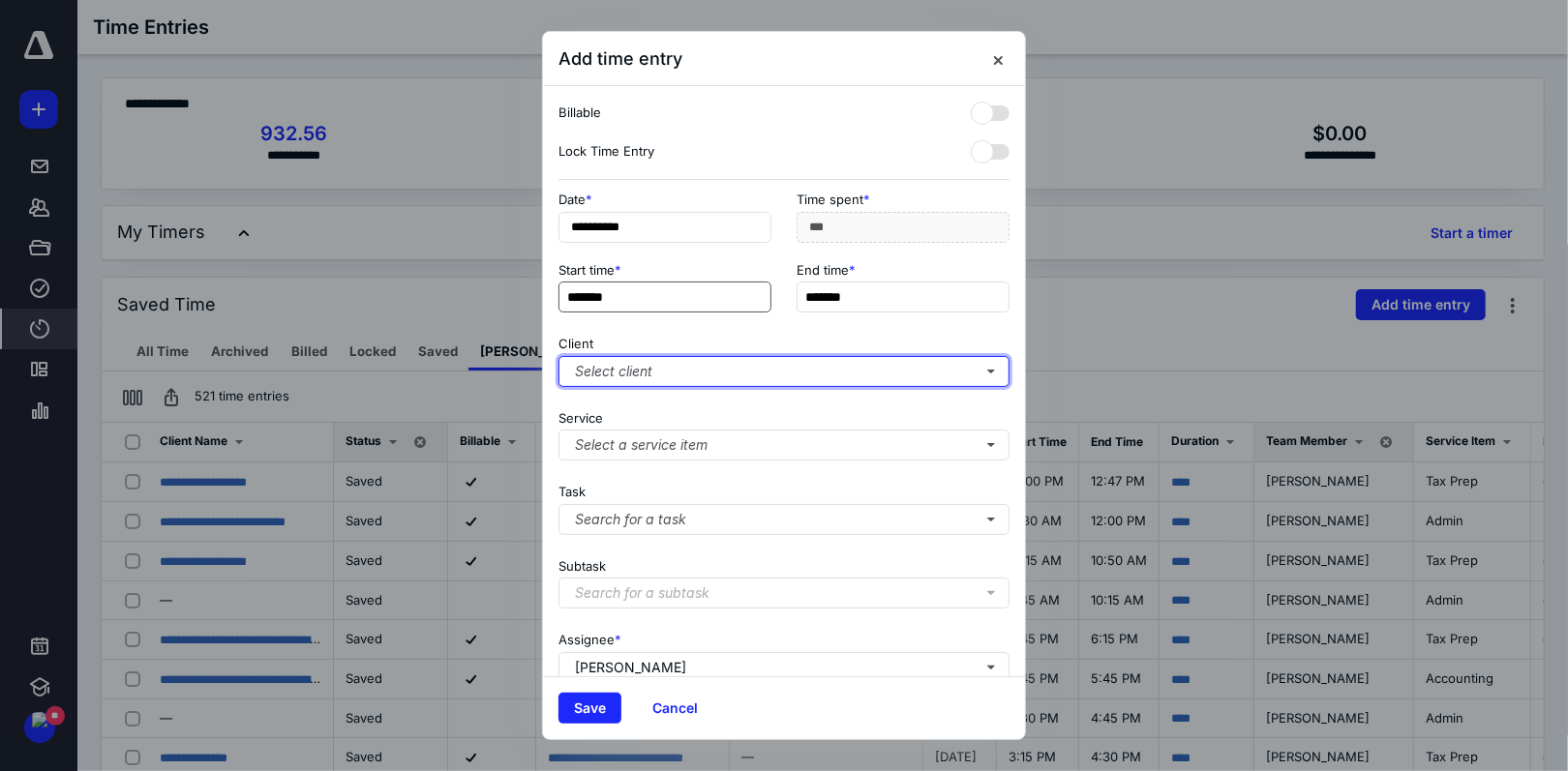 type 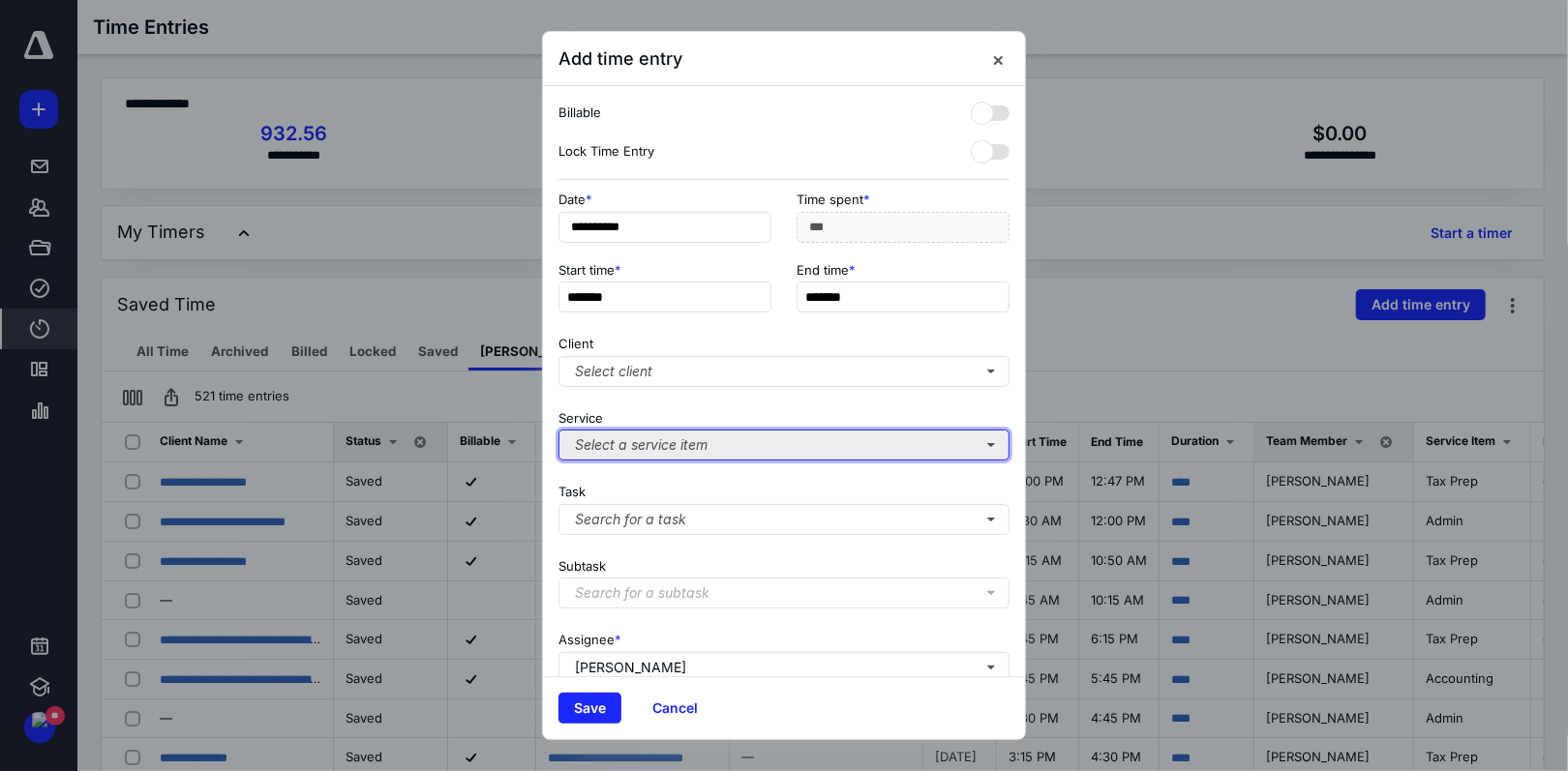 click on "Select a service item" at bounding box center [784, 445] 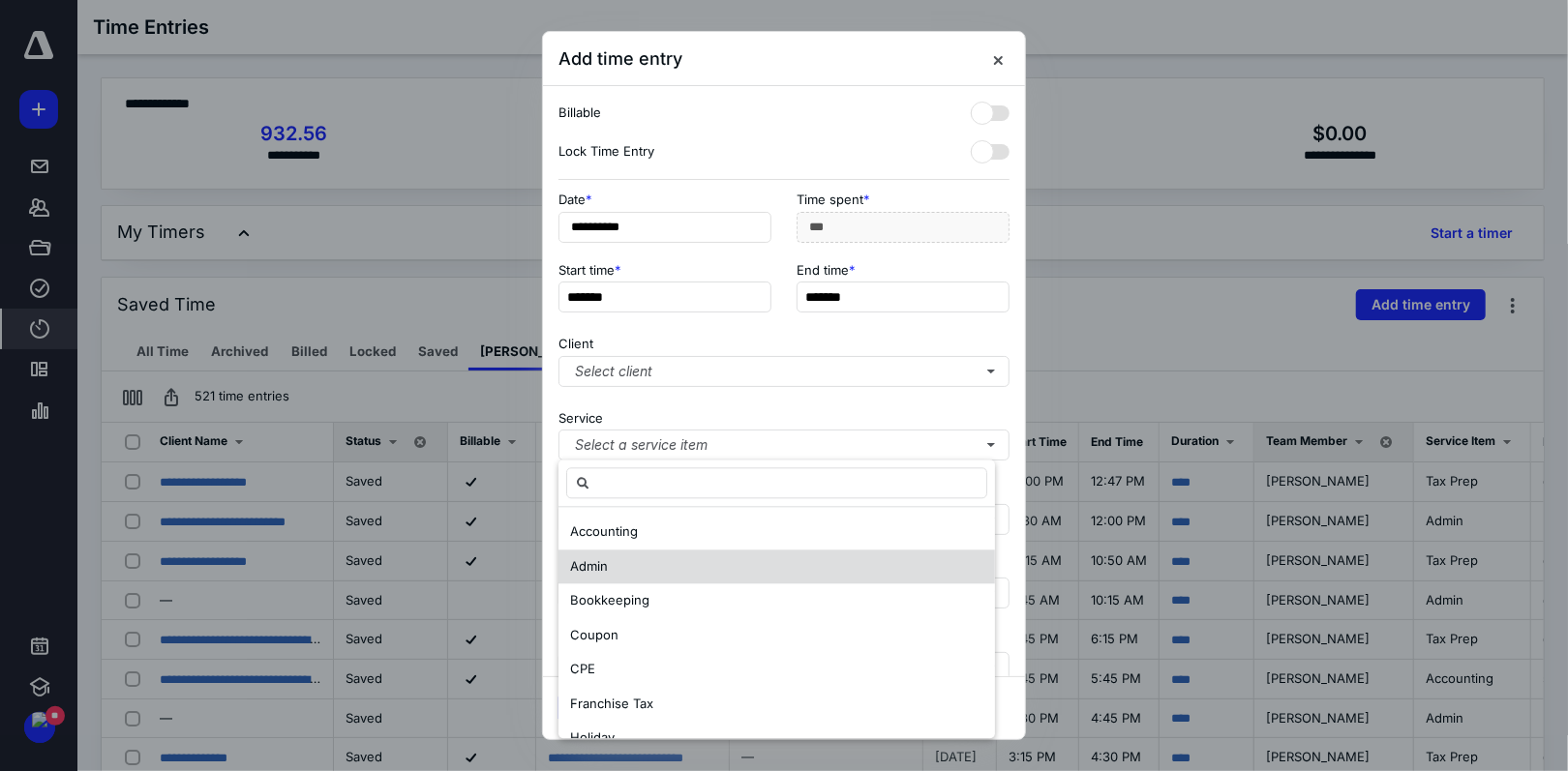 click on "Admin" at bounding box center [776, 567] 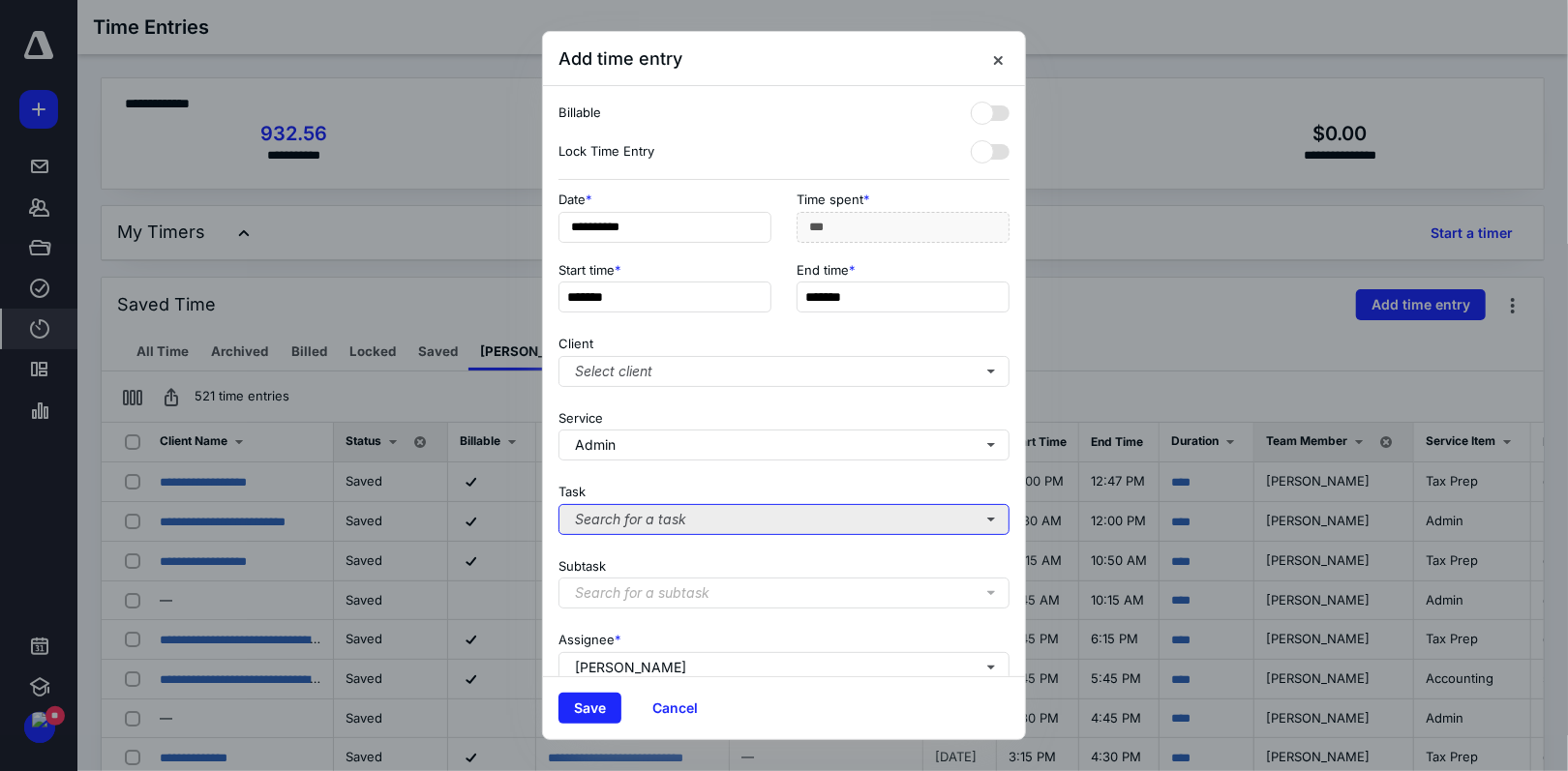 click on "Search for a task" at bounding box center [784, 519] 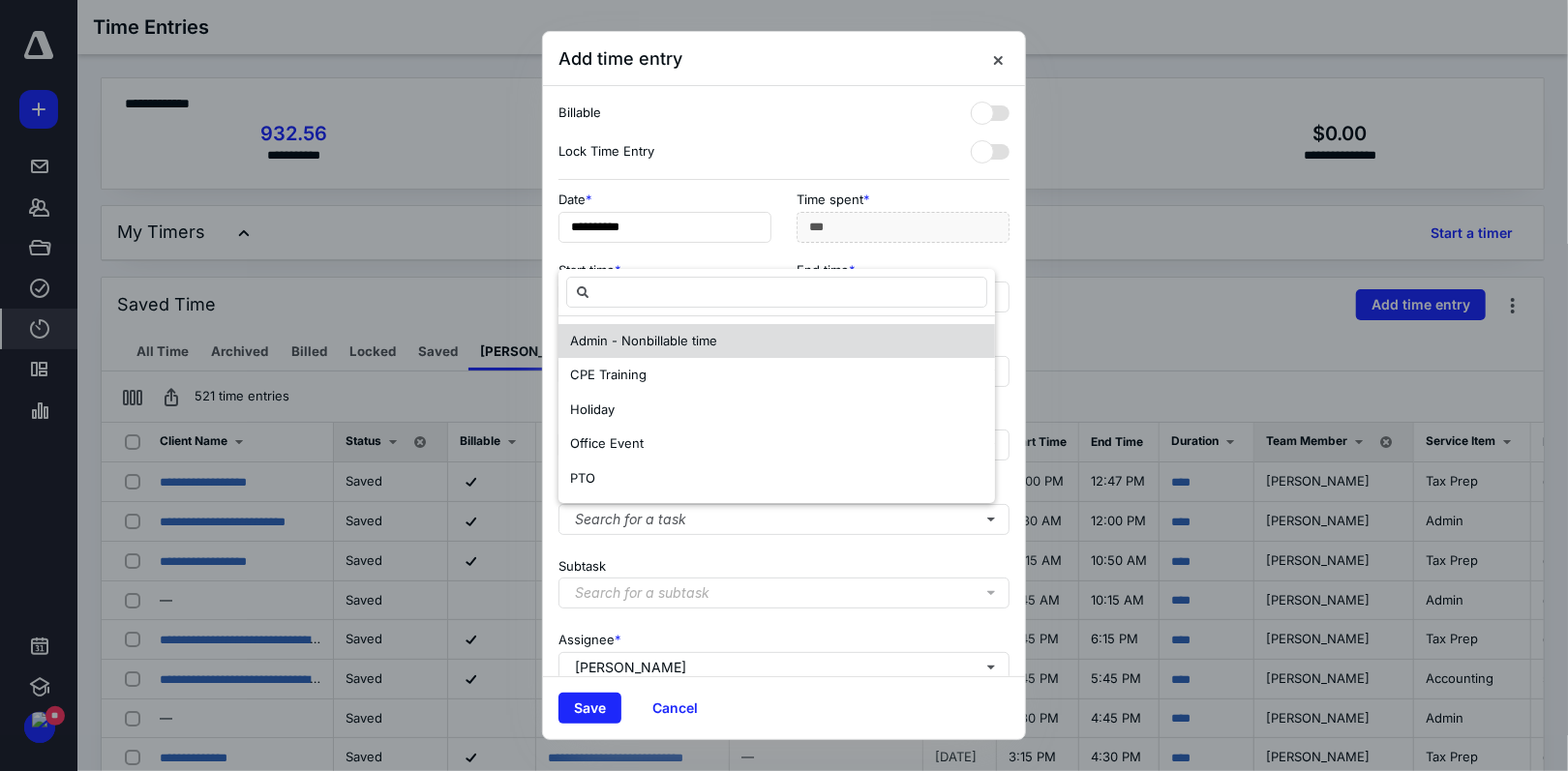 drag, startPoint x: 658, startPoint y: 320, endPoint x: 684, endPoint y: 354, distance: 42.80187 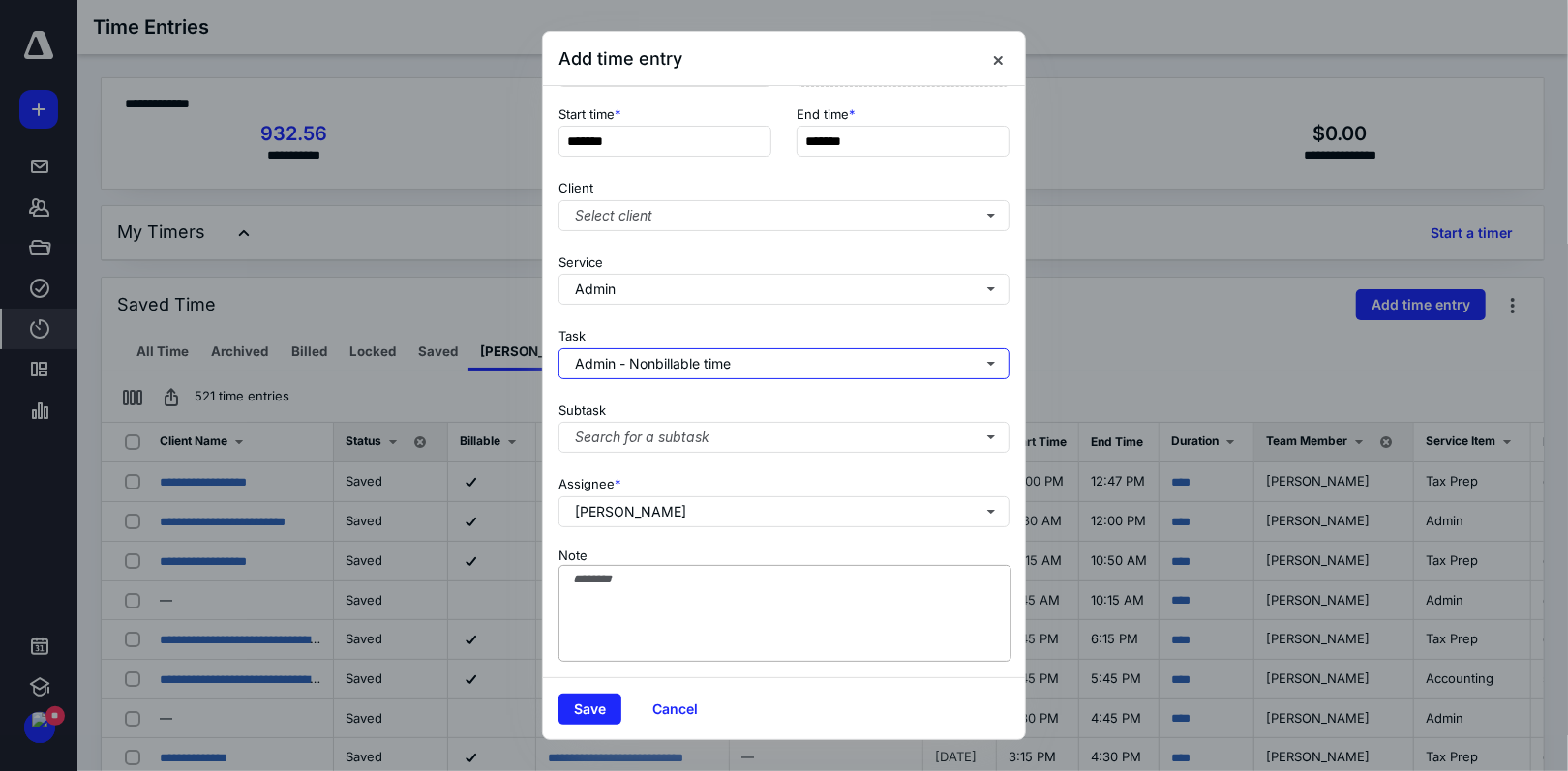 scroll, scrollTop: 170, scrollLeft: 0, axis: vertical 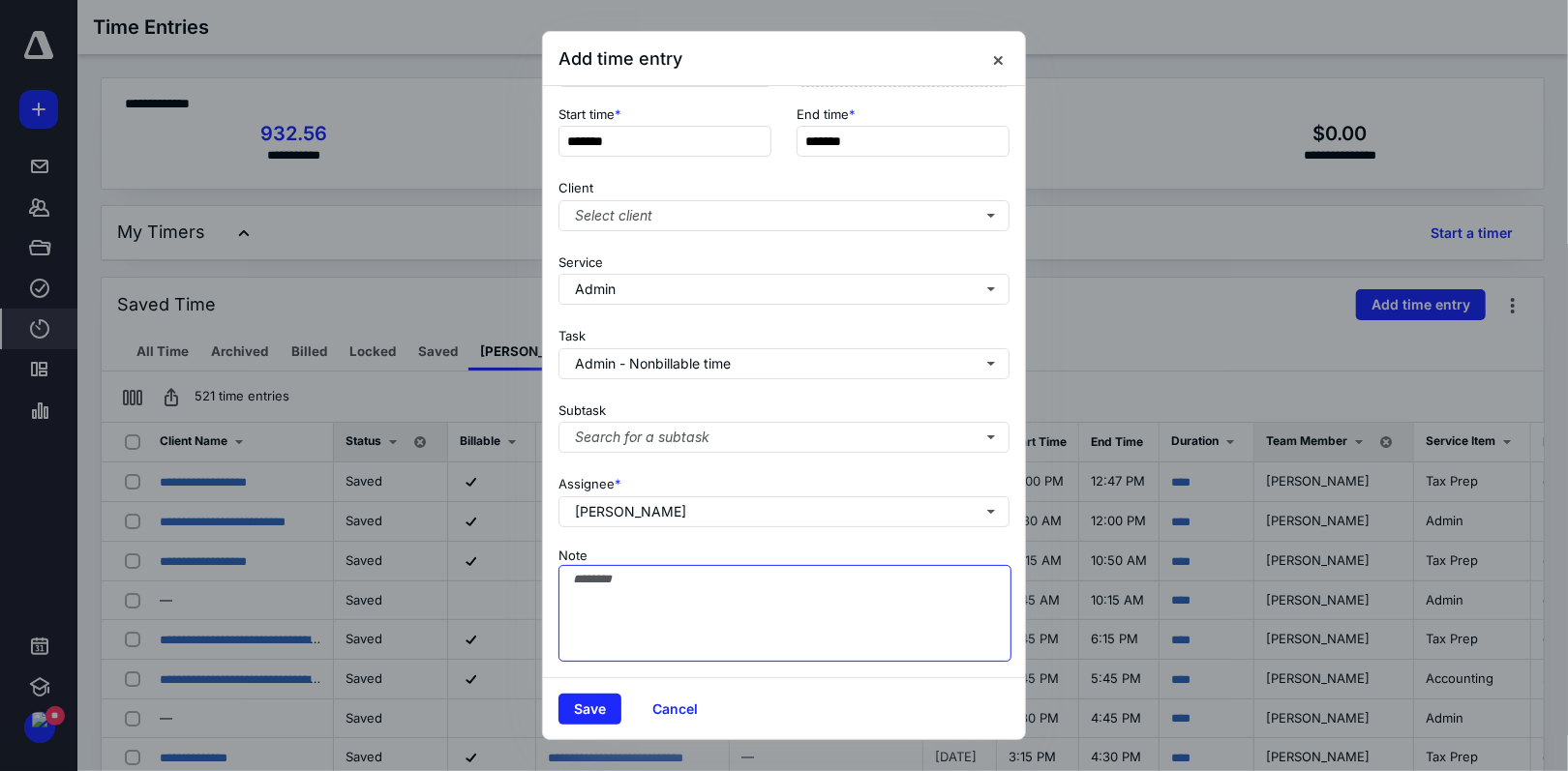 drag, startPoint x: 676, startPoint y: 594, endPoint x: 674, endPoint y: 578, distance: 16.124515 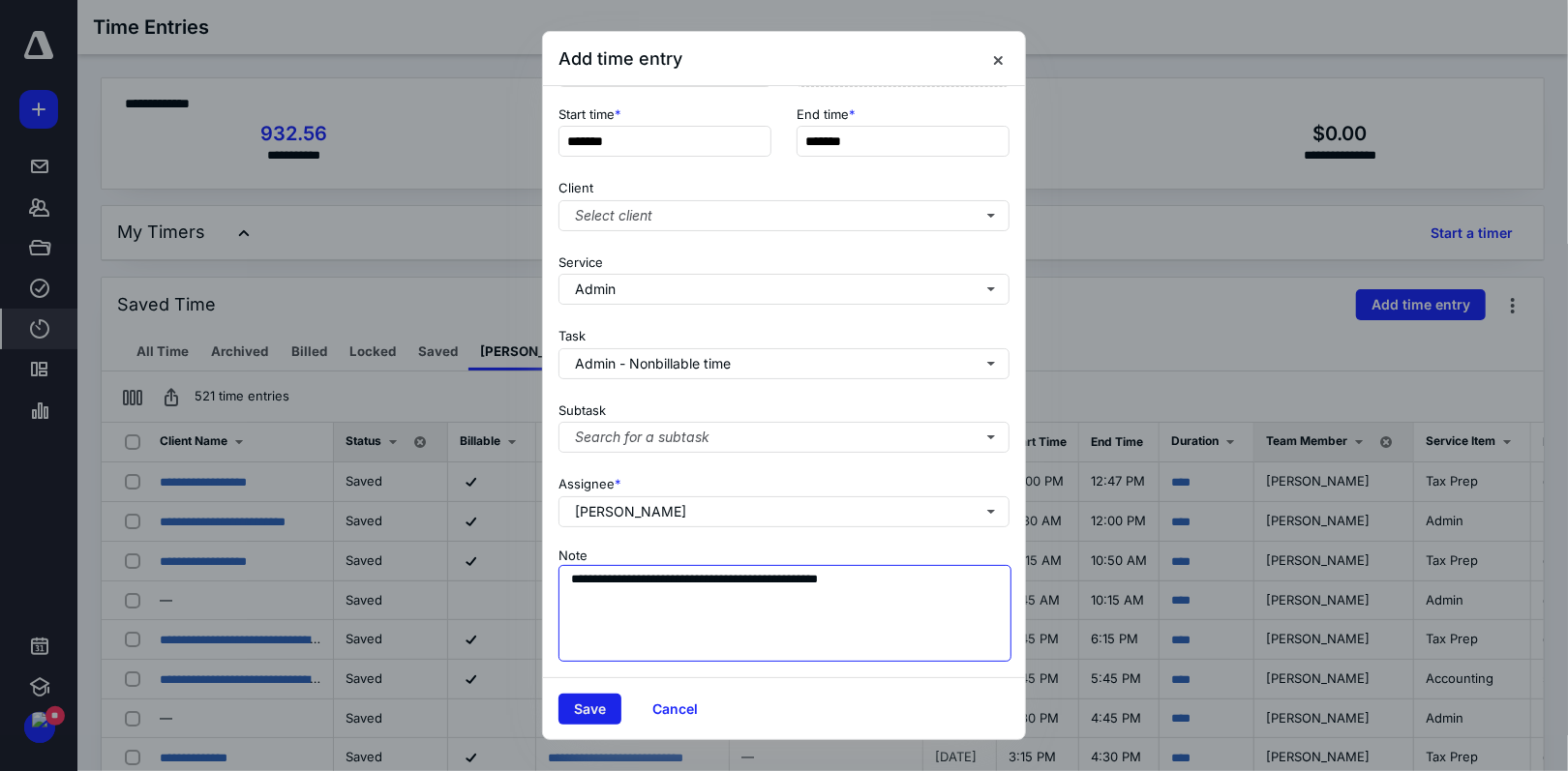 type on "**********" 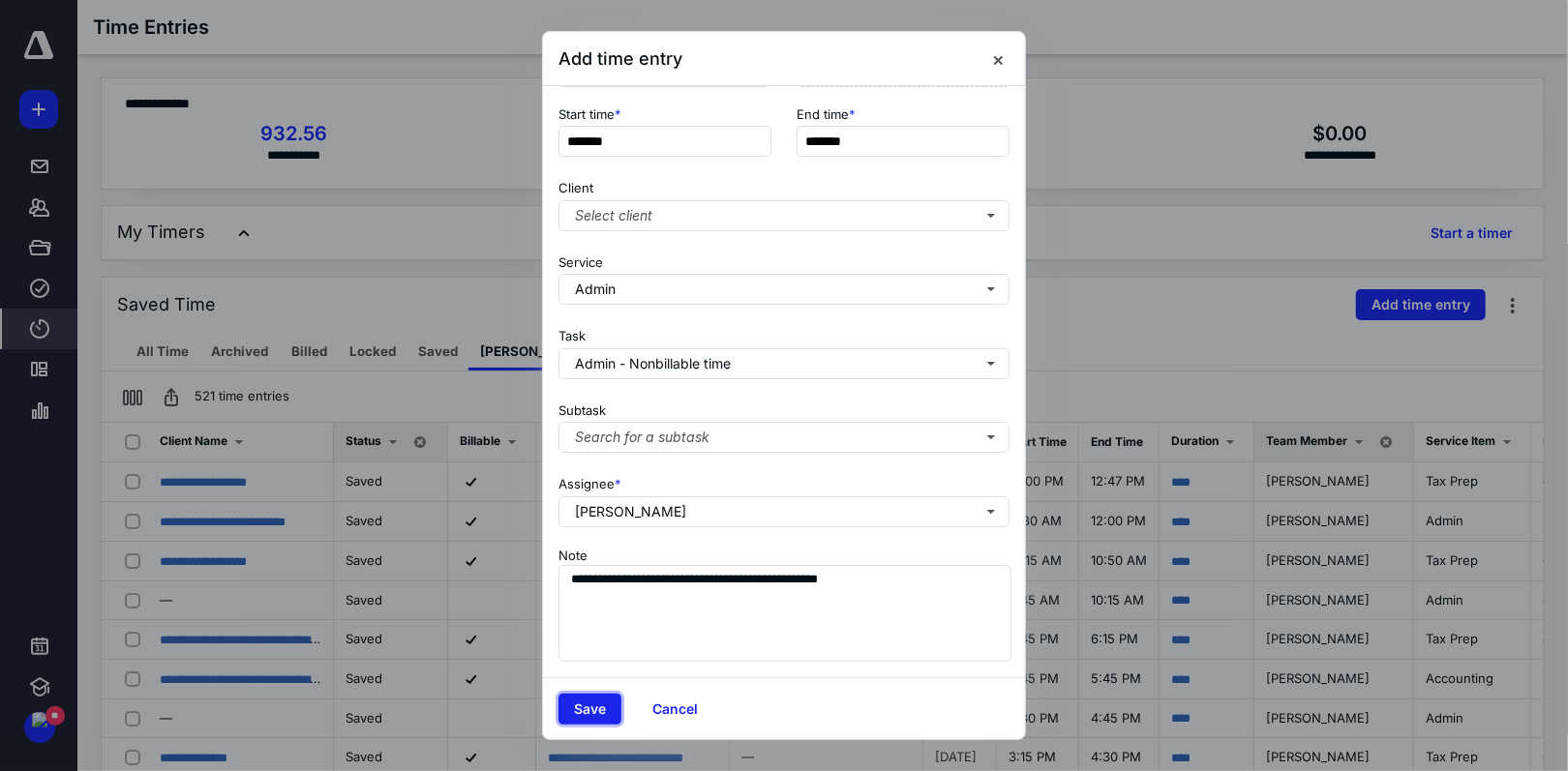 click on "Save" at bounding box center (589, 709) 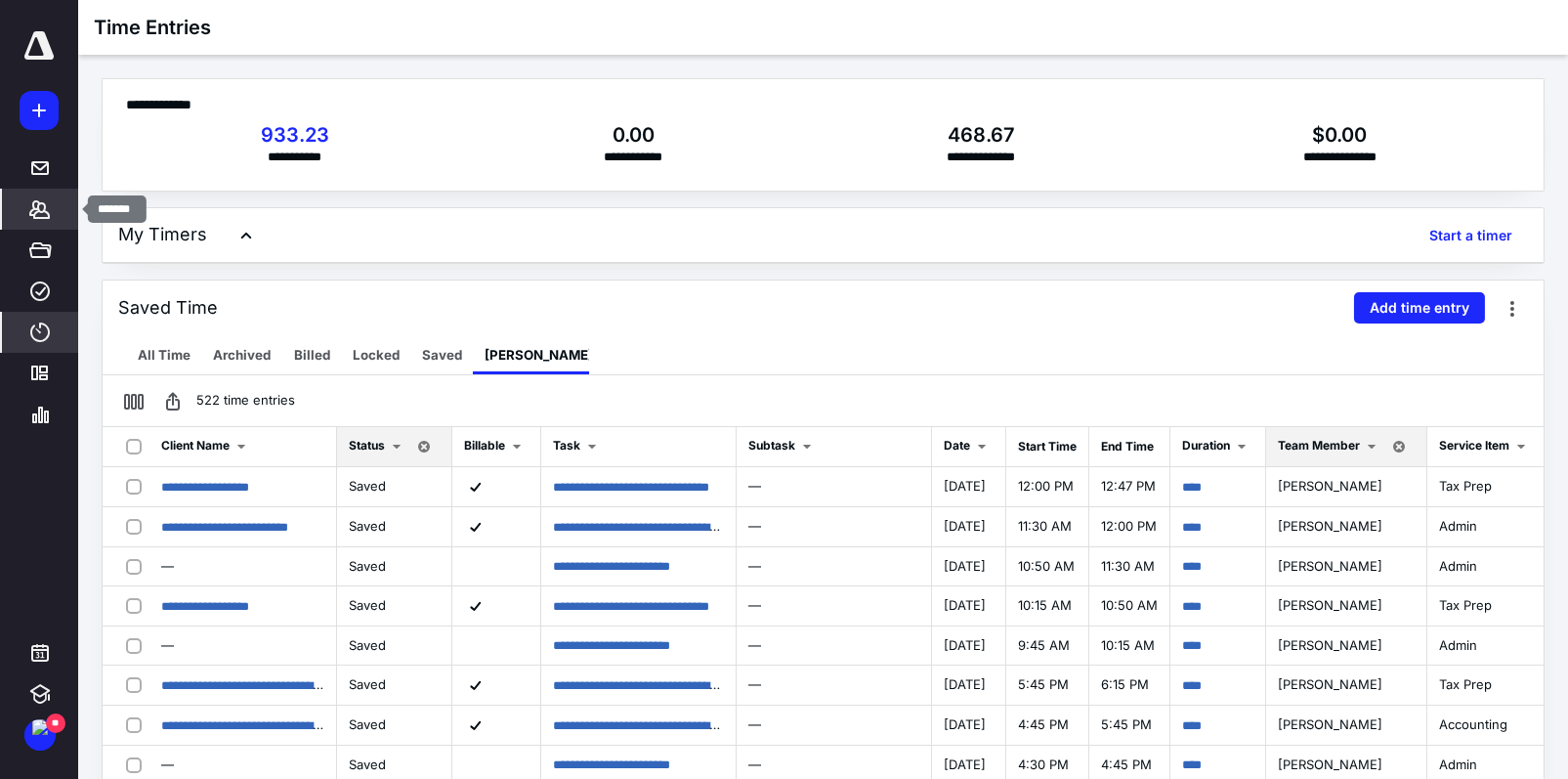 click 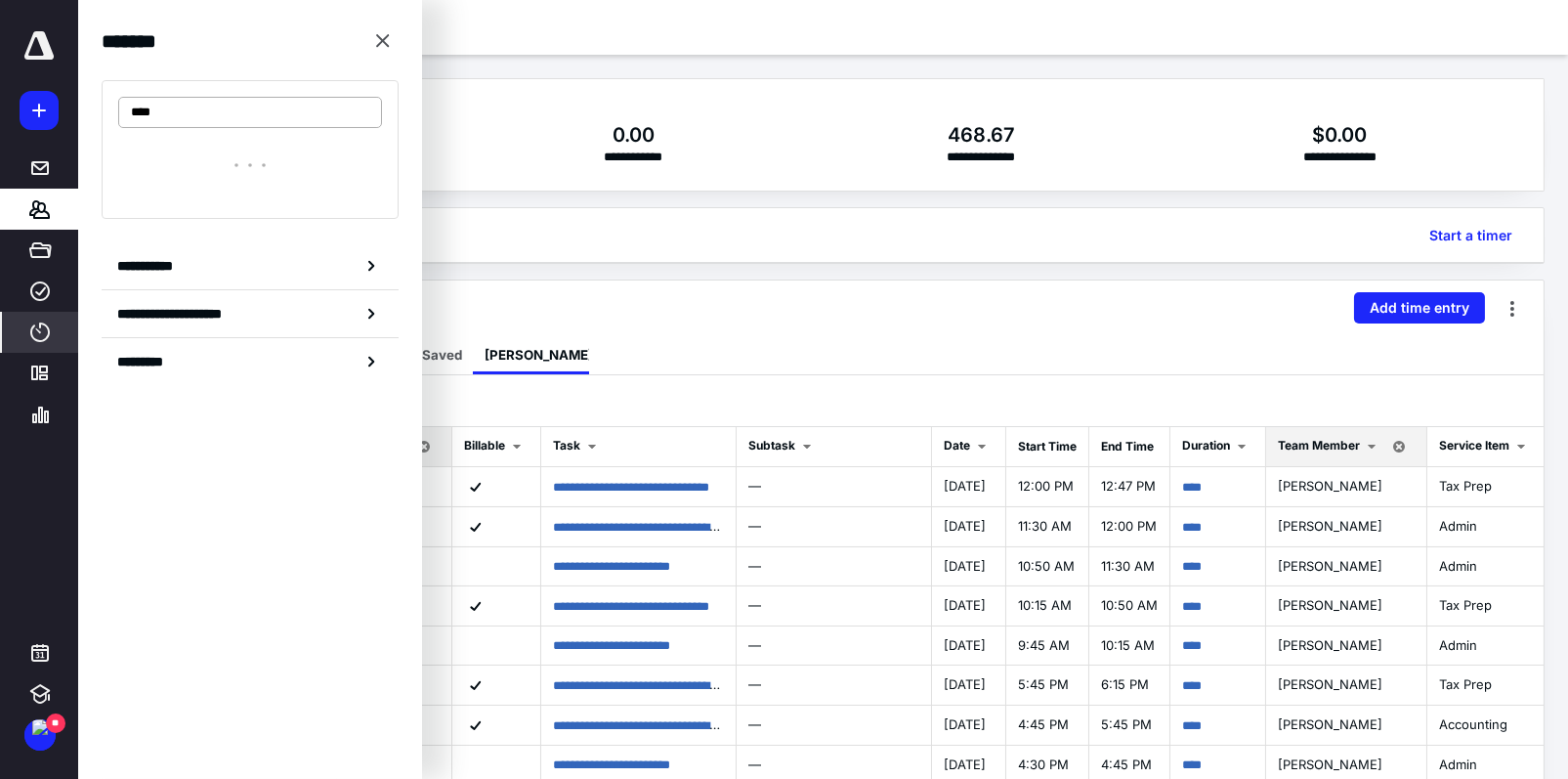 type on "*****" 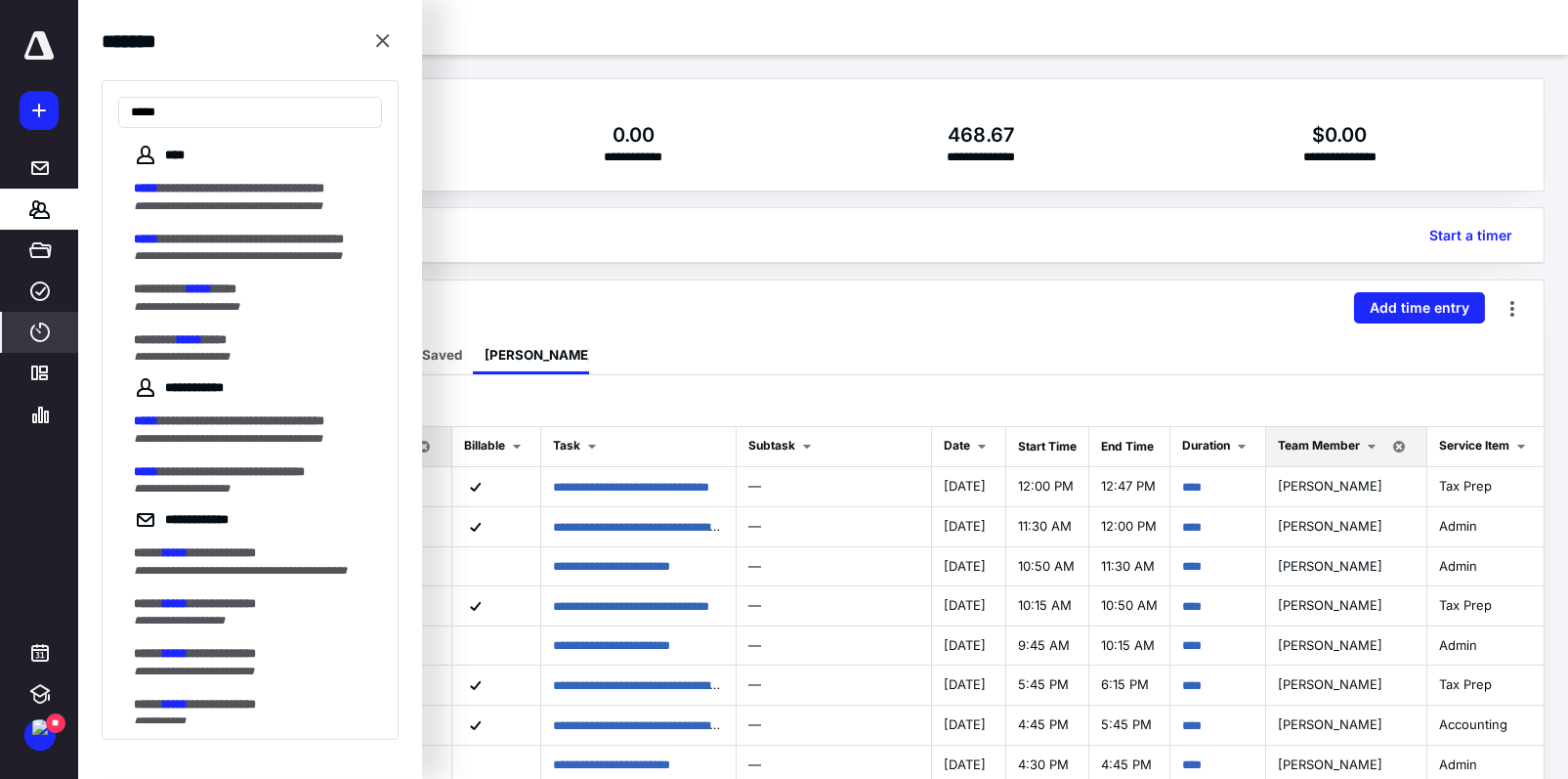 drag, startPoint x: 202, startPoint y: 115, endPoint x: 20, endPoint y: 115, distance: 182 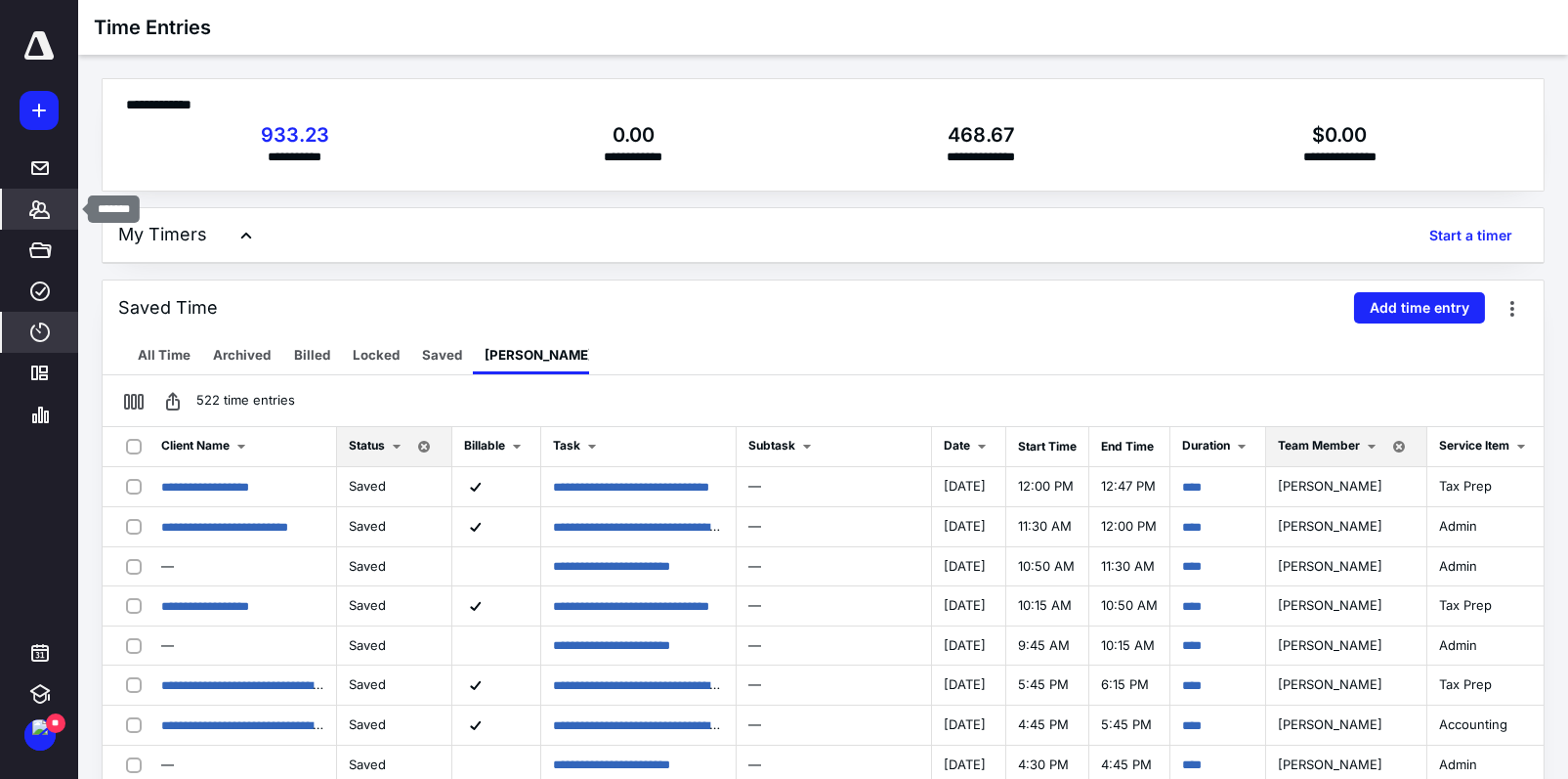 drag, startPoint x: 42, startPoint y: 201, endPoint x: 67, endPoint y: 191, distance: 26.925824 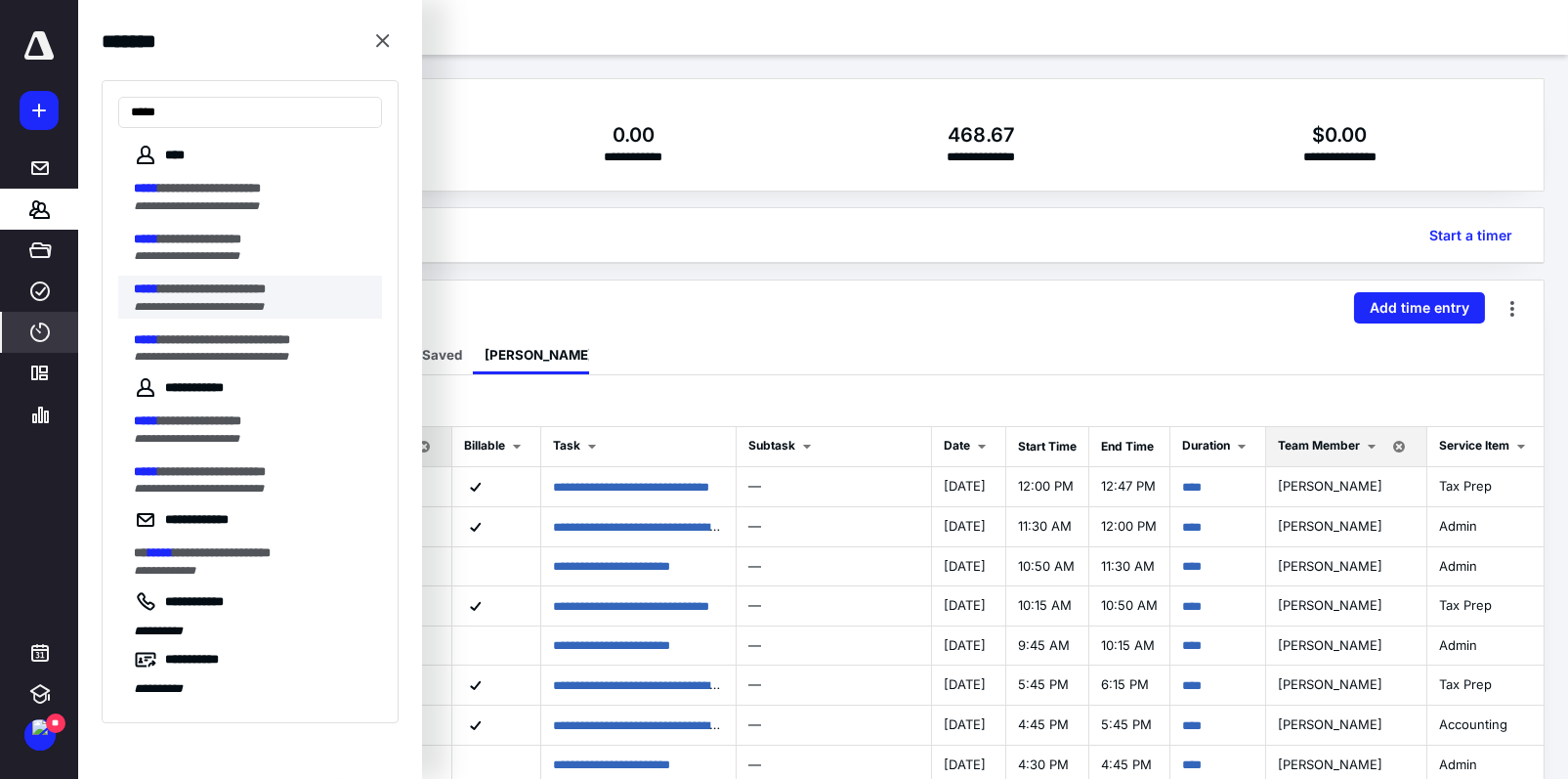 type on "*****" 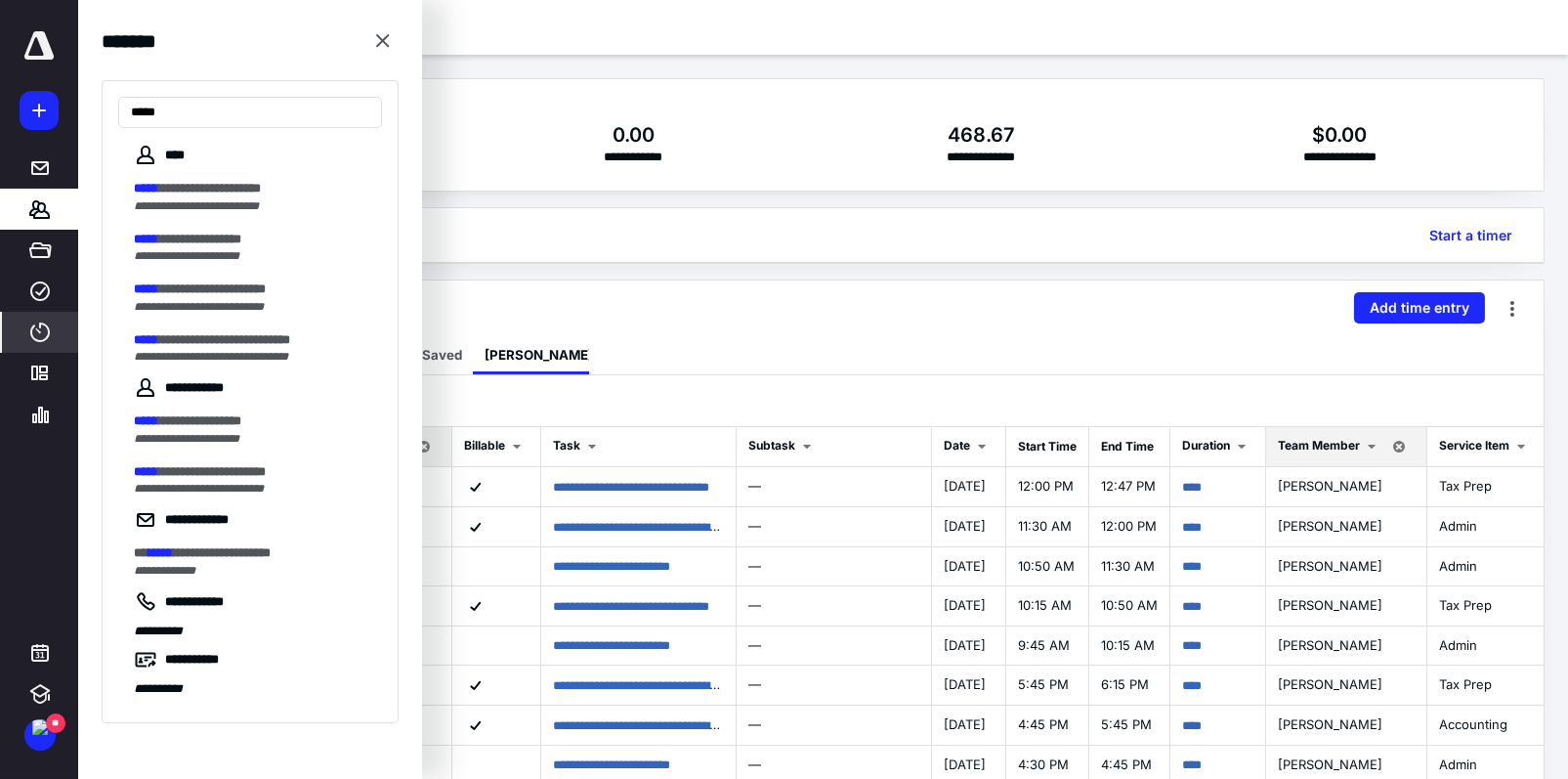 click on "**********" at bounding box center (212, 288) 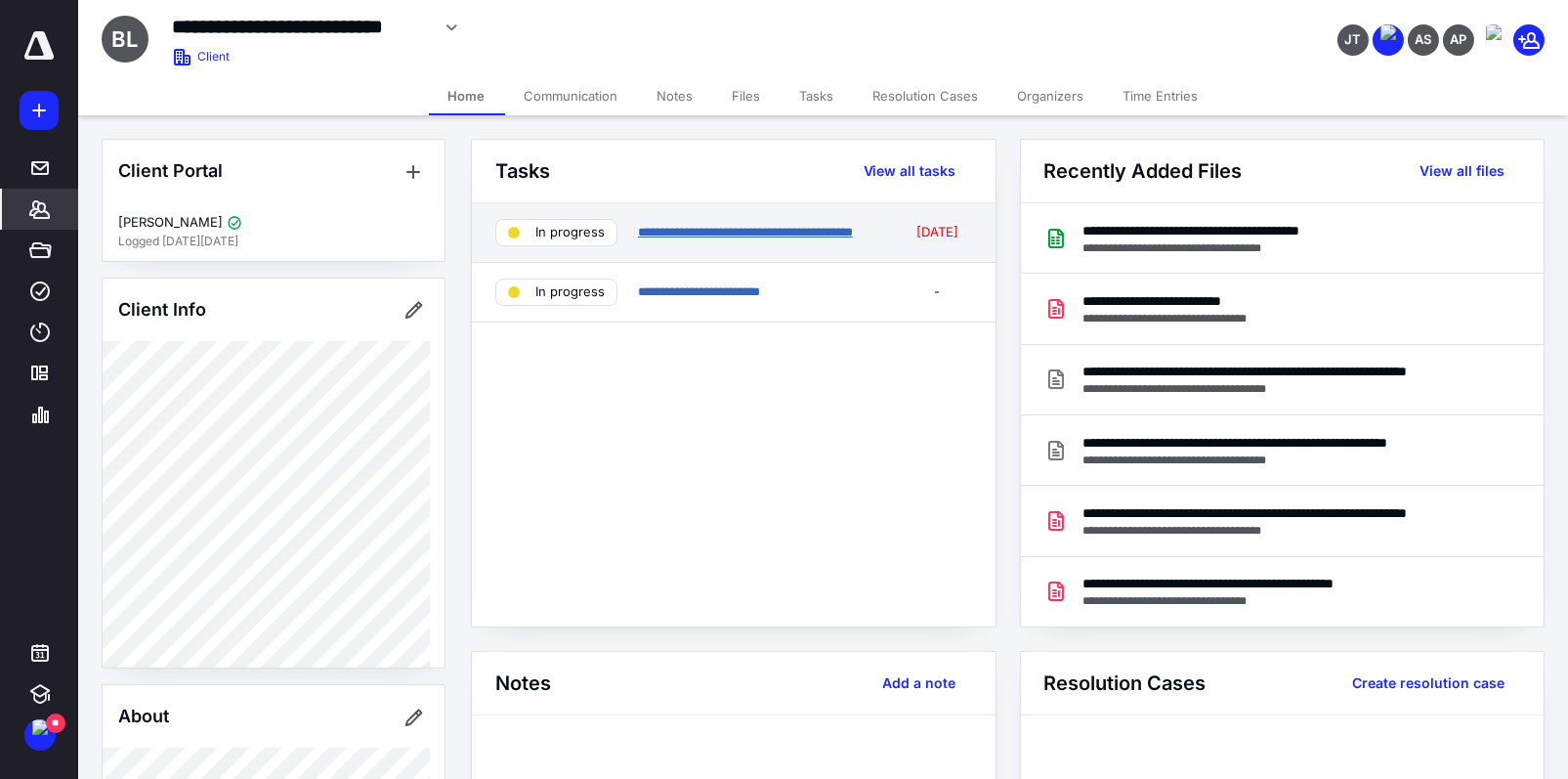 click on "**********" at bounding box center [745, 232] 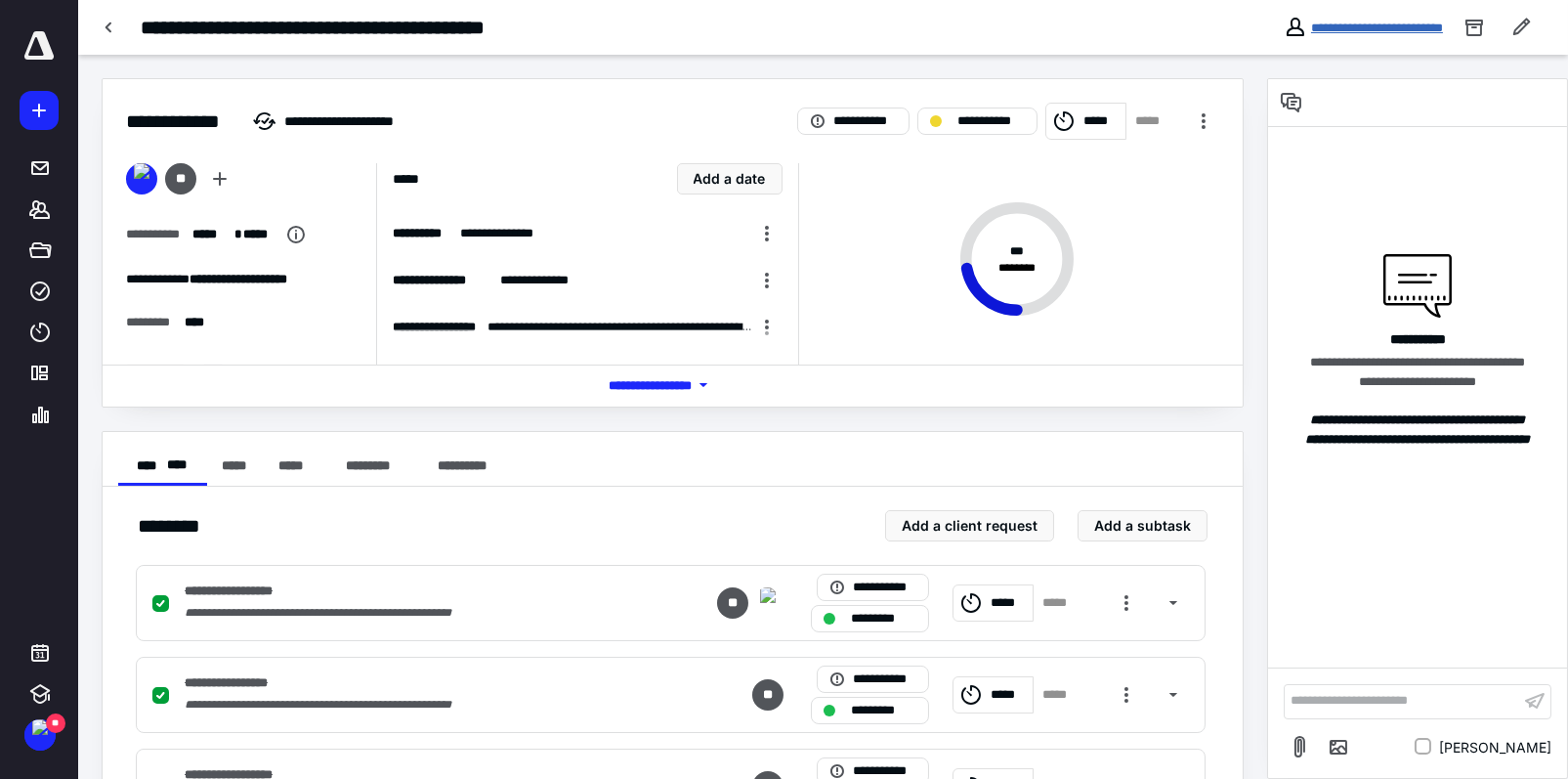 click on "**********" at bounding box center [1377, 27] 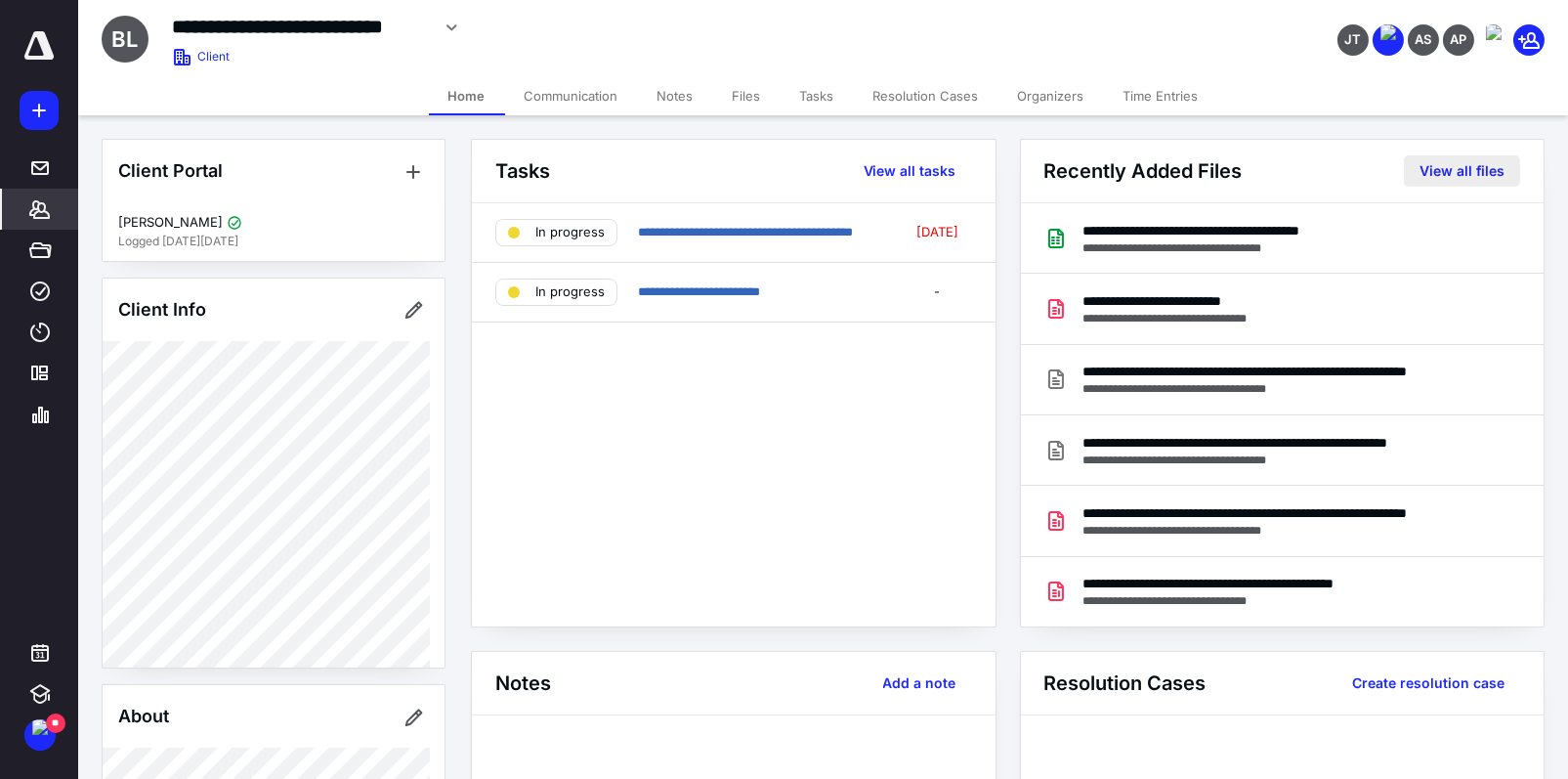 click on "View all files" at bounding box center (1462, 171) 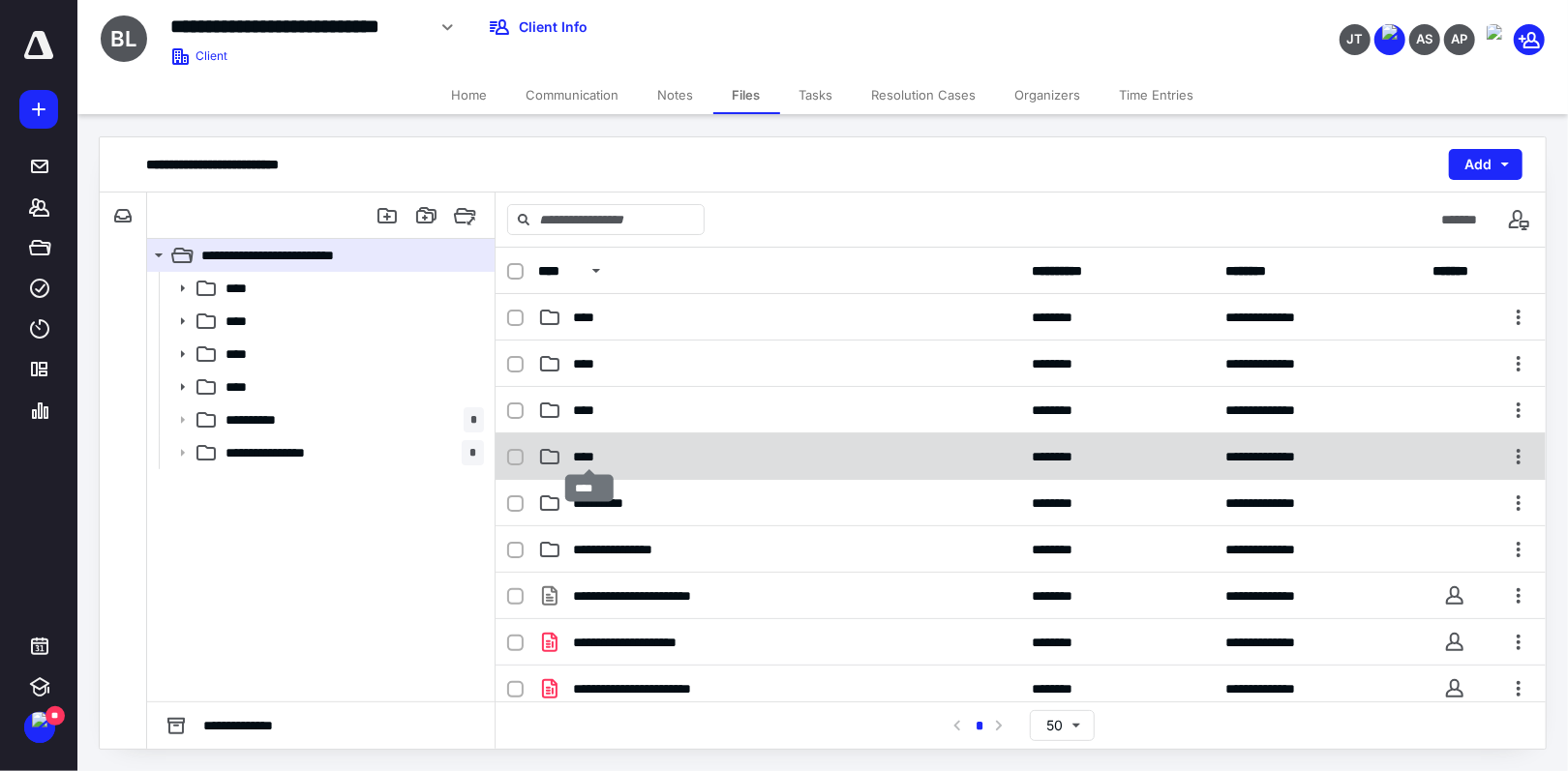 click on "****" at bounding box center (589, 457) 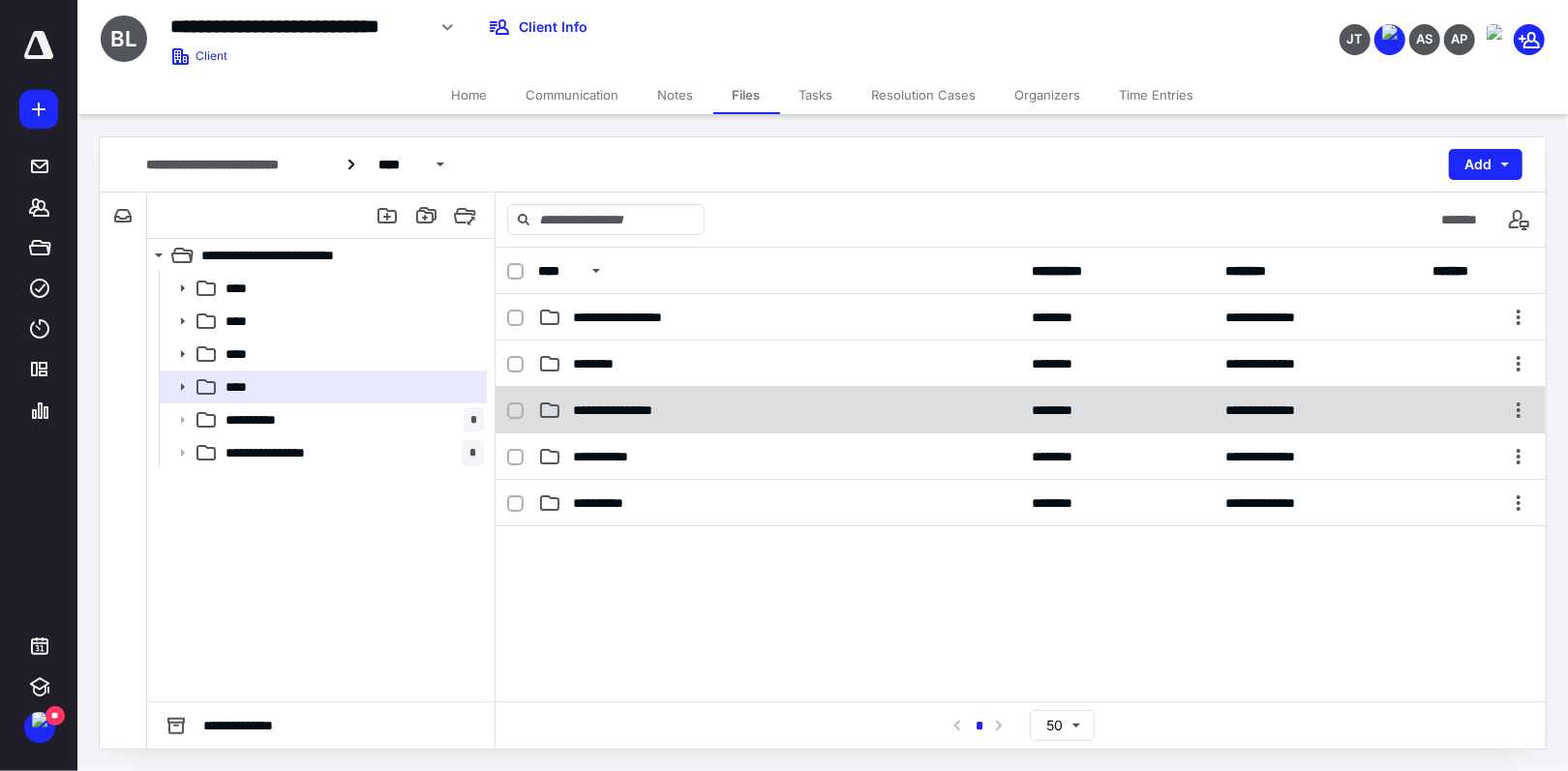 click on "**********" at bounding box center [634, 410] 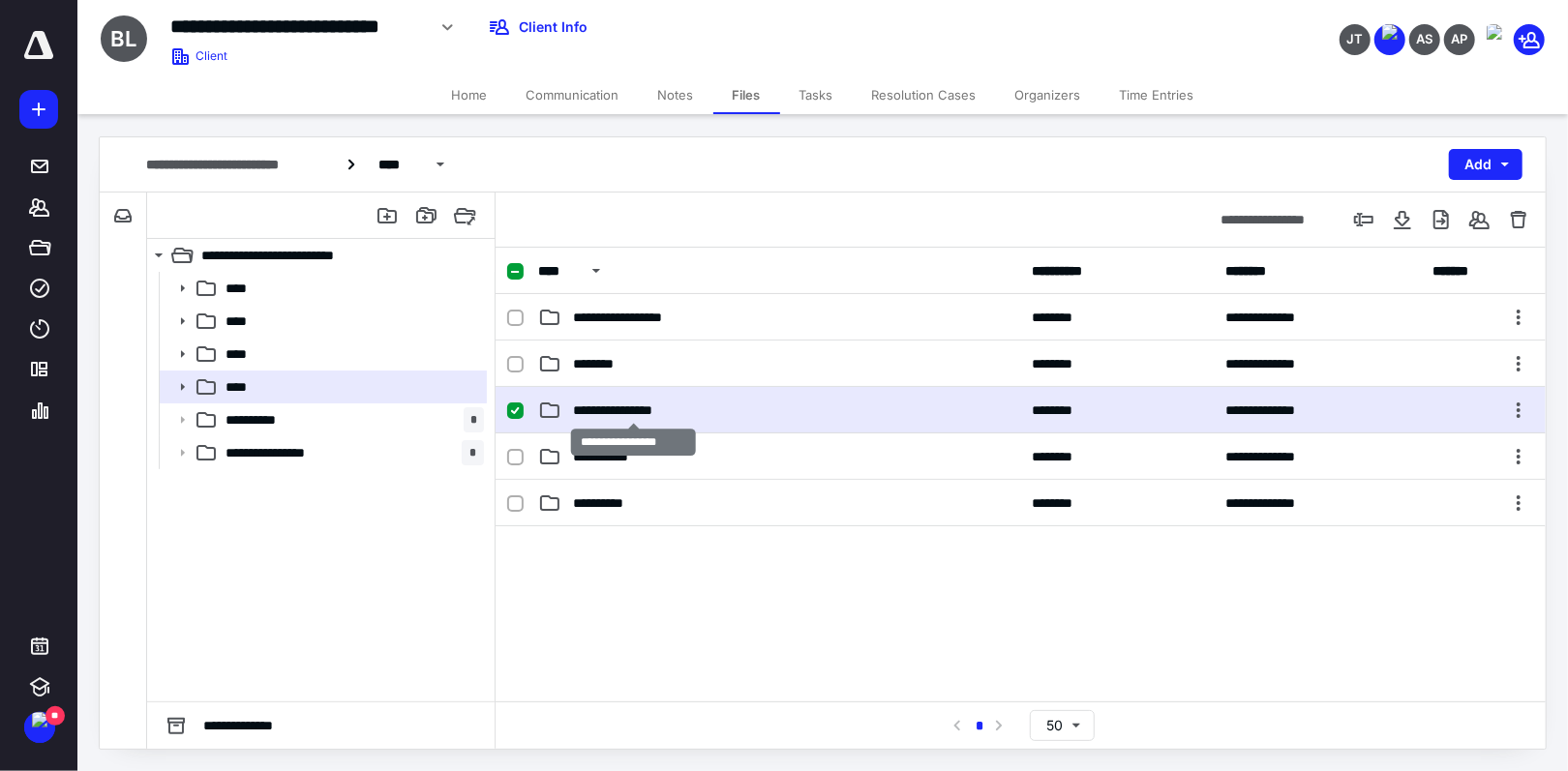 click on "**********" at bounding box center (634, 410) 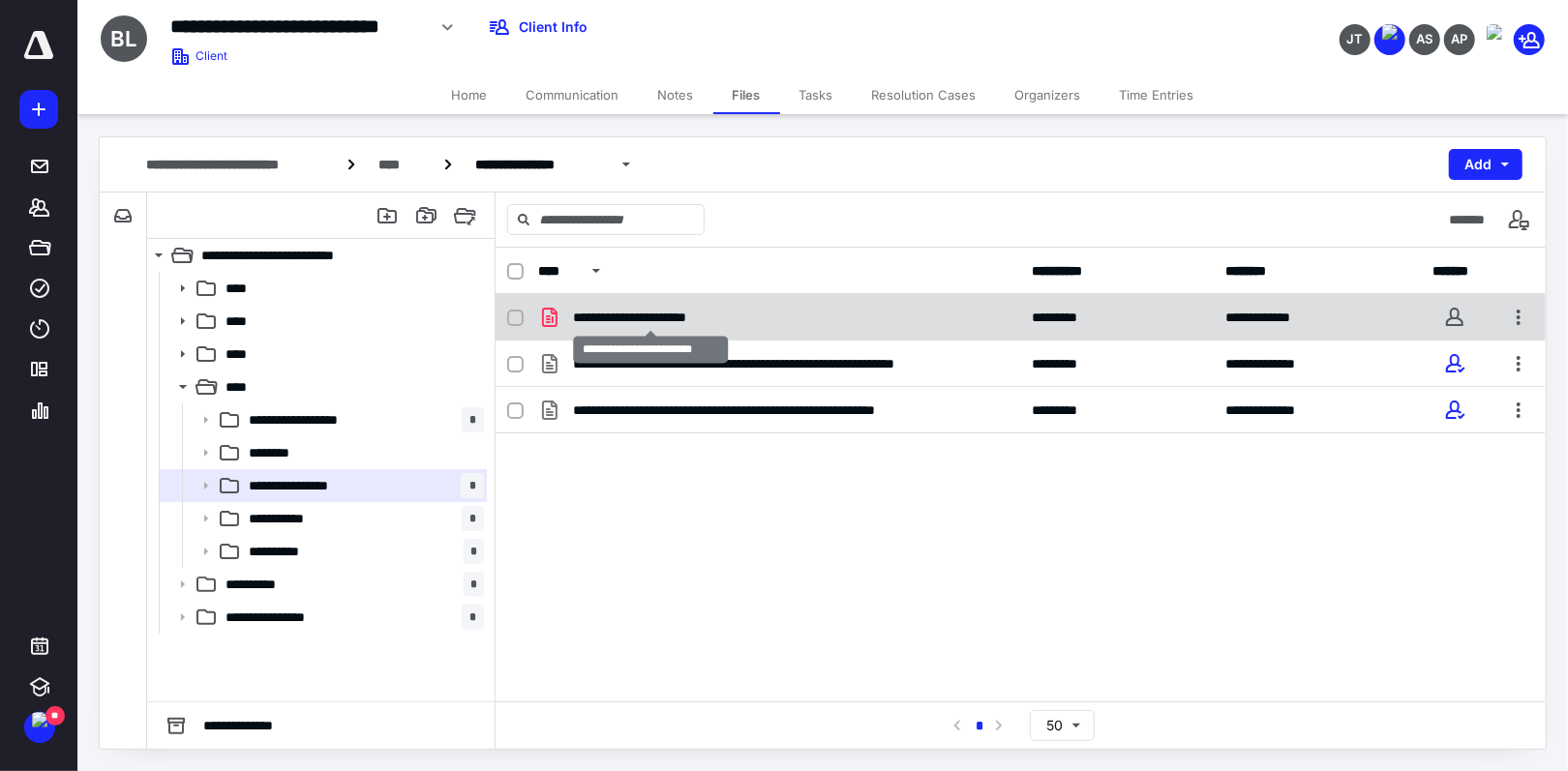 click on "**********" at bounding box center [650, 317] 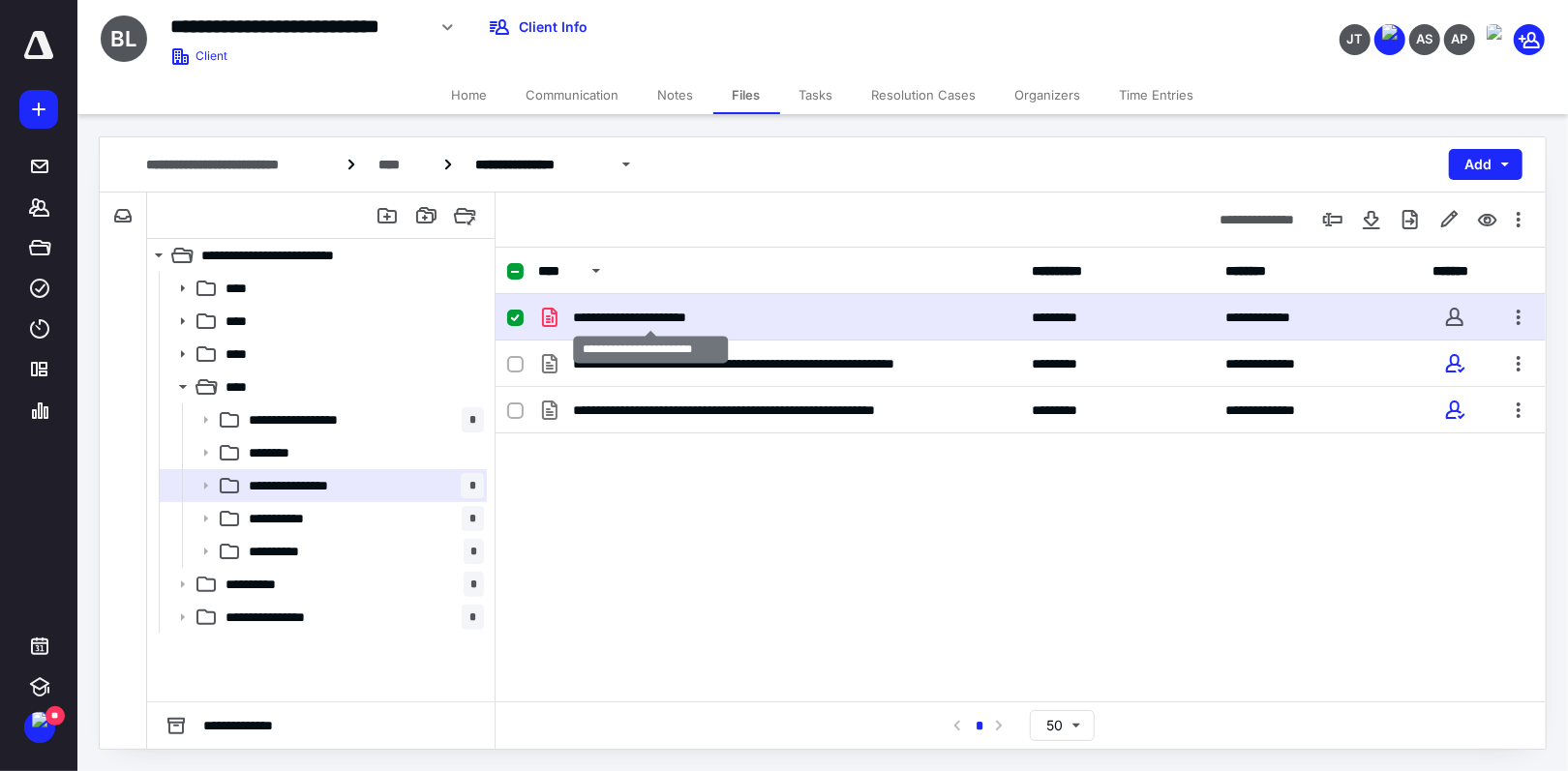 click on "**********" at bounding box center [650, 317] 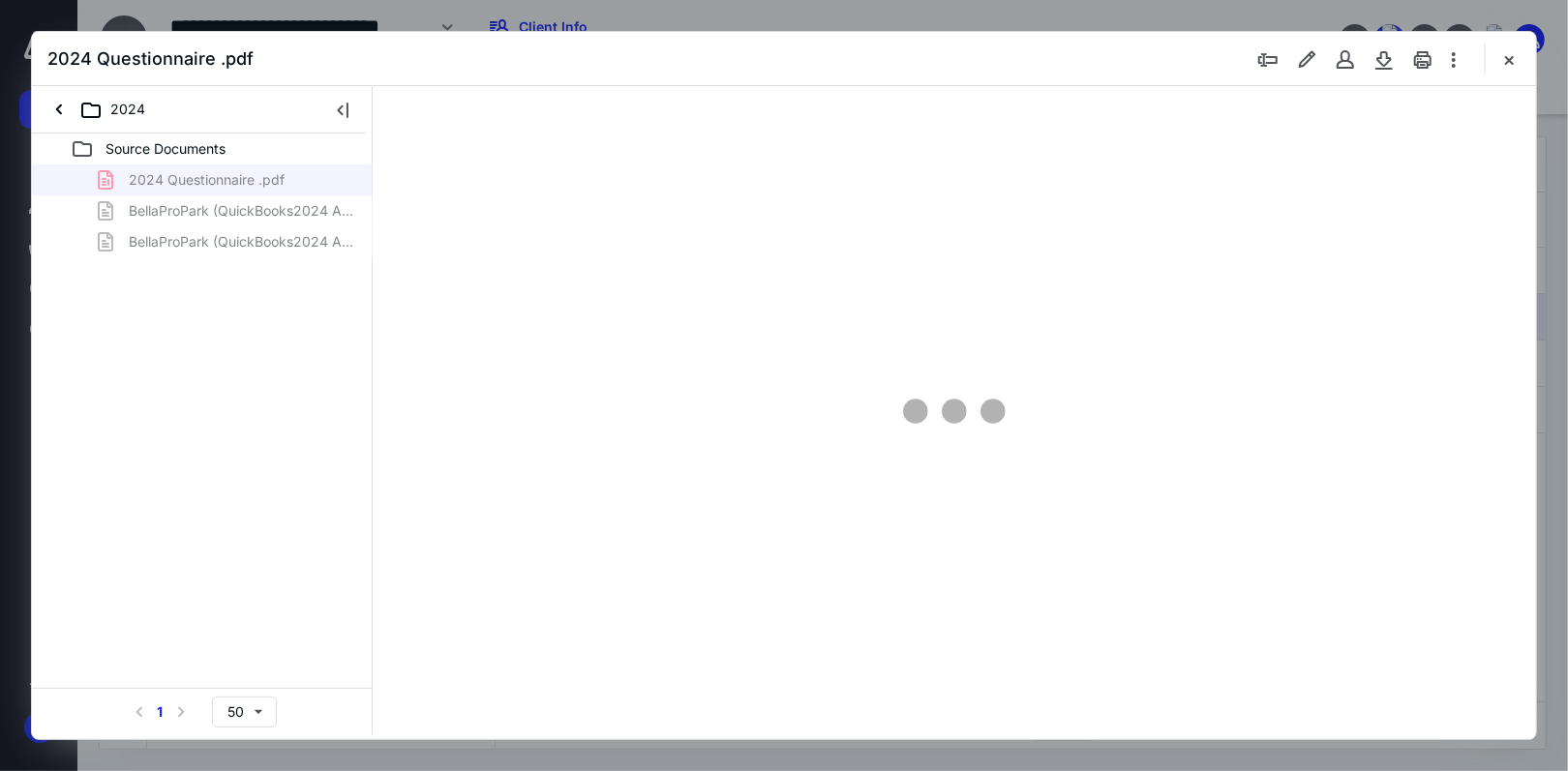 scroll, scrollTop: 0, scrollLeft: 0, axis: both 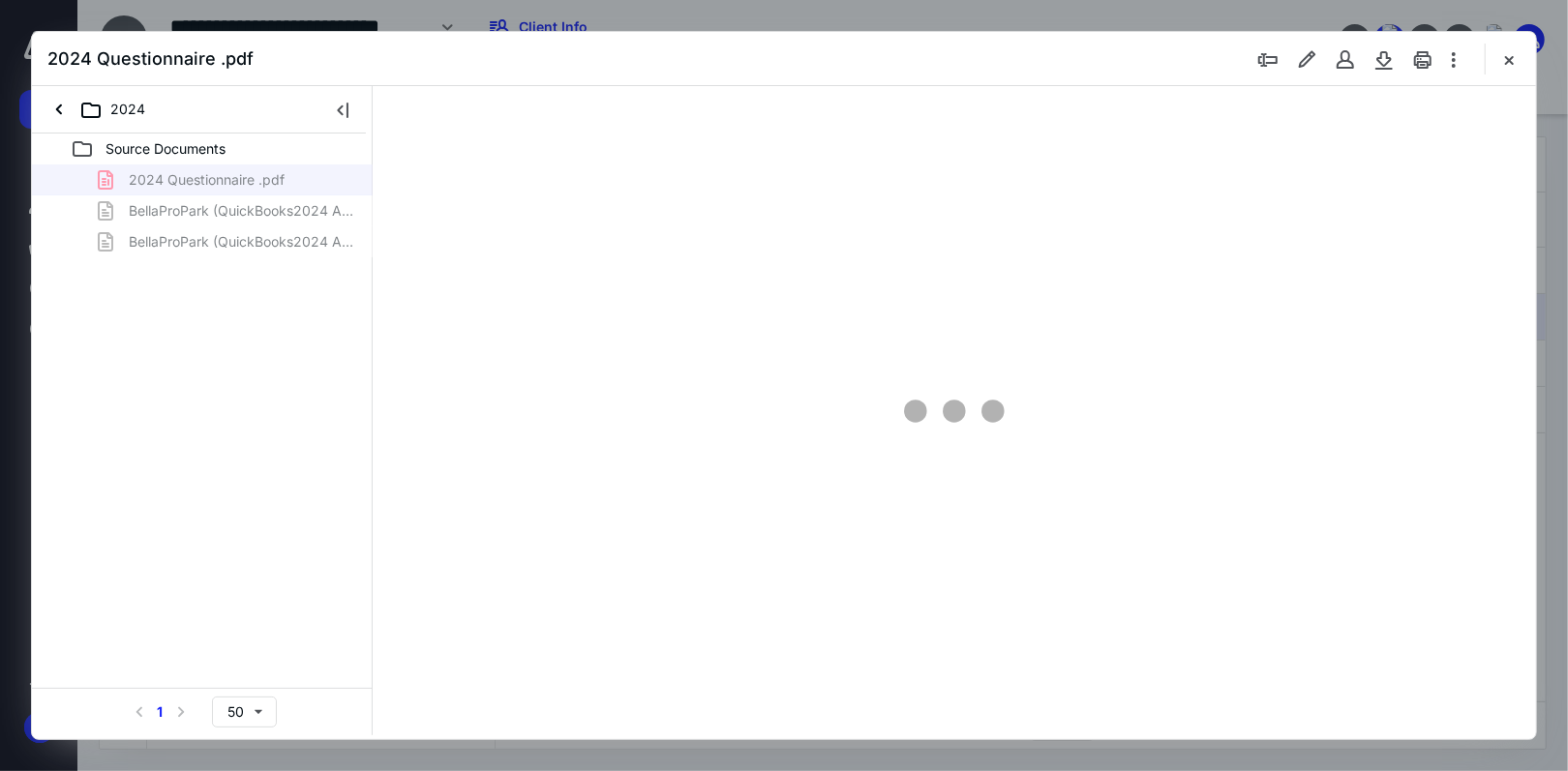 type on "76" 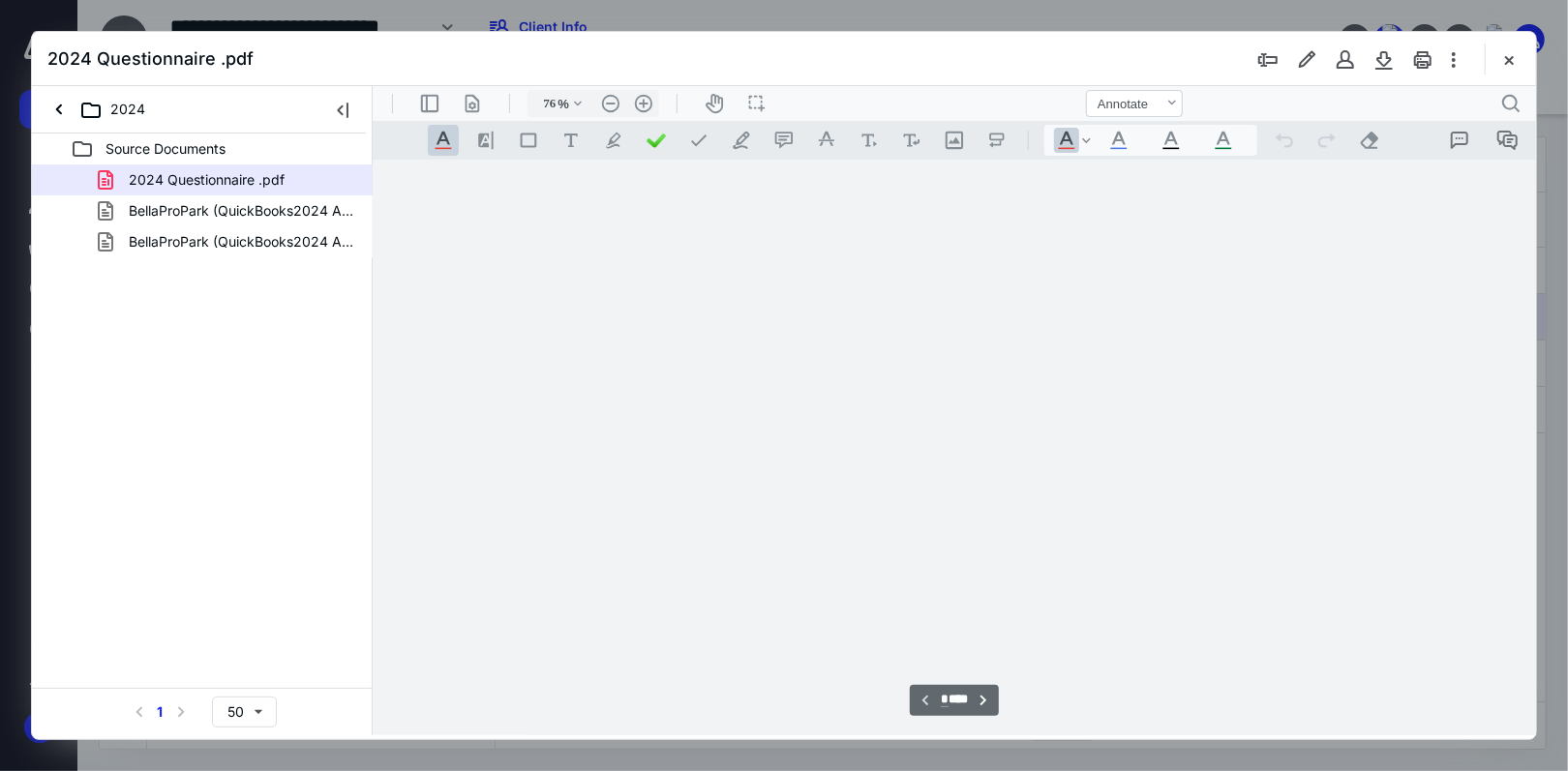 scroll, scrollTop: 75, scrollLeft: 0, axis: vertical 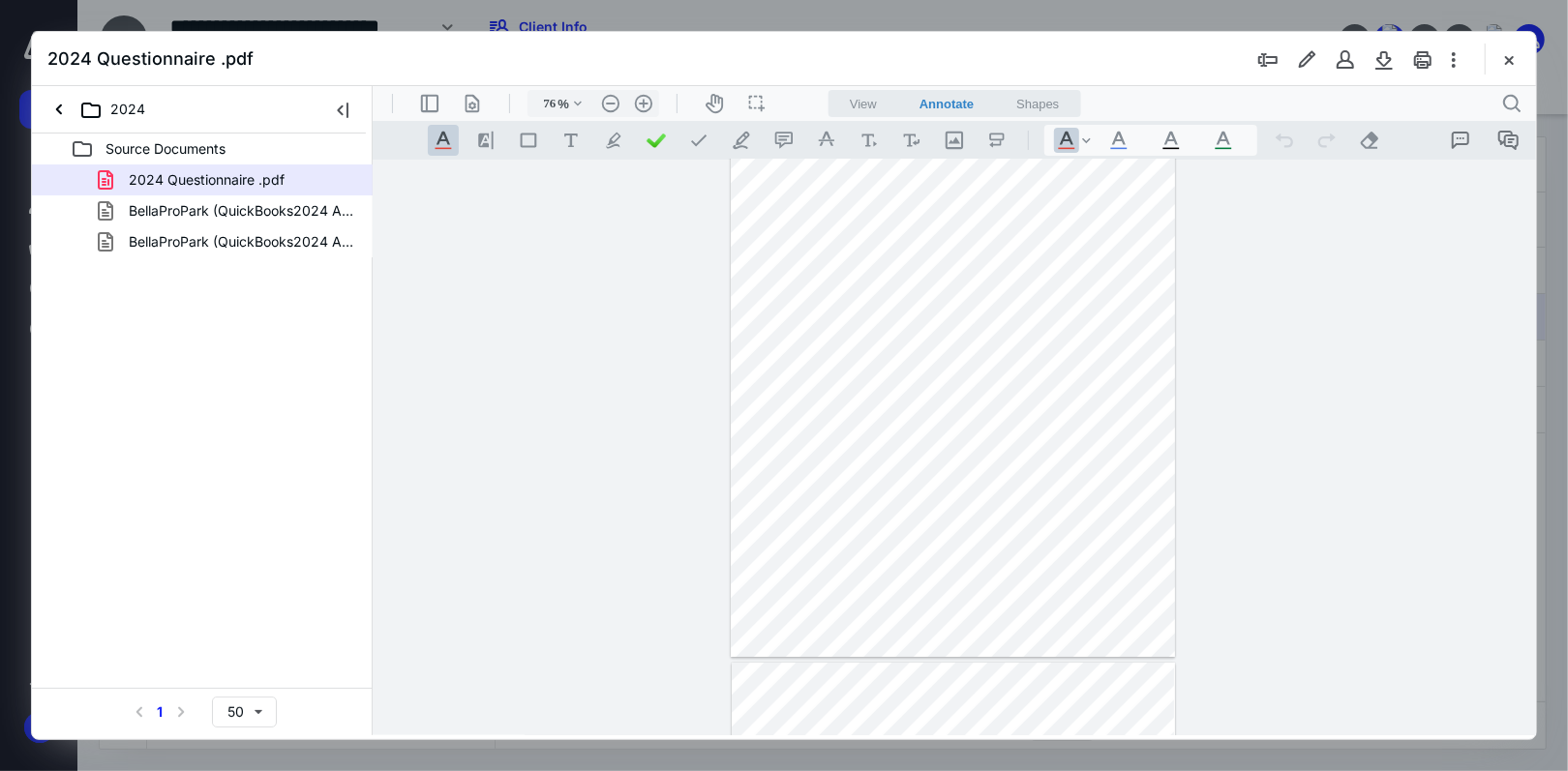 click at bounding box center [1509, 59] 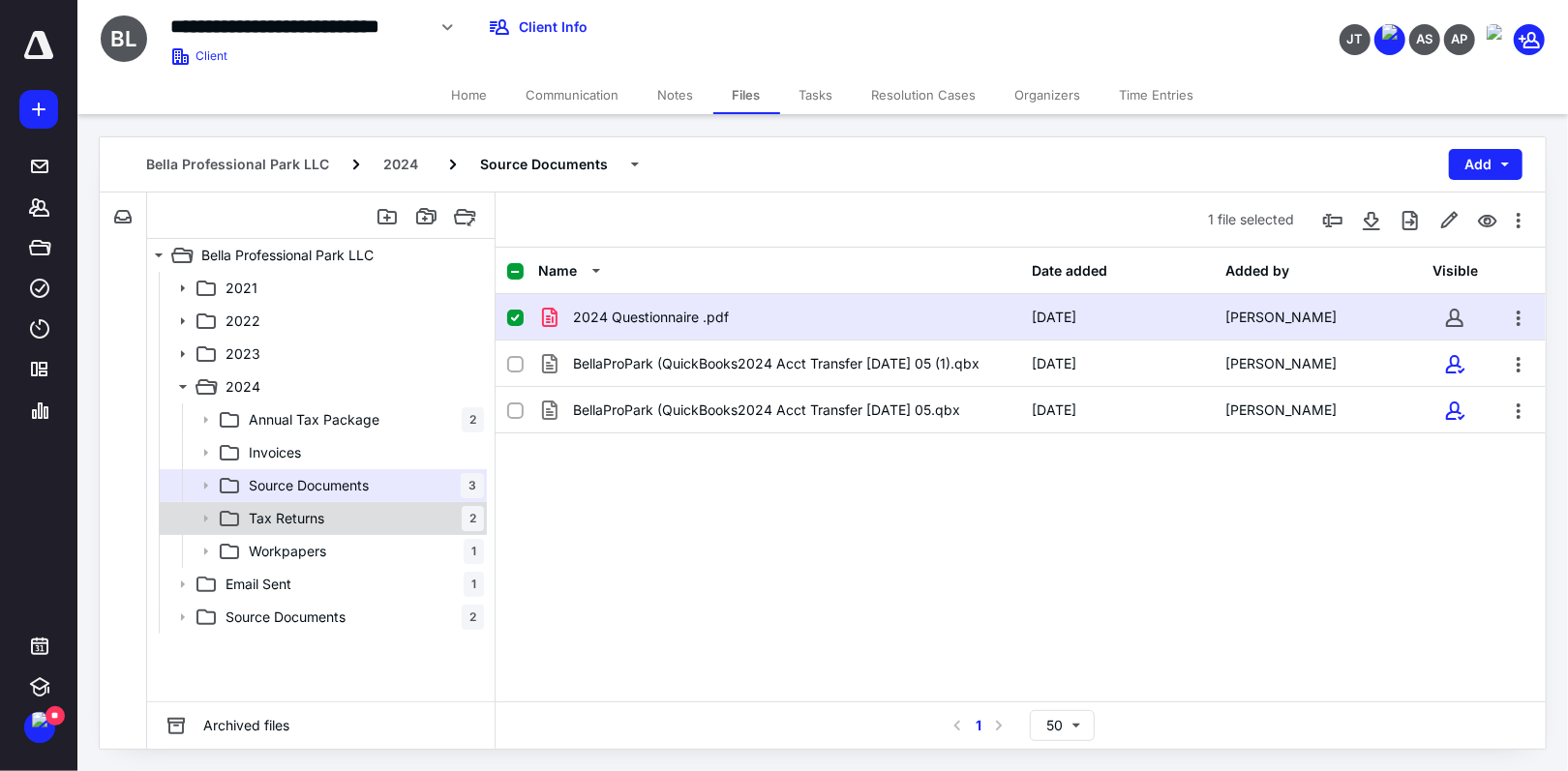 click on "Tax Returns" at bounding box center [286, 519] 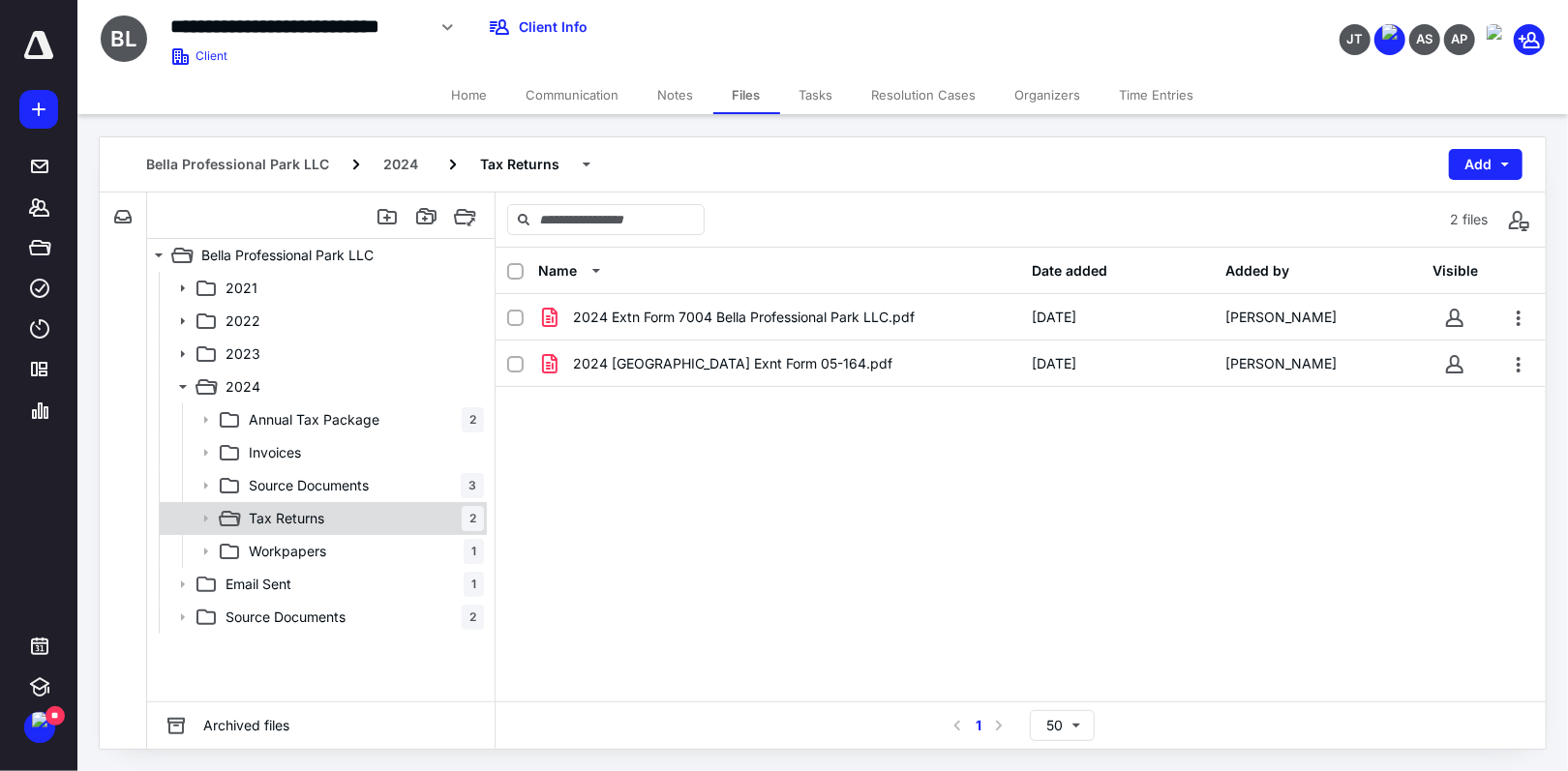 click on "Tax Returns" at bounding box center (286, 519) 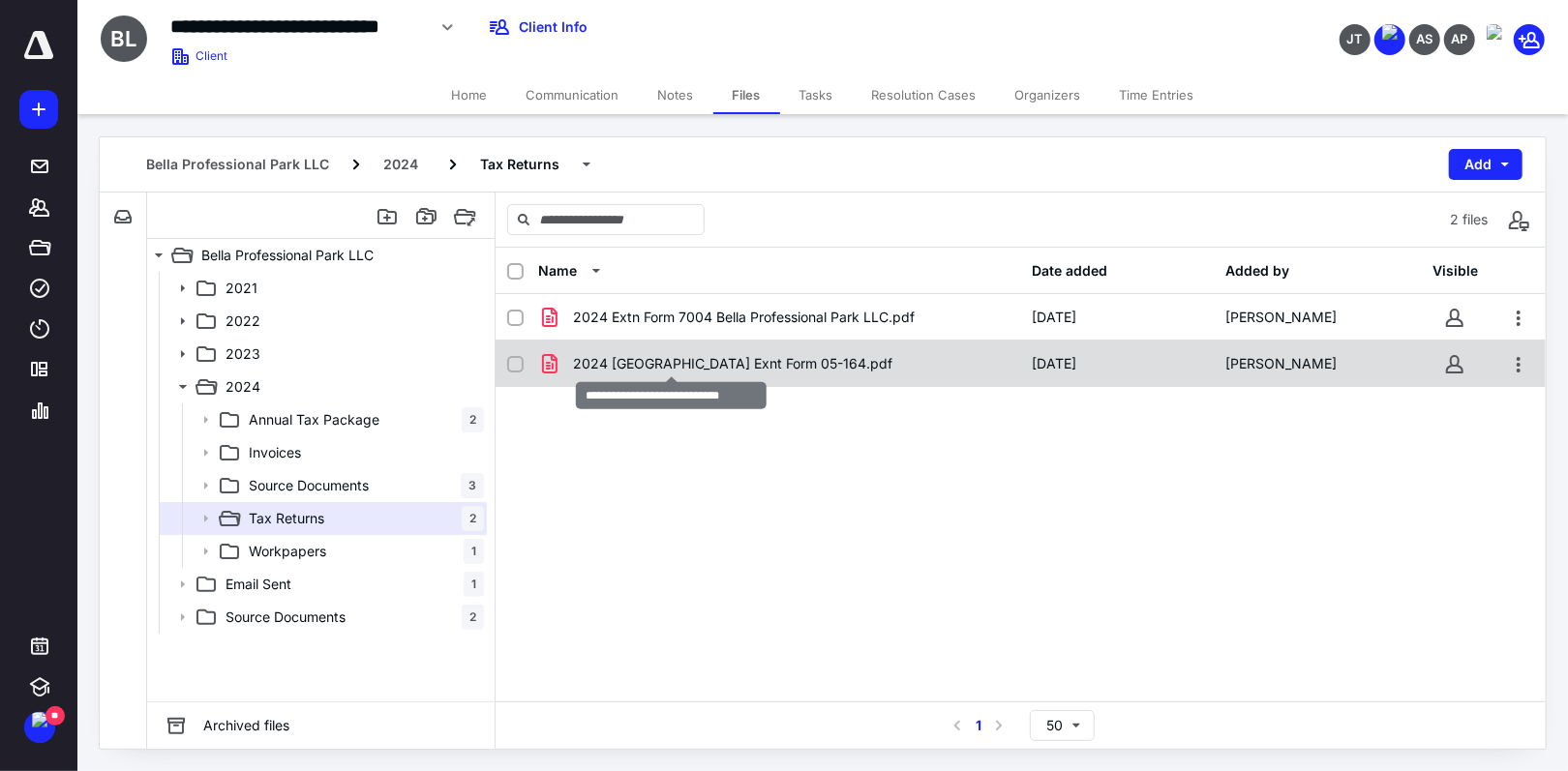click on "2024 [GEOGRAPHIC_DATA] Exnt Form 05-164.pdf" at bounding box center [733, 364] 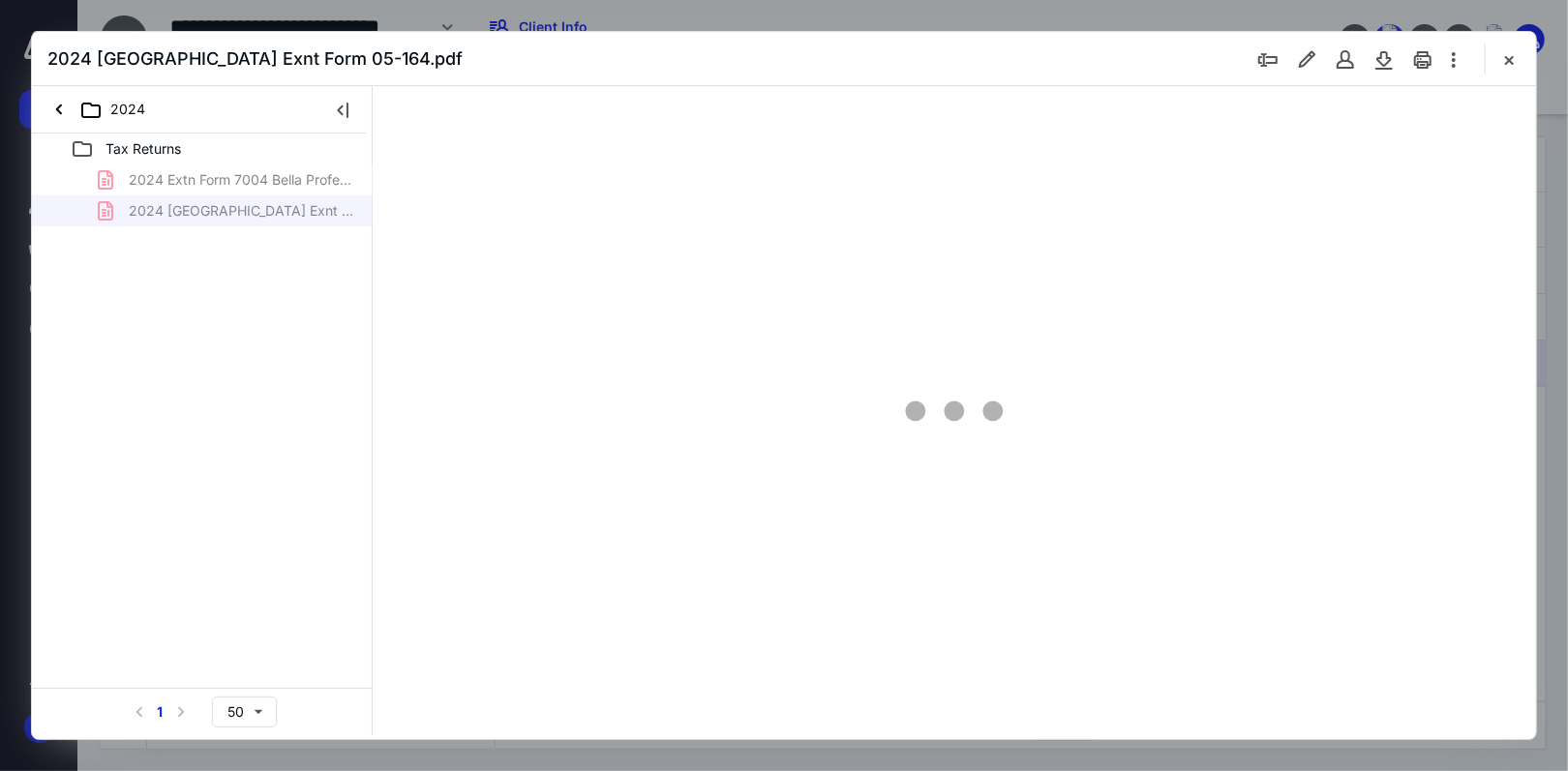 scroll, scrollTop: 0, scrollLeft: 0, axis: both 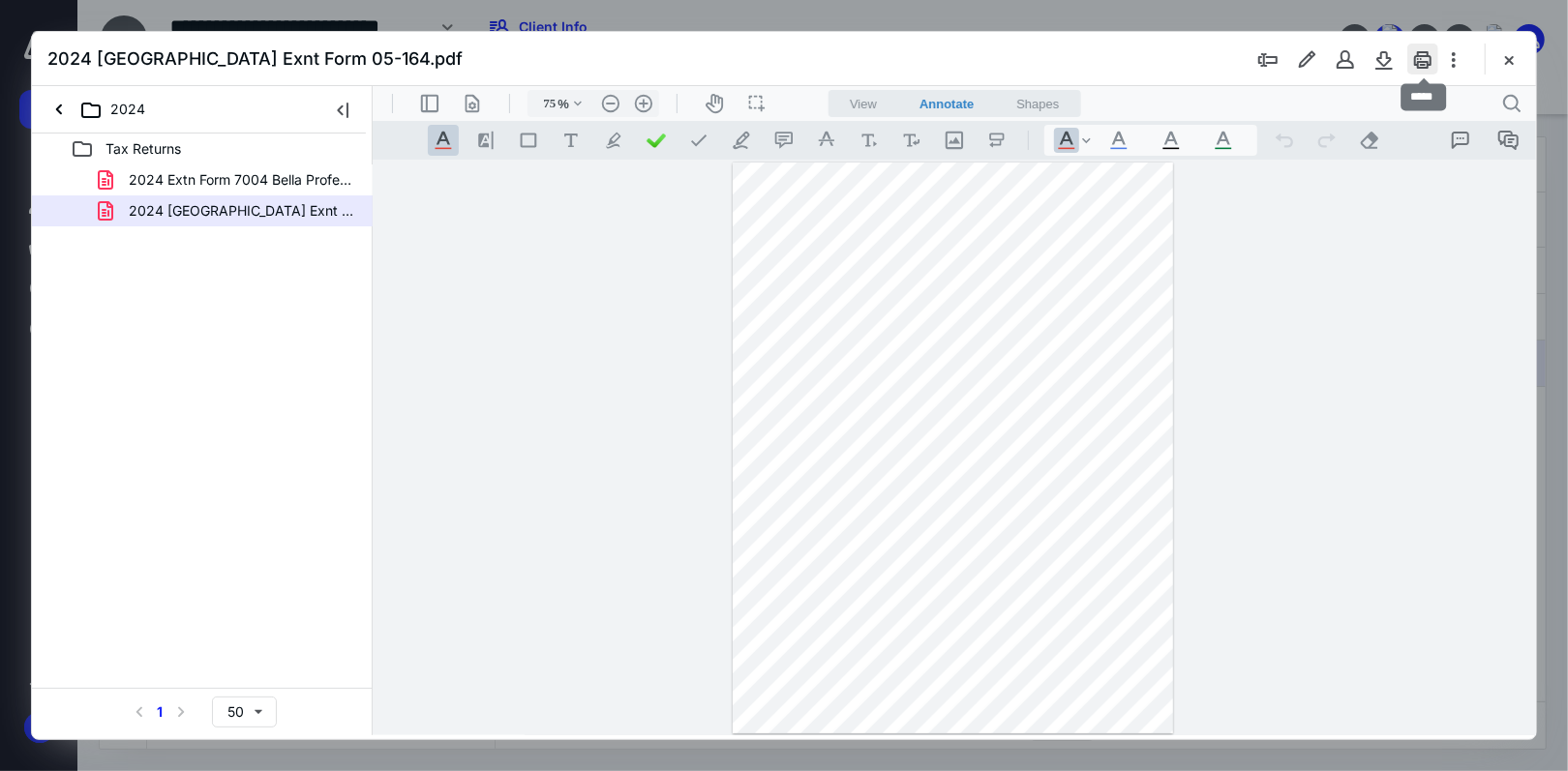 click at bounding box center [1423, 59] 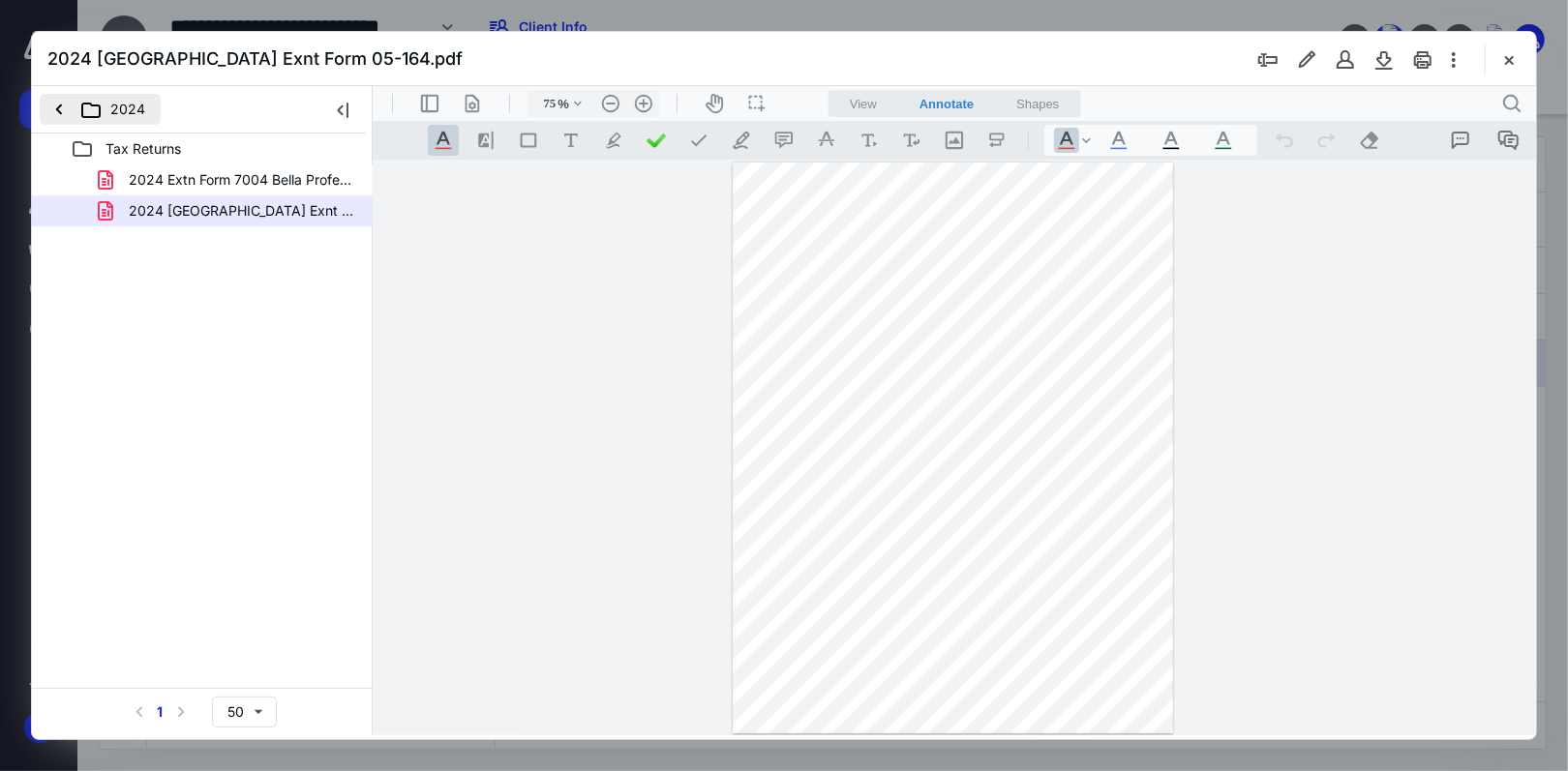 click on "2024" at bounding box center (100, 109) 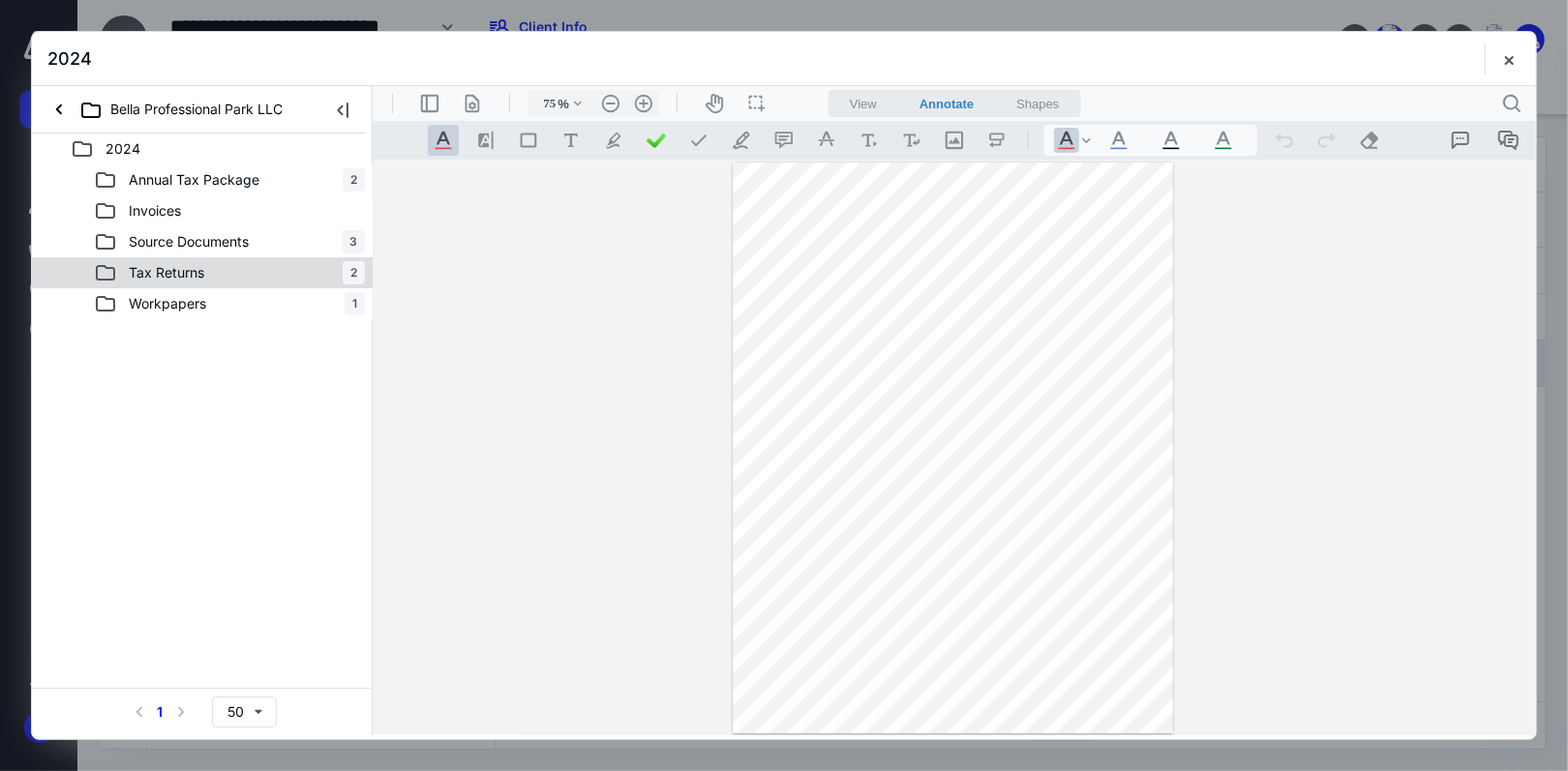 click on "Tax Returns" at bounding box center [166, 273] 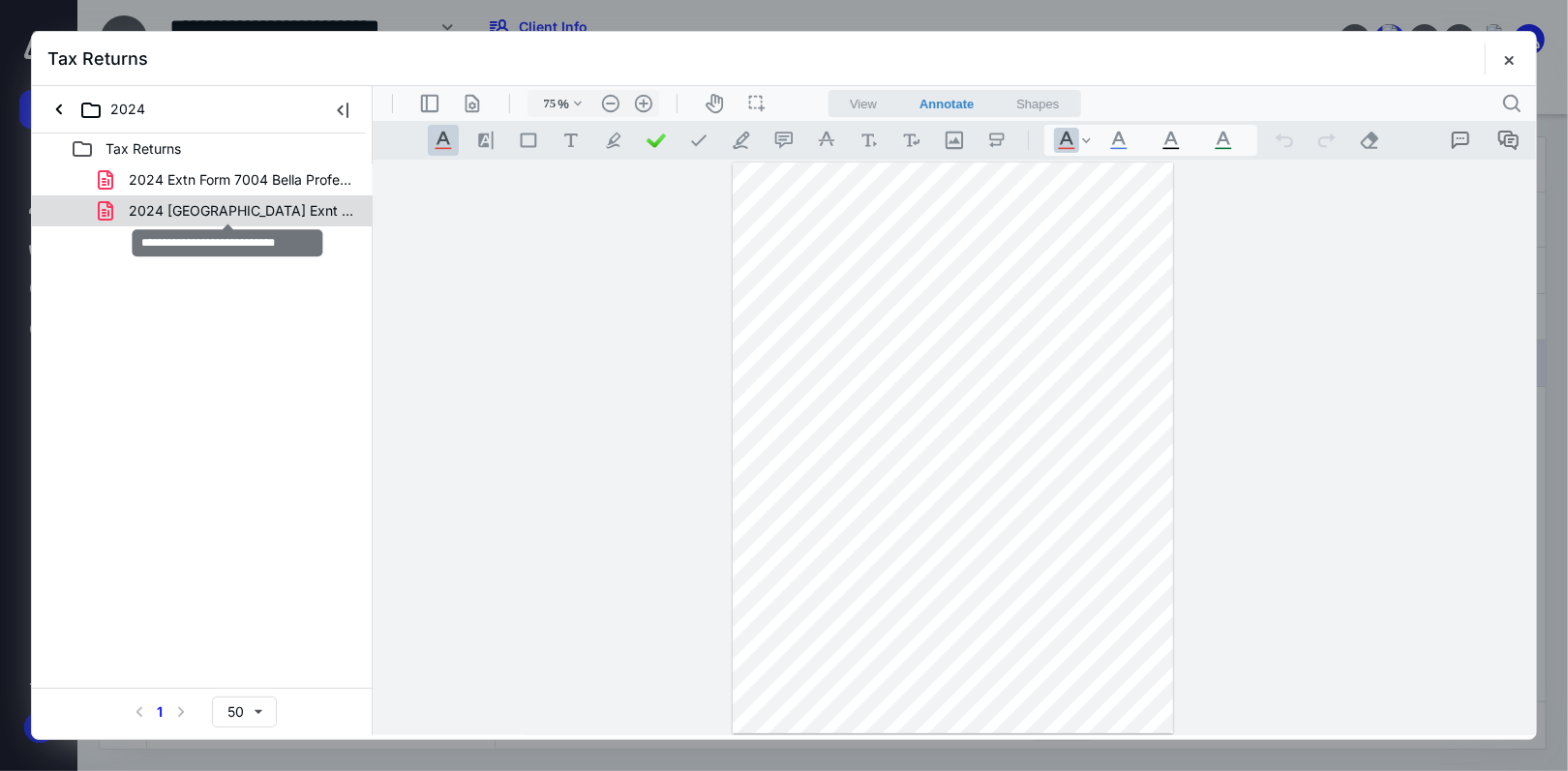 click on "2024 [GEOGRAPHIC_DATA] Exnt Form 05-164.pdf" at bounding box center [241, 211] 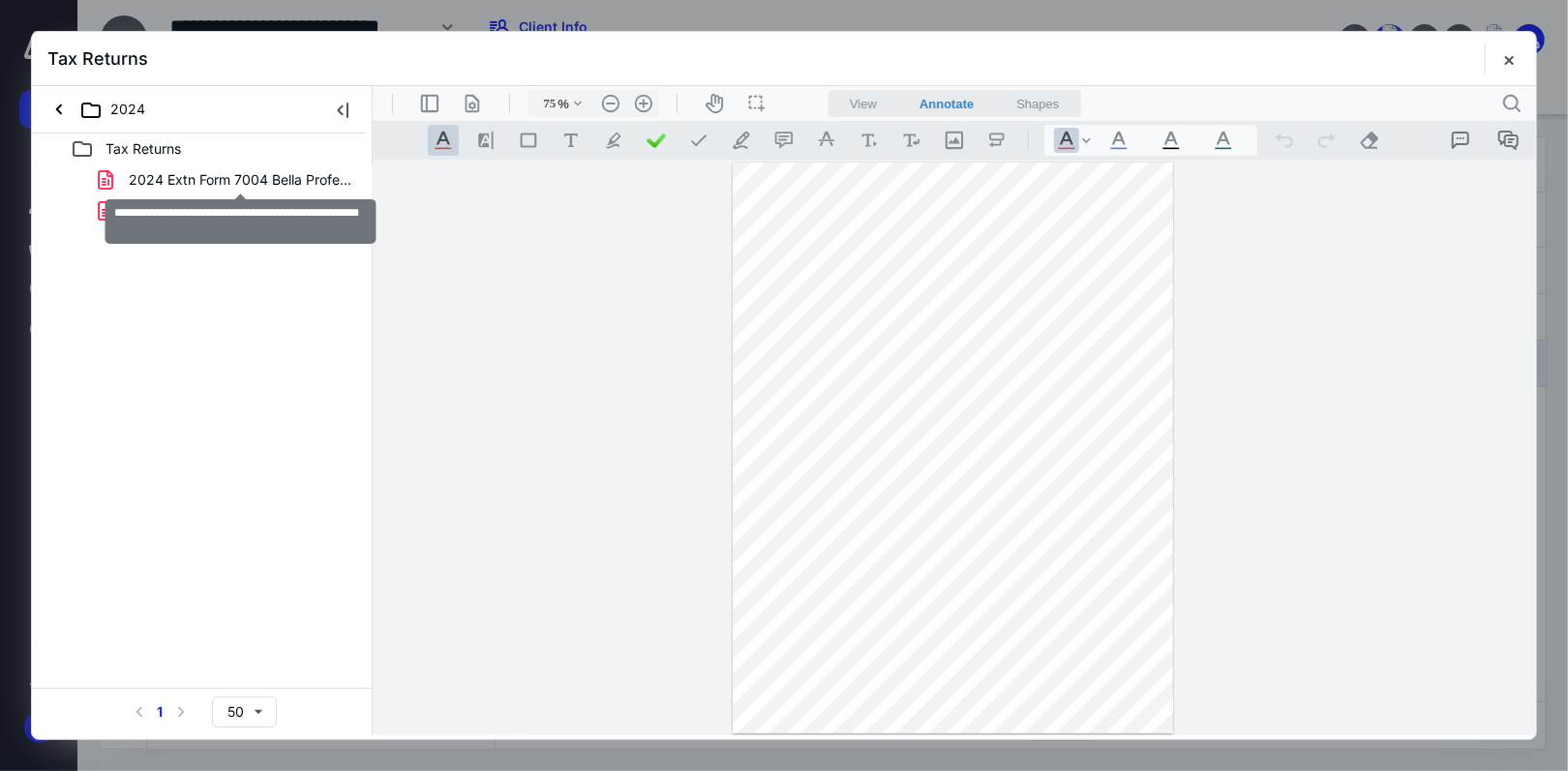 click on "2024 Extn Form 7004 Bella Professional Park LLC.pdf" at bounding box center (241, 180) 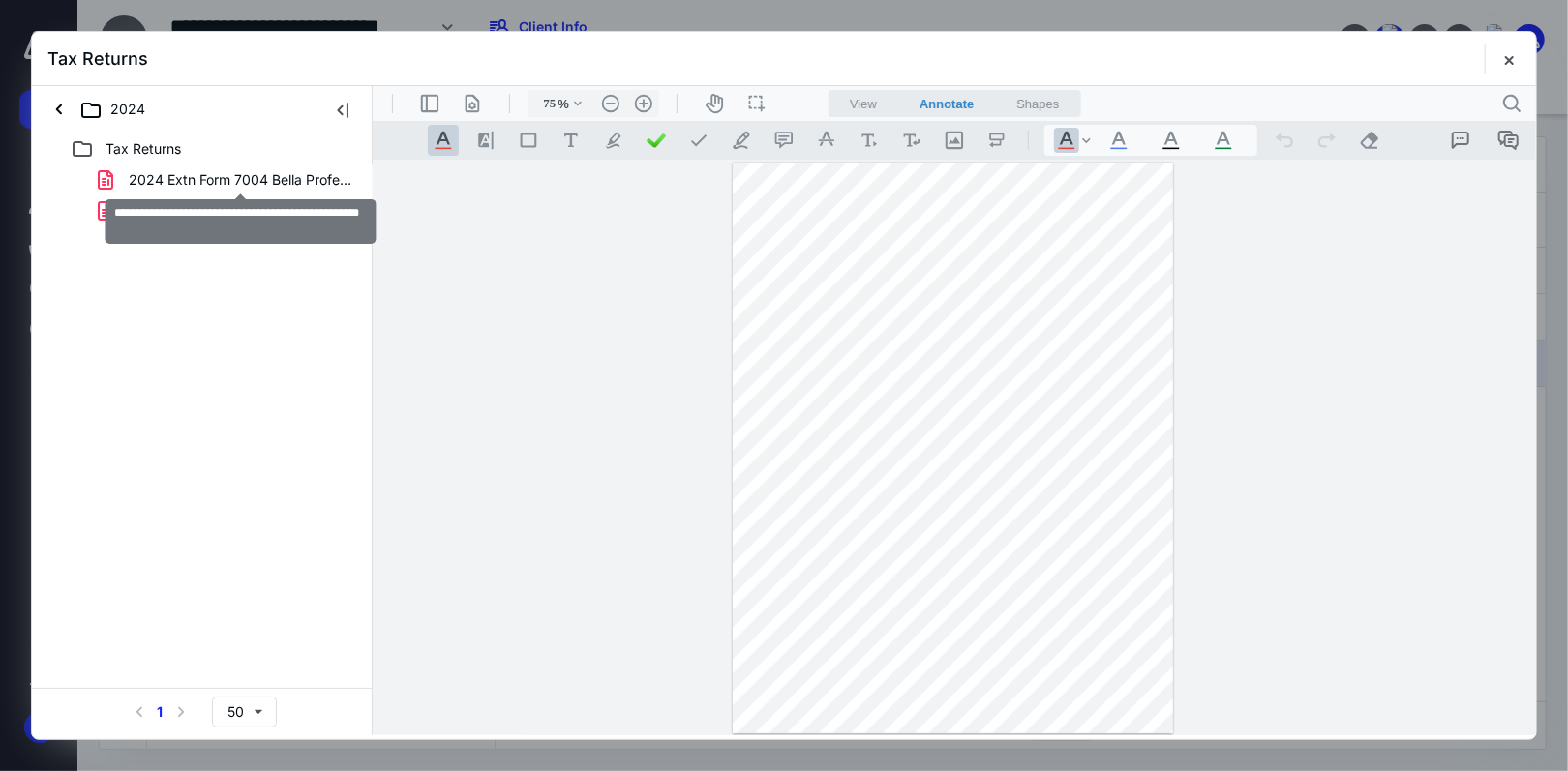 click on "2024 Extn Form 7004 Bella Professional Park LLC.pdf 2024 [GEOGRAPHIC_DATA] Exnt Form 05-164.pdf" at bounding box center [202, 195] 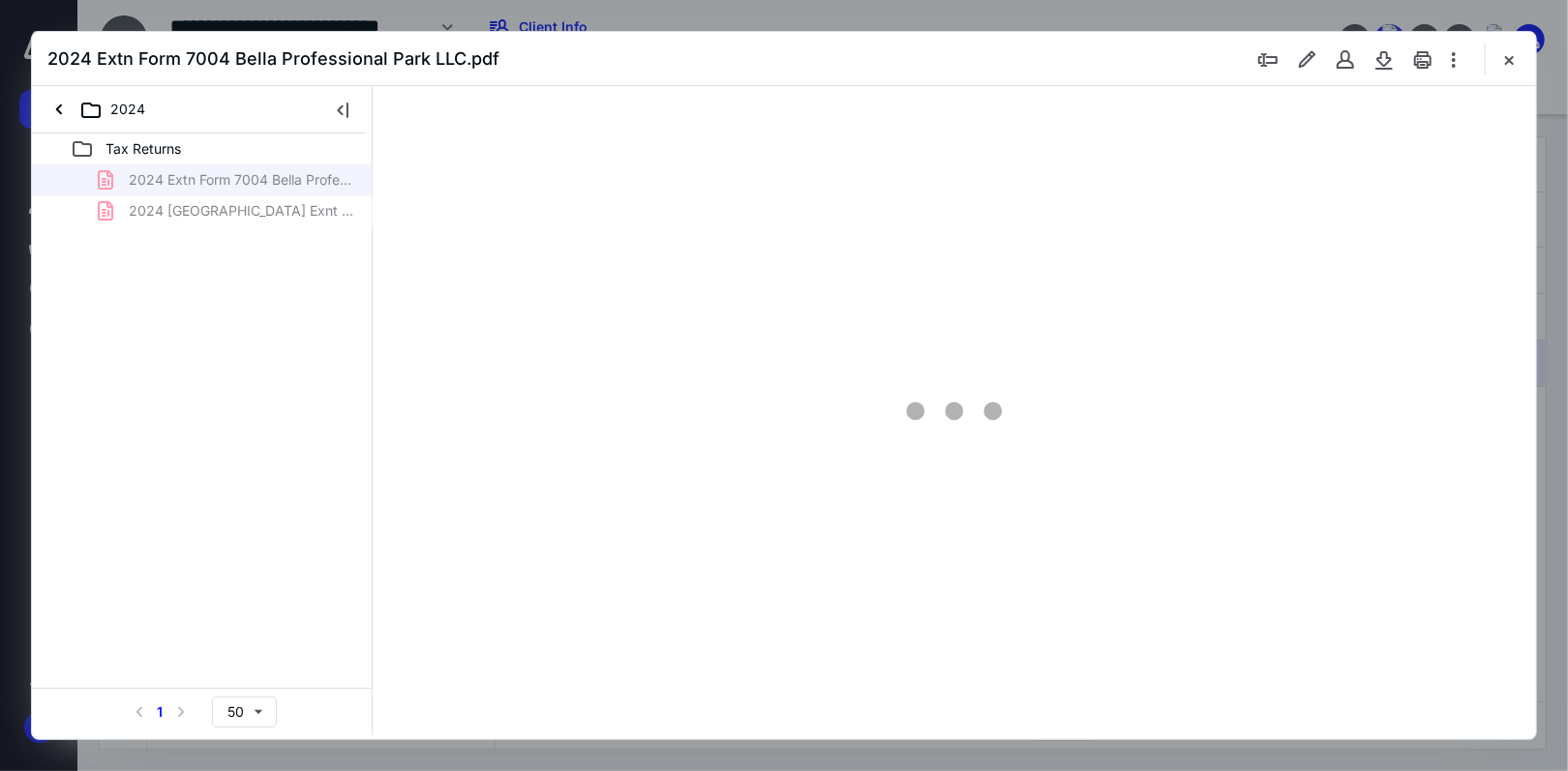 type on "75" 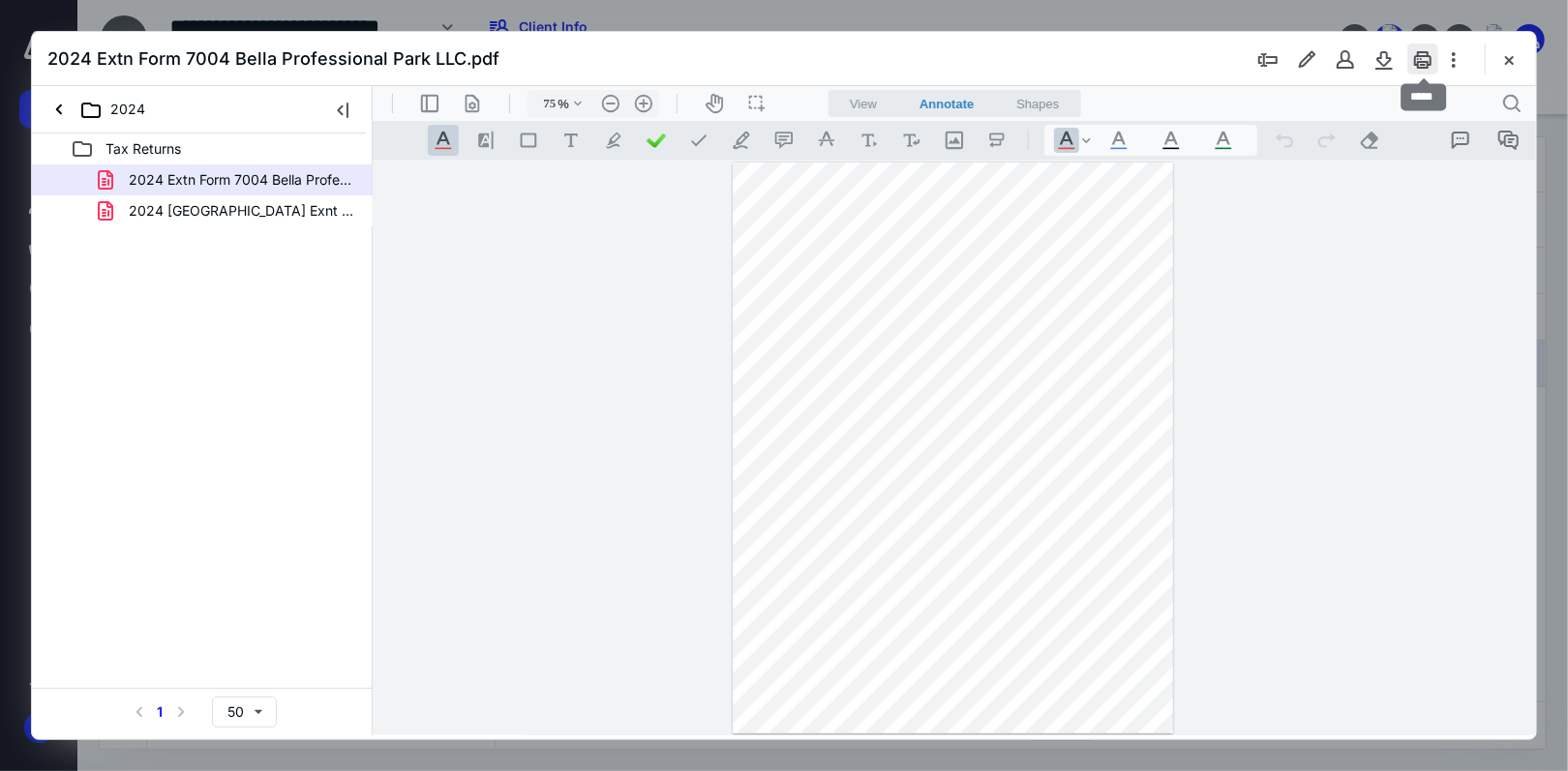 click at bounding box center (1423, 59) 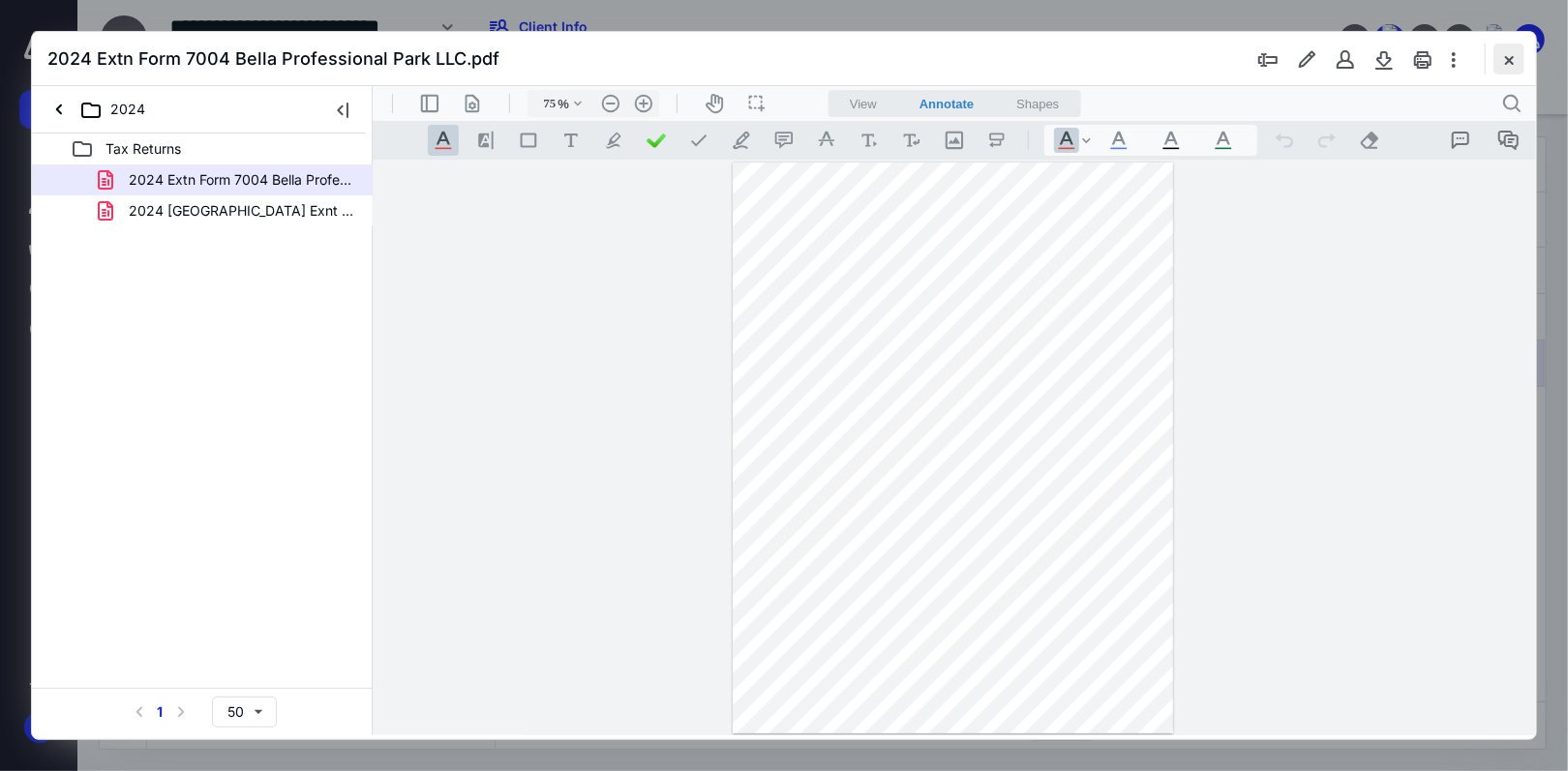 click at bounding box center [1509, 59] 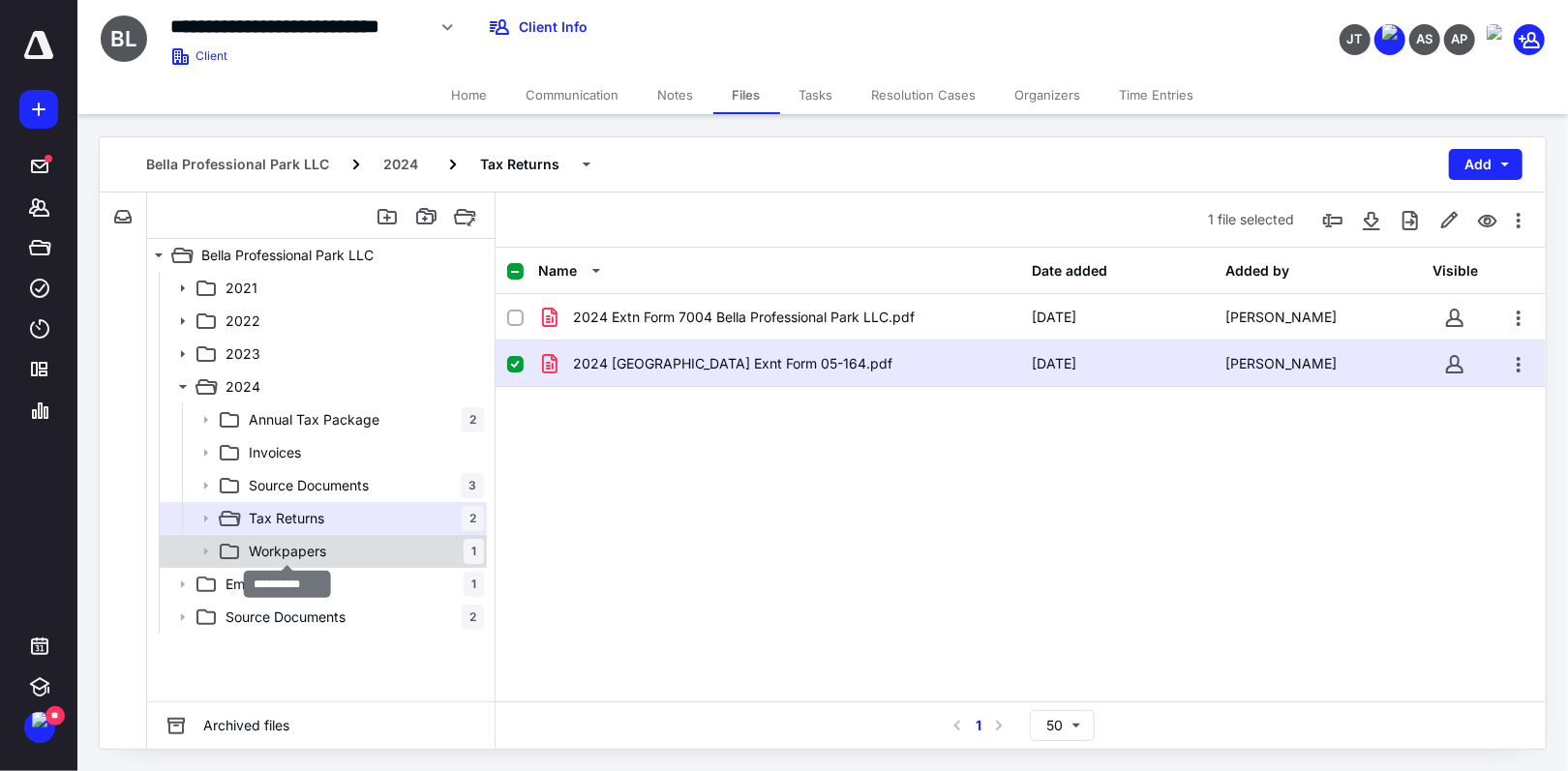 click on "Workpapers" at bounding box center [287, 551] 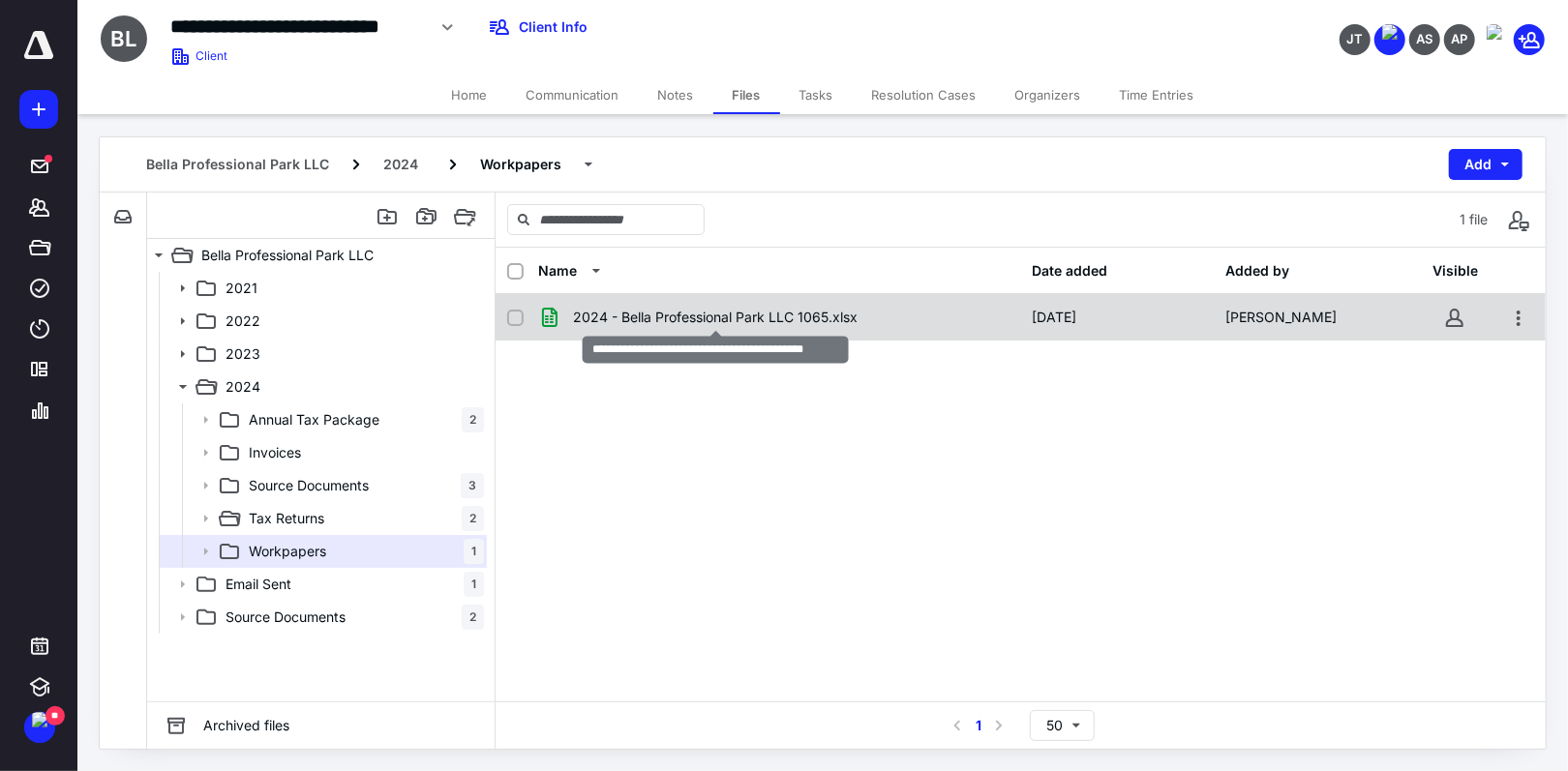 click on "2024 - Bella Professional Park LLC 1065.xlsx" at bounding box center [715, 317] 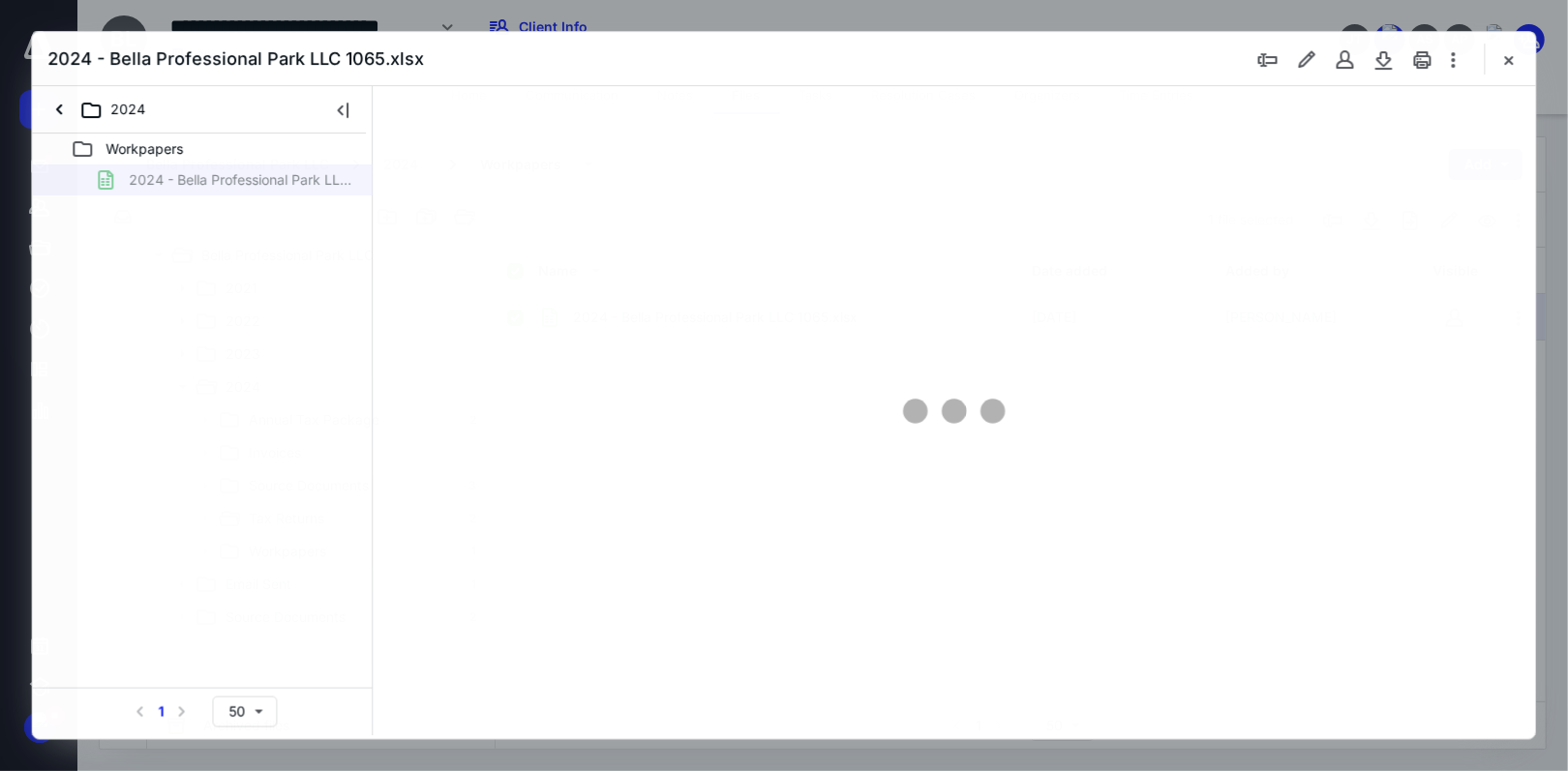 scroll, scrollTop: 0, scrollLeft: 0, axis: both 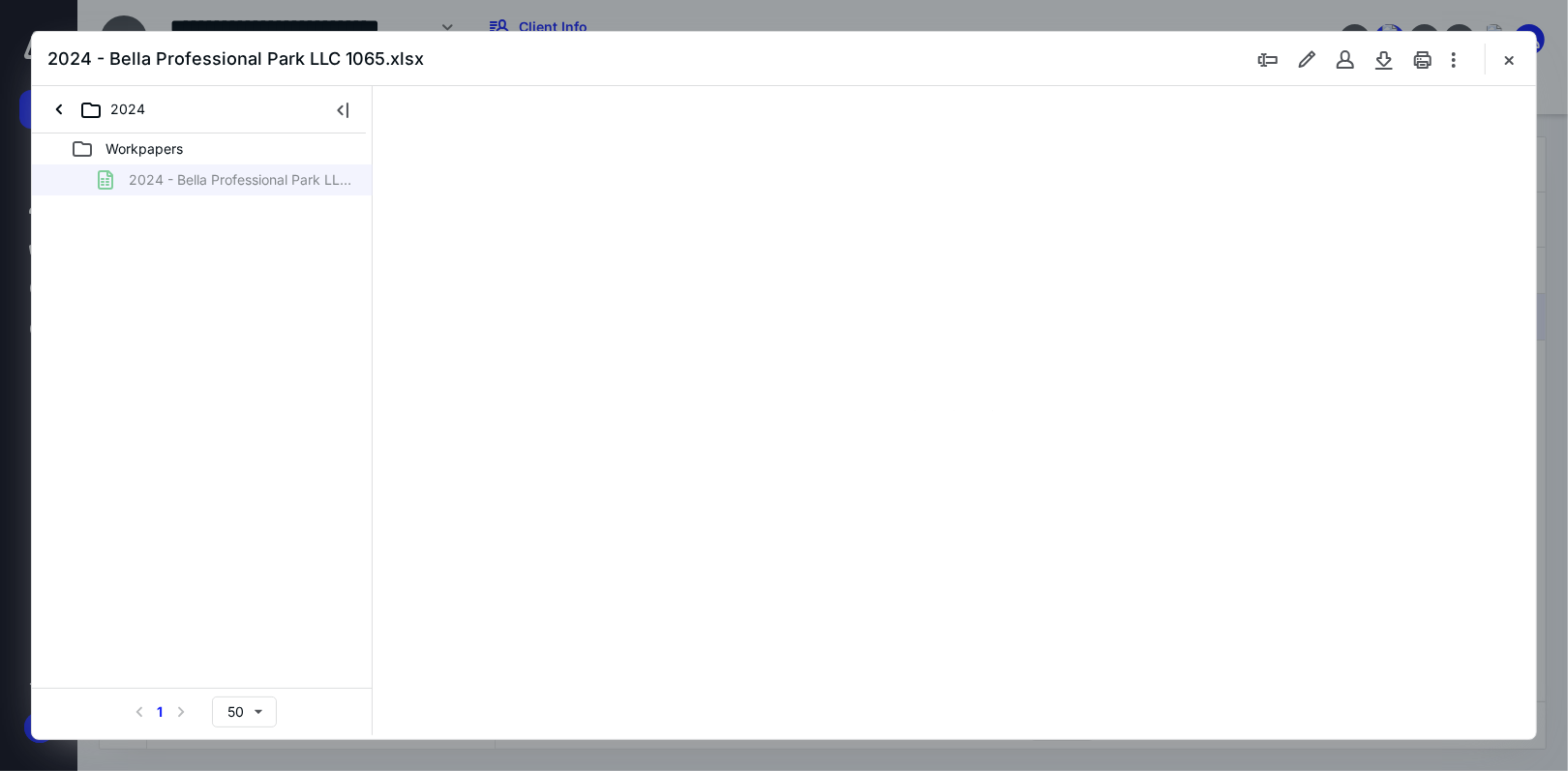 type on "39" 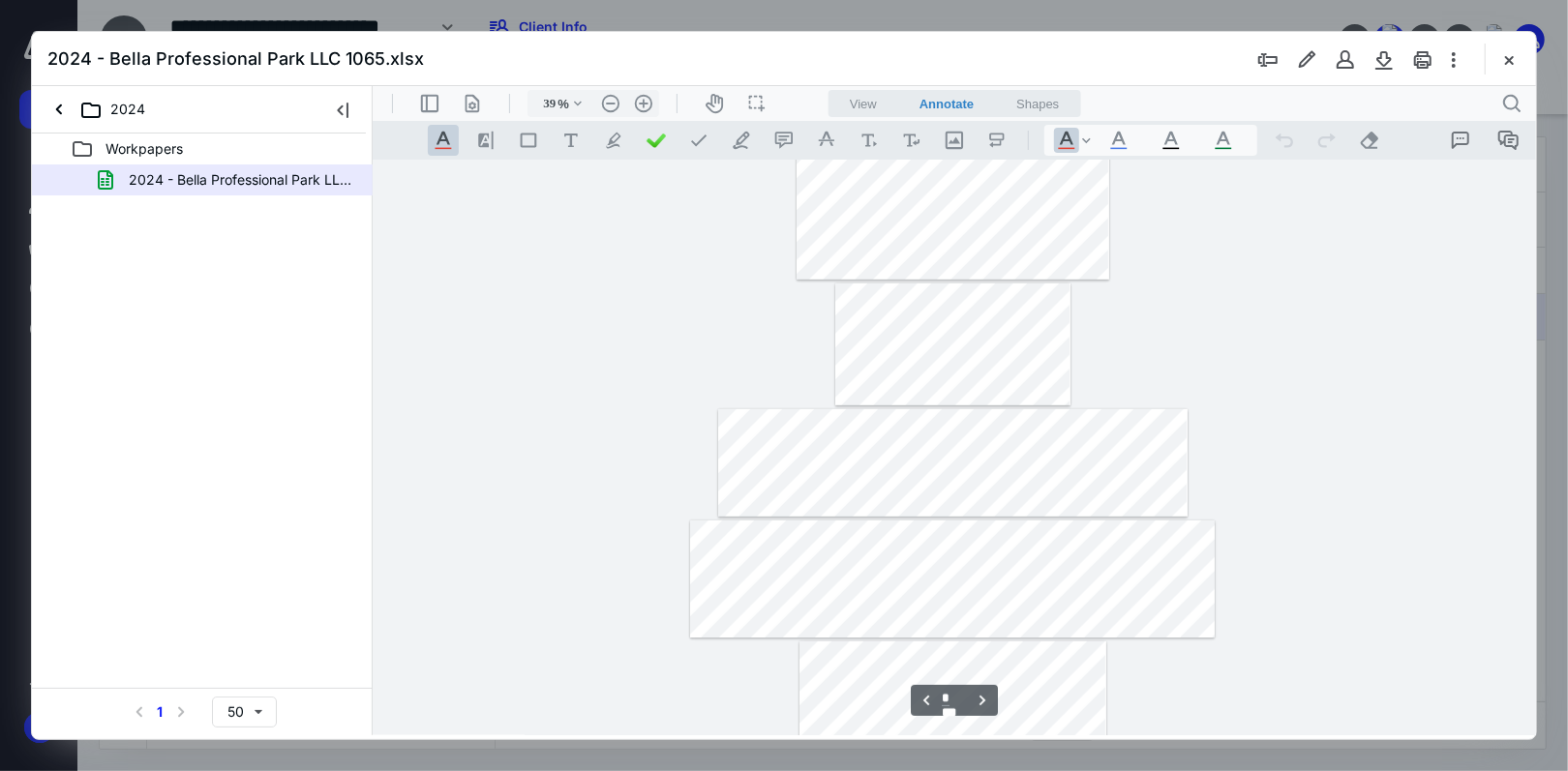scroll, scrollTop: 2, scrollLeft: 0, axis: vertical 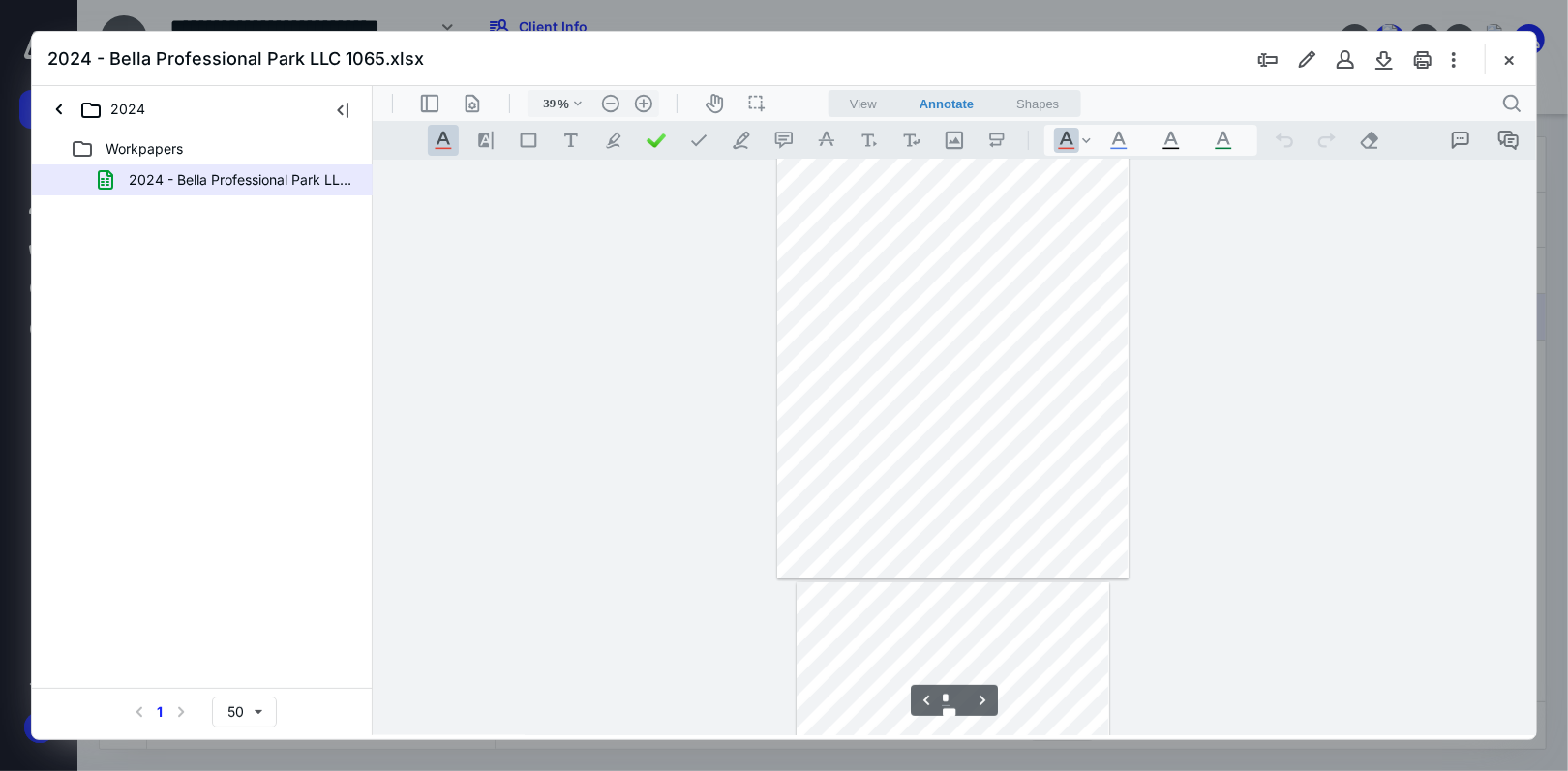 type on "*" 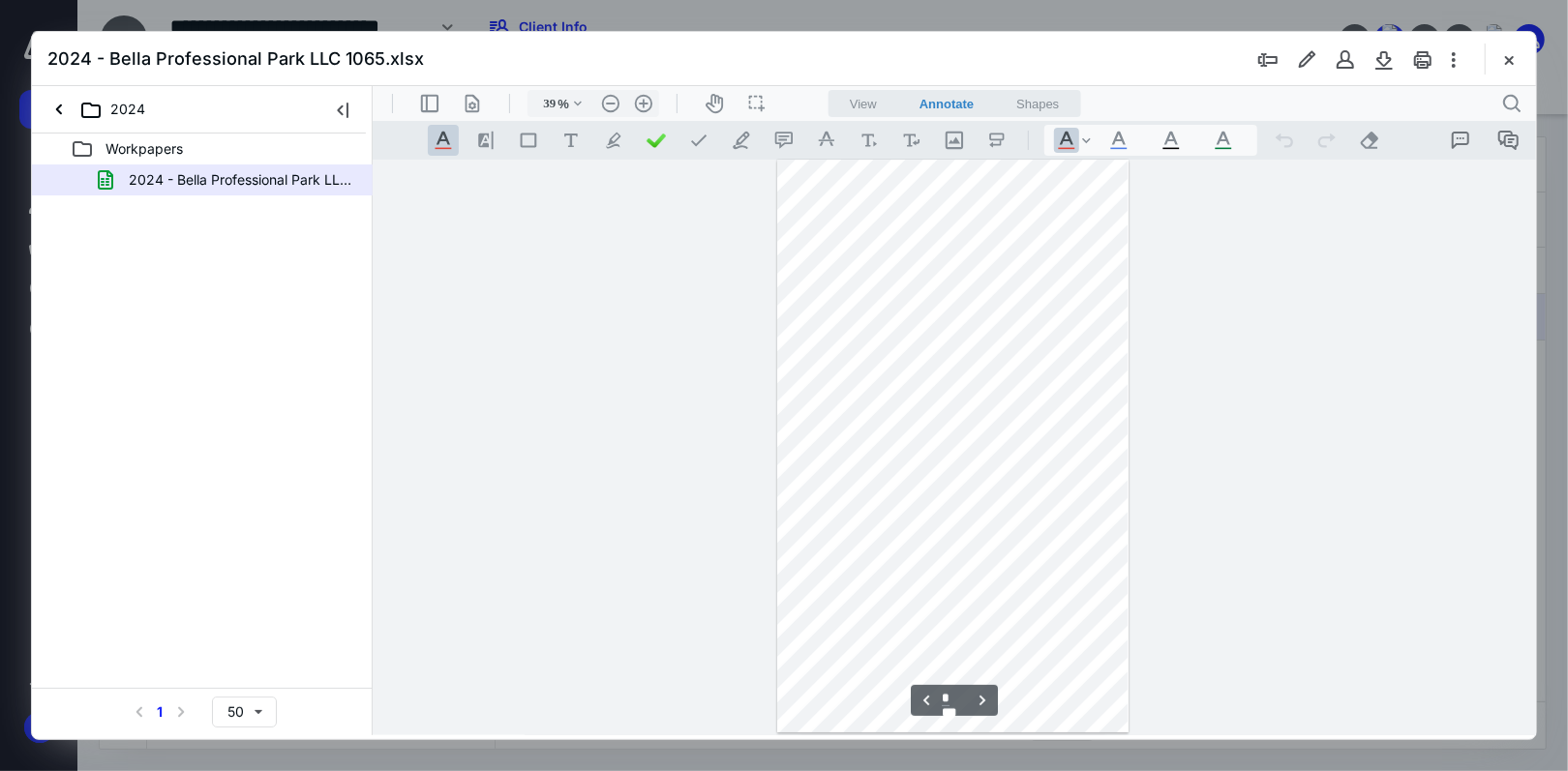 scroll, scrollTop: 0, scrollLeft: 0, axis: both 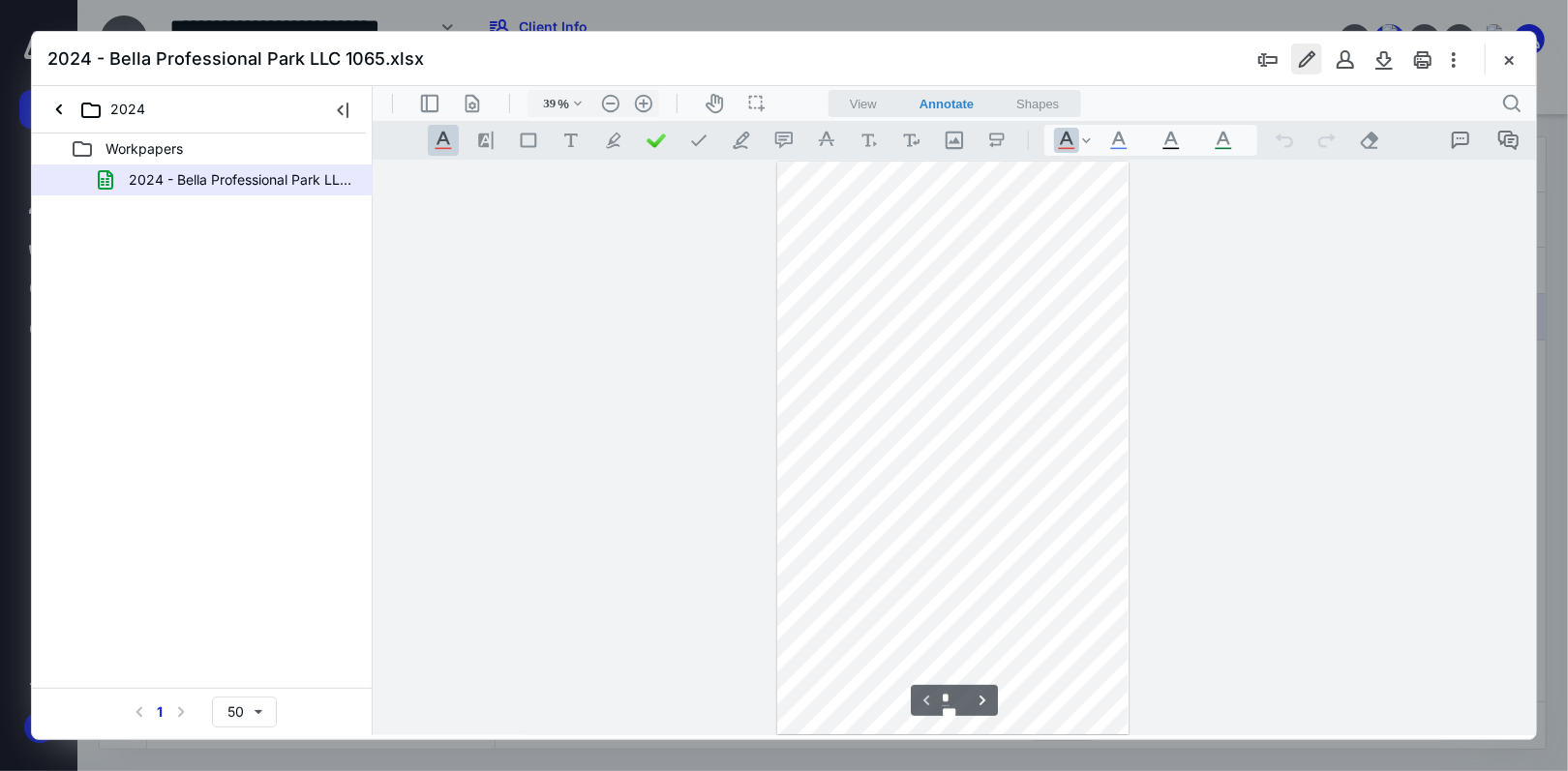 click at bounding box center [1307, 59] 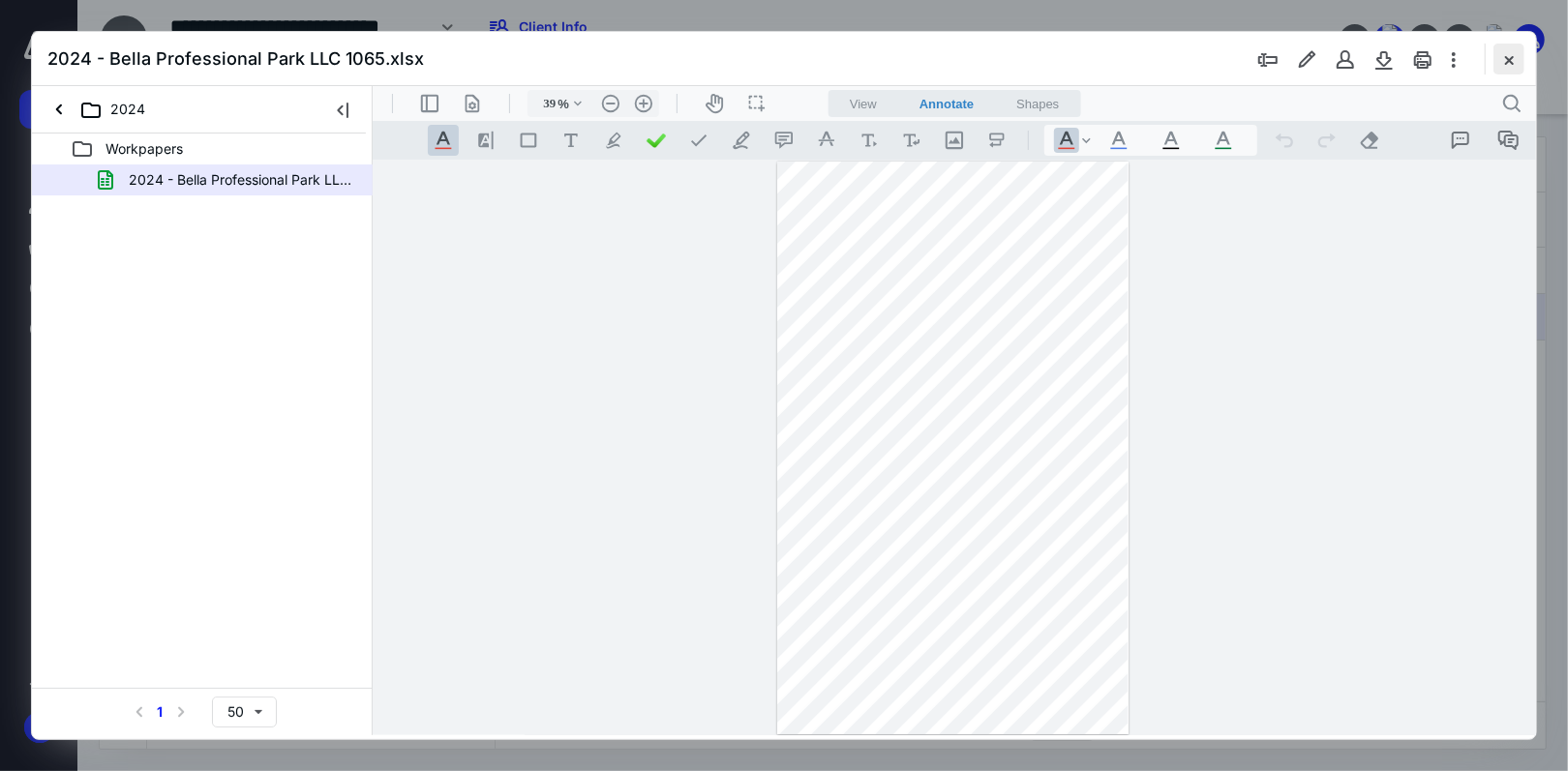 click at bounding box center [1509, 59] 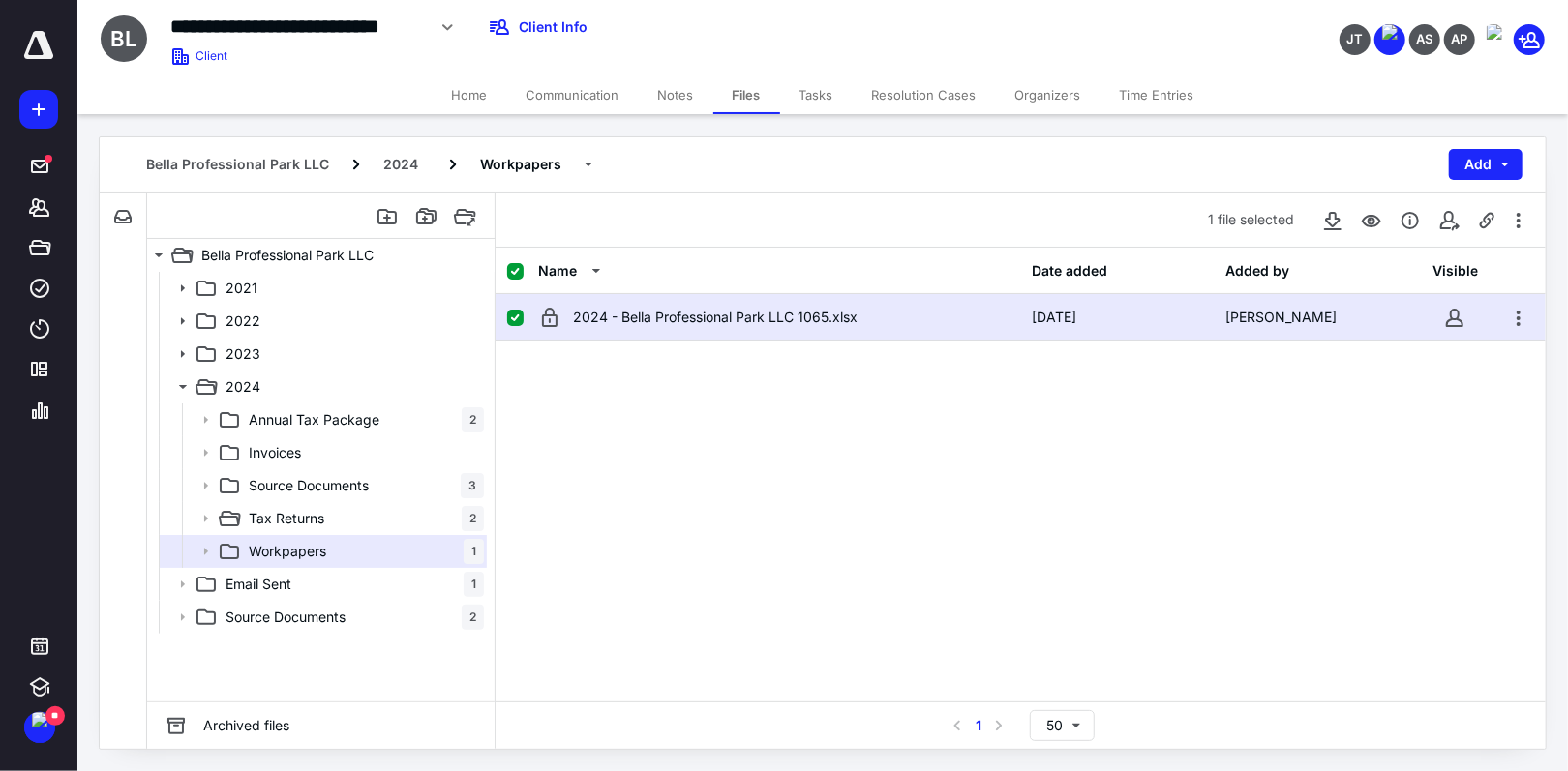 click on "Tasks" at bounding box center [816, 95] 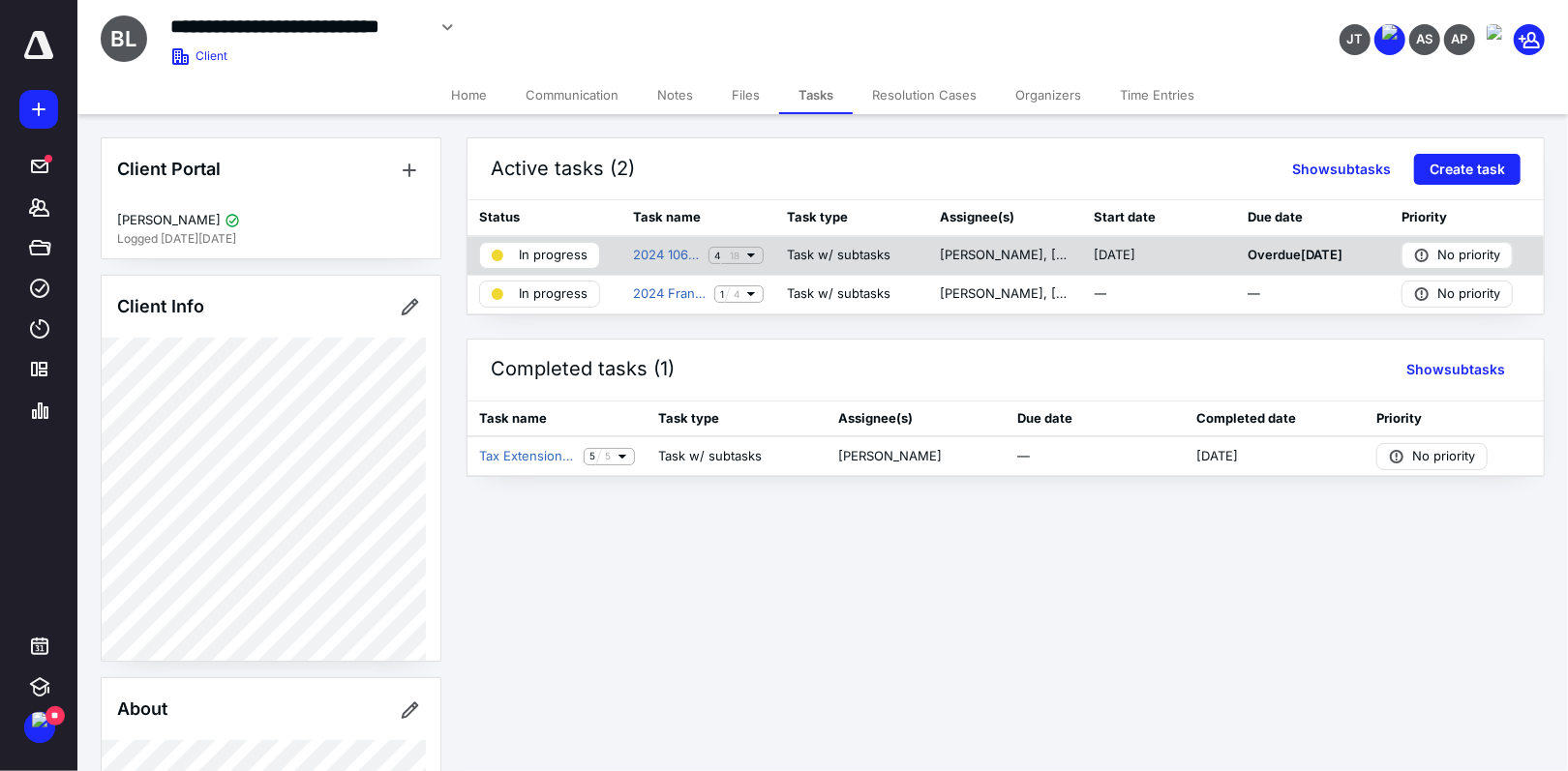 click on "In progress" at bounding box center [553, 255] 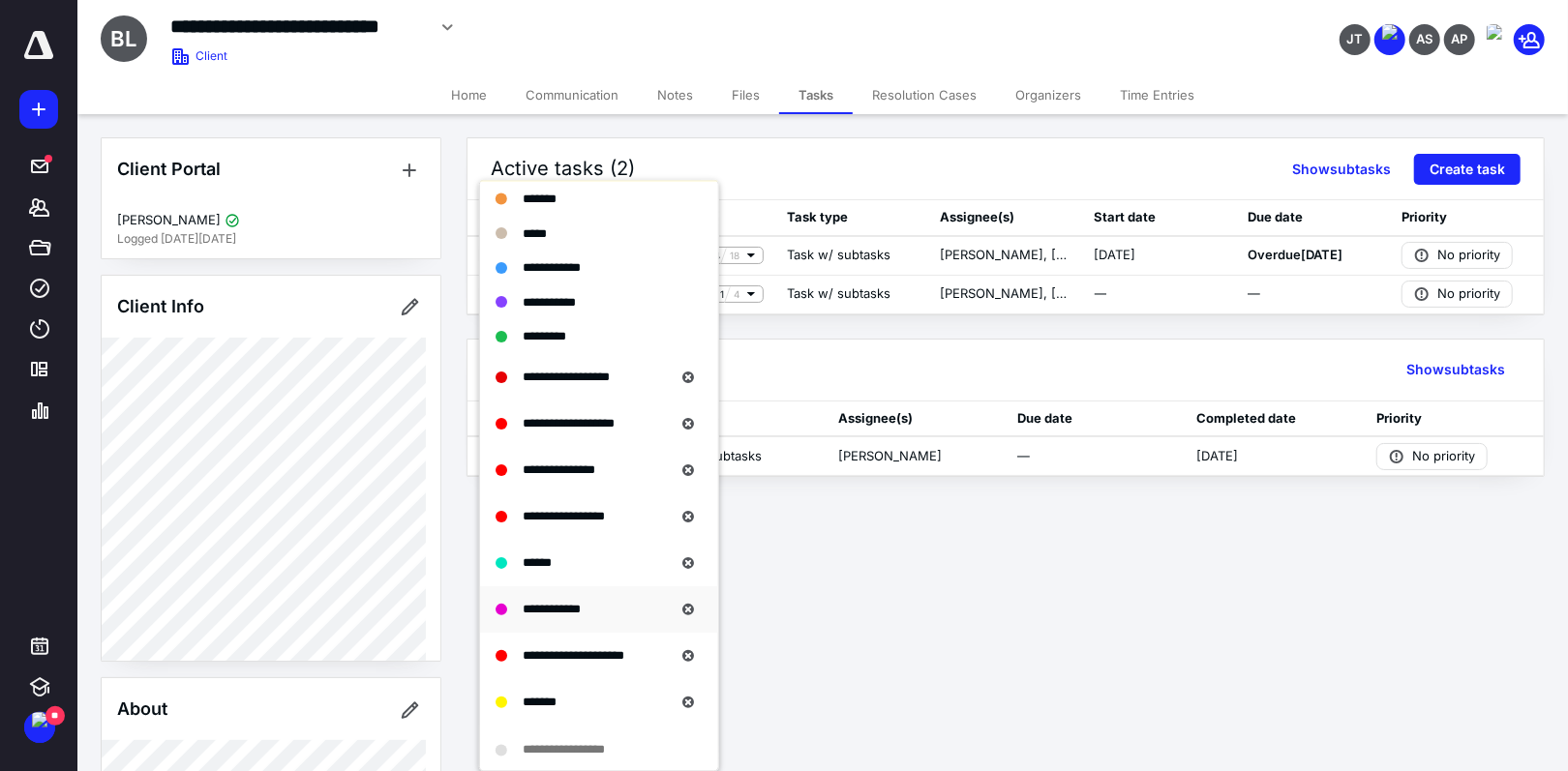 scroll, scrollTop: 193, scrollLeft: 0, axis: vertical 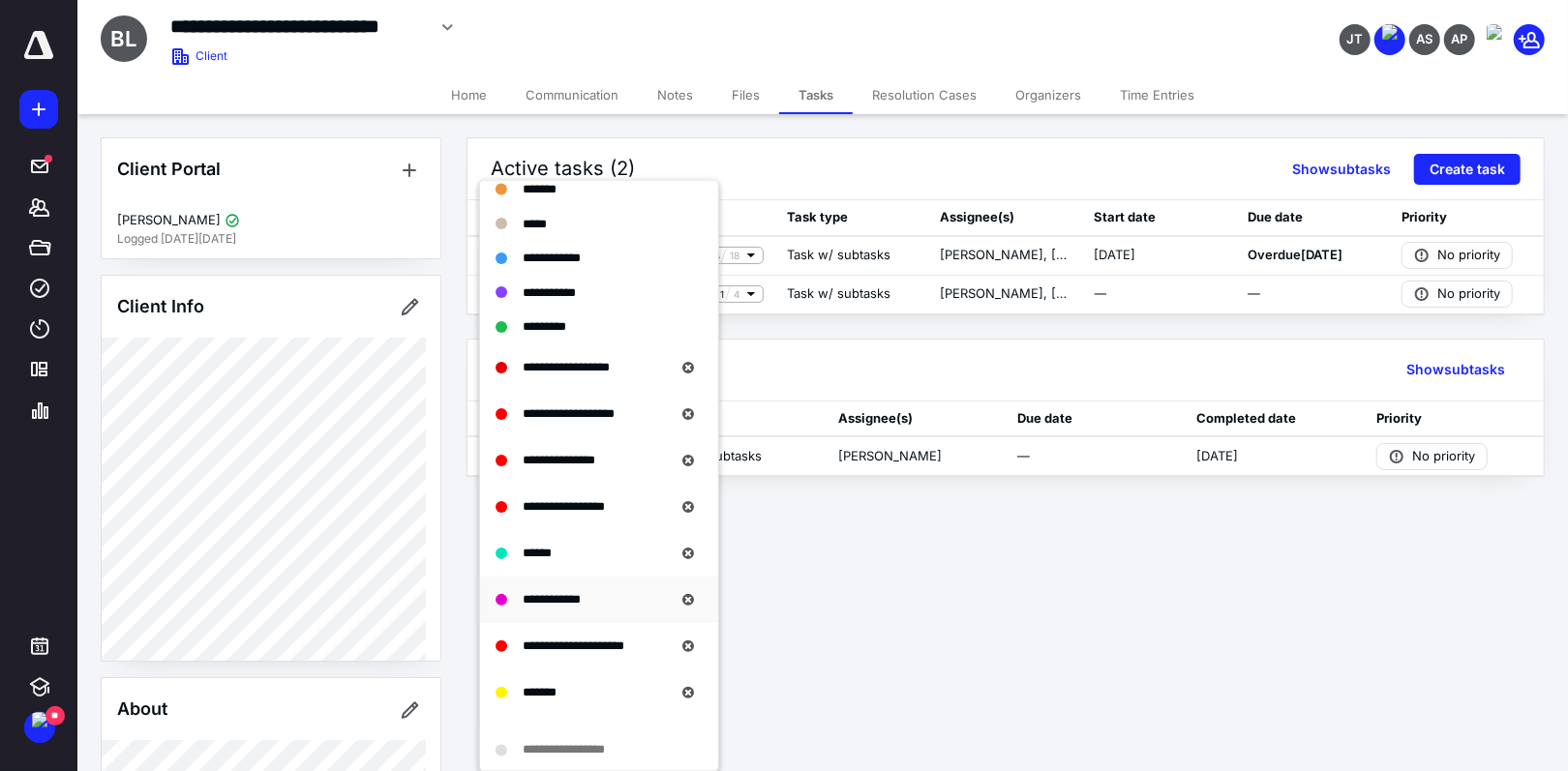click on "**********" at bounding box center (552, 598) 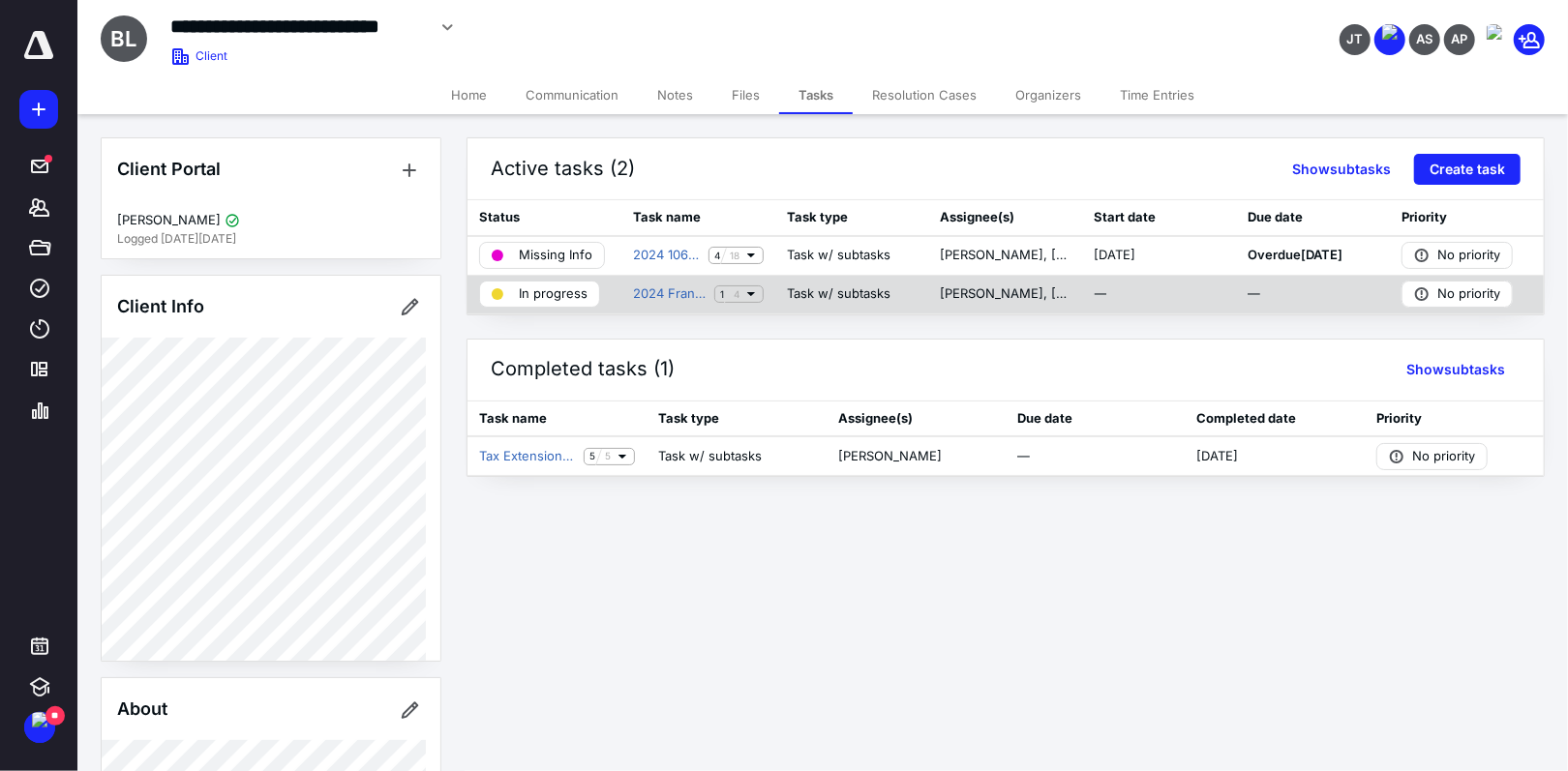click on "In progress" at bounding box center [553, 294] 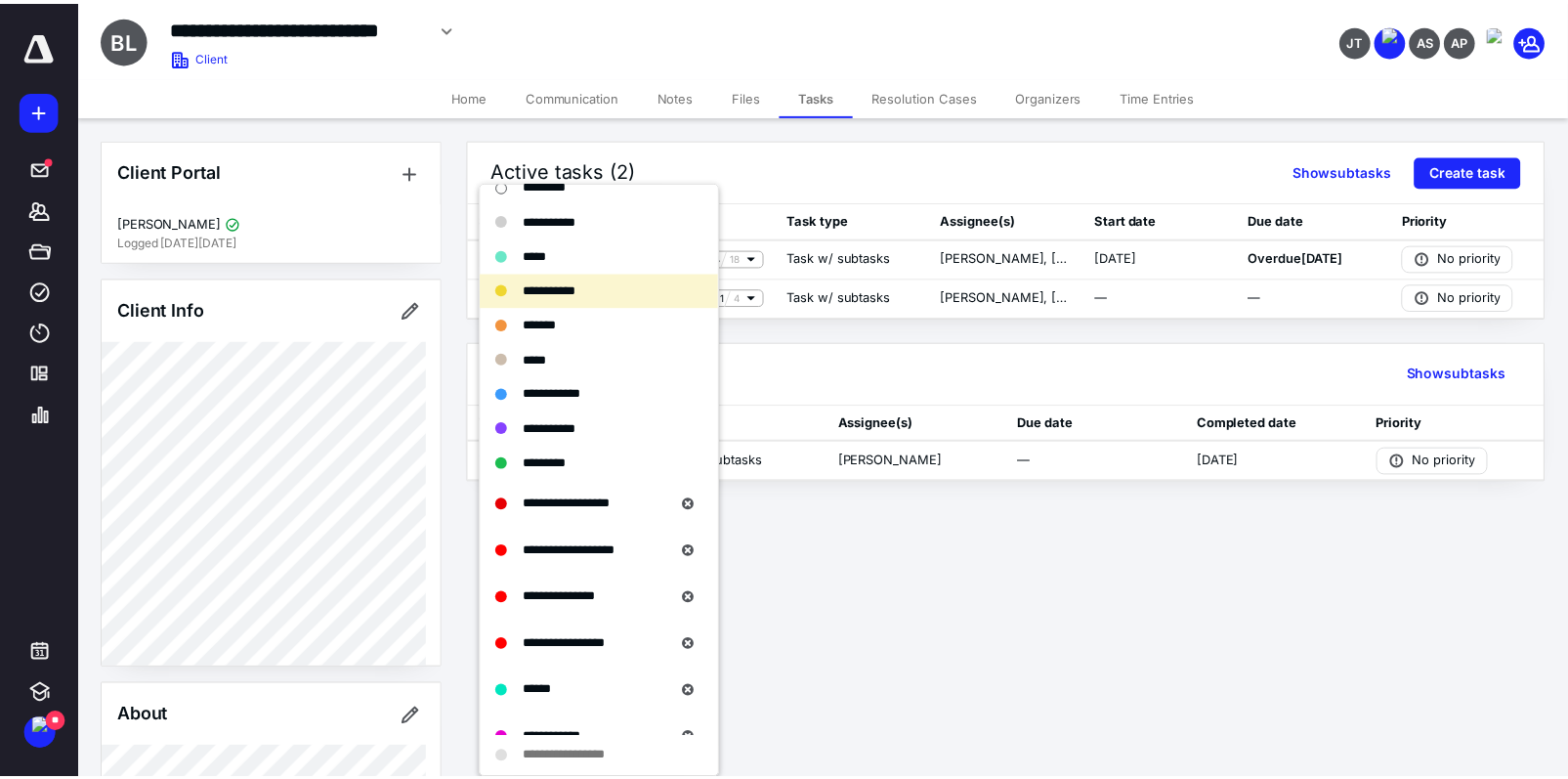 scroll, scrollTop: 293, scrollLeft: 0, axis: vertical 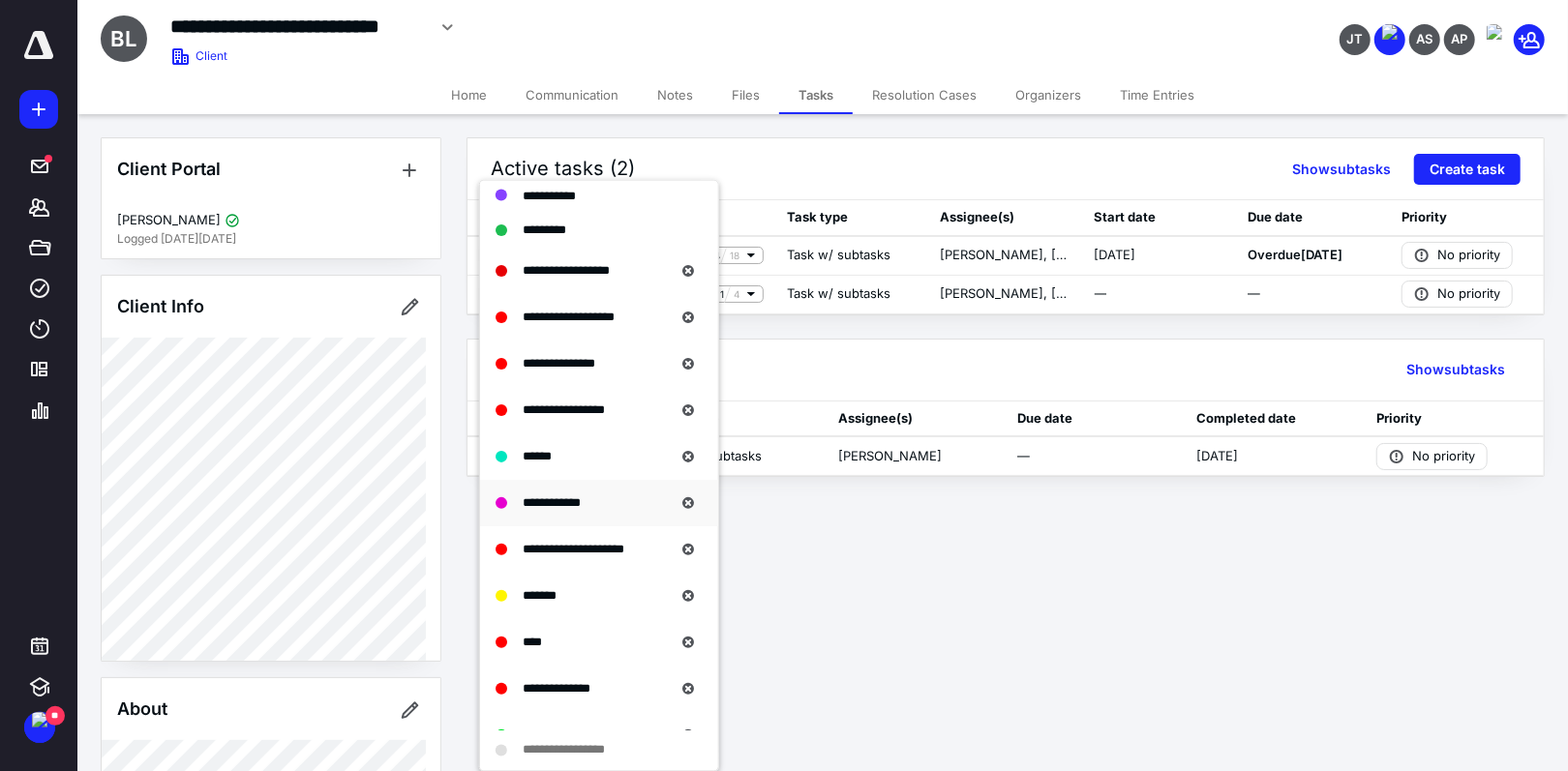click on "**********" at bounding box center [552, 501] 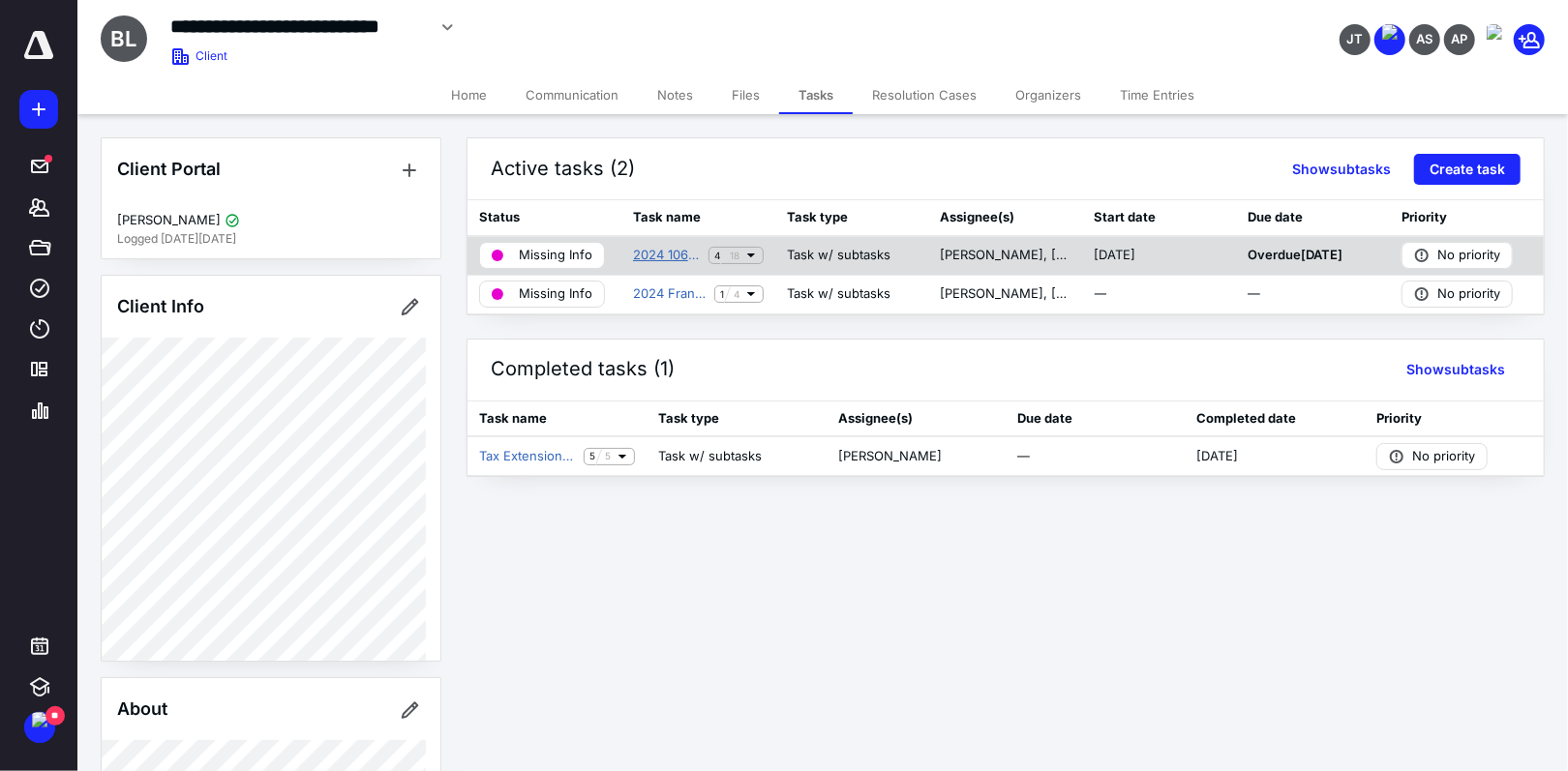 click on "2024 1065 Return Bella Professional Park LLC" at bounding box center [667, 255] 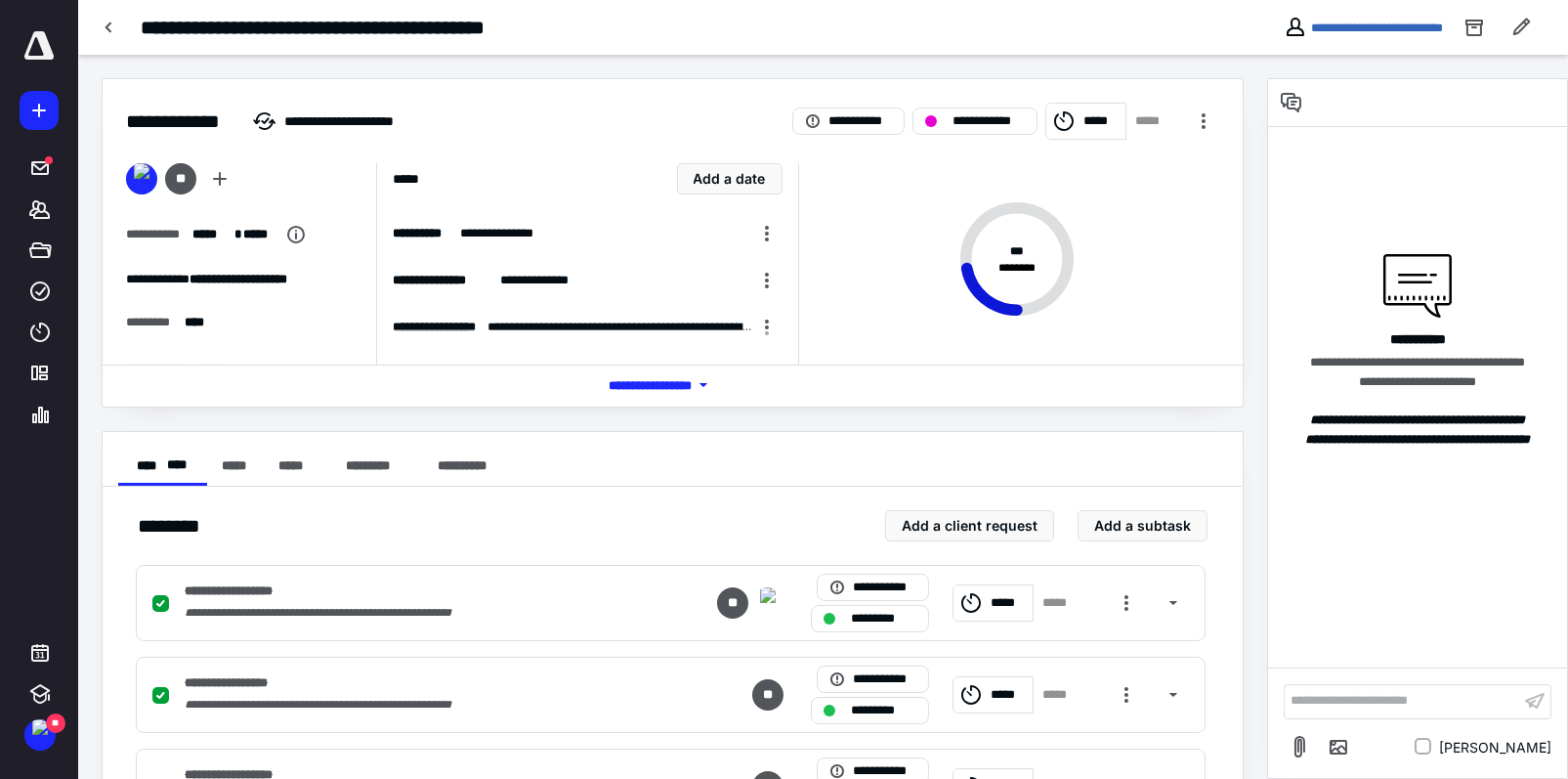 click on "**********" at bounding box center [1402, 701] 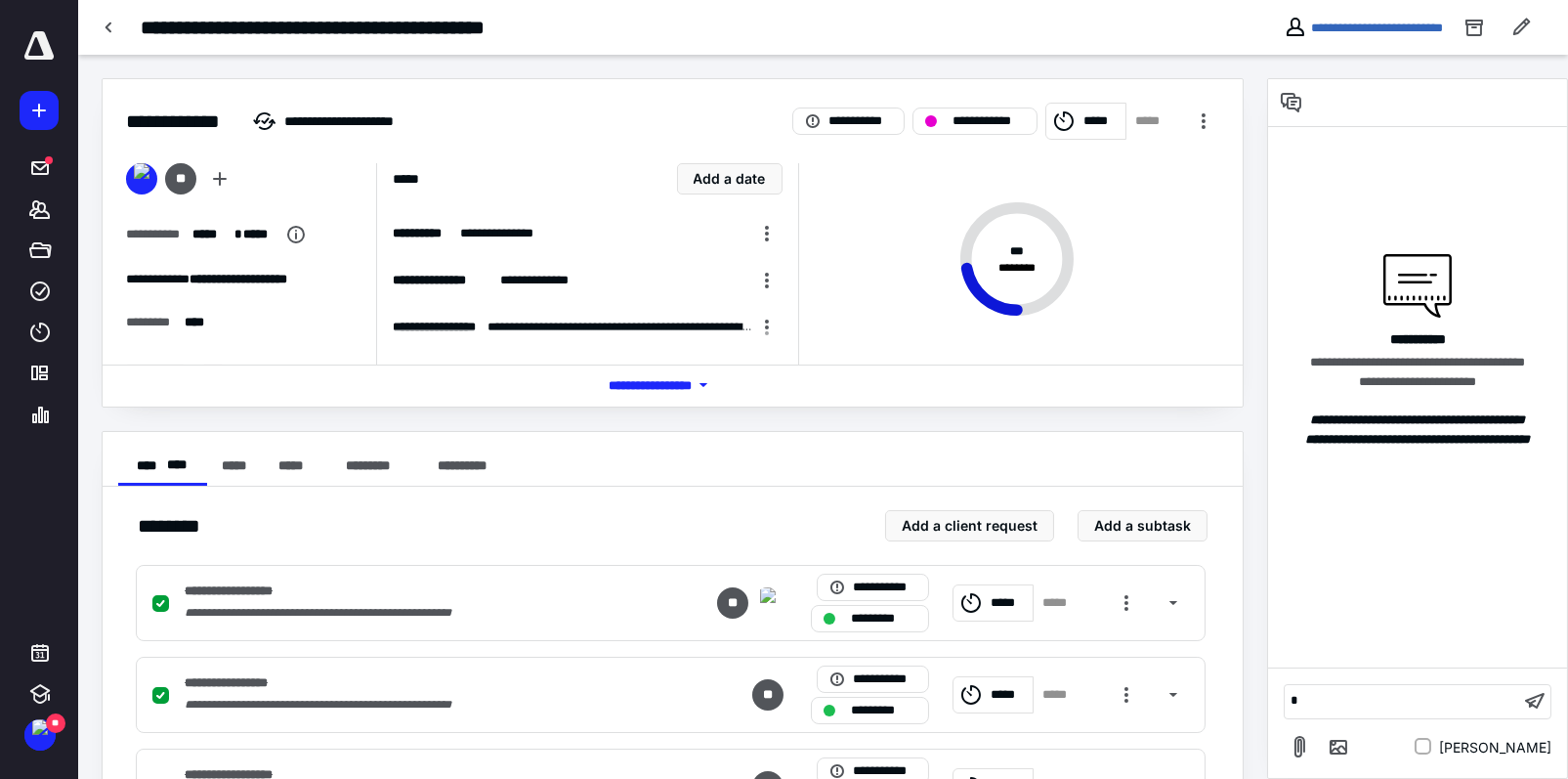 type 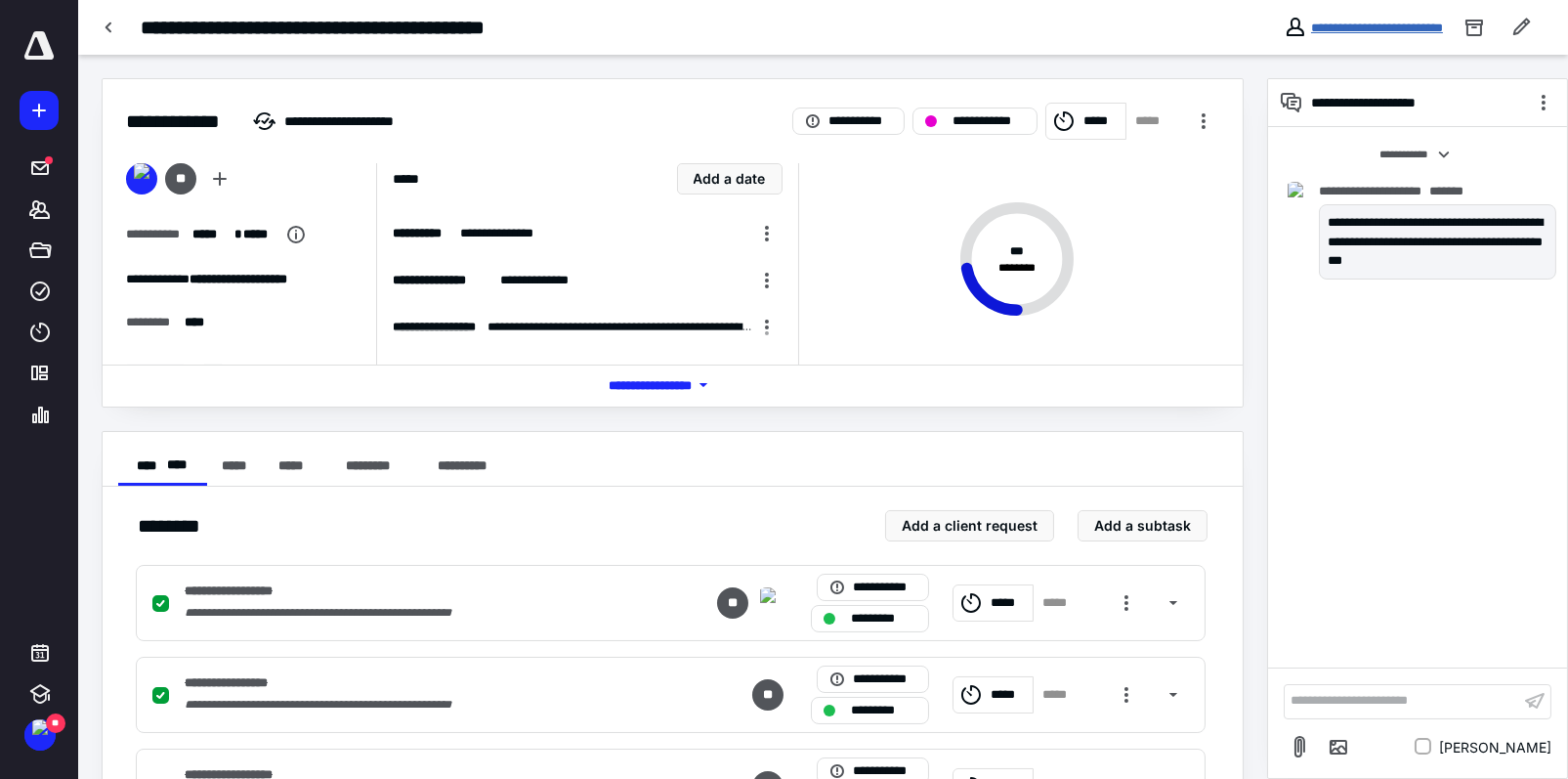 click on "**********" at bounding box center [1377, 27] 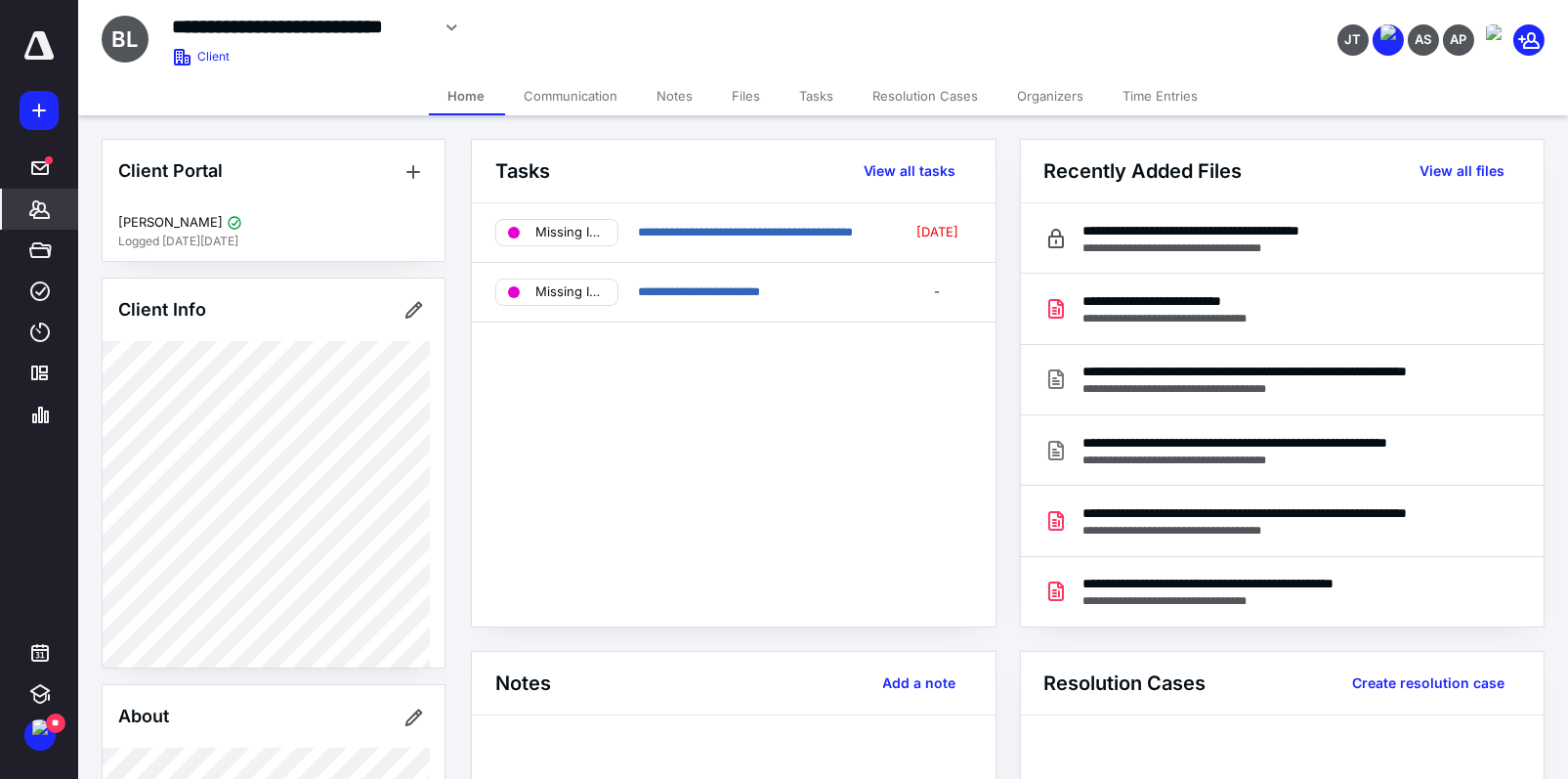click on "*******" at bounding box center (40, 209) 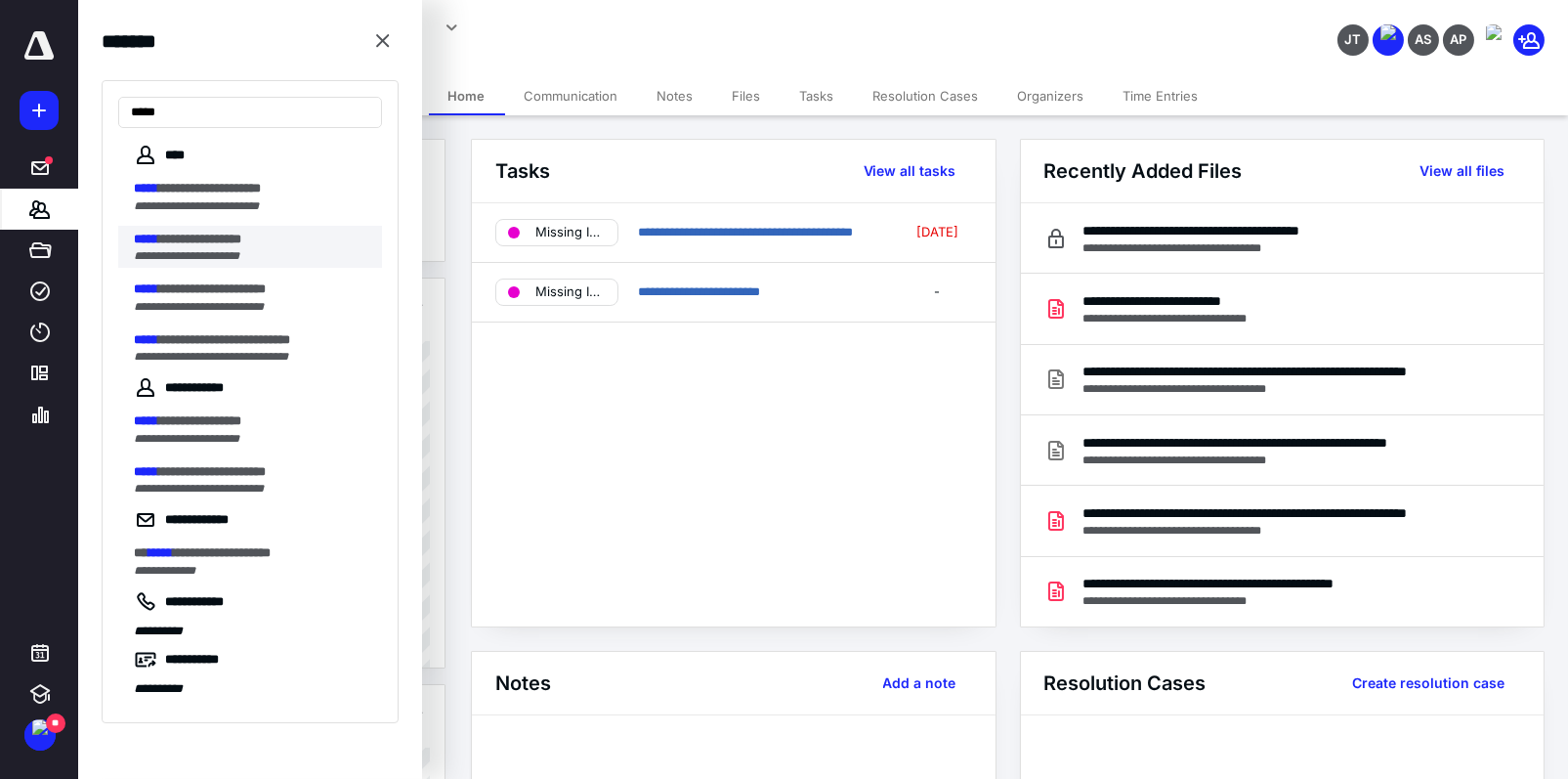 type on "*****" 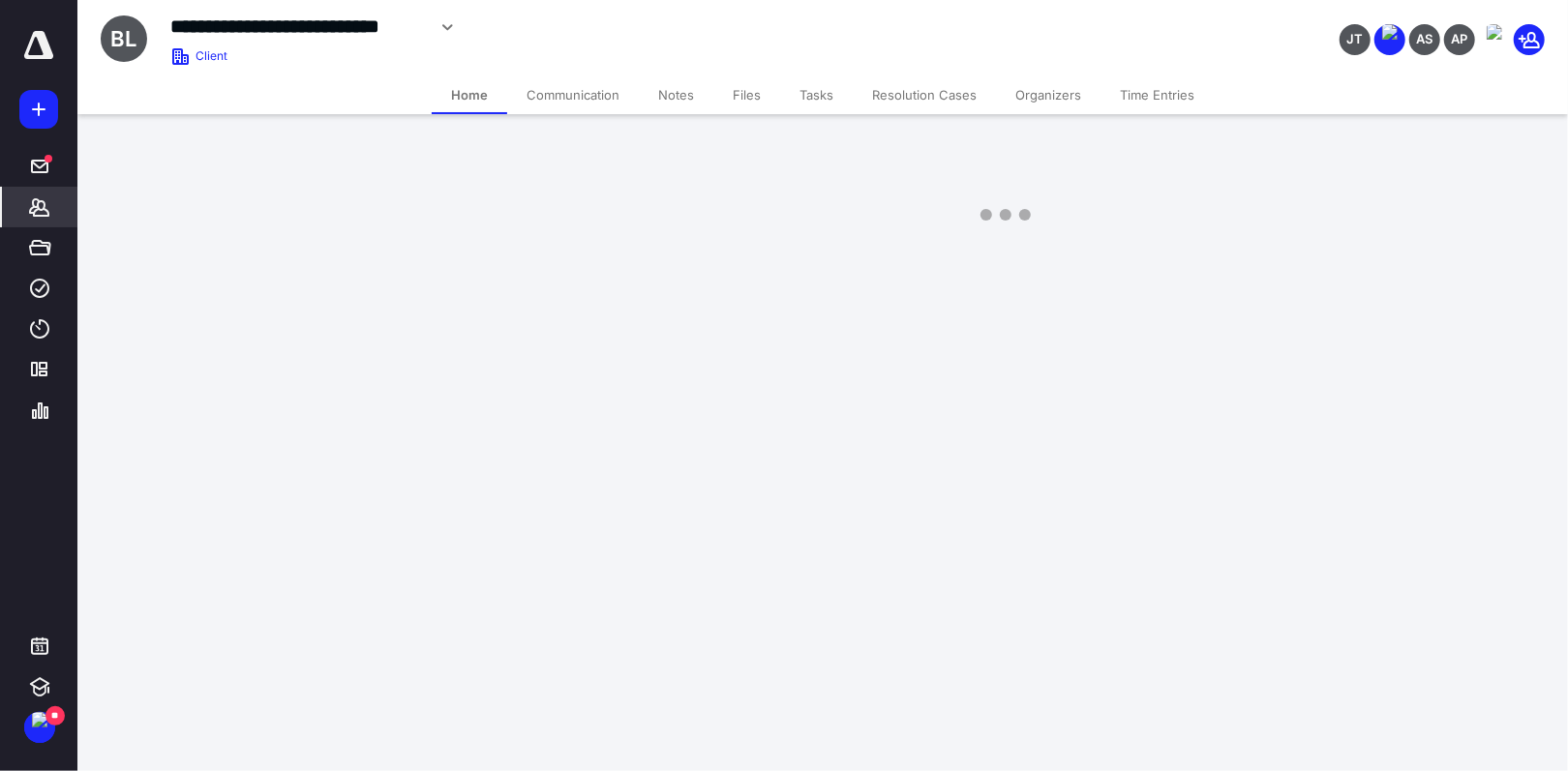 click on "**********" at bounding box center (784, 129) 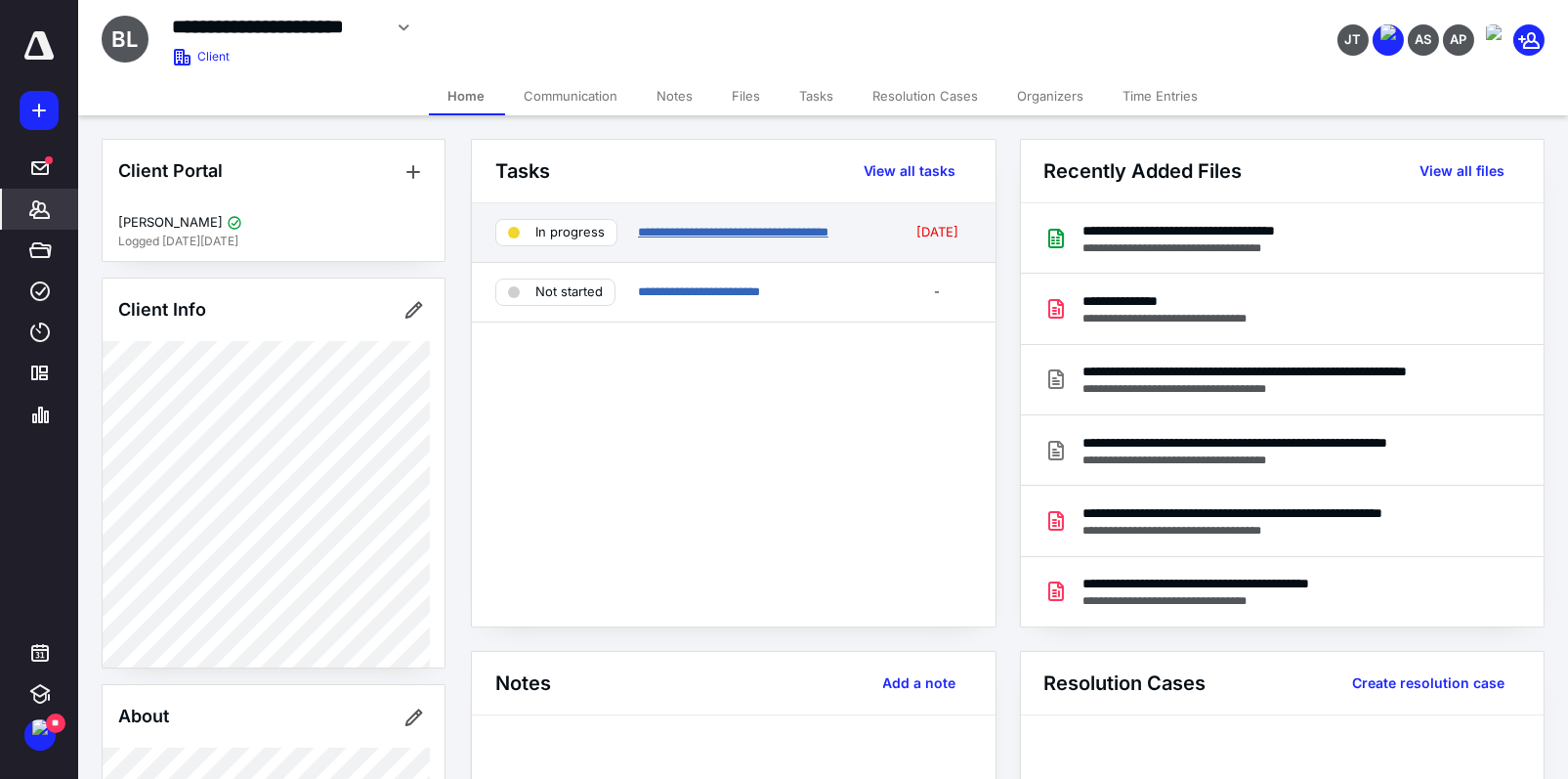 click on "**********" at bounding box center (733, 232) 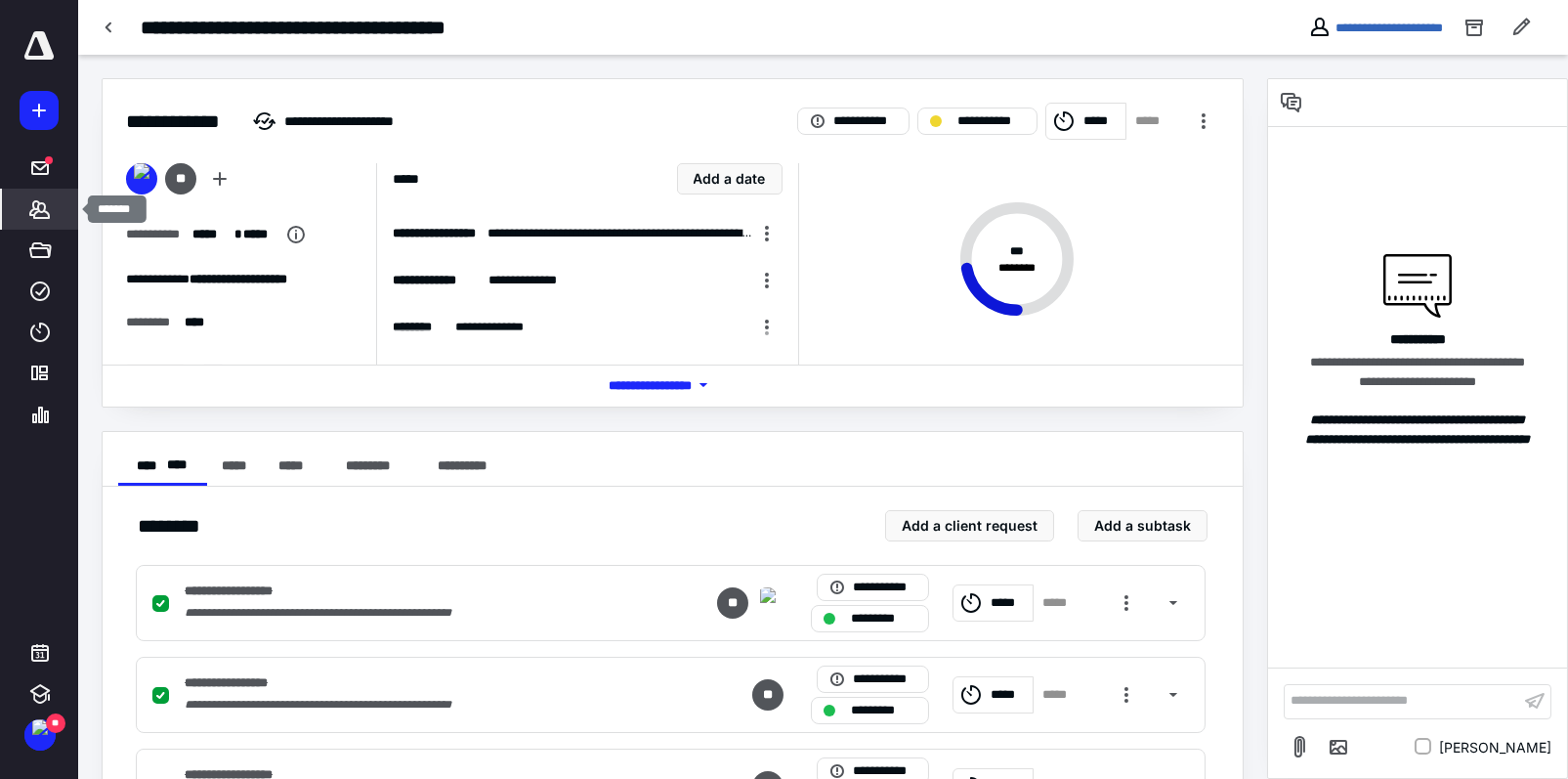 click 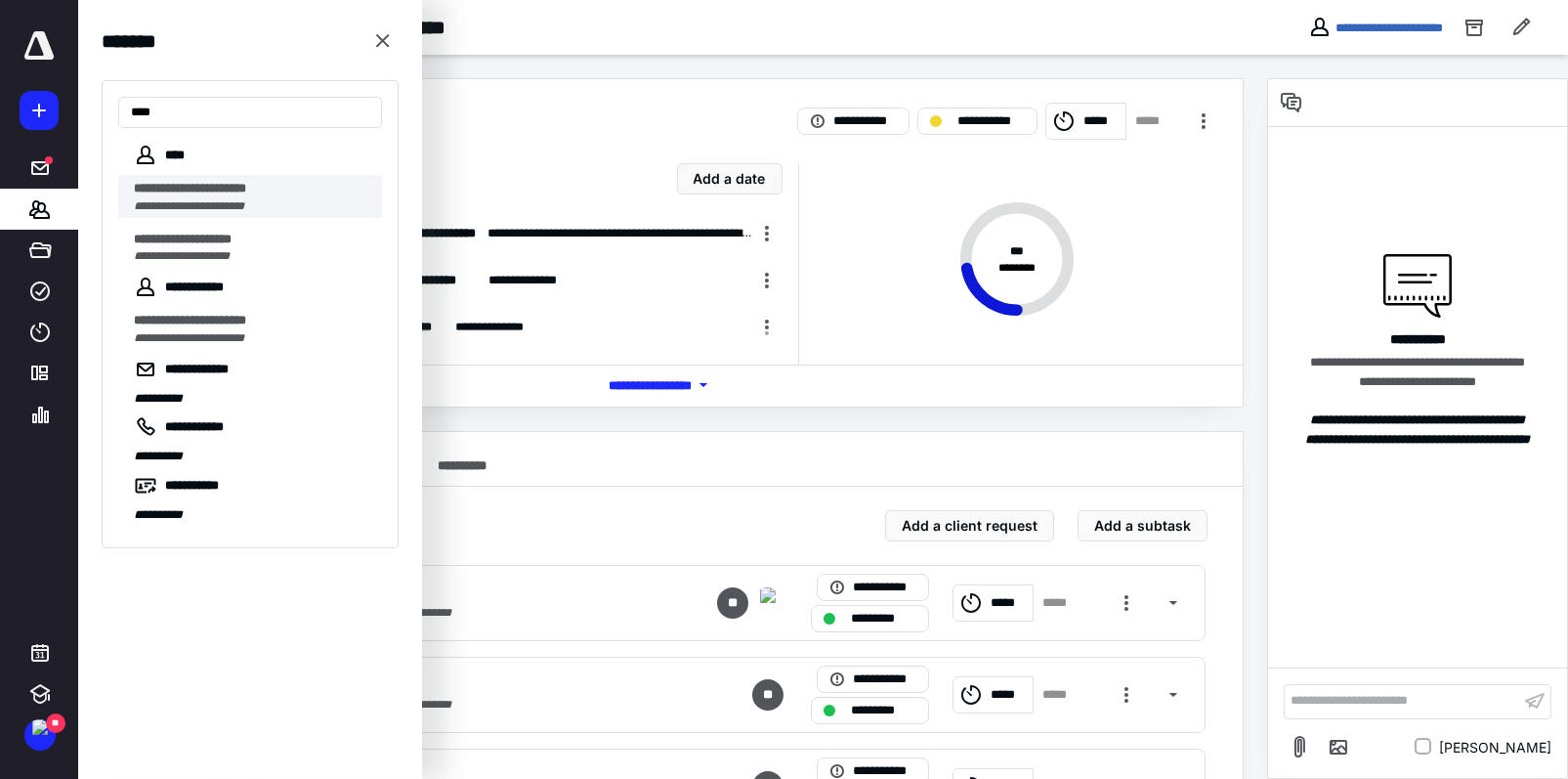 type on "***" 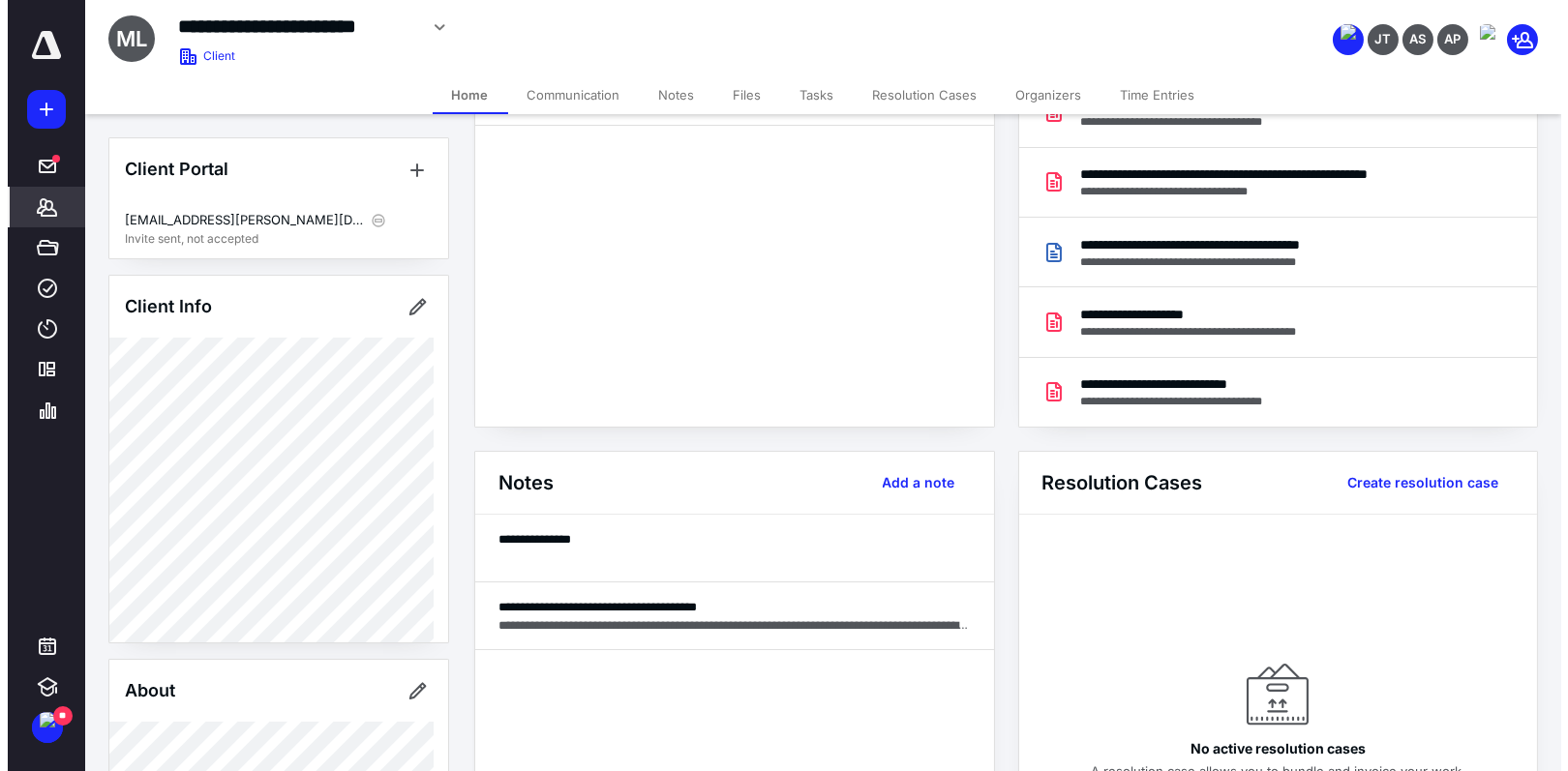 scroll, scrollTop: 0, scrollLeft: 0, axis: both 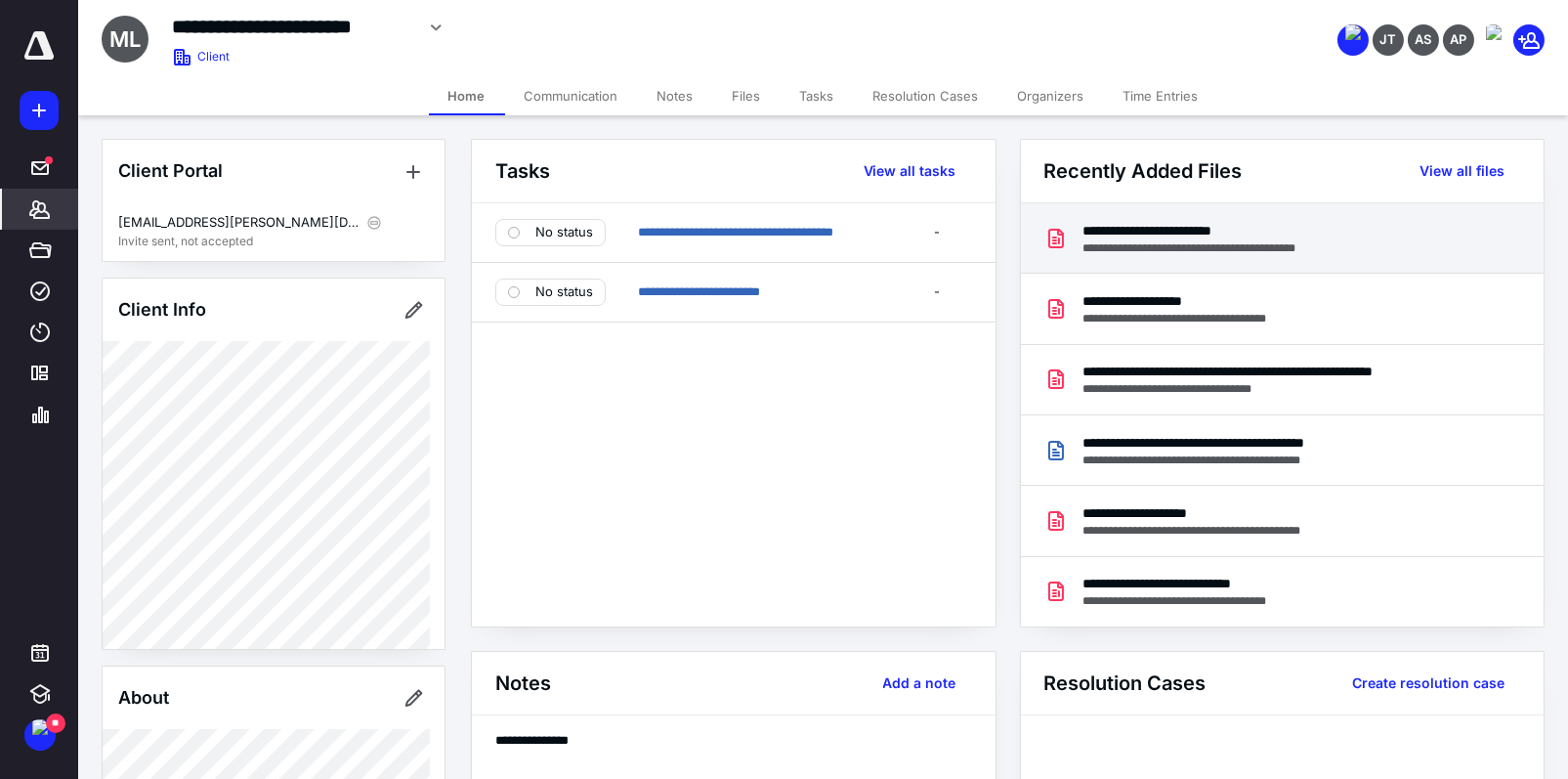 click on "**********" at bounding box center [1219, 231] 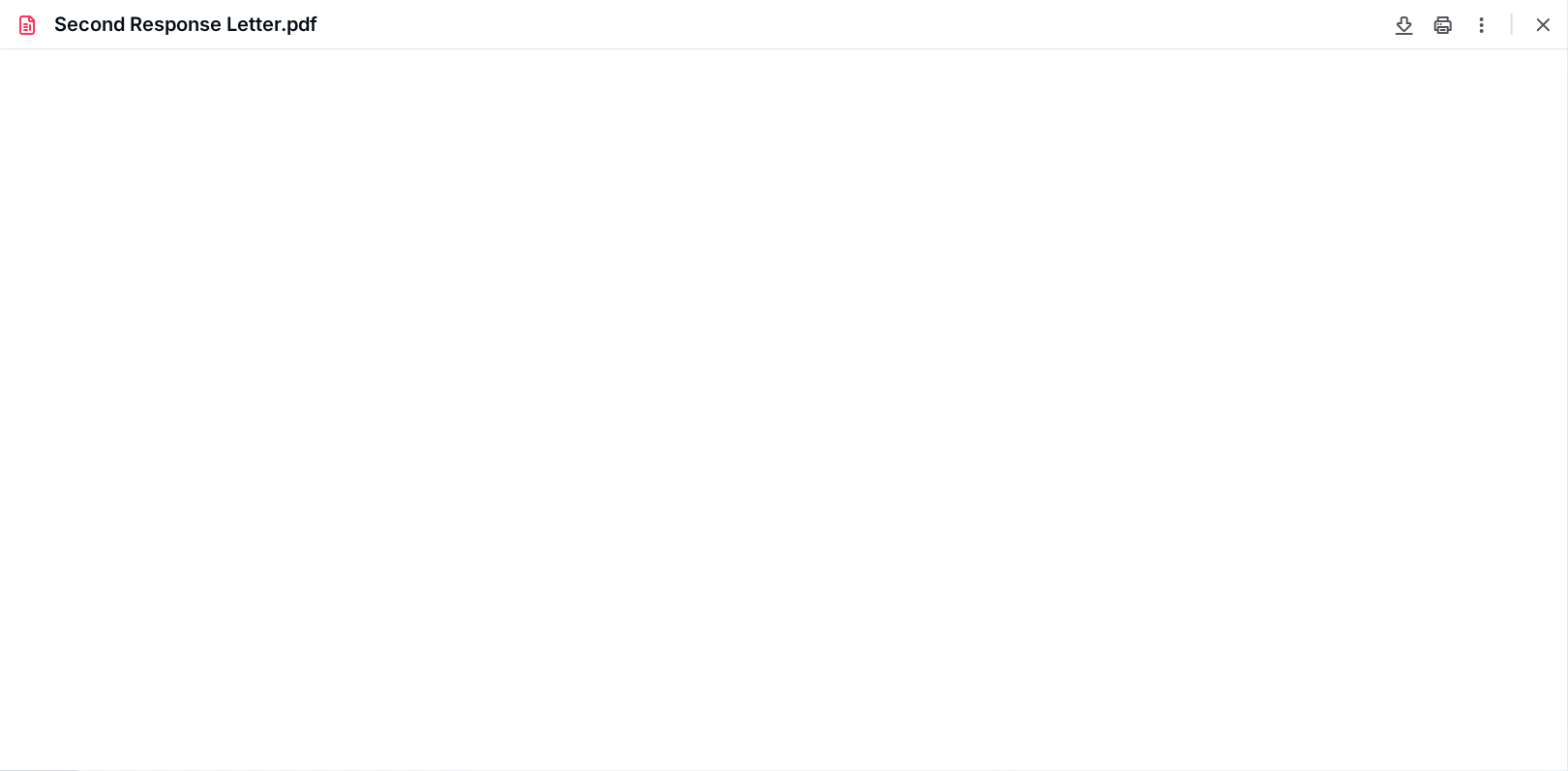 scroll, scrollTop: 0, scrollLeft: 0, axis: both 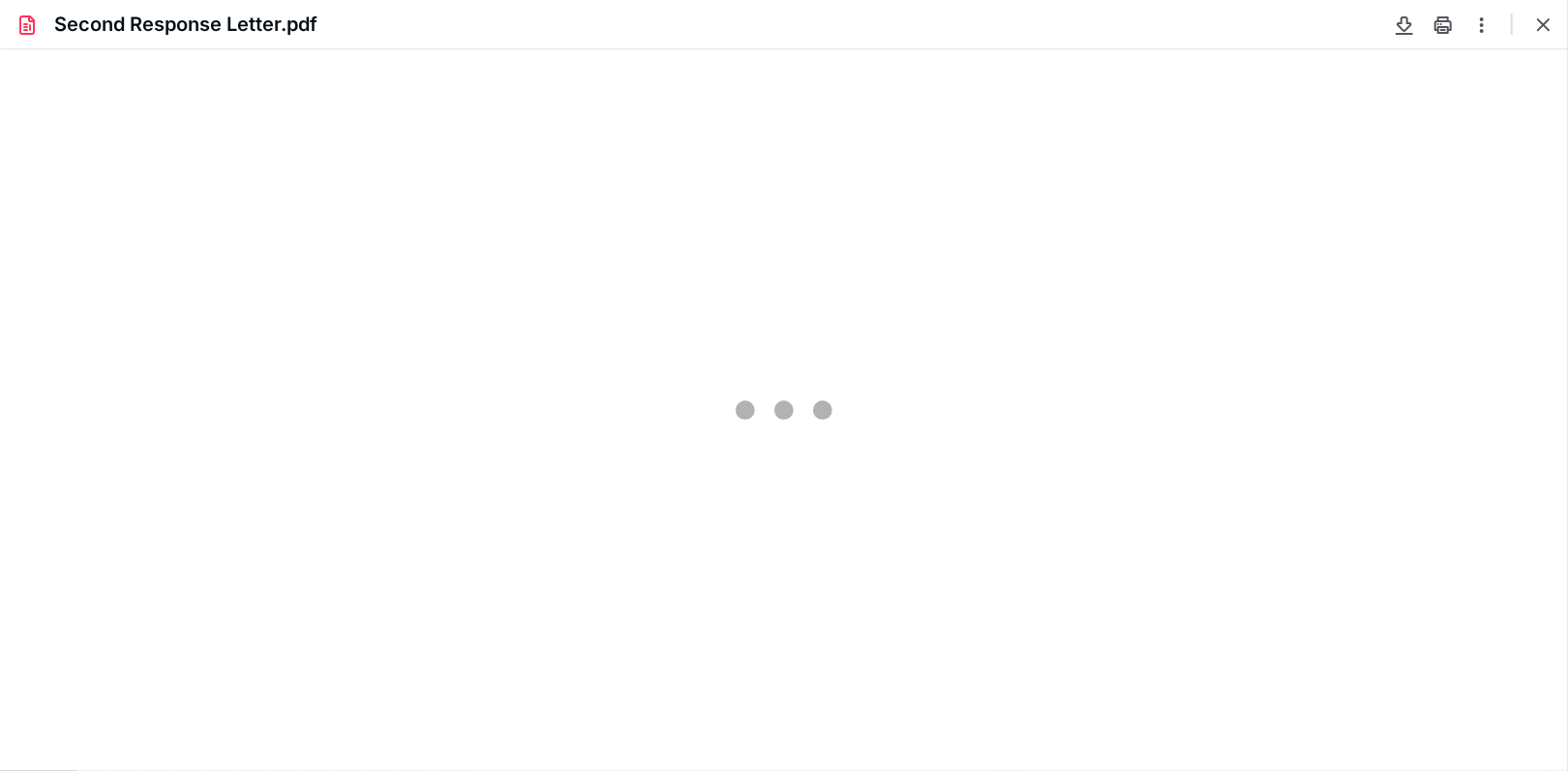 type on "89" 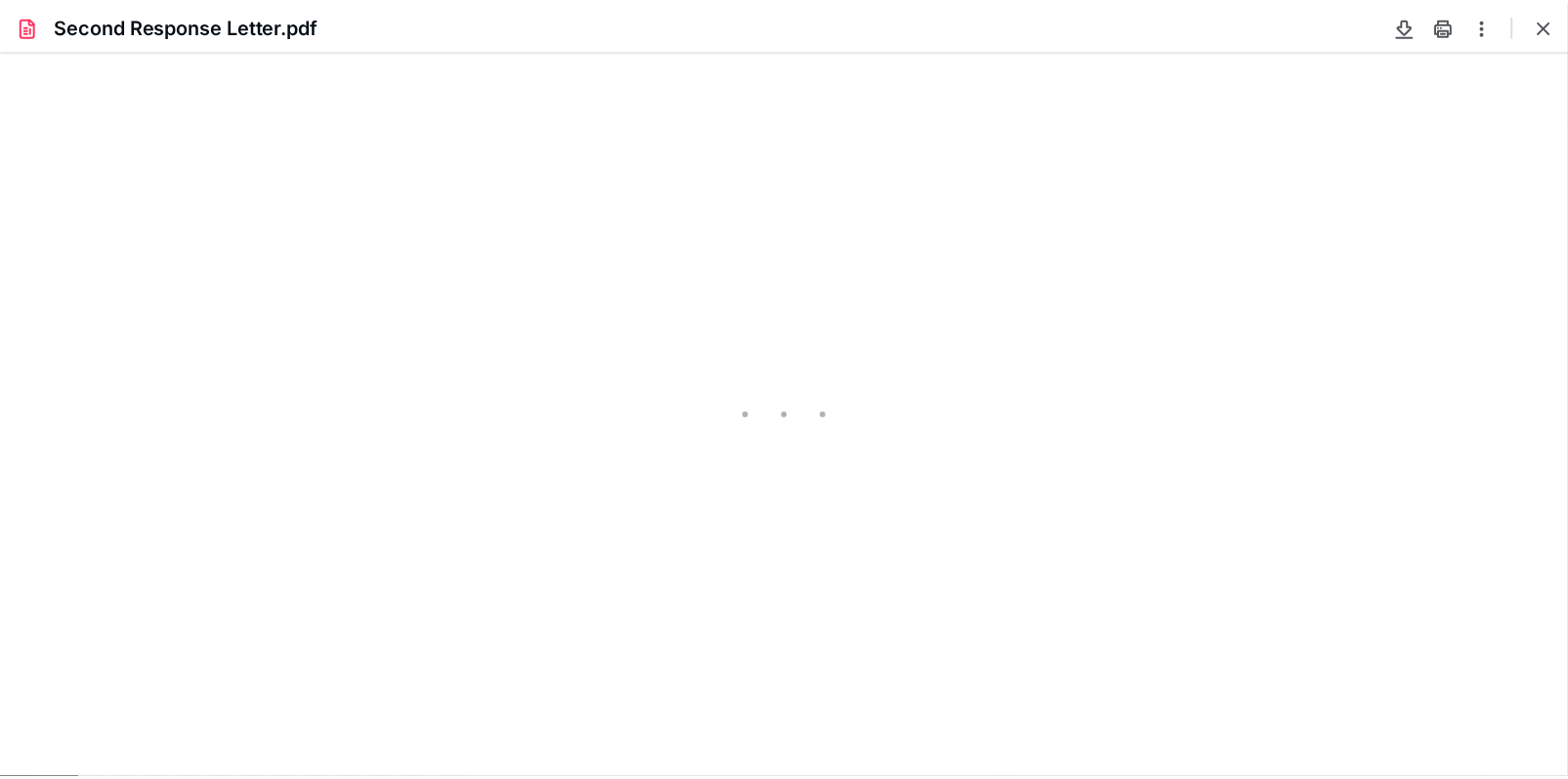 scroll, scrollTop: 38, scrollLeft: 0, axis: vertical 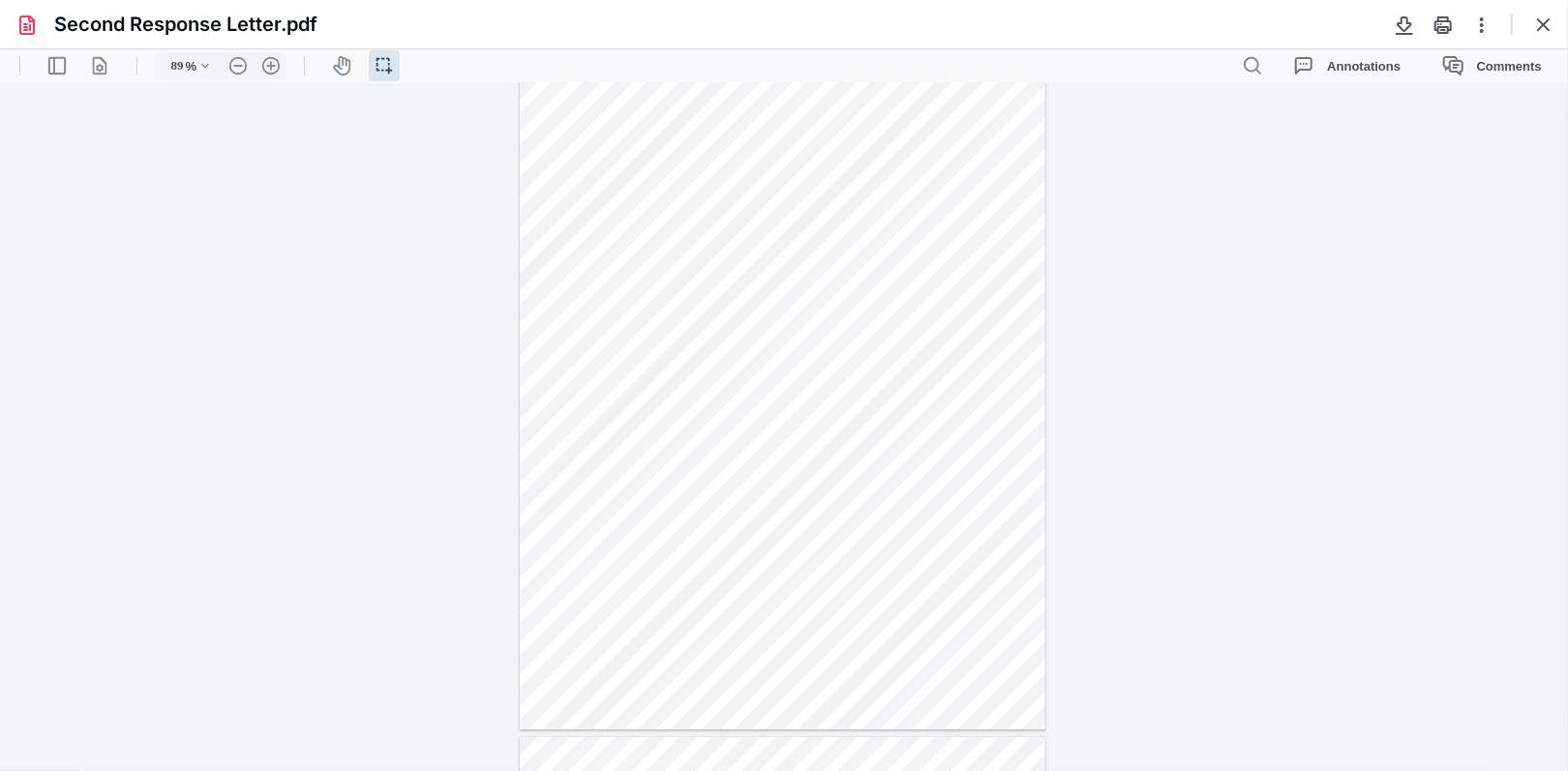 click at bounding box center (1544, 24) 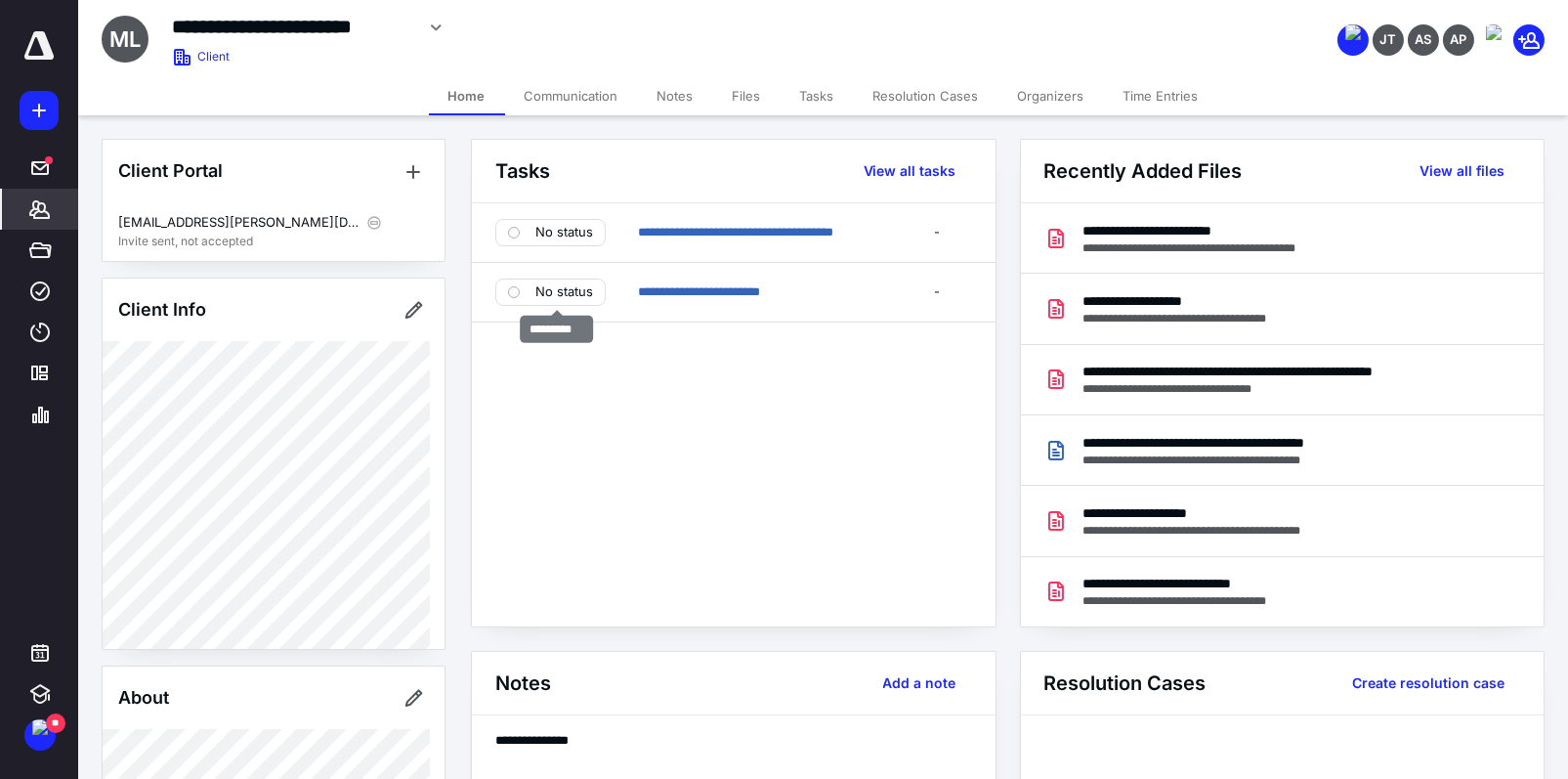 click on "No status" at bounding box center (564, 292) 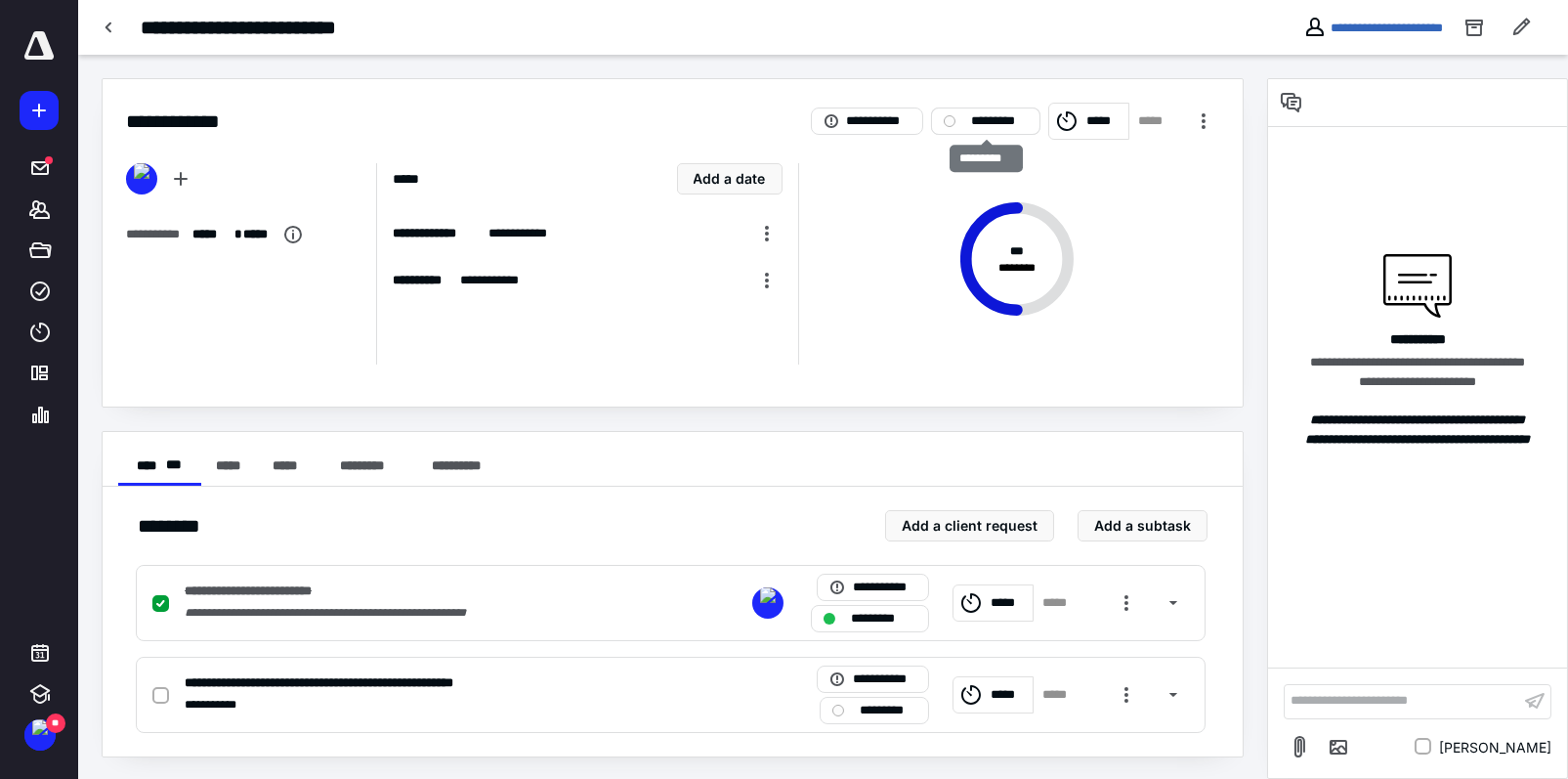 click on "*********" at bounding box center [999, 121] 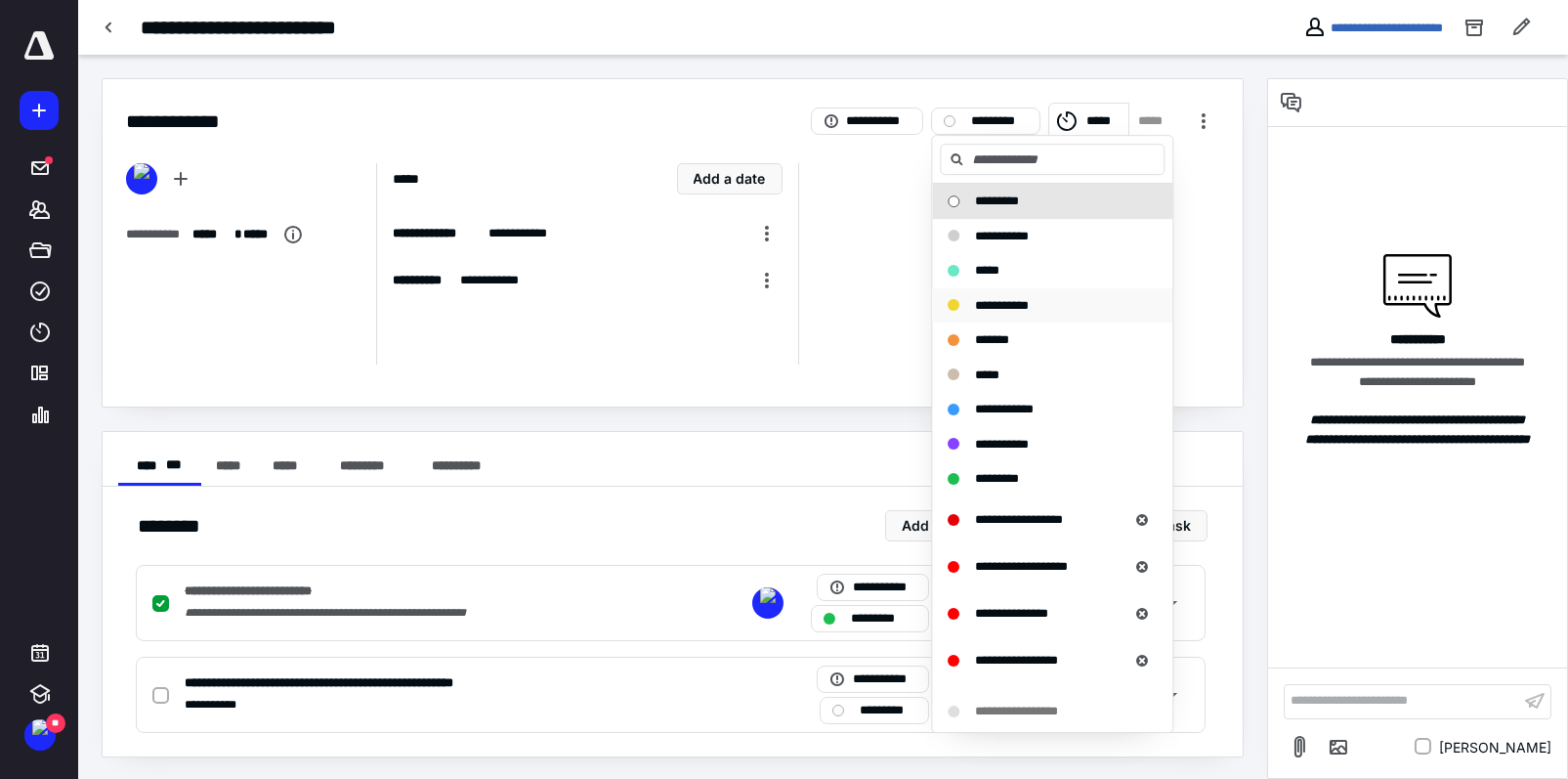 click on "**********" at bounding box center [1001, 305] 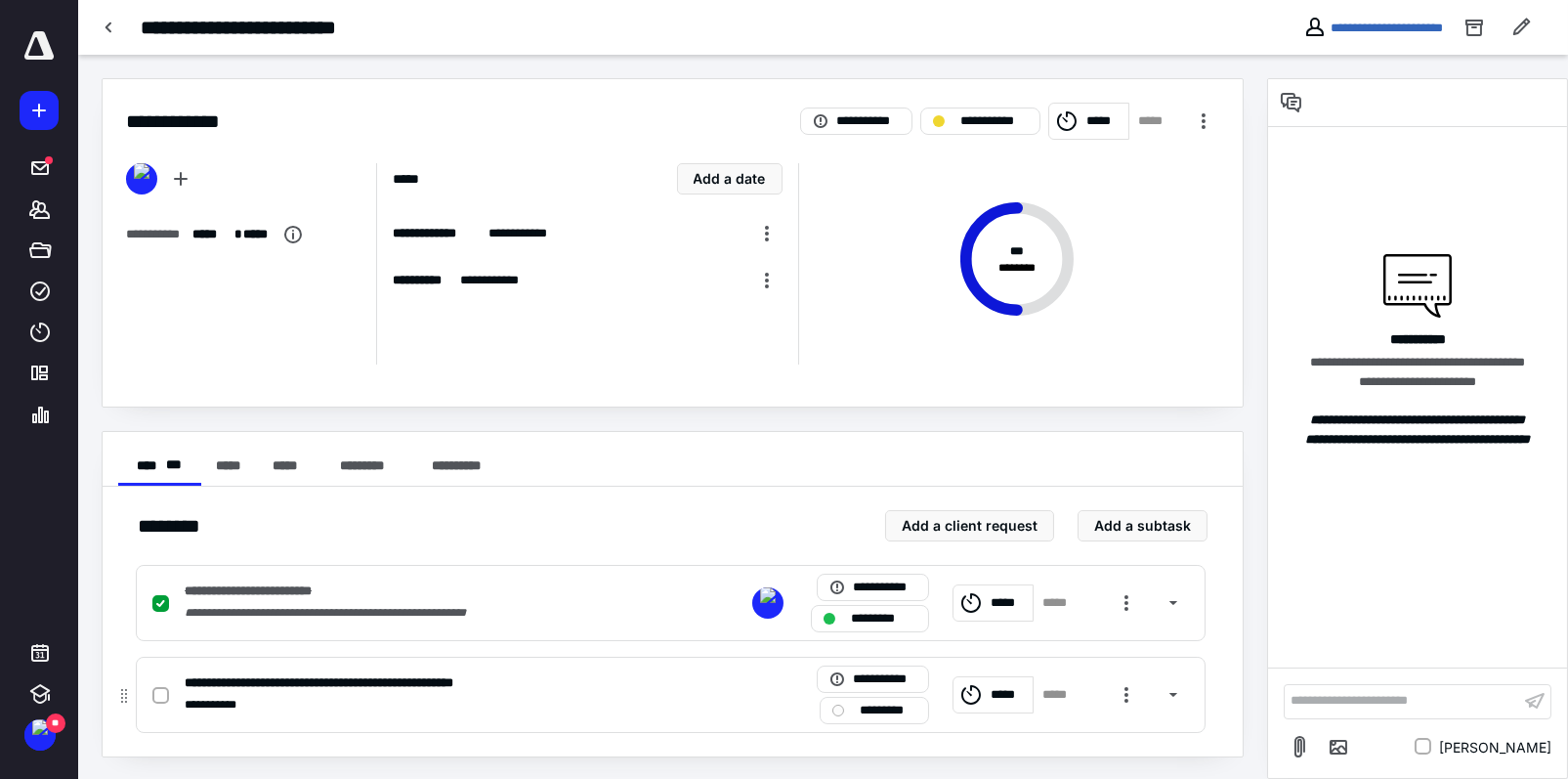 click at bounding box center (160, 695) 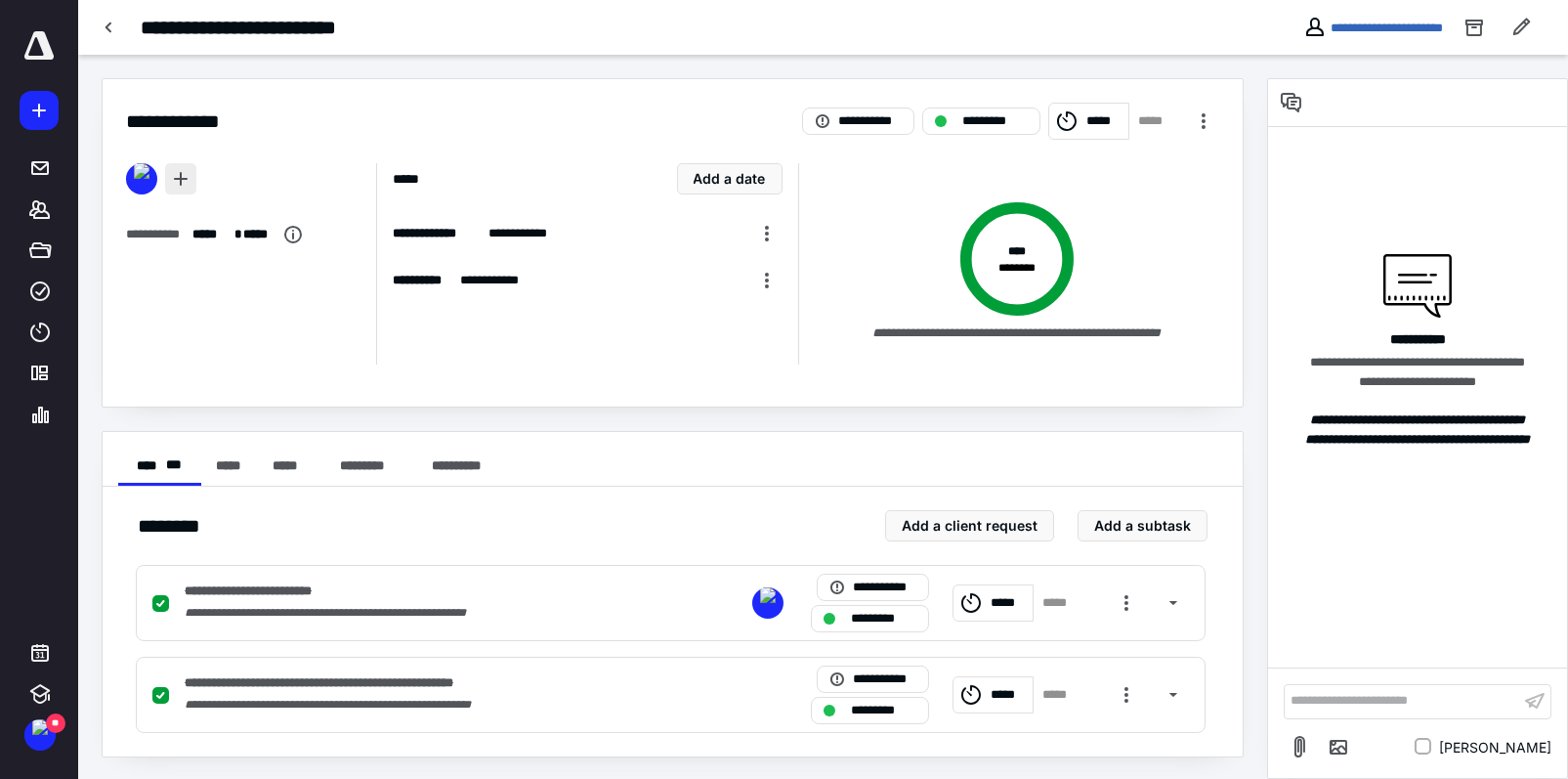 click at bounding box center (181, 179) 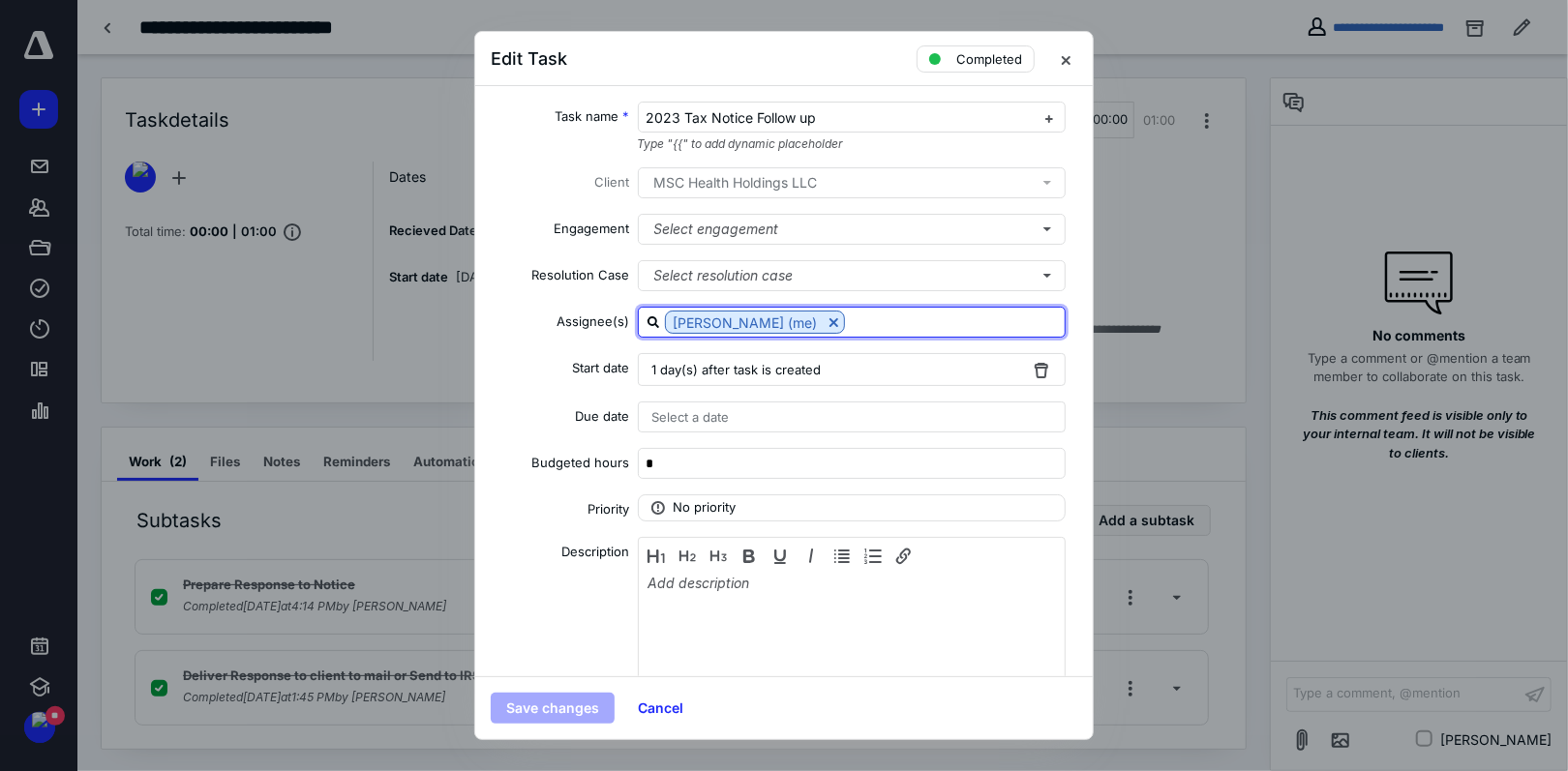 click at bounding box center (954, 321) 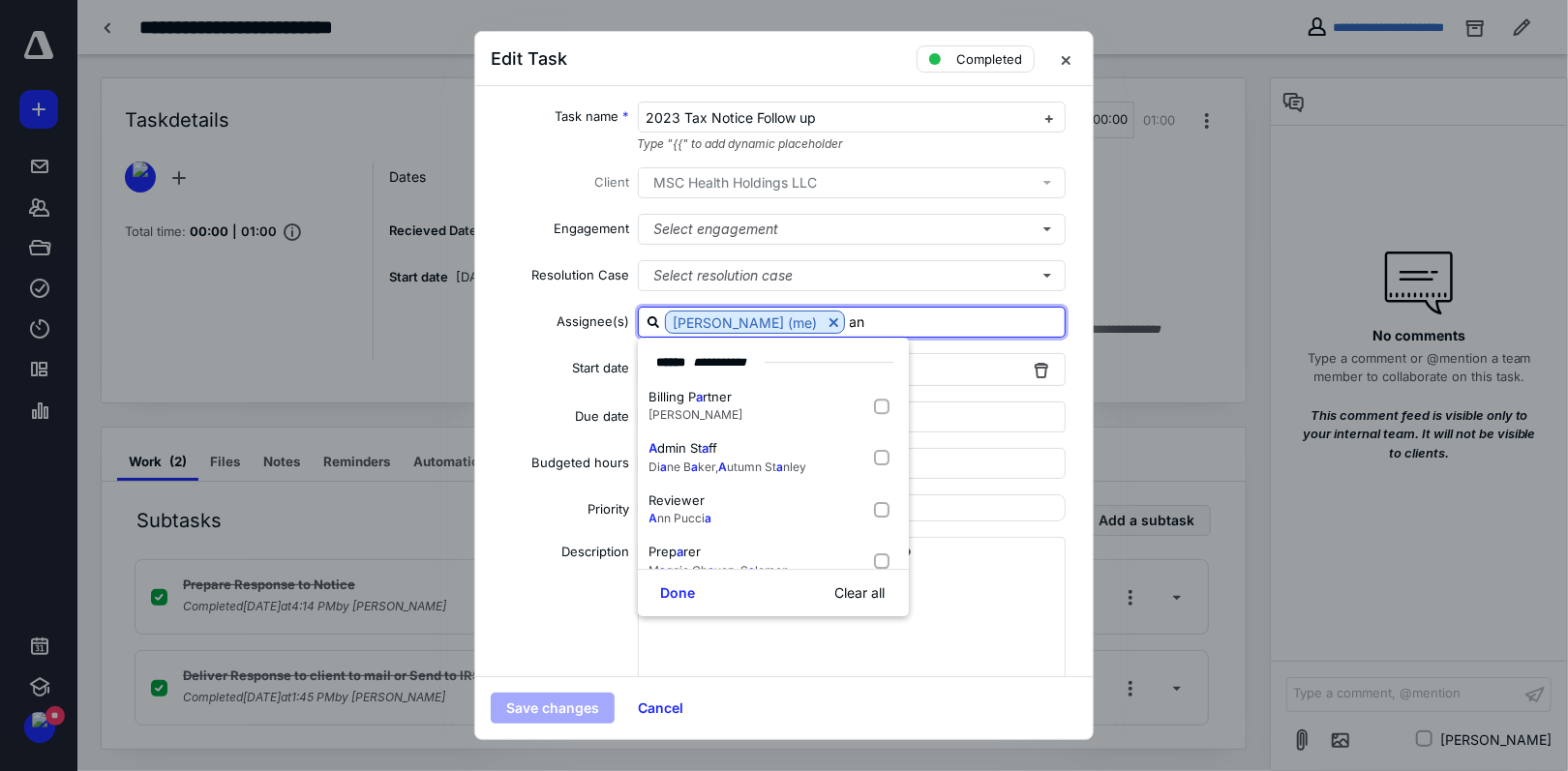 type on "[PERSON_NAME]" 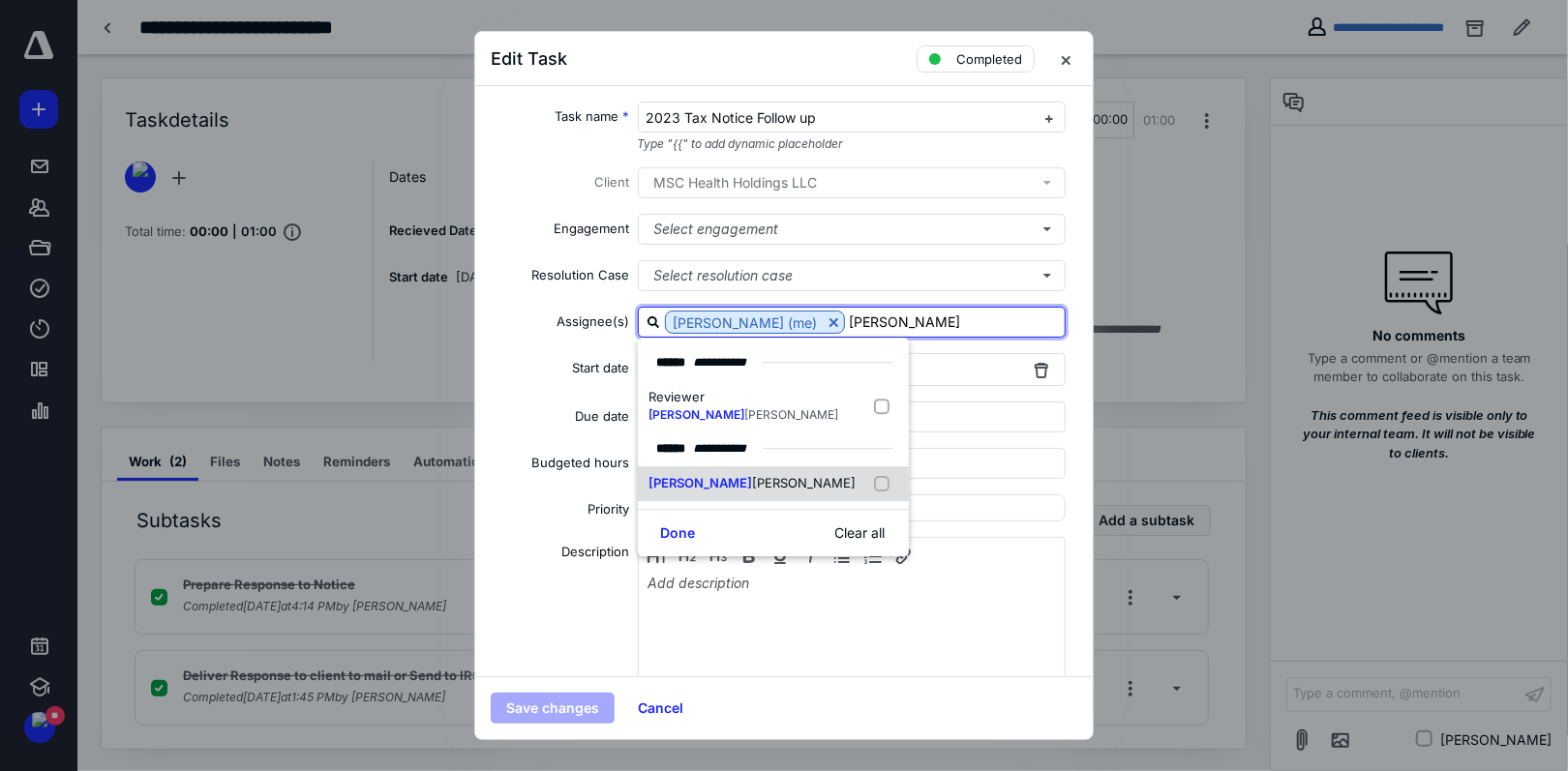 click at bounding box center [886, 484] 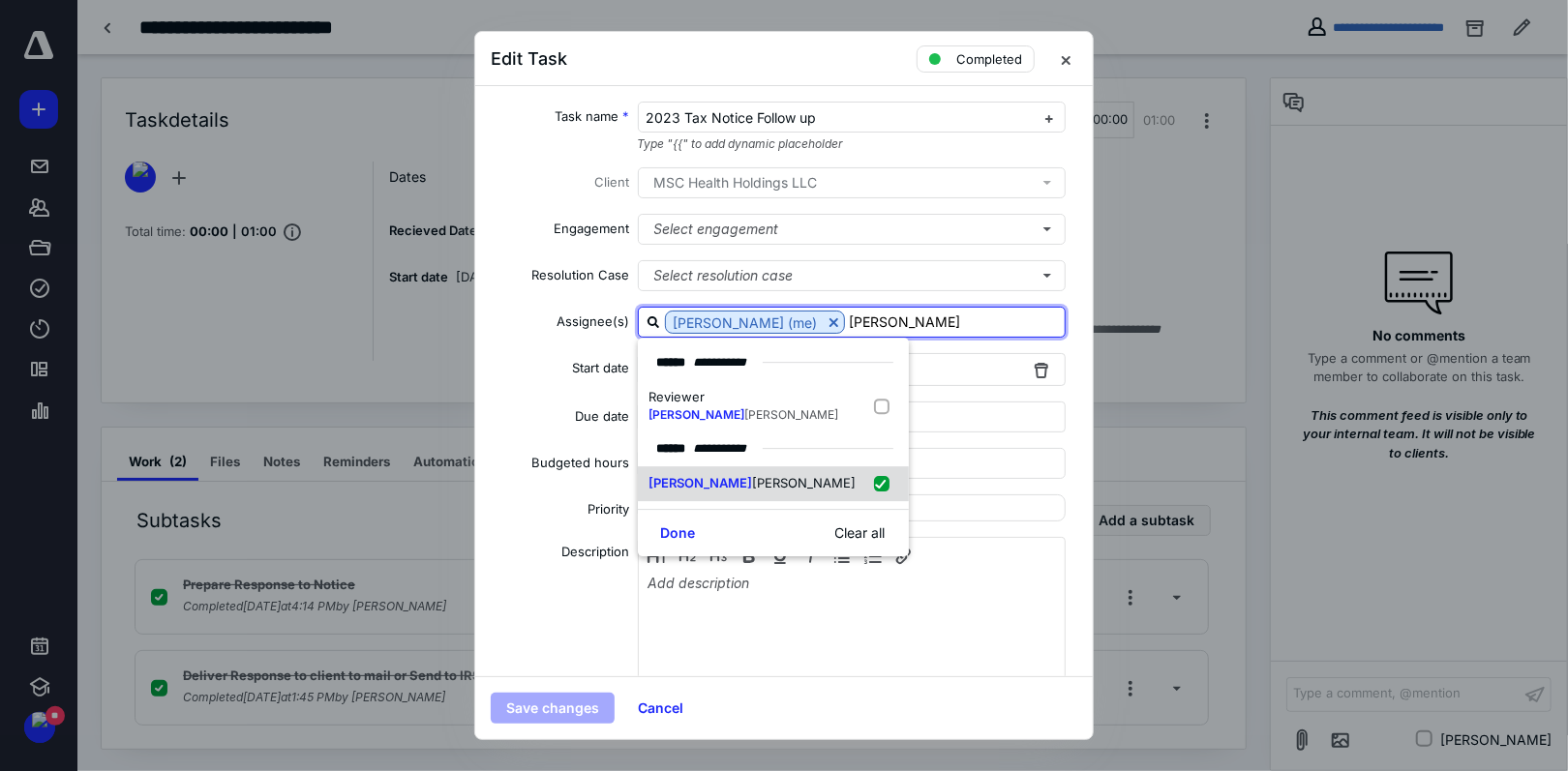 checkbox on "true" 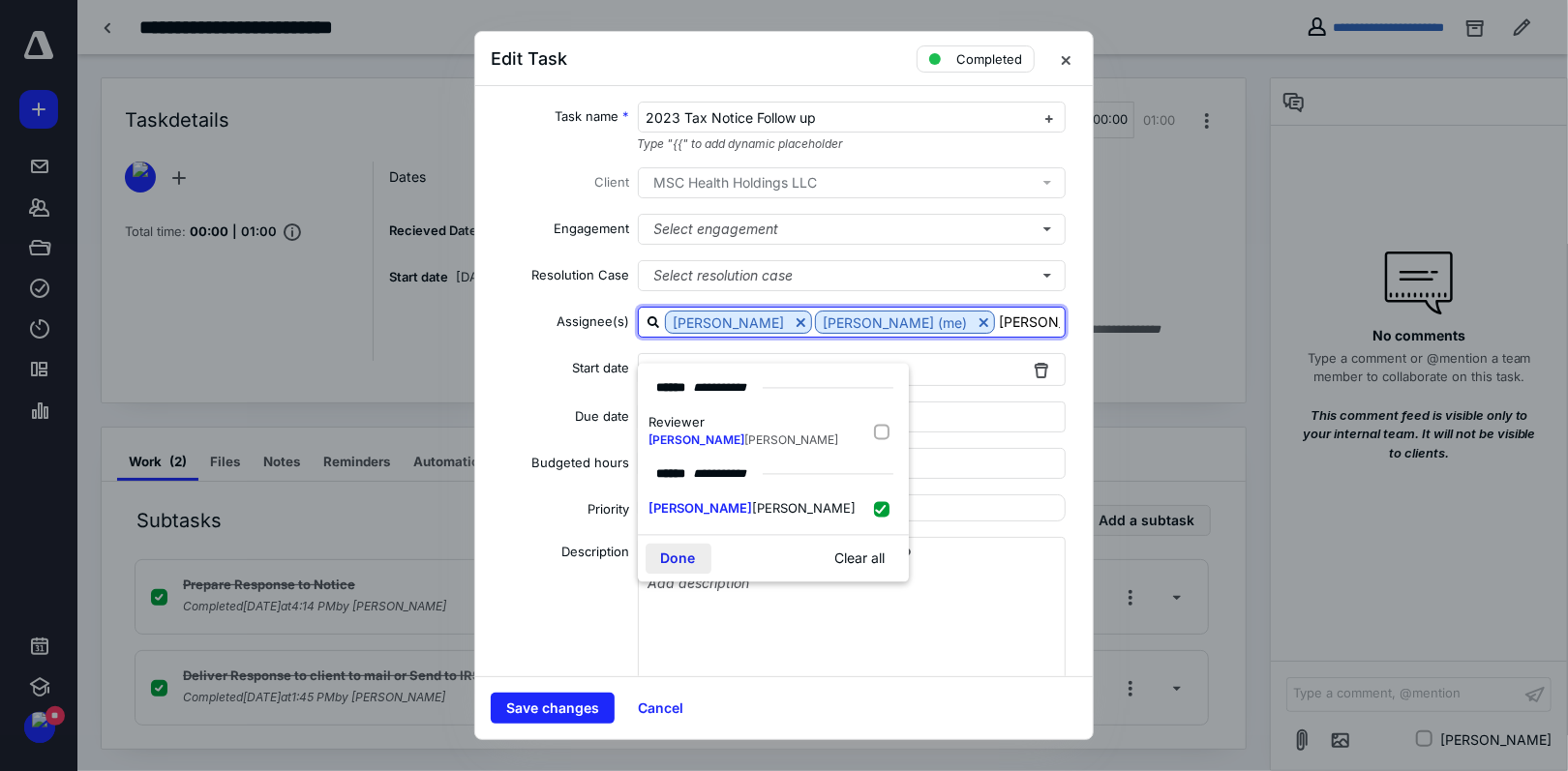 type on "[PERSON_NAME]" 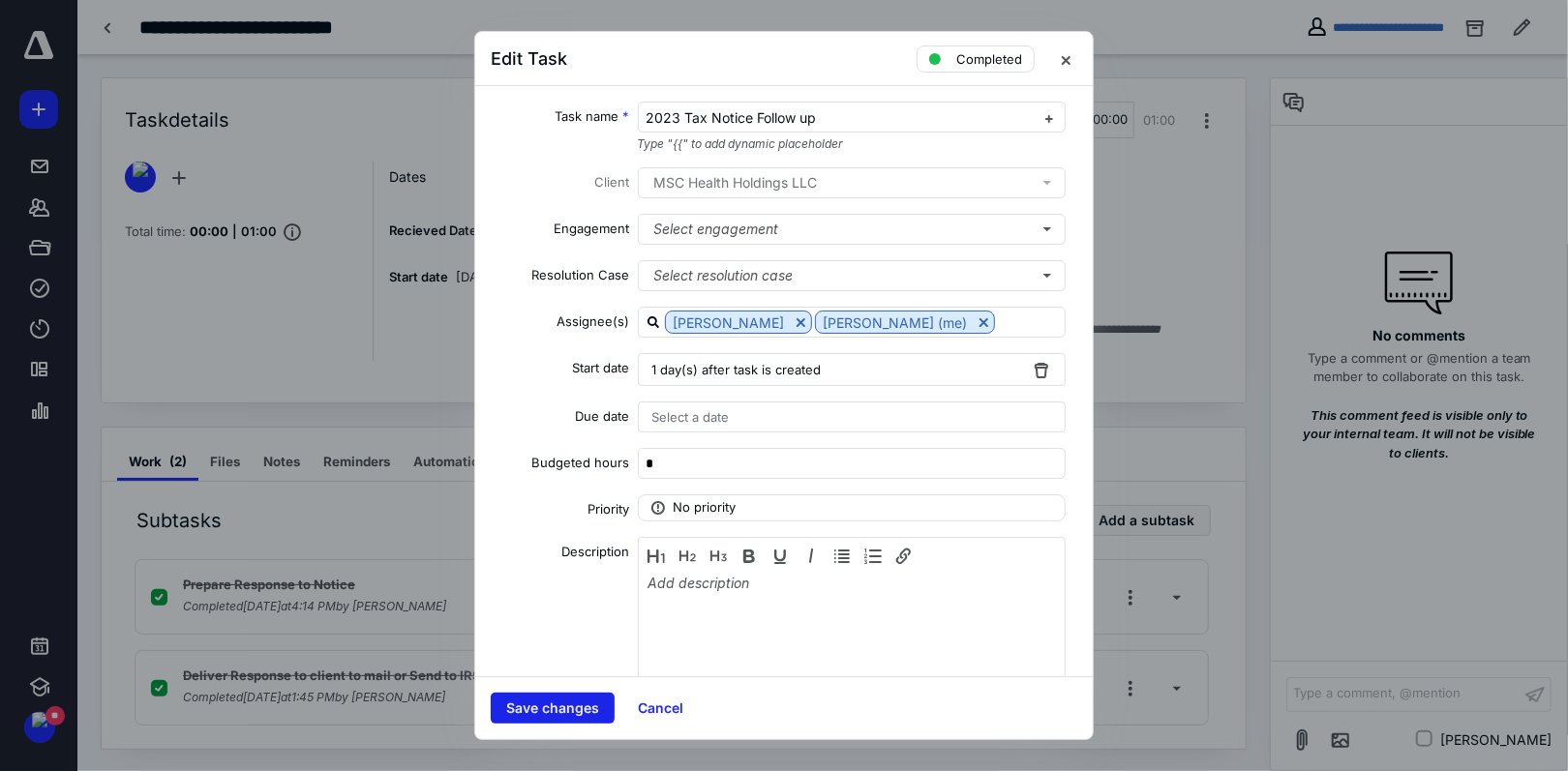 click on "Save changes" at bounding box center [553, 708] 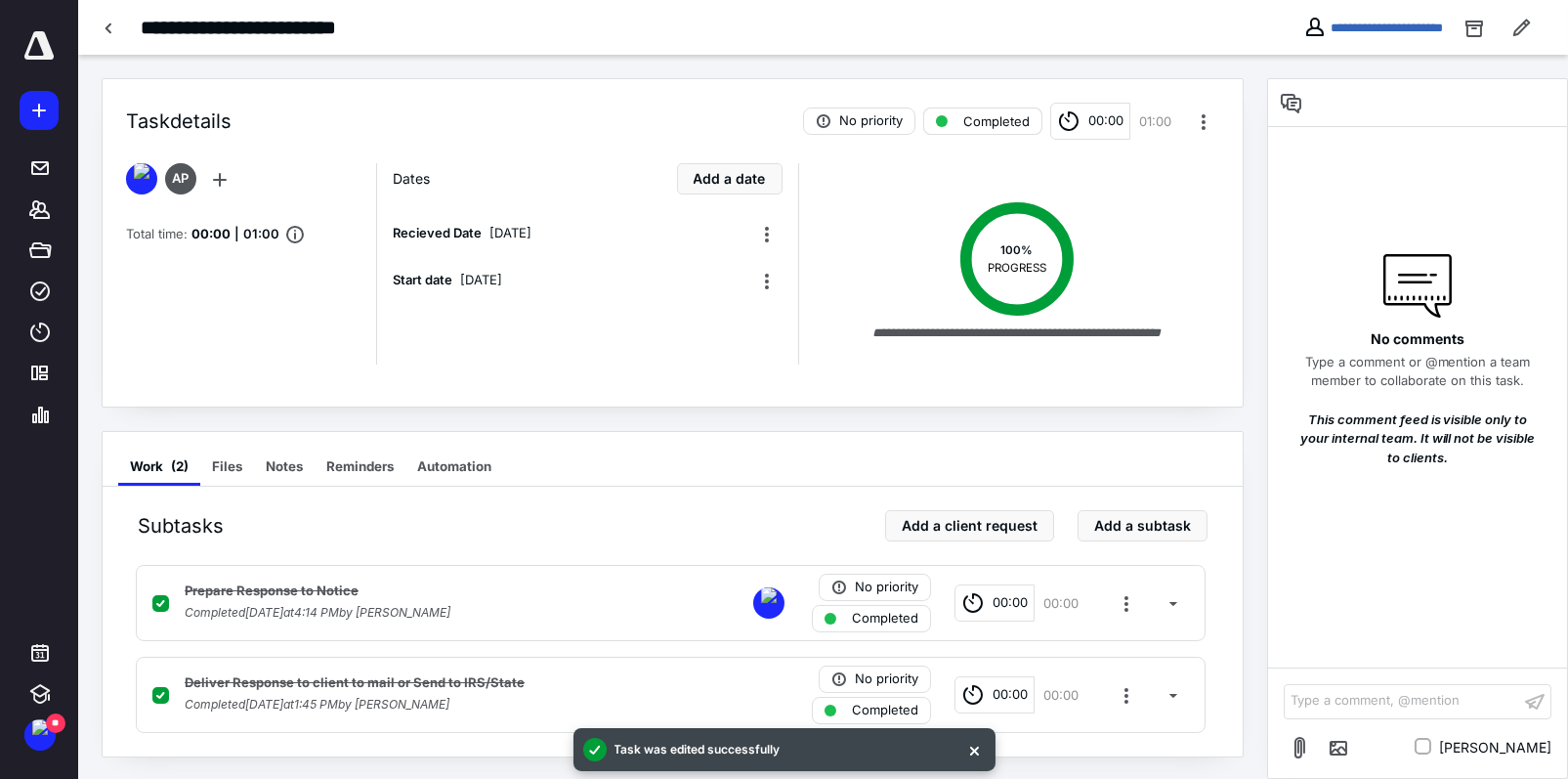 click on "Completed" at bounding box center [996, 121] 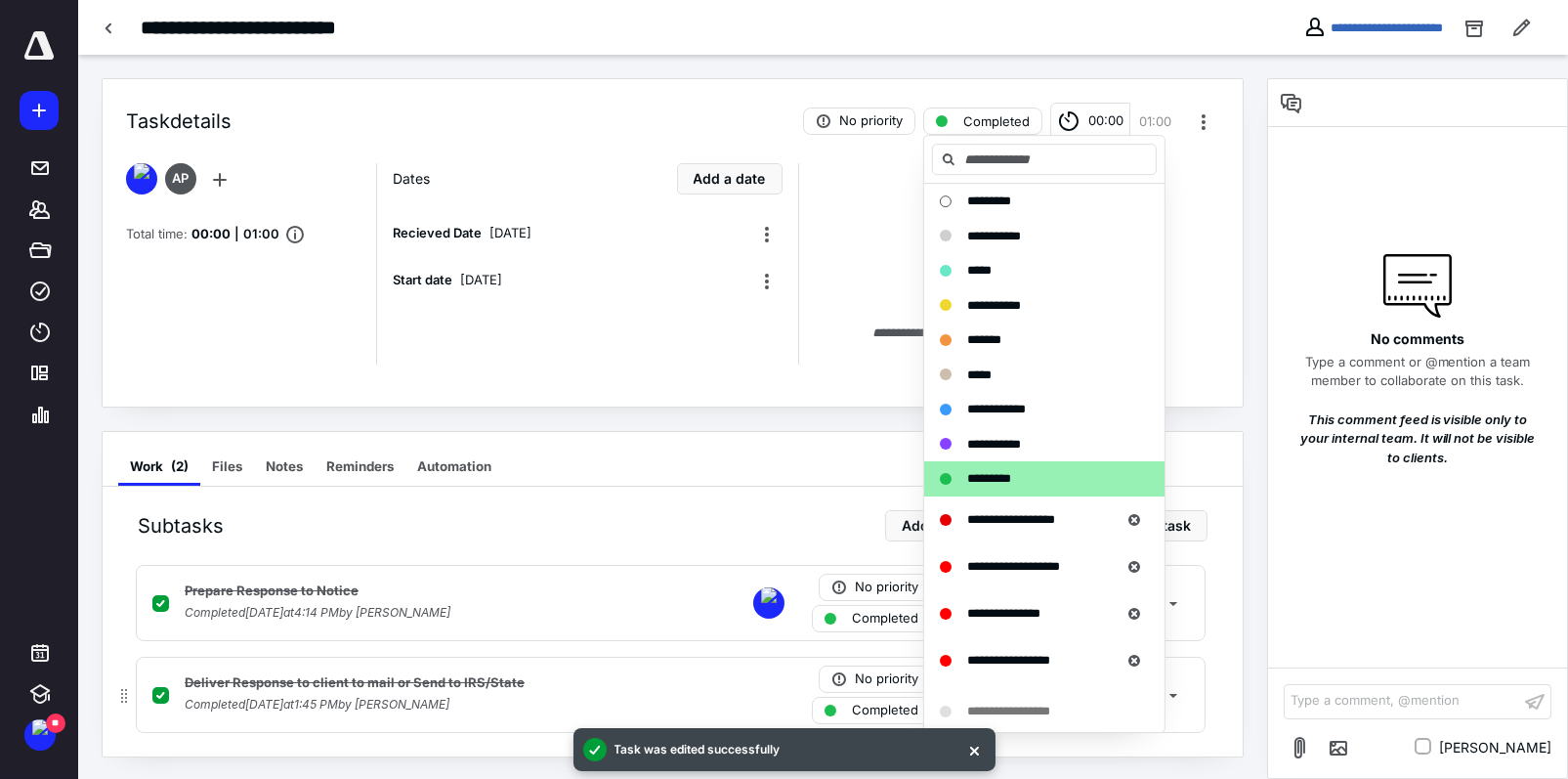 click 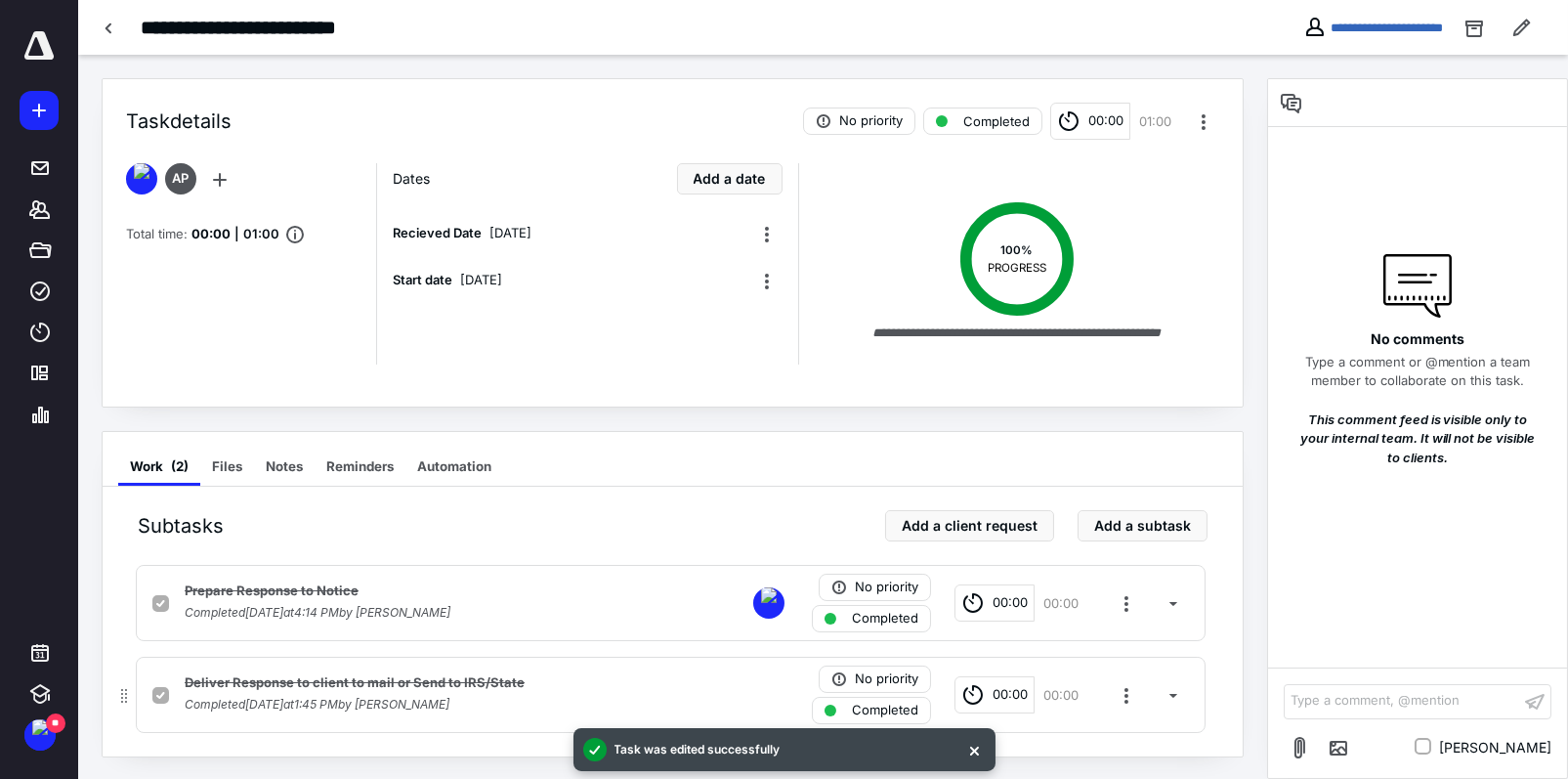 checkbox on "false" 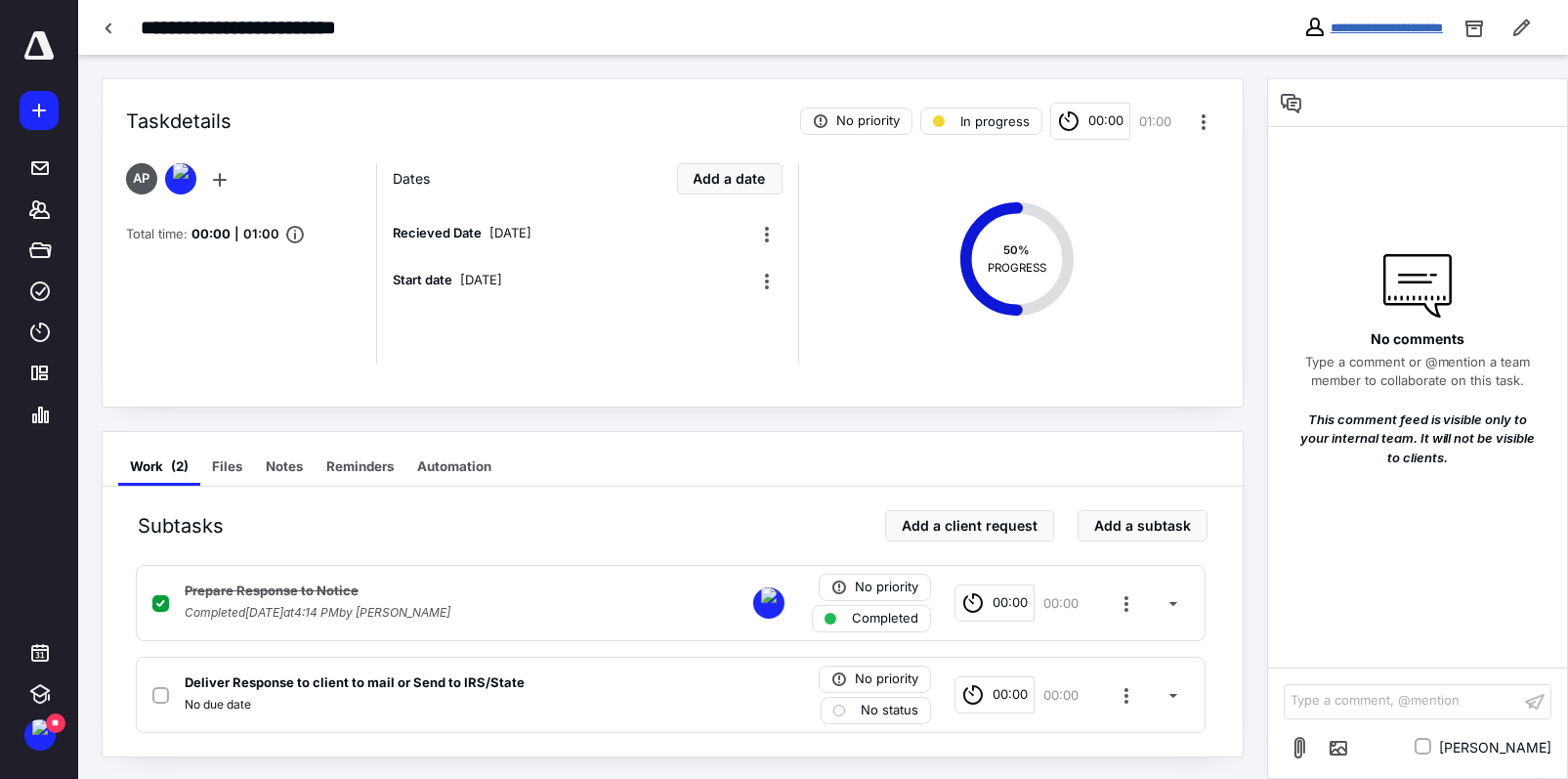 click on "**********" at bounding box center (1386, 27) 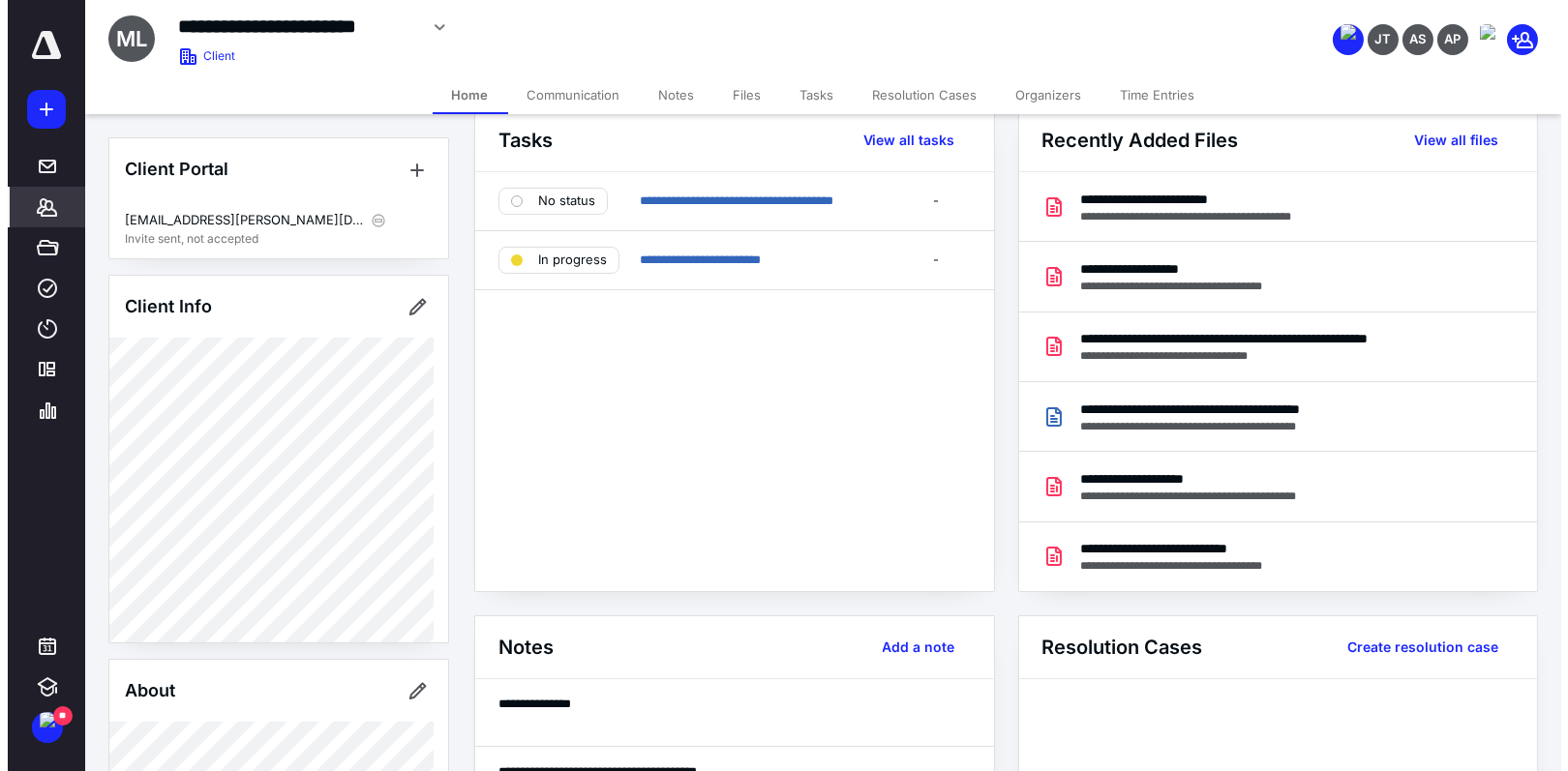 scroll, scrollTop: 0, scrollLeft: 0, axis: both 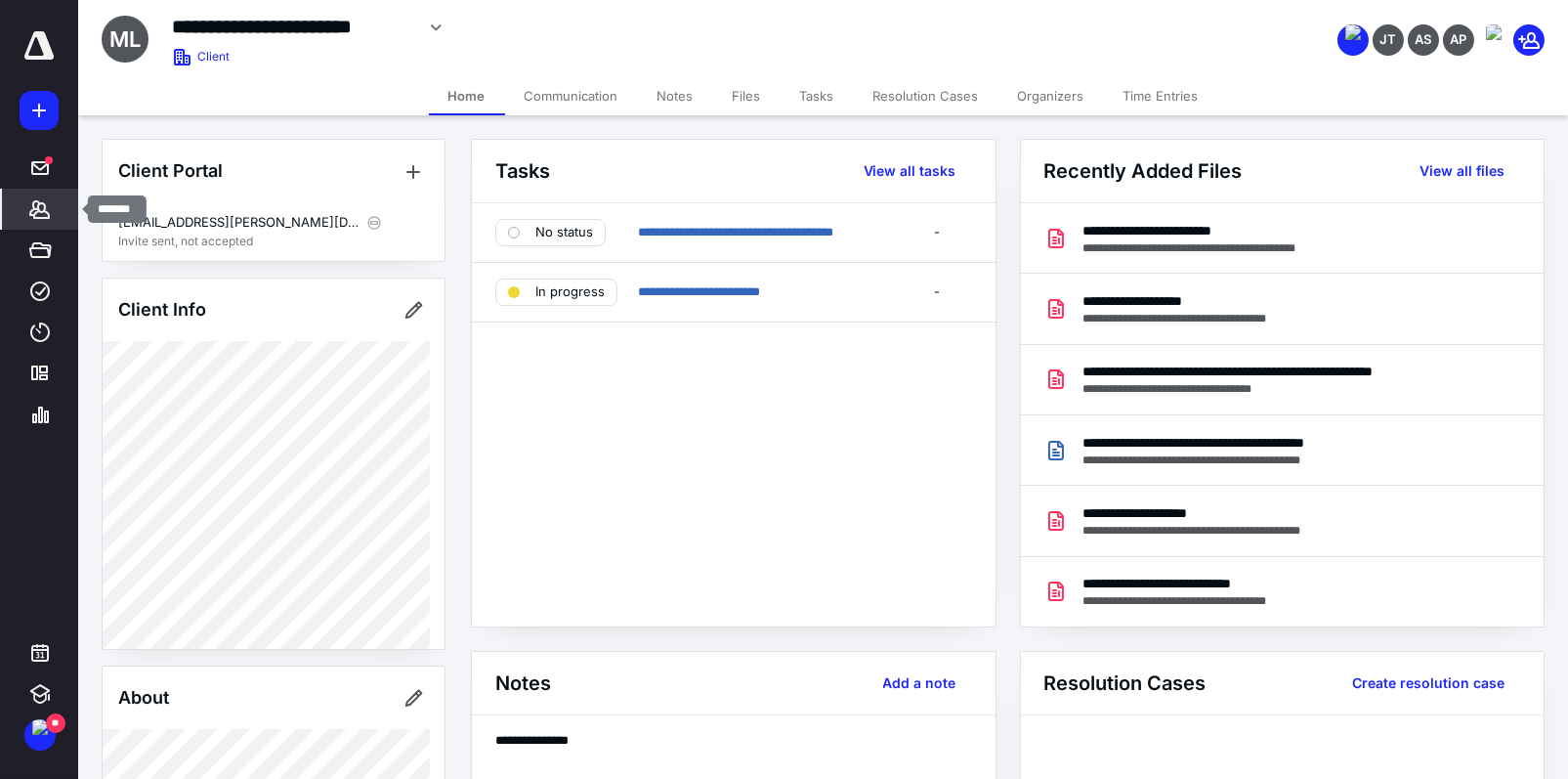 click 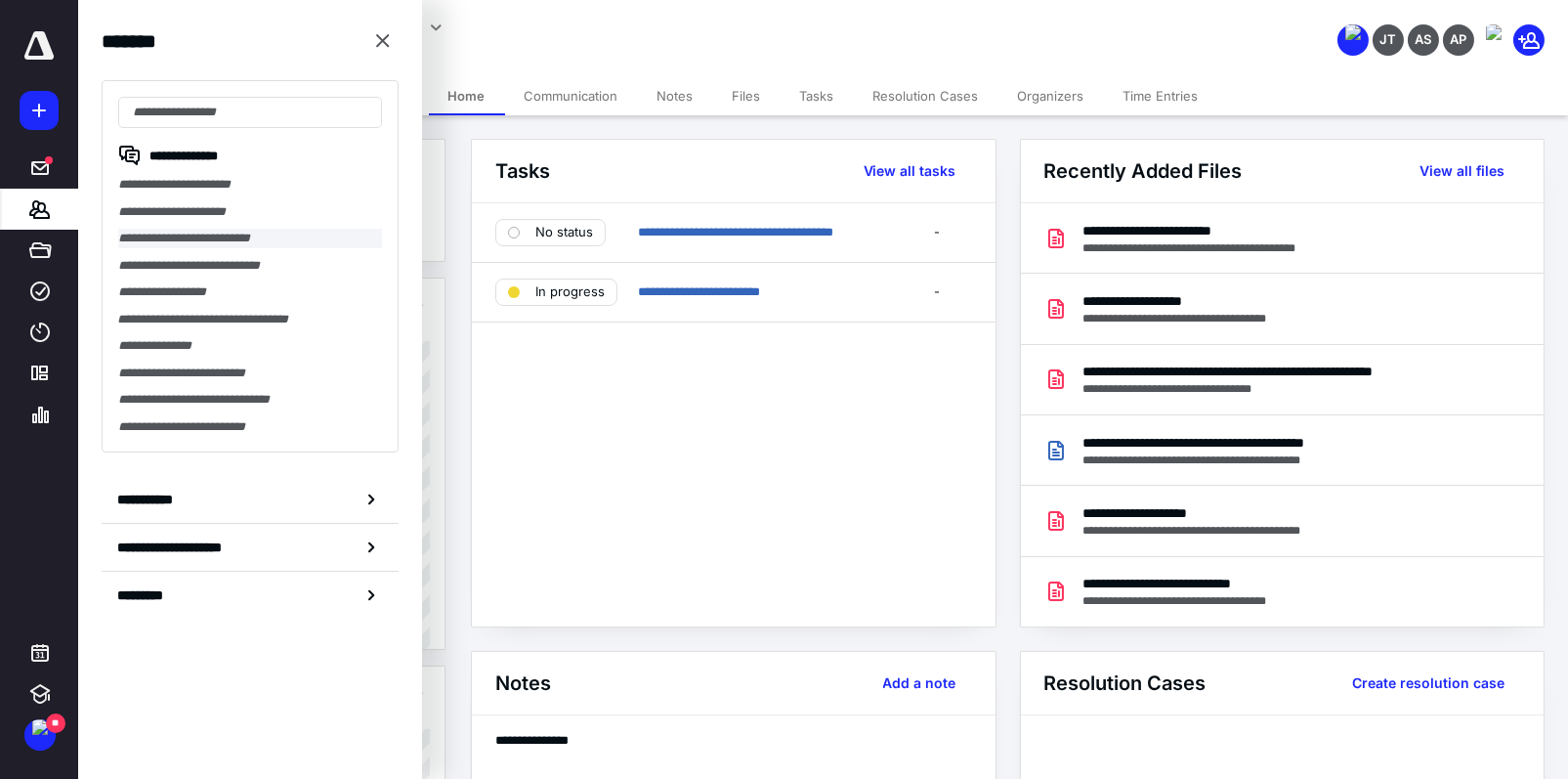 click on "**********" at bounding box center (250, 238) 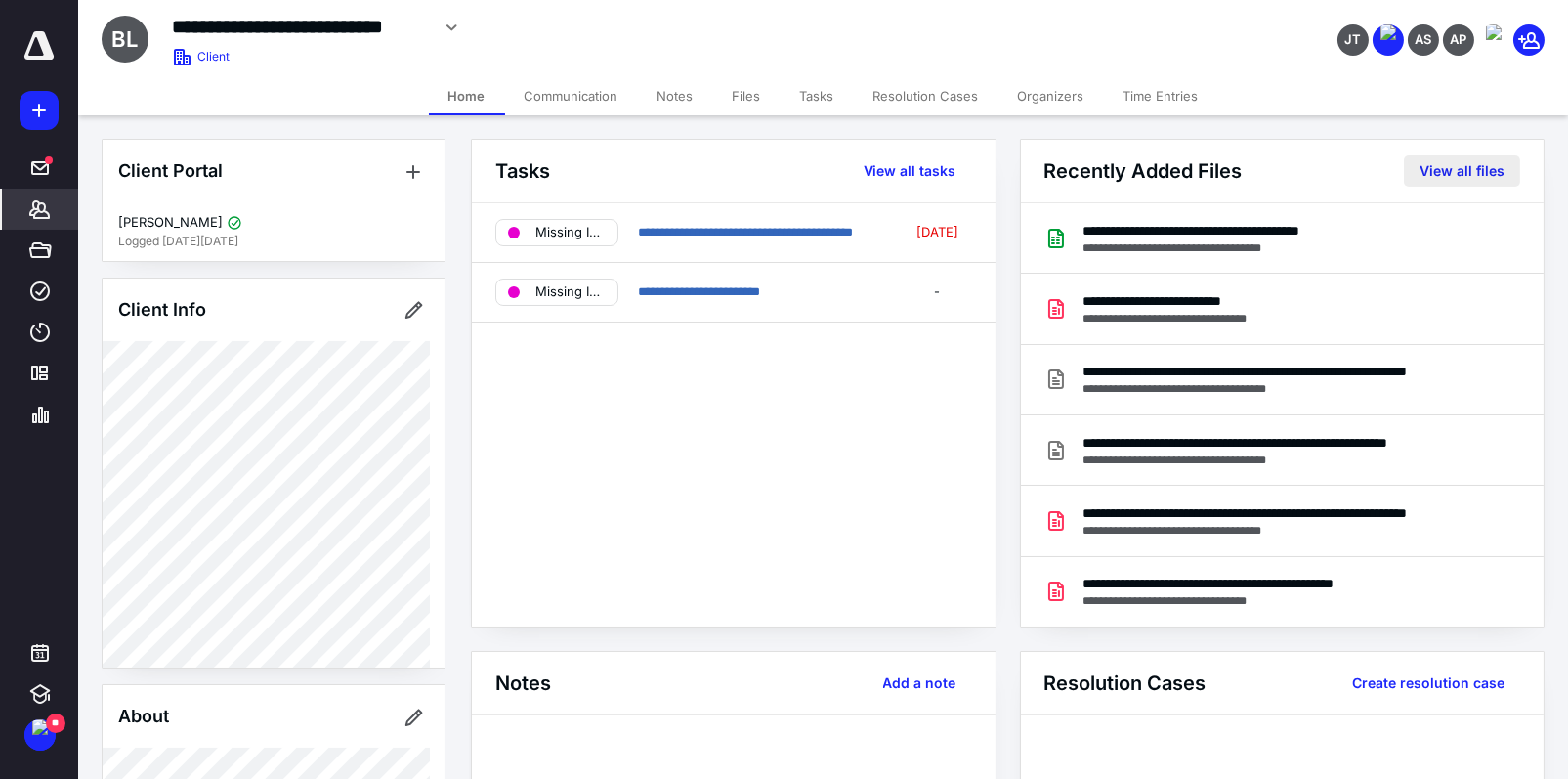 click on "View all files" at bounding box center [1462, 171] 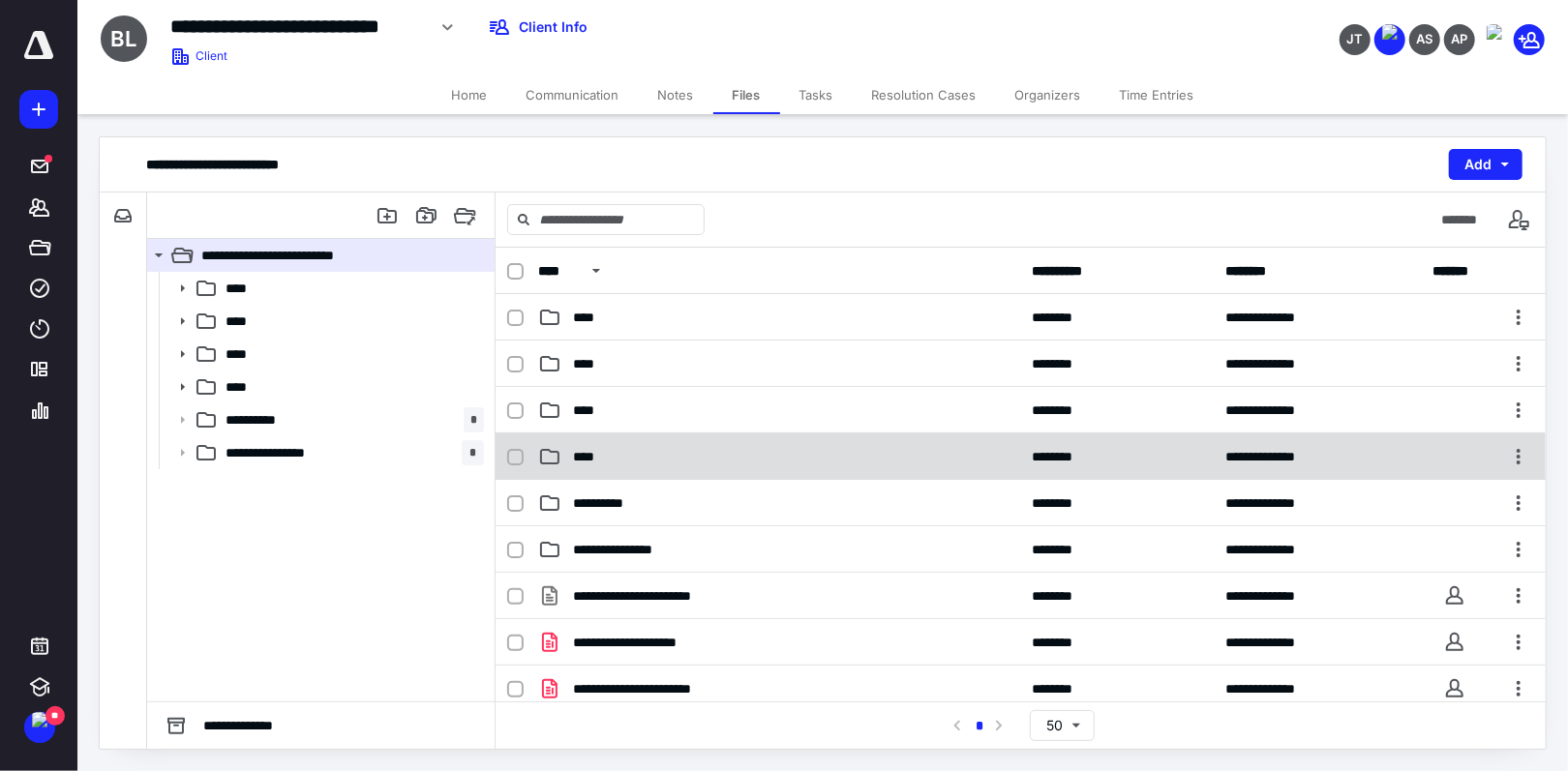 click on "****" at bounding box center (589, 457) 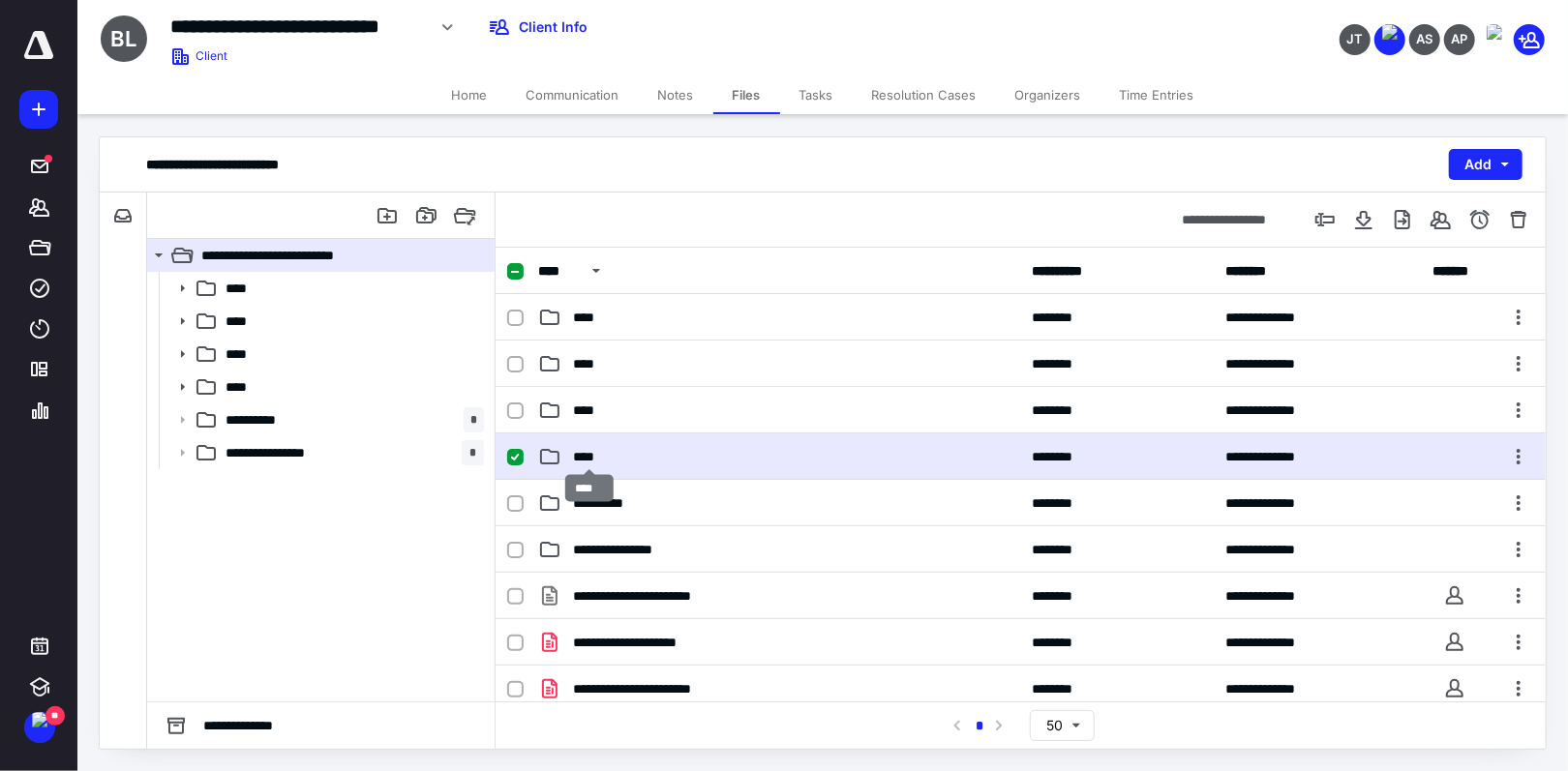 click on "****" at bounding box center (589, 457) 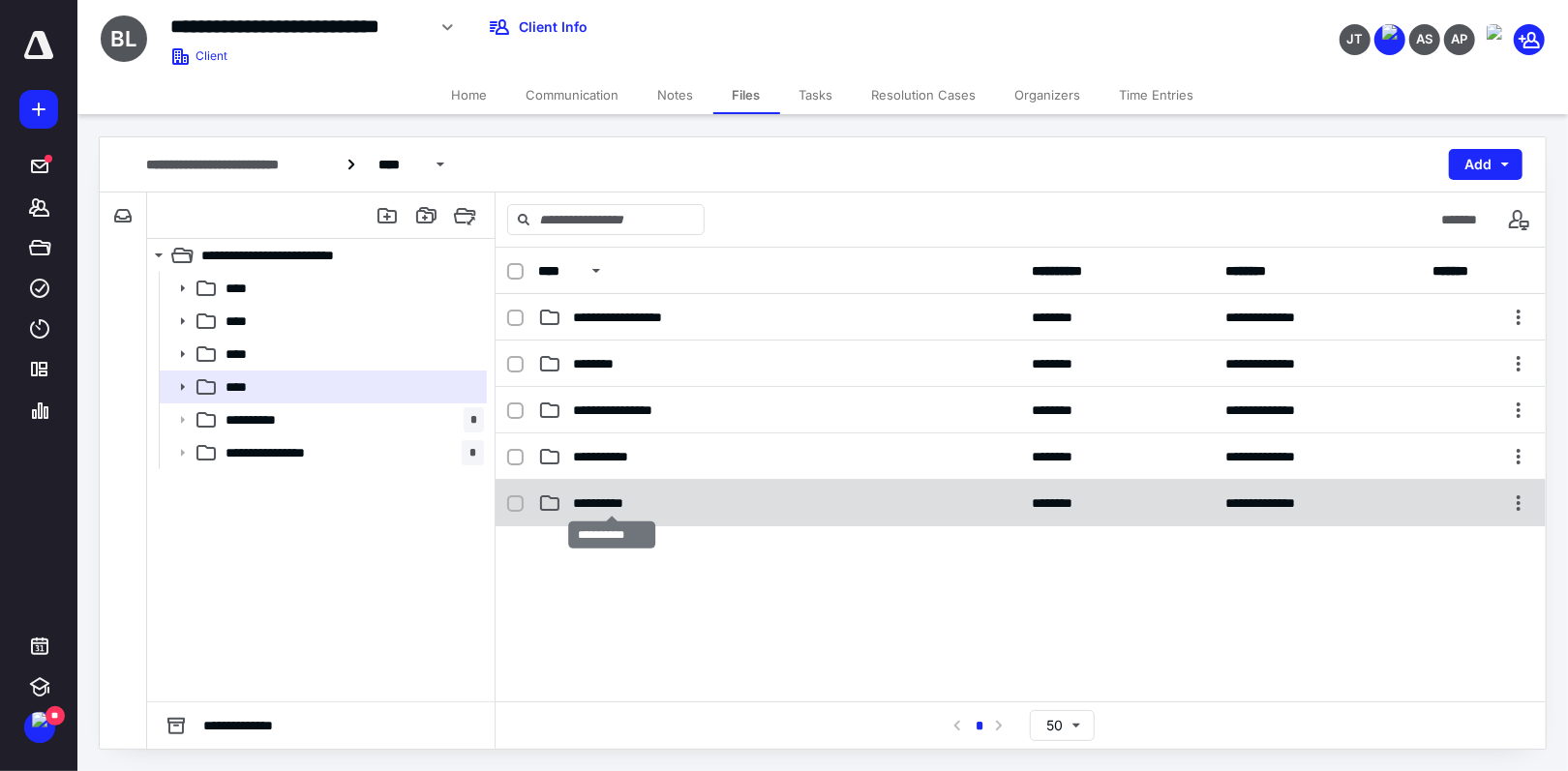 click on "**********" at bounding box center [612, 503] 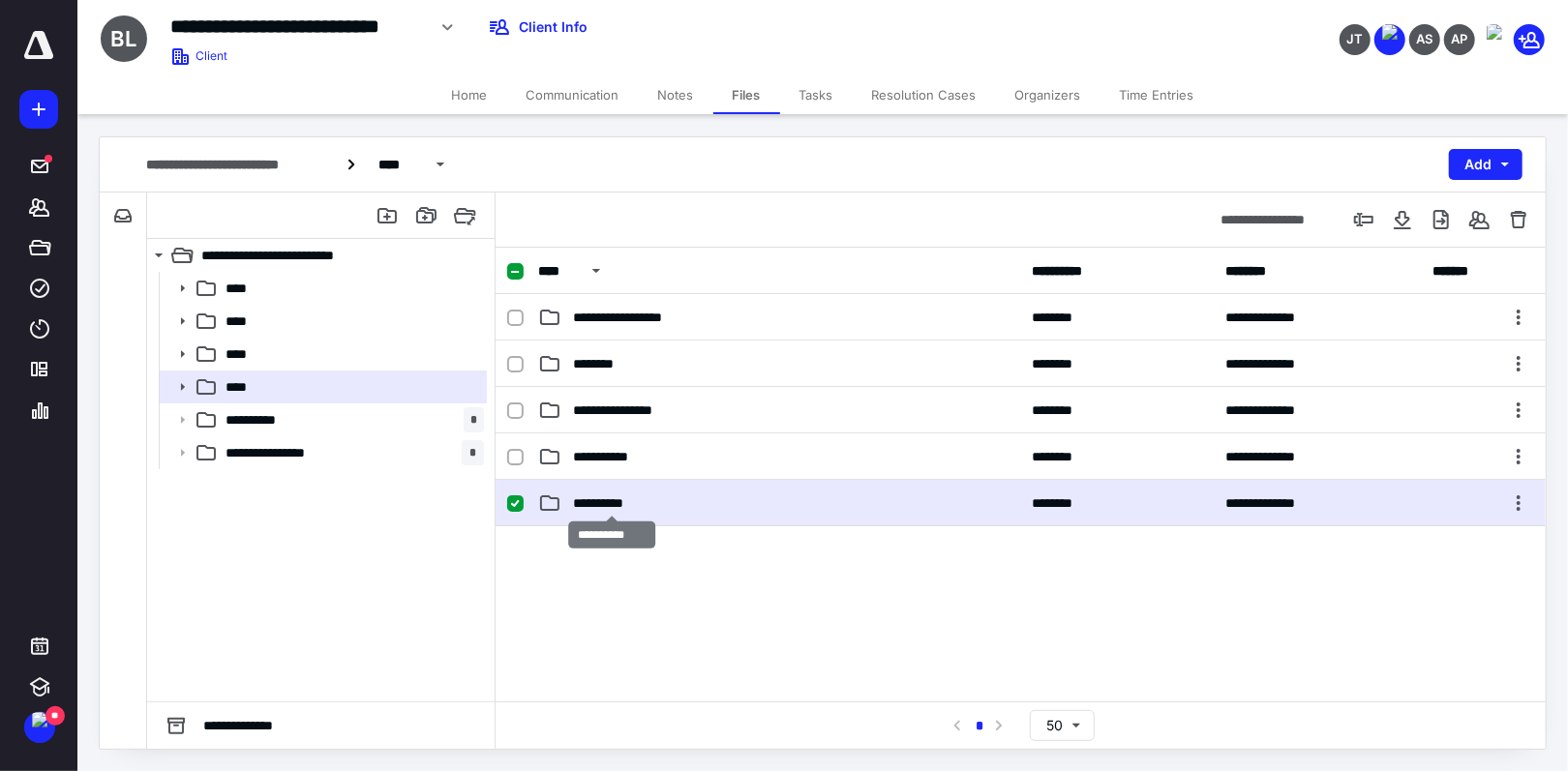 click on "**********" at bounding box center [612, 503] 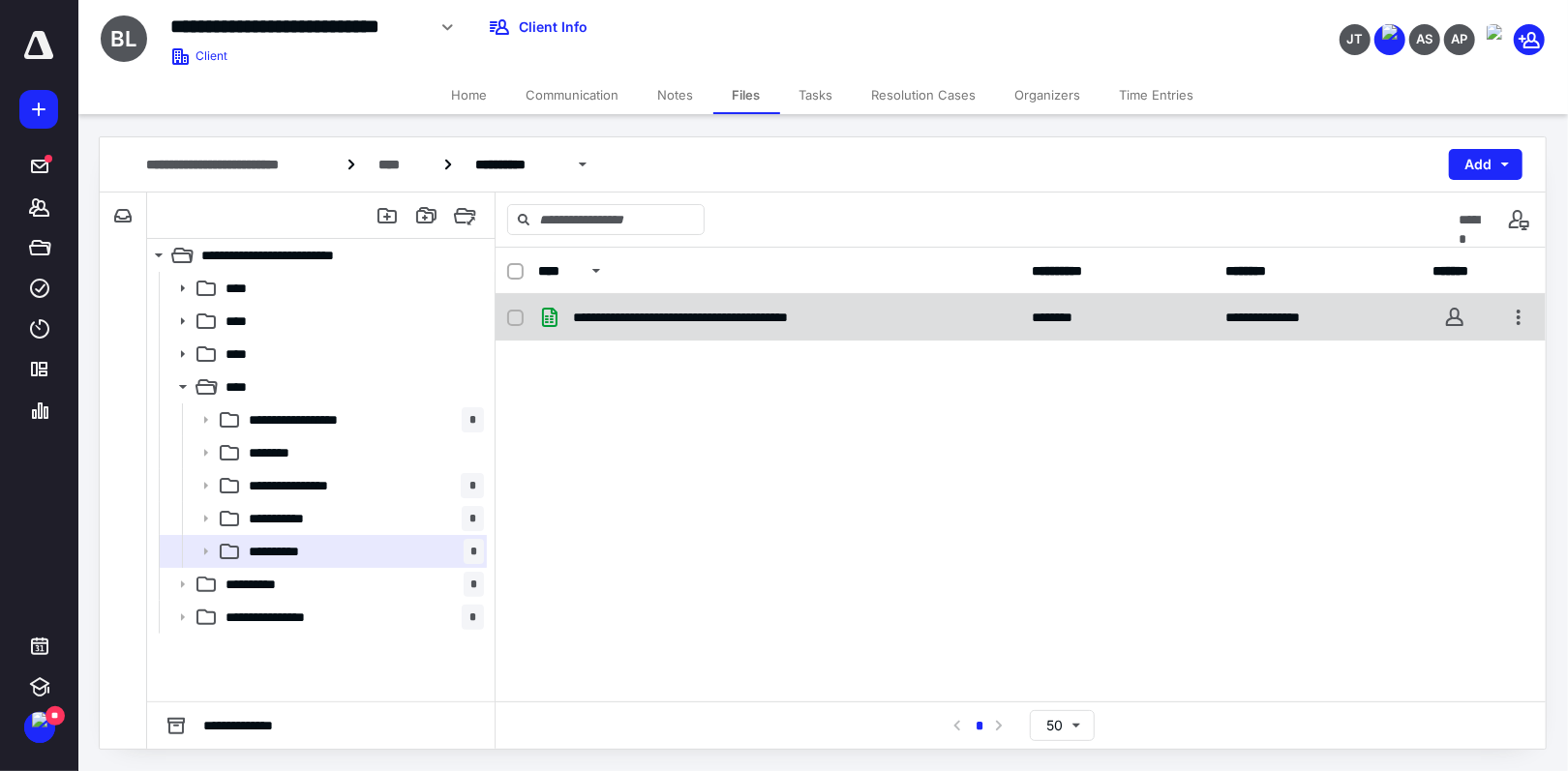 click on "**********" at bounding box center (715, 317) 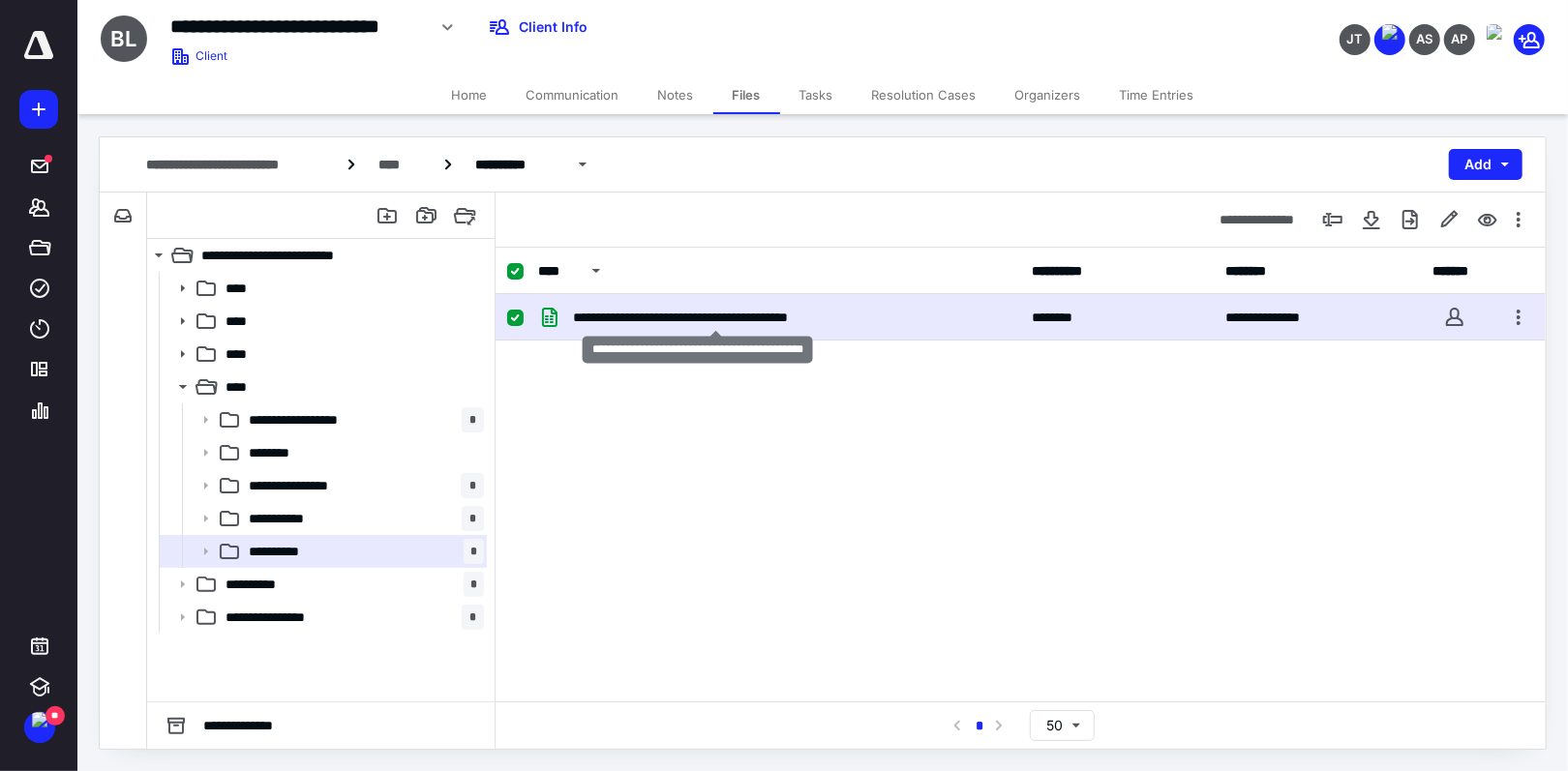 click on "**********" at bounding box center (715, 317) 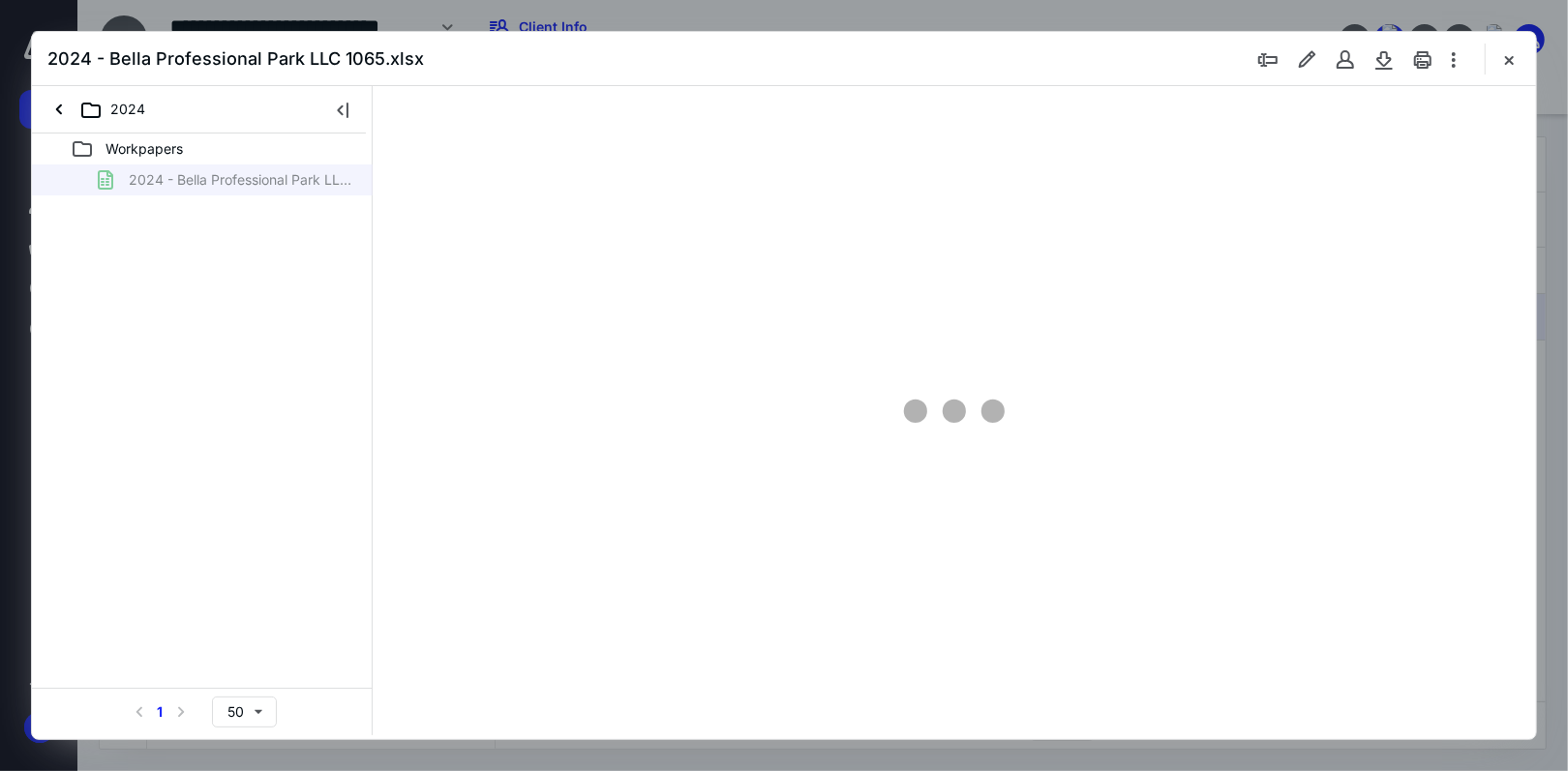 scroll, scrollTop: 0, scrollLeft: 0, axis: both 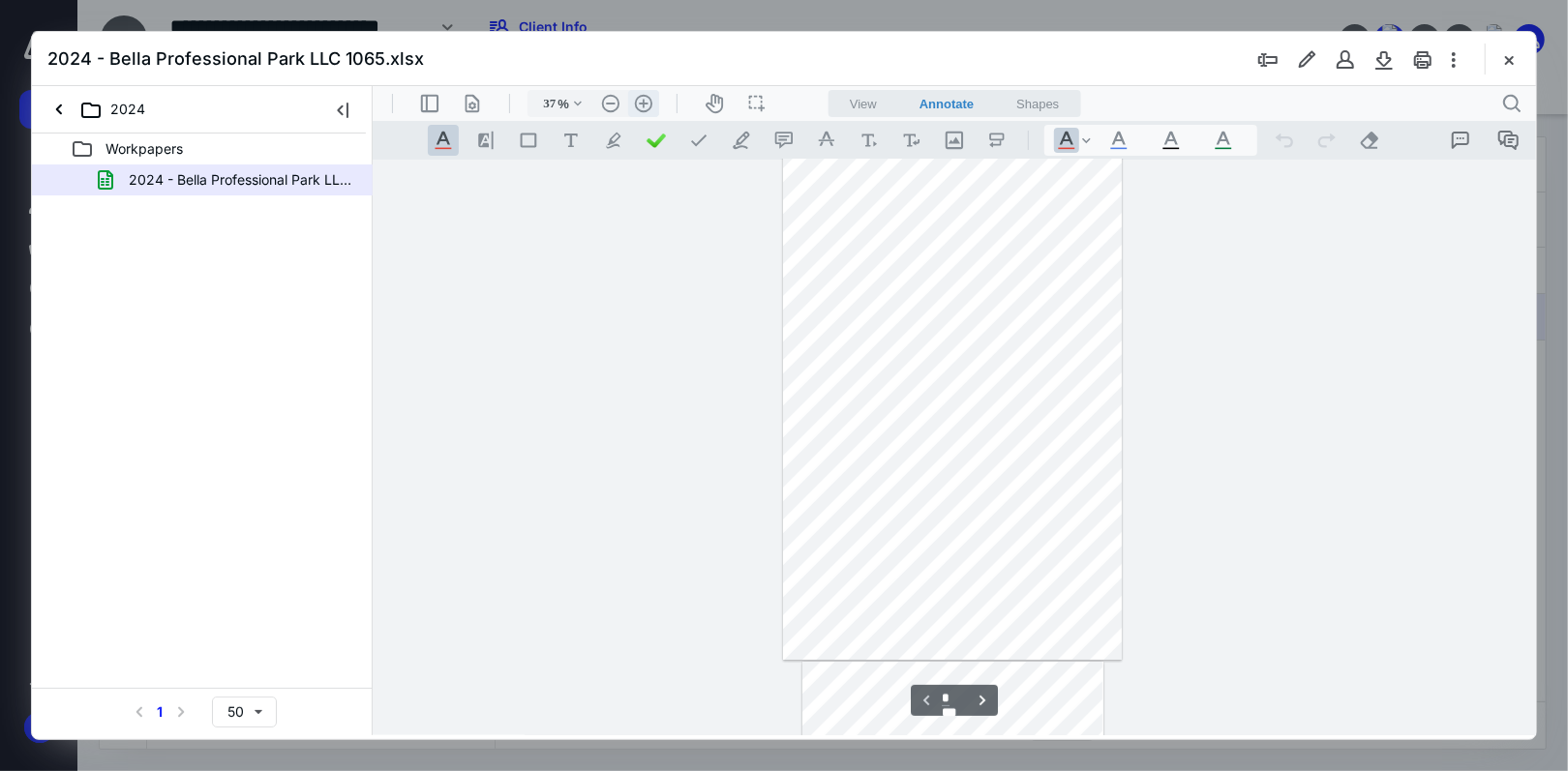 click on ".cls-1{fill:#abb0c4;} icon - header - zoom - in - line" at bounding box center (643, 103) 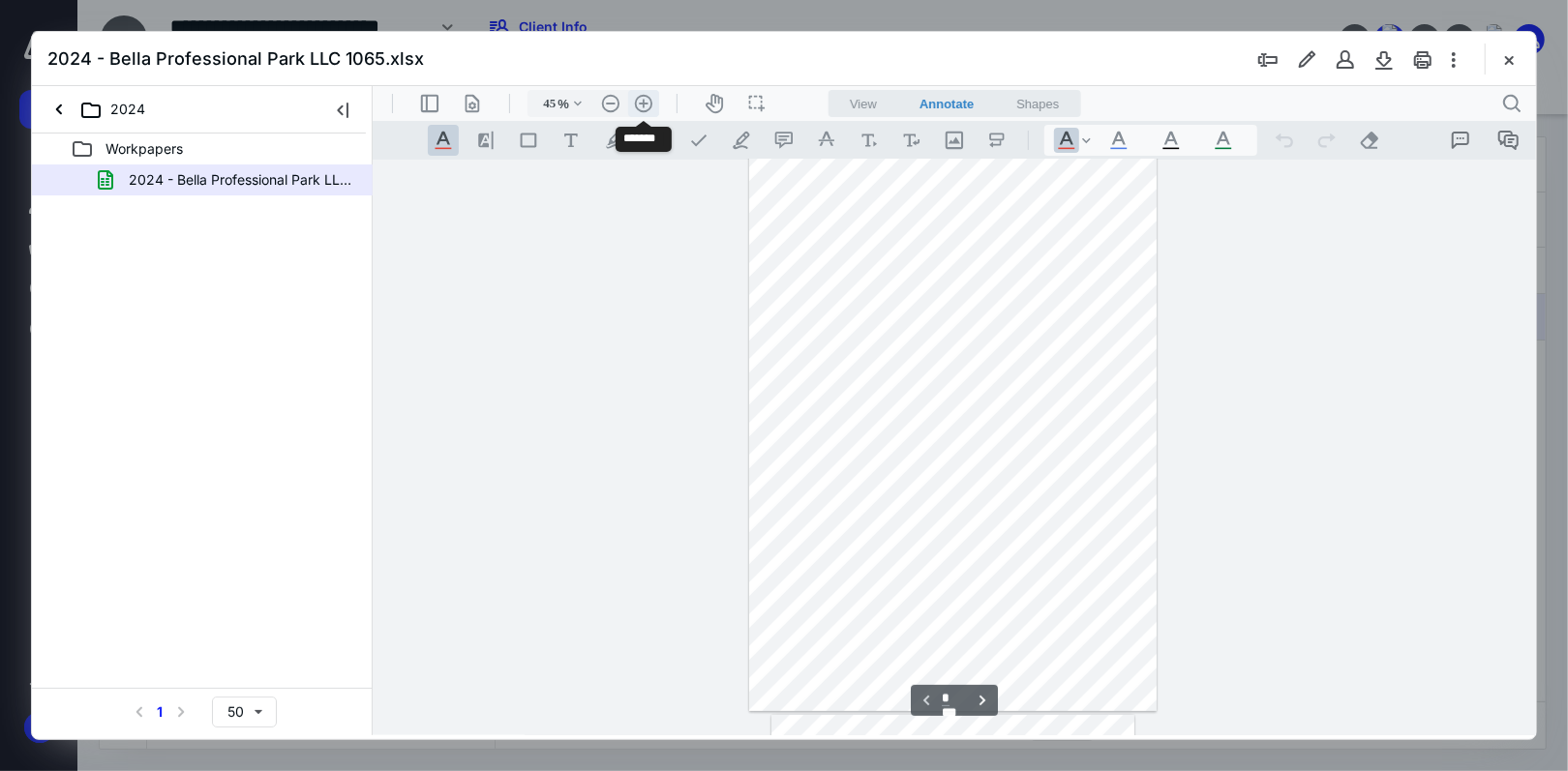 click on ".cls-1{fill:#abb0c4;} icon - header - zoom - in - line" at bounding box center [643, 103] 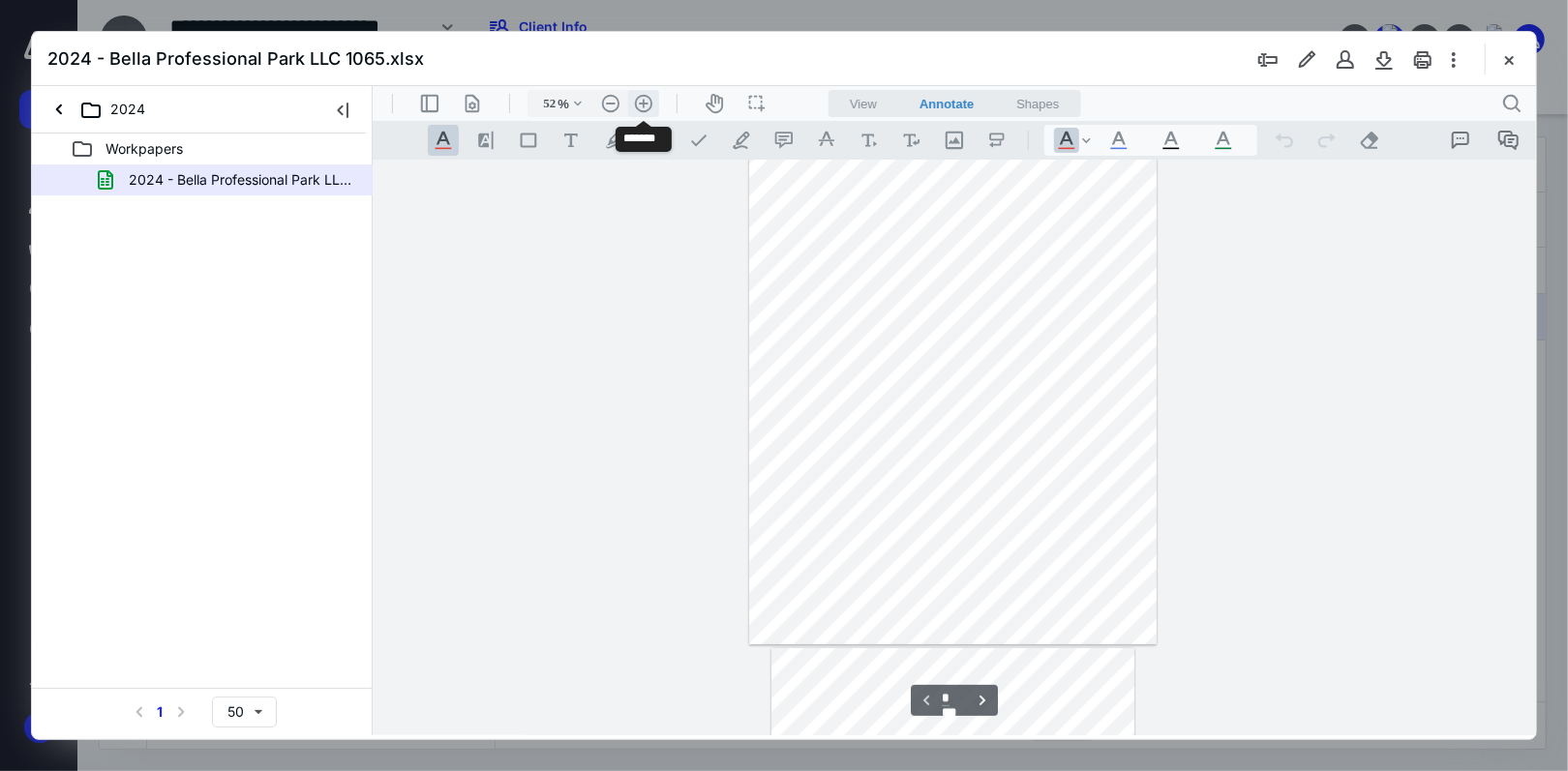 click on ".cls-1{fill:#abb0c4;} icon - header - zoom - in - line" at bounding box center [643, 103] 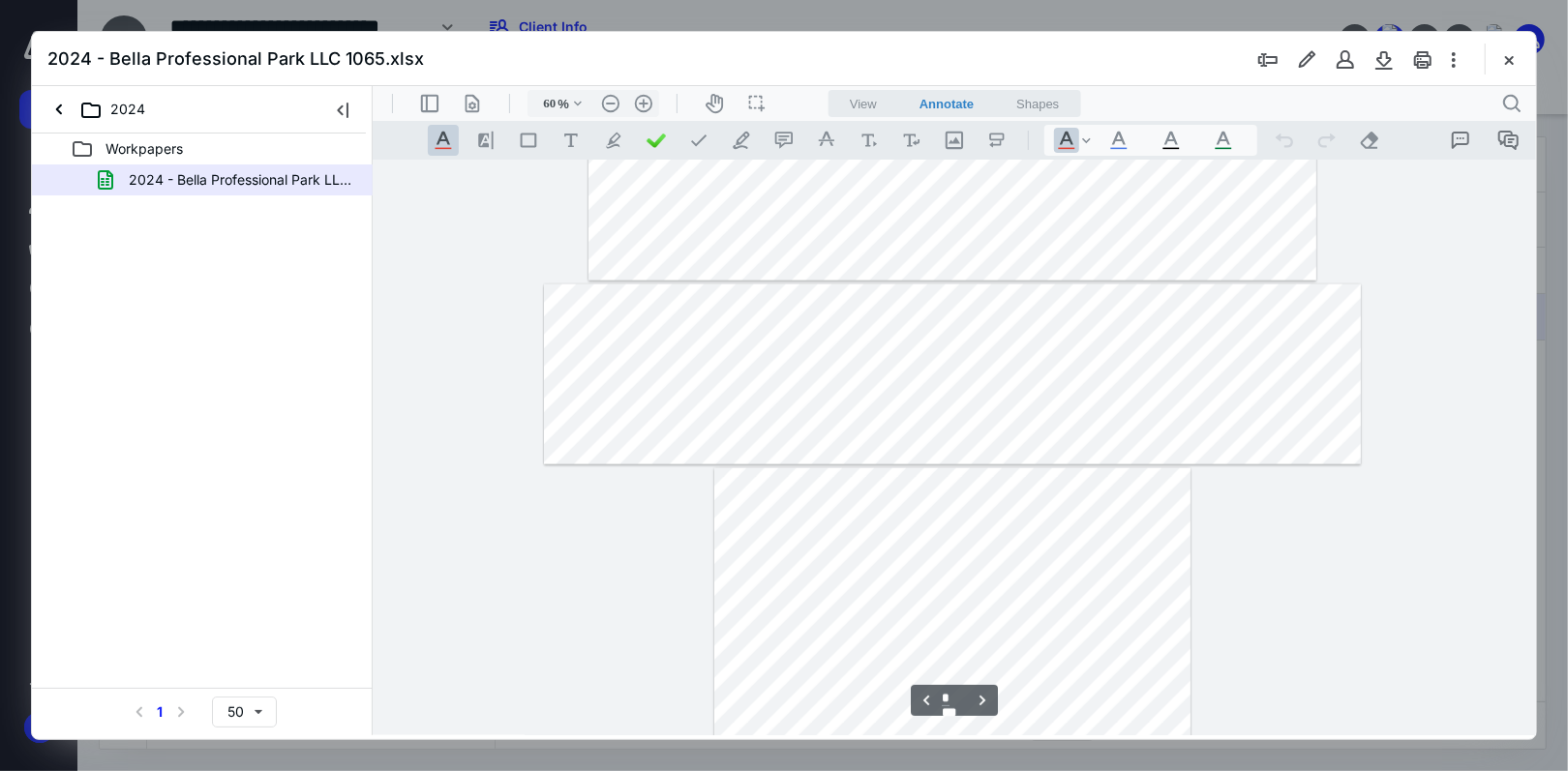 scroll, scrollTop: 1886, scrollLeft: 0, axis: vertical 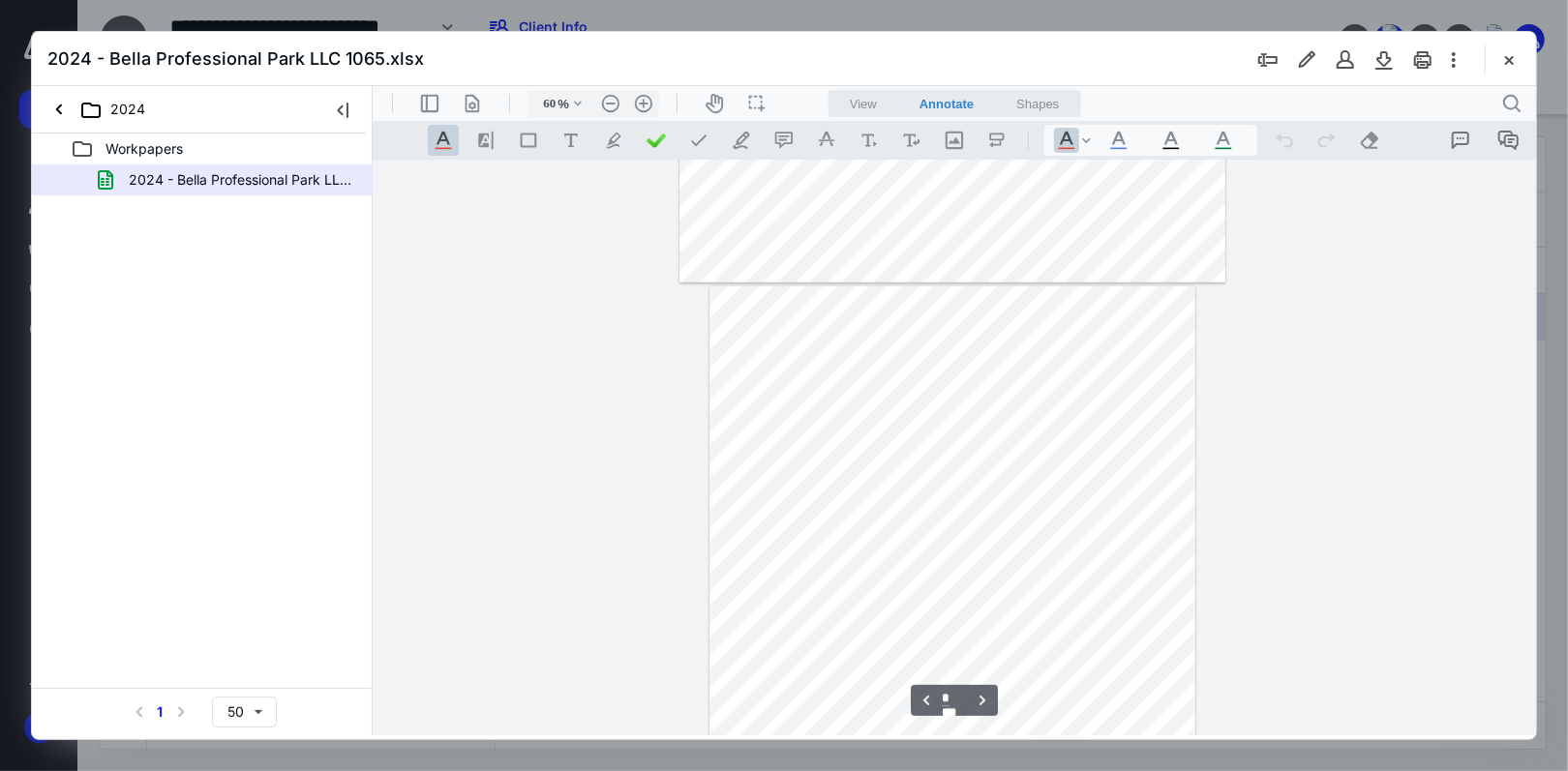type on "*" 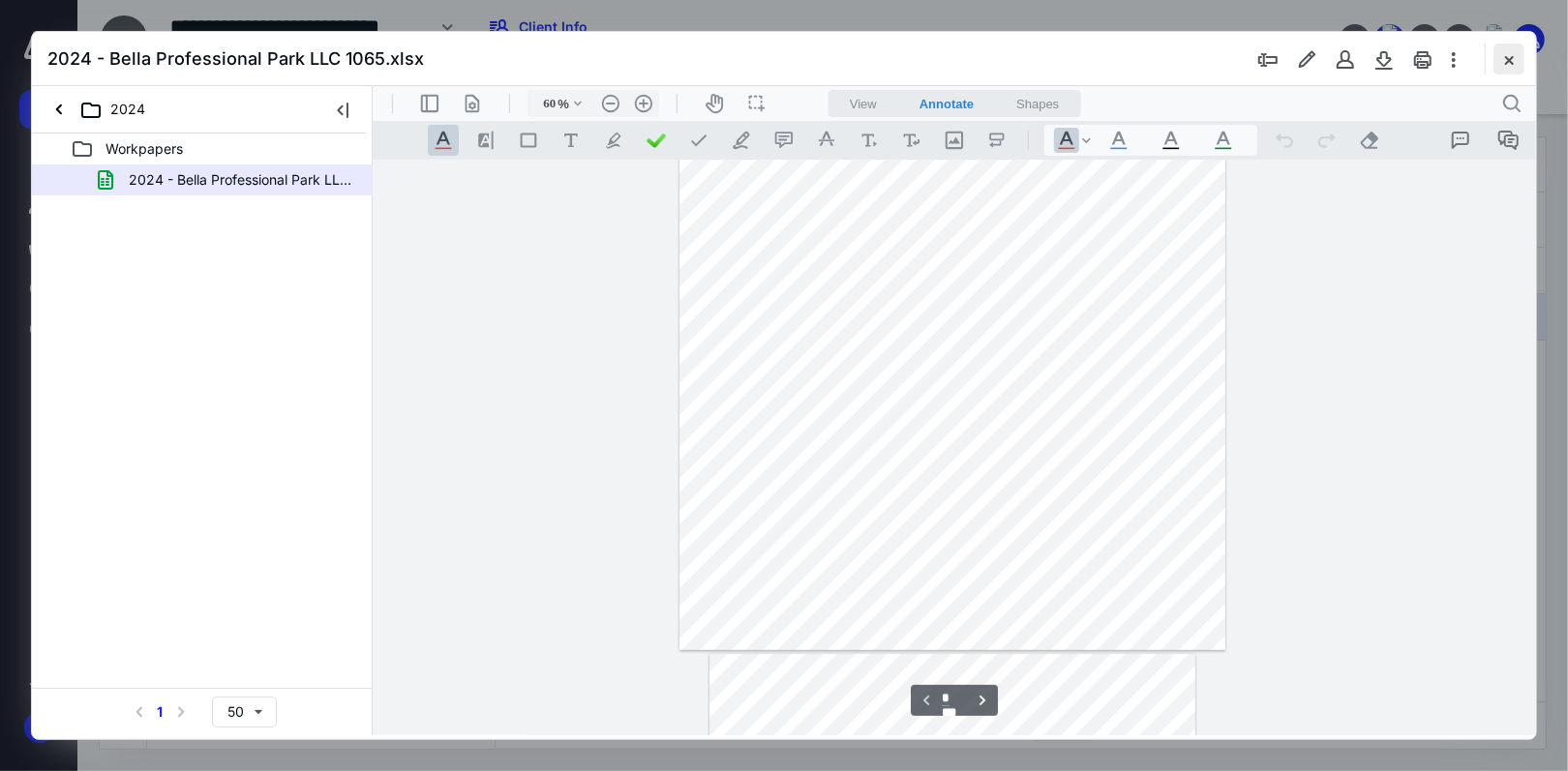 click at bounding box center [1509, 59] 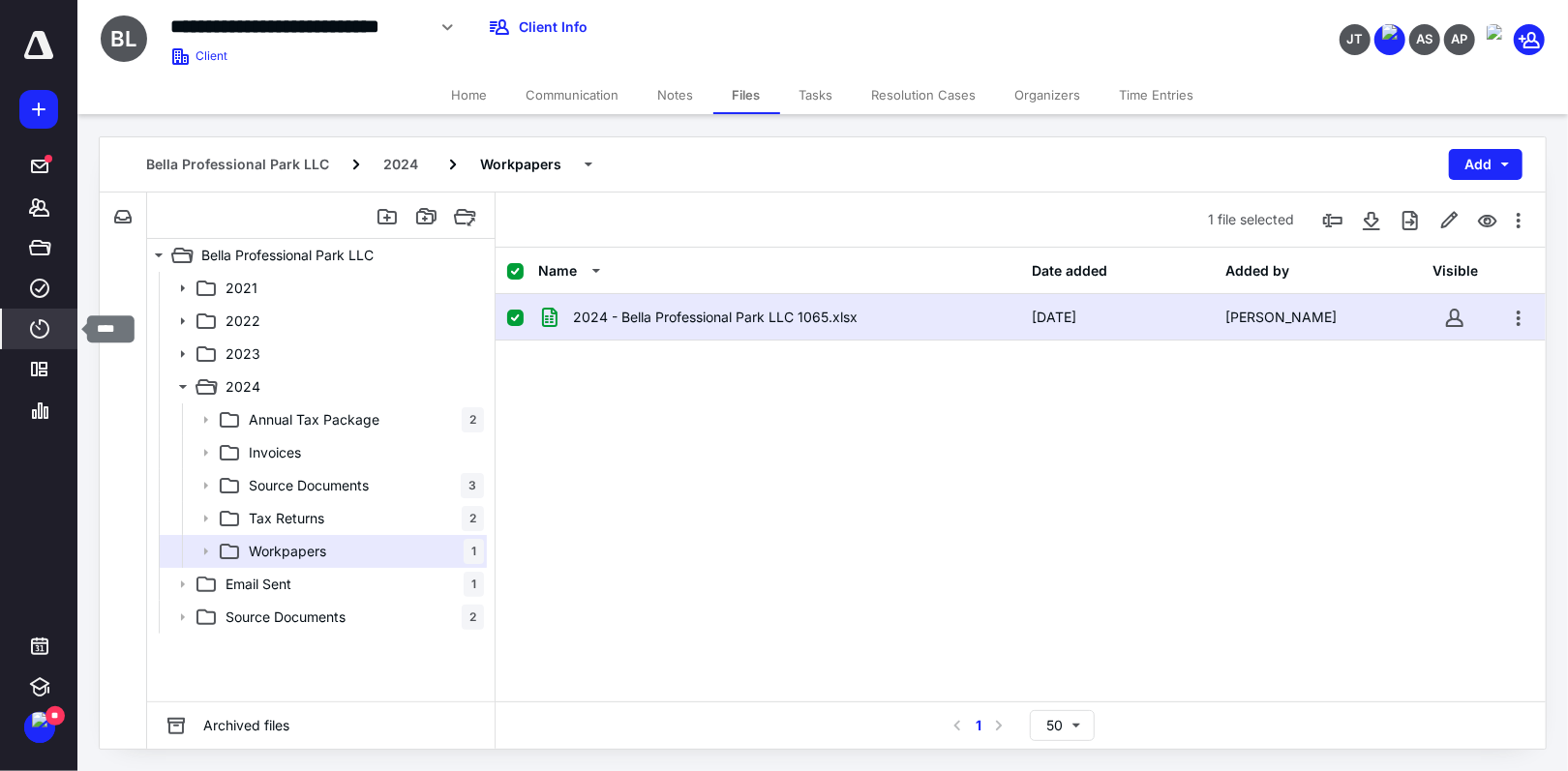 click 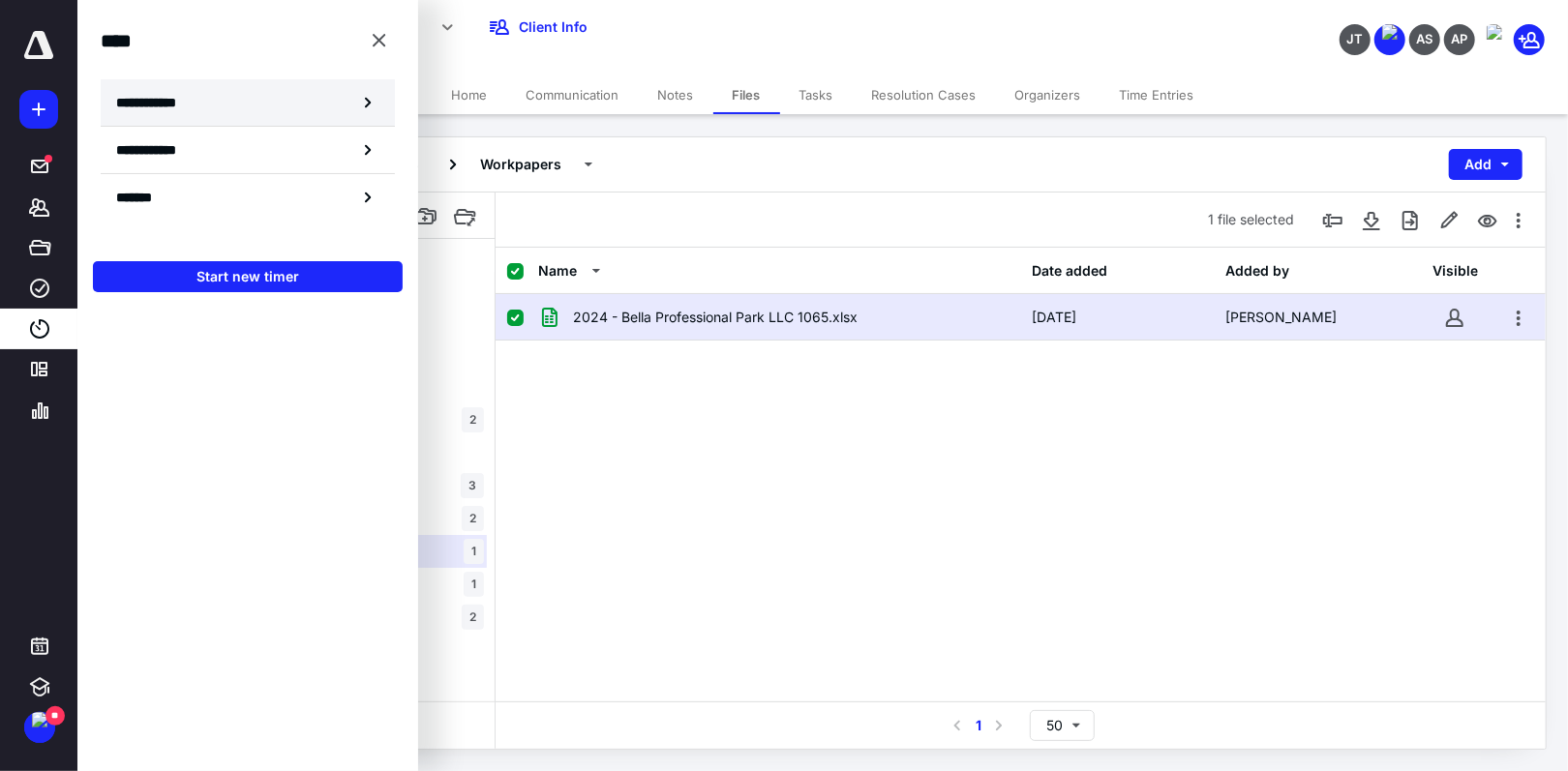 click on "**********" at bounding box center [157, 103] 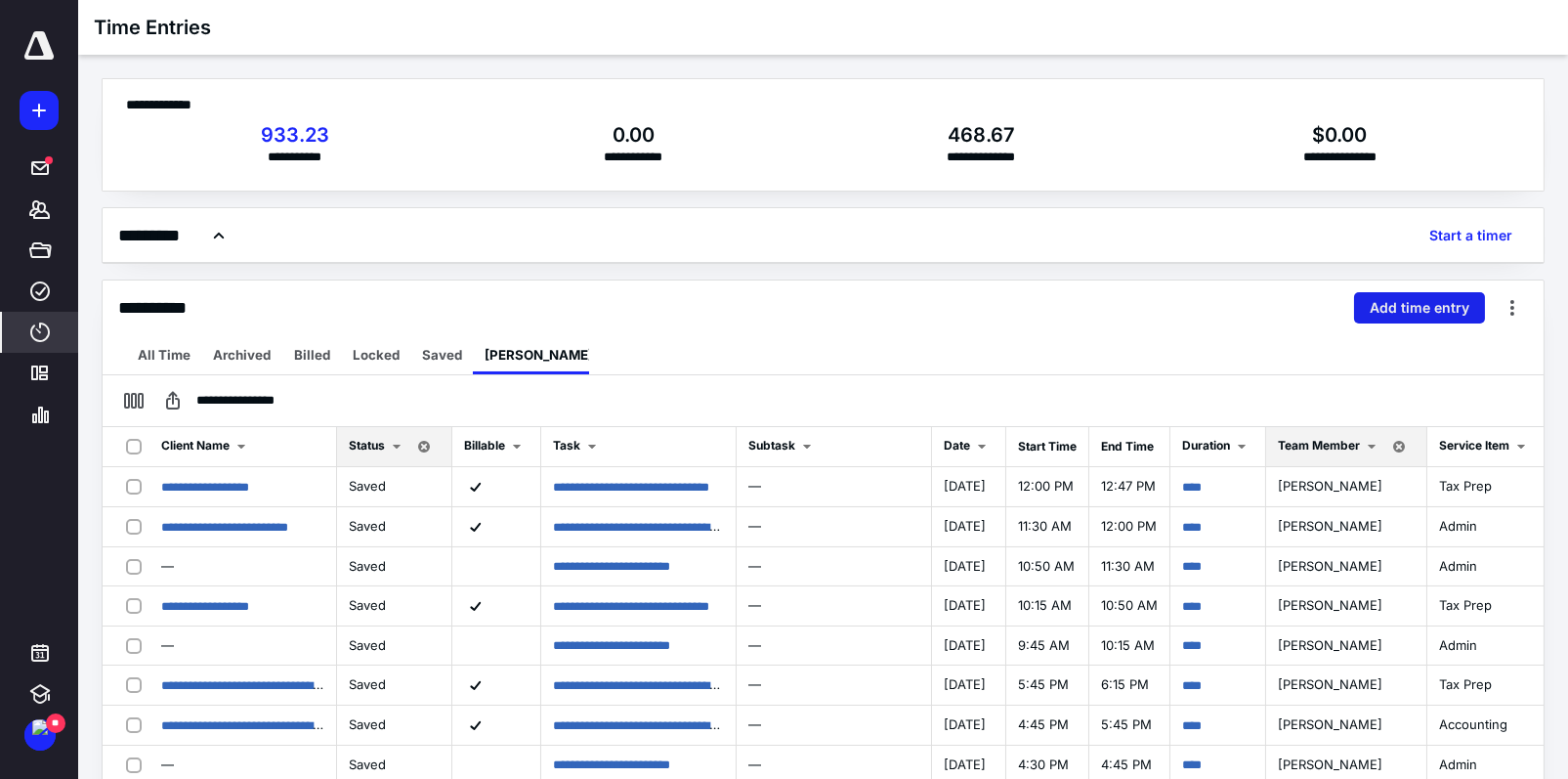 click on "Add time entry" at bounding box center (1420, 308) 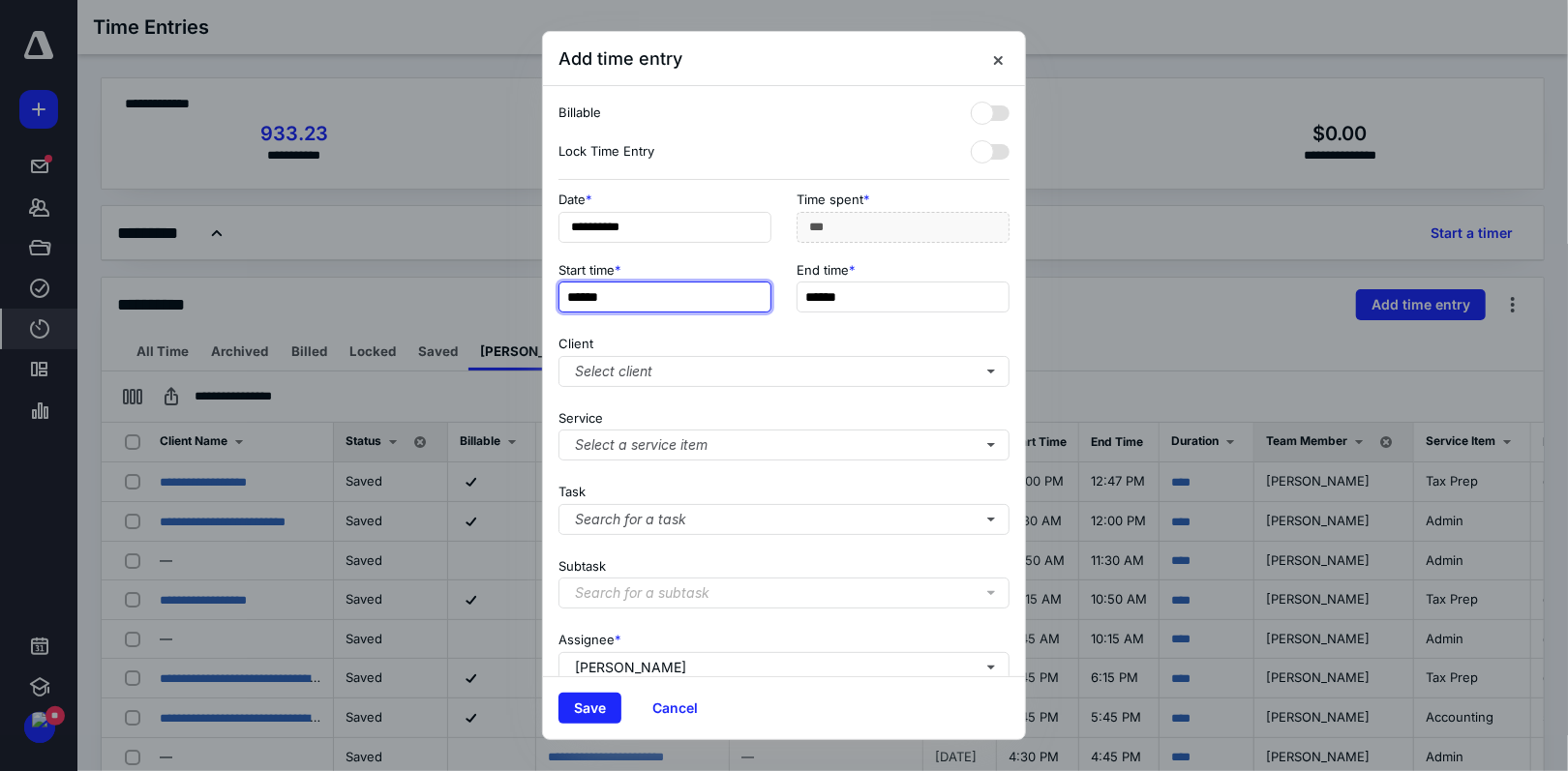 click on "******" at bounding box center (665, 297) 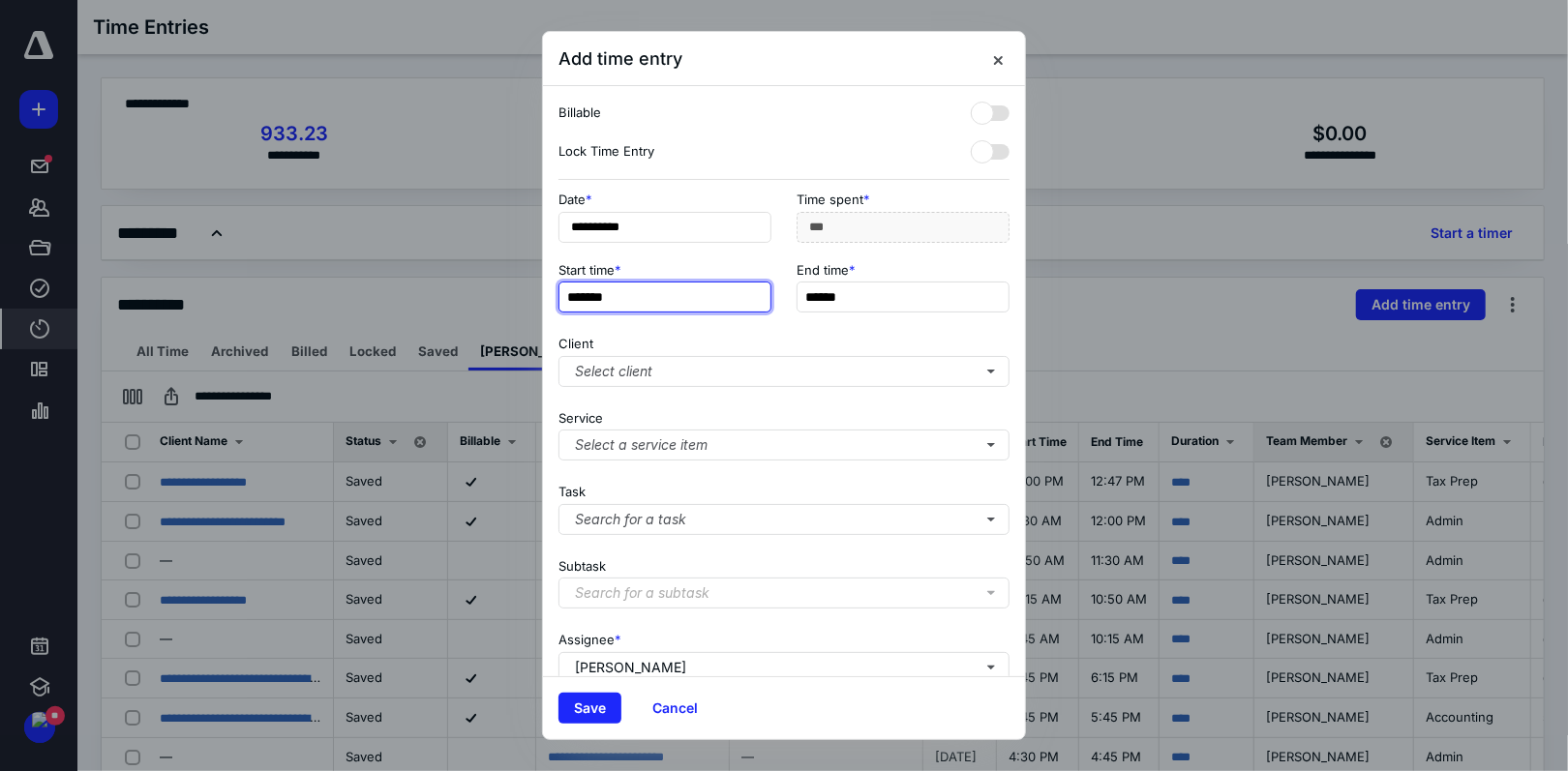 type on "*******" 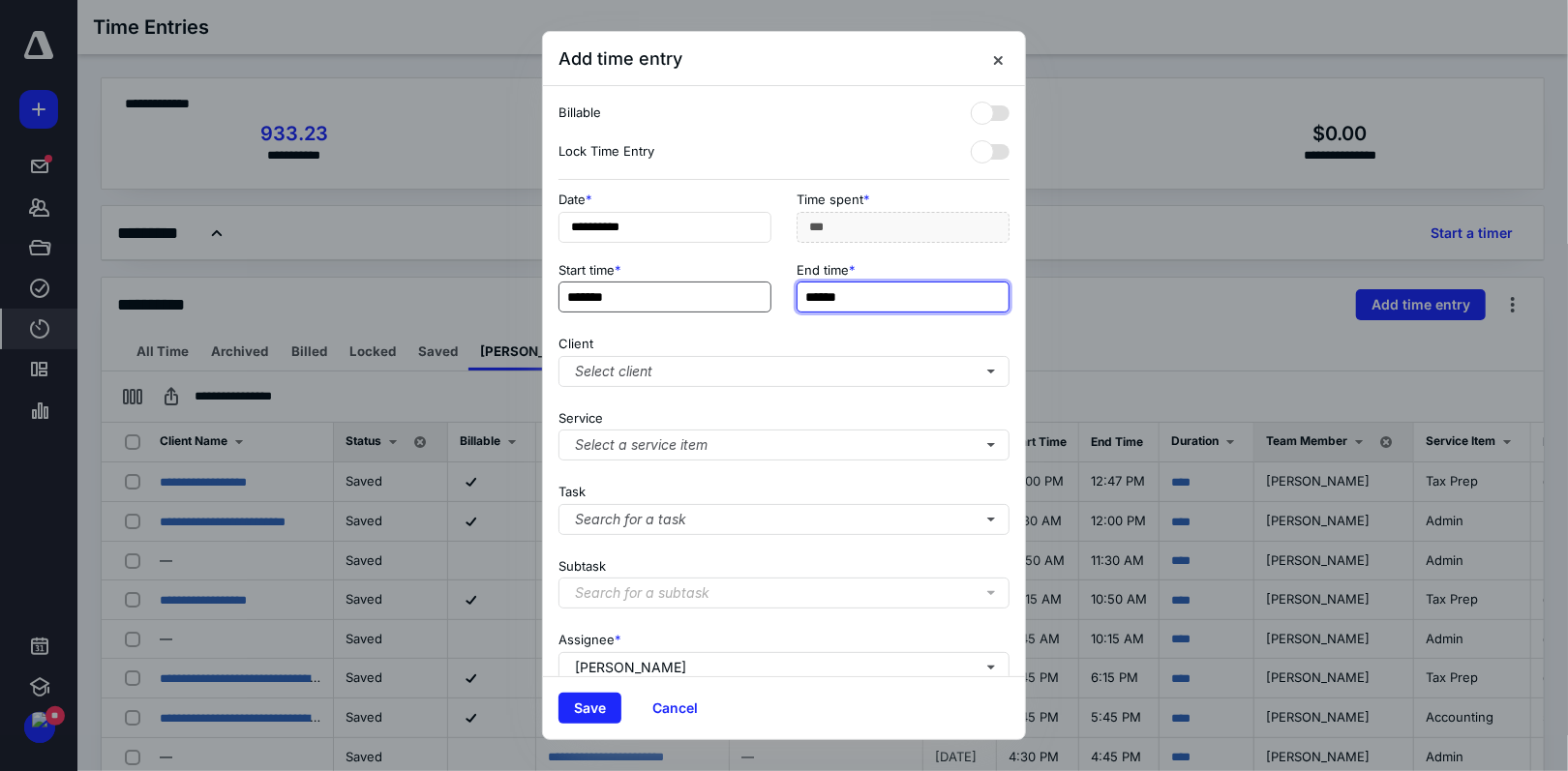 type on "*****" 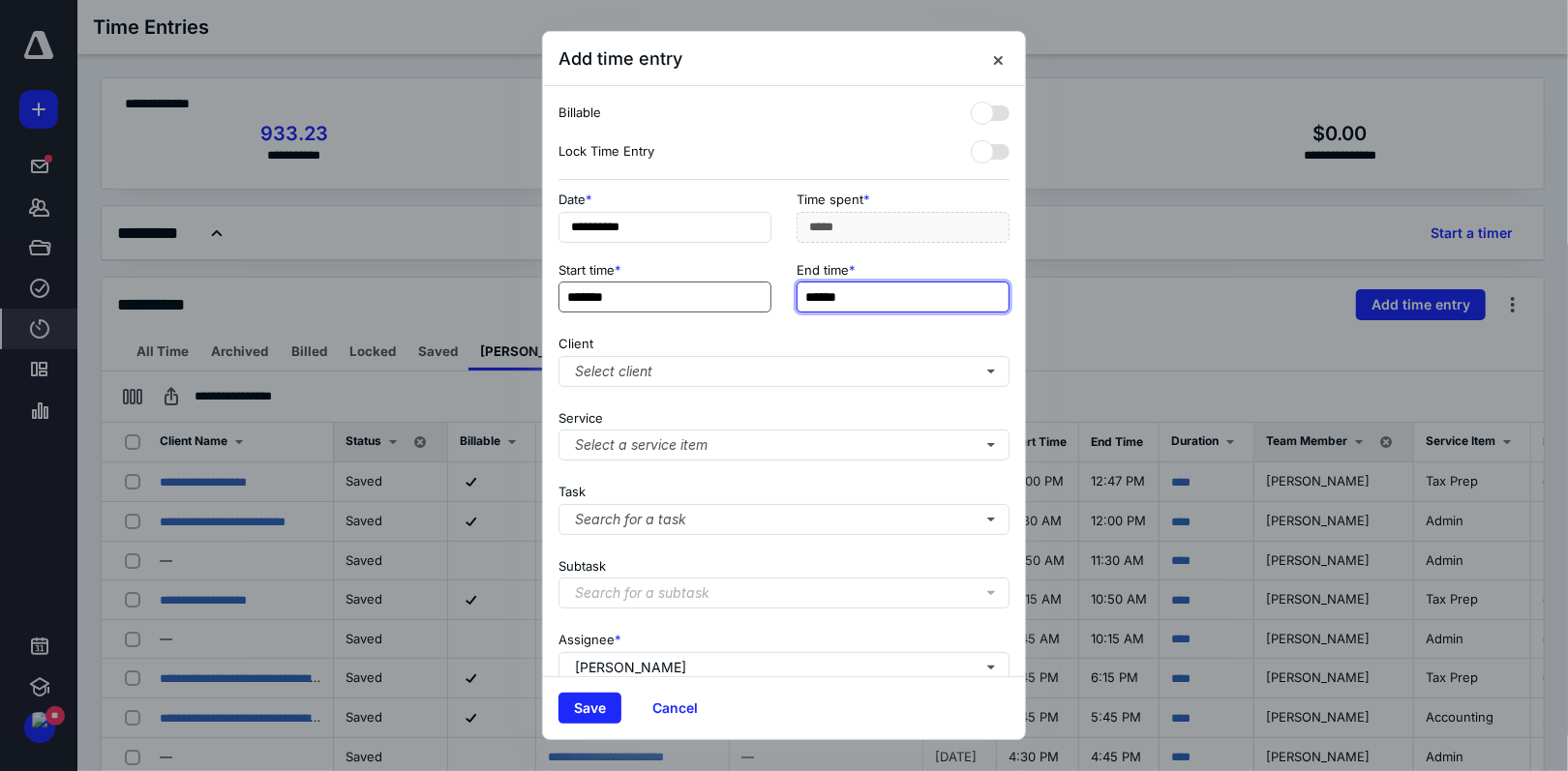 type on "******" 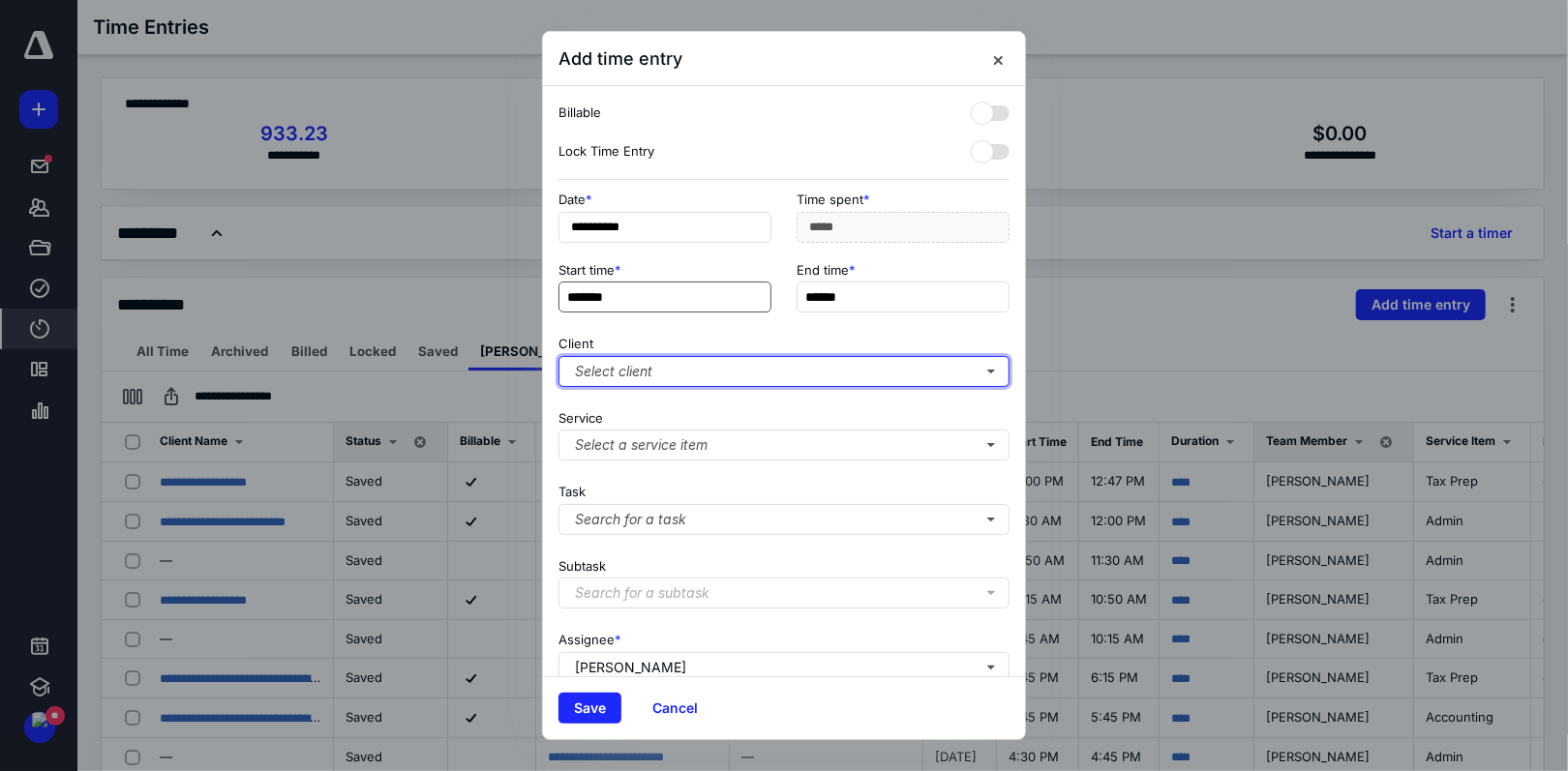 type on "*******" 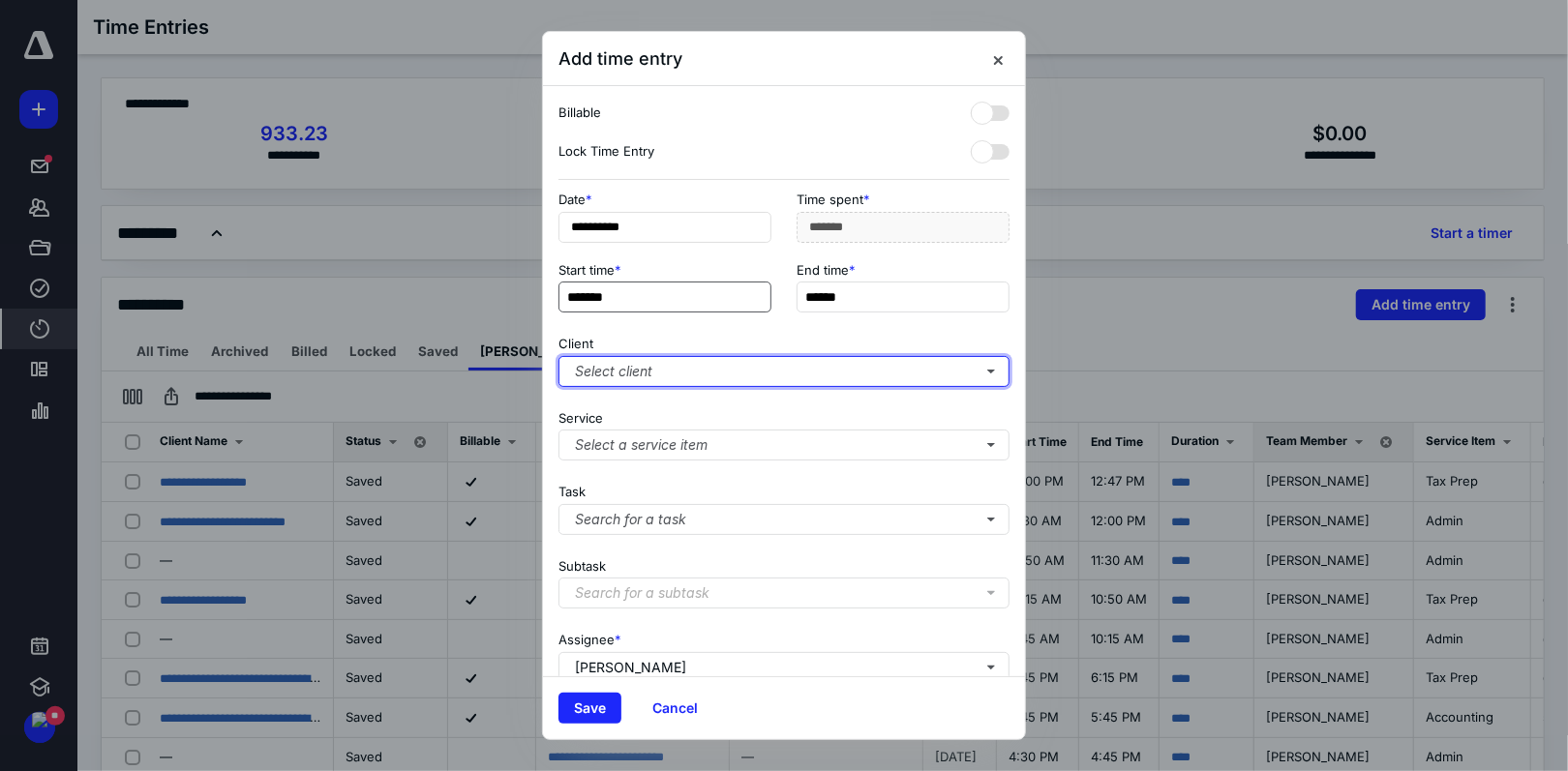 type 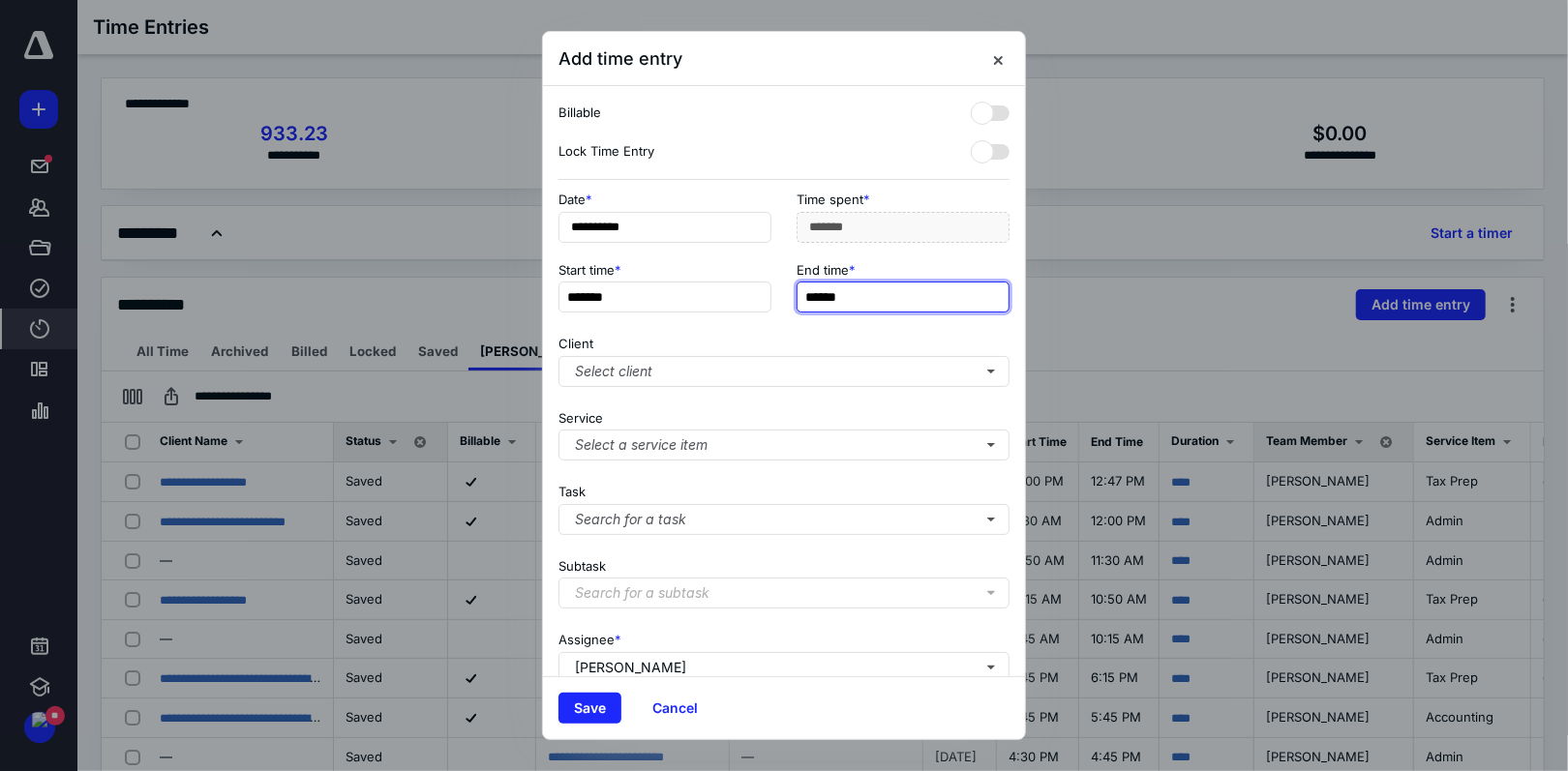 click on "******" at bounding box center [903, 297] 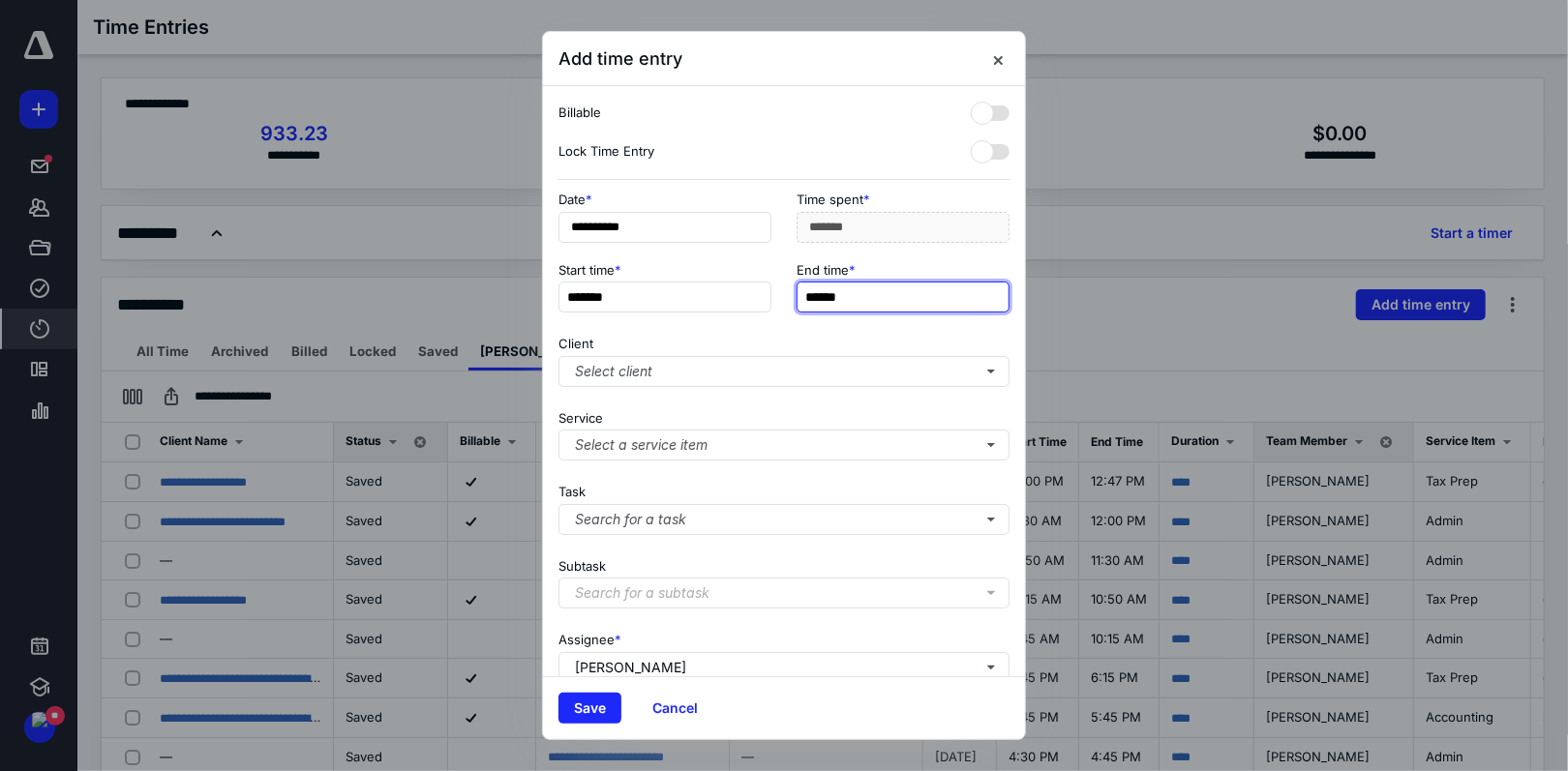 type on "******" 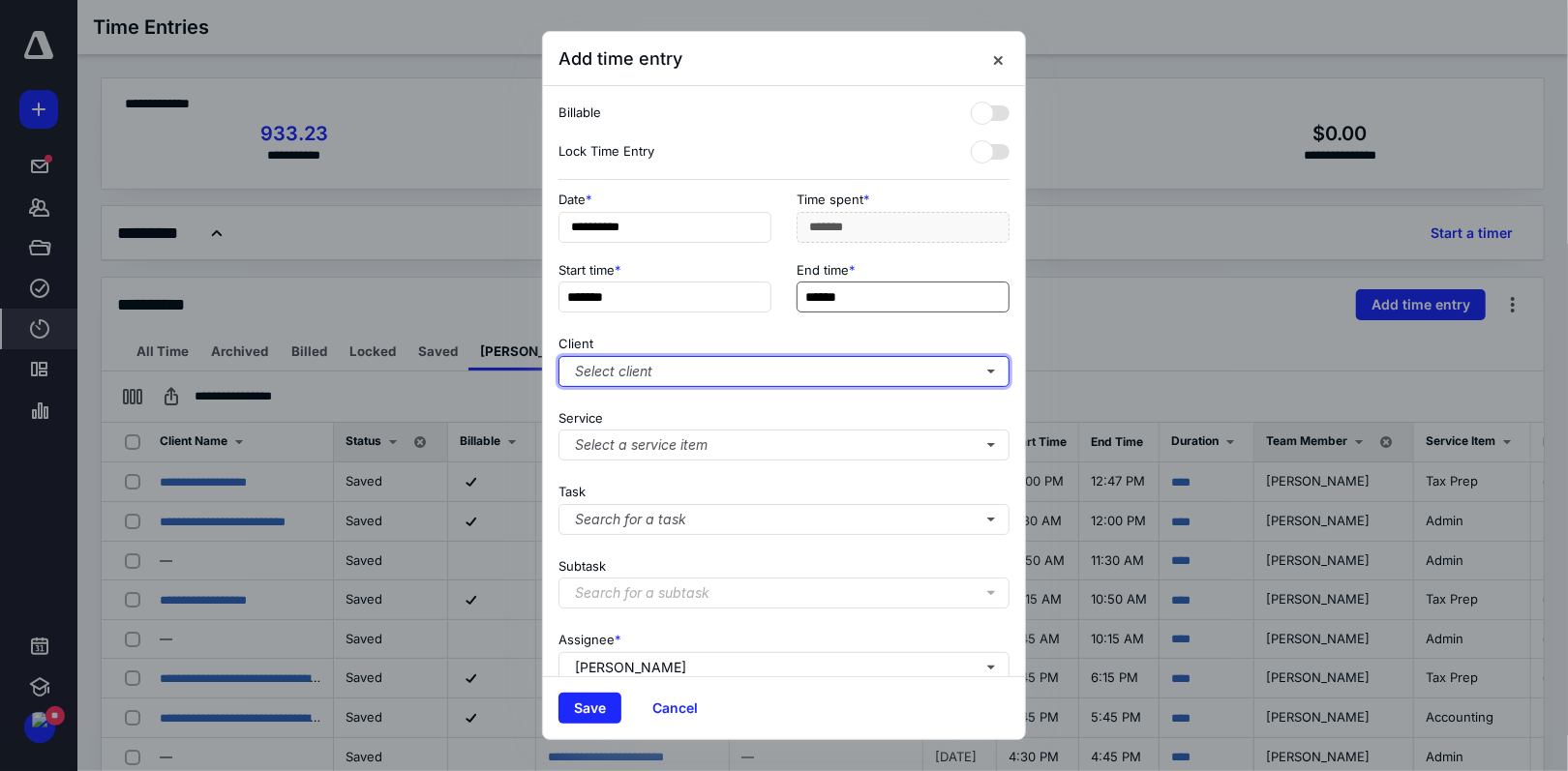 type on "***" 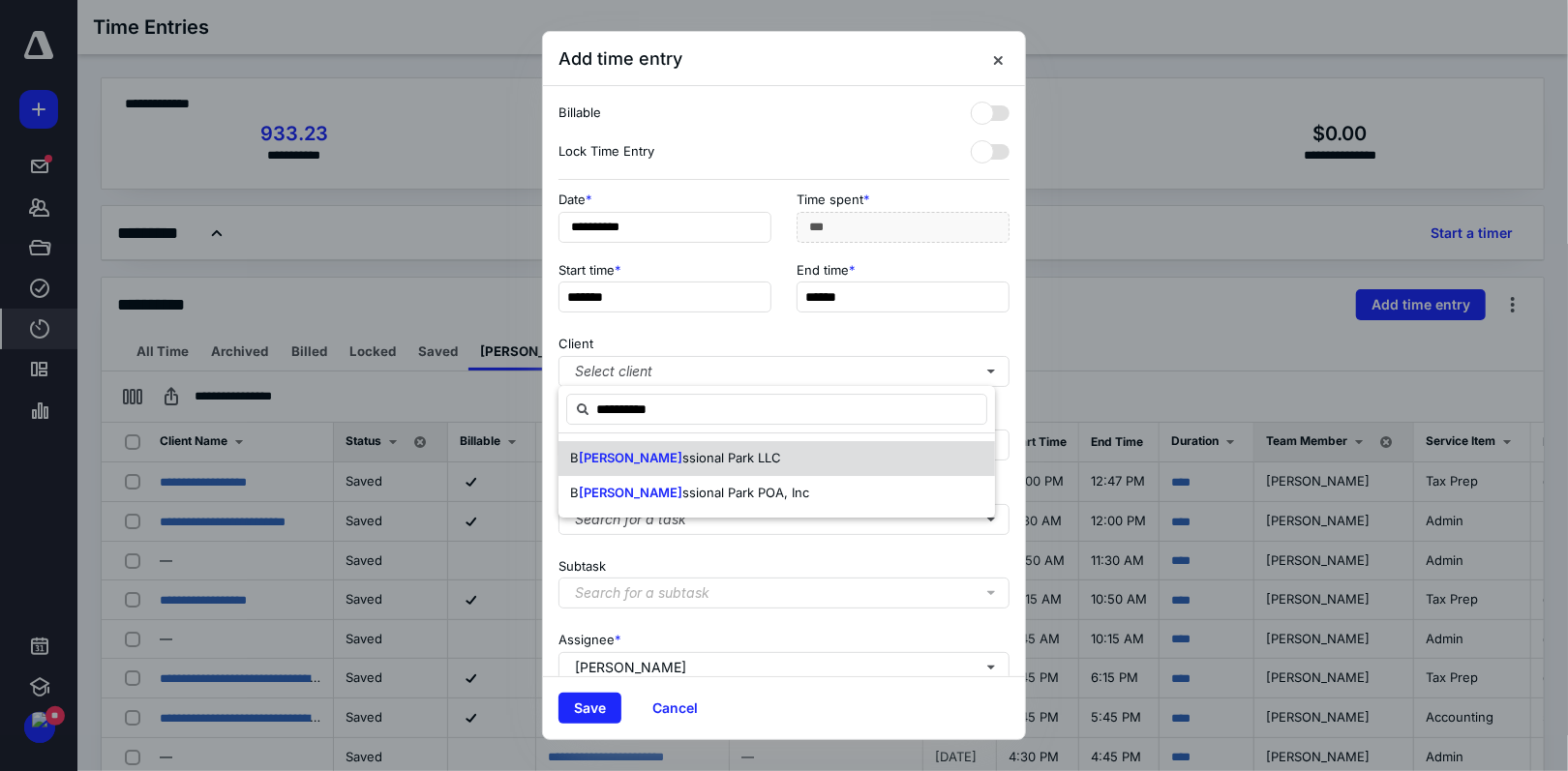 click on "B [PERSON_NAME] ssional Park LLC" at bounding box center [776, 459] 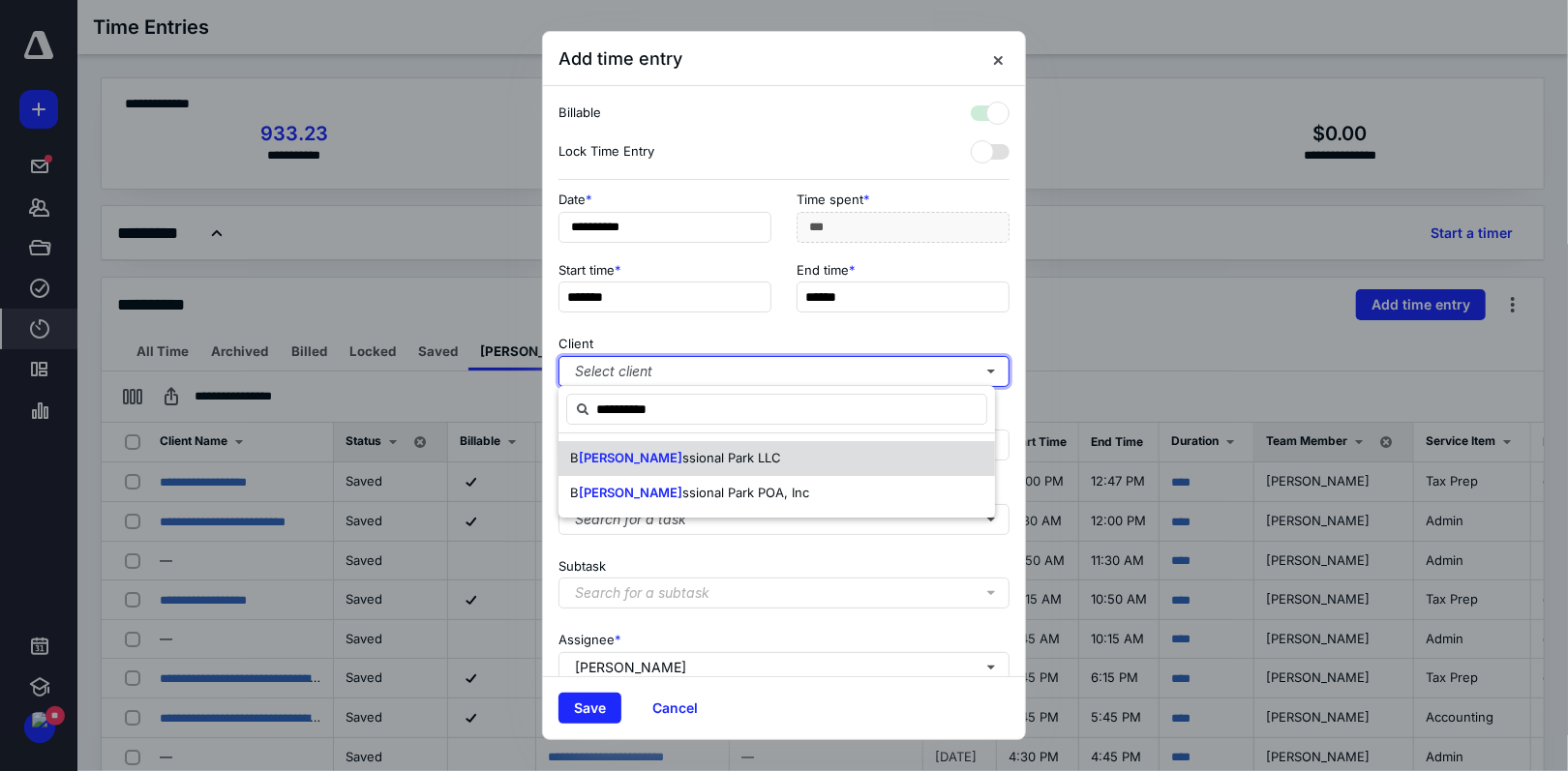 checkbox on "true" 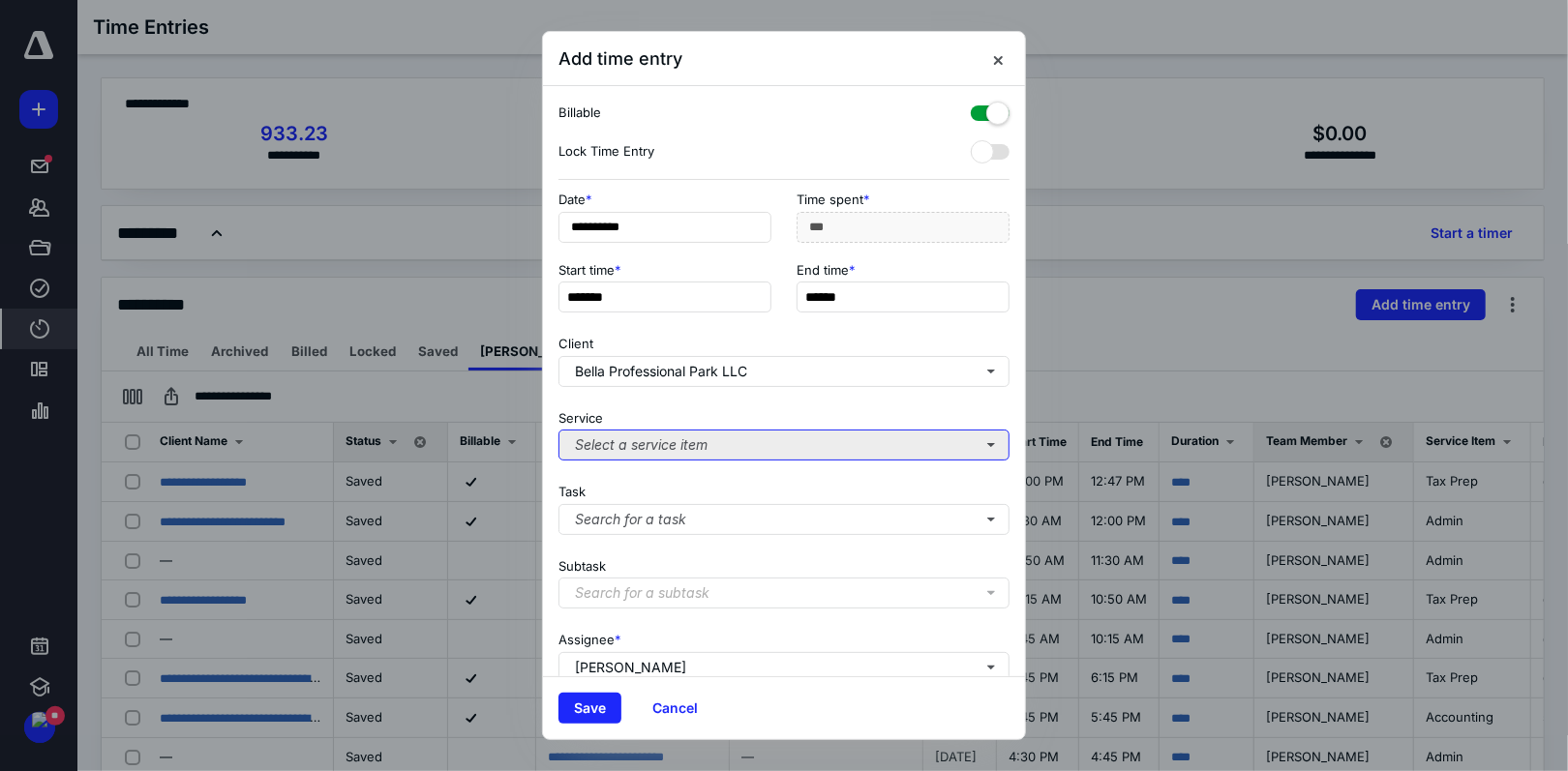 click on "Select a service item" at bounding box center (784, 445) 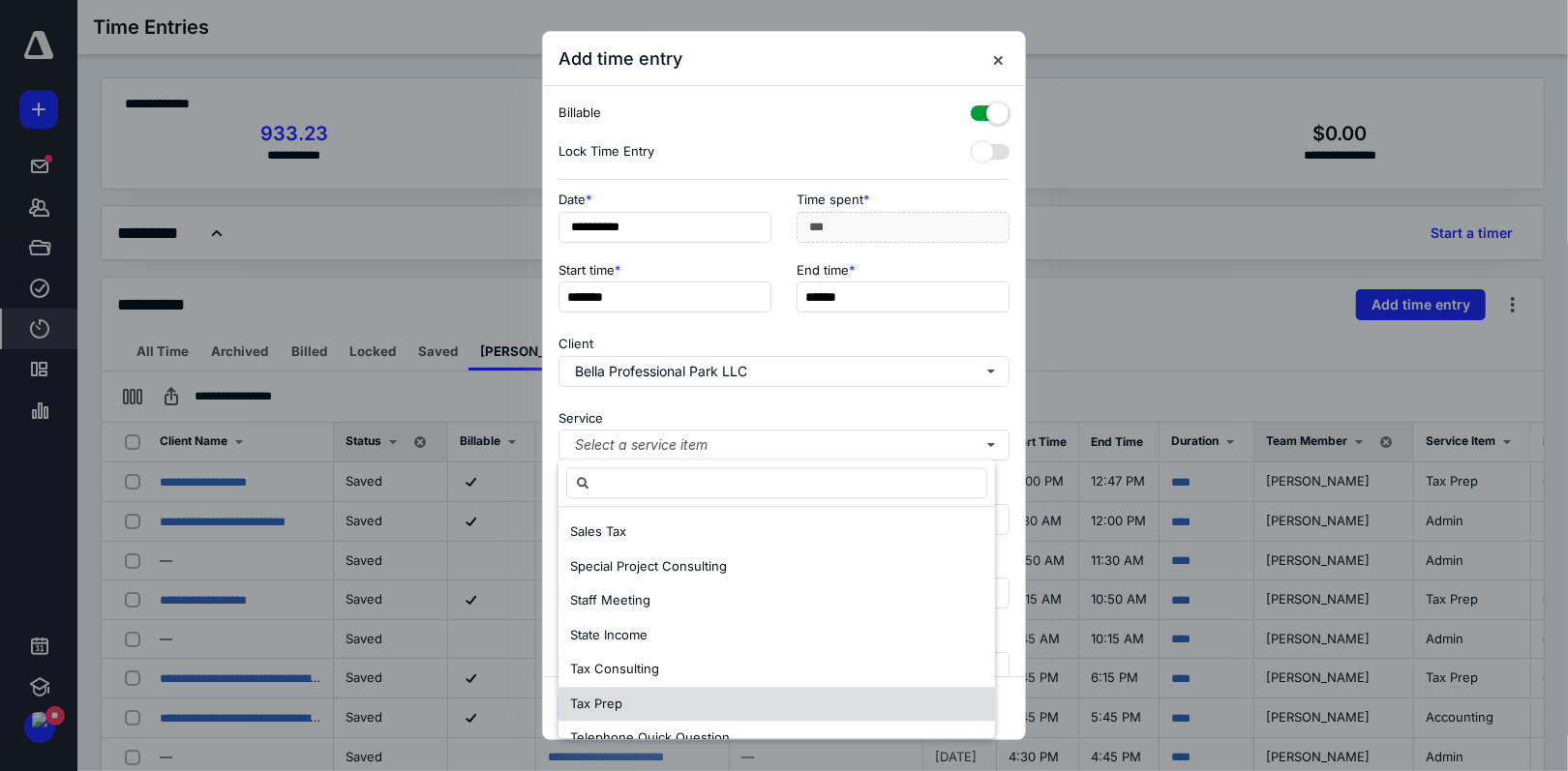 scroll, scrollTop: 435, scrollLeft: 0, axis: vertical 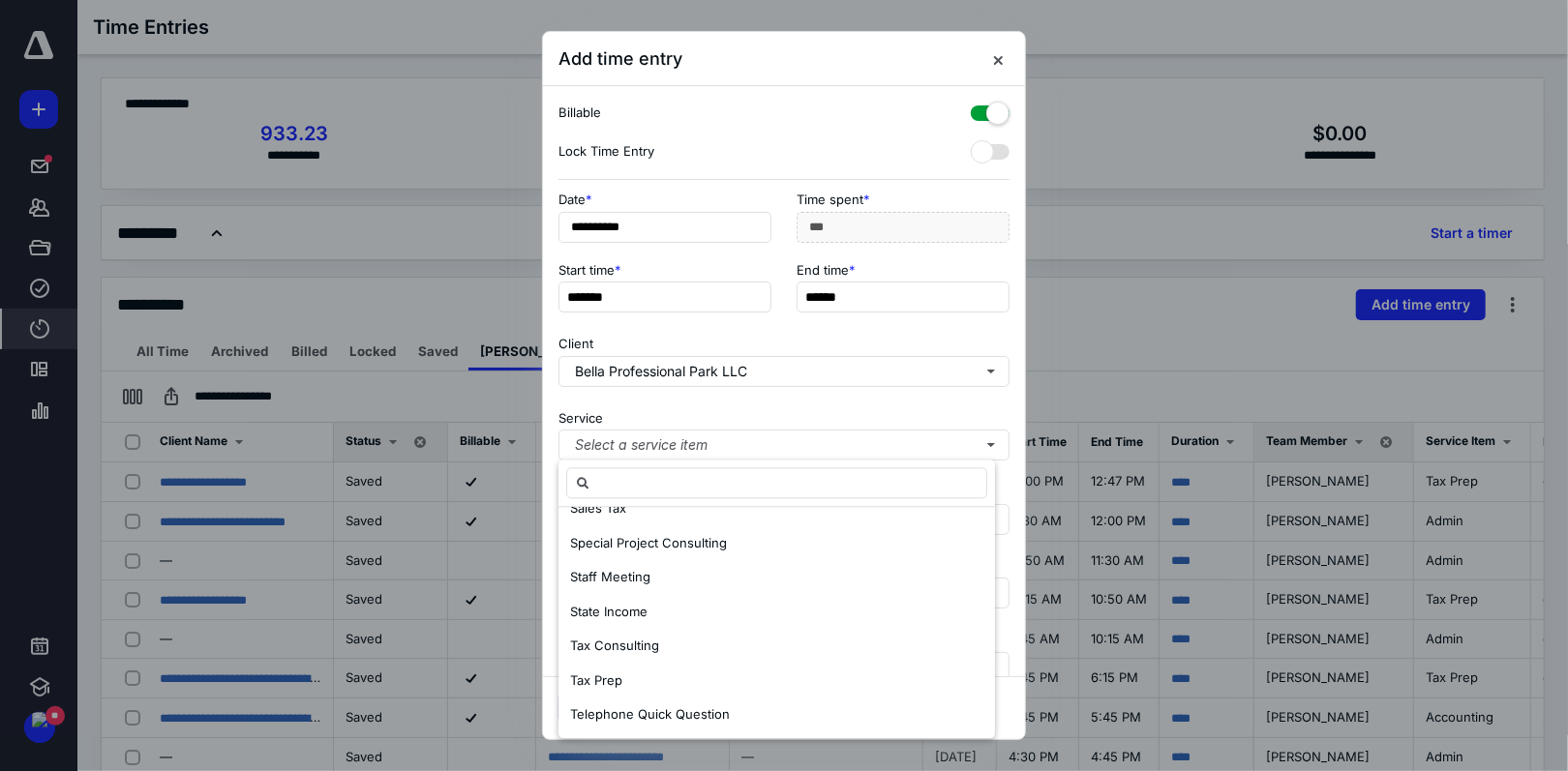 drag, startPoint x: 625, startPoint y: 684, endPoint x: 657, endPoint y: 648, distance: 48.16638 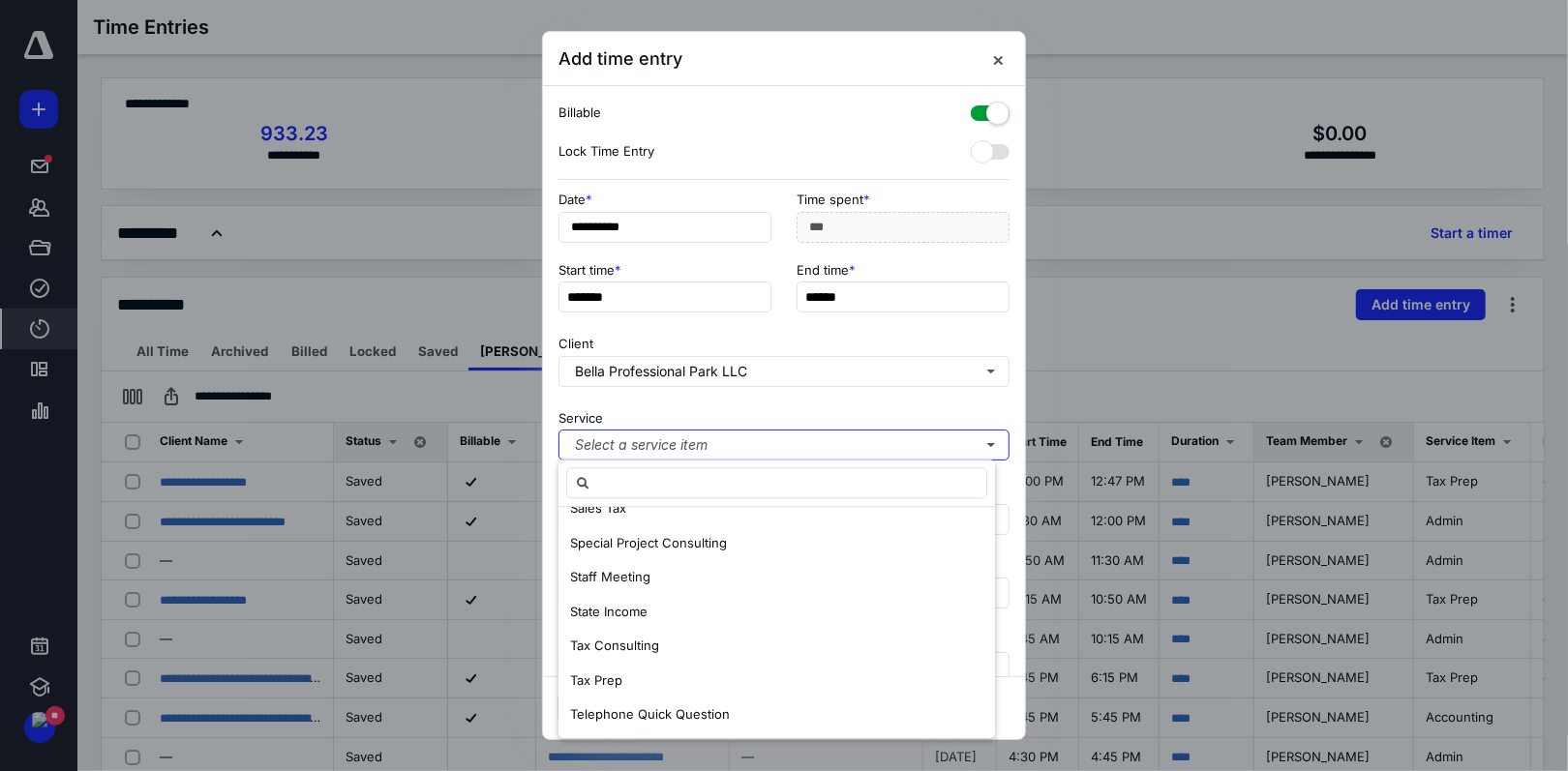 scroll, scrollTop: 0, scrollLeft: 0, axis: both 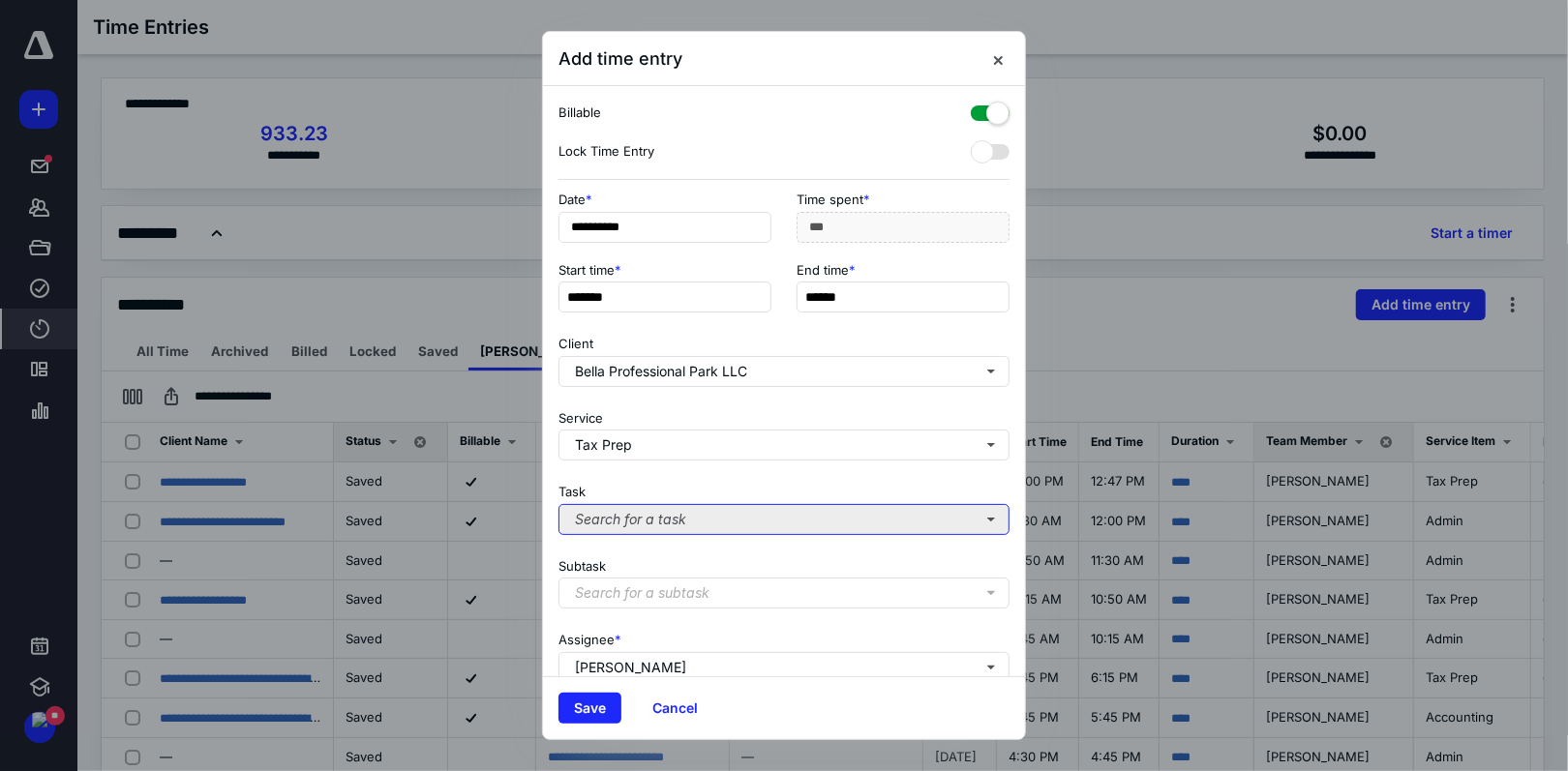click on "Search for a task" at bounding box center [784, 519] 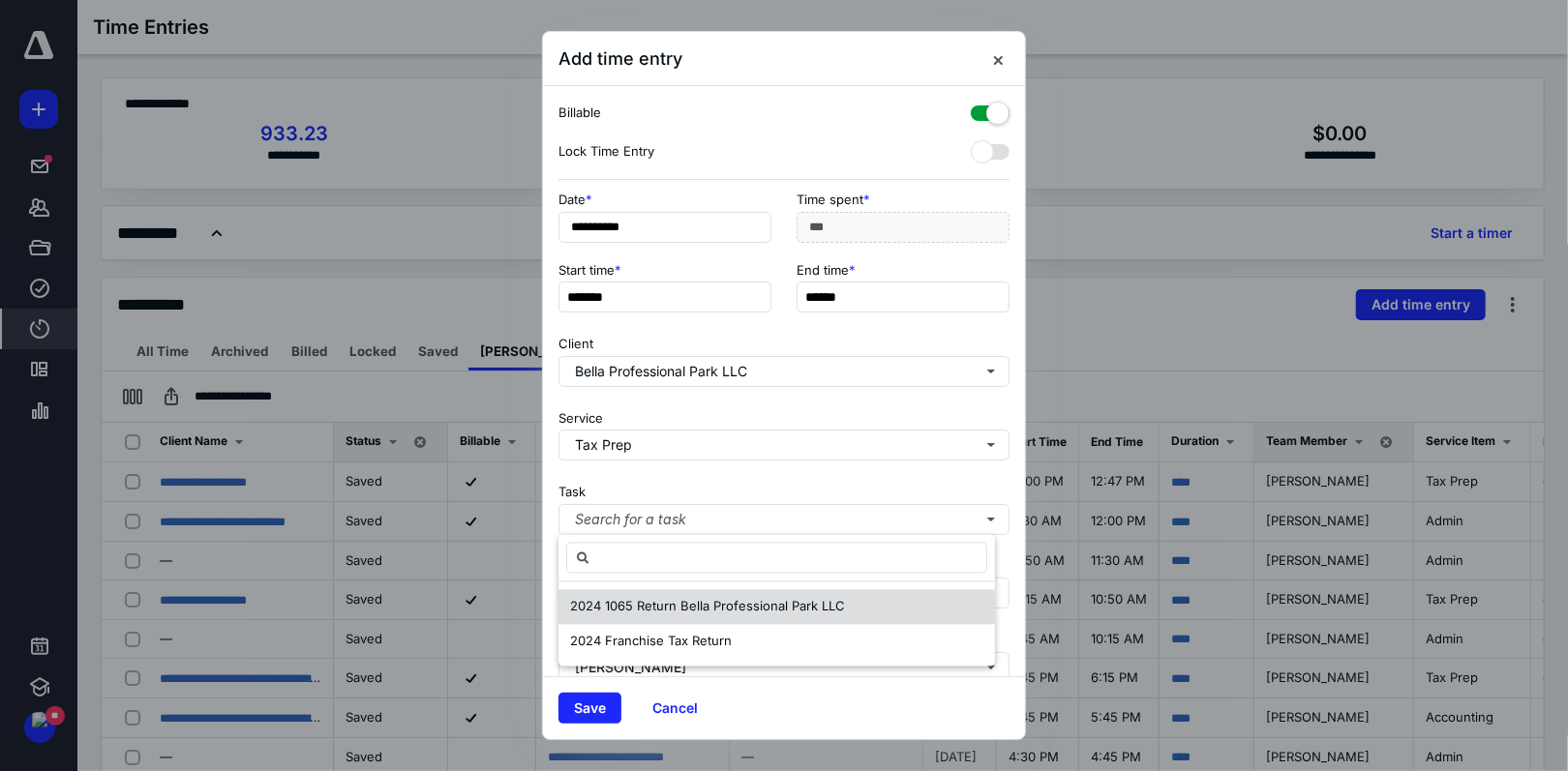 click on "2024 1065 Return Bella Professional Park LLC" at bounding box center [708, 607] 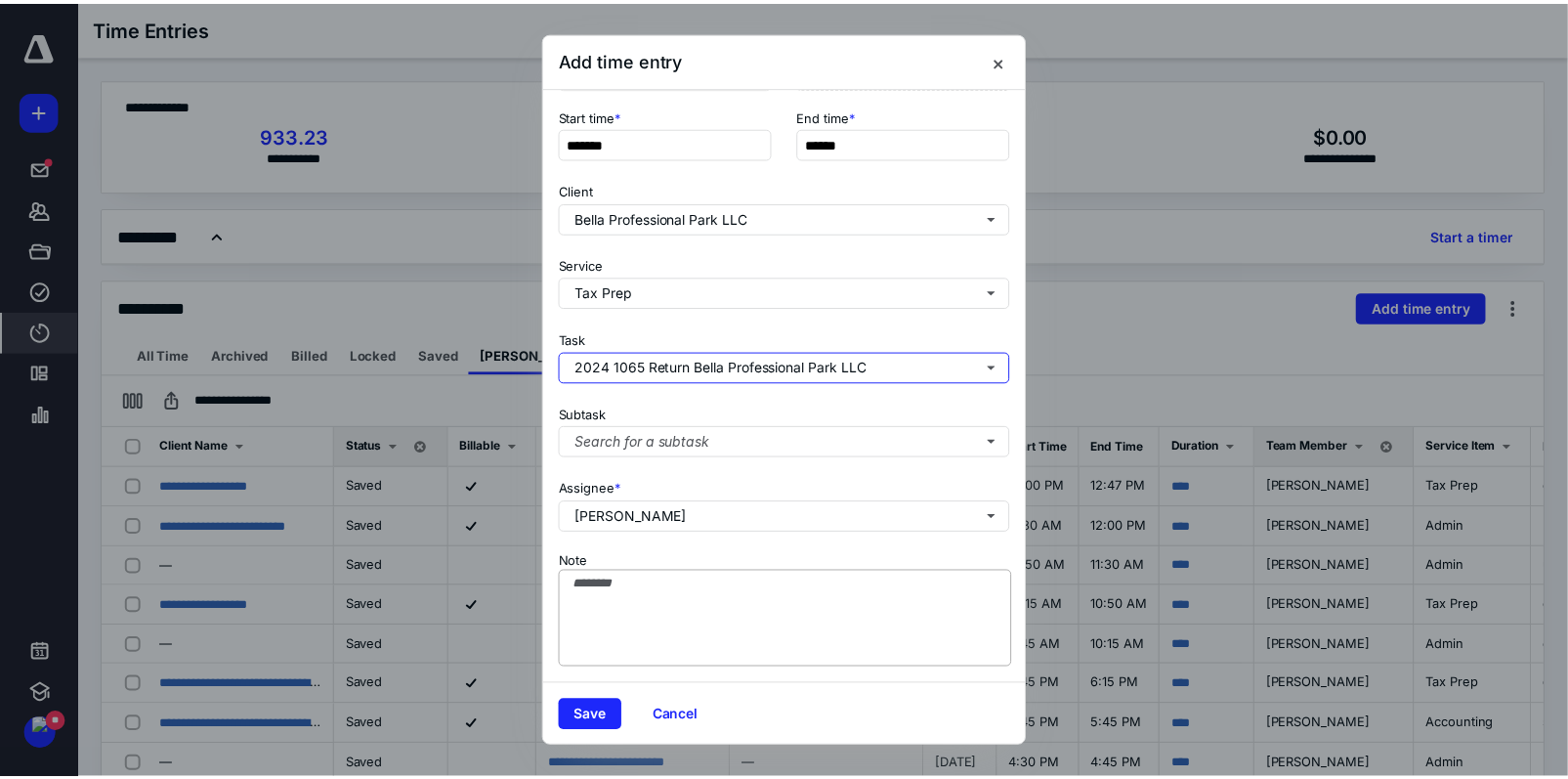 scroll, scrollTop: 172, scrollLeft: 0, axis: vertical 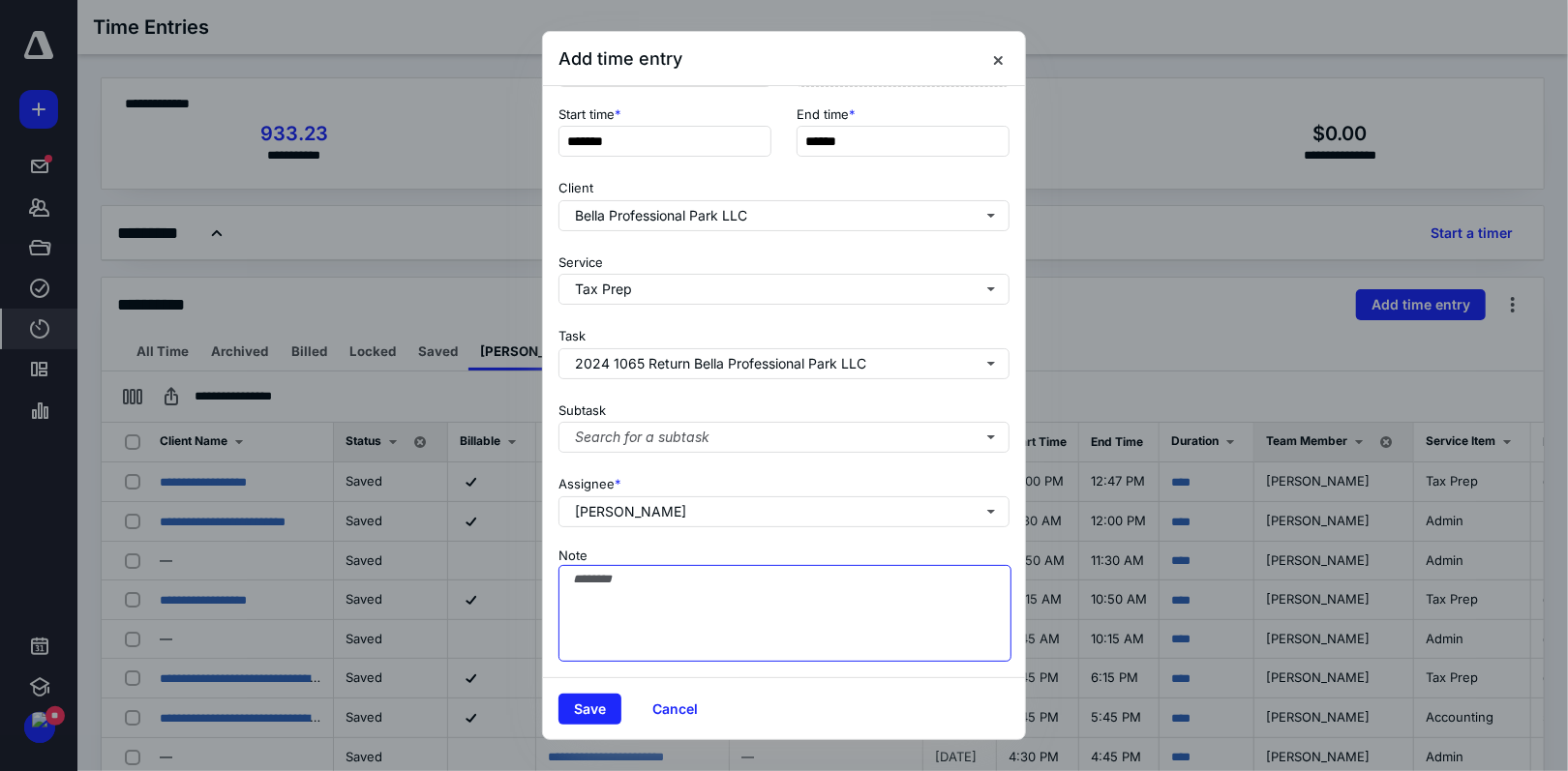 click on "Note" at bounding box center (785, 613) 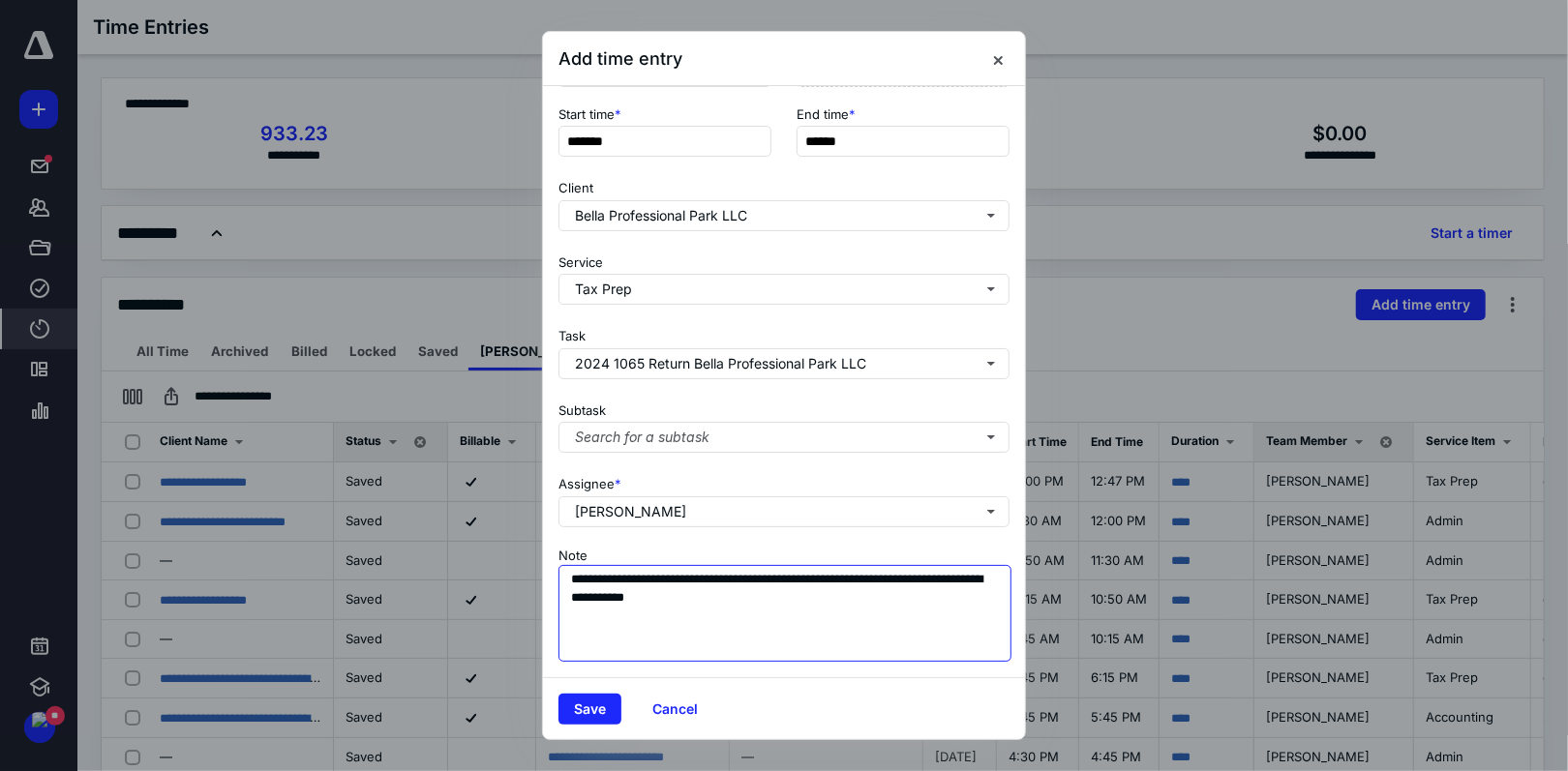 click on "**********" at bounding box center (785, 613) 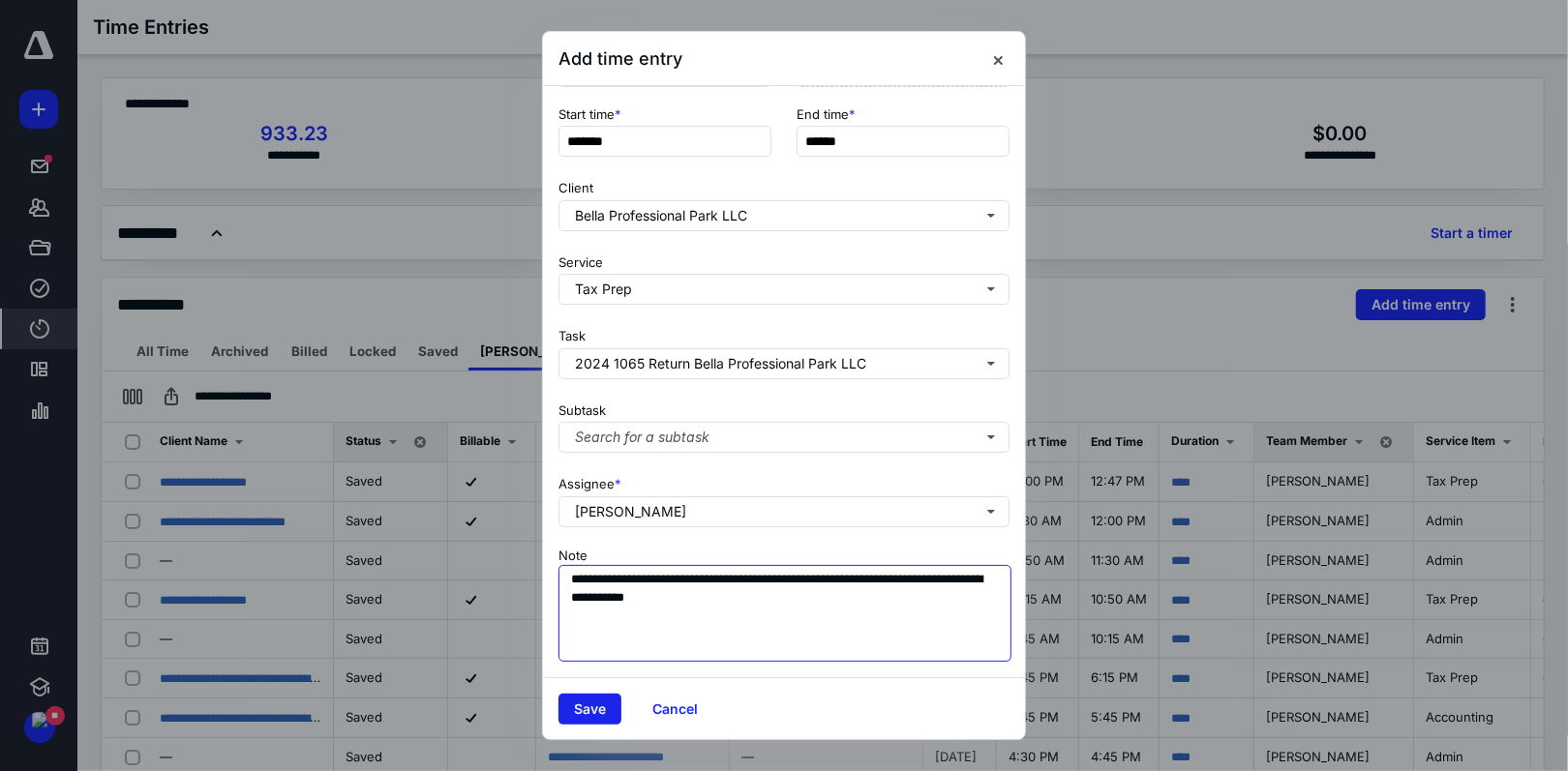 type on "**********" 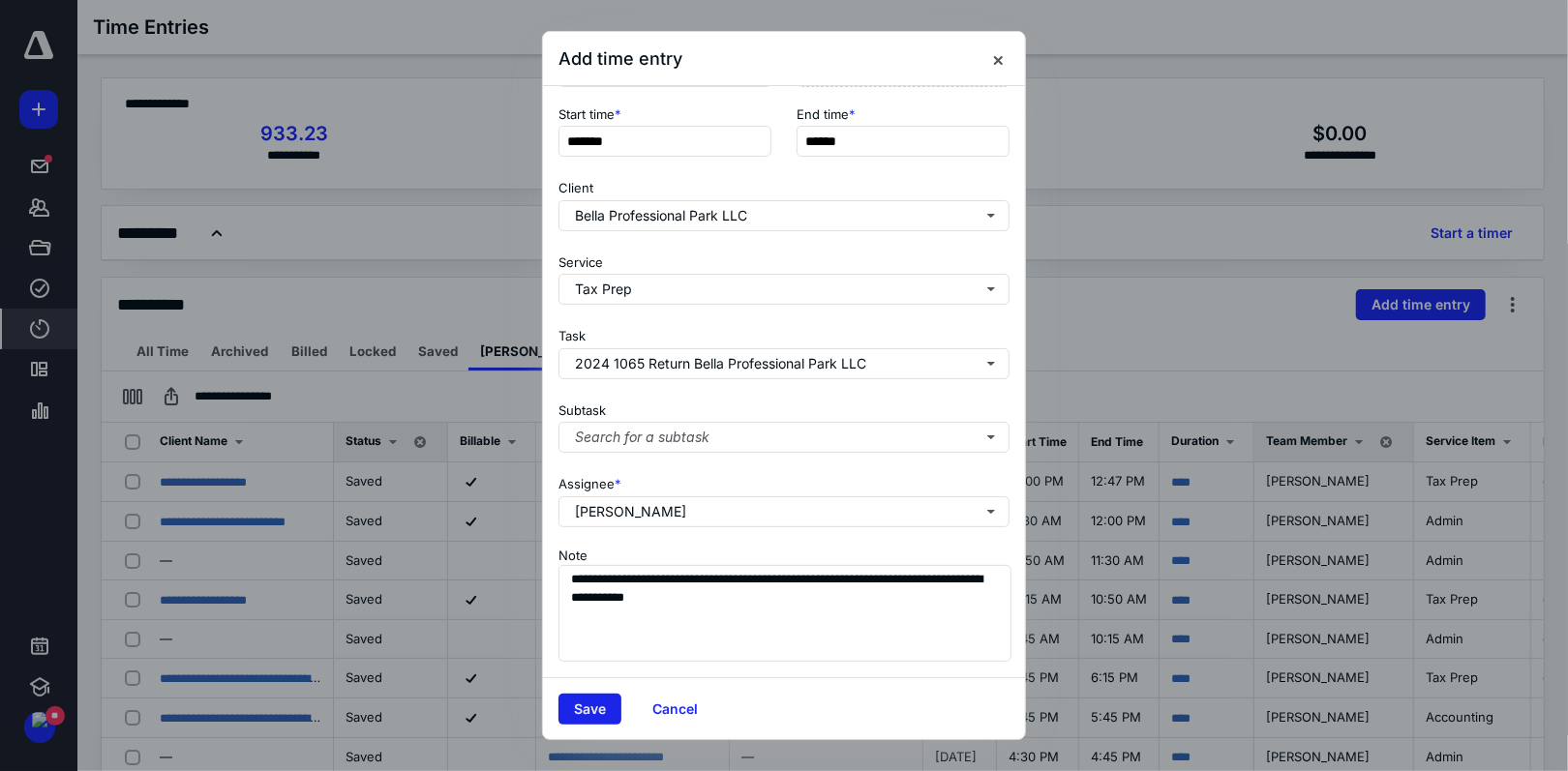 click on "Save" at bounding box center [589, 709] 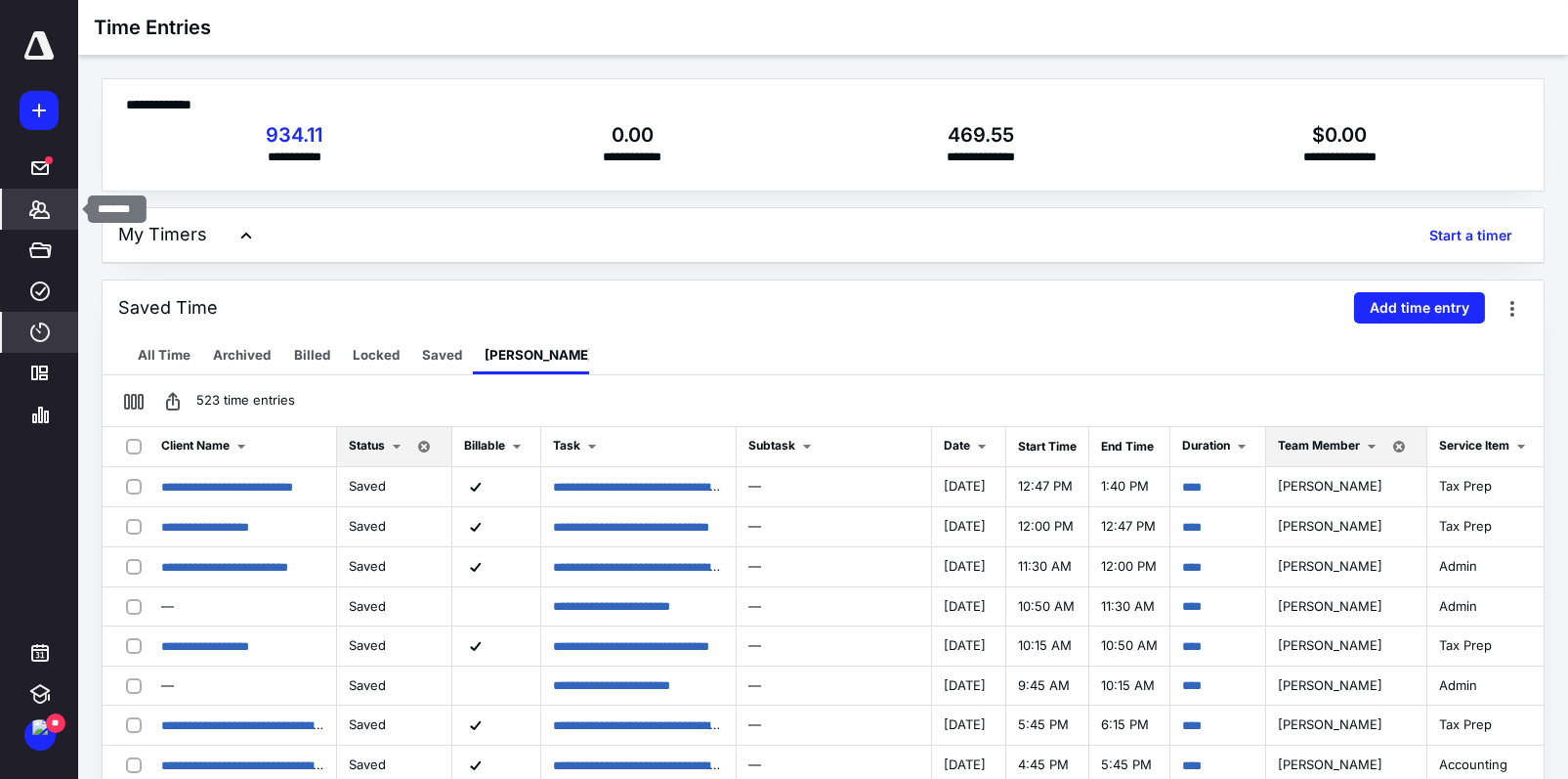 click on "*******" at bounding box center (40, 209) 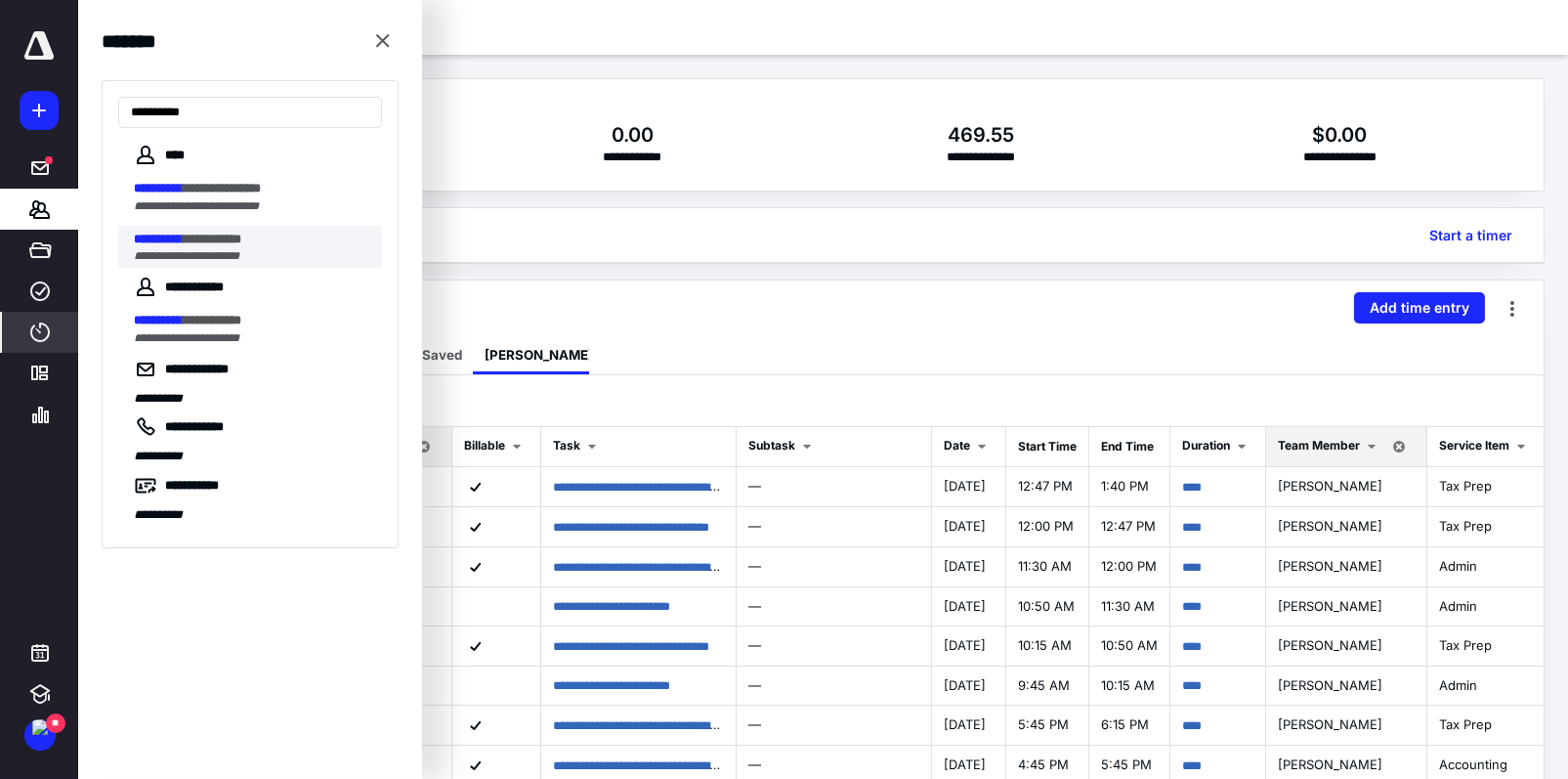 type on "**********" 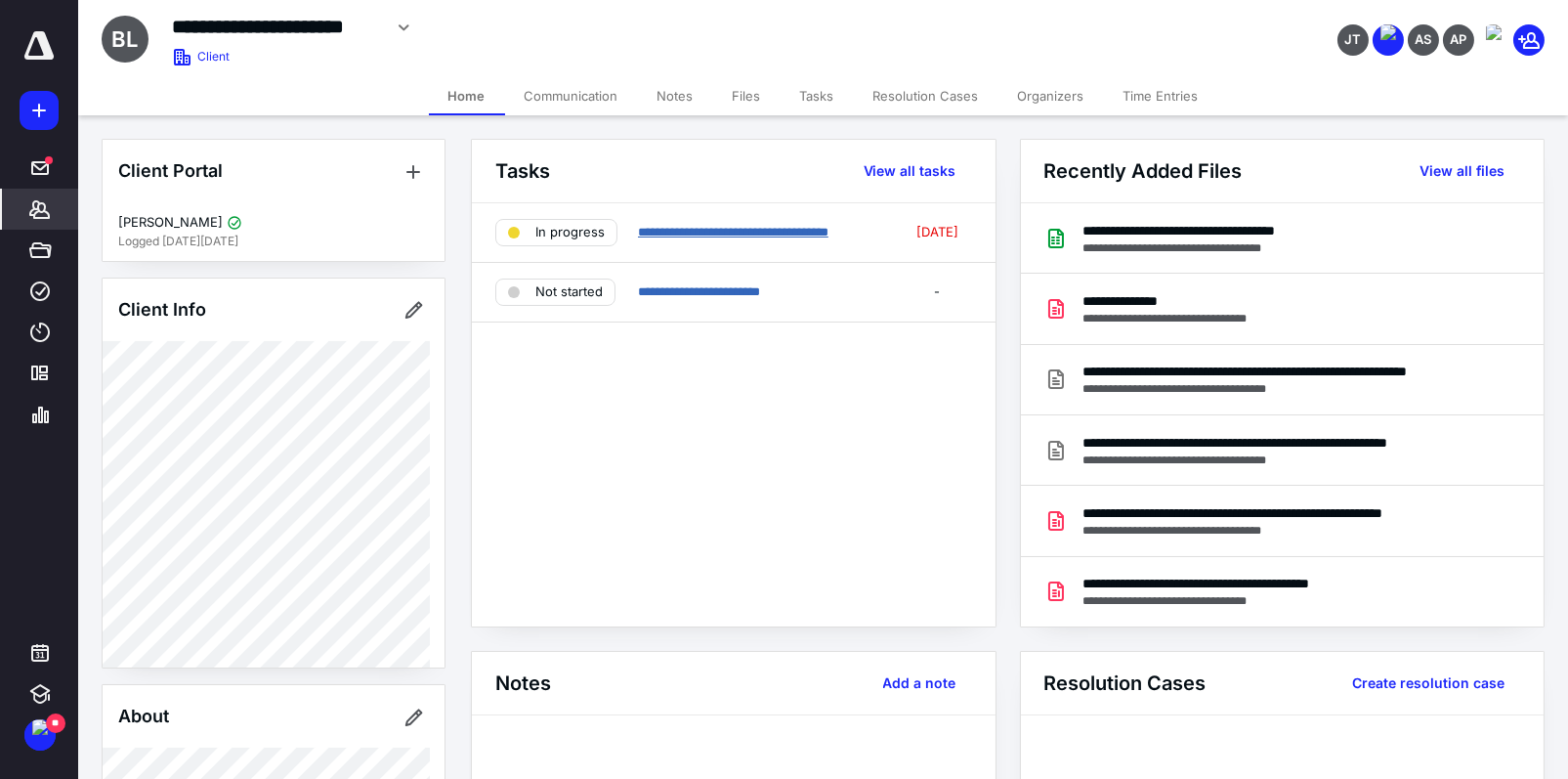 click on "**********" at bounding box center [733, 232] 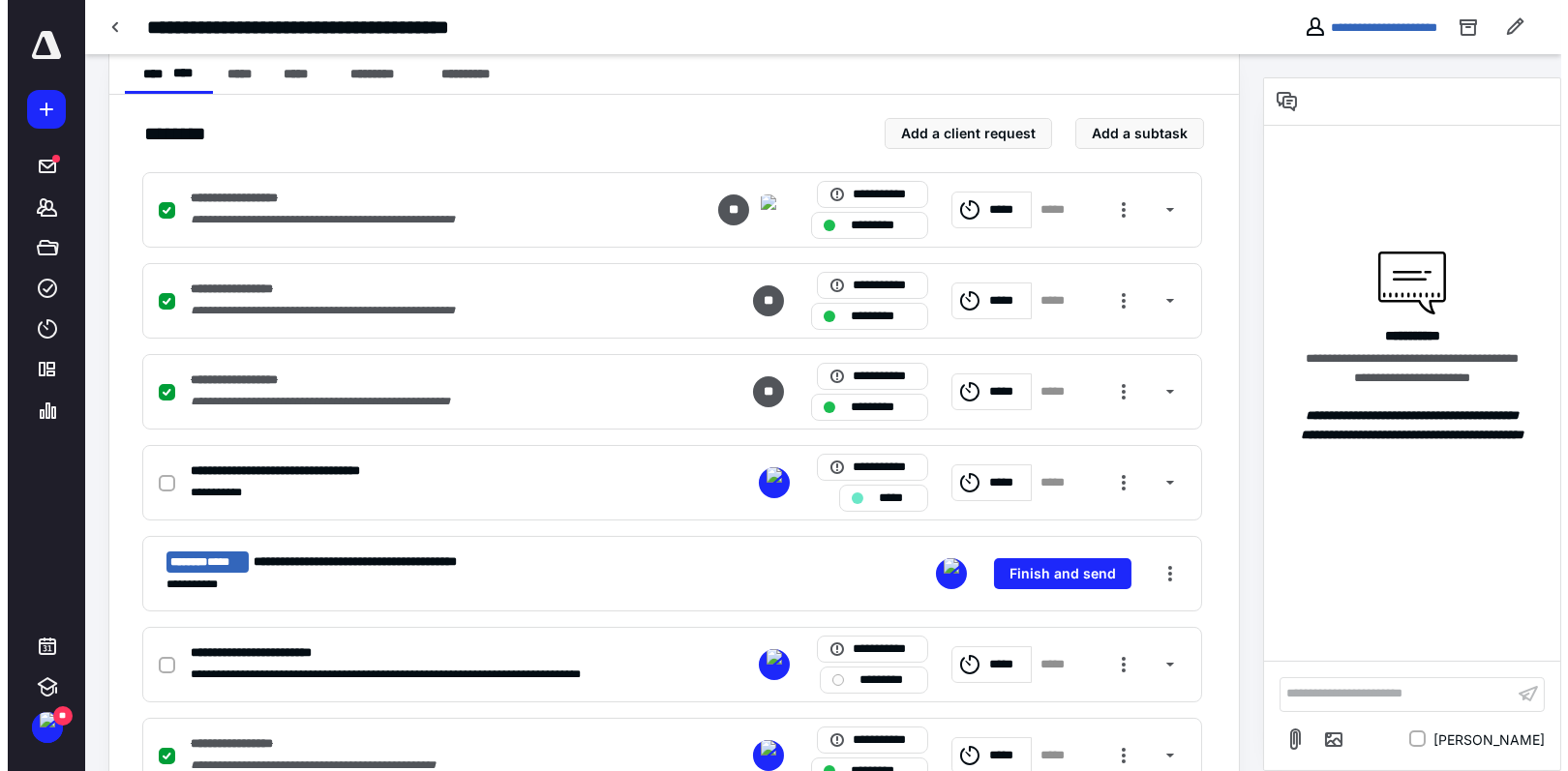 scroll, scrollTop: 0, scrollLeft: 0, axis: both 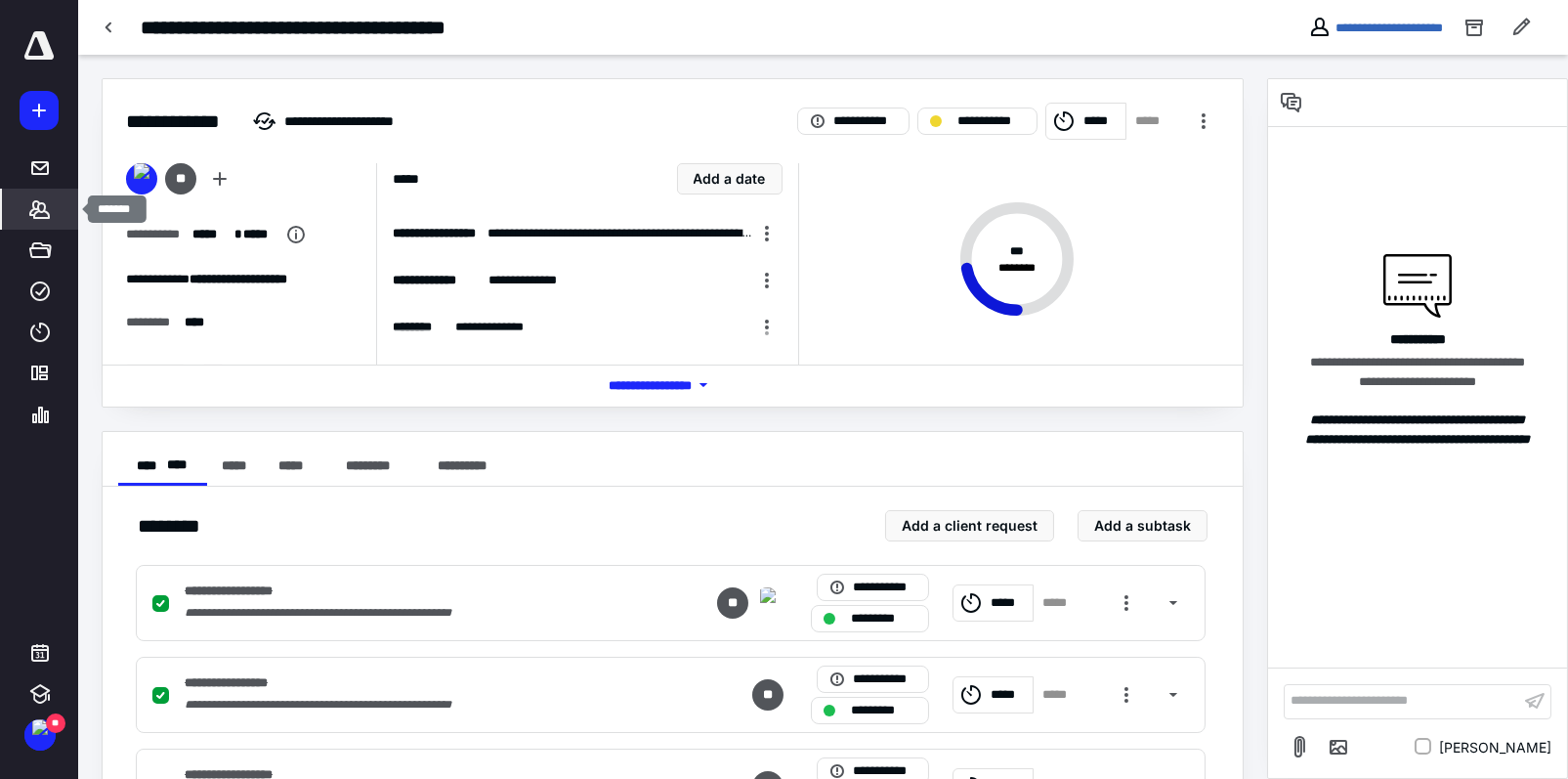 click 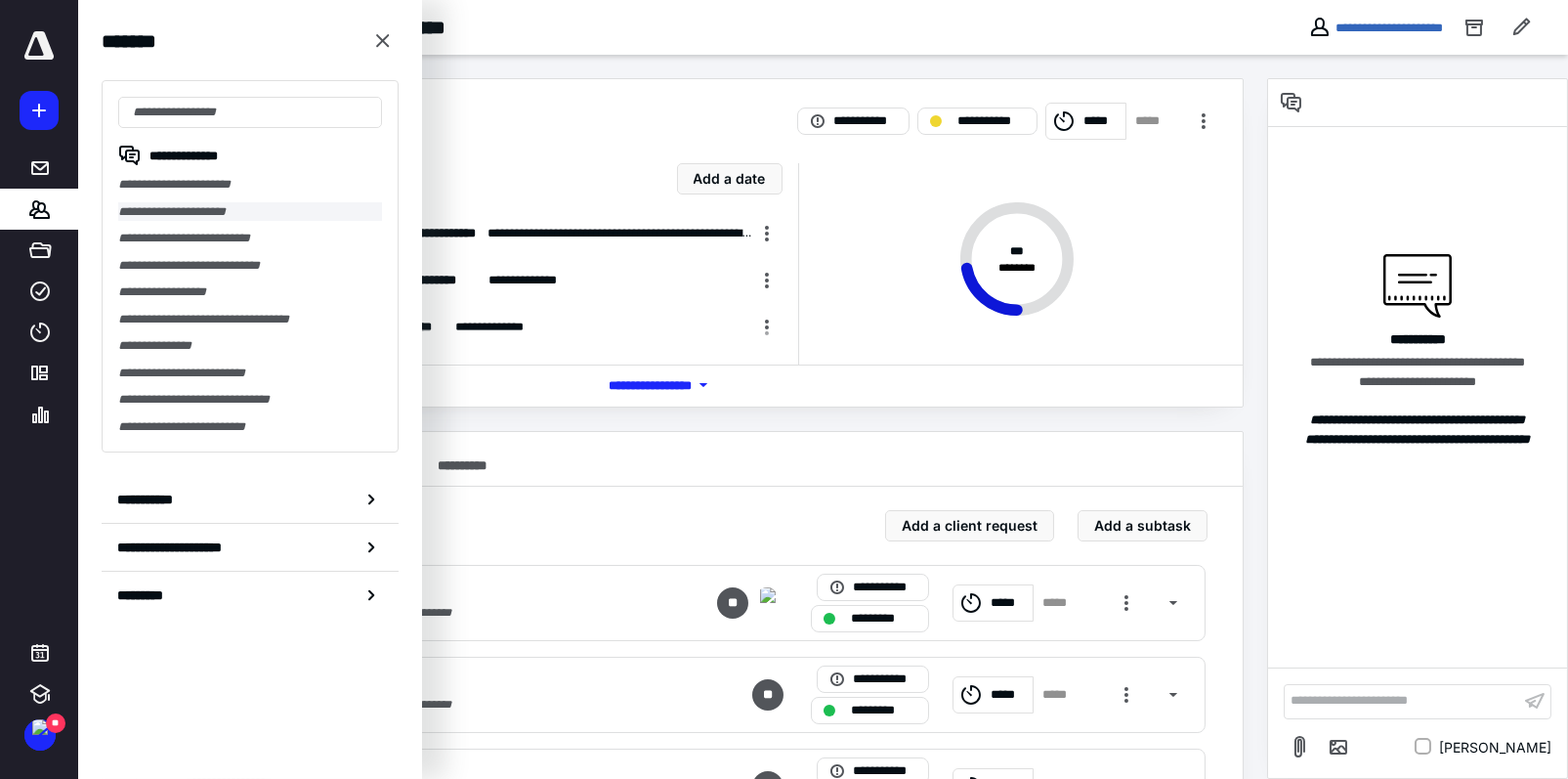 click on "**********" at bounding box center (250, 212) 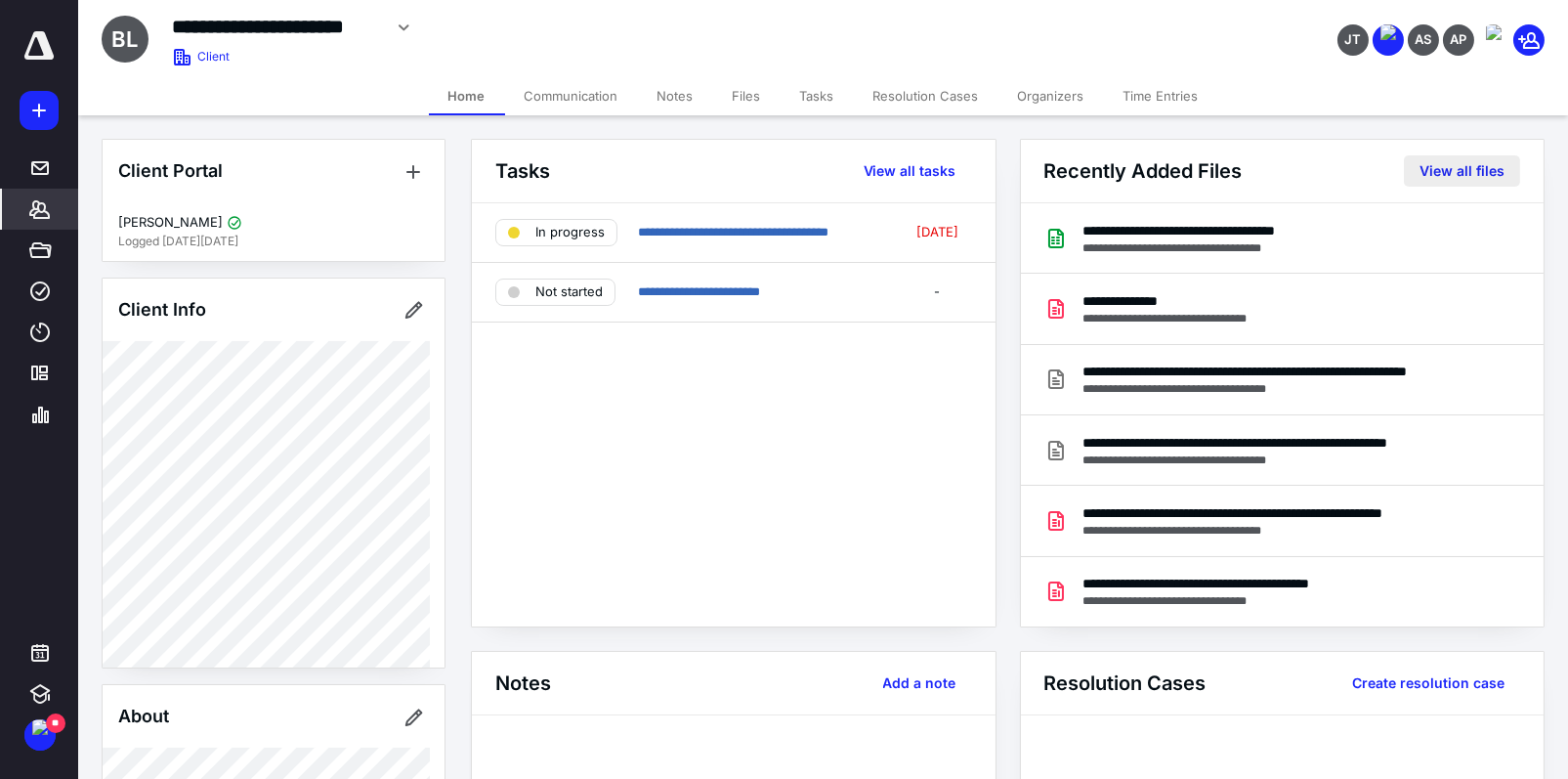 click on "View all files" at bounding box center (1462, 171) 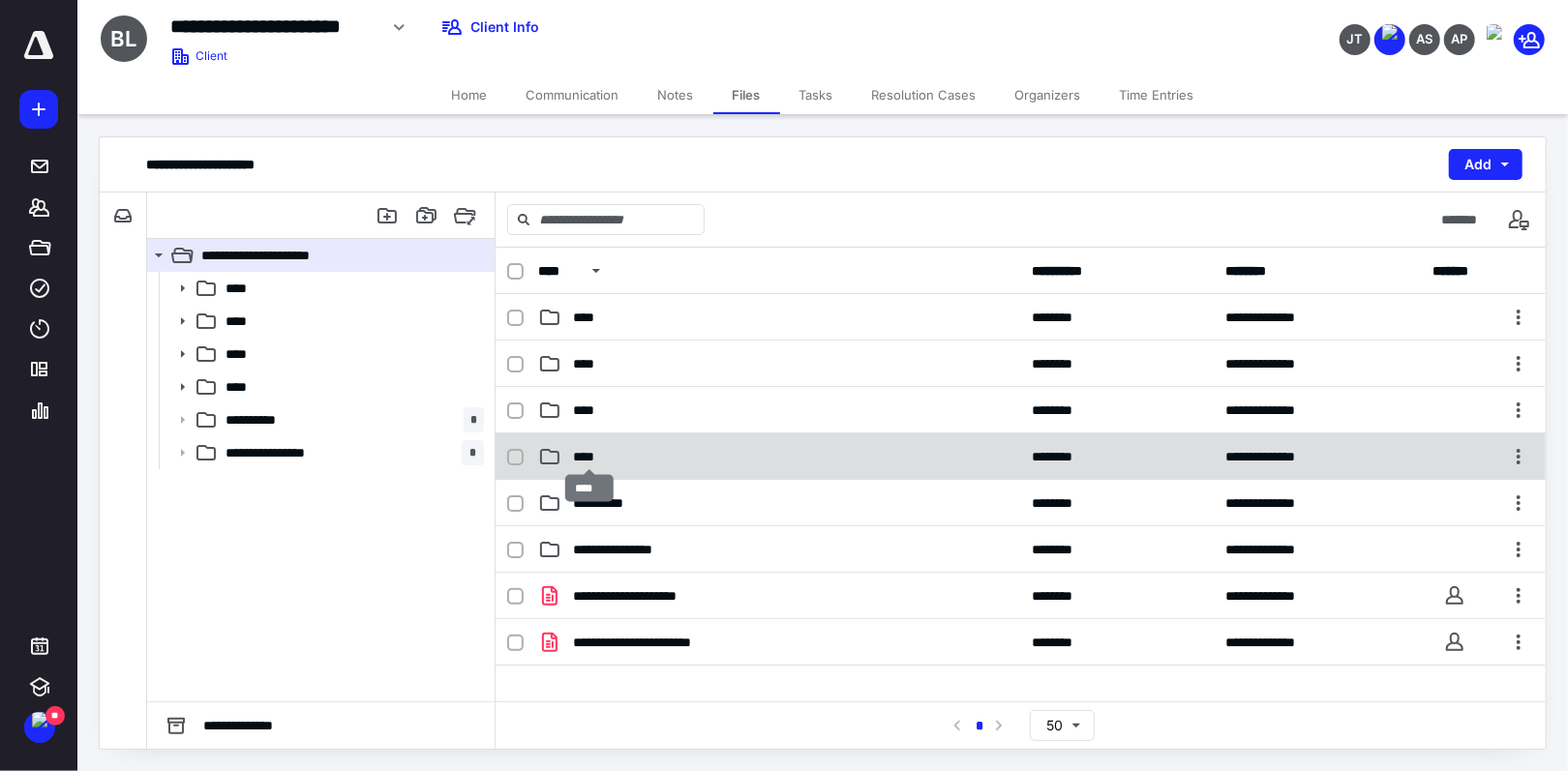 click on "****" at bounding box center [589, 457] 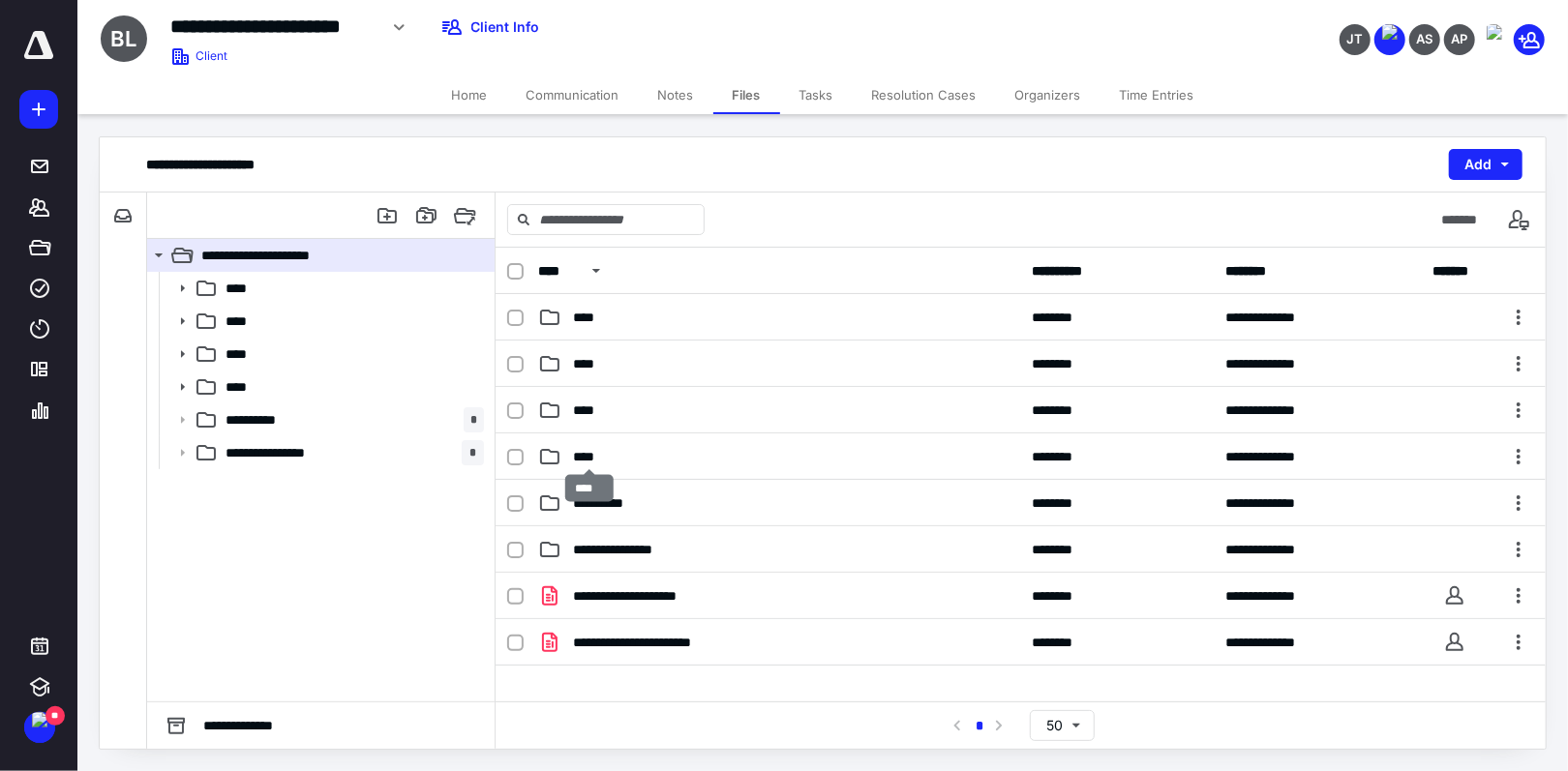 click on "****" at bounding box center [589, 457] 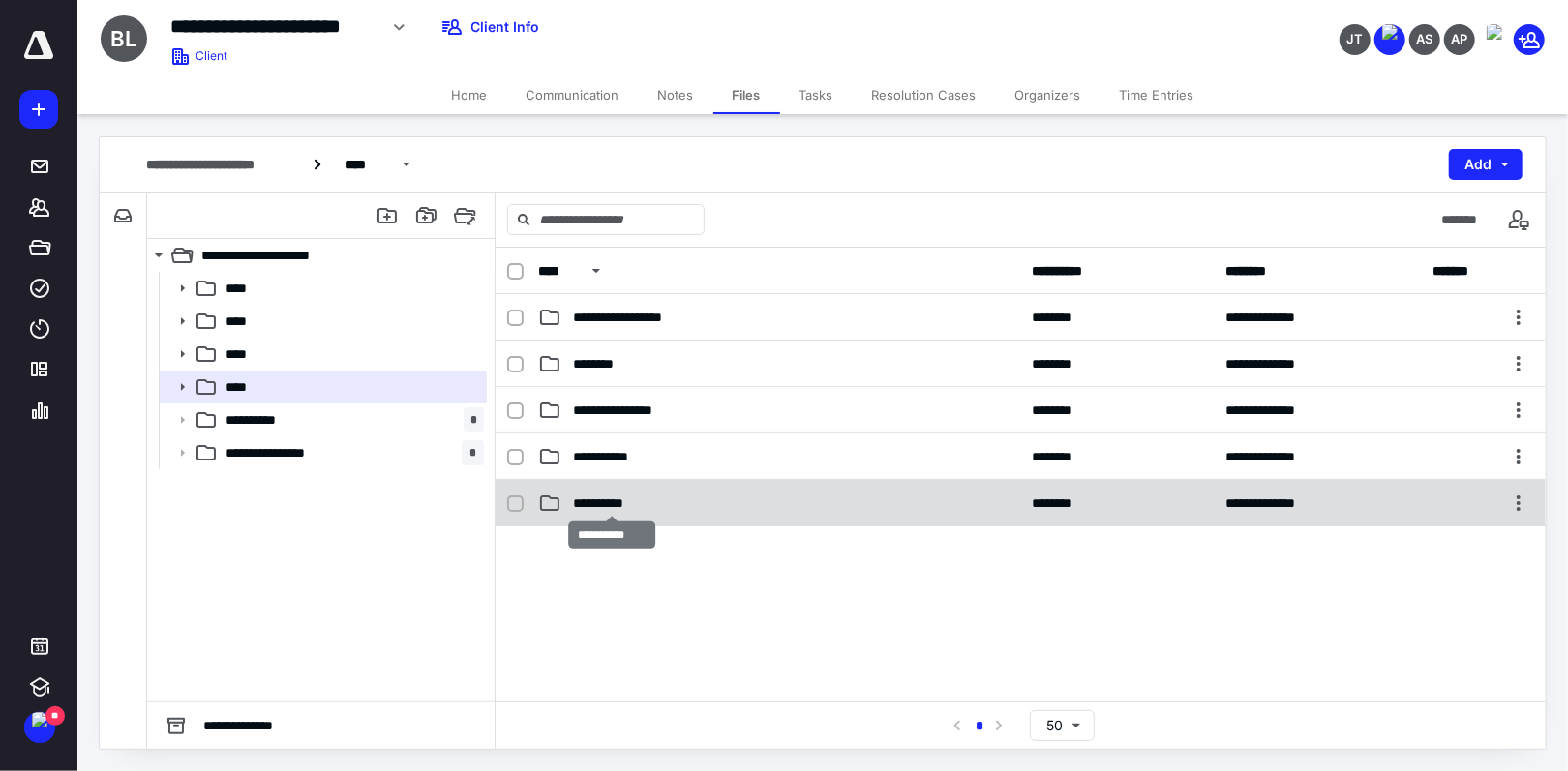 click on "**********" at bounding box center [612, 503] 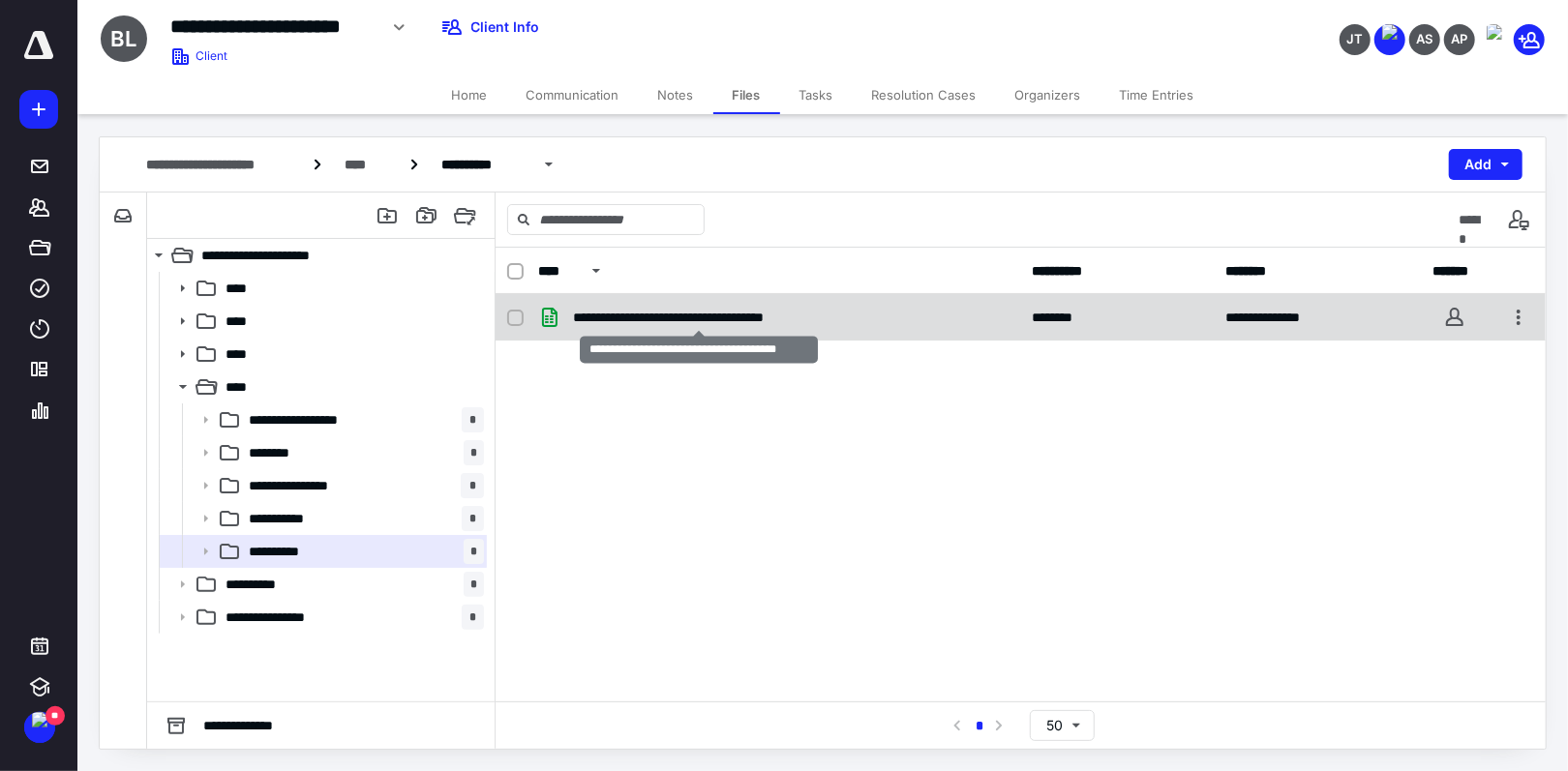 click on "**********" at bounding box center (699, 317) 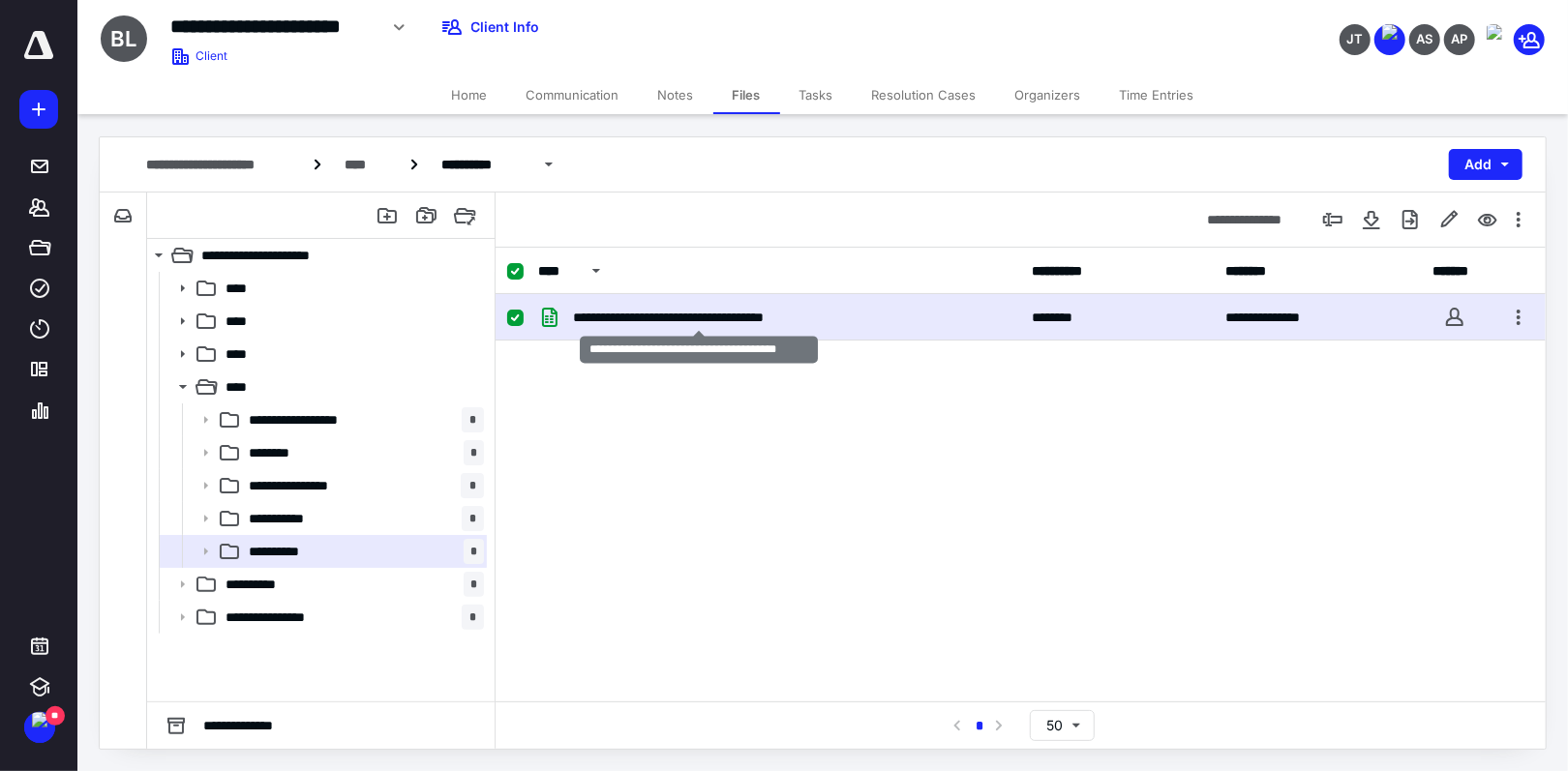click on "**********" at bounding box center [699, 317] 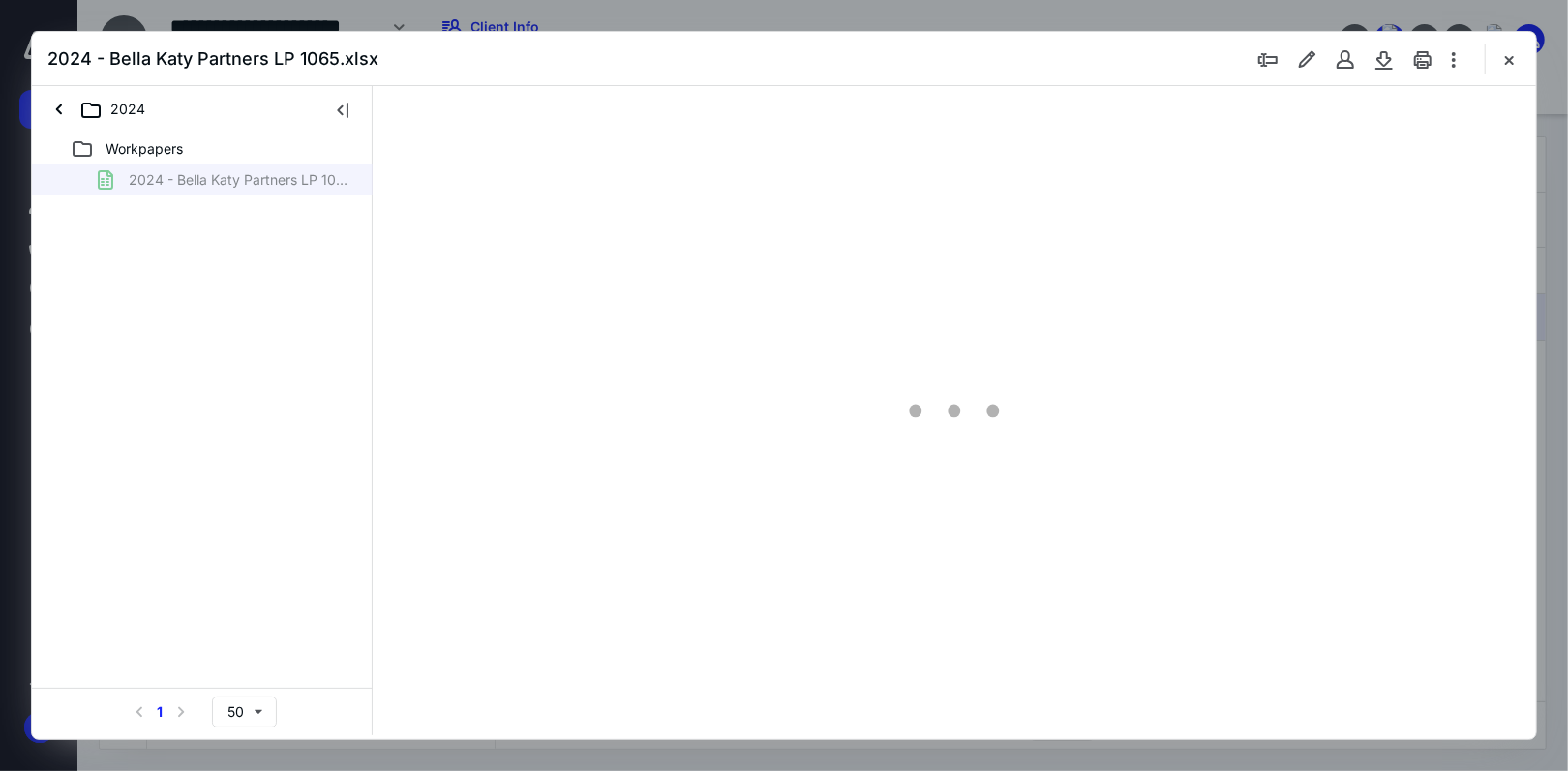 scroll, scrollTop: 0, scrollLeft: 0, axis: both 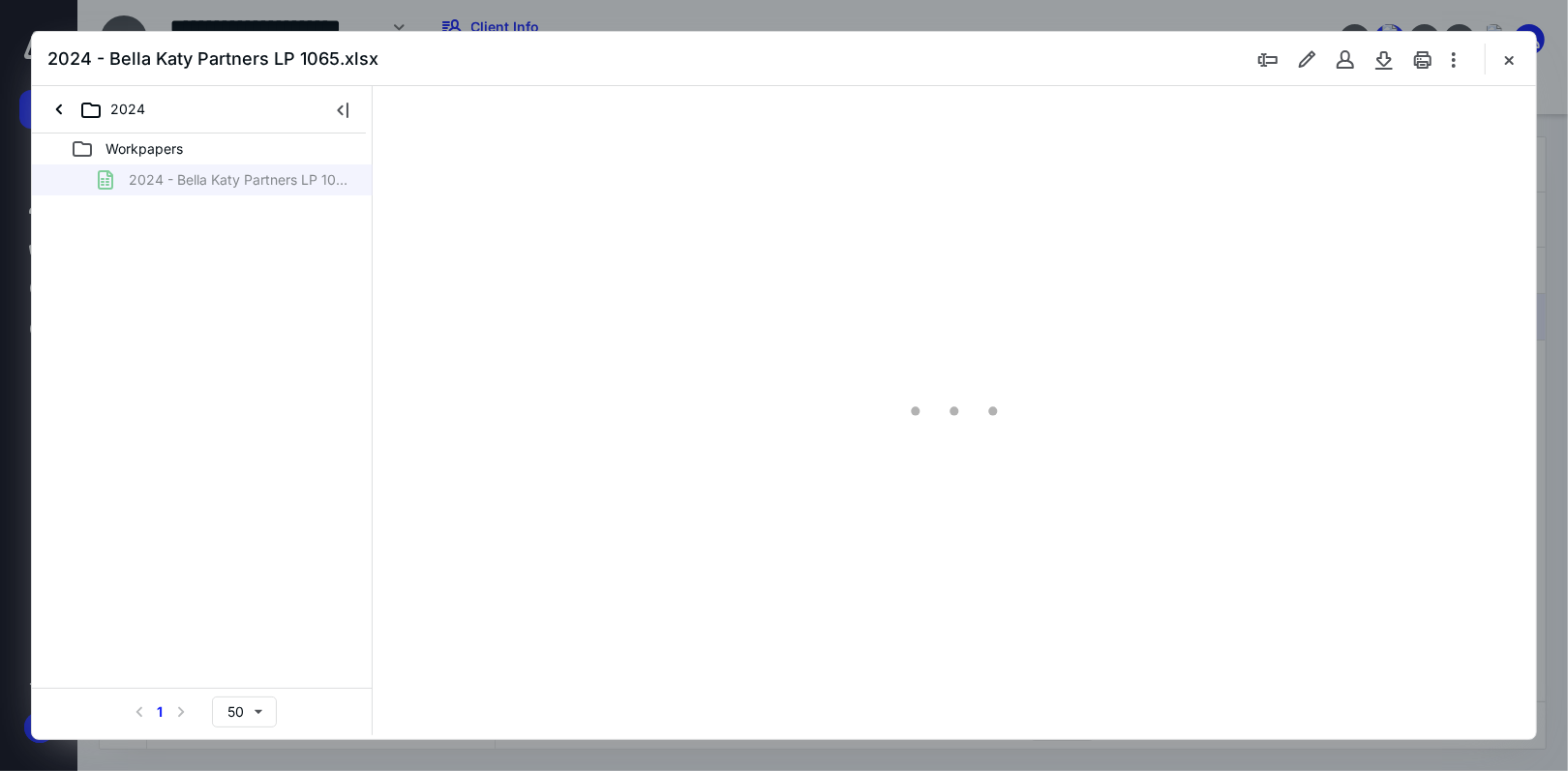 type on "40" 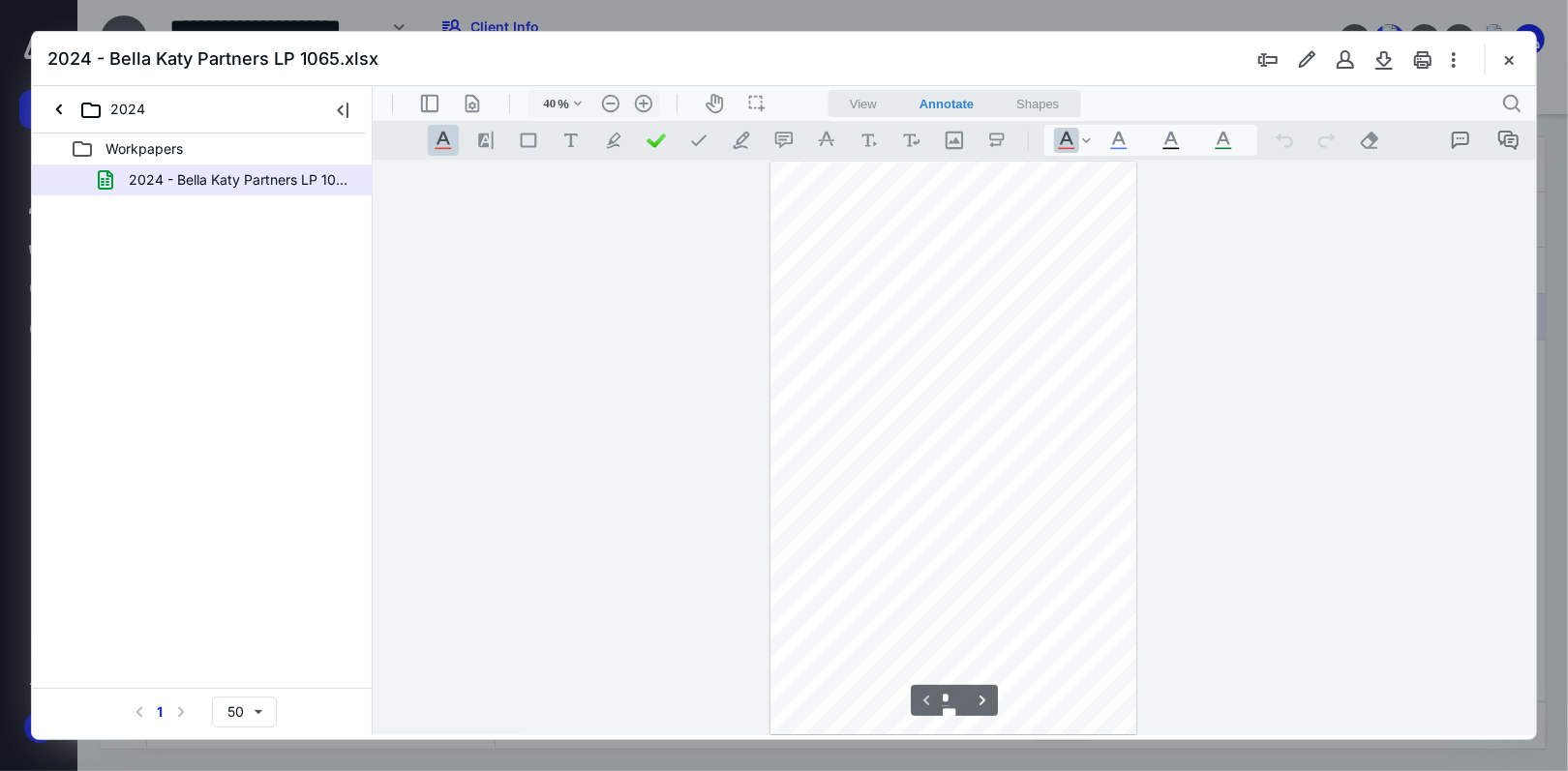 scroll, scrollTop: 74, scrollLeft: 0, axis: vertical 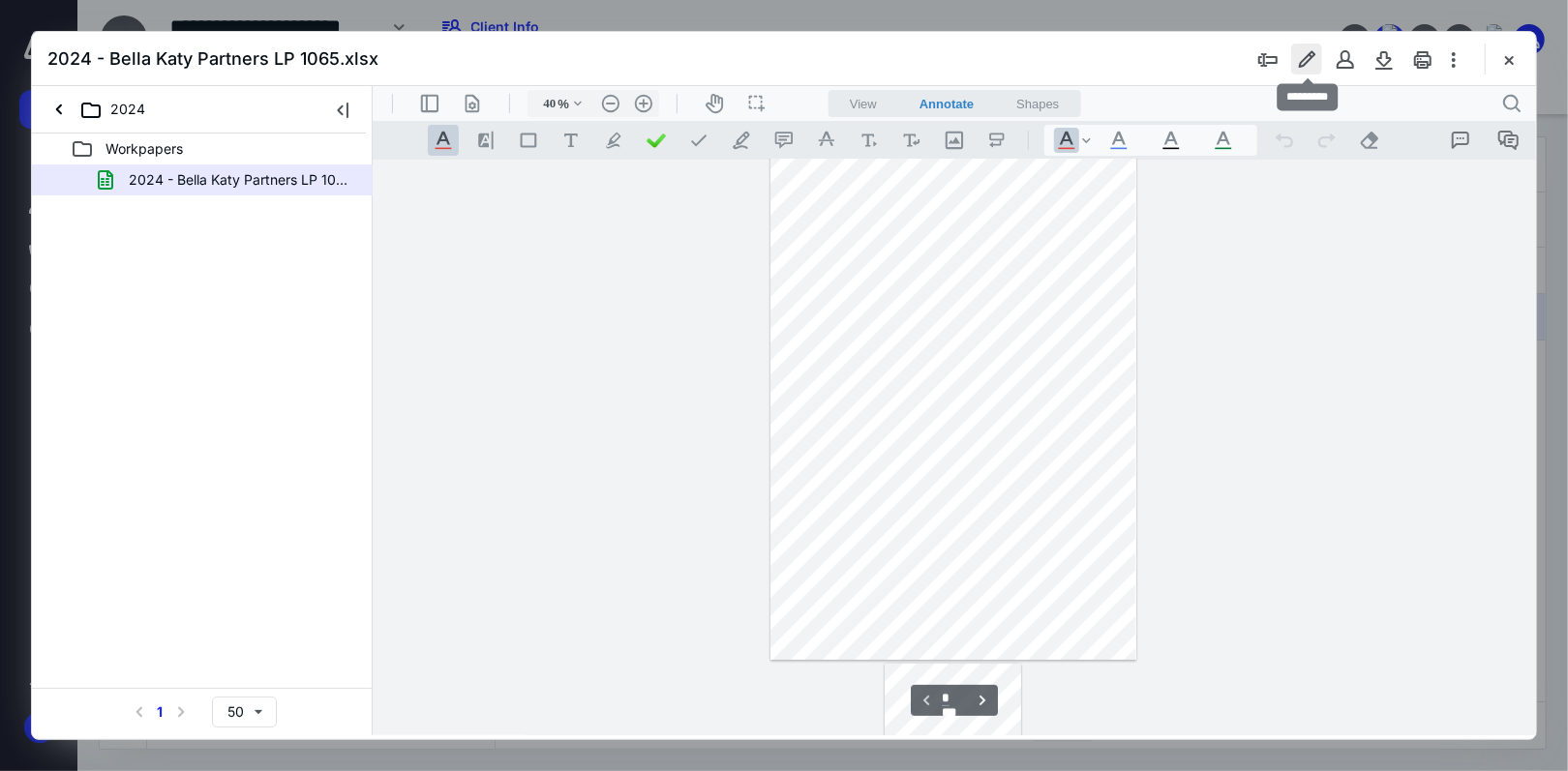 click at bounding box center [1307, 59] 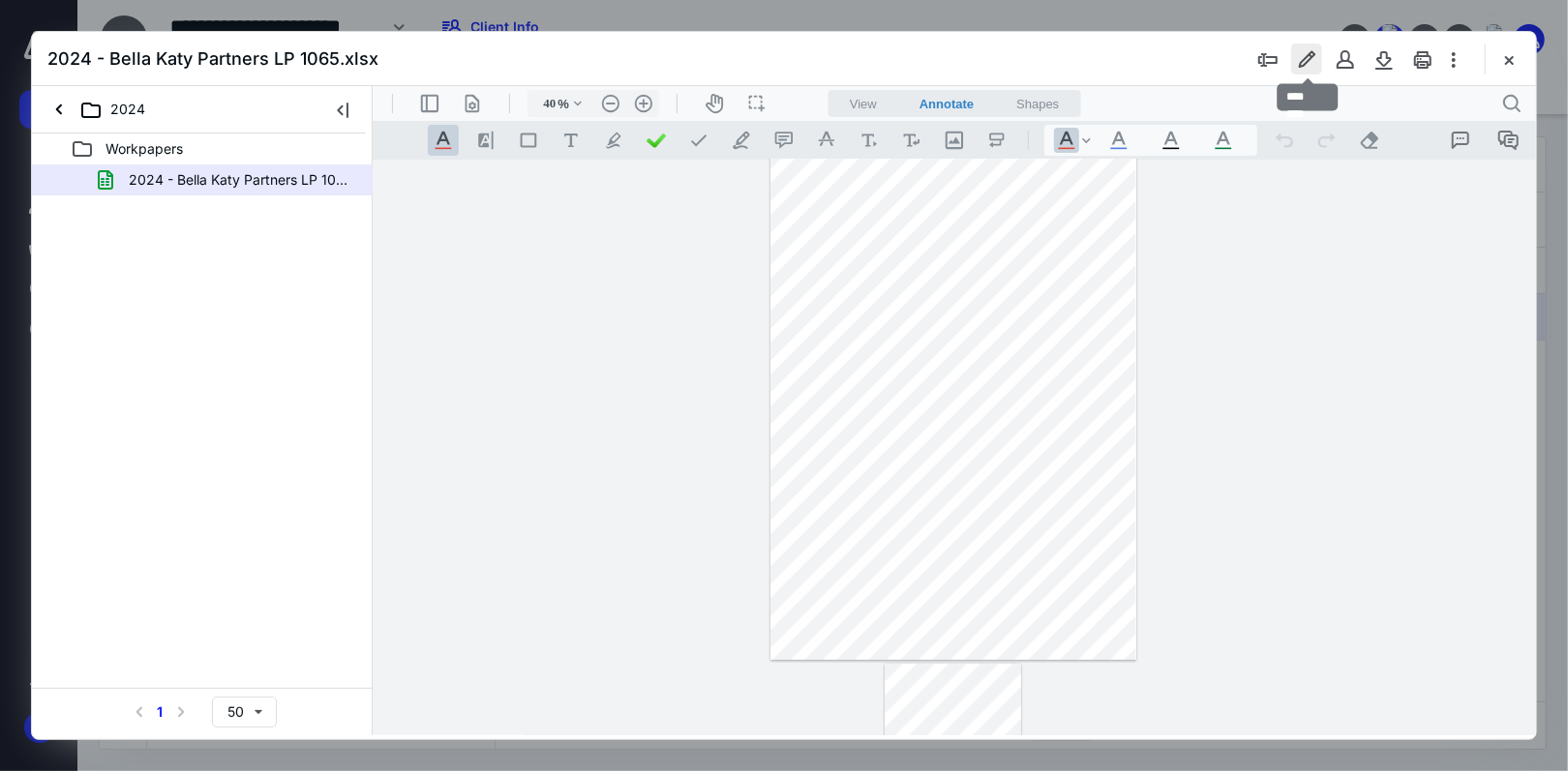 click at bounding box center (1307, 59) 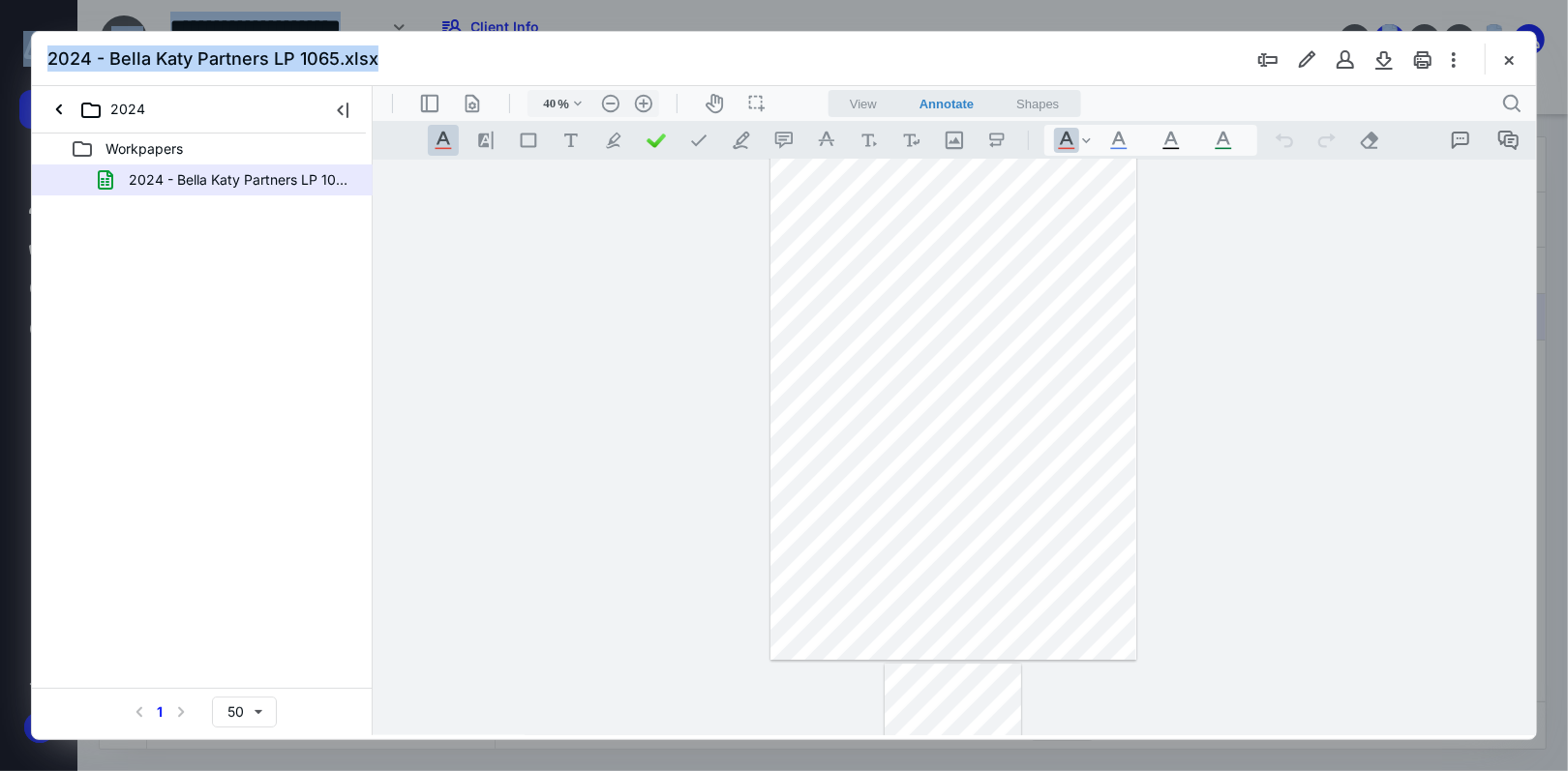drag, startPoint x: 659, startPoint y: 51, endPoint x: 1986, endPoint y: 67, distance: 1327.0965 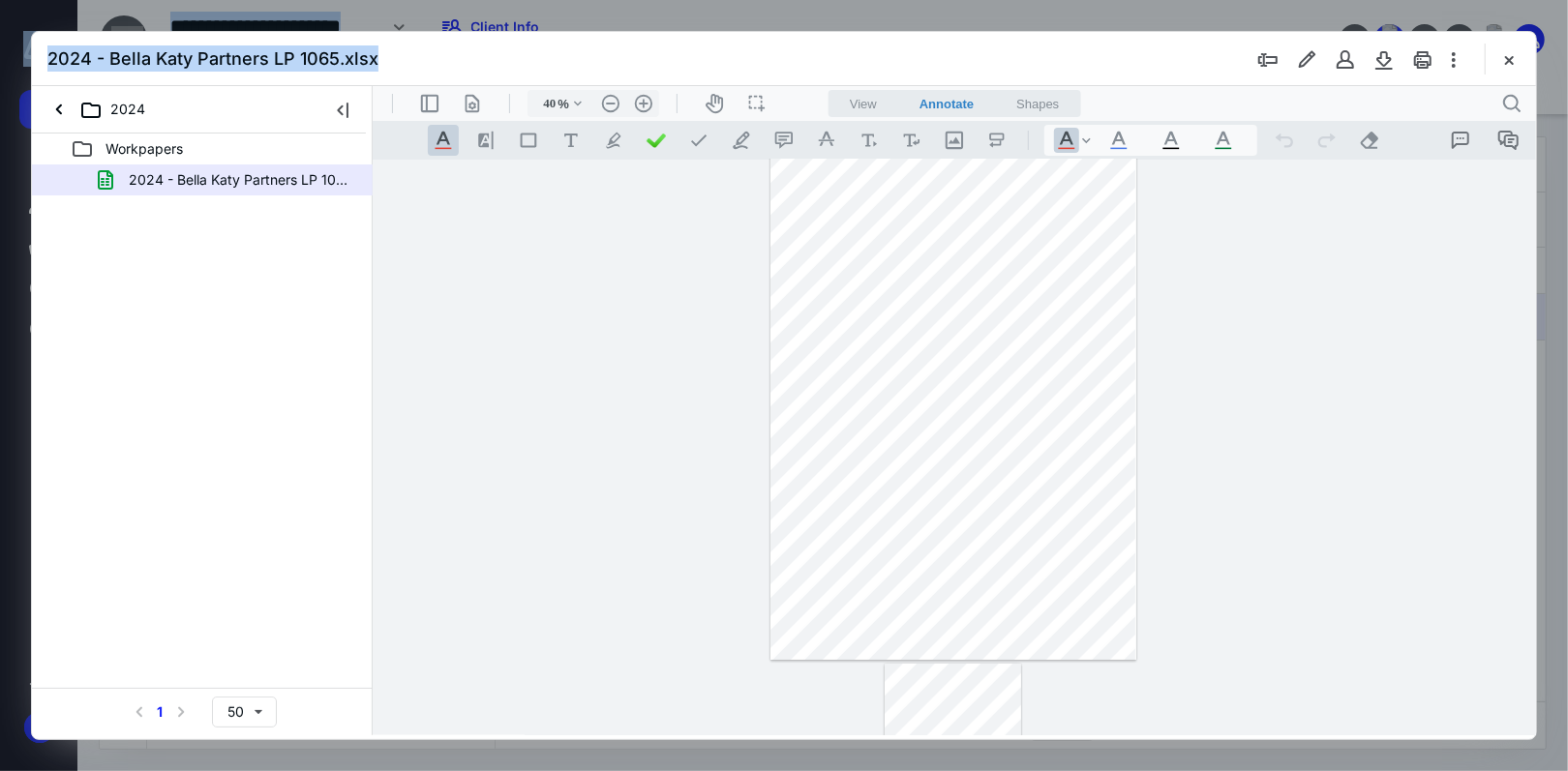 drag, startPoint x: 1518, startPoint y: 57, endPoint x: 1463, endPoint y: 64, distance: 55.443665 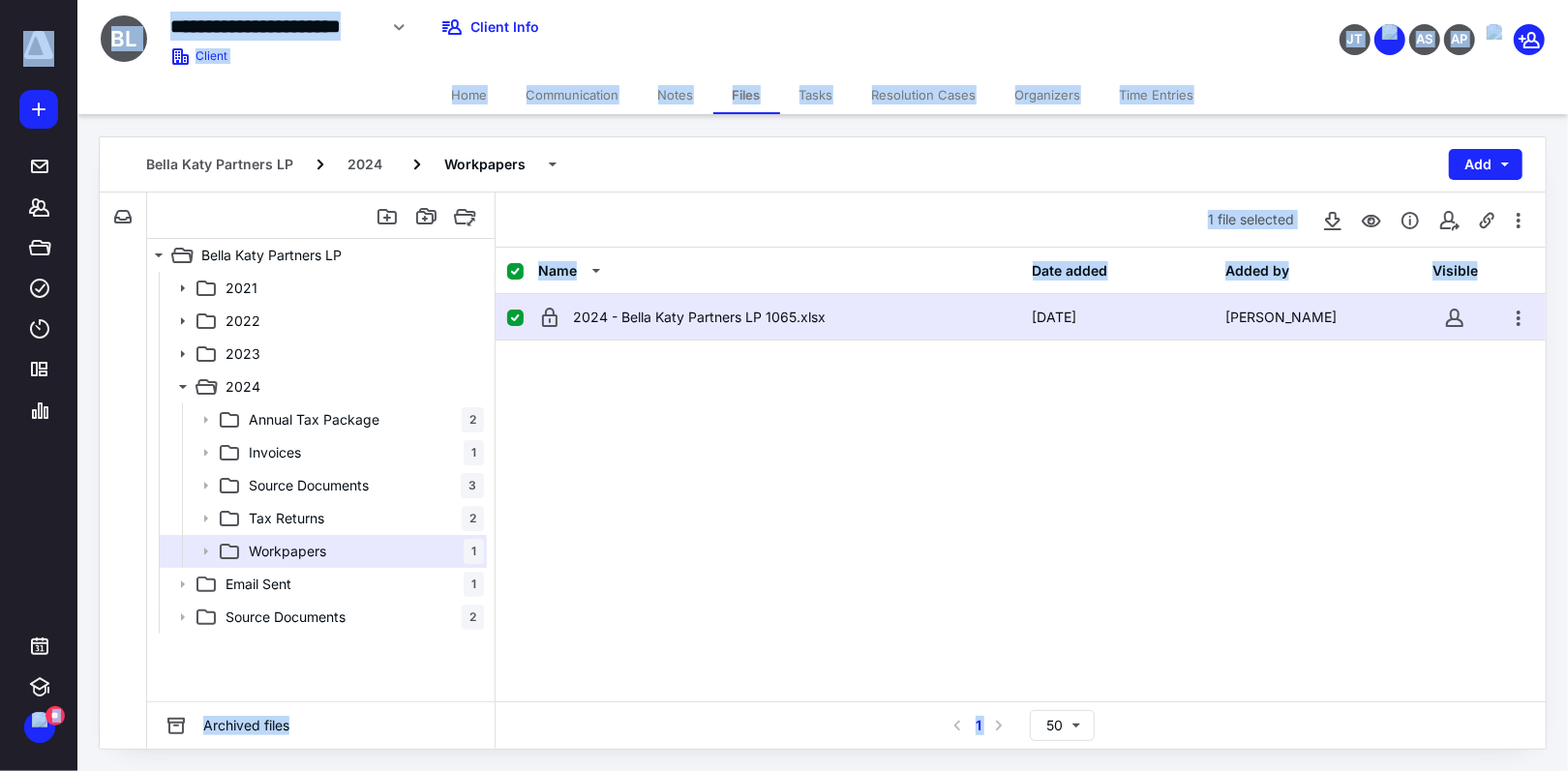 click on "**********" at bounding box center (614, 27) 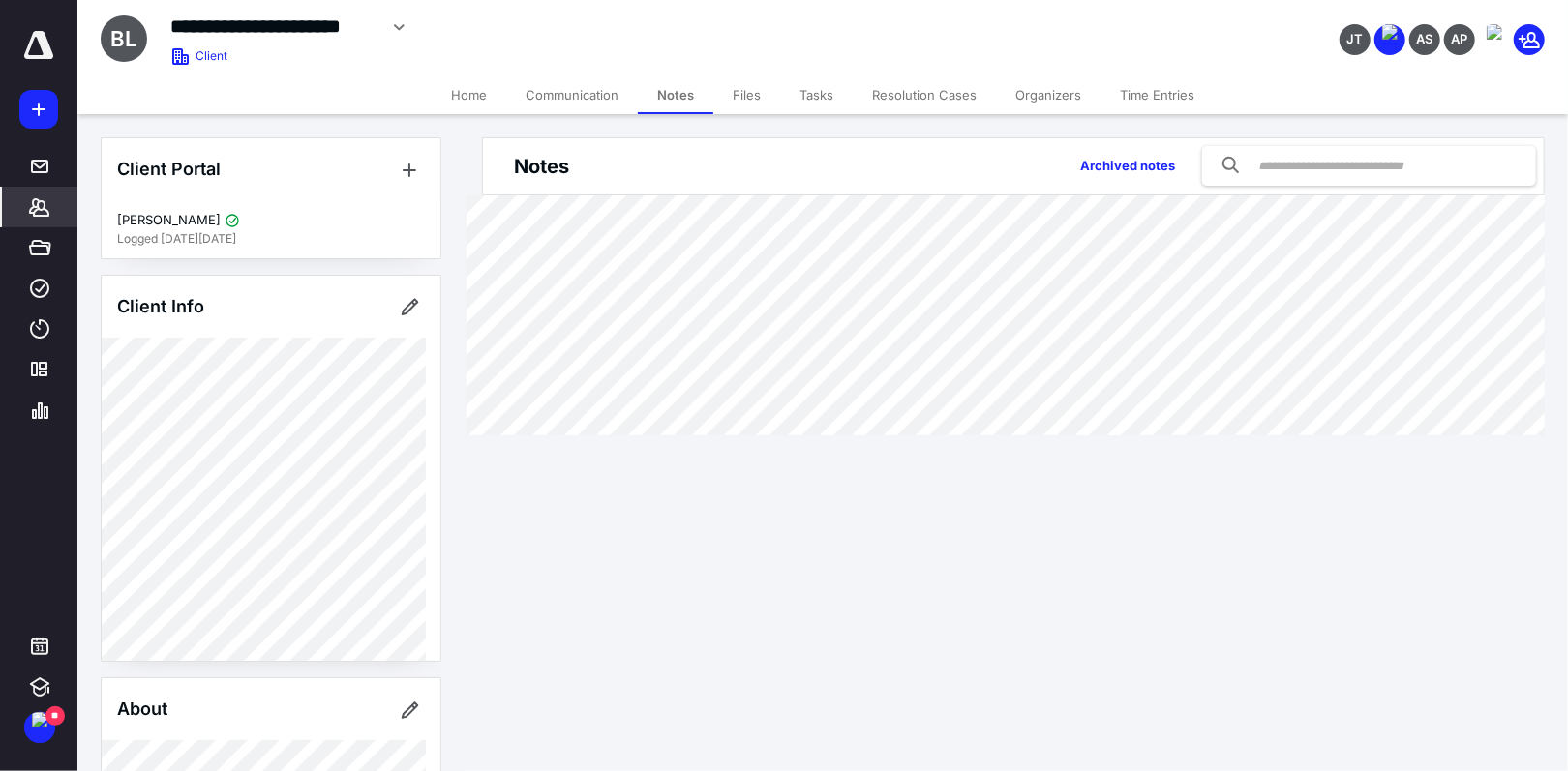 click on "Files" at bounding box center (746, 95) 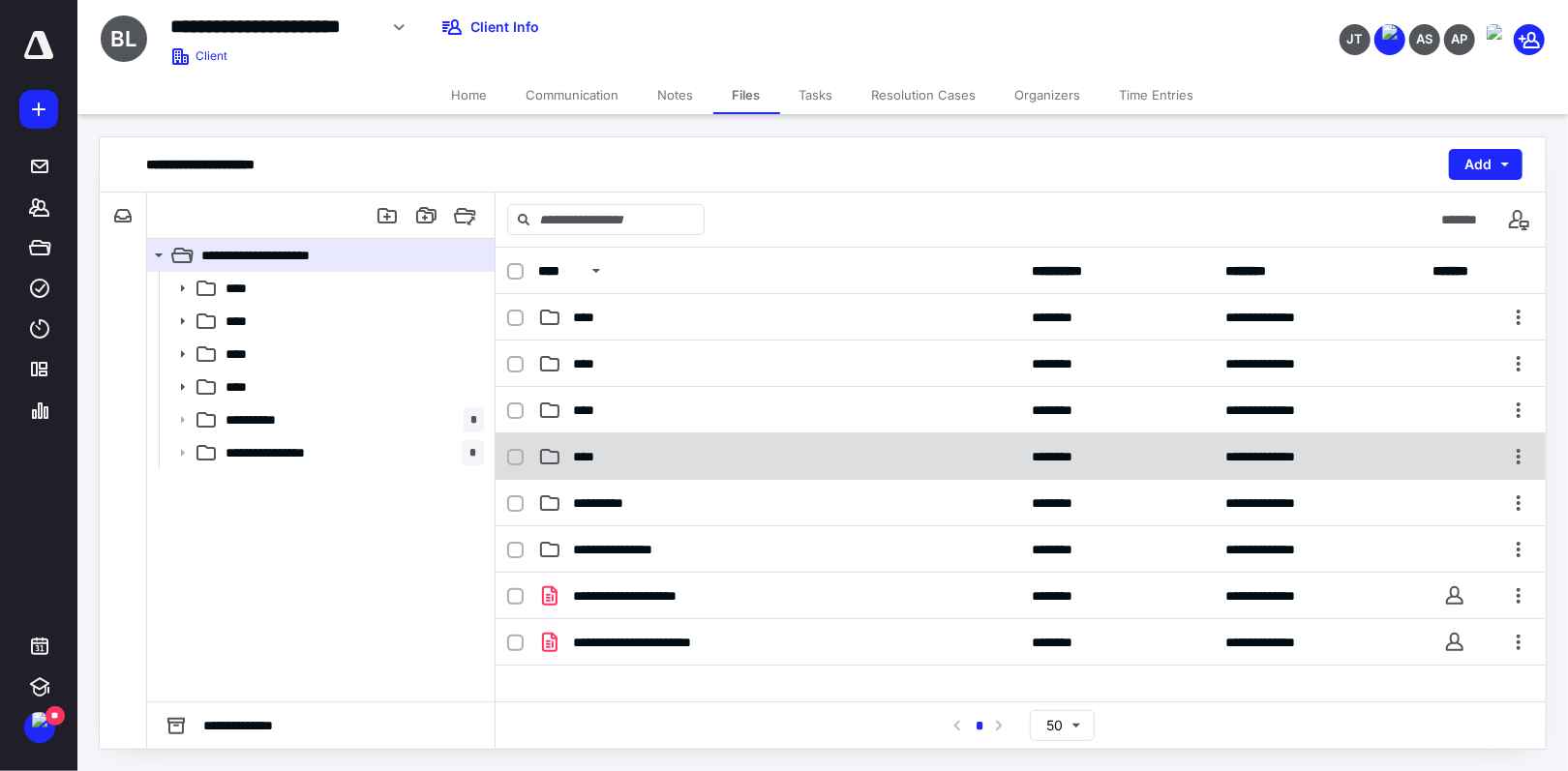 click on "****" at bounding box center [589, 457] 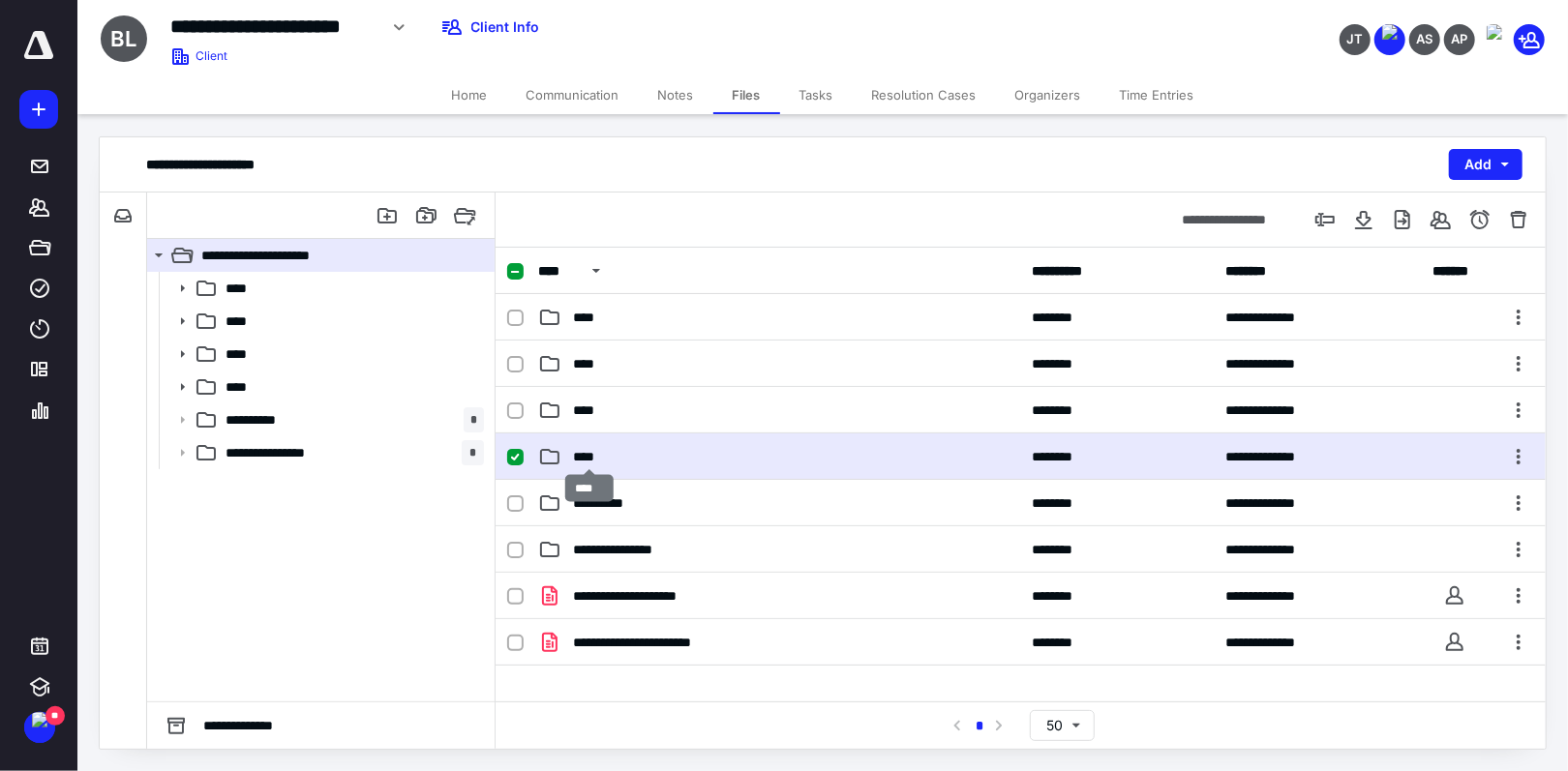 click on "****" at bounding box center (589, 457) 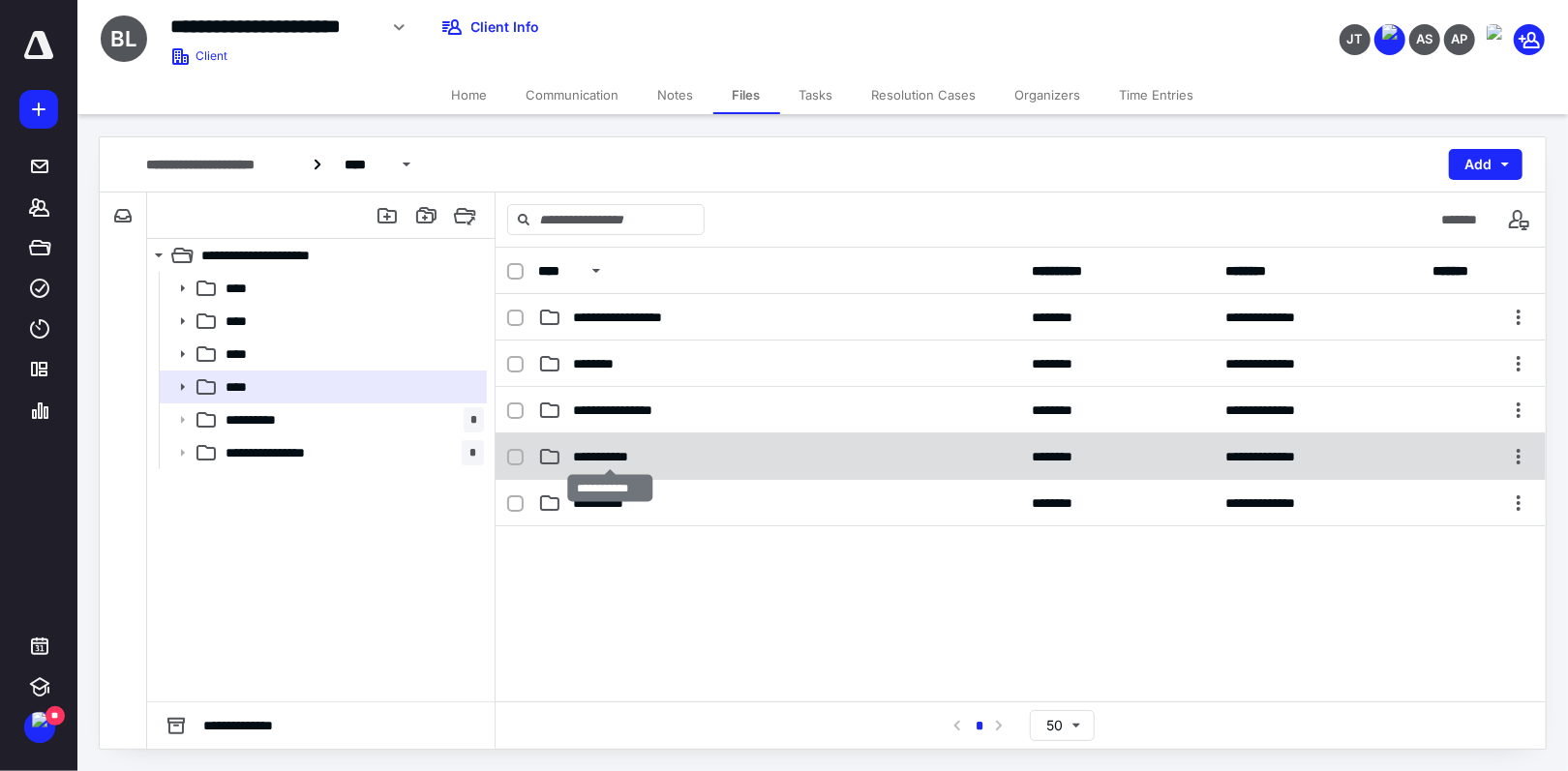 click on "**********" at bounding box center (611, 457) 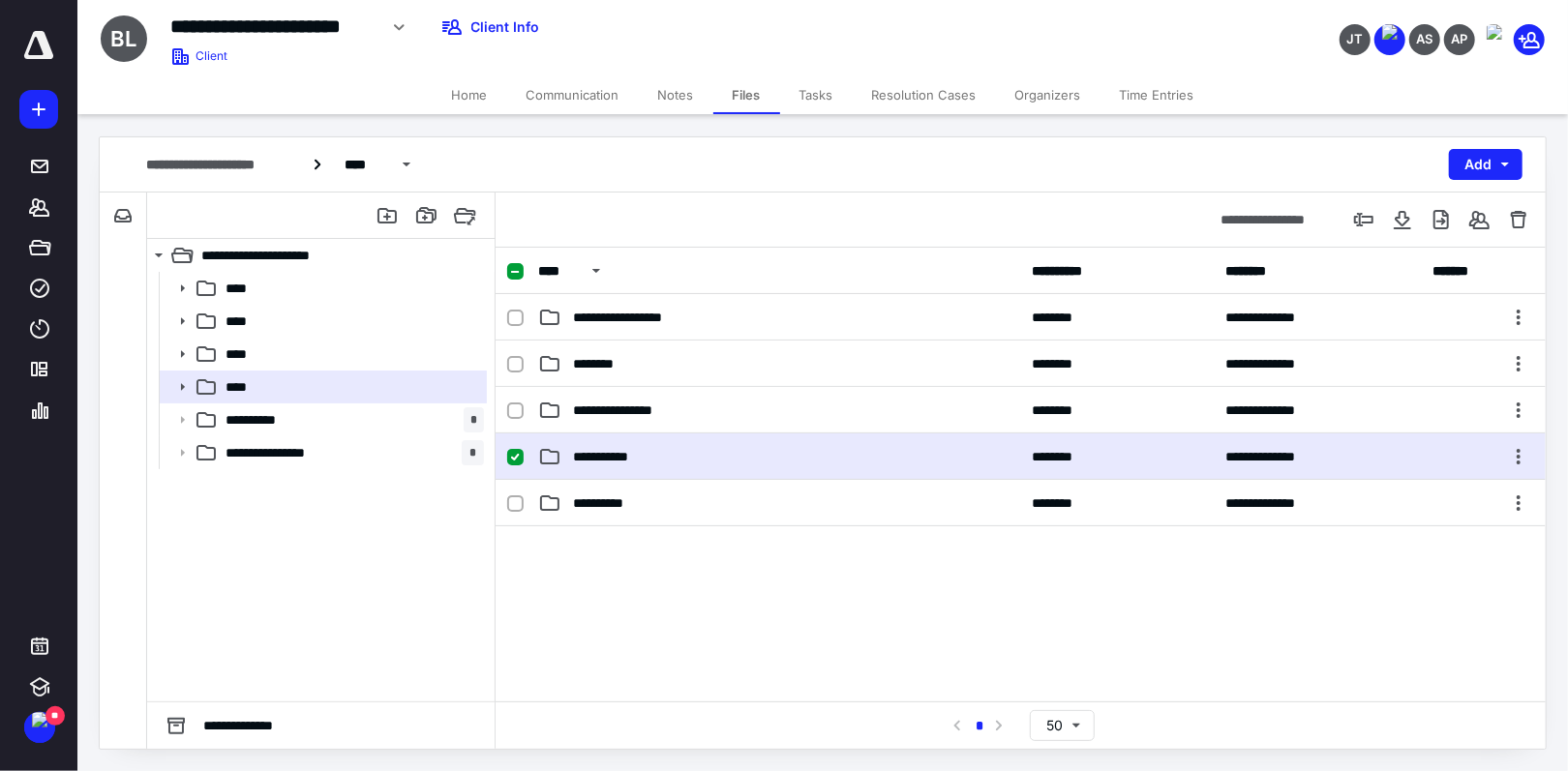 click on "**********" at bounding box center (611, 457) 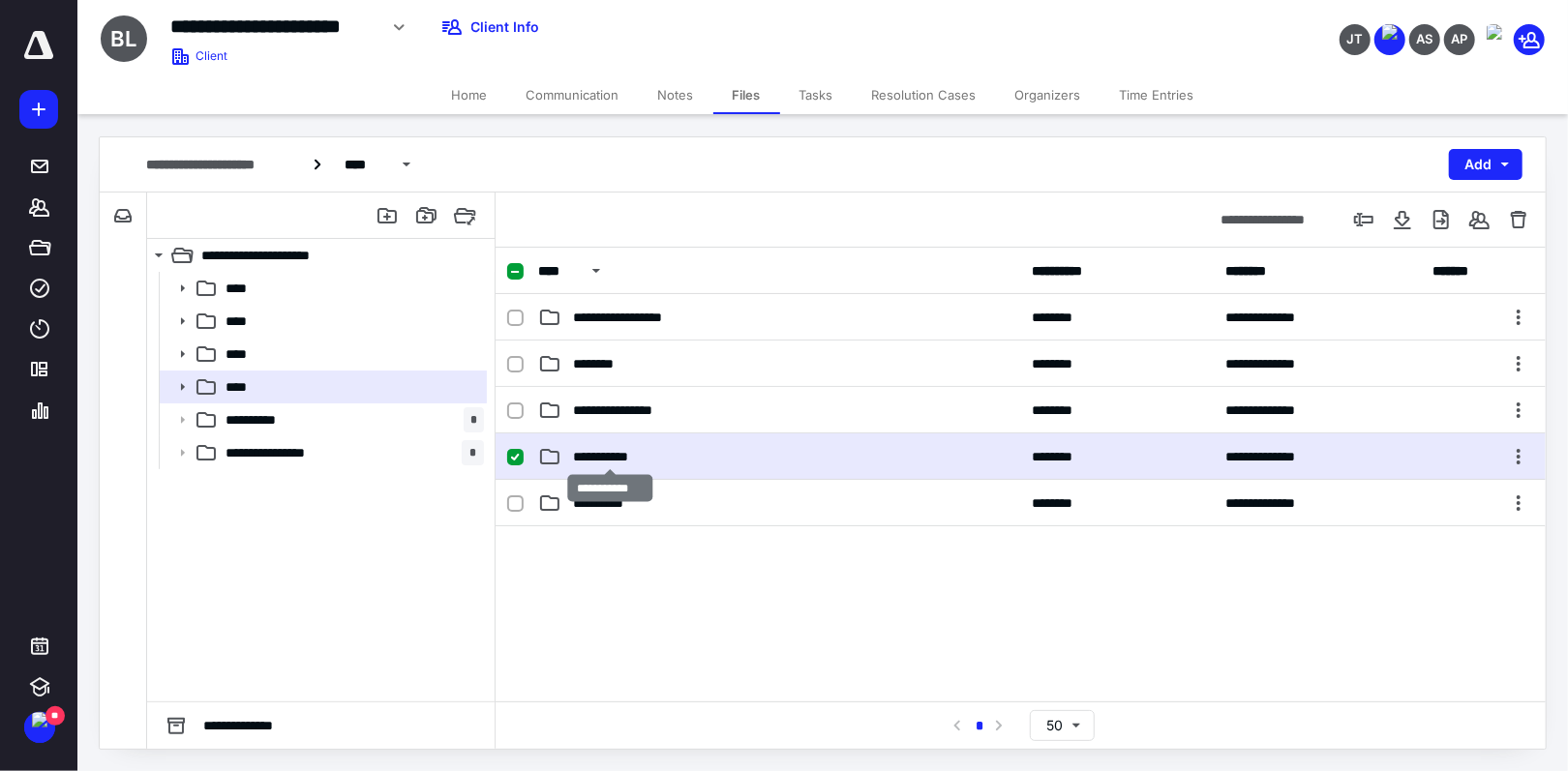 click on "**********" at bounding box center [611, 457] 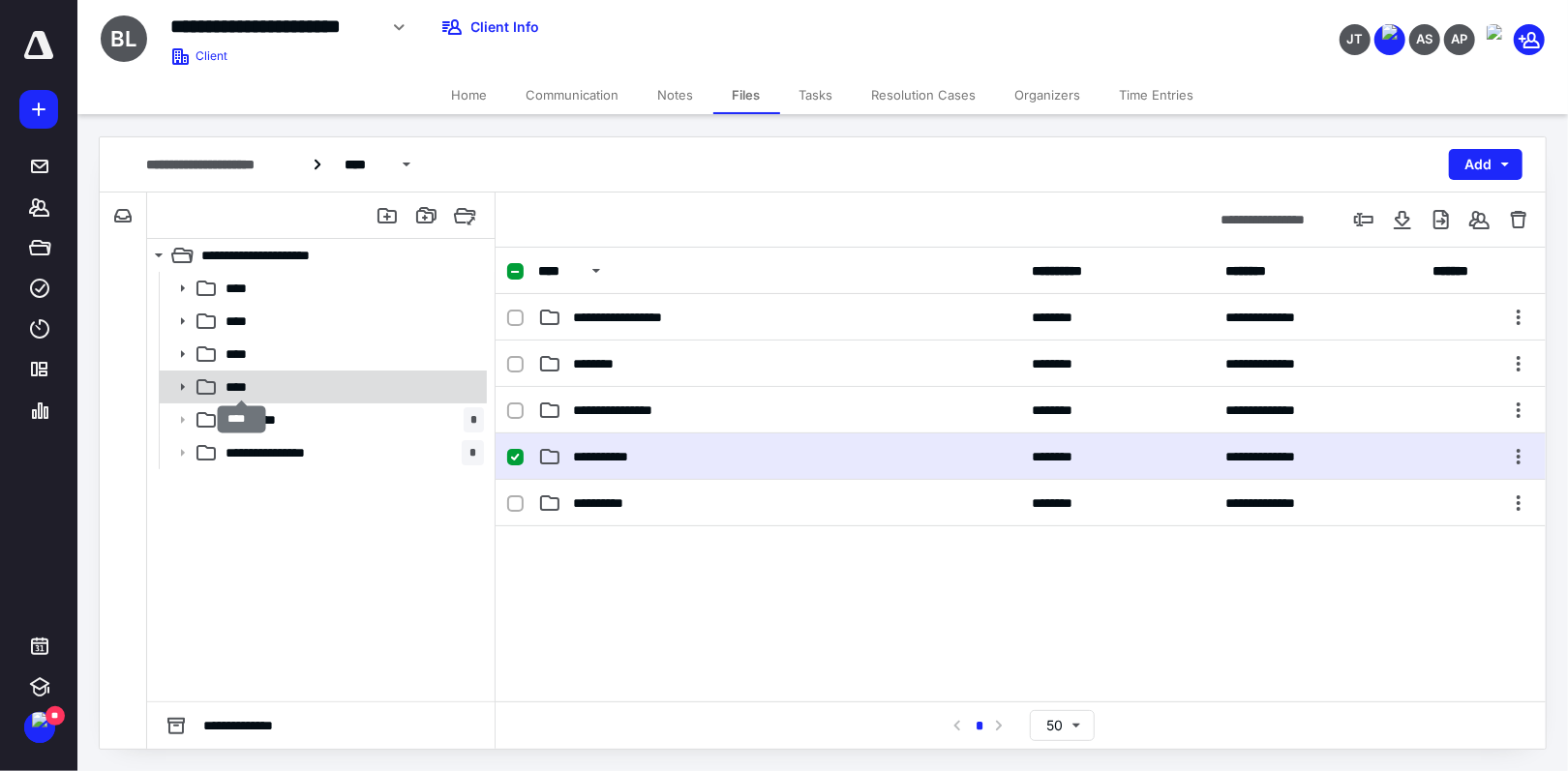 click on "****" at bounding box center [242, 387] 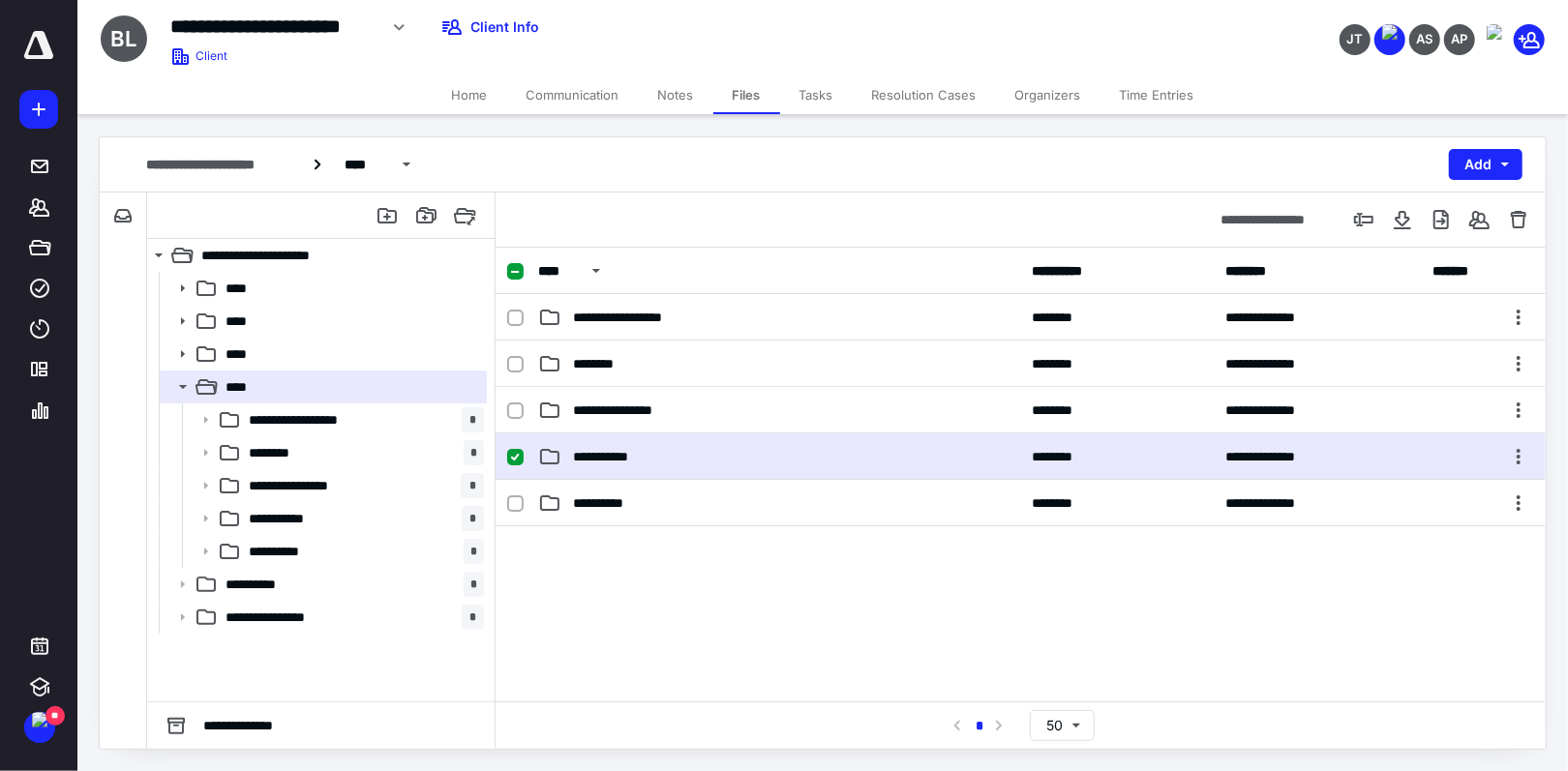 click on "**********" at bounding box center (611, 457) 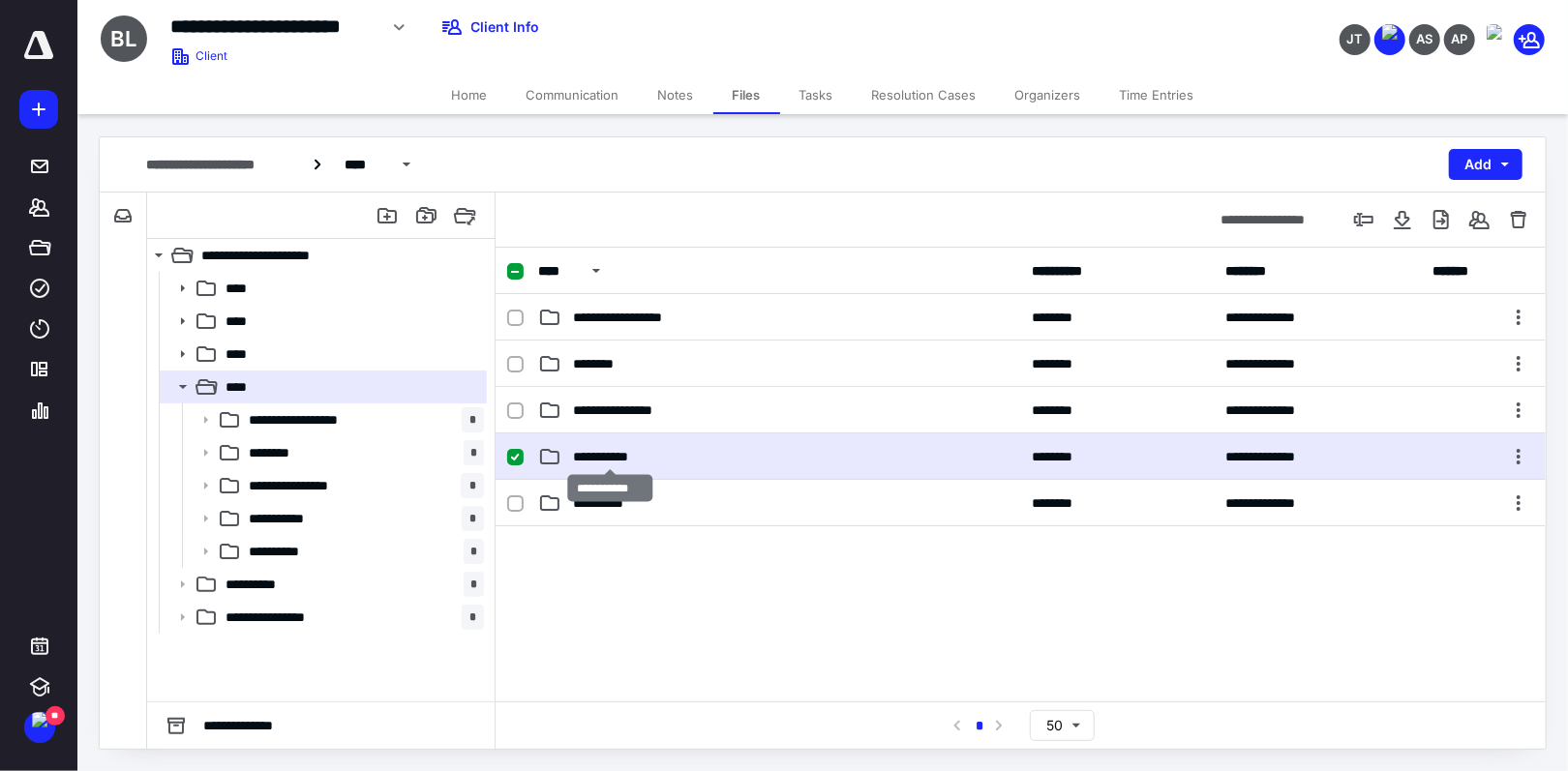 click on "**********" at bounding box center [611, 457] 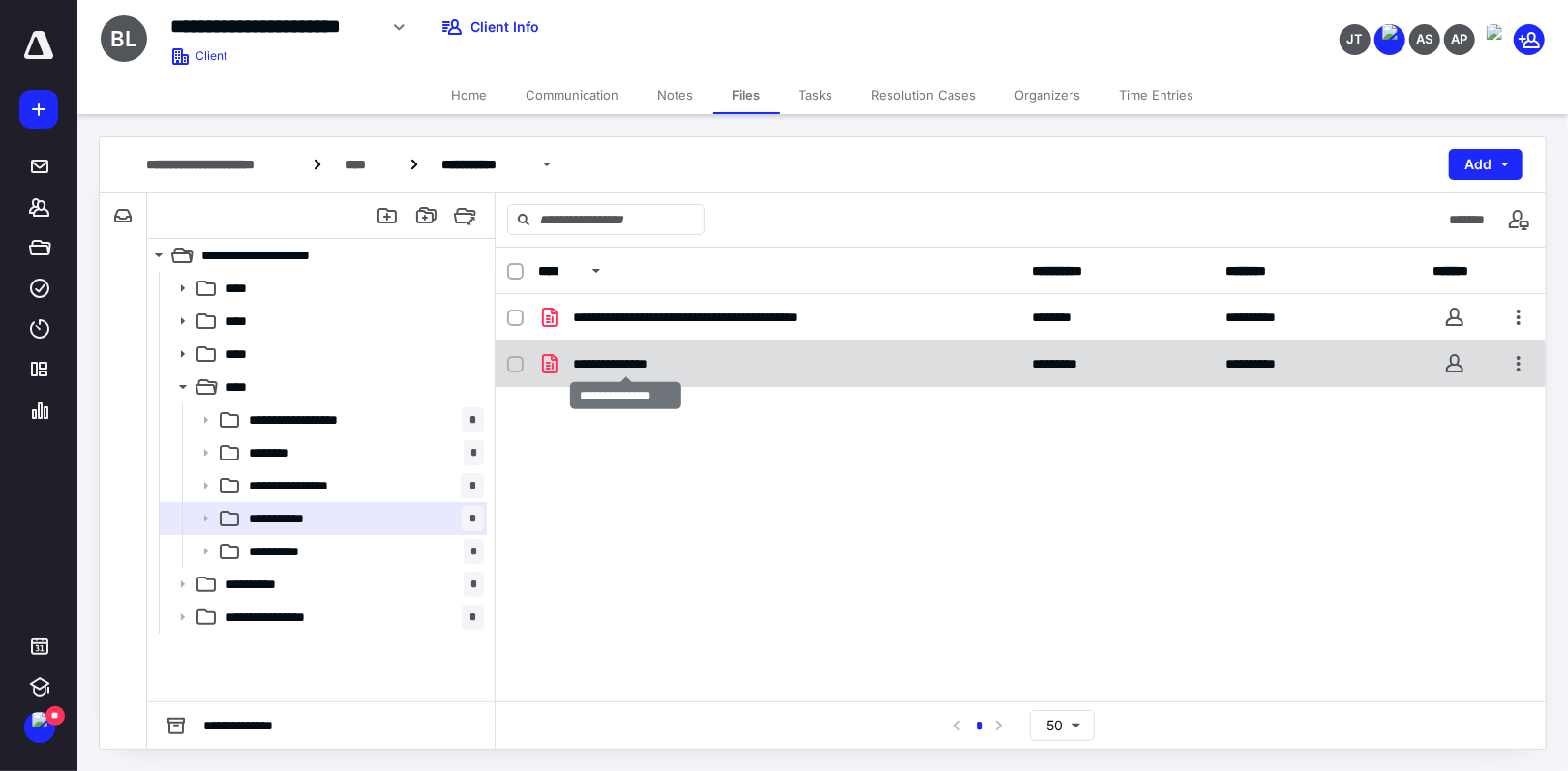 click on "**********" at bounding box center [625, 364] 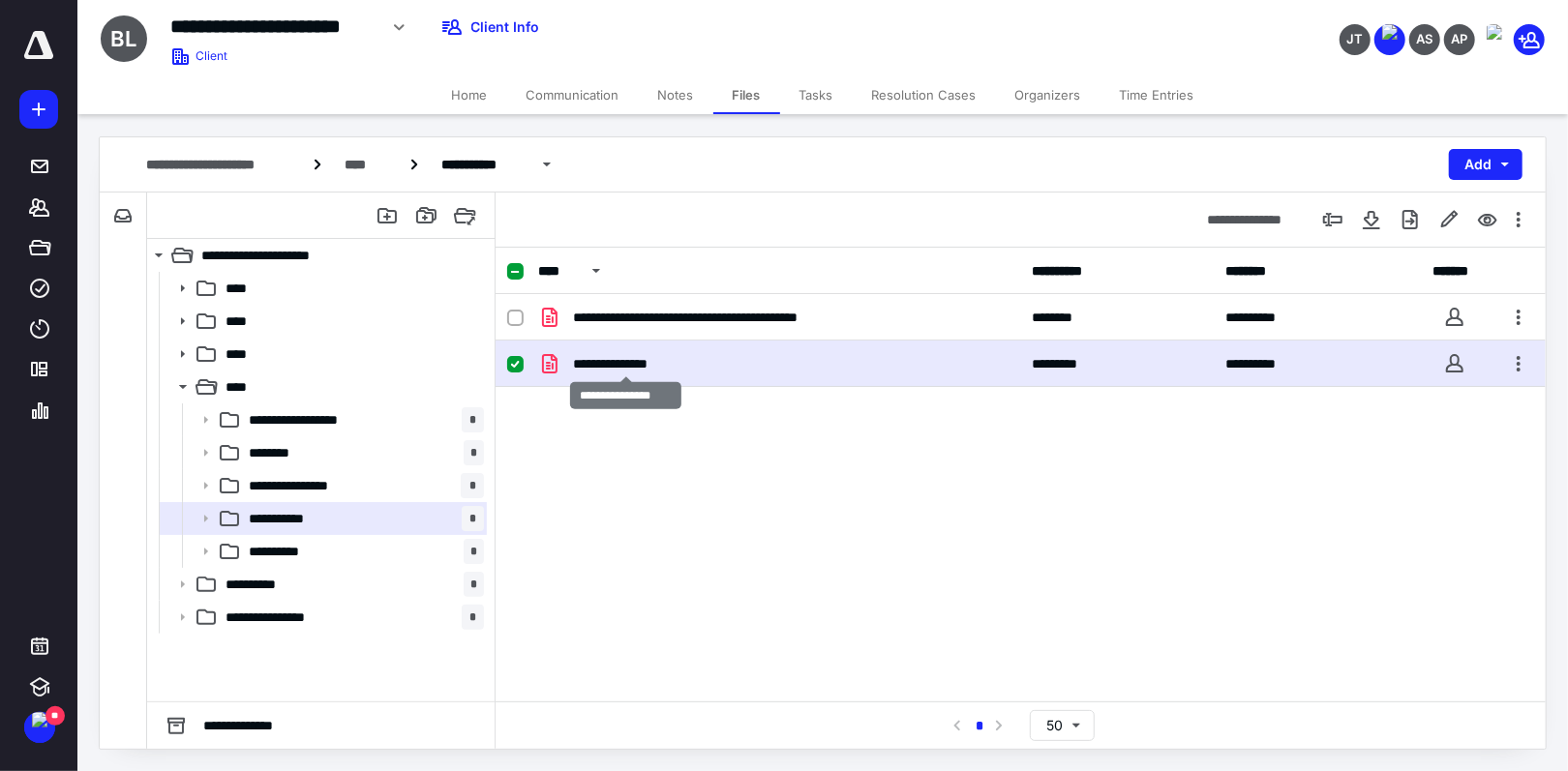 click on "**********" at bounding box center [625, 364] 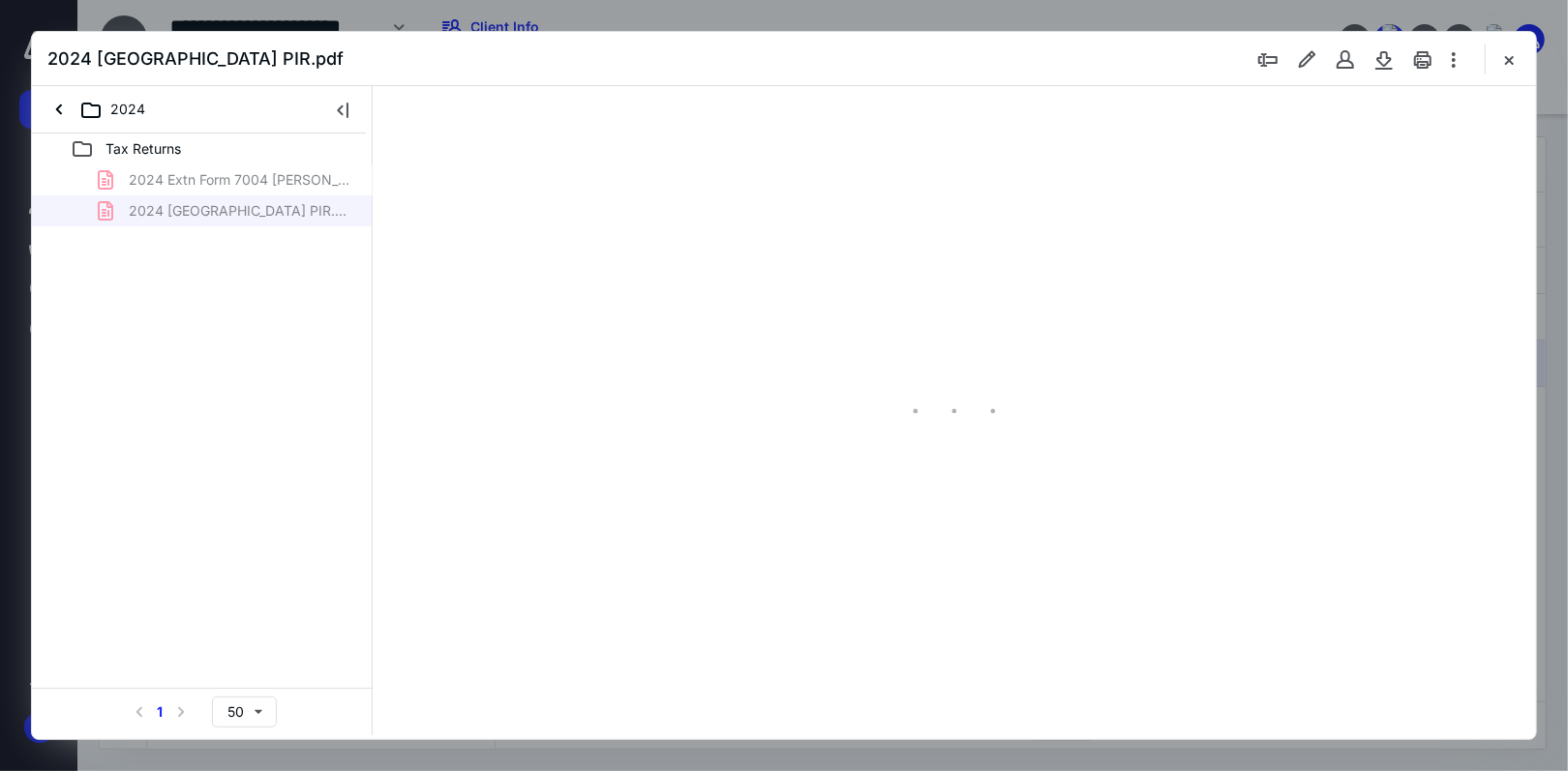 scroll, scrollTop: 0, scrollLeft: 0, axis: both 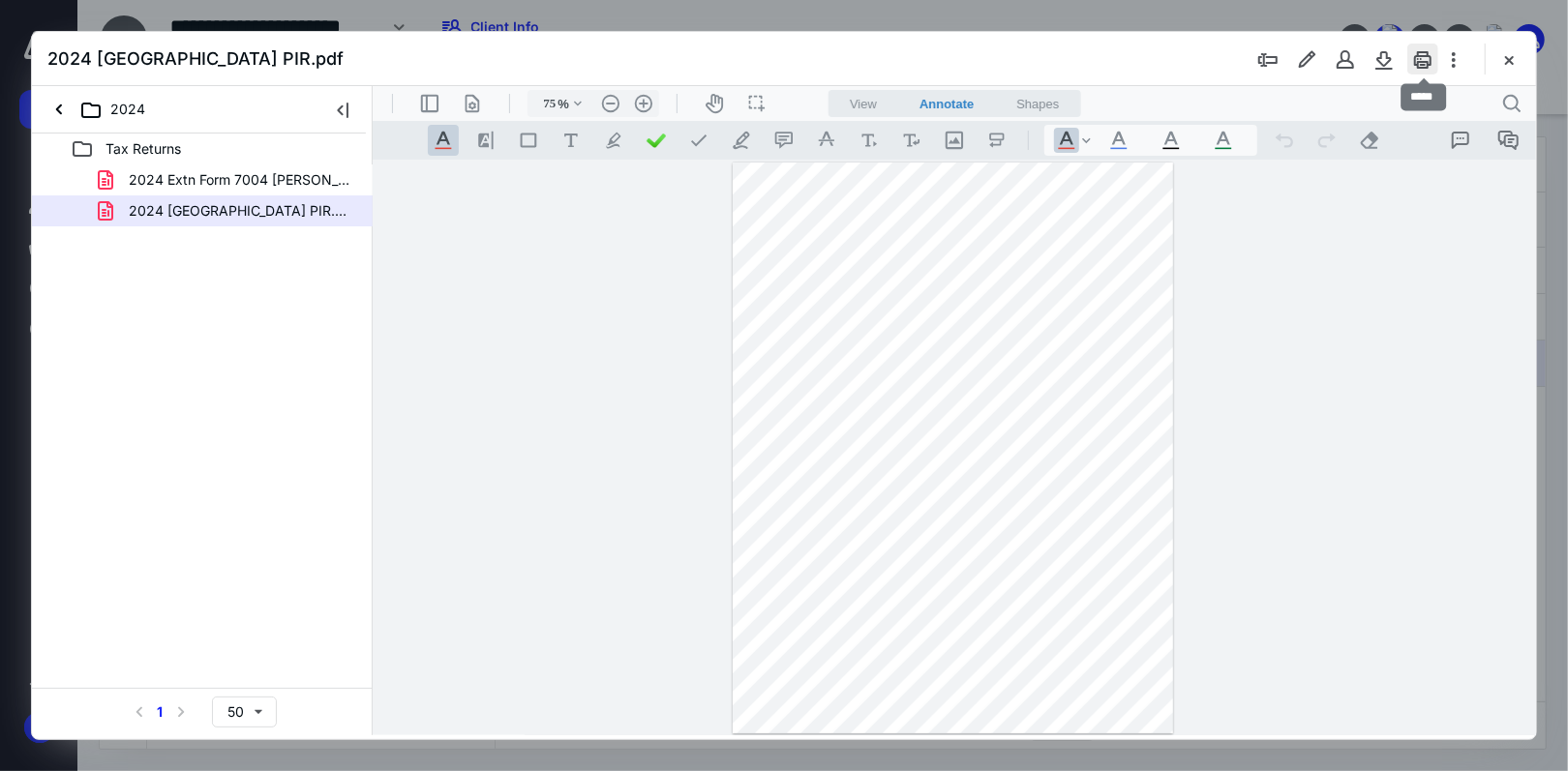 click at bounding box center (1423, 59) 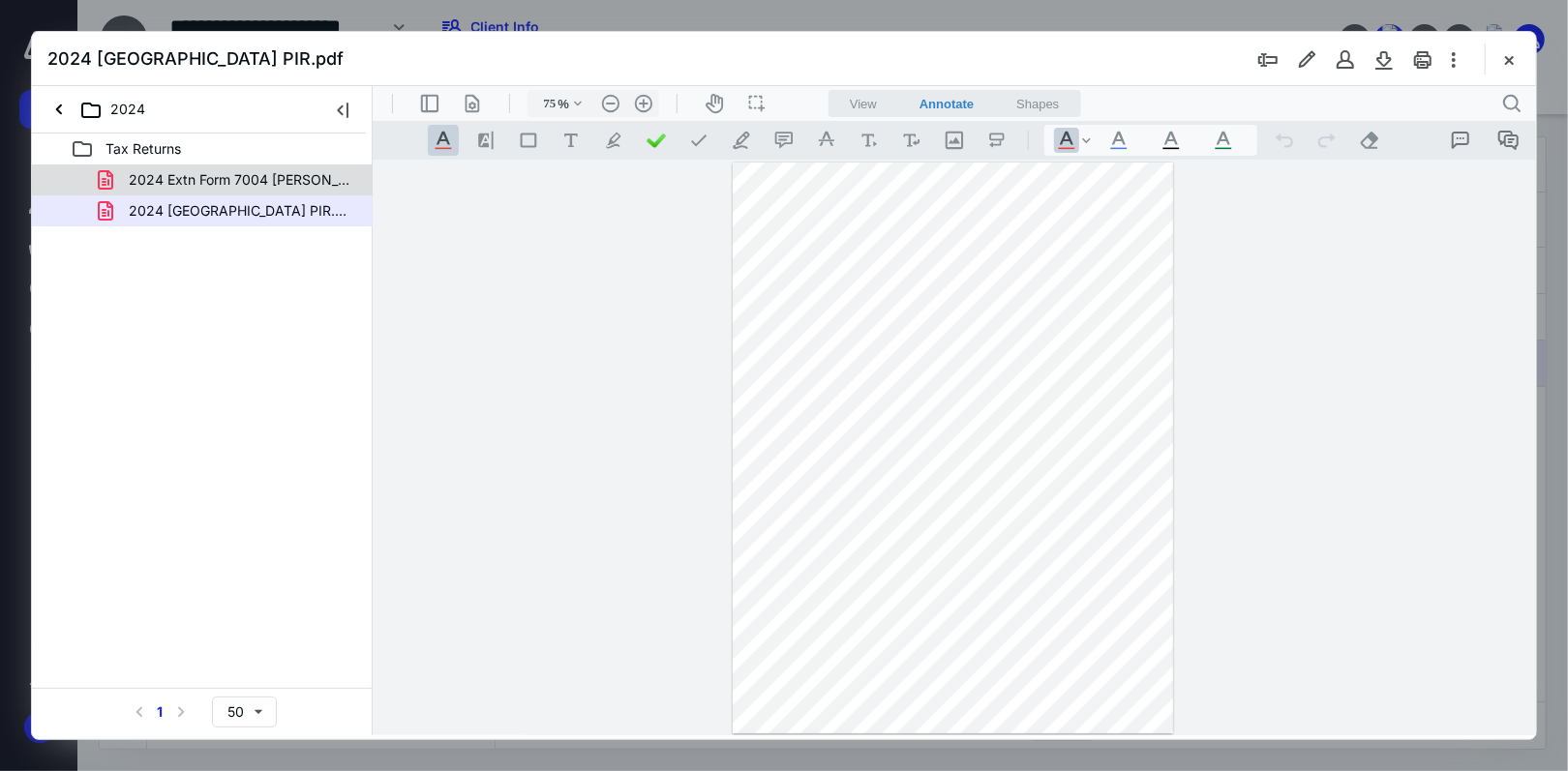 click on "2024 Extn Form 7004 [PERSON_NAME] Partners LP.pdf" at bounding box center [202, 180] 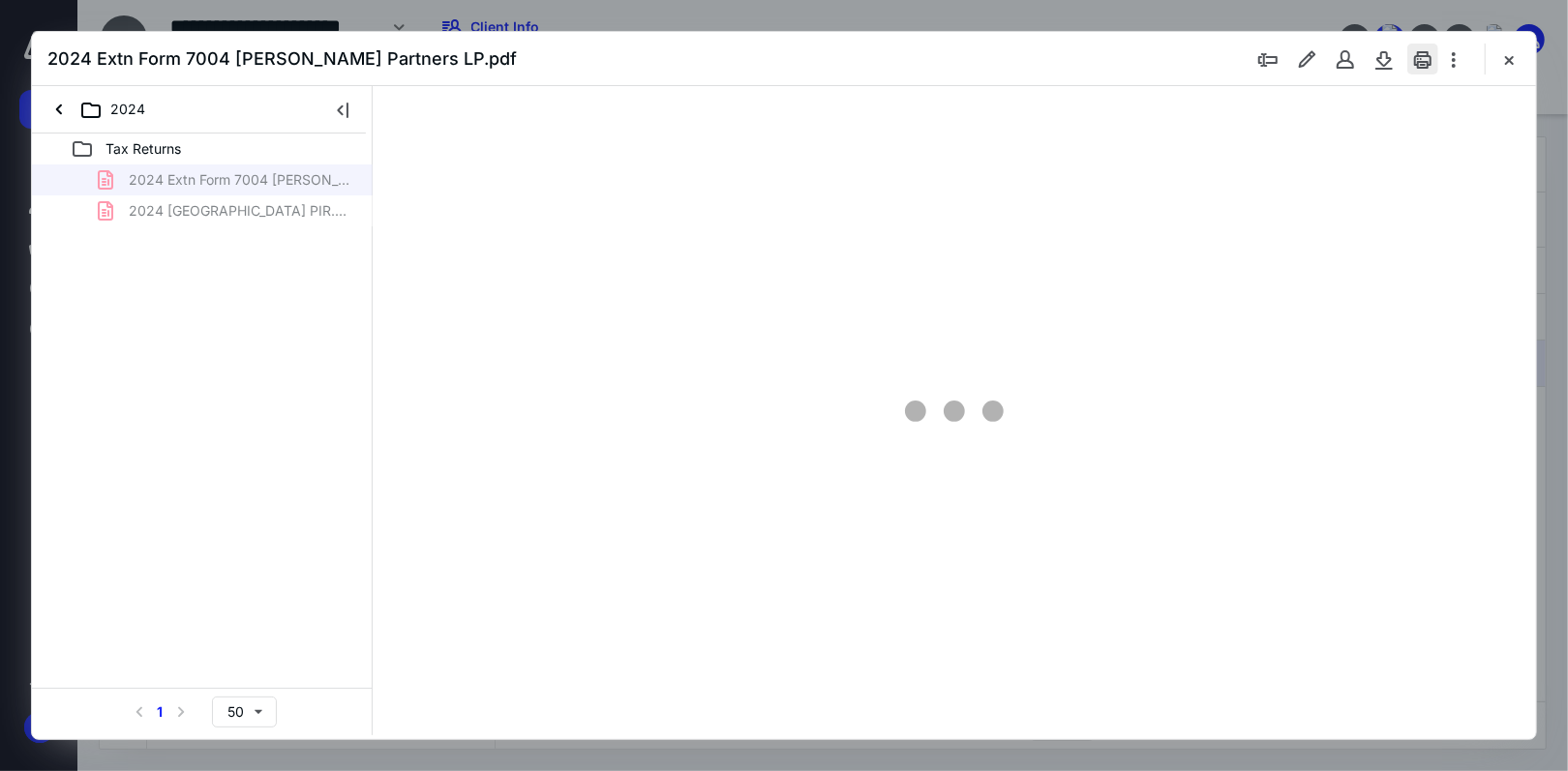 type on "75" 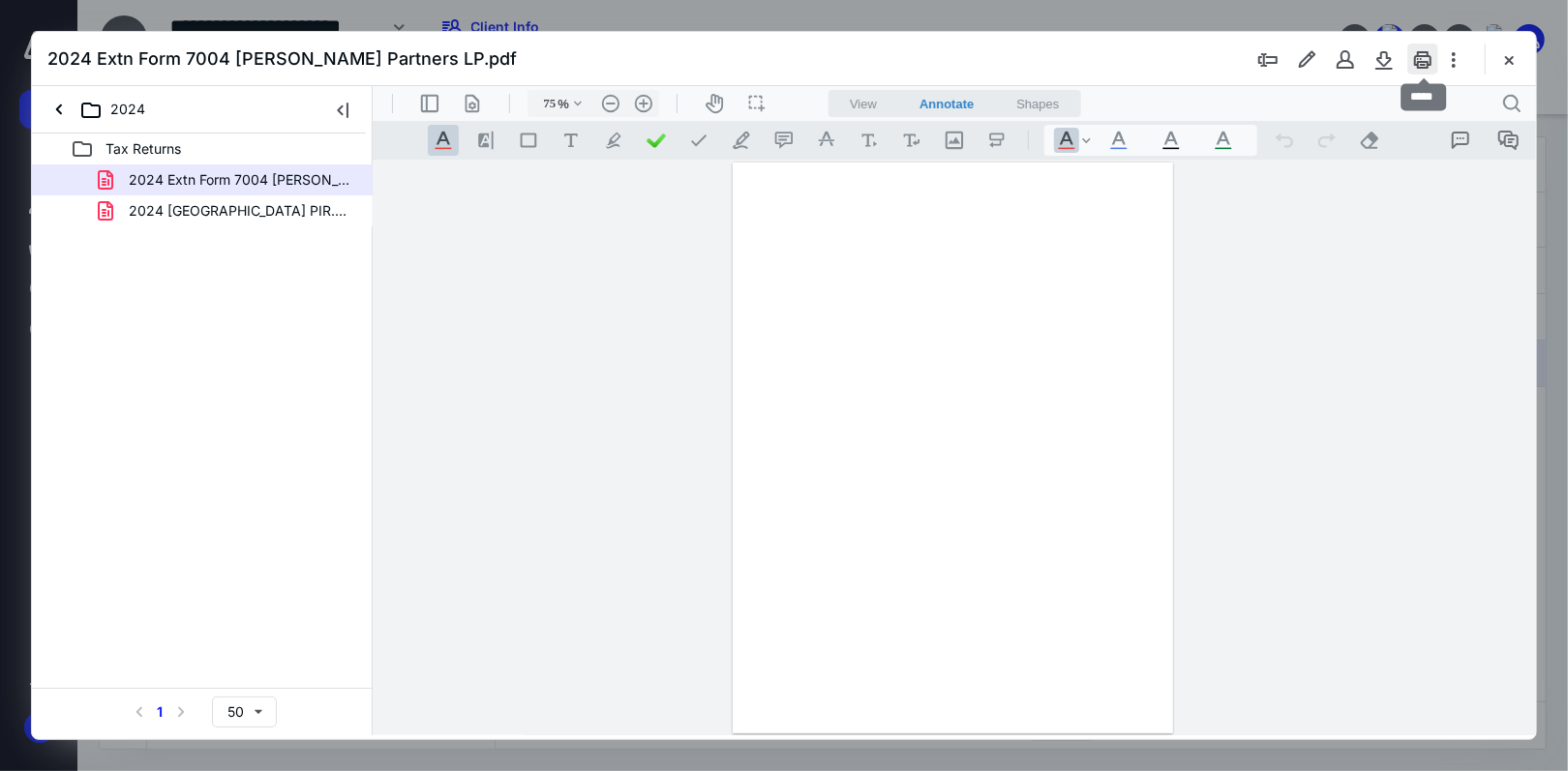 click at bounding box center [1423, 59] 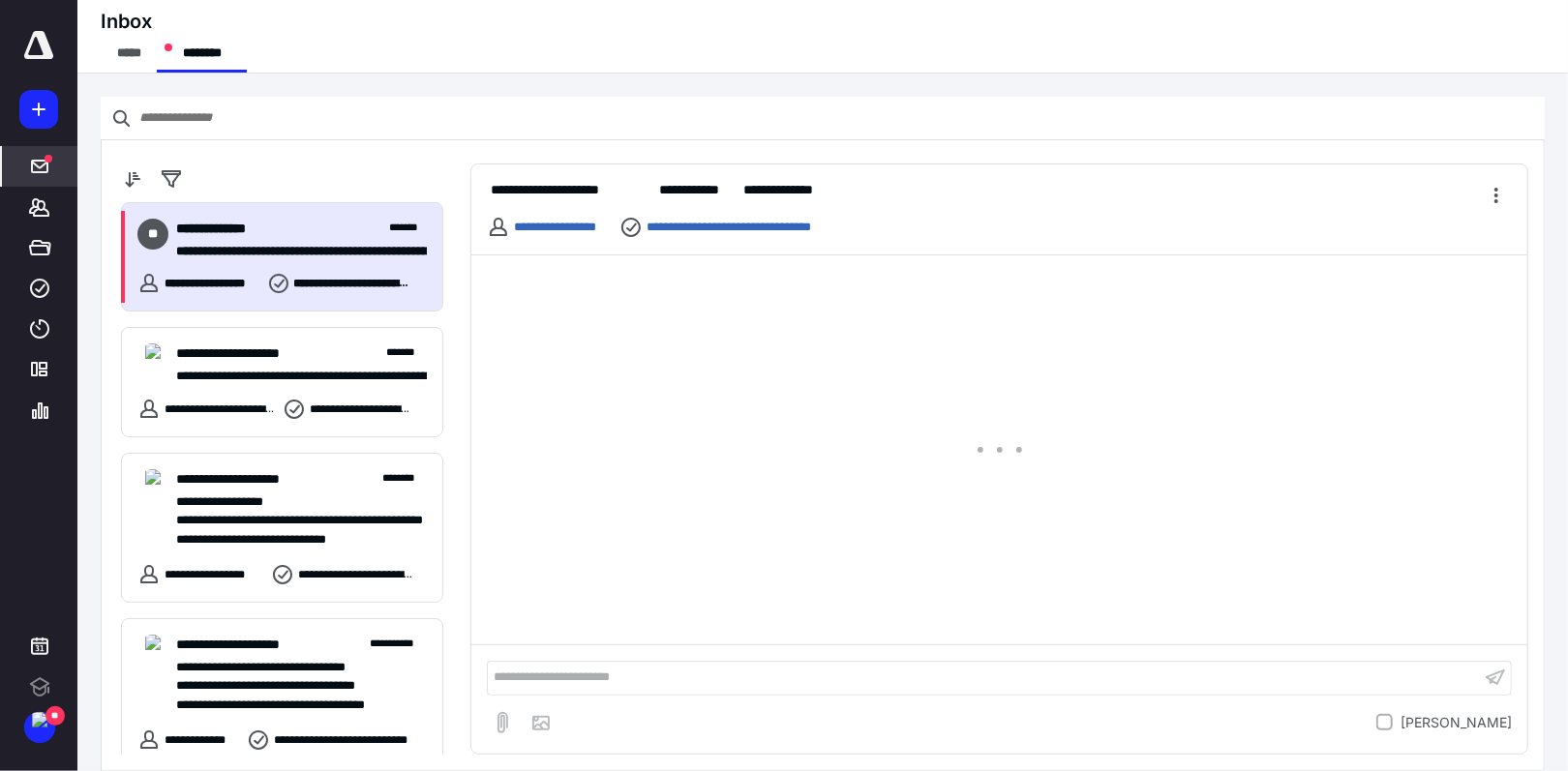 scroll, scrollTop: 0, scrollLeft: 0, axis: both 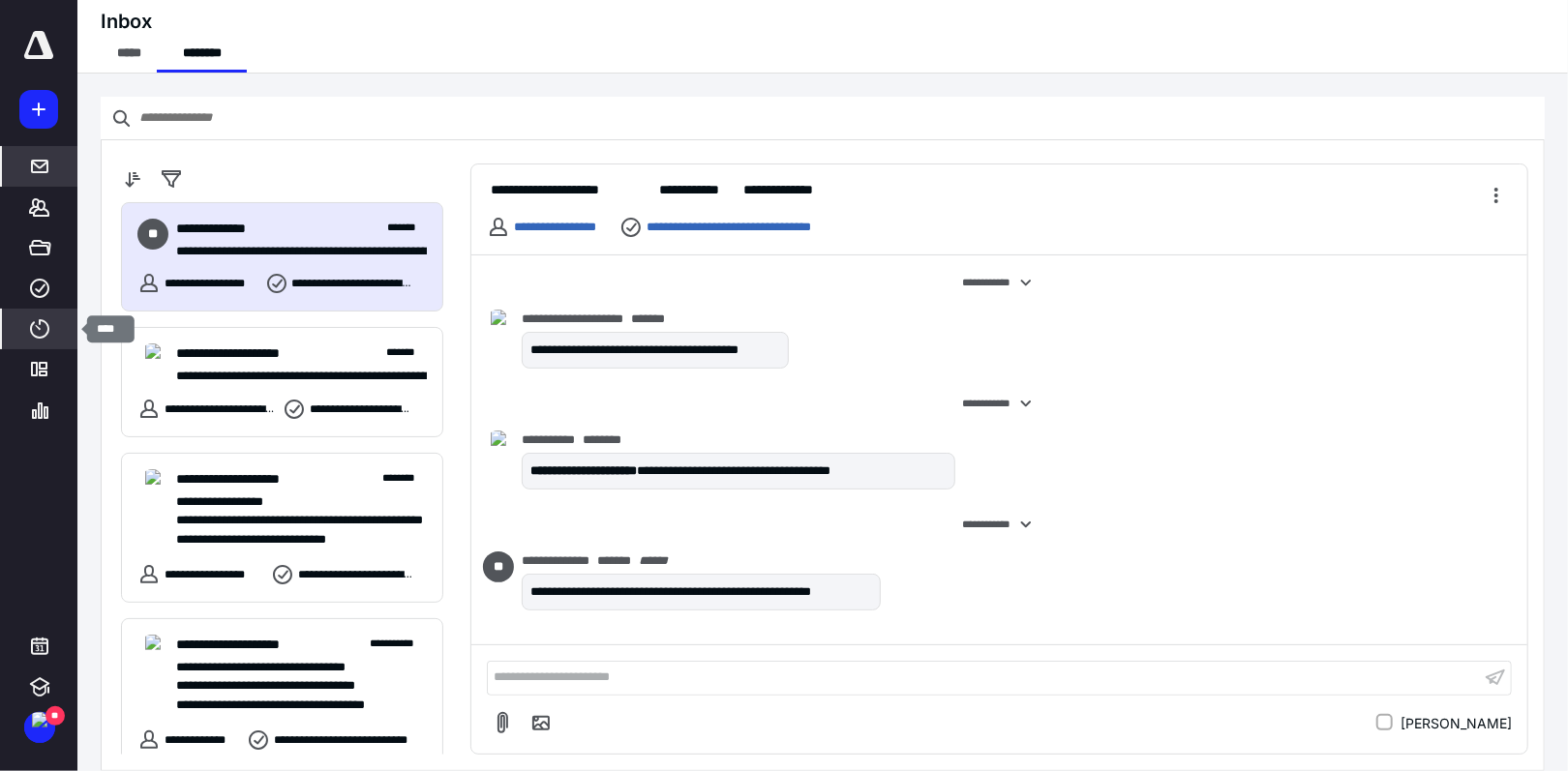 click 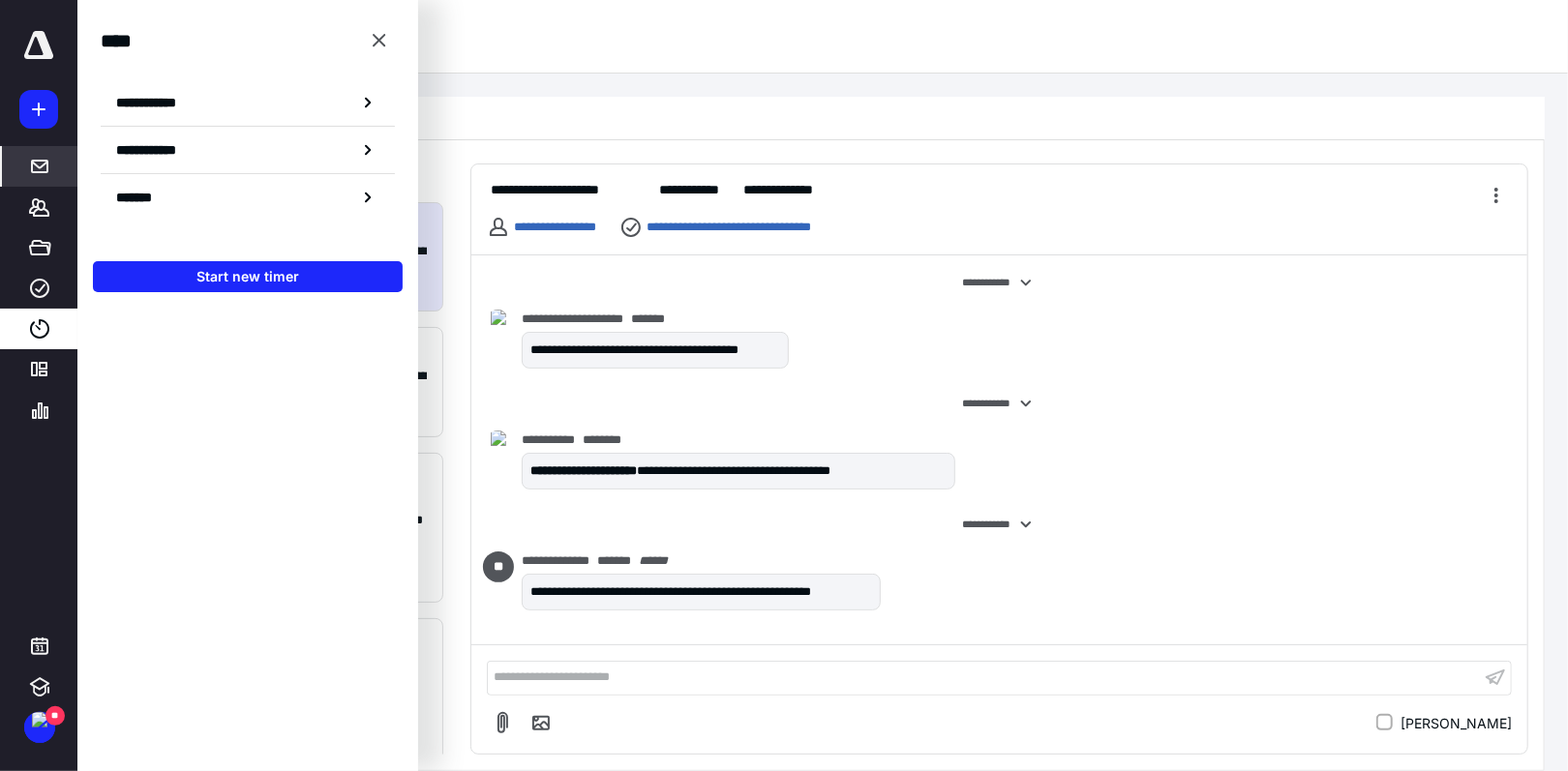 click on "**********" at bounding box center [248, 103] 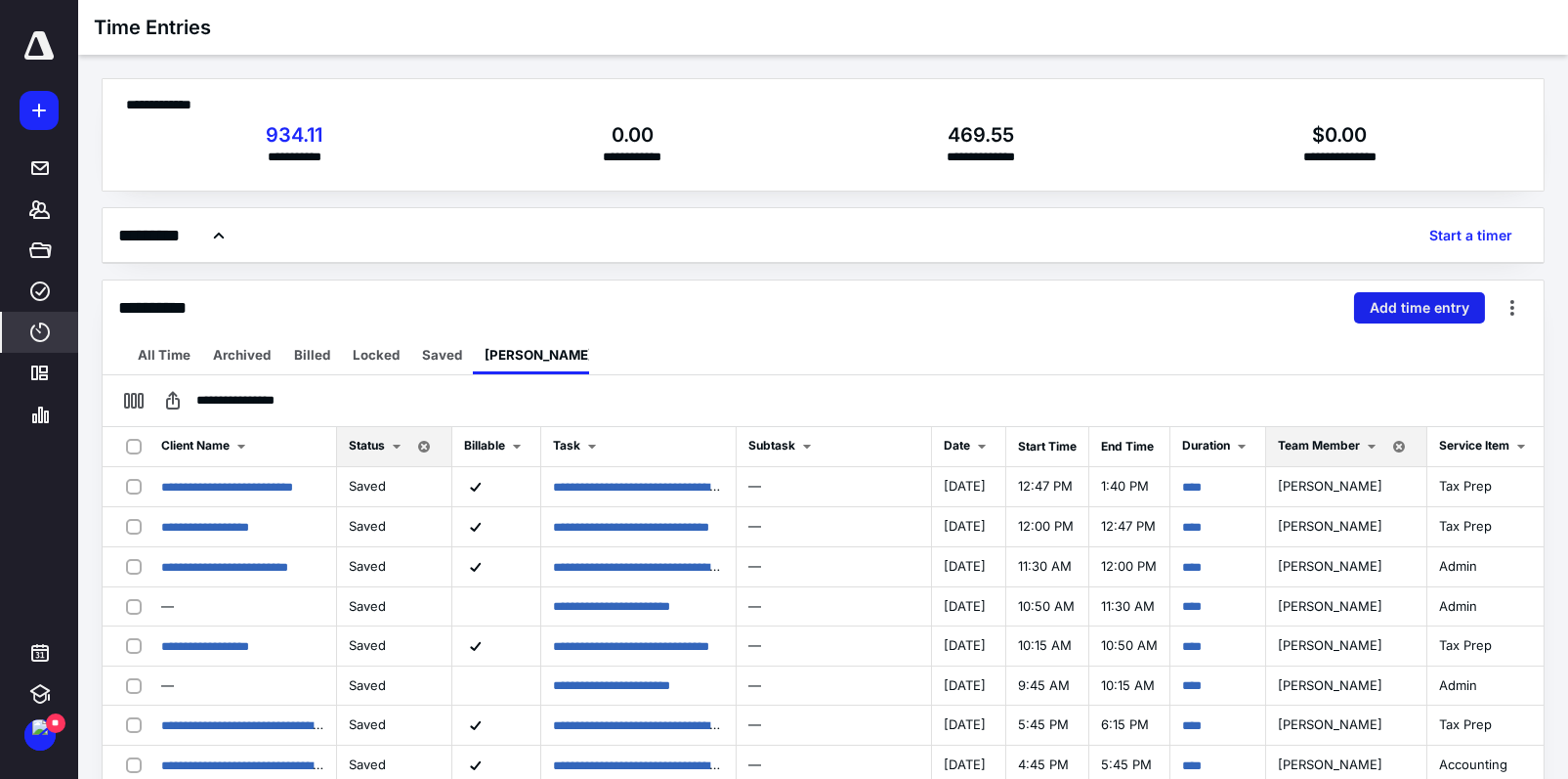 click on "Add time entry" at bounding box center [1420, 308] 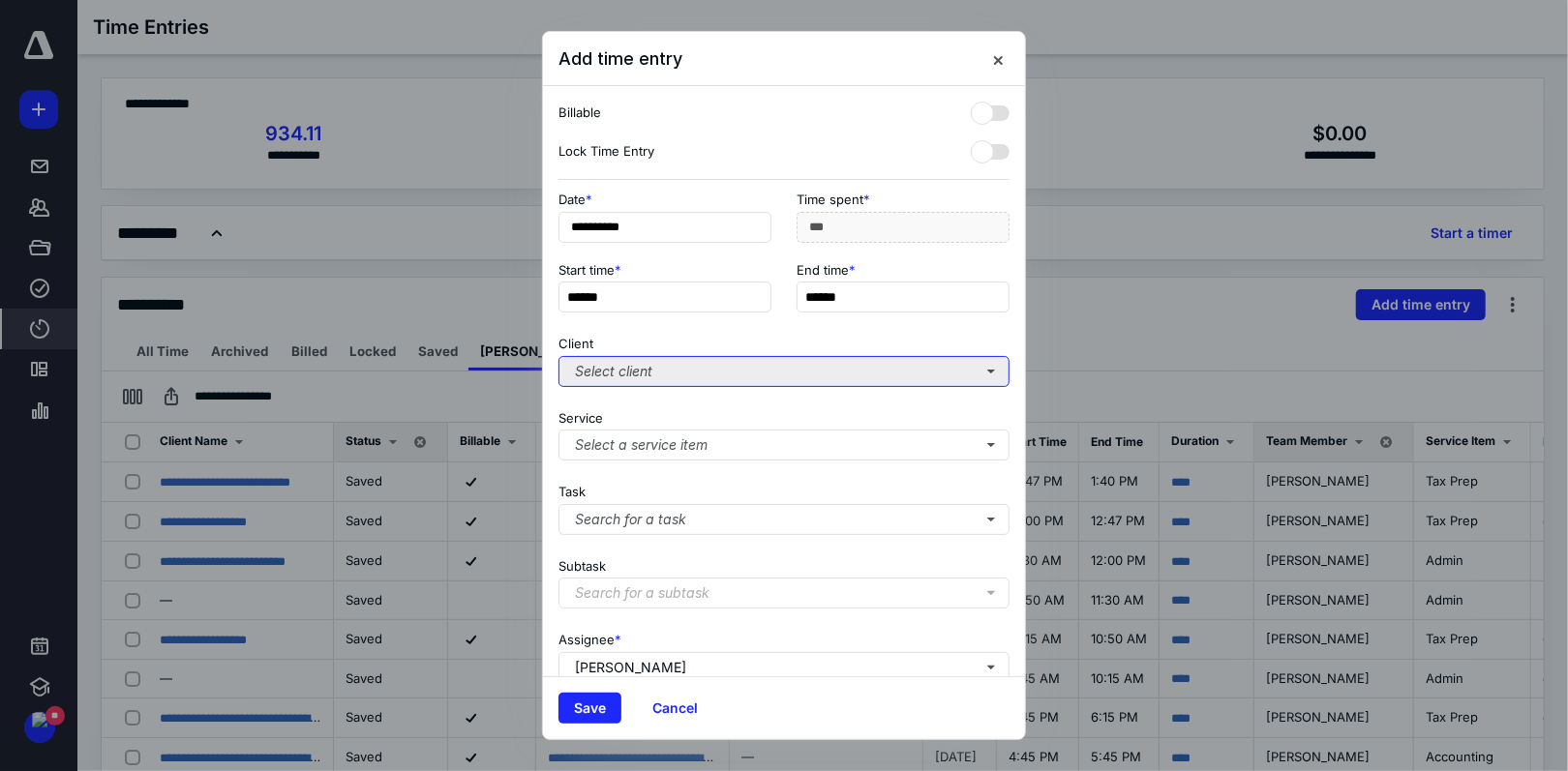 click on "Select client" at bounding box center (784, 371) 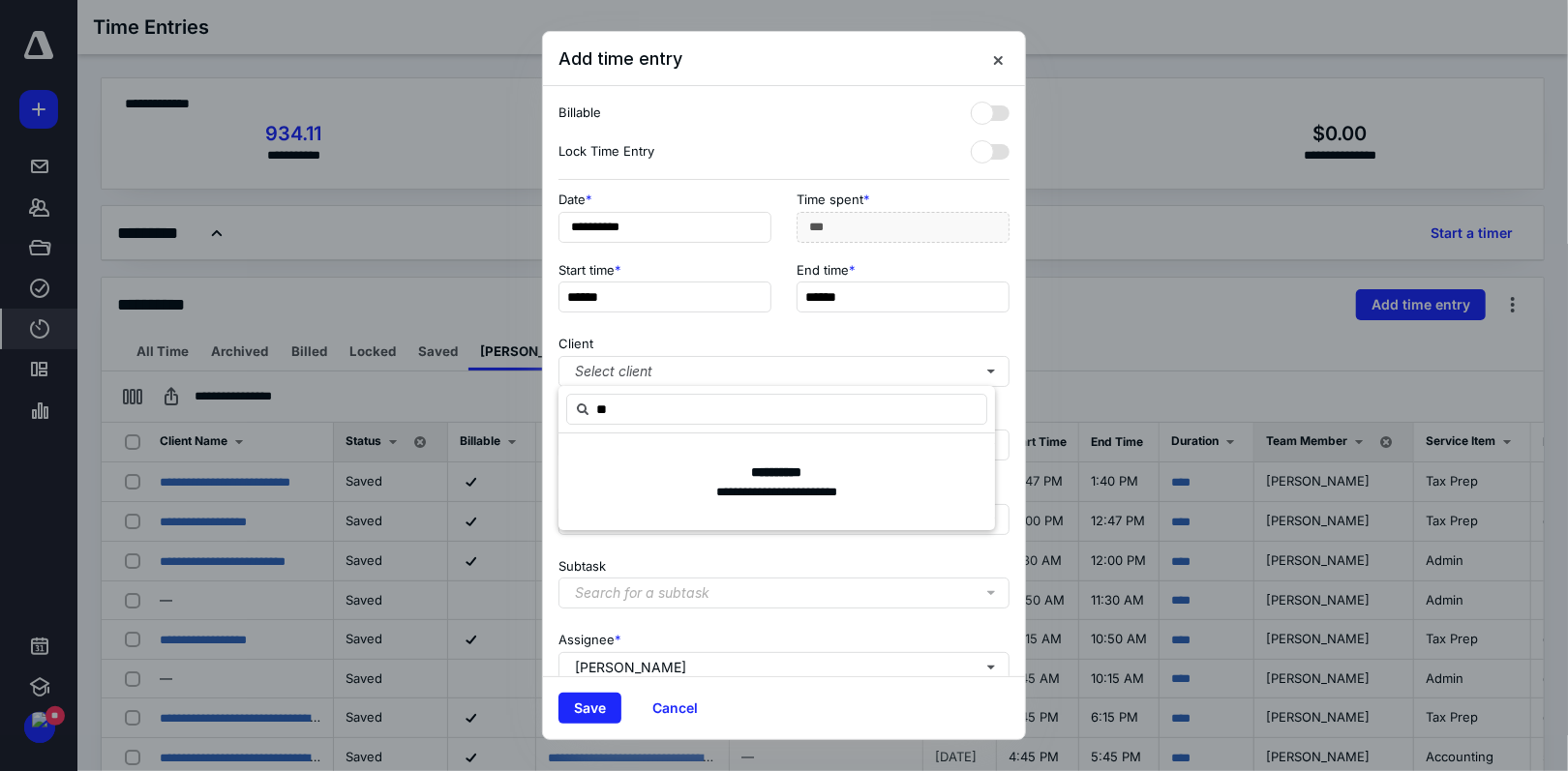 type on "*" 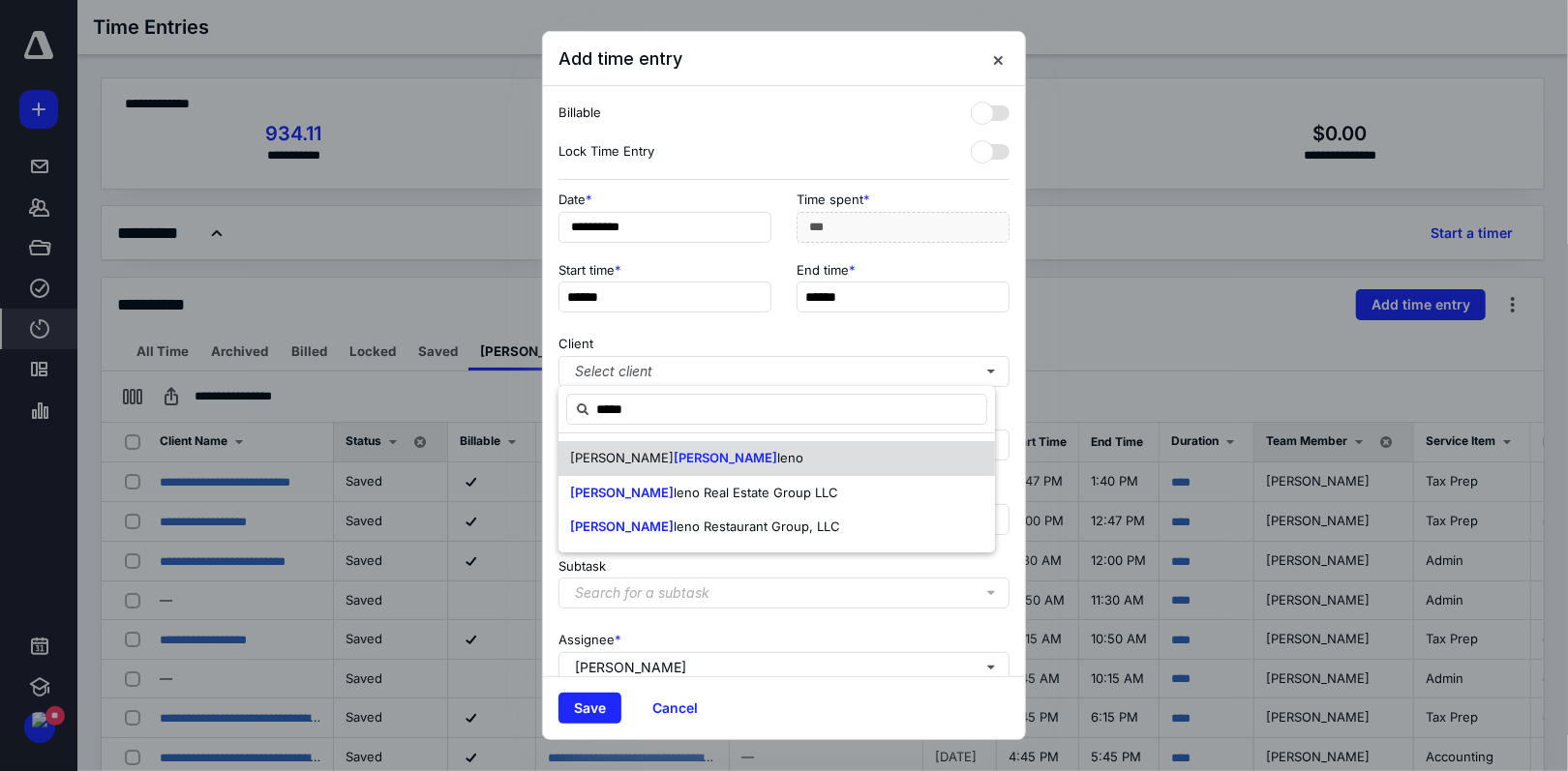 click on "Magda" at bounding box center [725, 458] 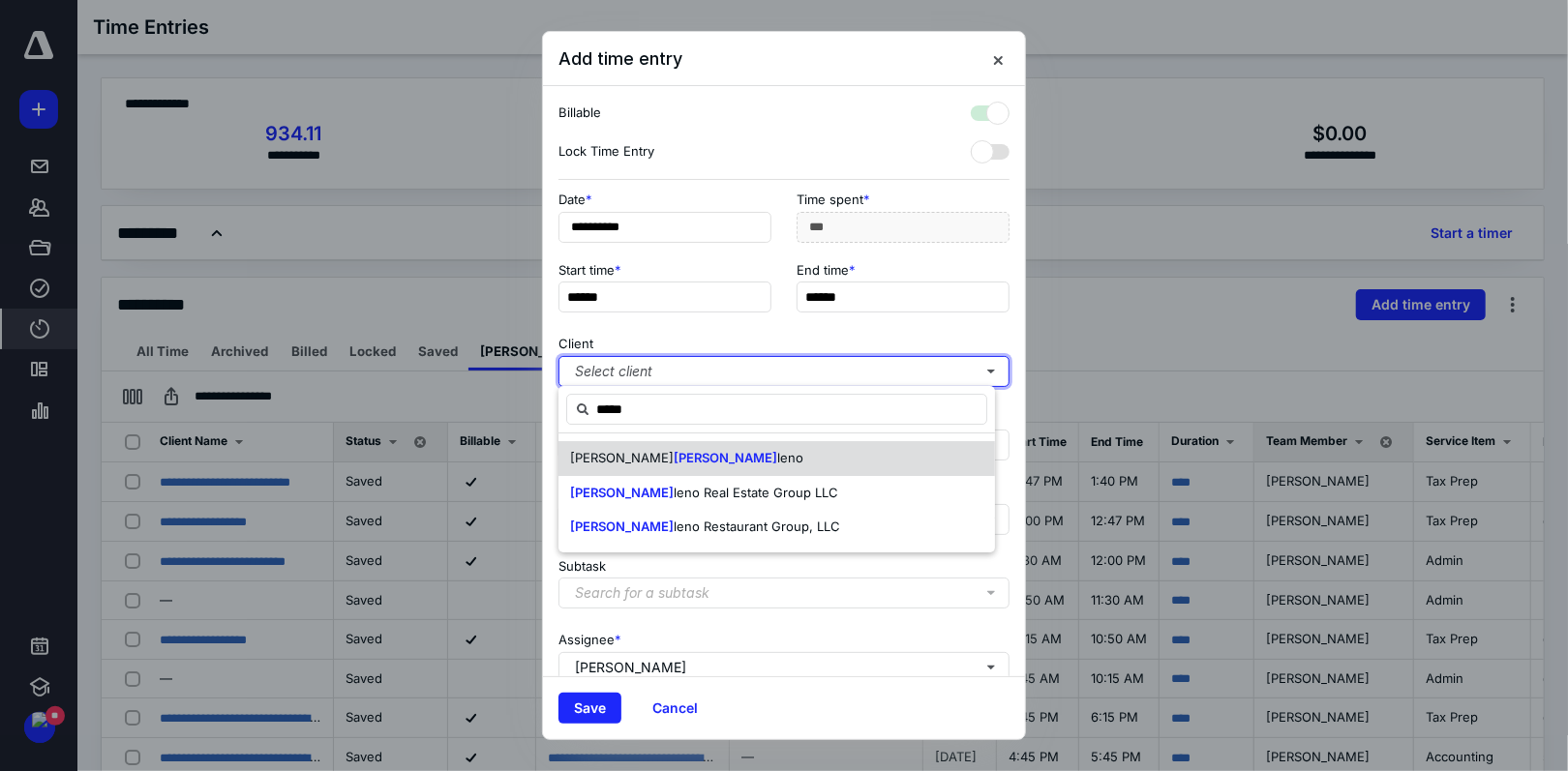 checkbox on "true" 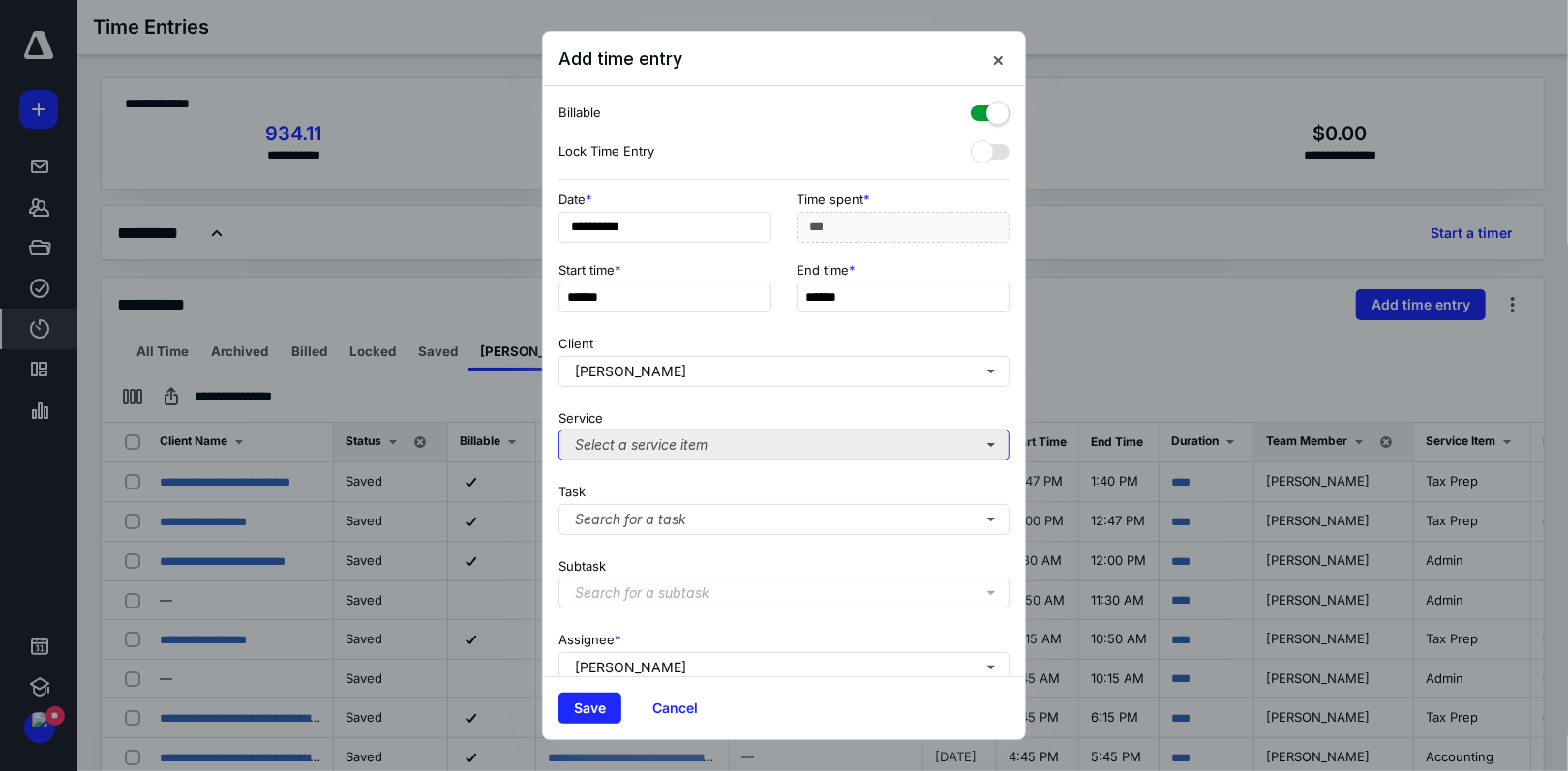 click on "Select a service item" at bounding box center (784, 445) 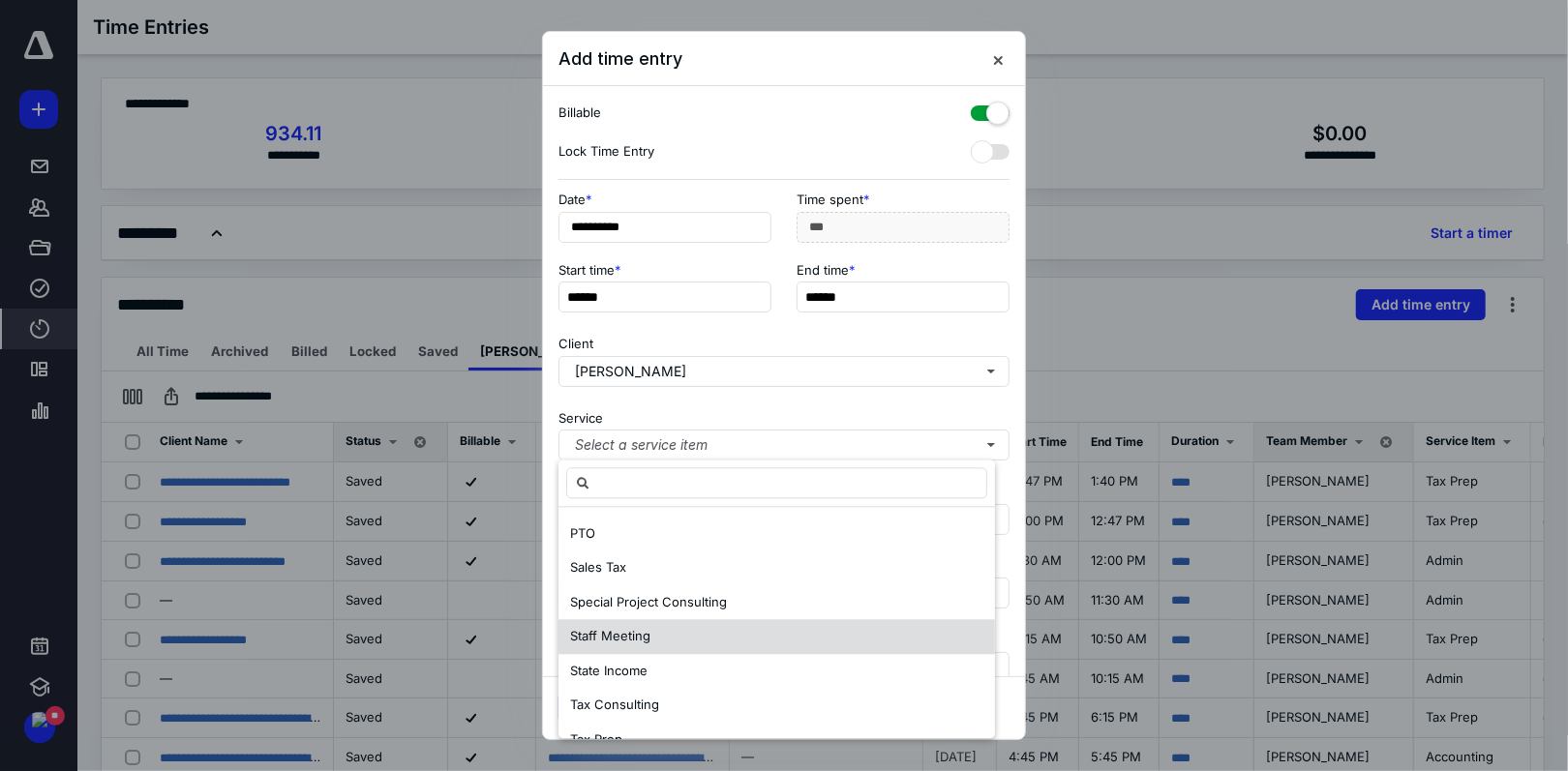 scroll, scrollTop: 435, scrollLeft: 0, axis: vertical 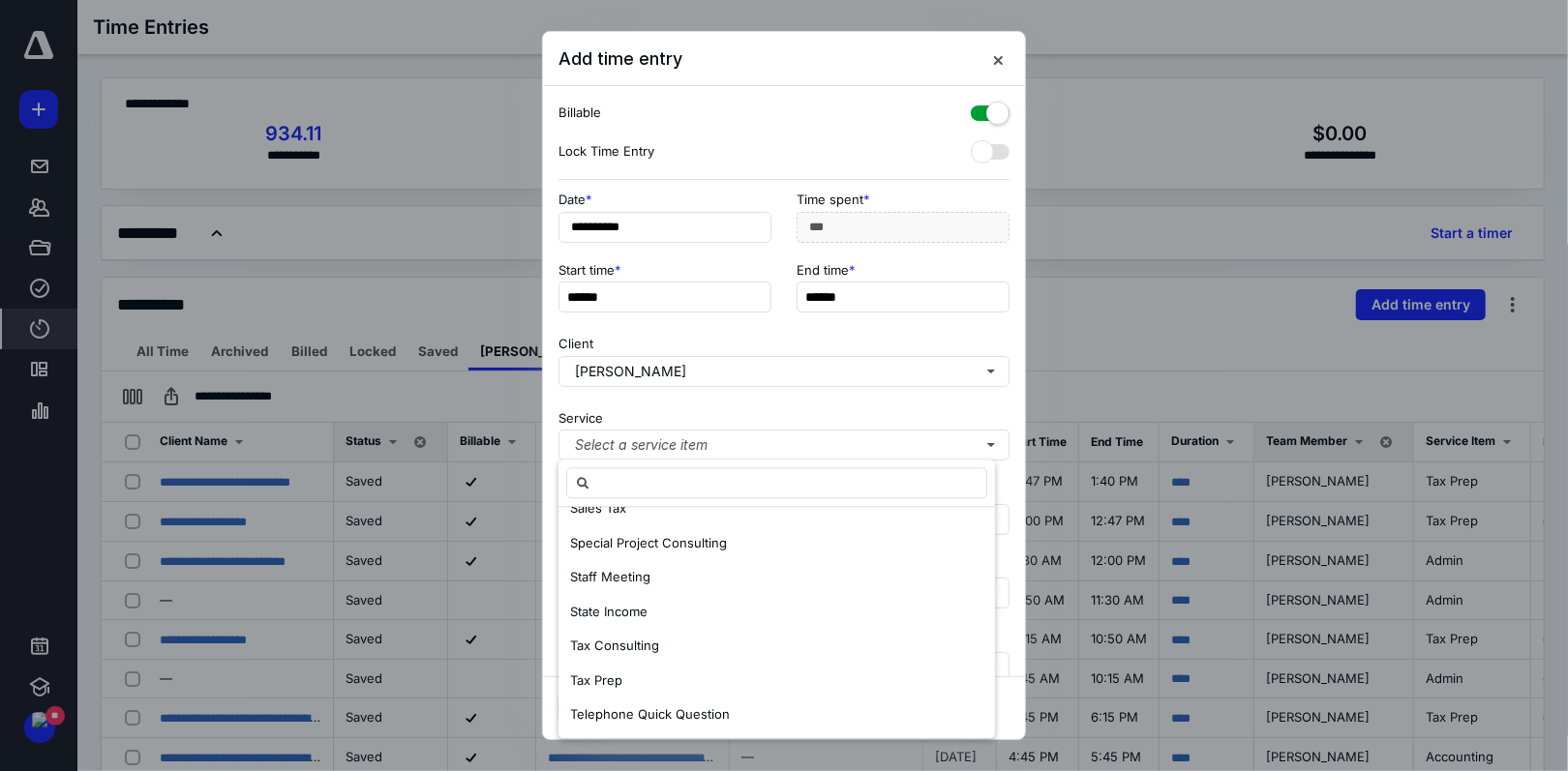 click on "Tax Prep" at bounding box center (776, 681) 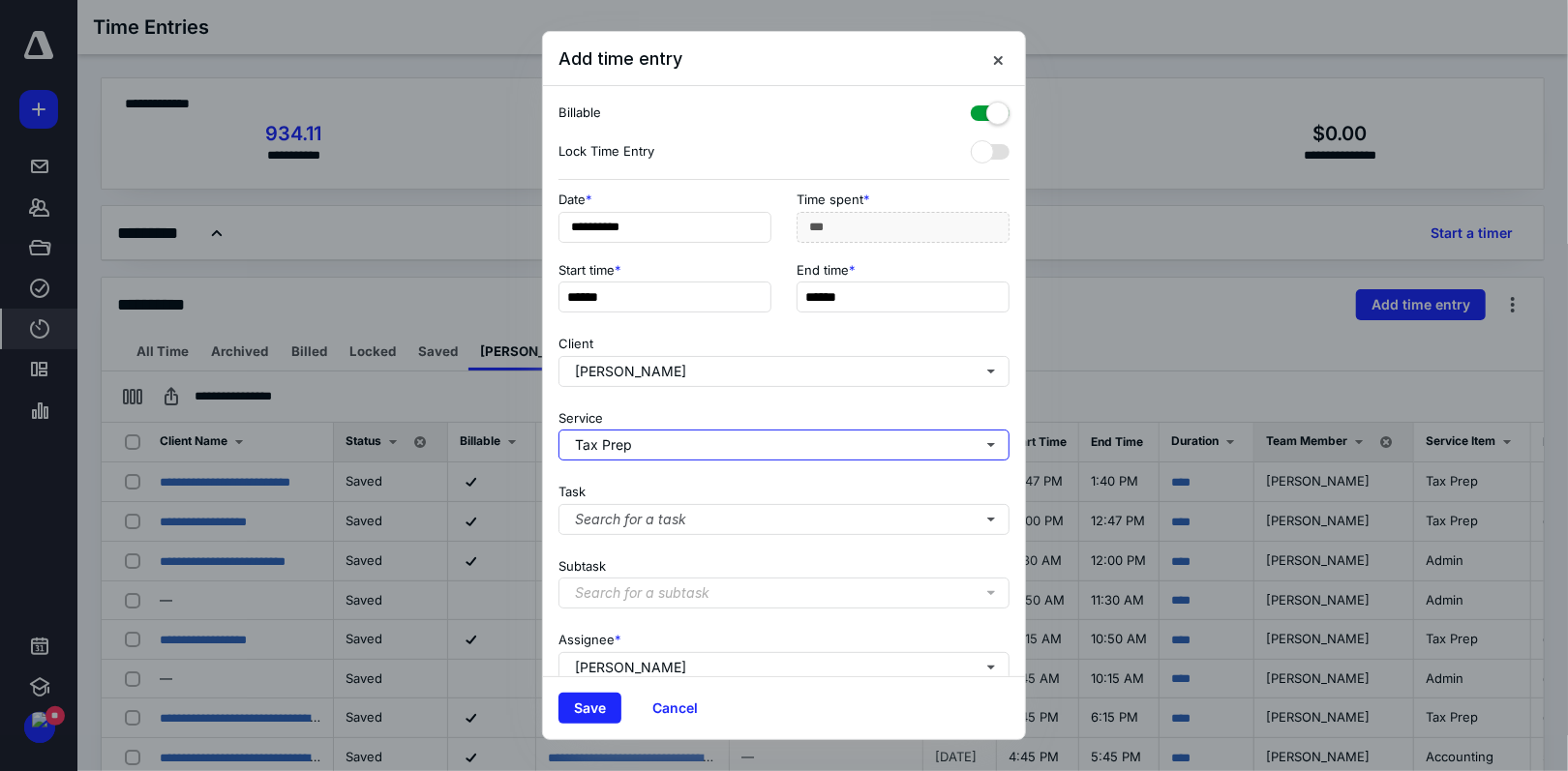 scroll, scrollTop: 0, scrollLeft: 0, axis: both 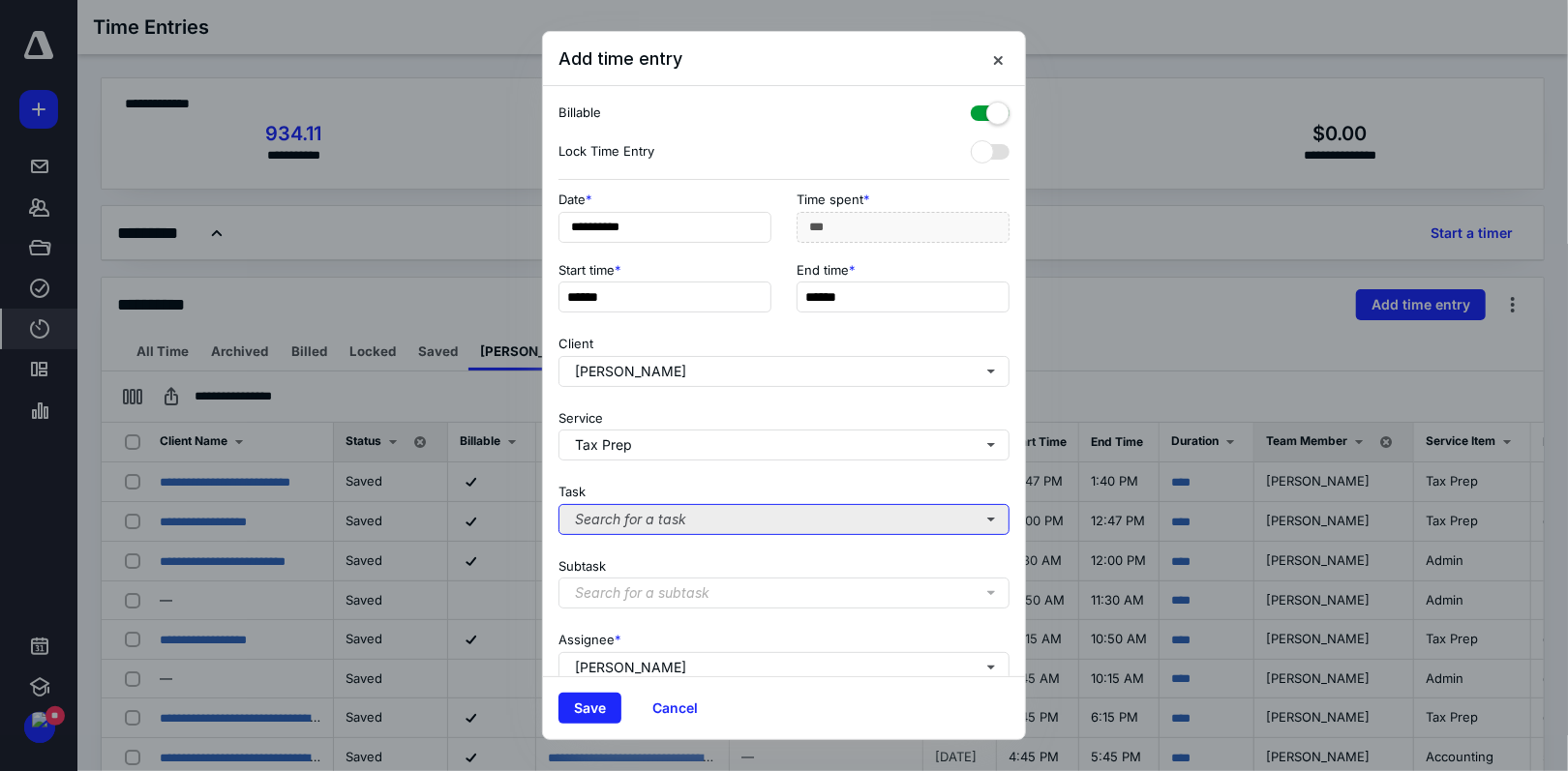 click on "Search for a task" at bounding box center (784, 519) 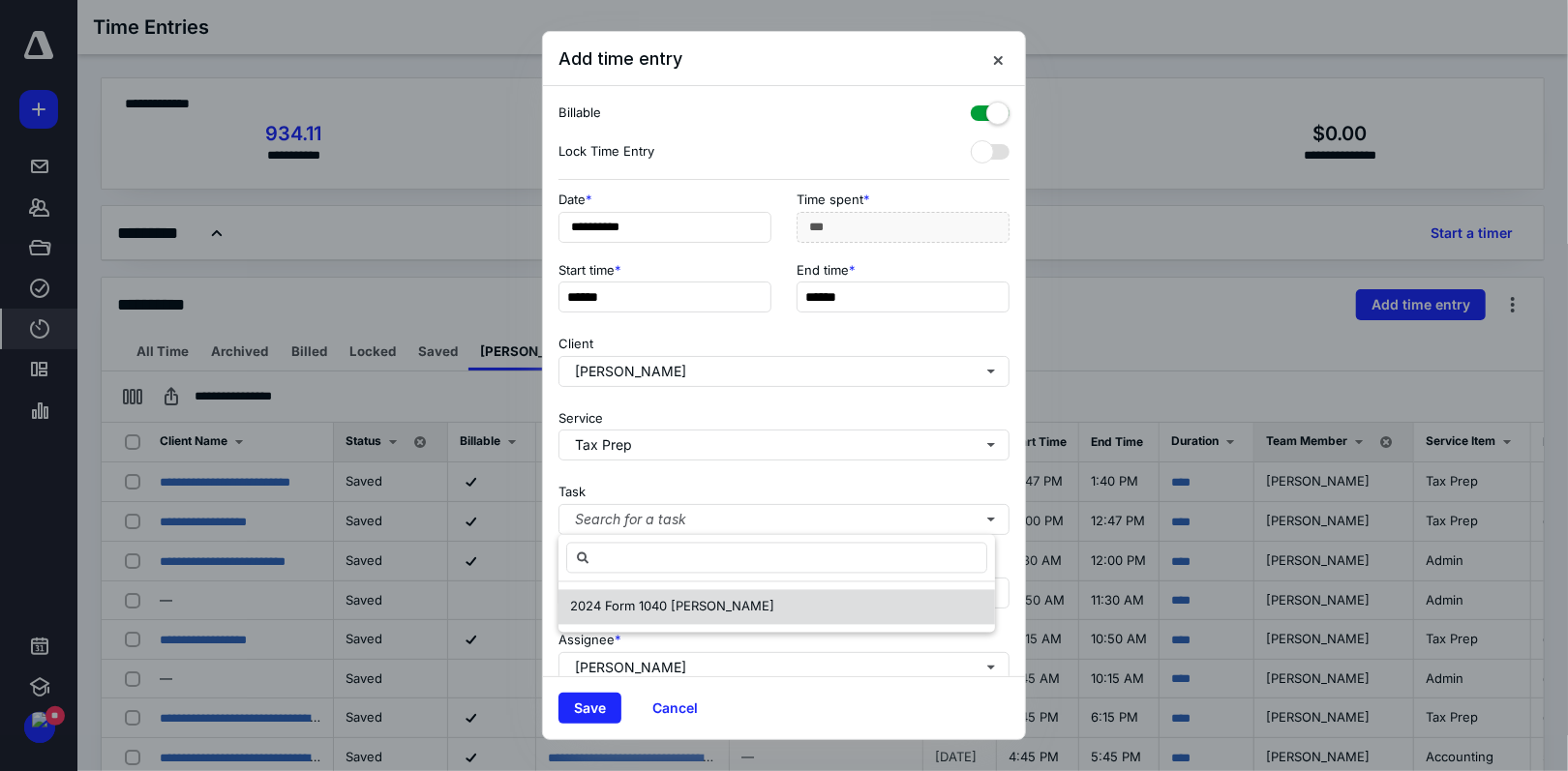 drag, startPoint x: 665, startPoint y: 608, endPoint x: 676, endPoint y: 595, distance: 17.029386 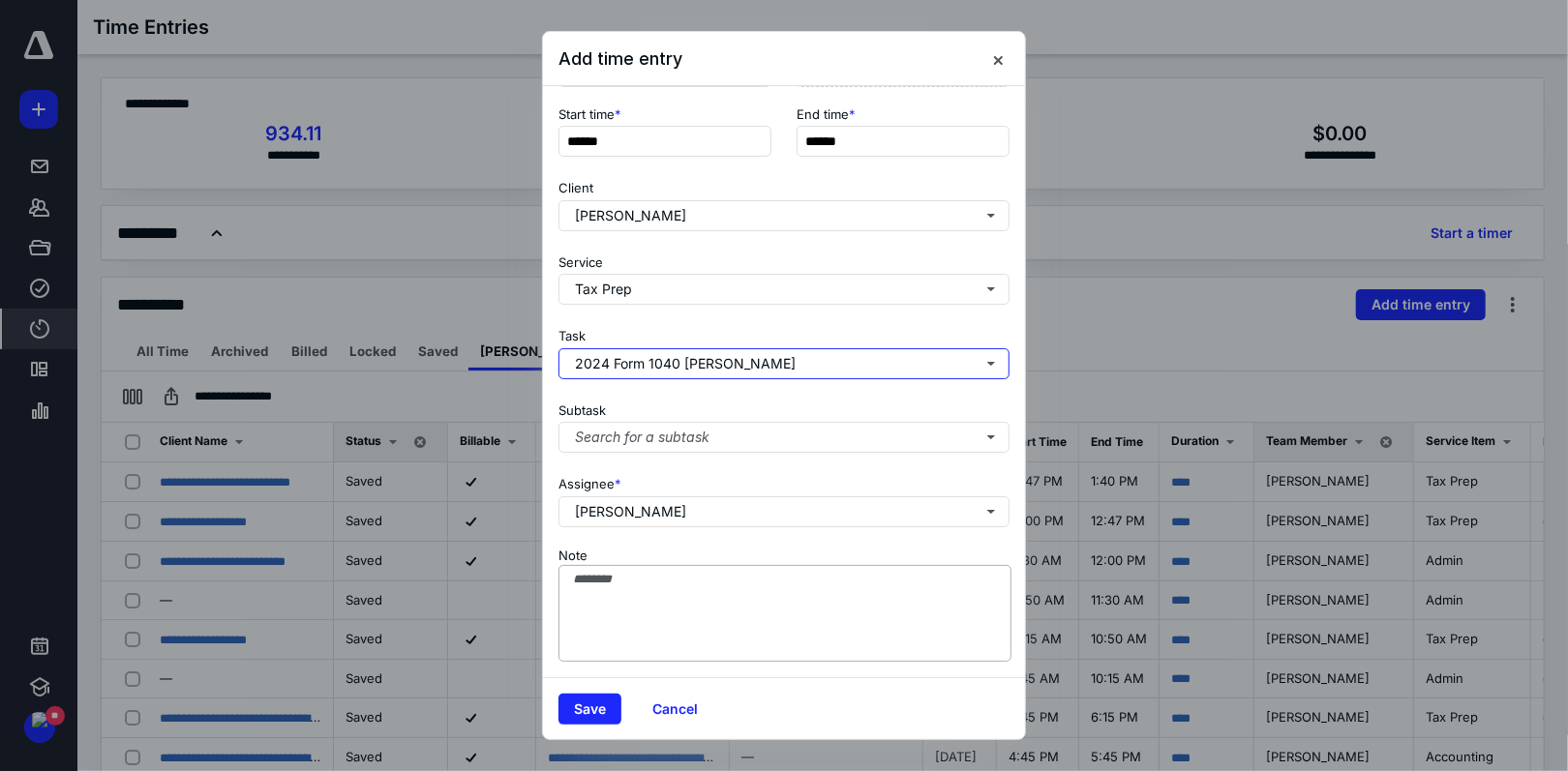 scroll, scrollTop: 170, scrollLeft: 0, axis: vertical 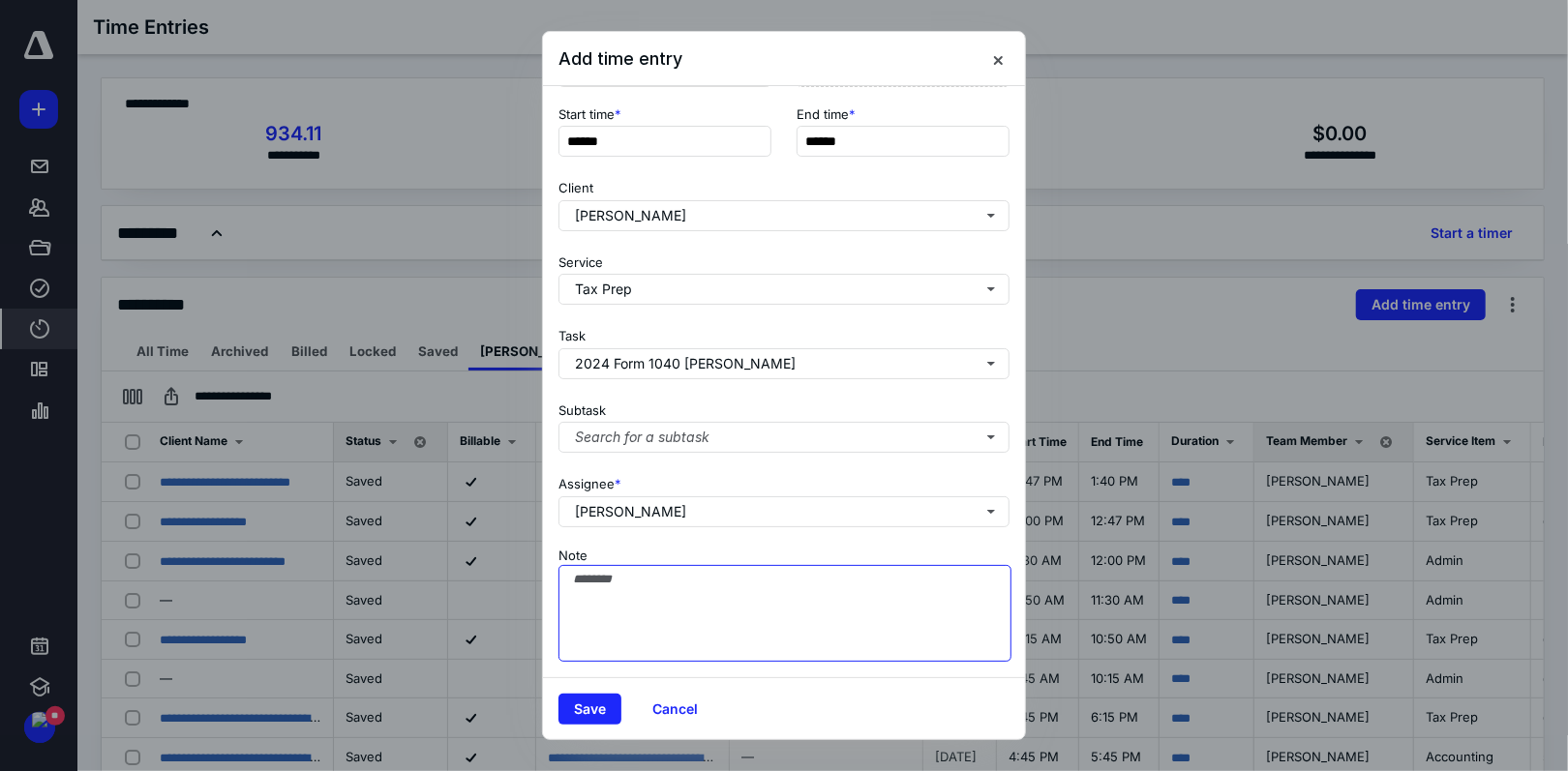drag, startPoint x: 643, startPoint y: 599, endPoint x: 651, endPoint y: 584, distance: 17 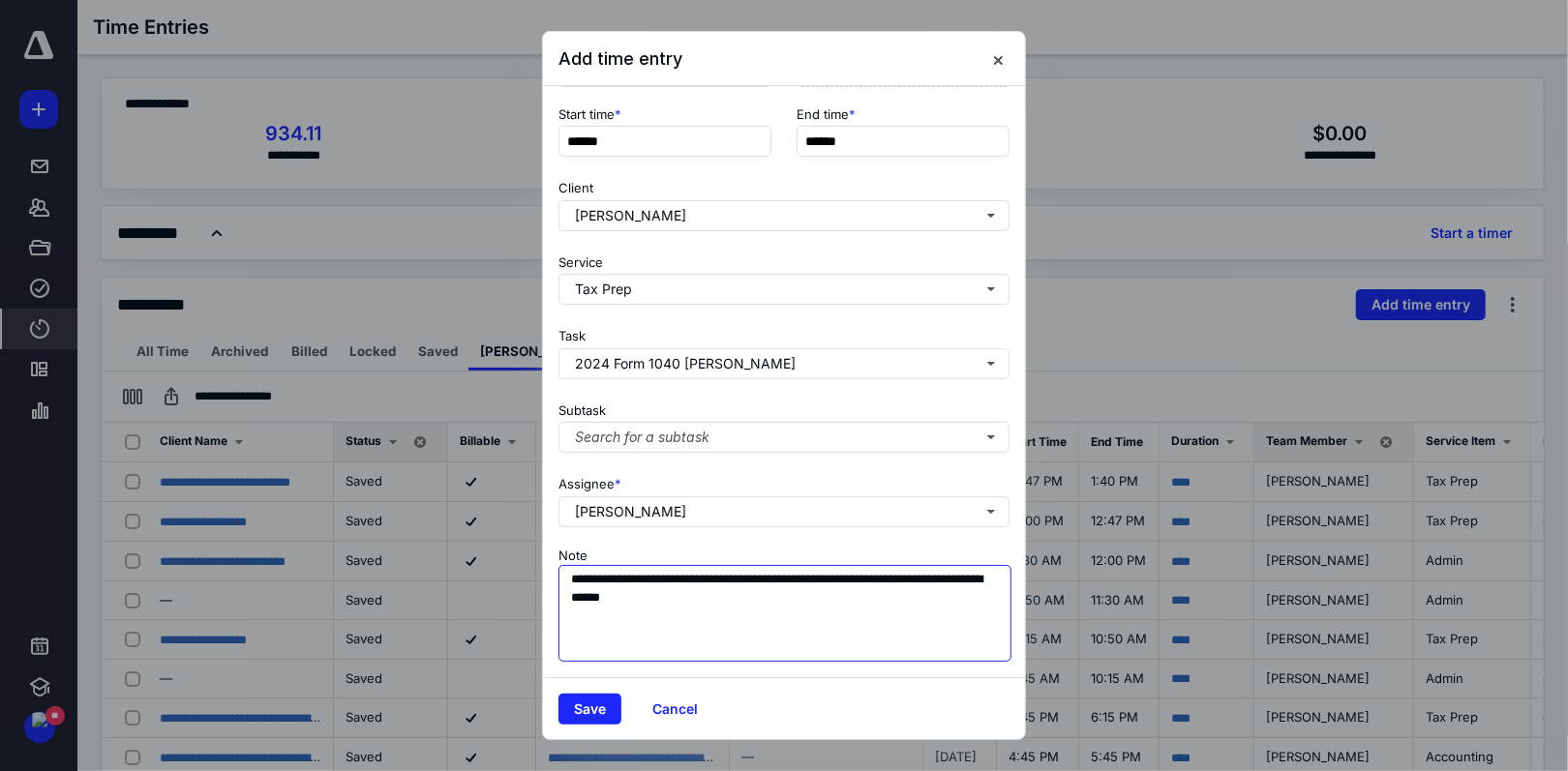 scroll, scrollTop: 0, scrollLeft: 0, axis: both 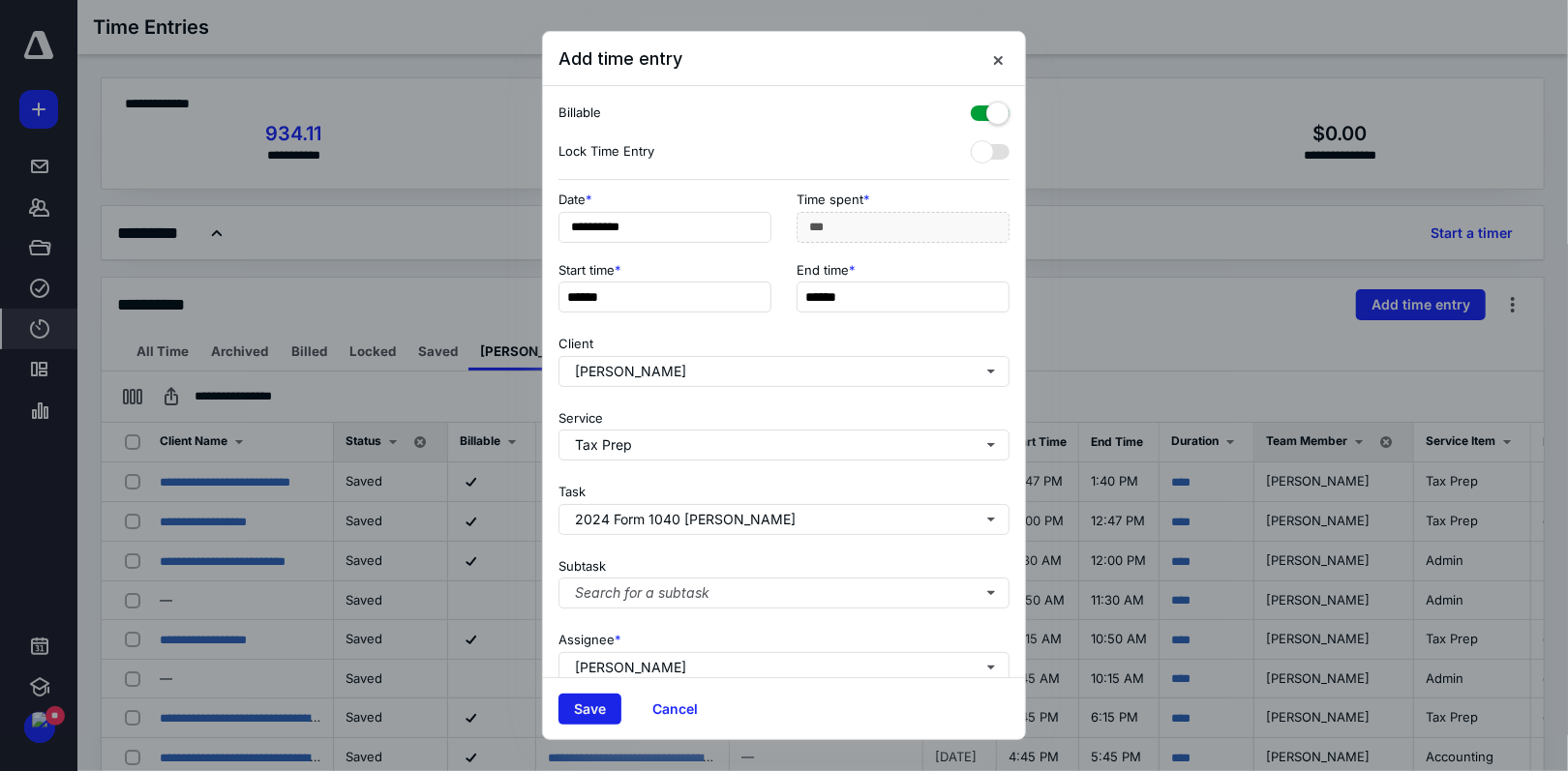 type on "**********" 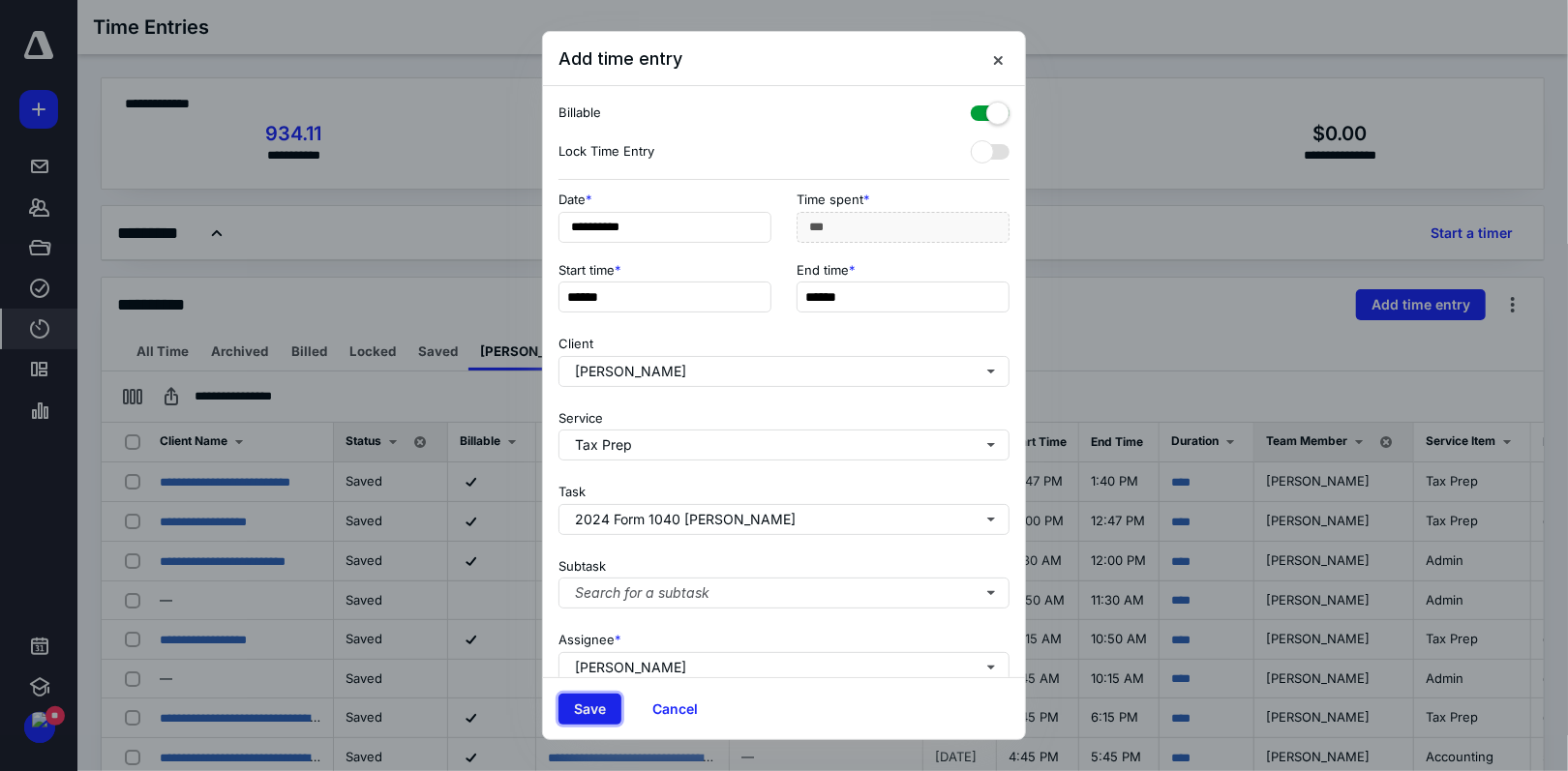 click on "Save" at bounding box center [589, 709] 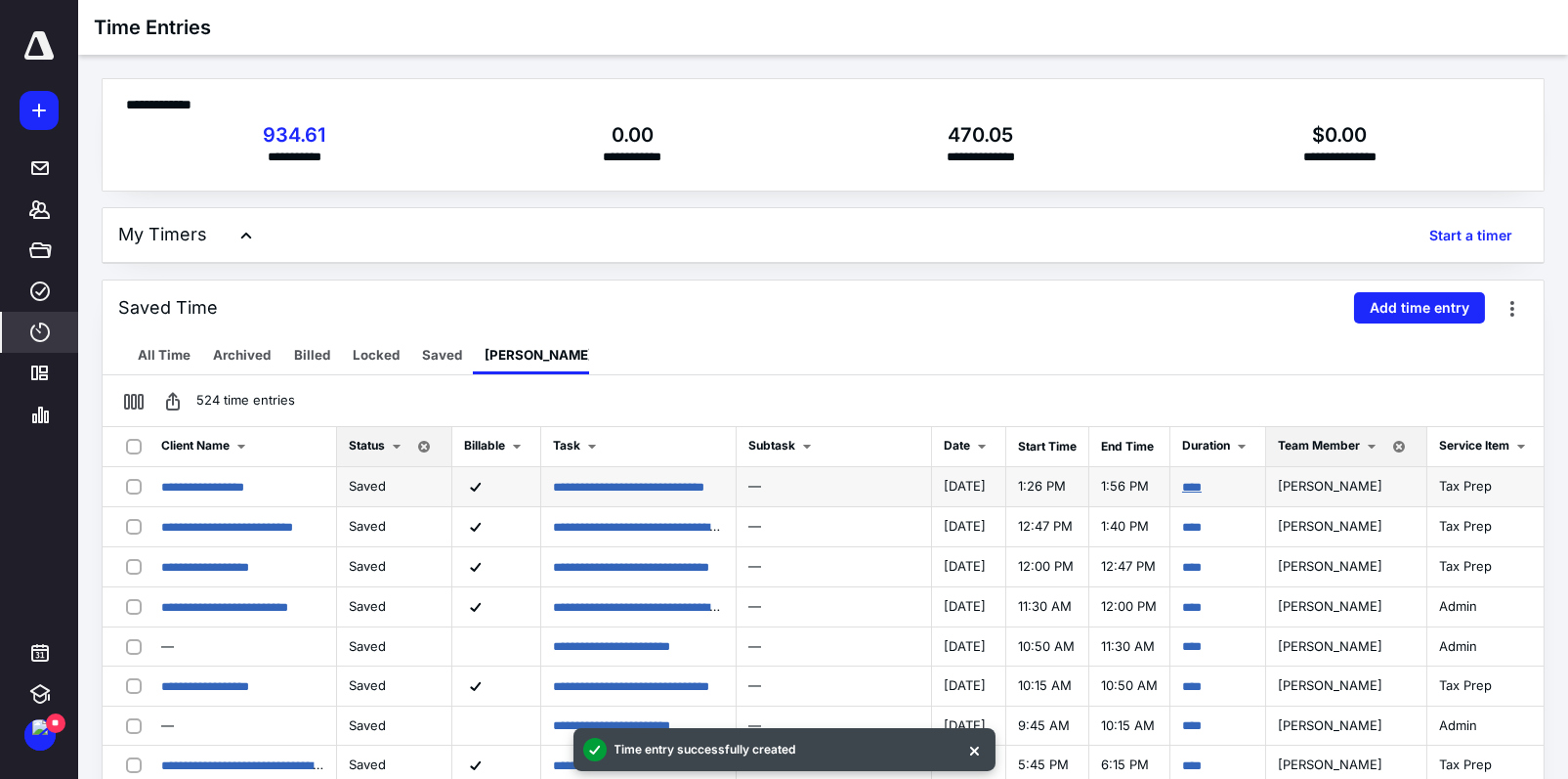 click on "****" at bounding box center [1192, 487] 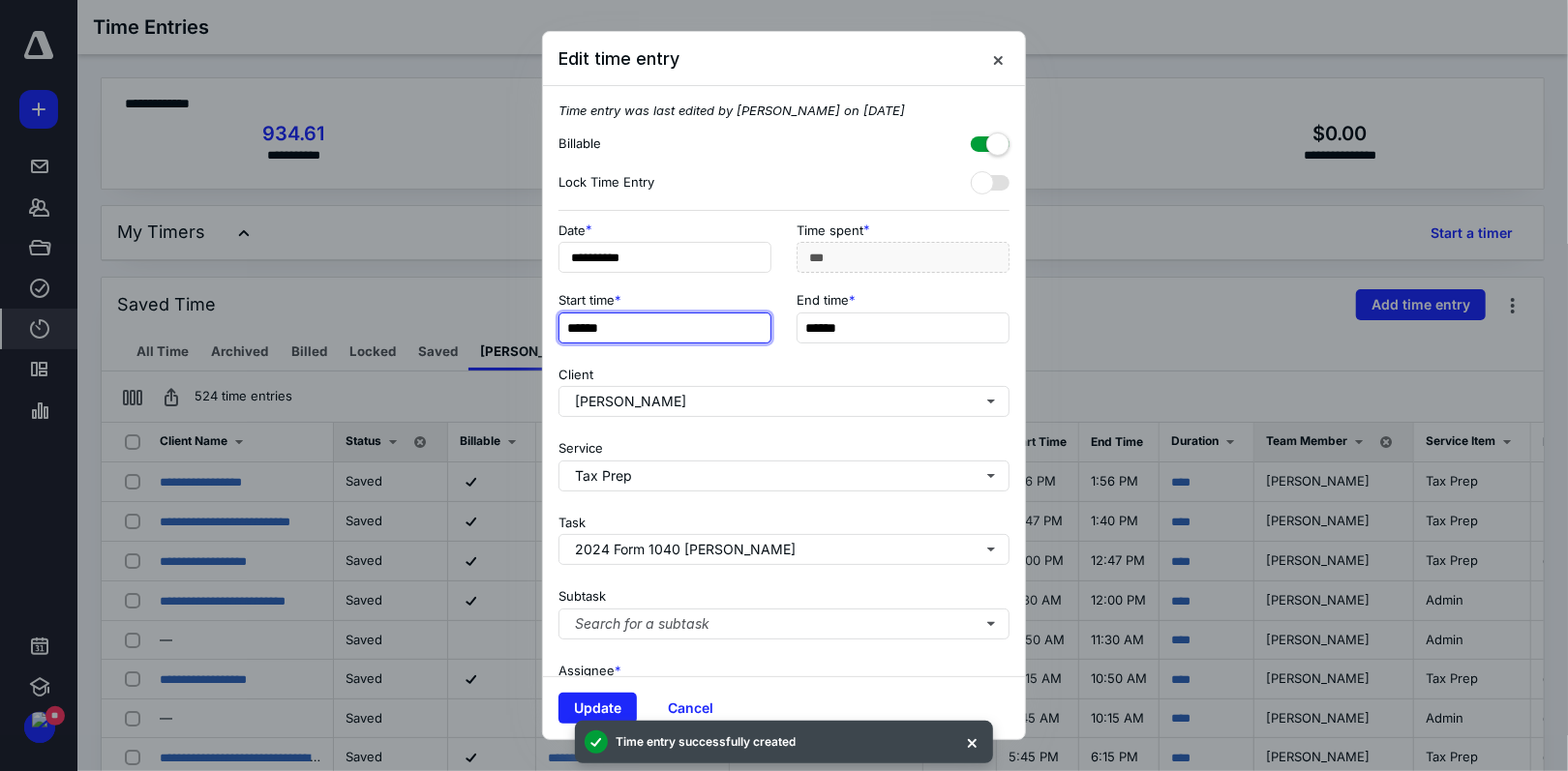 click on "******" at bounding box center (665, 328) 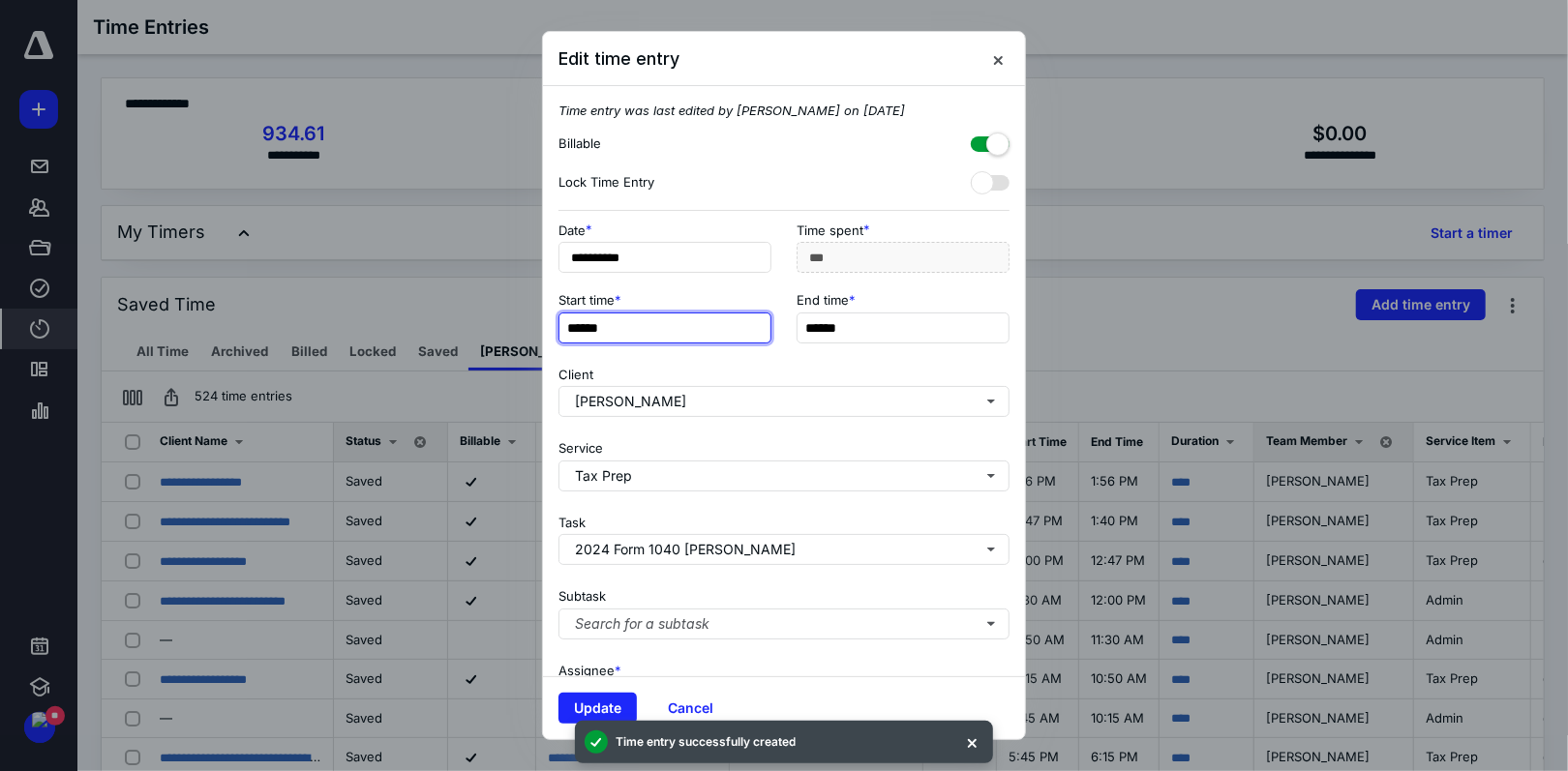 type on "******" 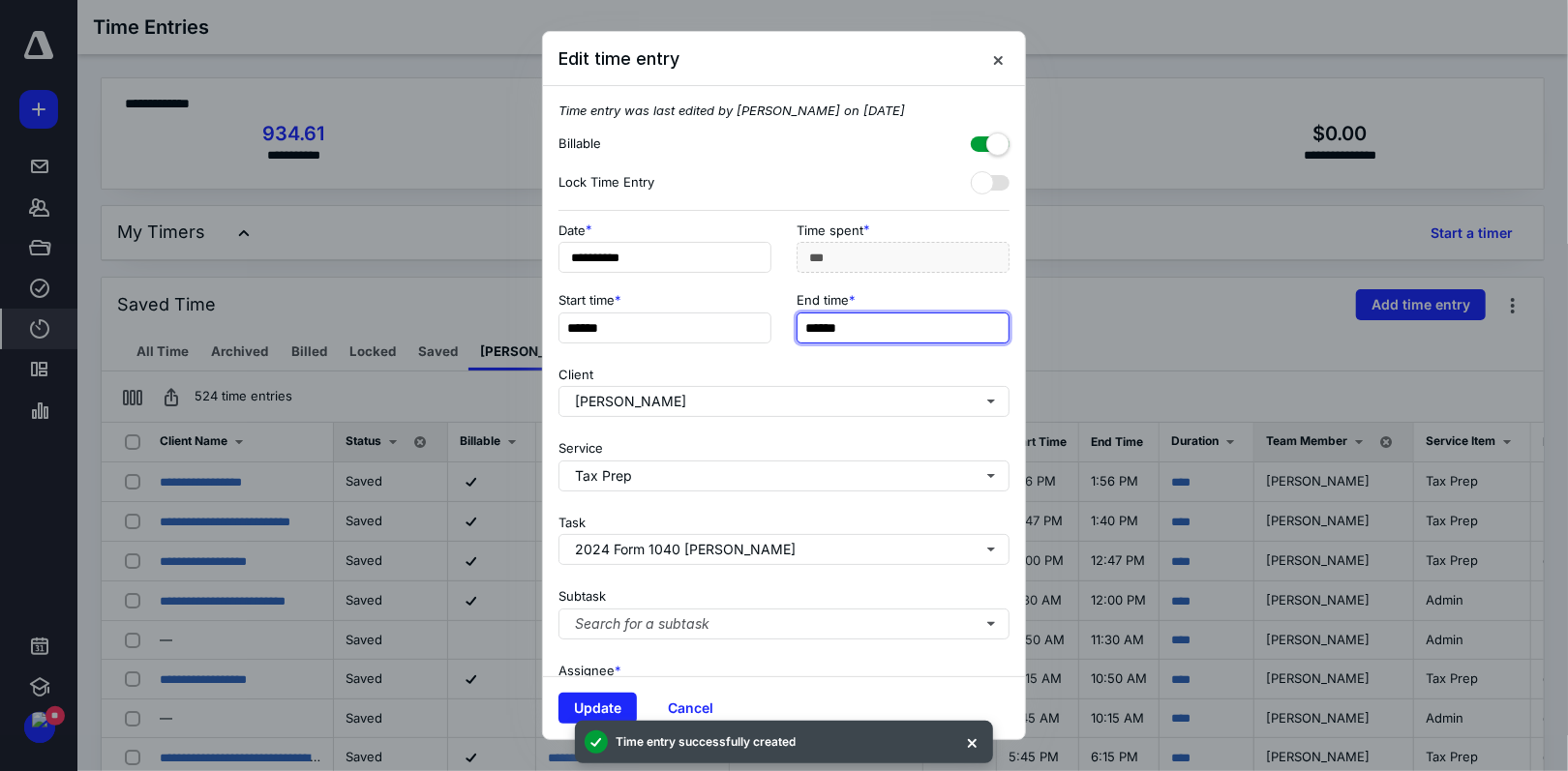 type on "***" 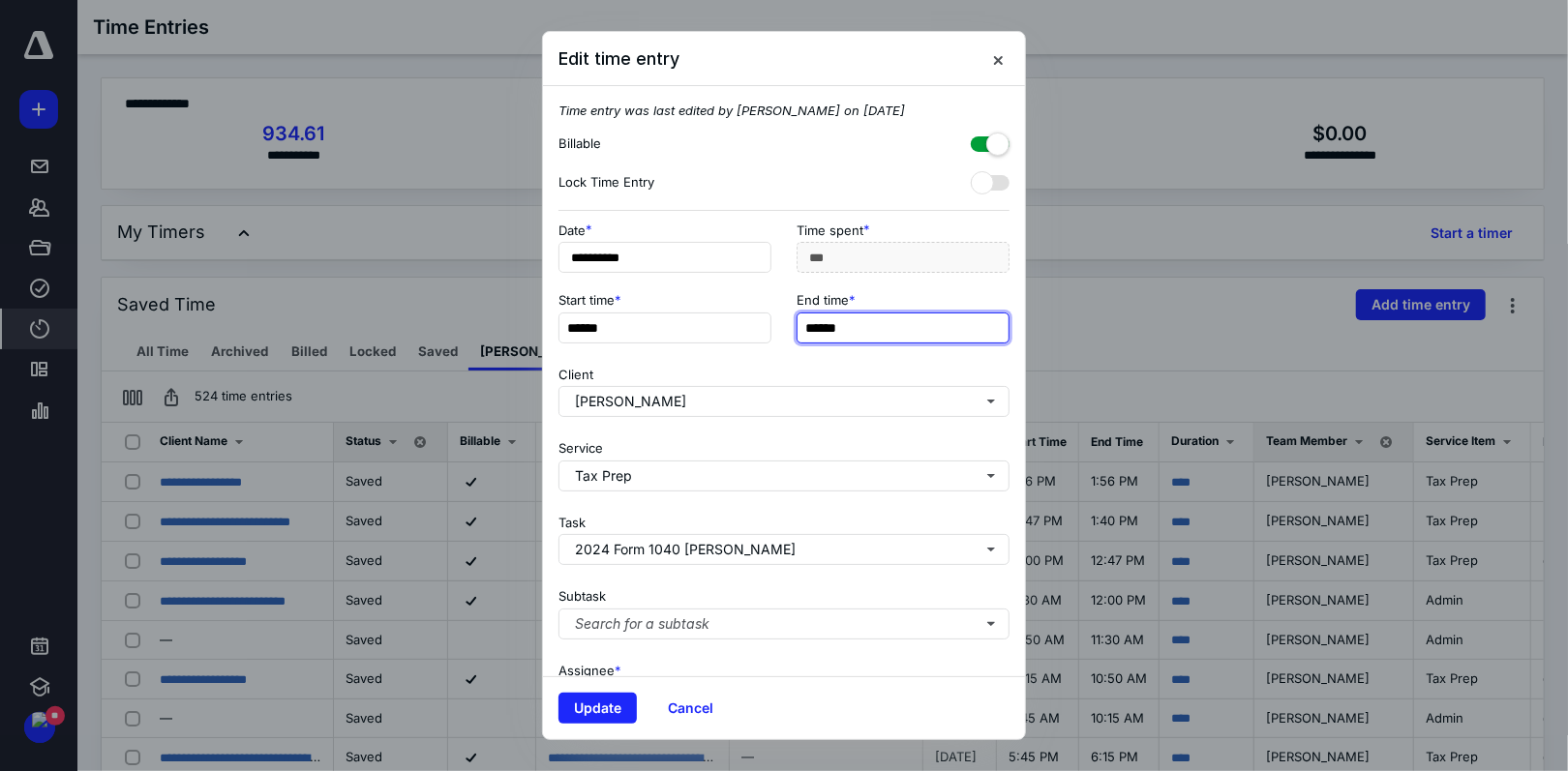 type on "******" 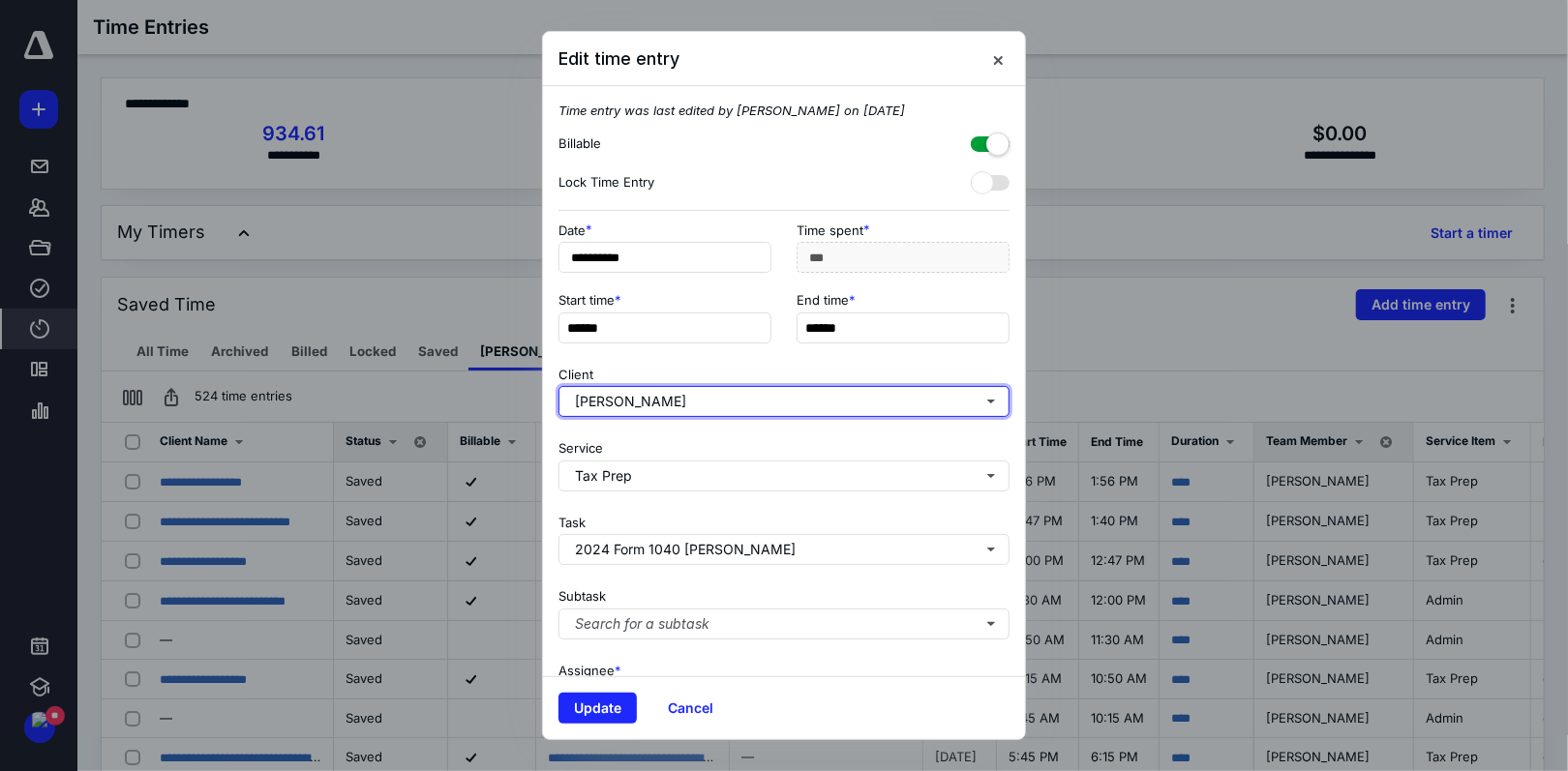 type on "***" 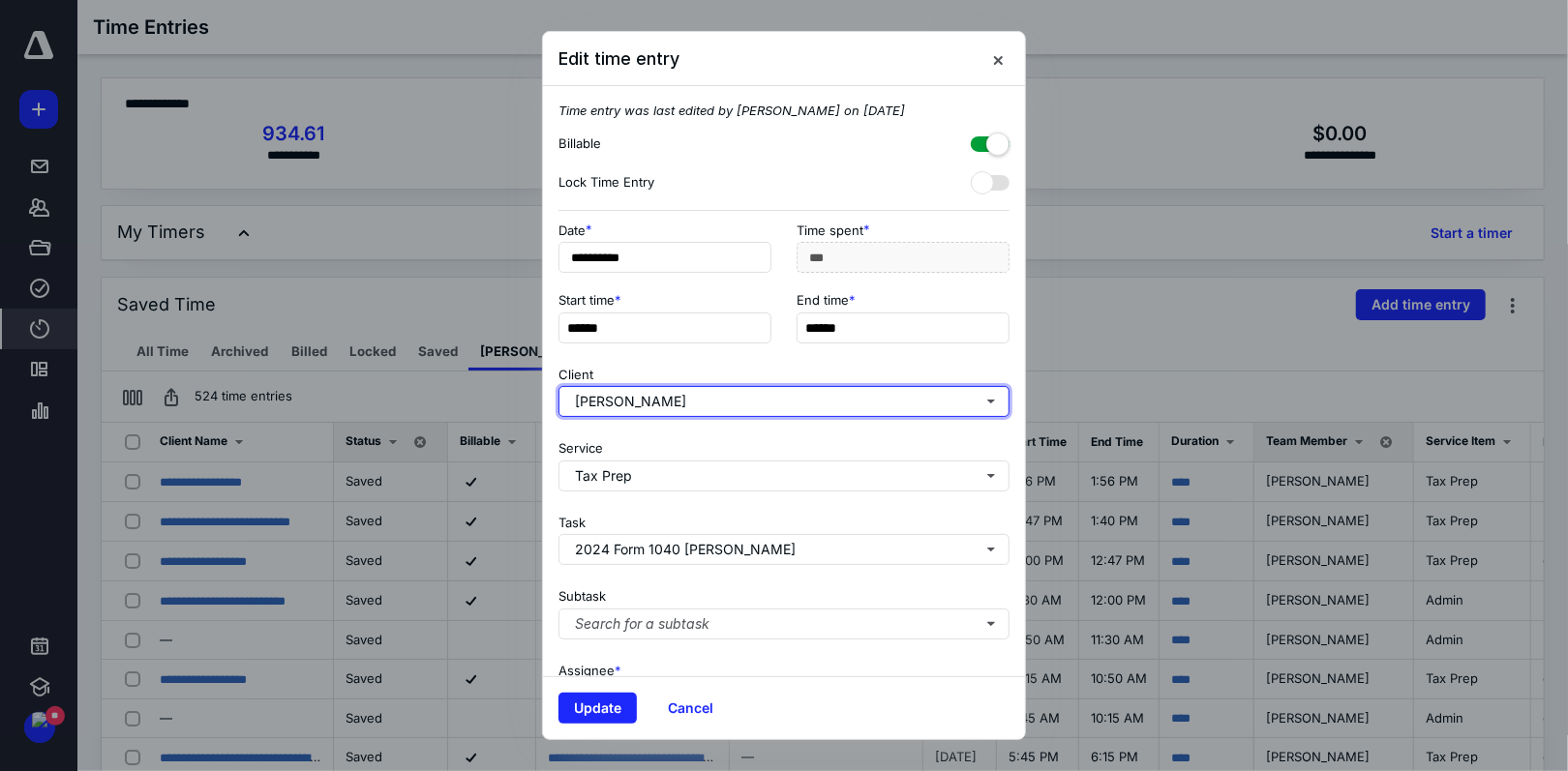 type 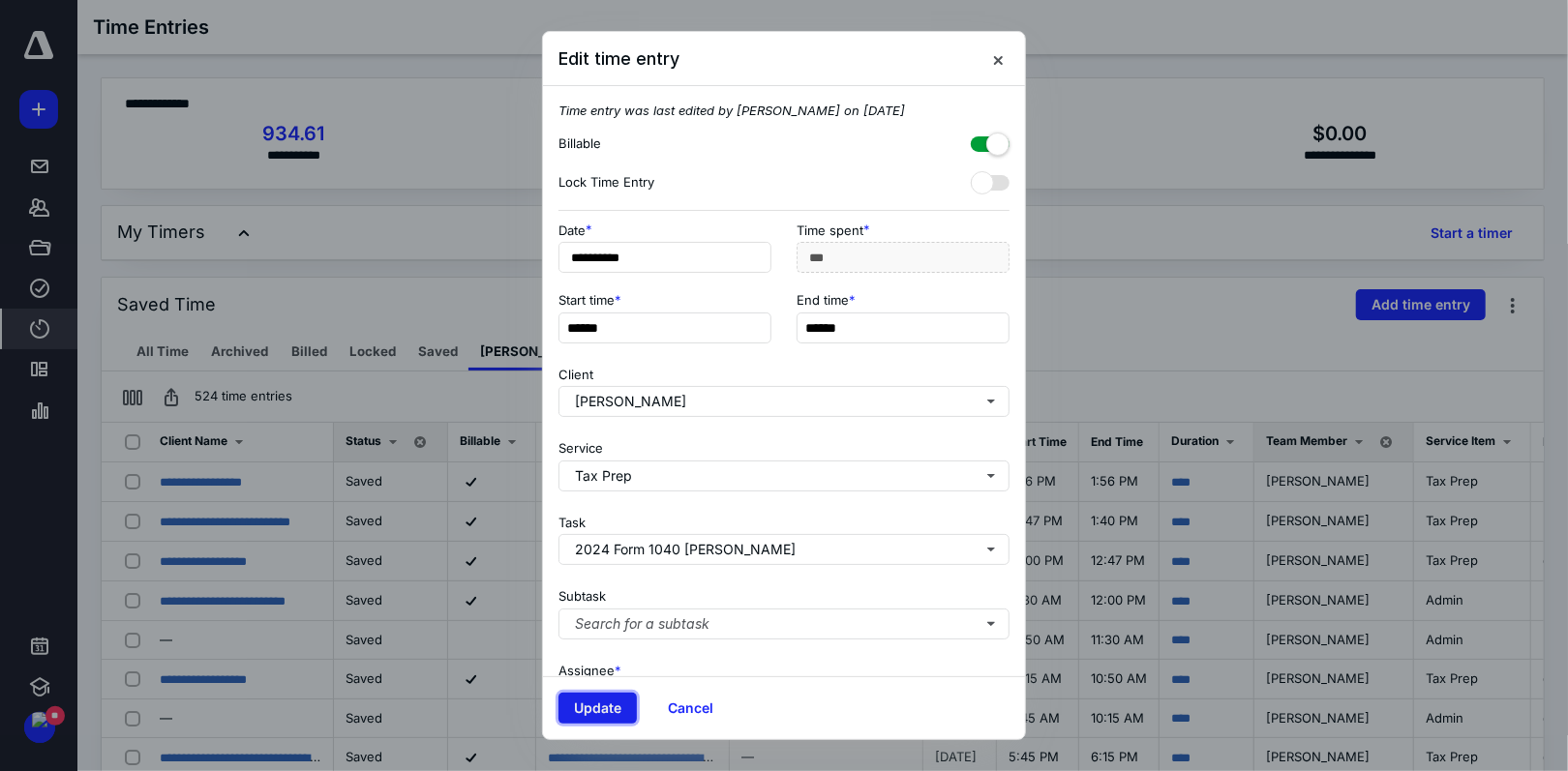 click on "Update" at bounding box center [597, 708] 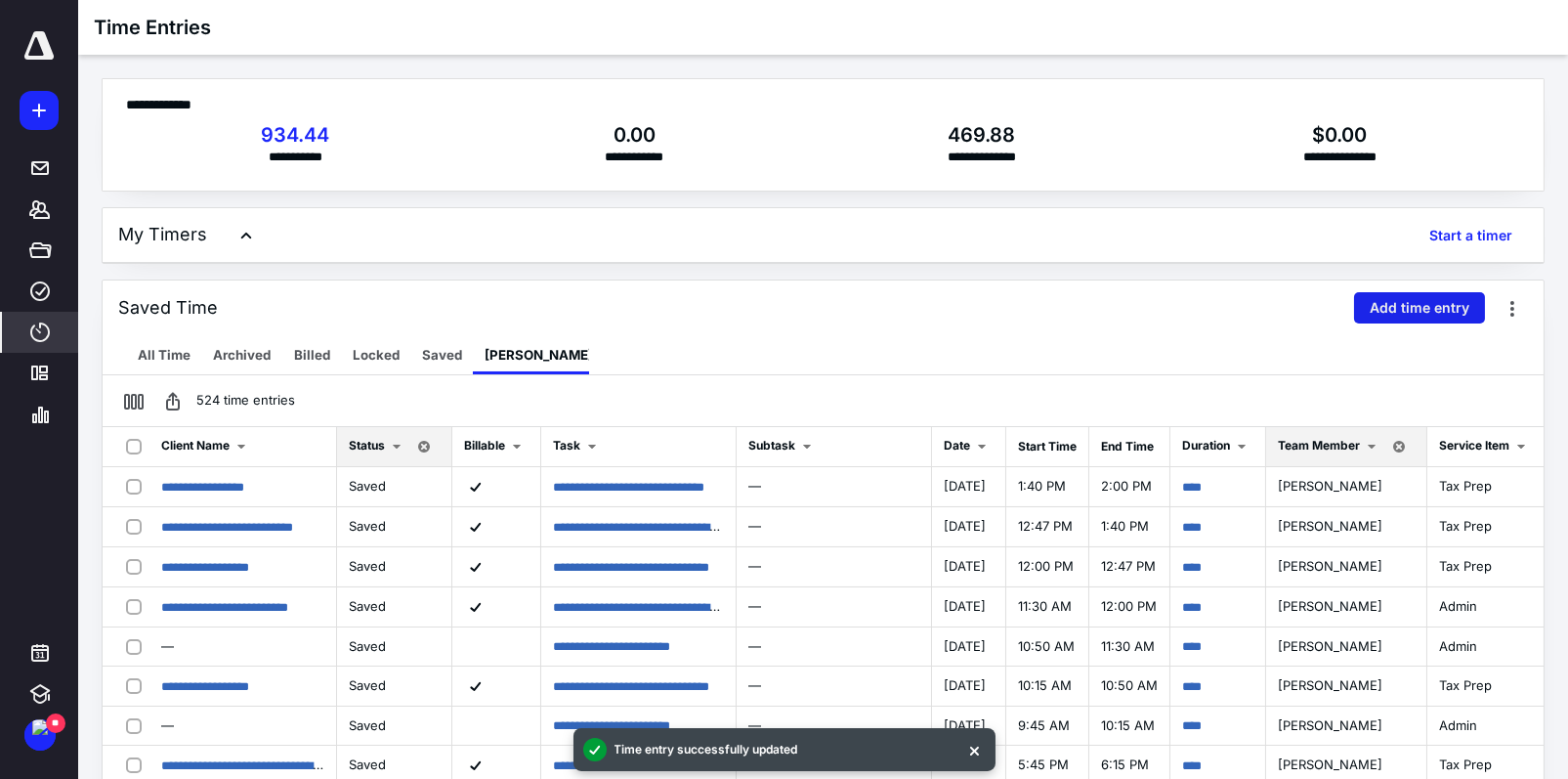 click on "Add time entry" at bounding box center (1420, 308) 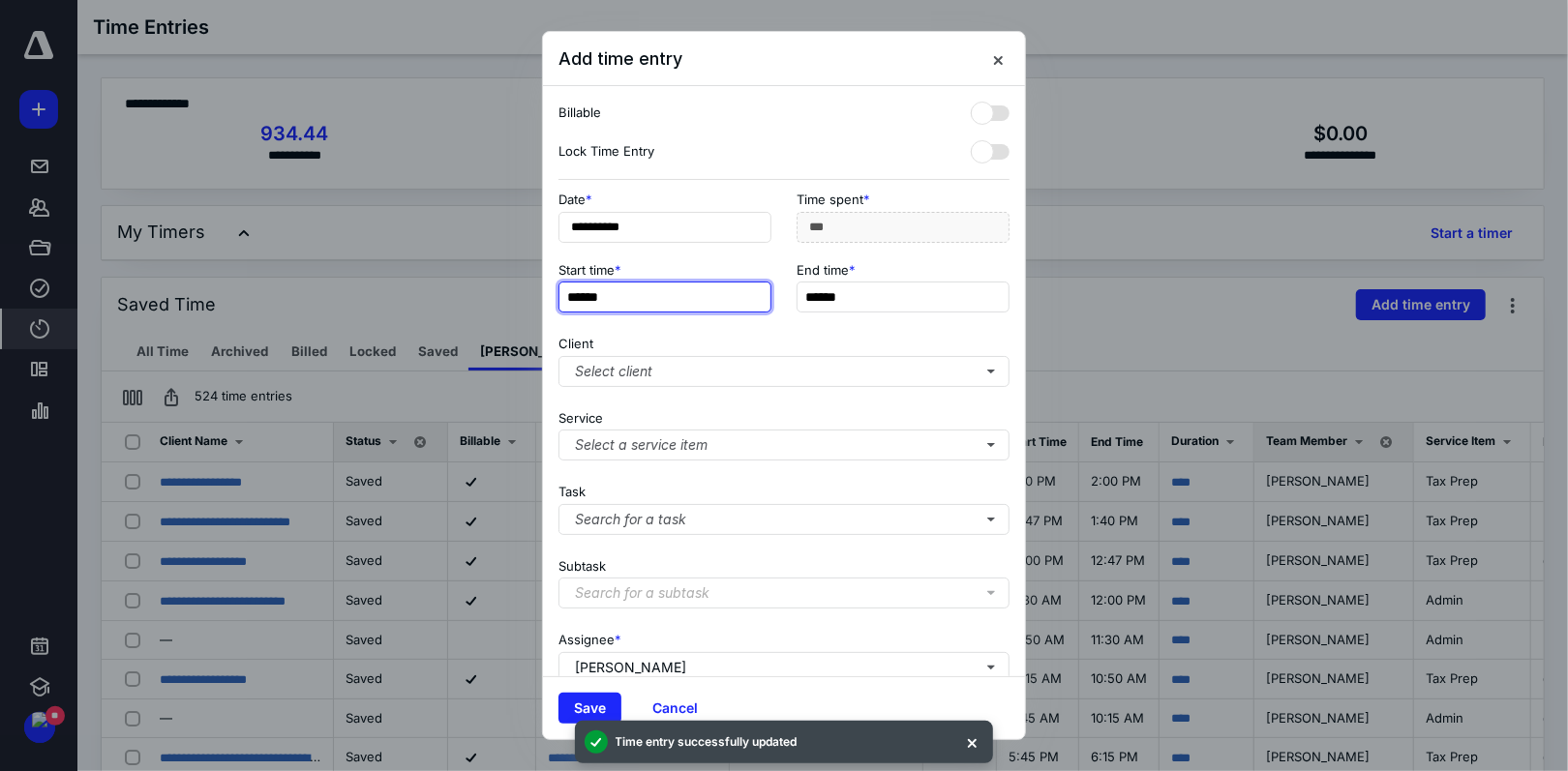 click on "******" at bounding box center [665, 297] 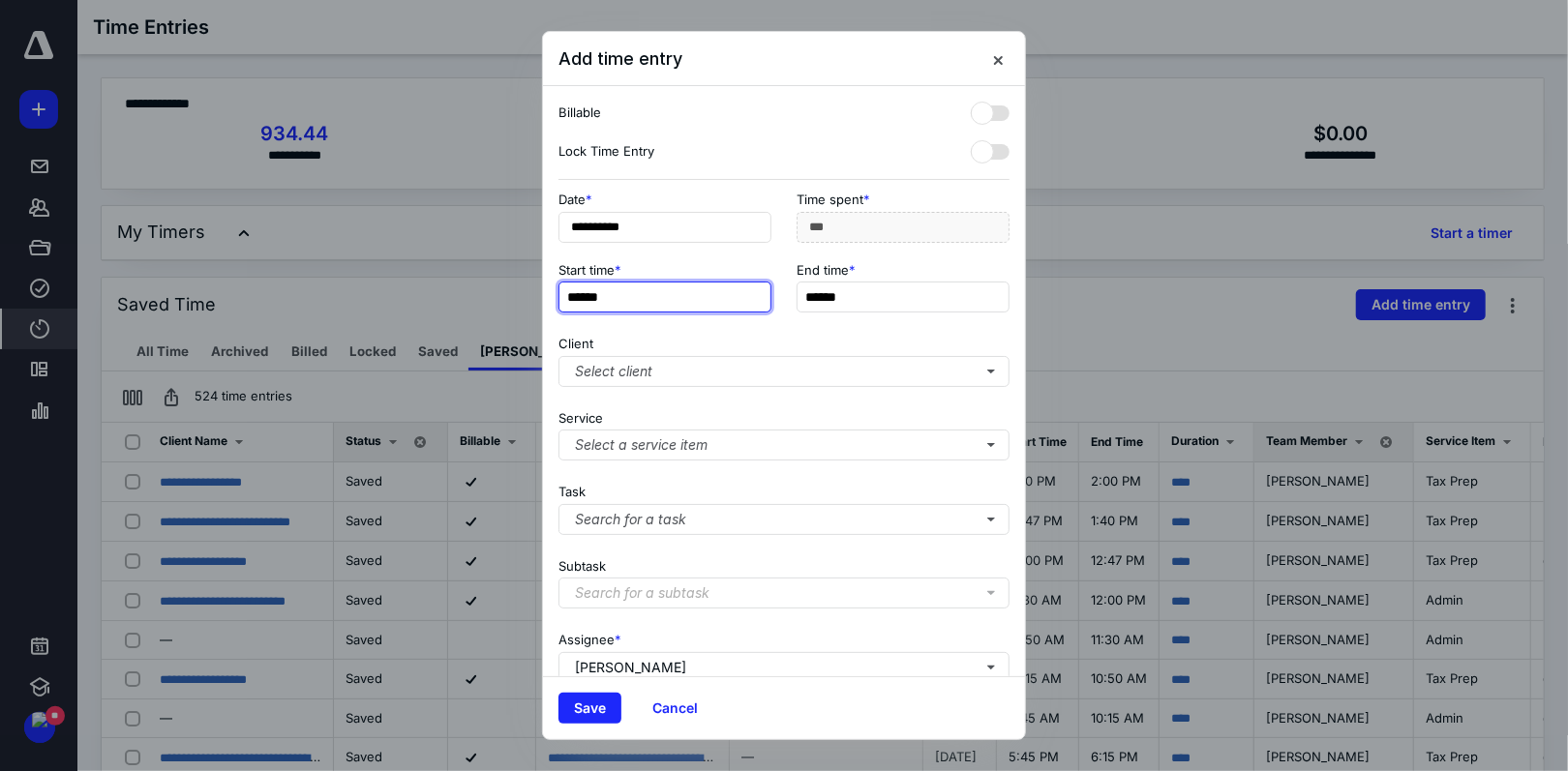 type on "******" 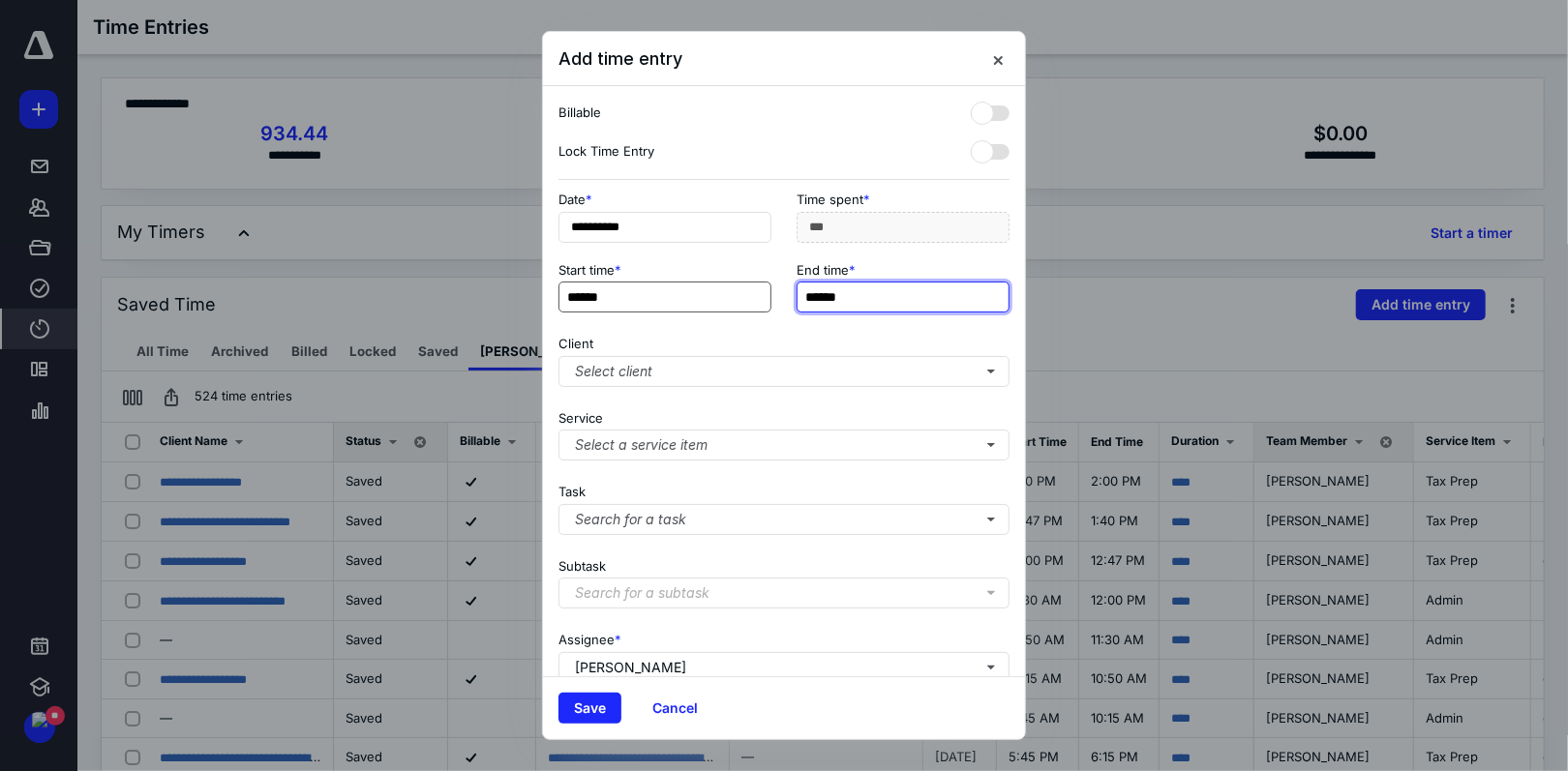 type on "*******" 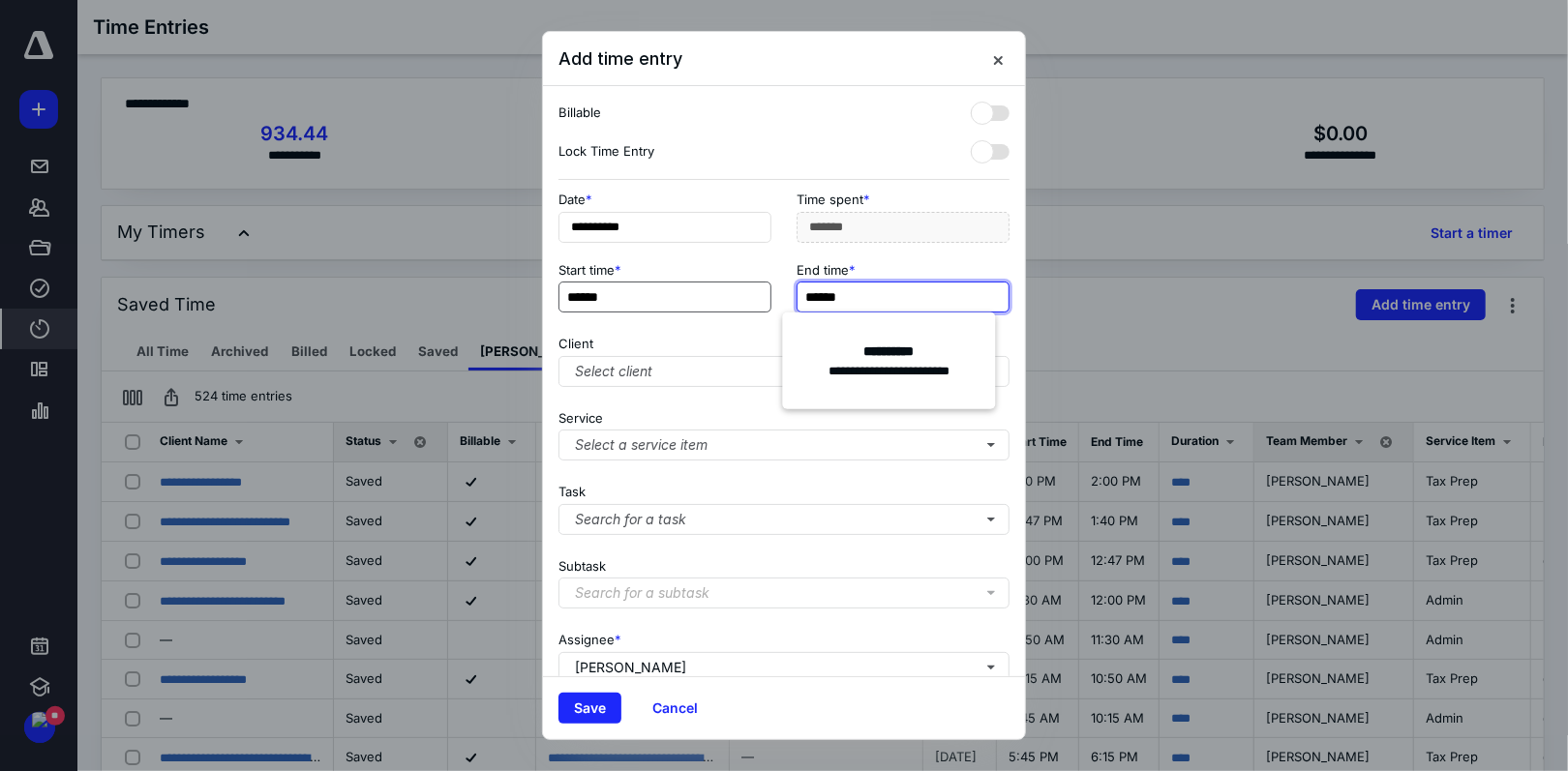 type on "******" 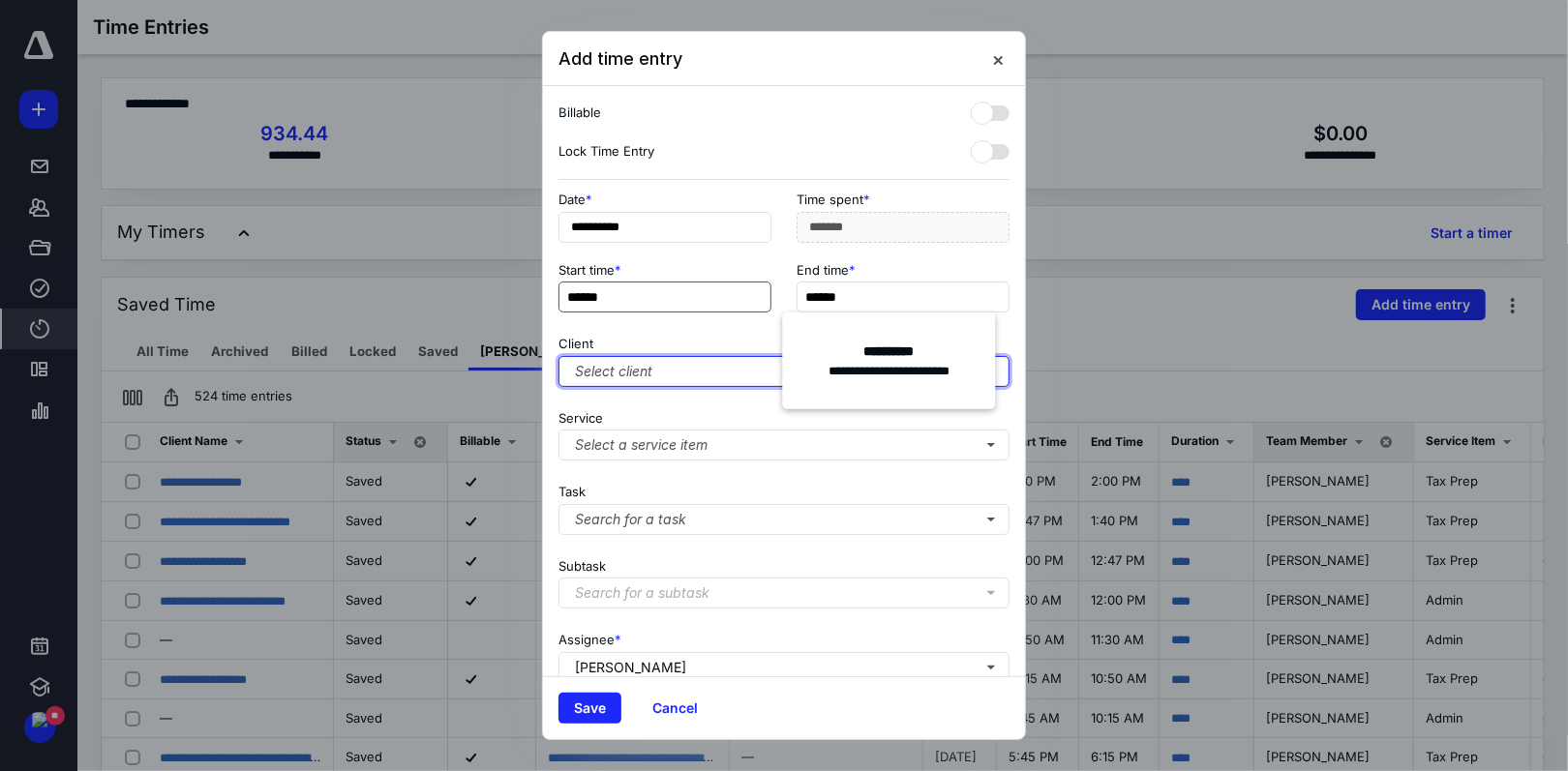 type on "*******" 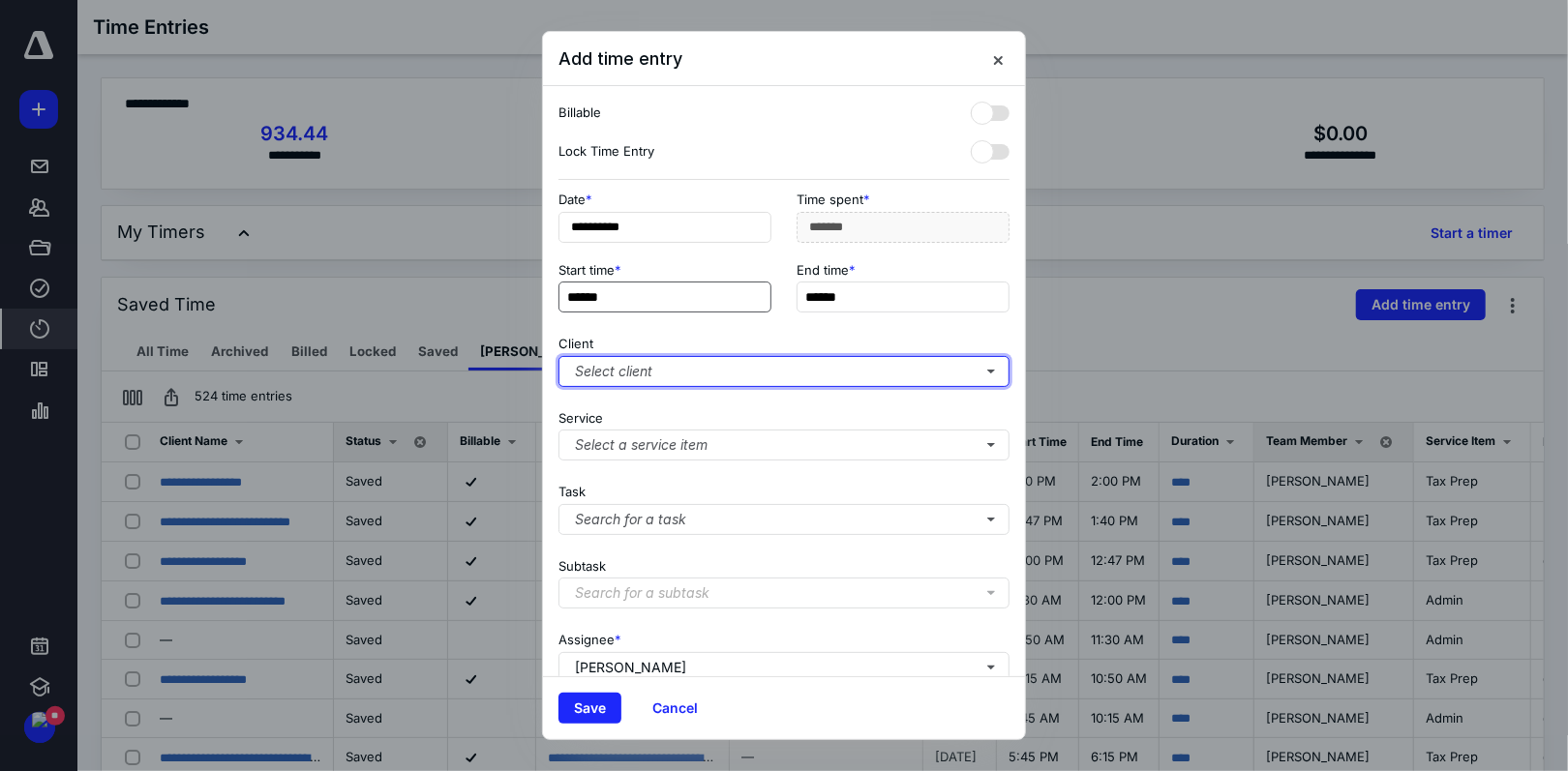 type 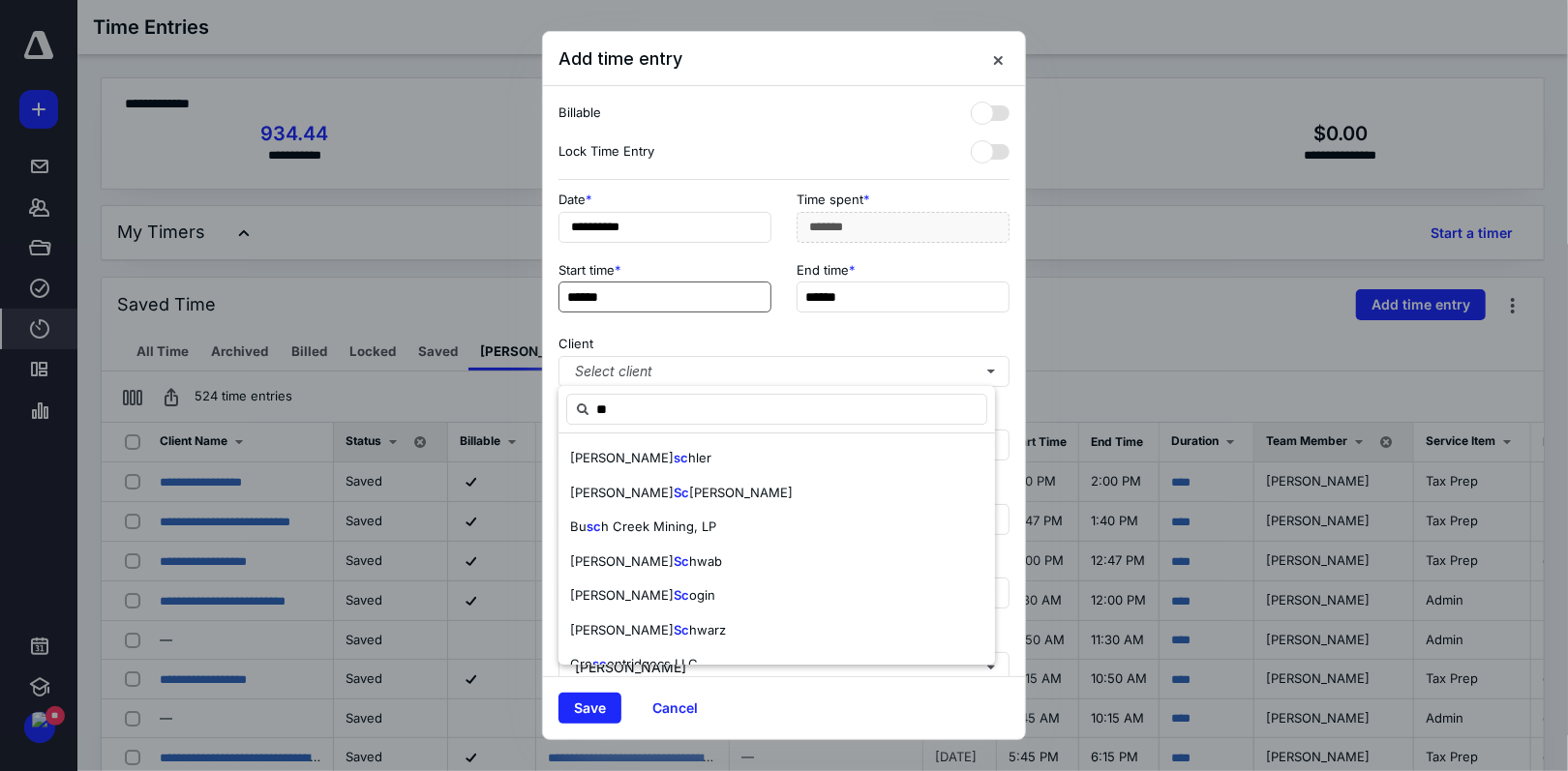 type on "*" 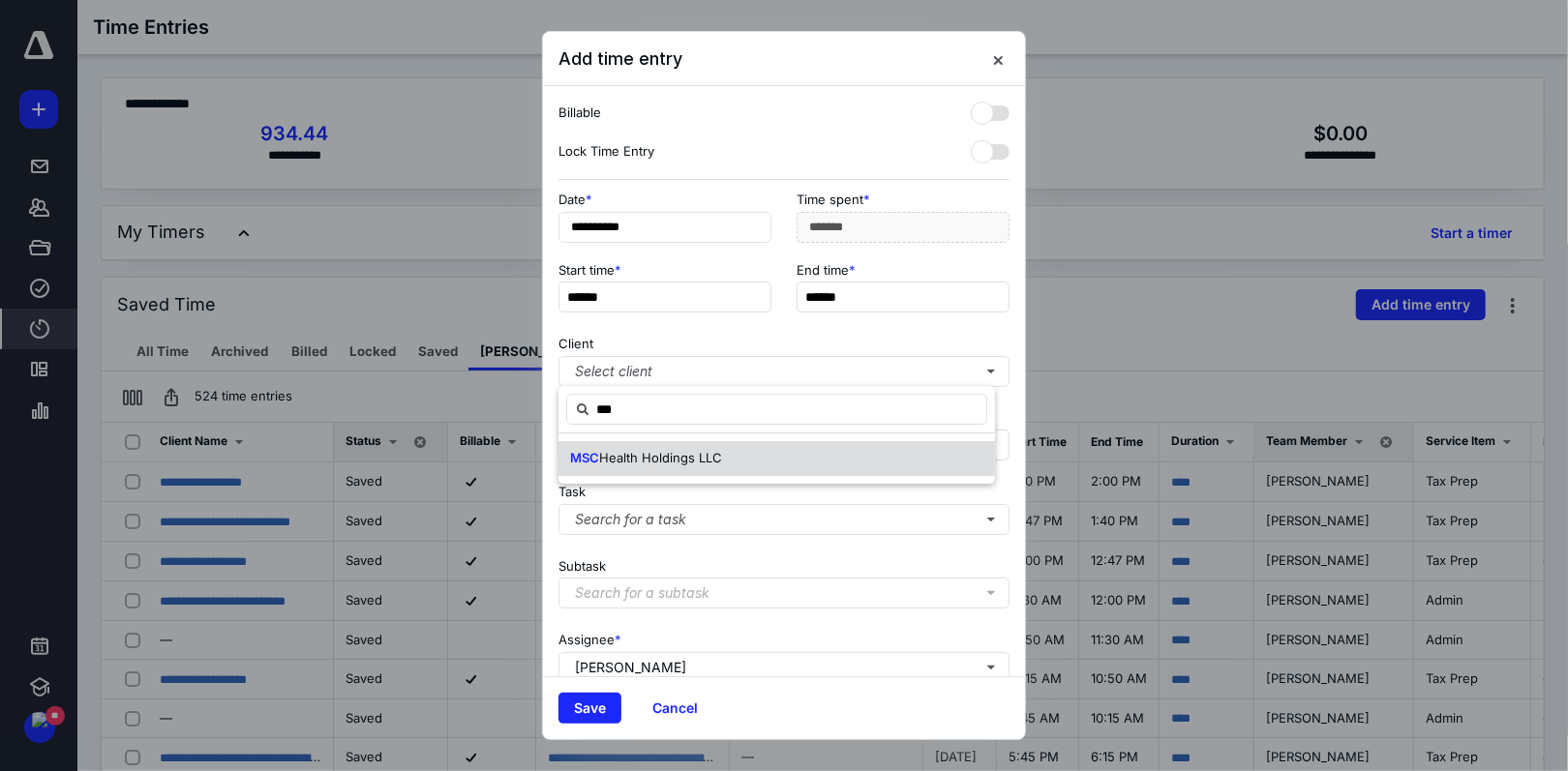 click on "Health Holdings LLC" at bounding box center (660, 458) 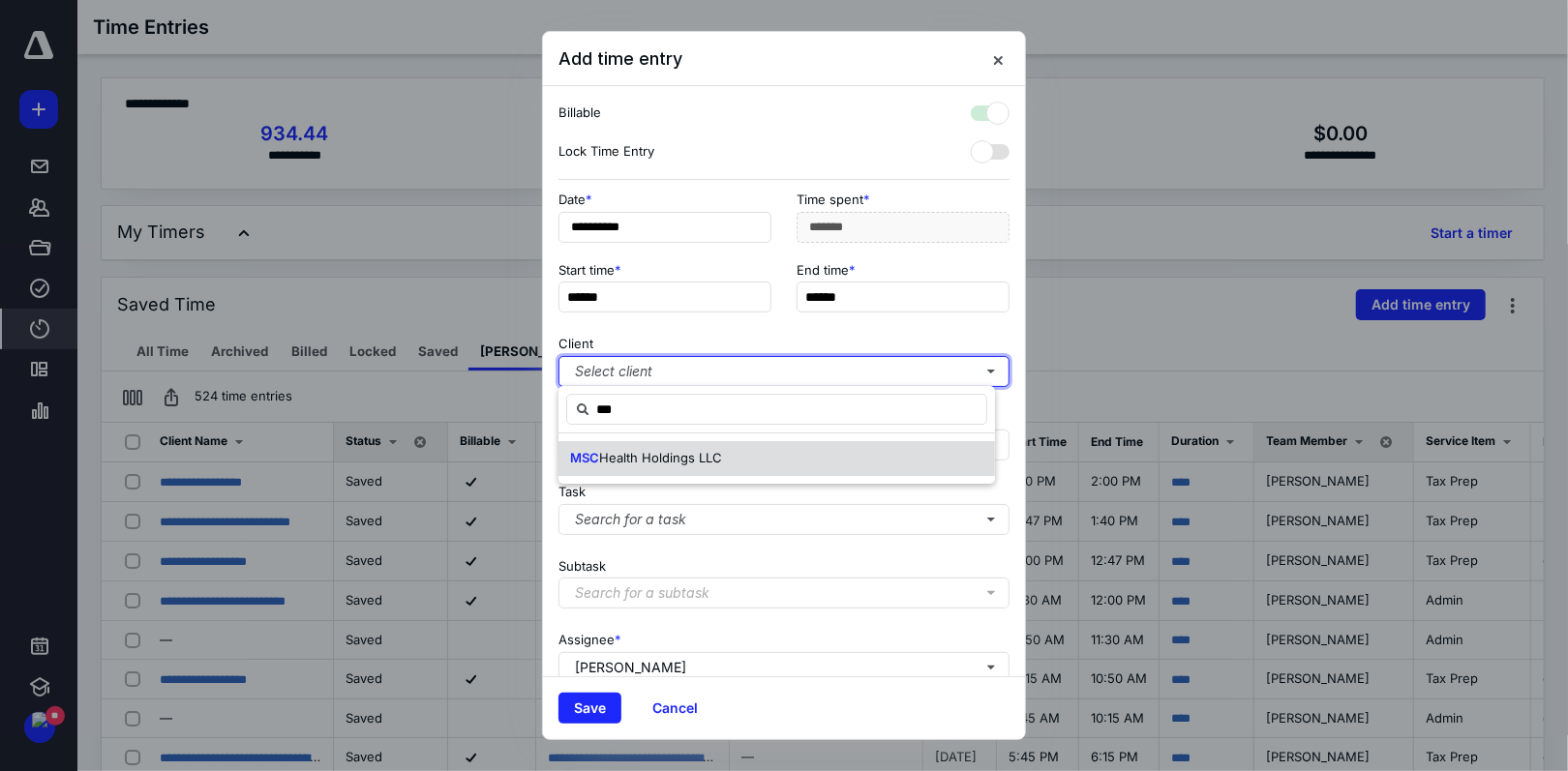 checkbox on "true" 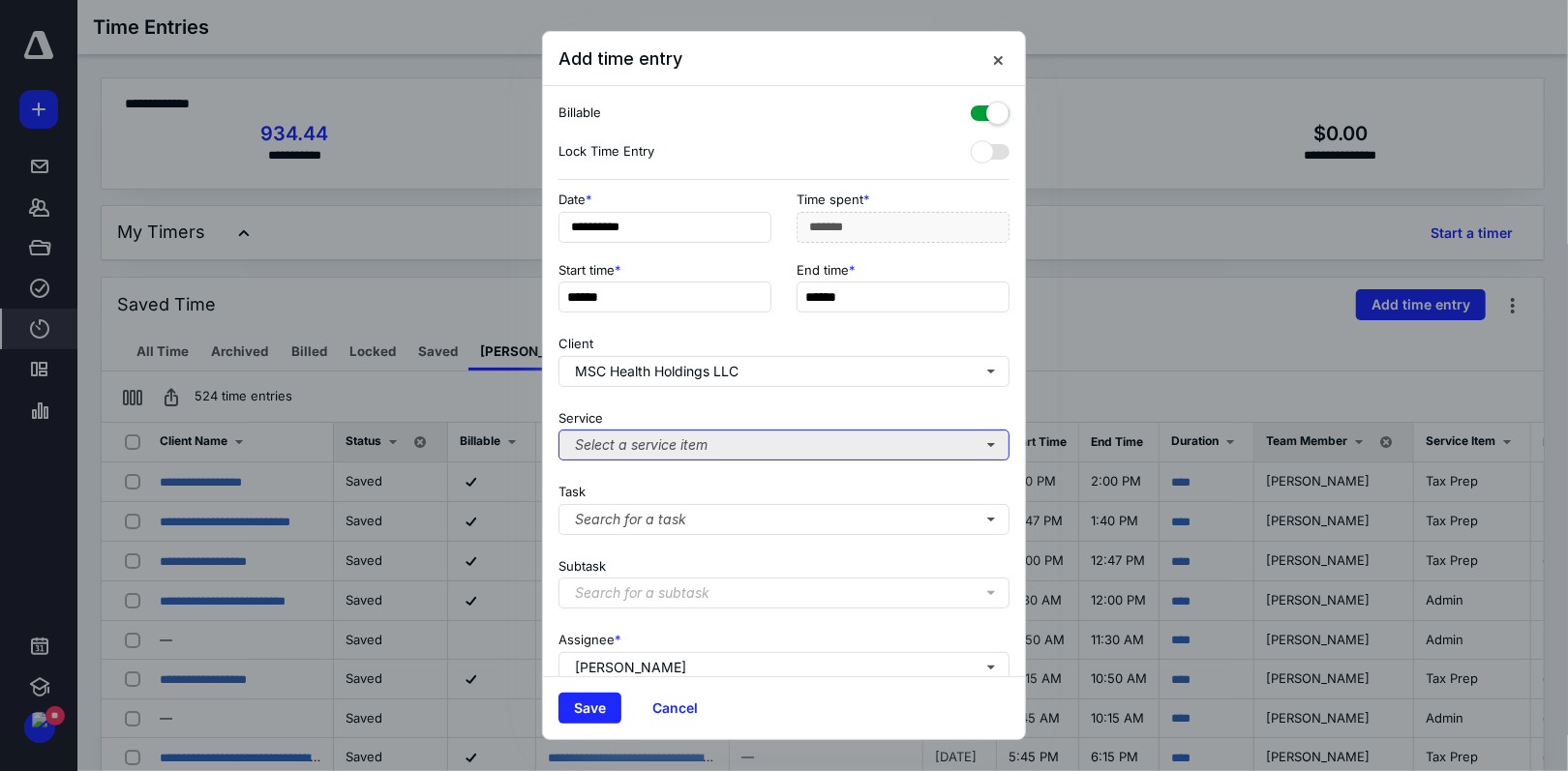 click on "Select a service item" at bounding box center [784, 445] 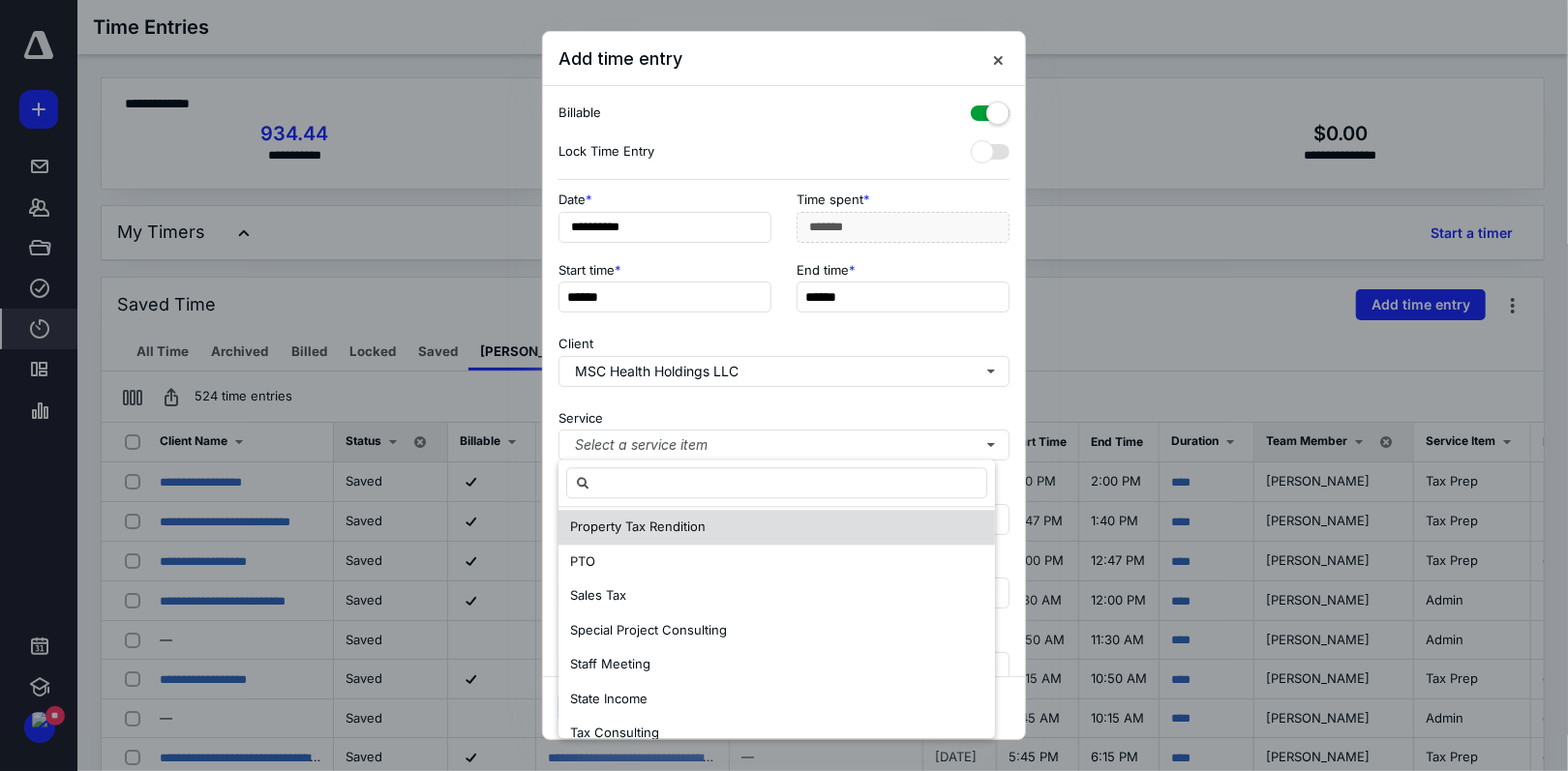 scroll, scrollTop: 242, scrollLeft: 0, axis: vertical 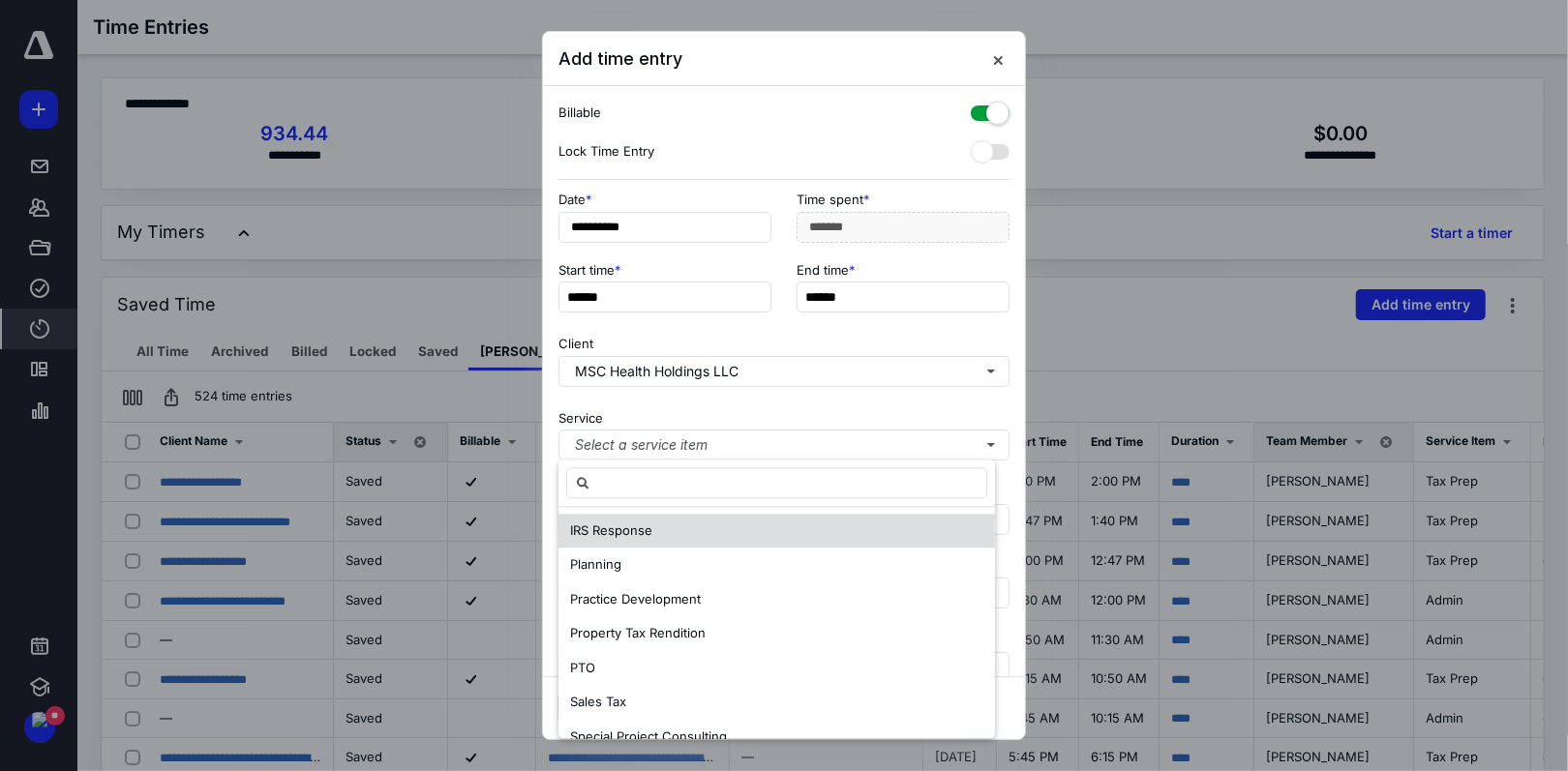 click on "IRS Response" at bounding box center (776, 531) 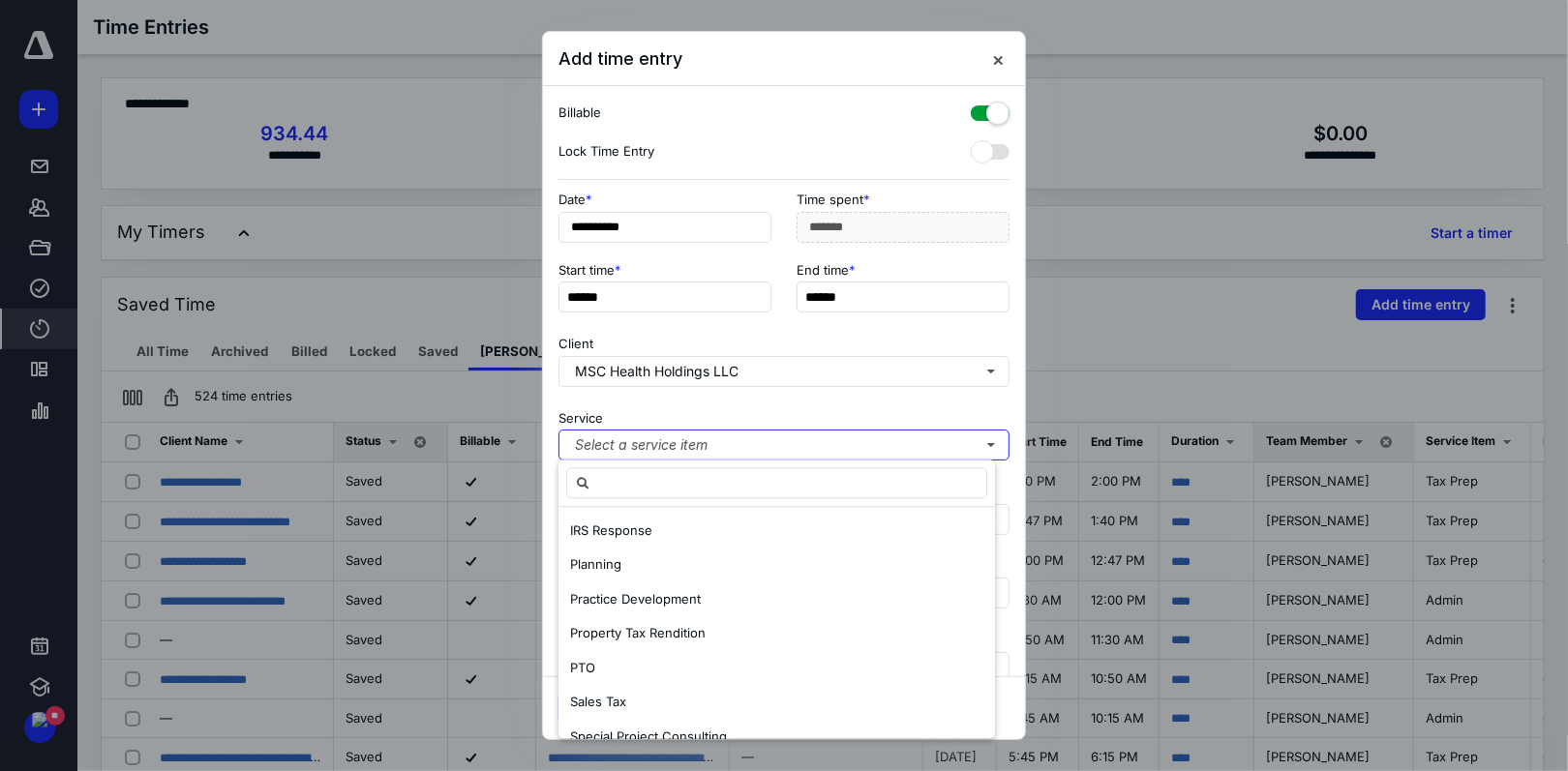 scroll, scrollTop: 0, scrollLeft: 0, axis: both 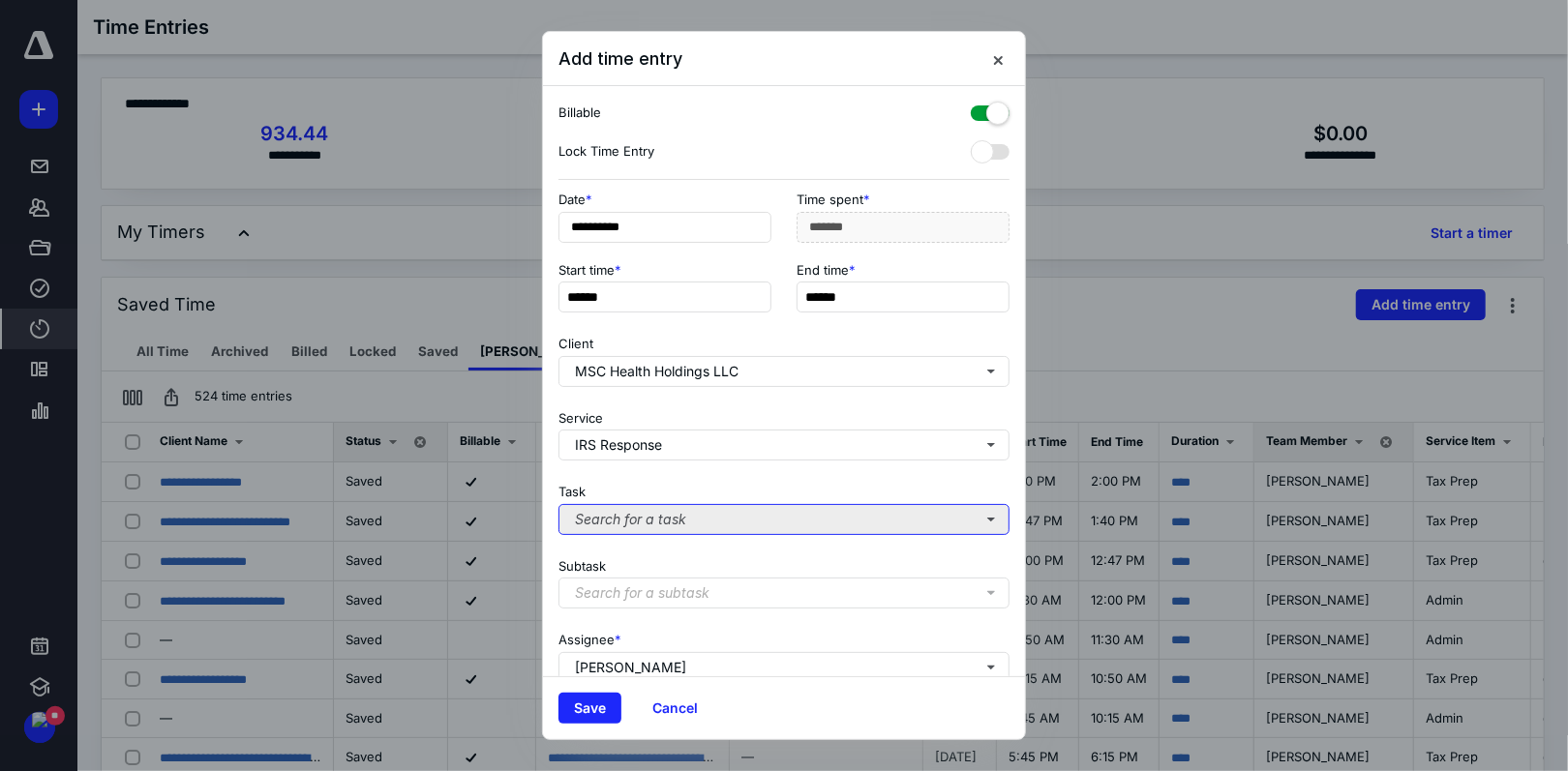 click on "Search for a task" at bounding box center (784, 519) 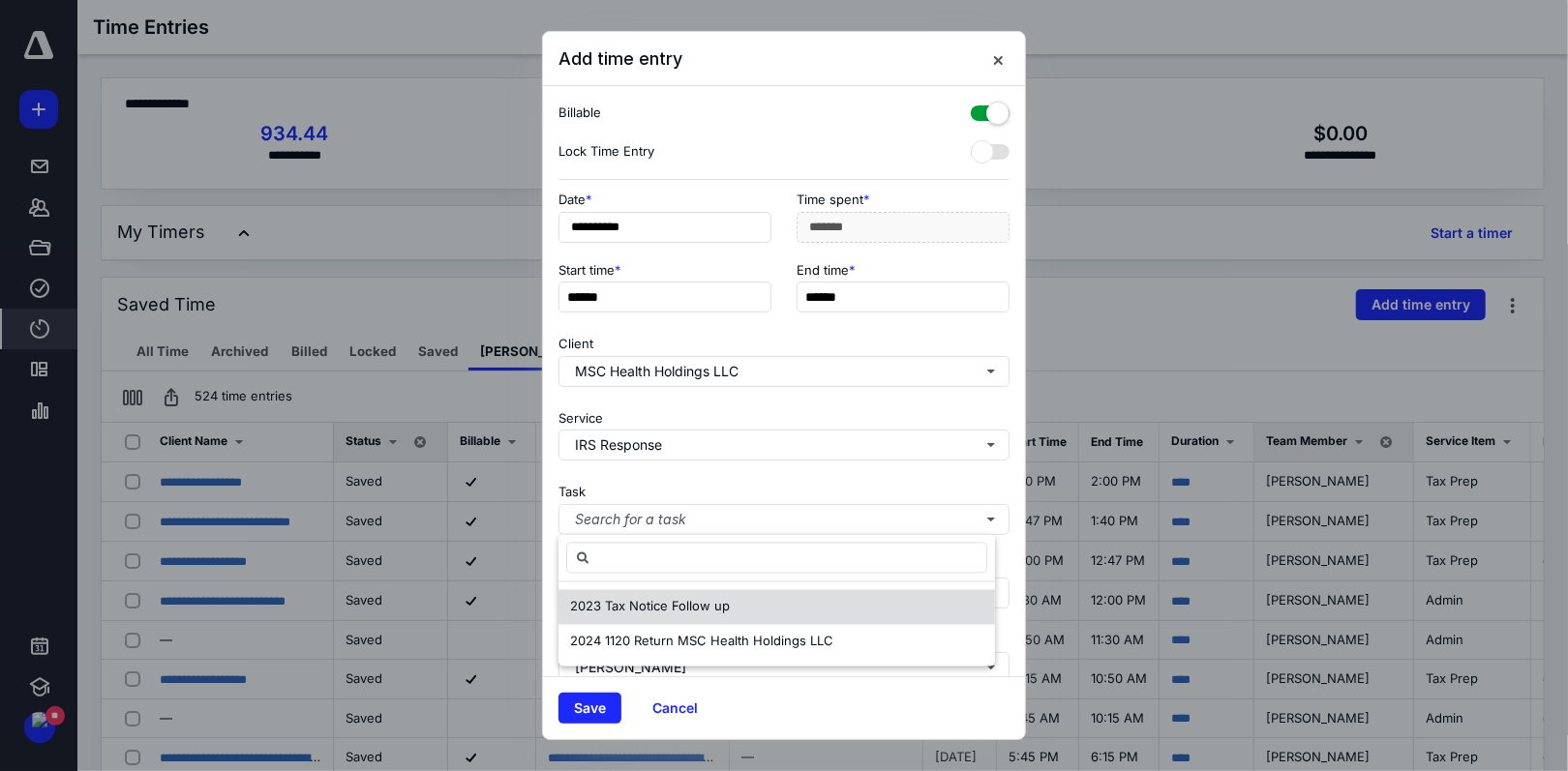click on "2023 Tax Notice Follow up" at bounding box center [649, 607] 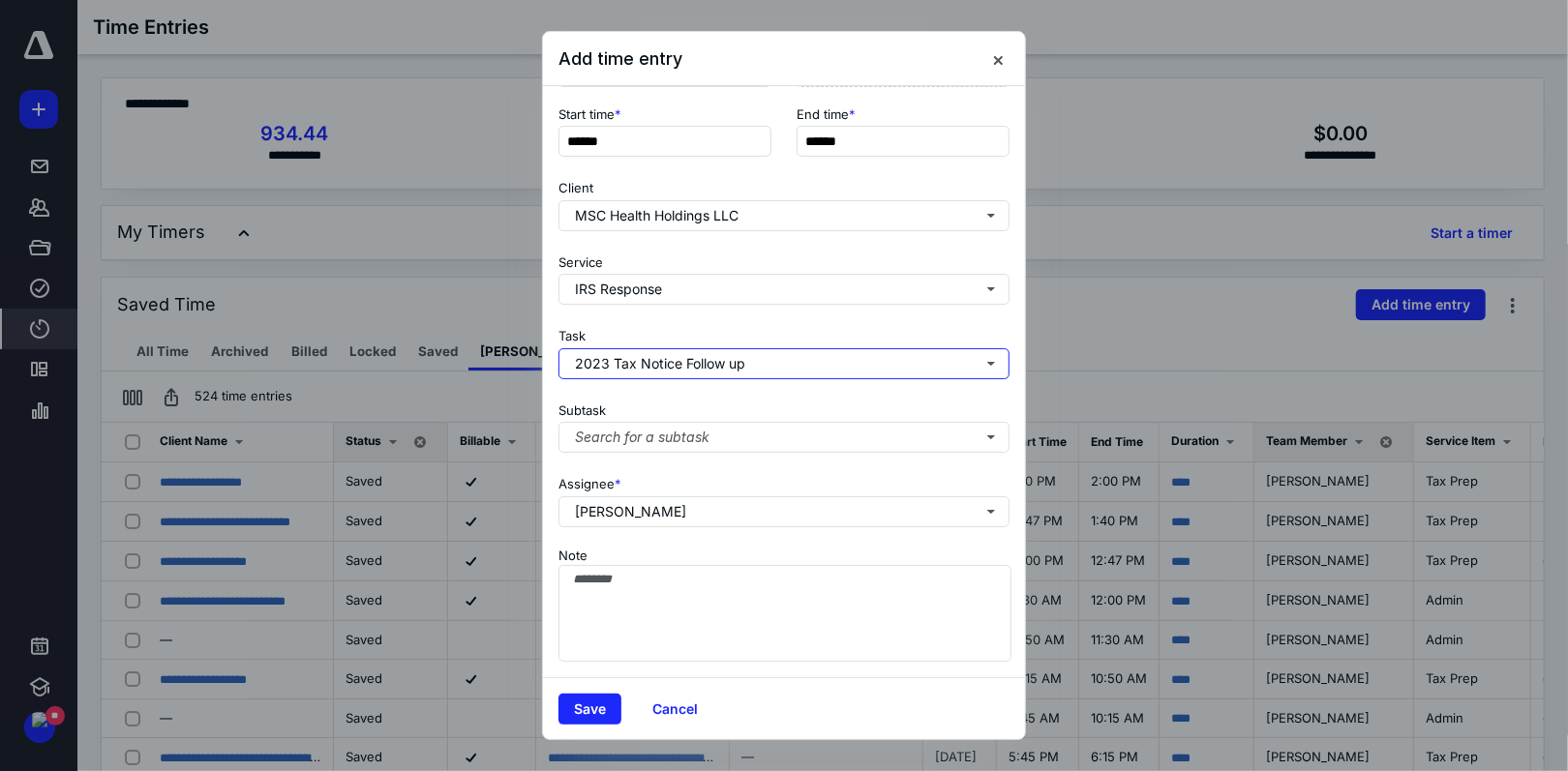 scroll, scrollTop: 170, scrollLeft: 0, axis: vertical 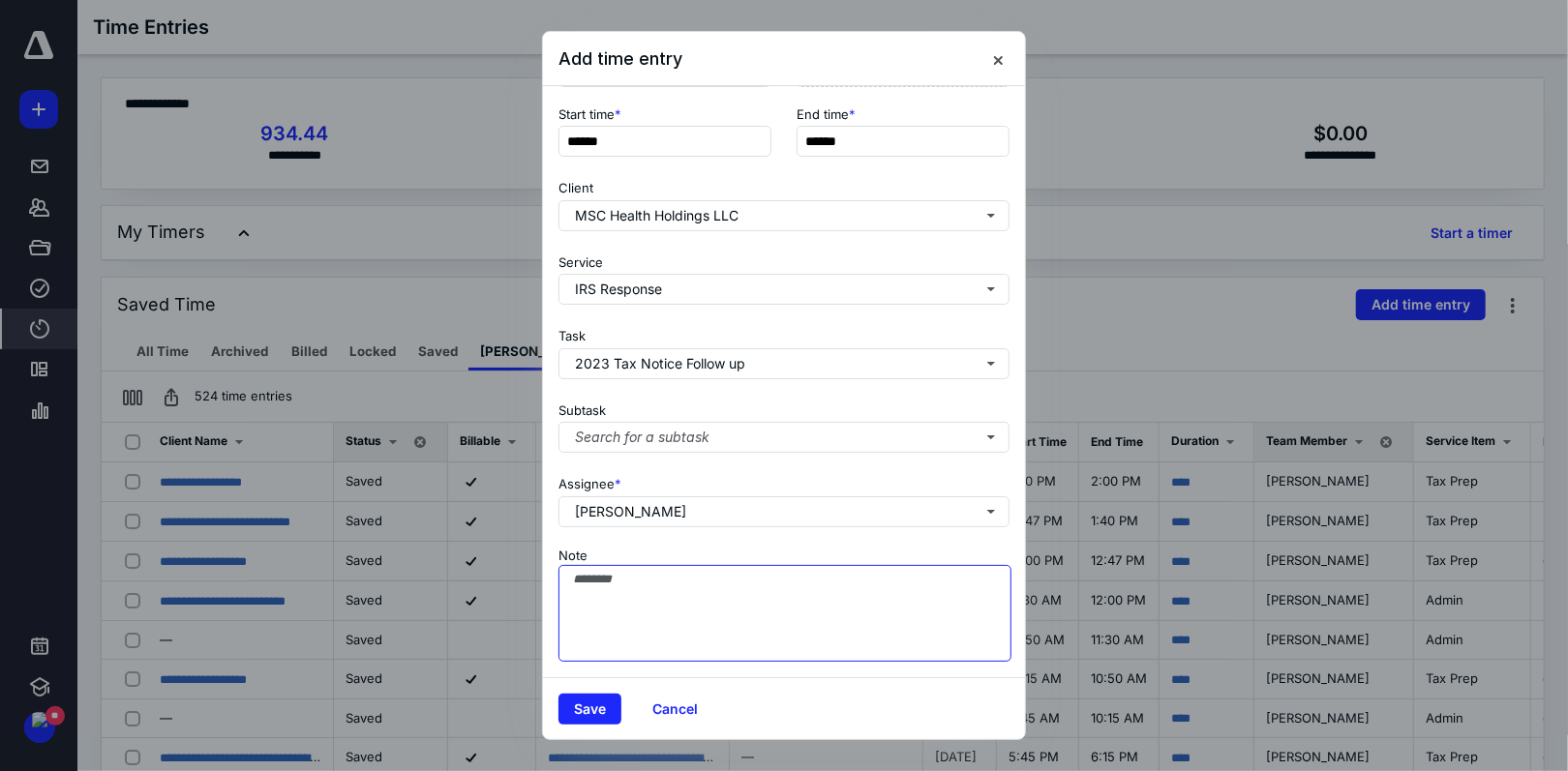 click on "Note" at bounding box center (785, 613) 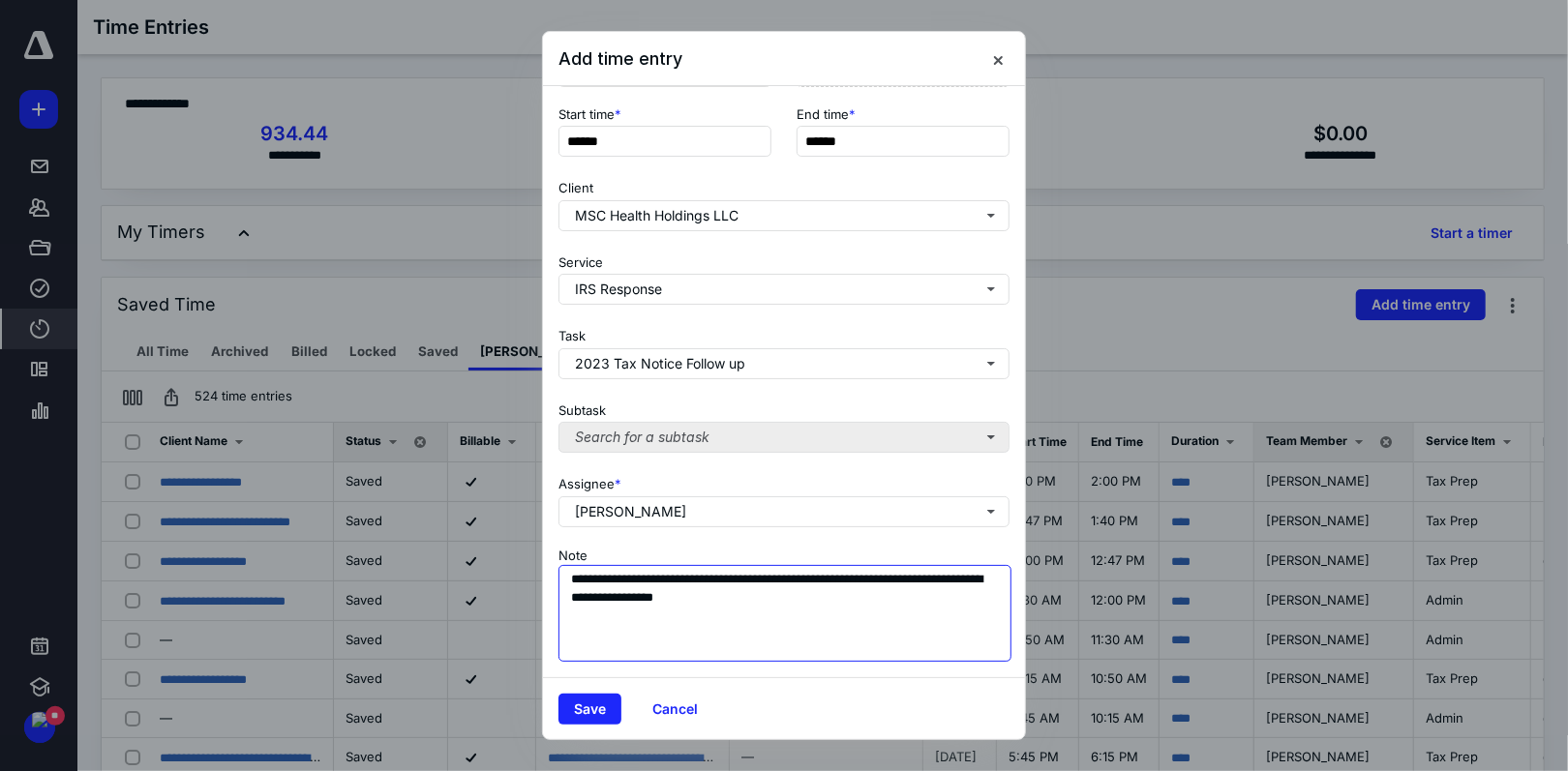 type on "**********" 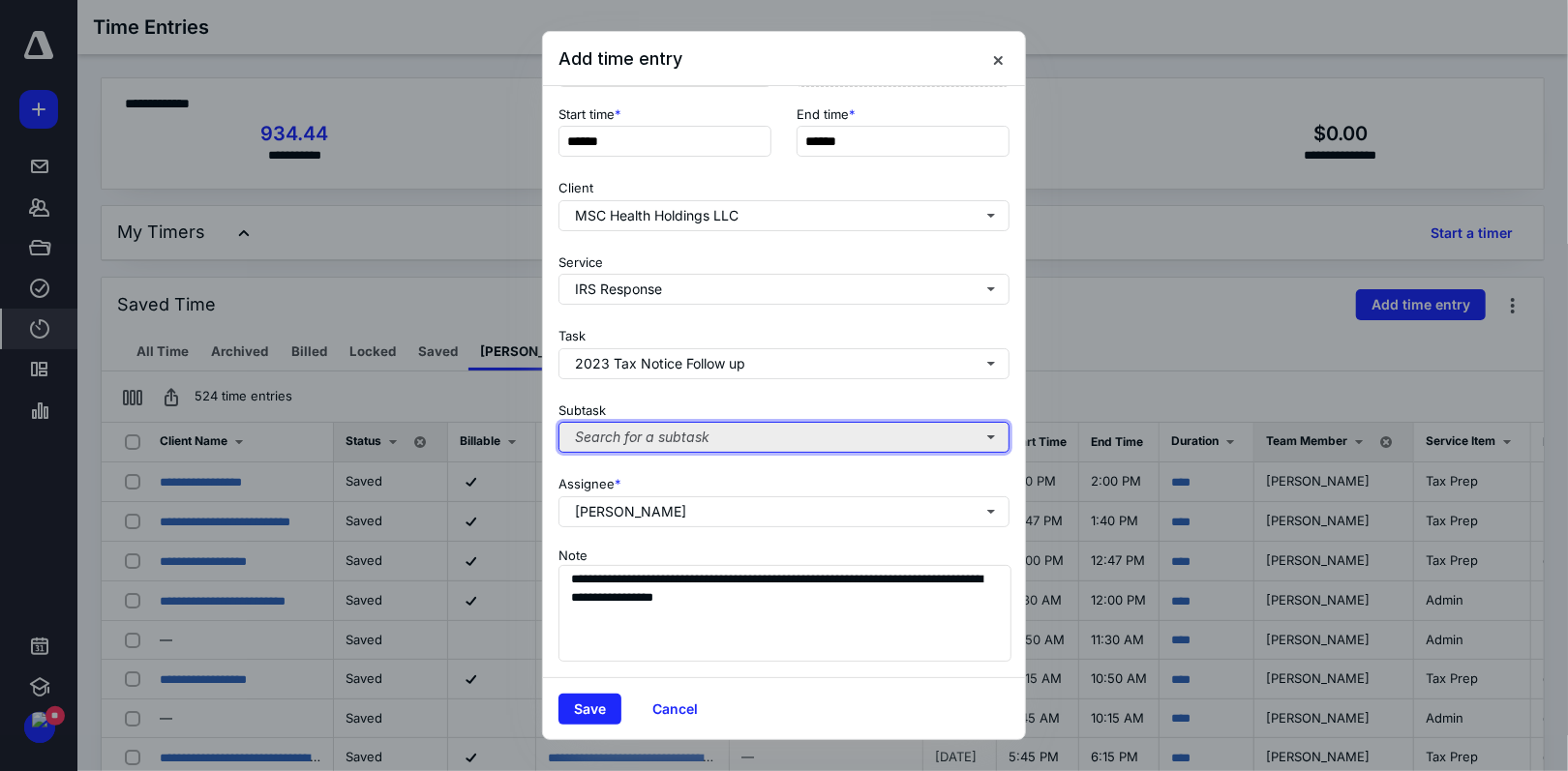 click on "Search for a subtask" at bounding box center (784, 437) 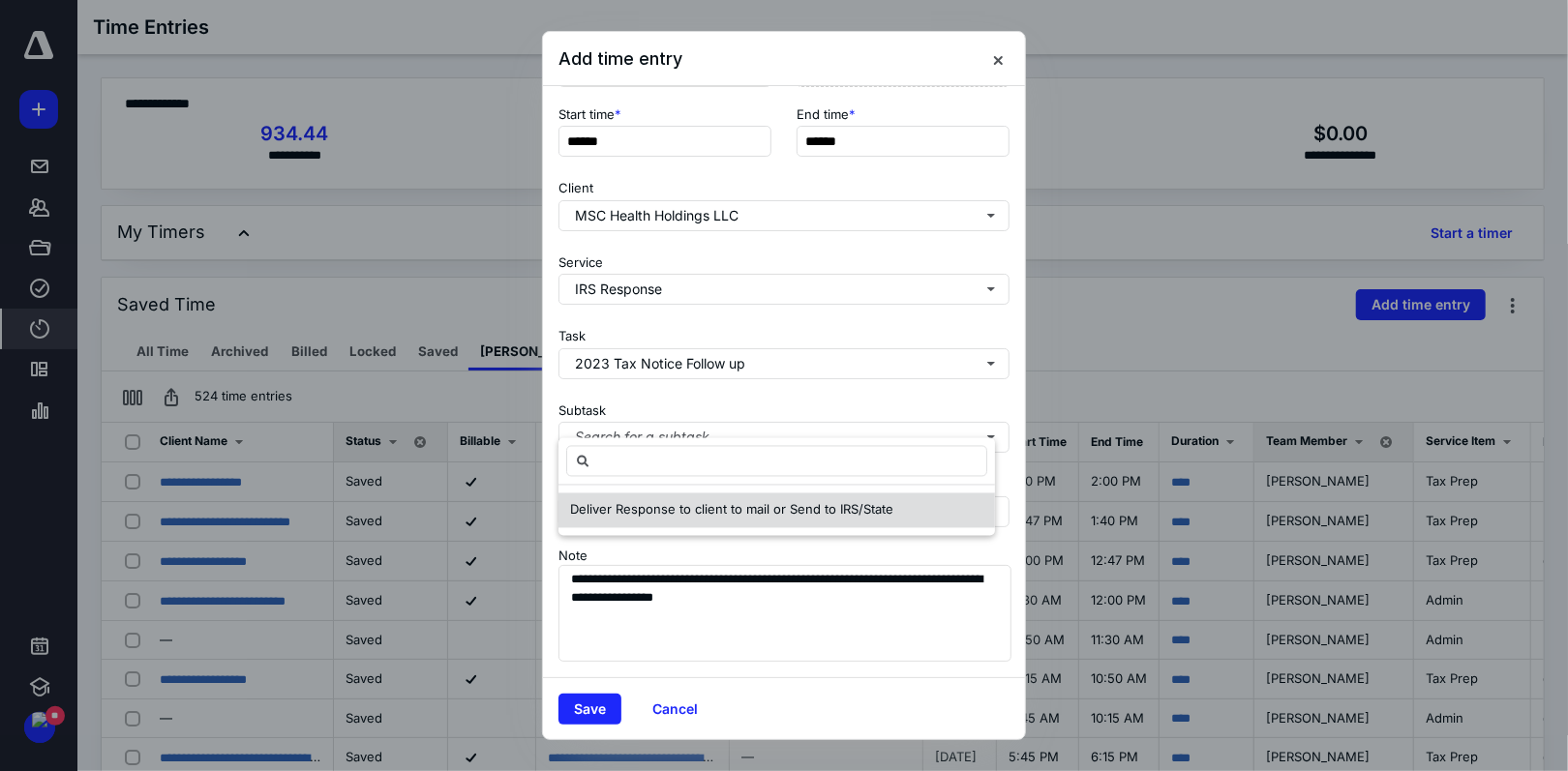 click on "Deliver Response to client to mail or Send to IRS/State" at bounding box center [732, 510] 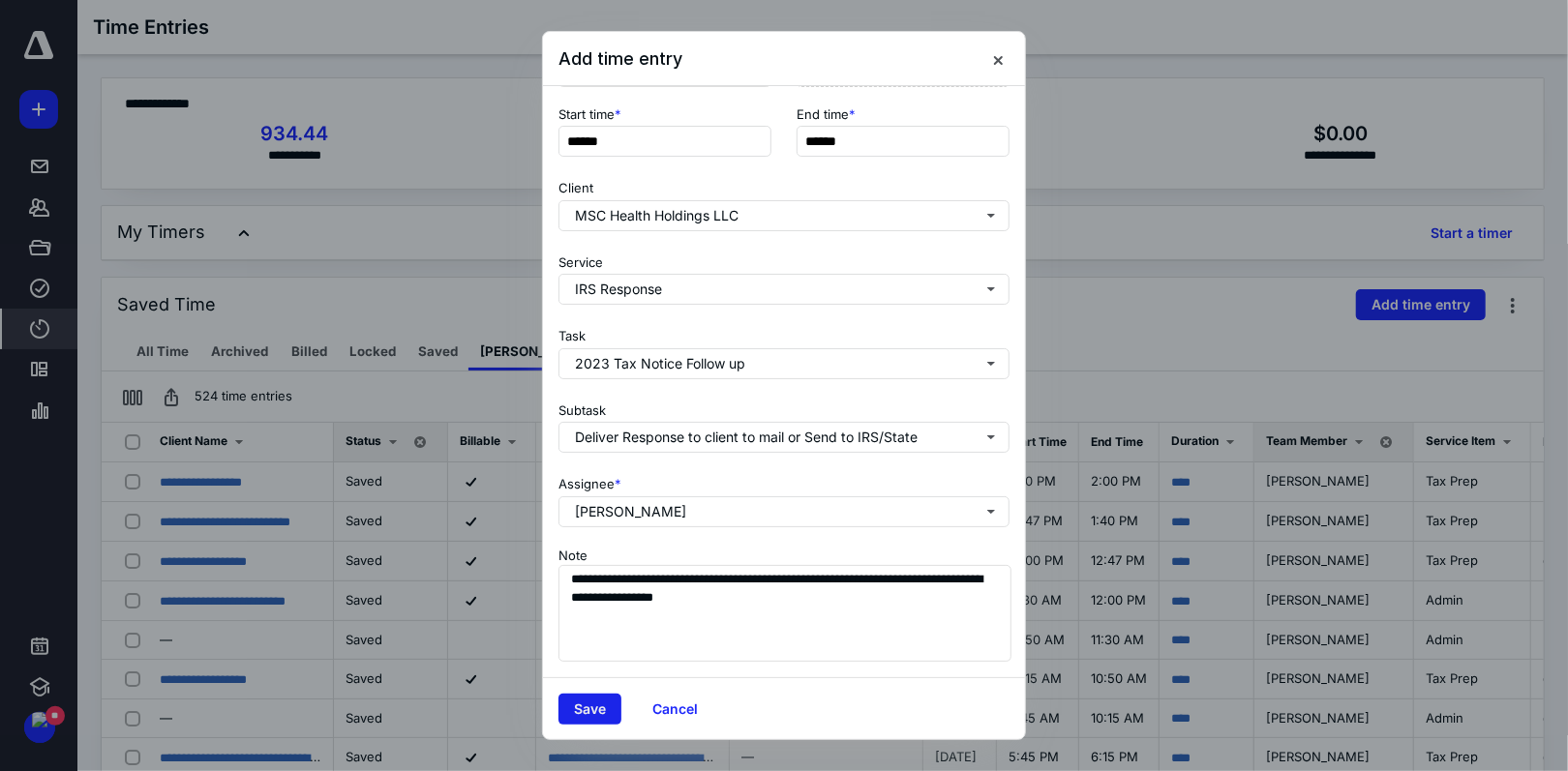 click on "Save" at bounding box center (589, 709) 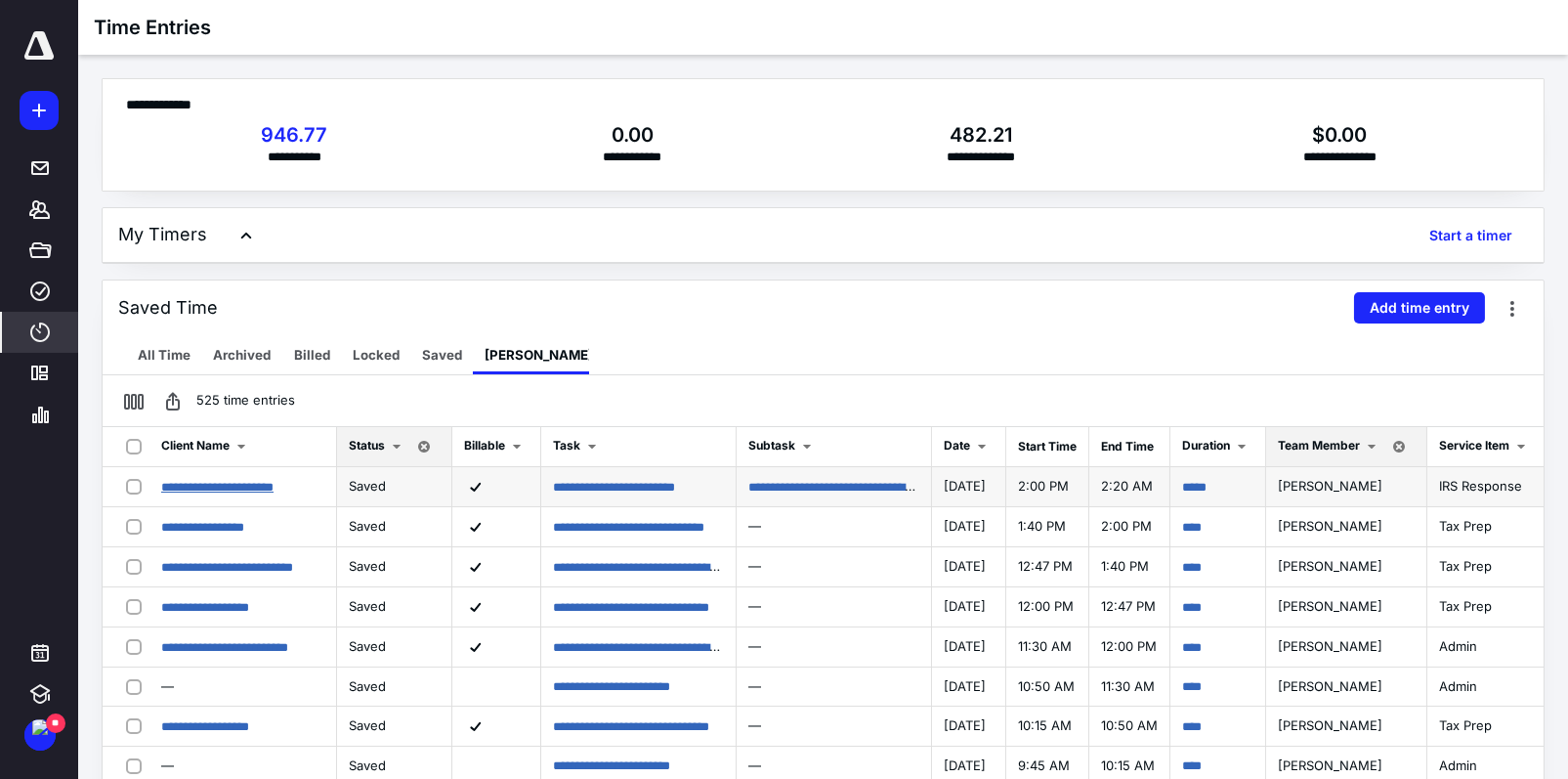 click on "**********" at bounding box center [217, 487] 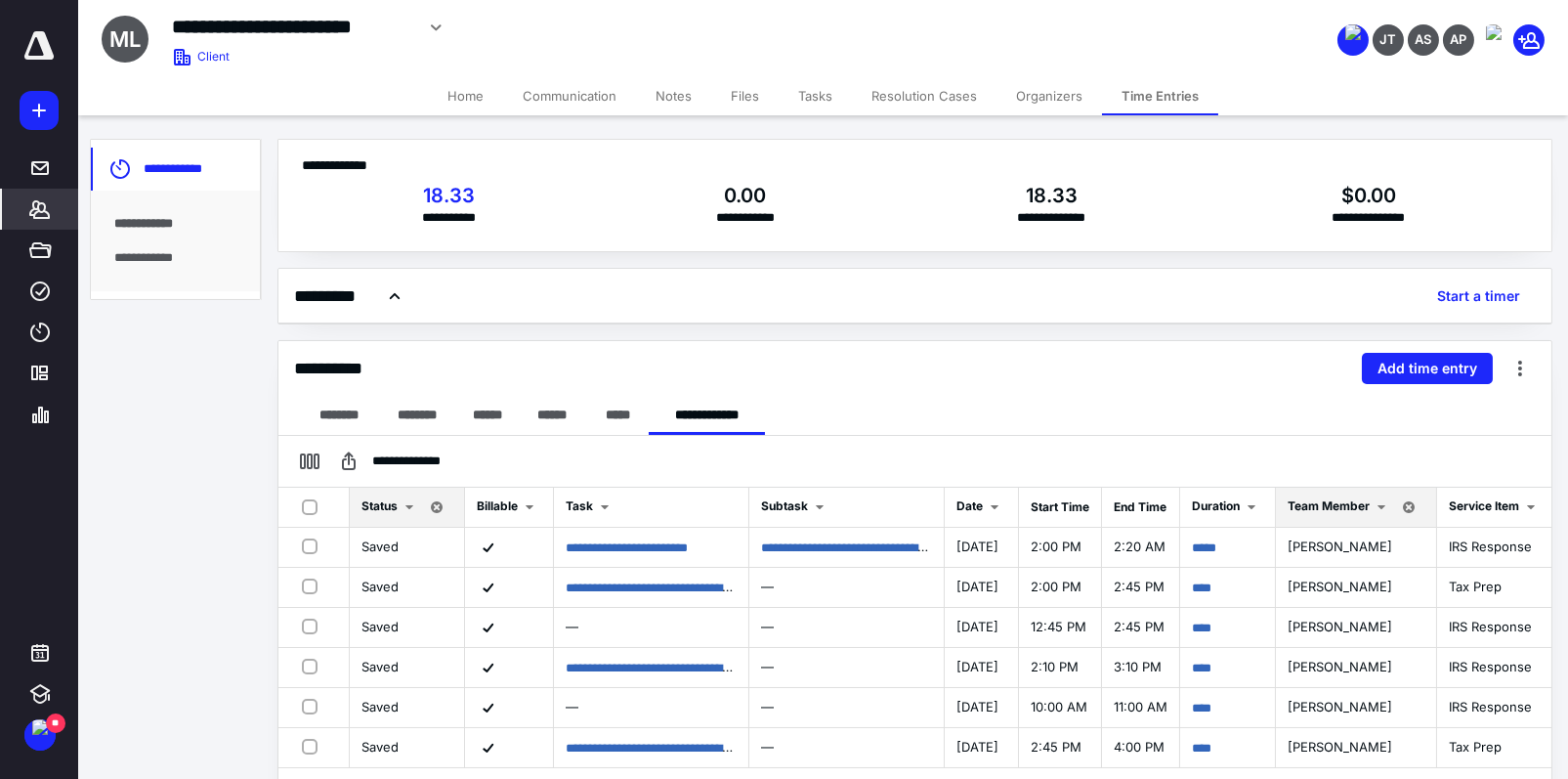 click on "Tasks" at bounding box center [815, 96] 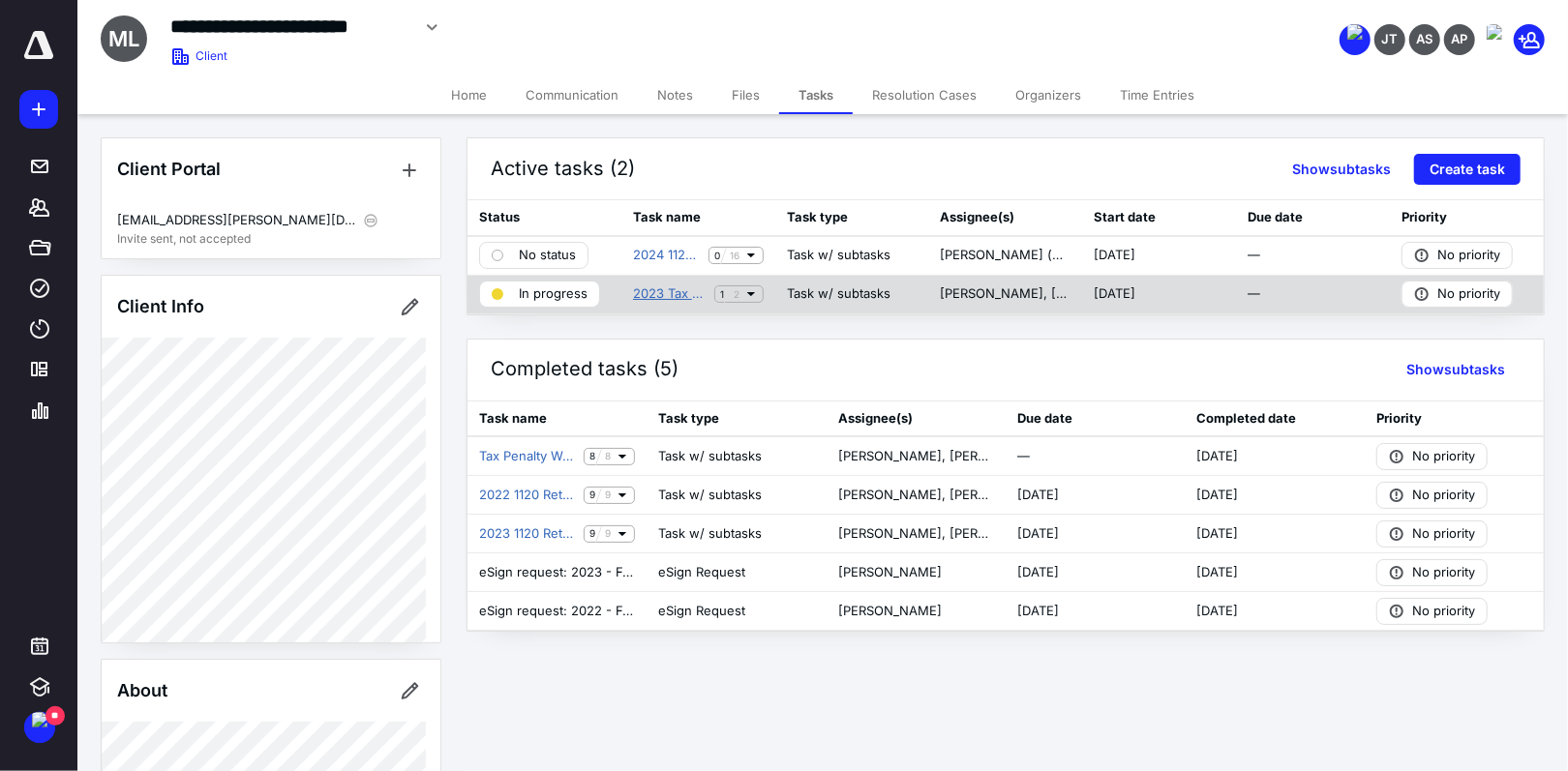 click on "2023 Tax Notice Follow up" at bounding box center (670, 294) 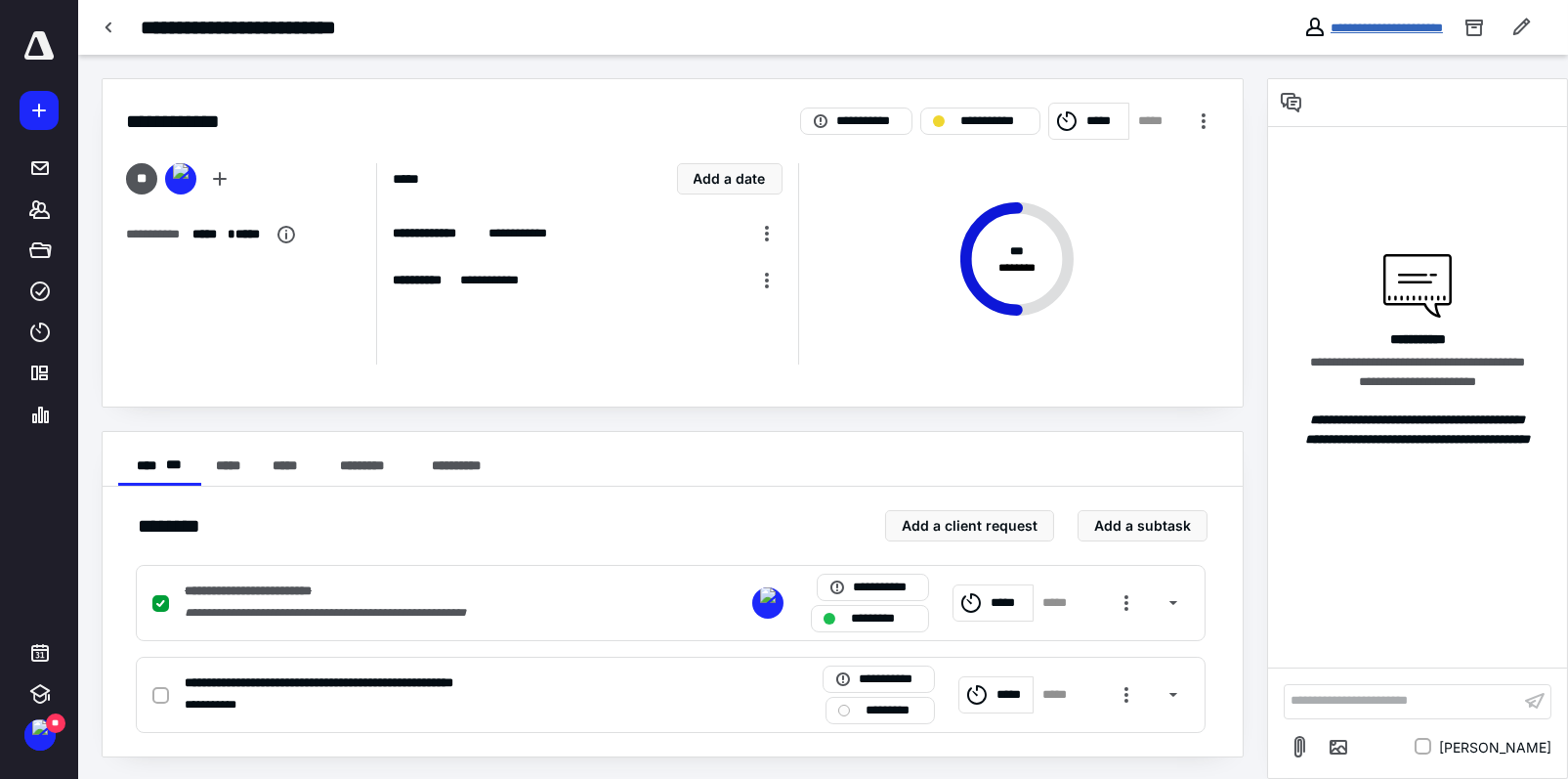 click on "**********" at bounding box center (1386, 27) 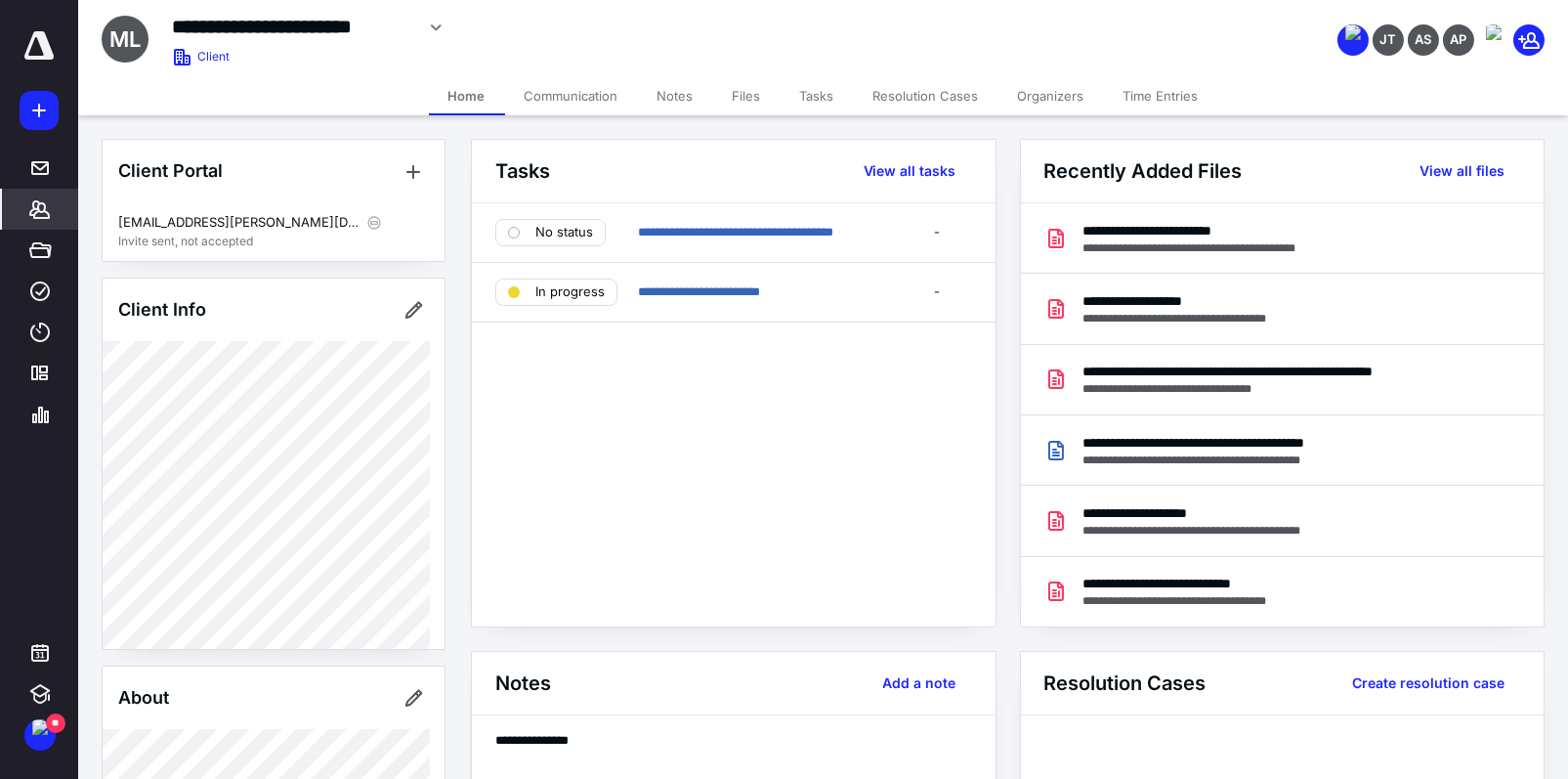 click on "View all files" at bounding box center [1462, 171] 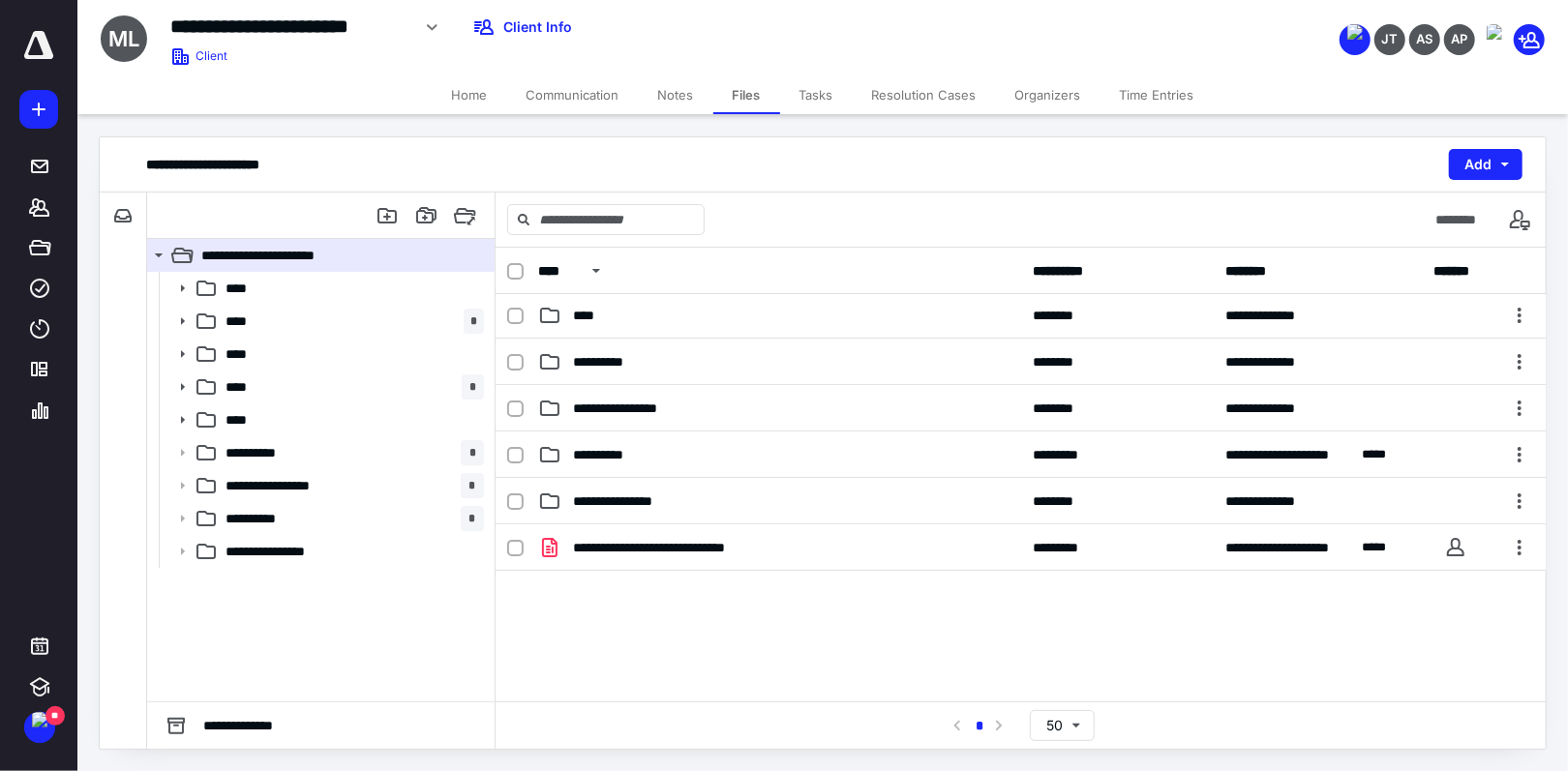 scroll, scrollTop: 193, scrollLeft: 0, axis: vertical 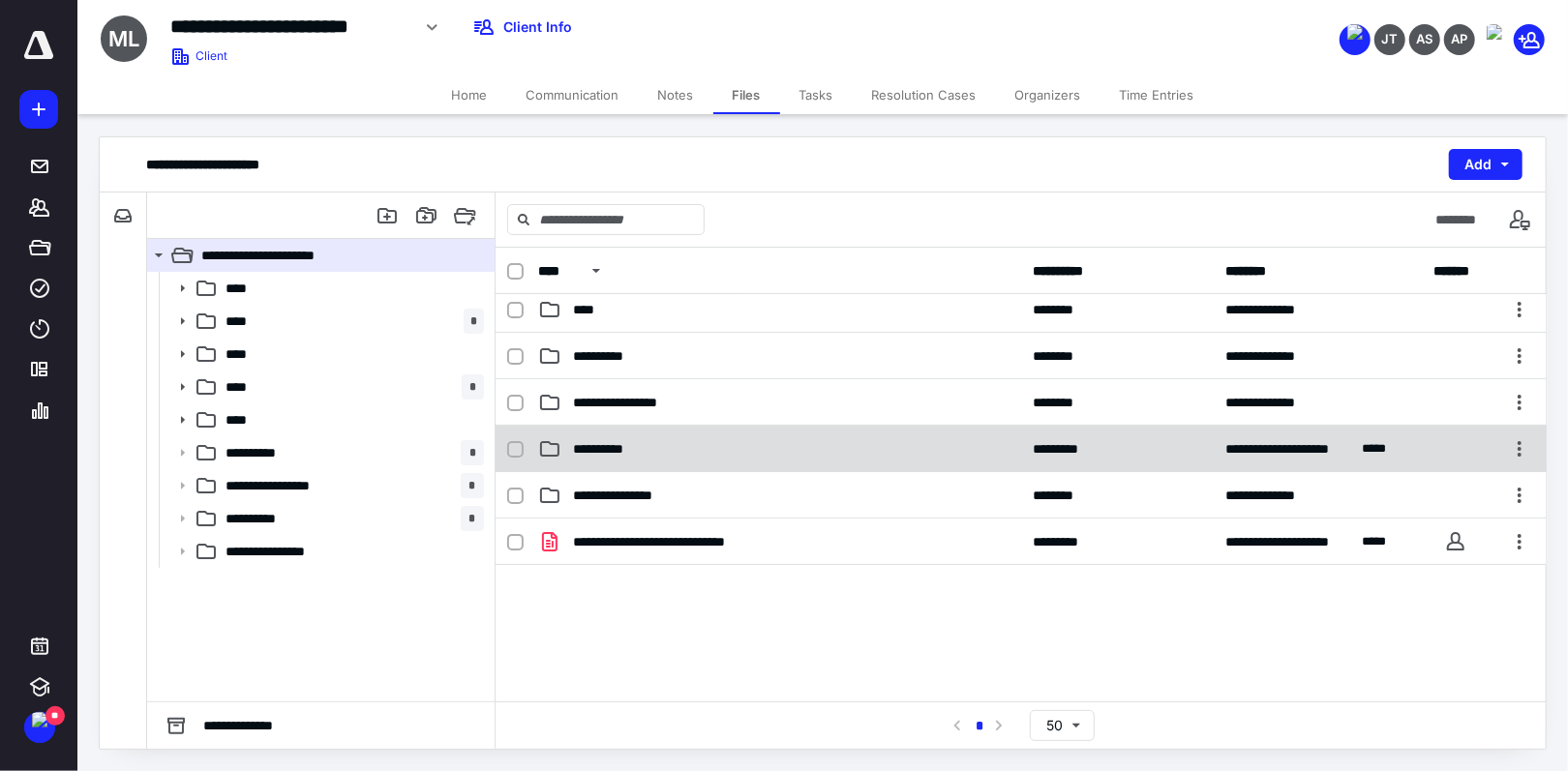 click on "**********" at bounding box center [606, 449] 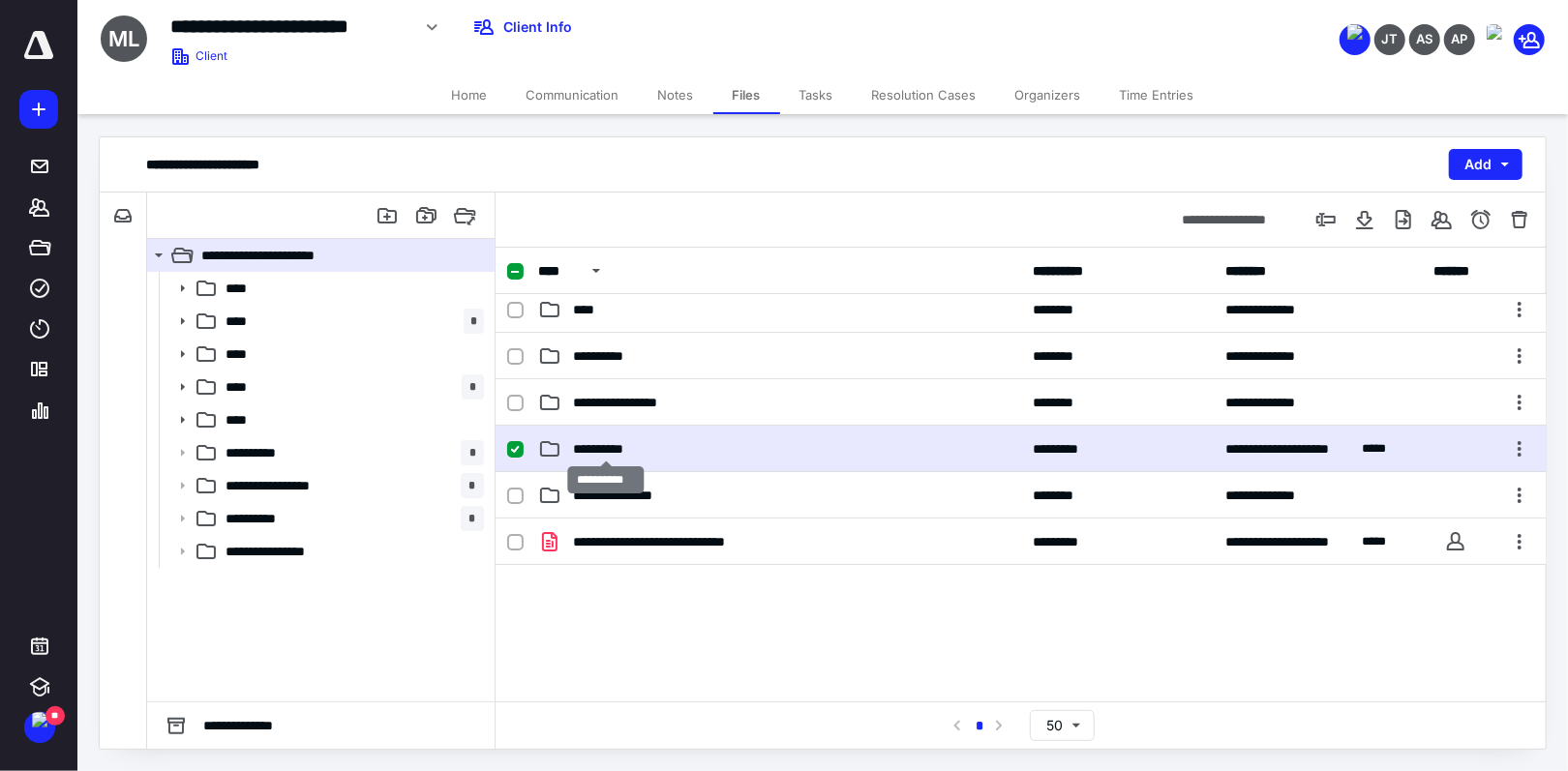 click on "**********" at bounding box center (606, 449) 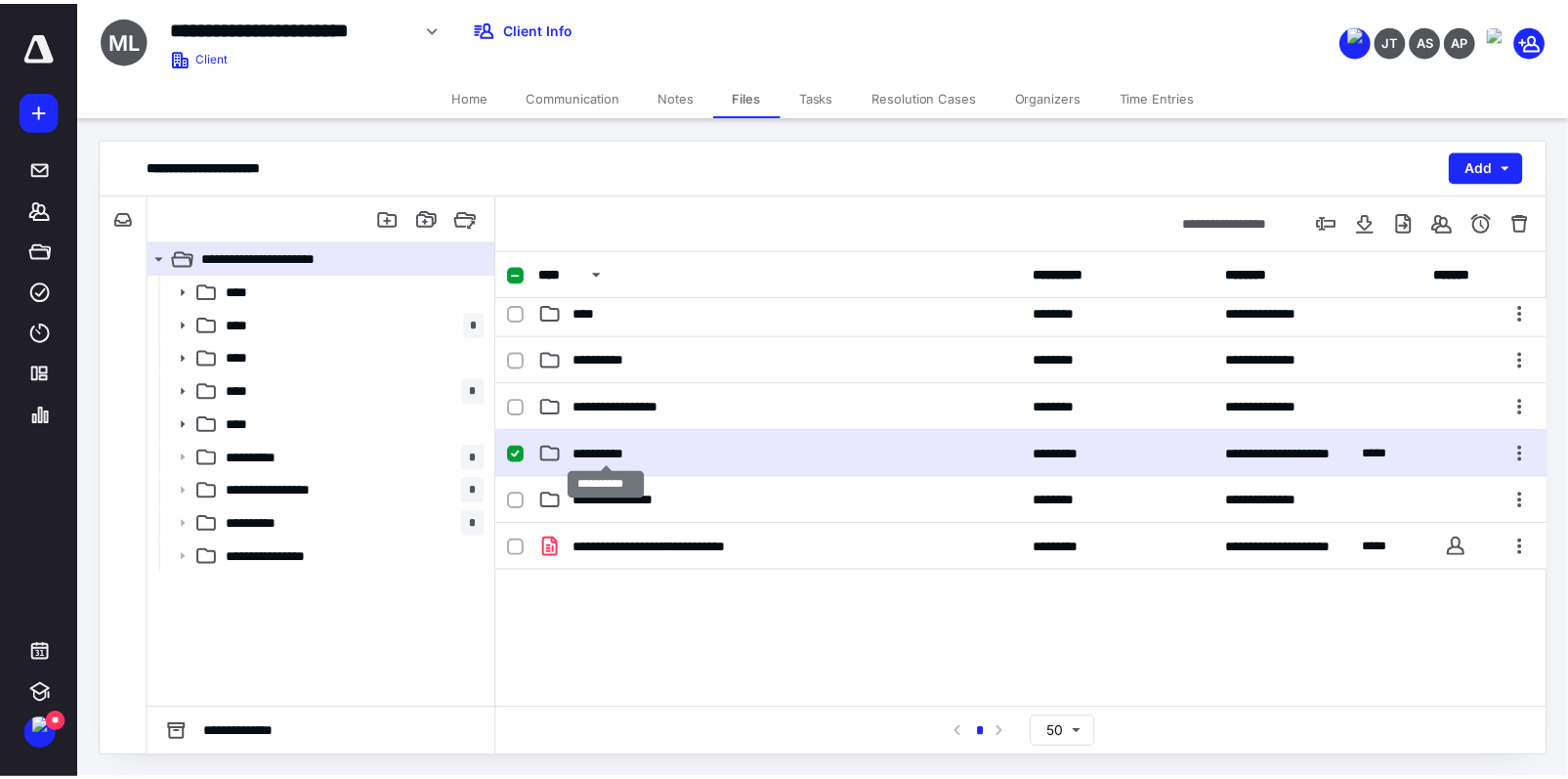 scroll, scrollTop: 0, scrollLeft: 0, axis: both 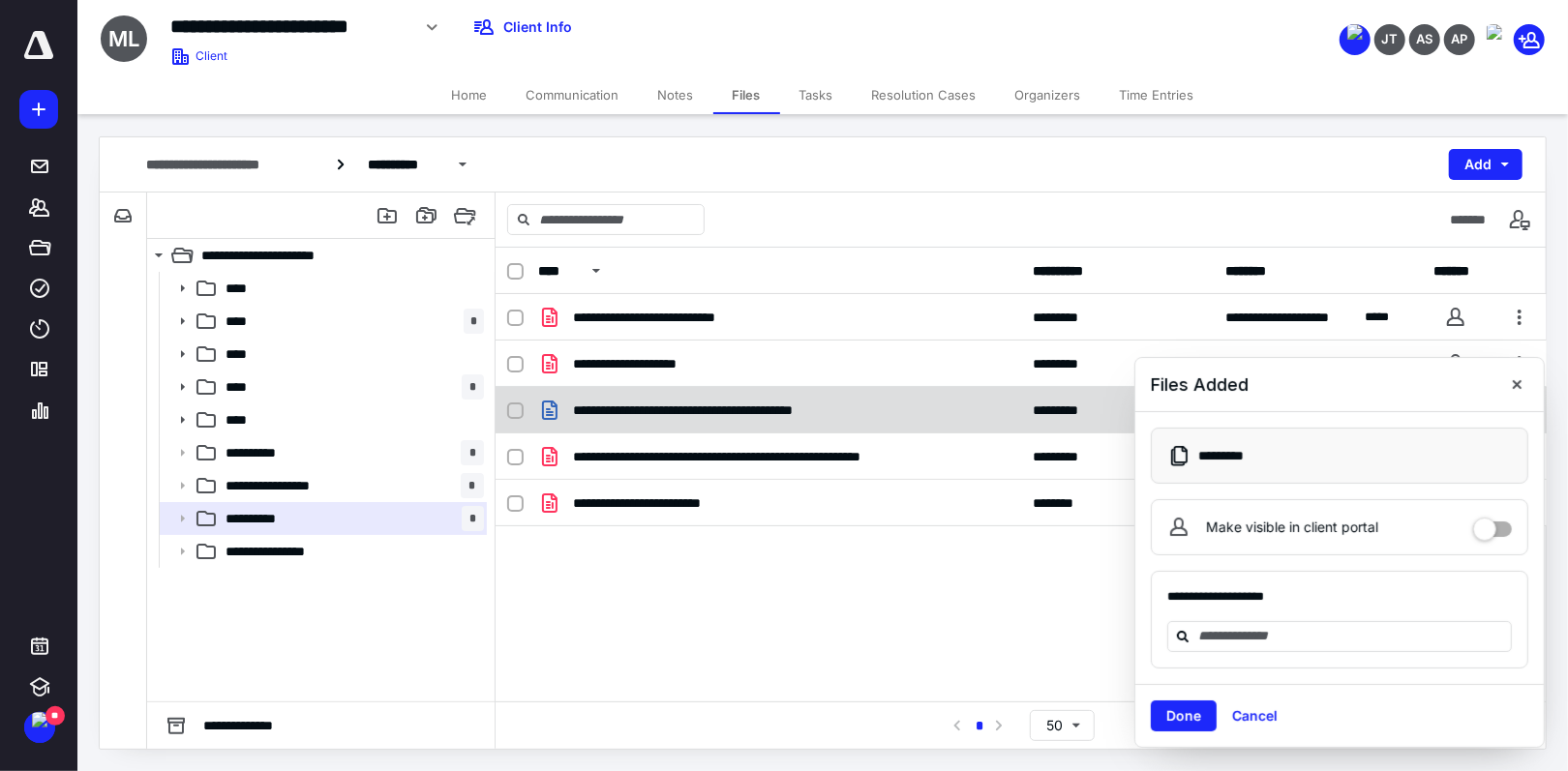 click at bounding box center (1517, 384) 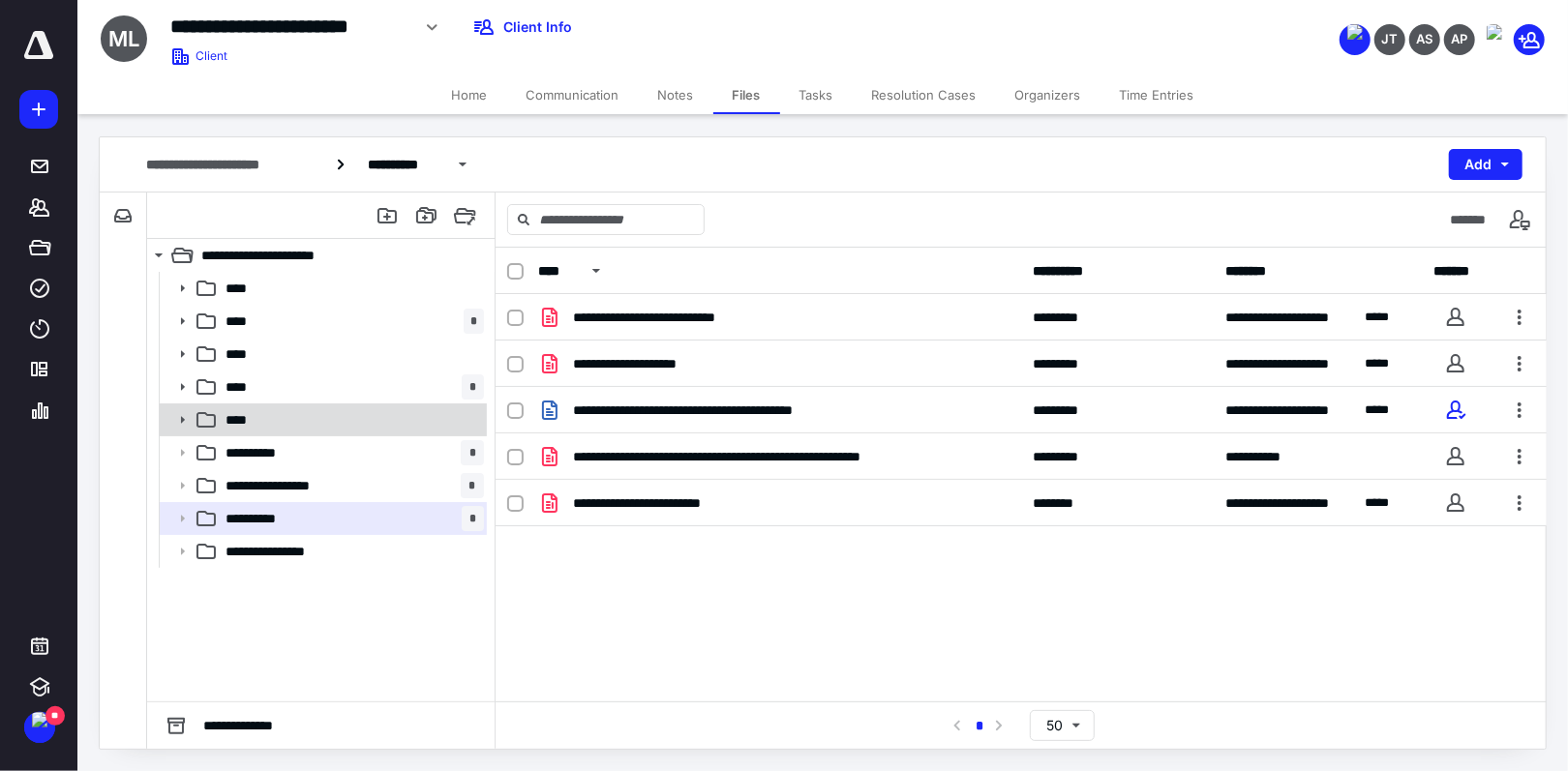 click on "****" at bounding box center [242, 420] 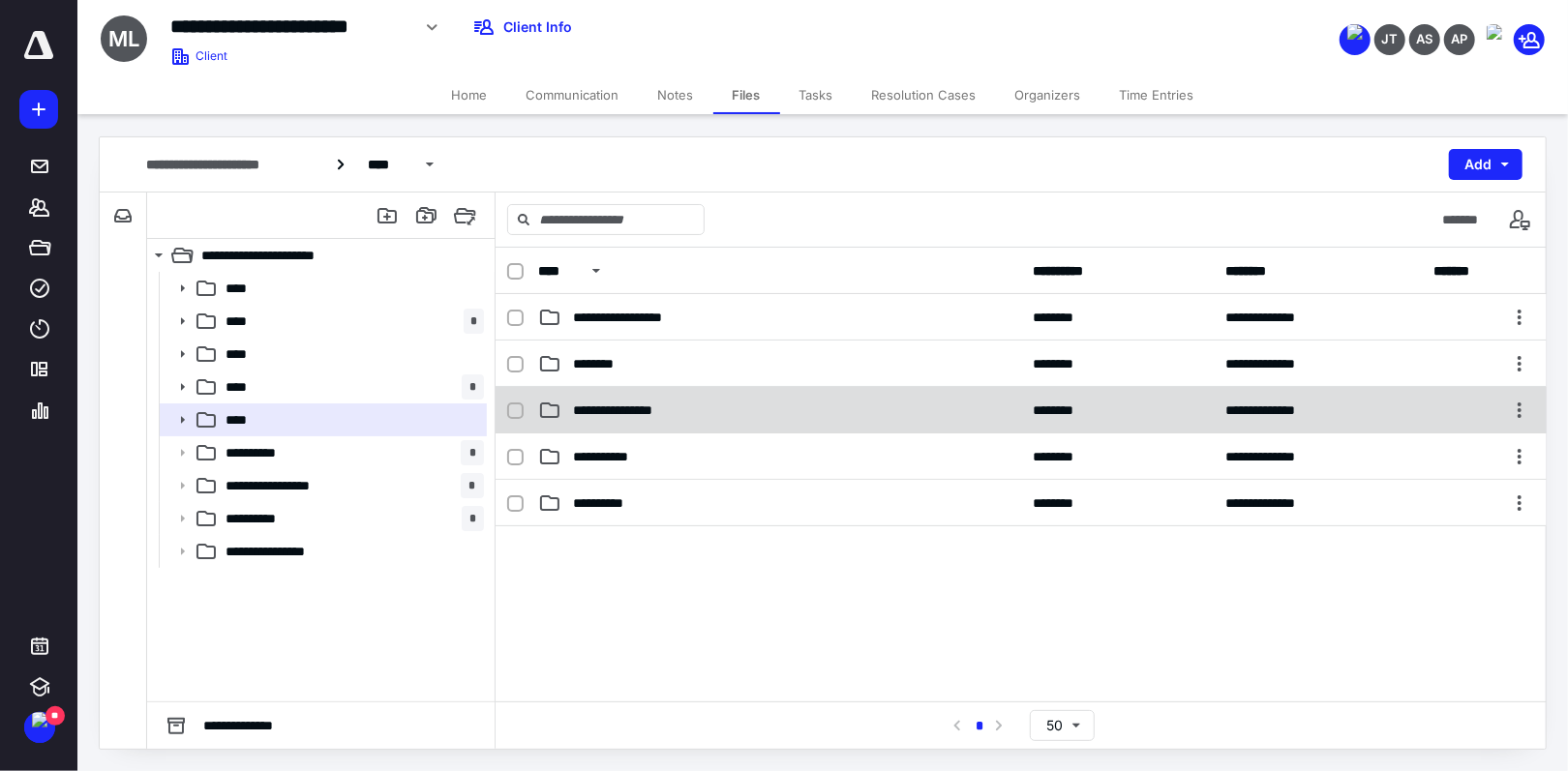 click on "**********" at bounding box center (634, 410) 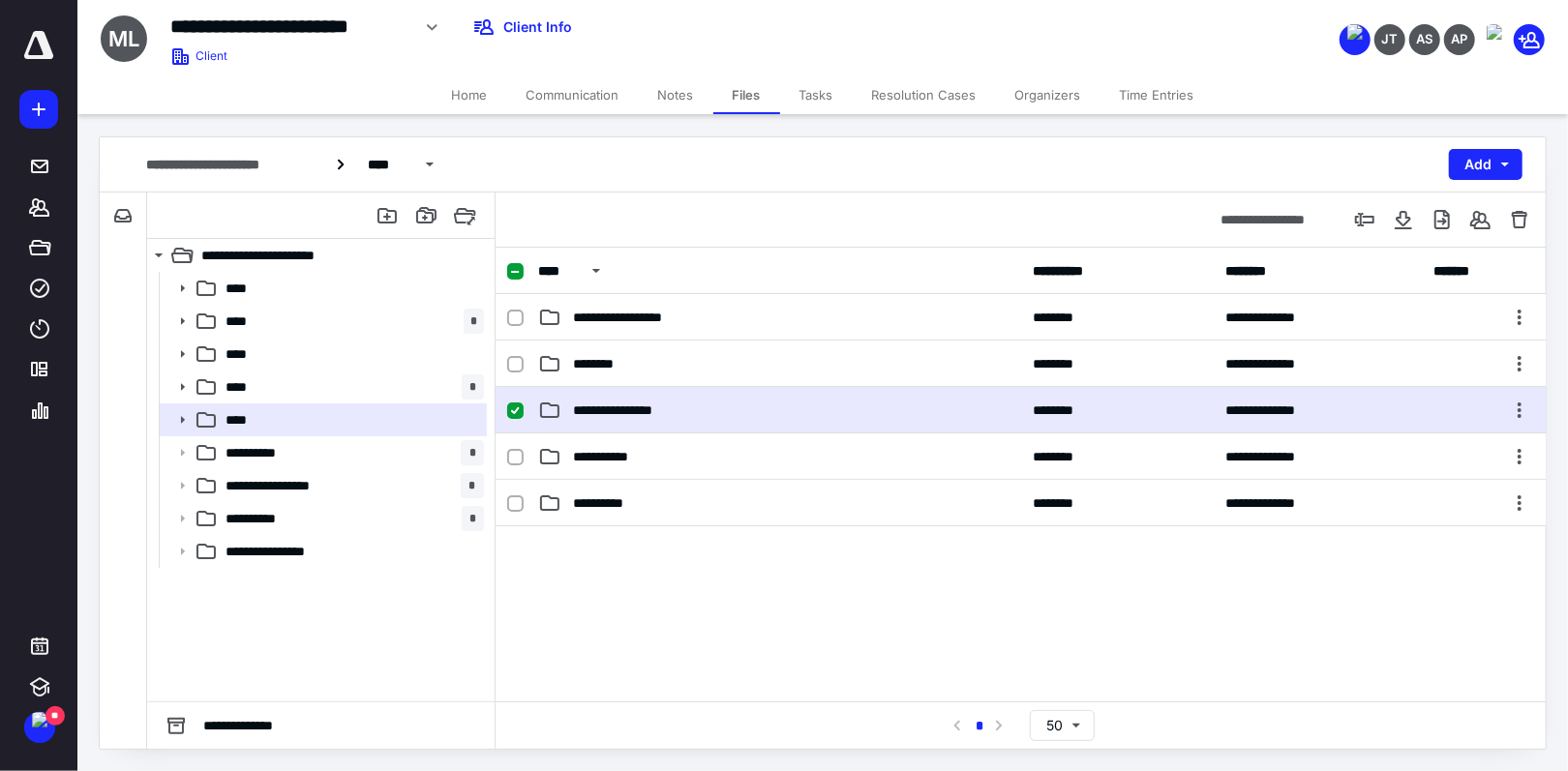 click on "**********" at bounding box center [634, 410] 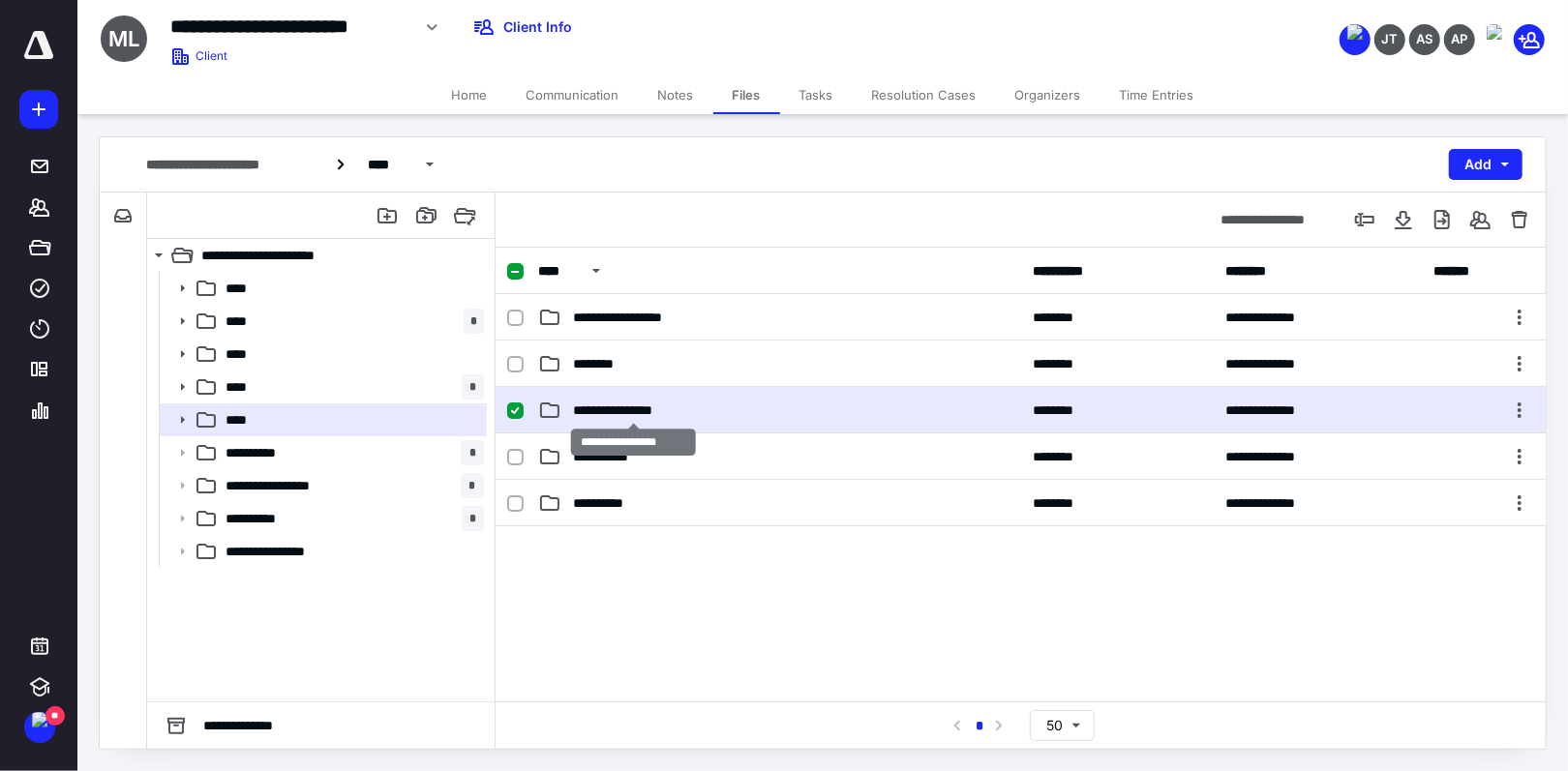 click on "**********" at bounding box center (634, 410) 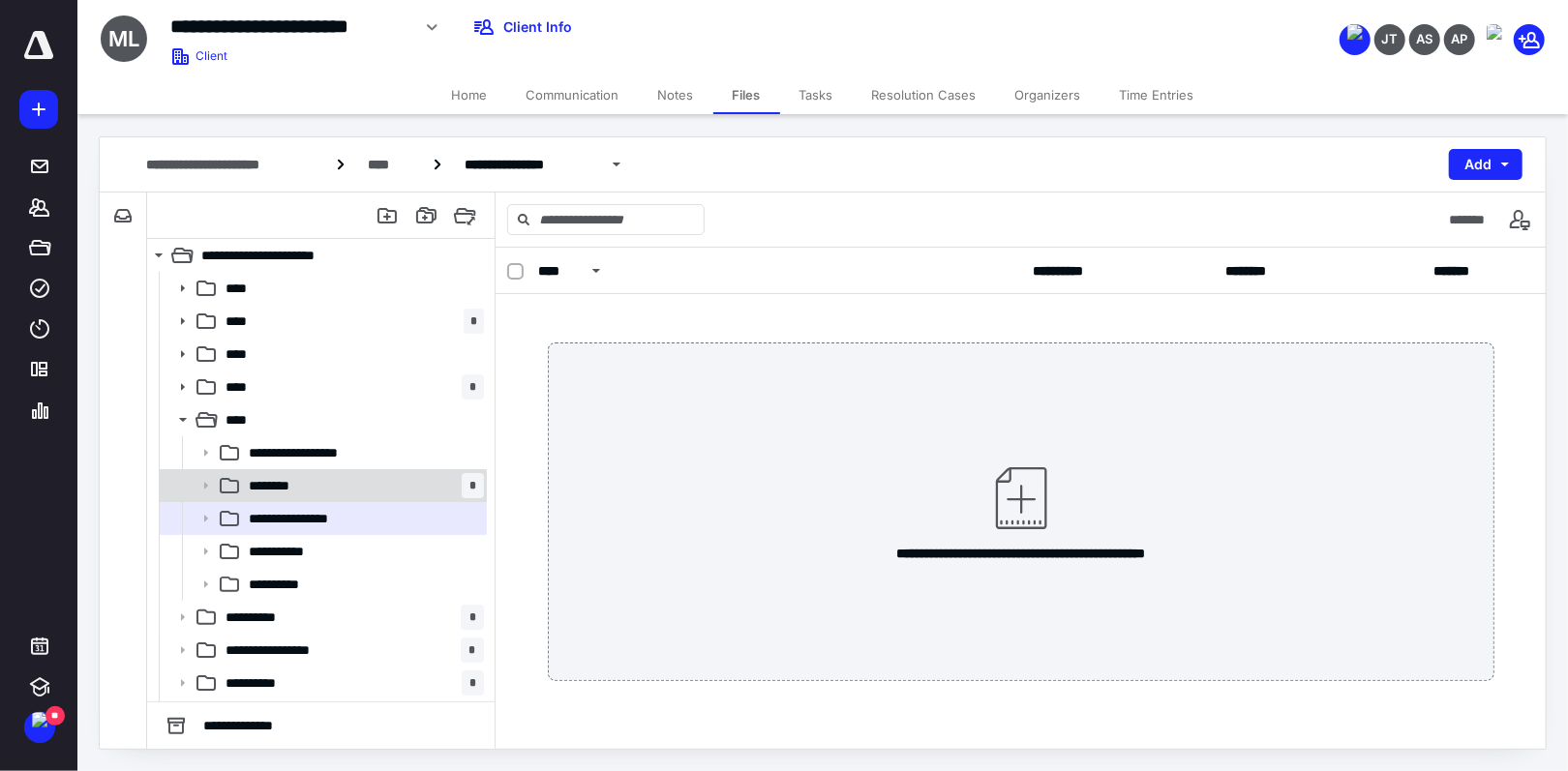 click on "******** *" at bounding box center [362, 486] 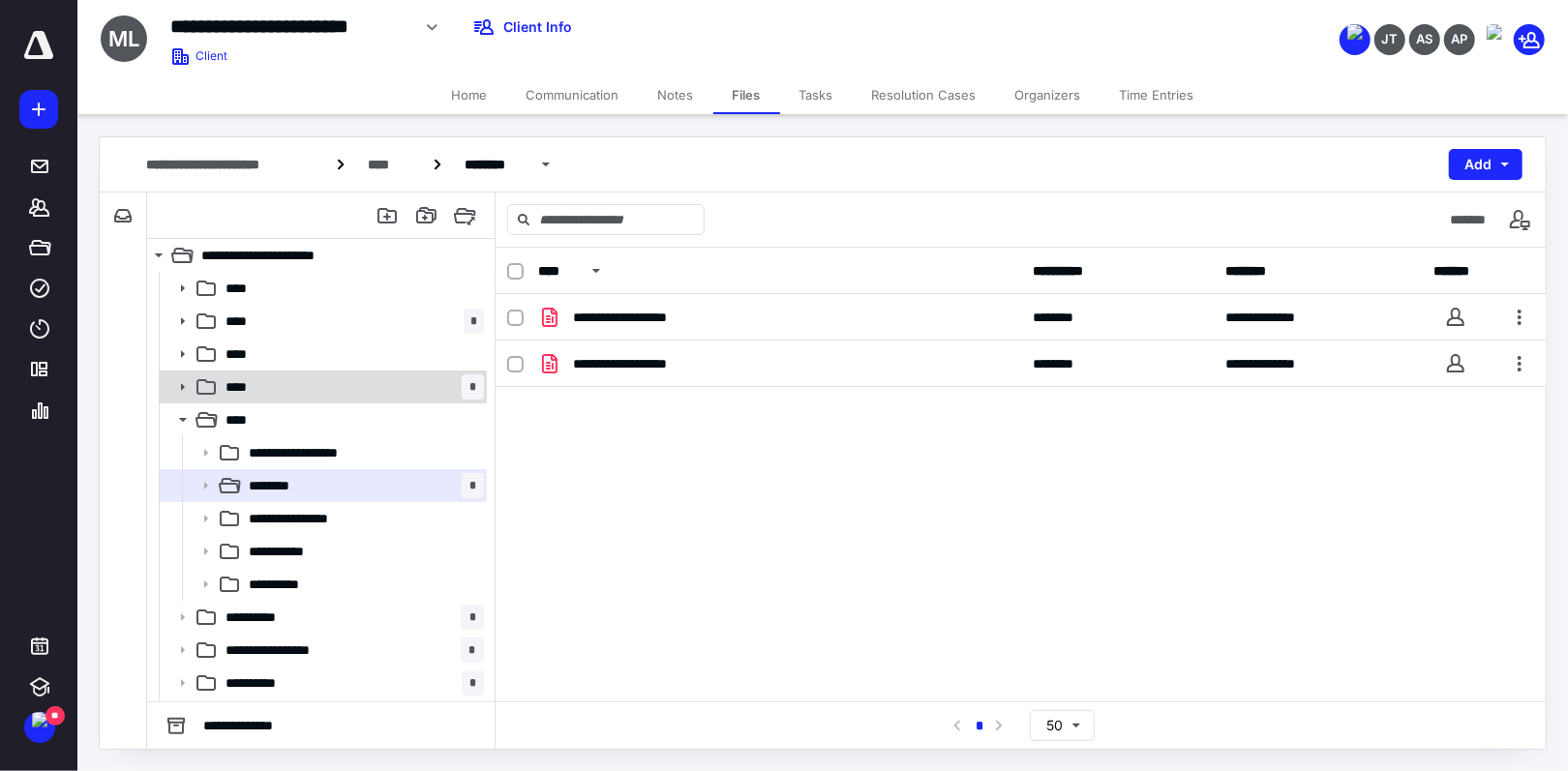 click on "****" at bounding box center [242, 387] 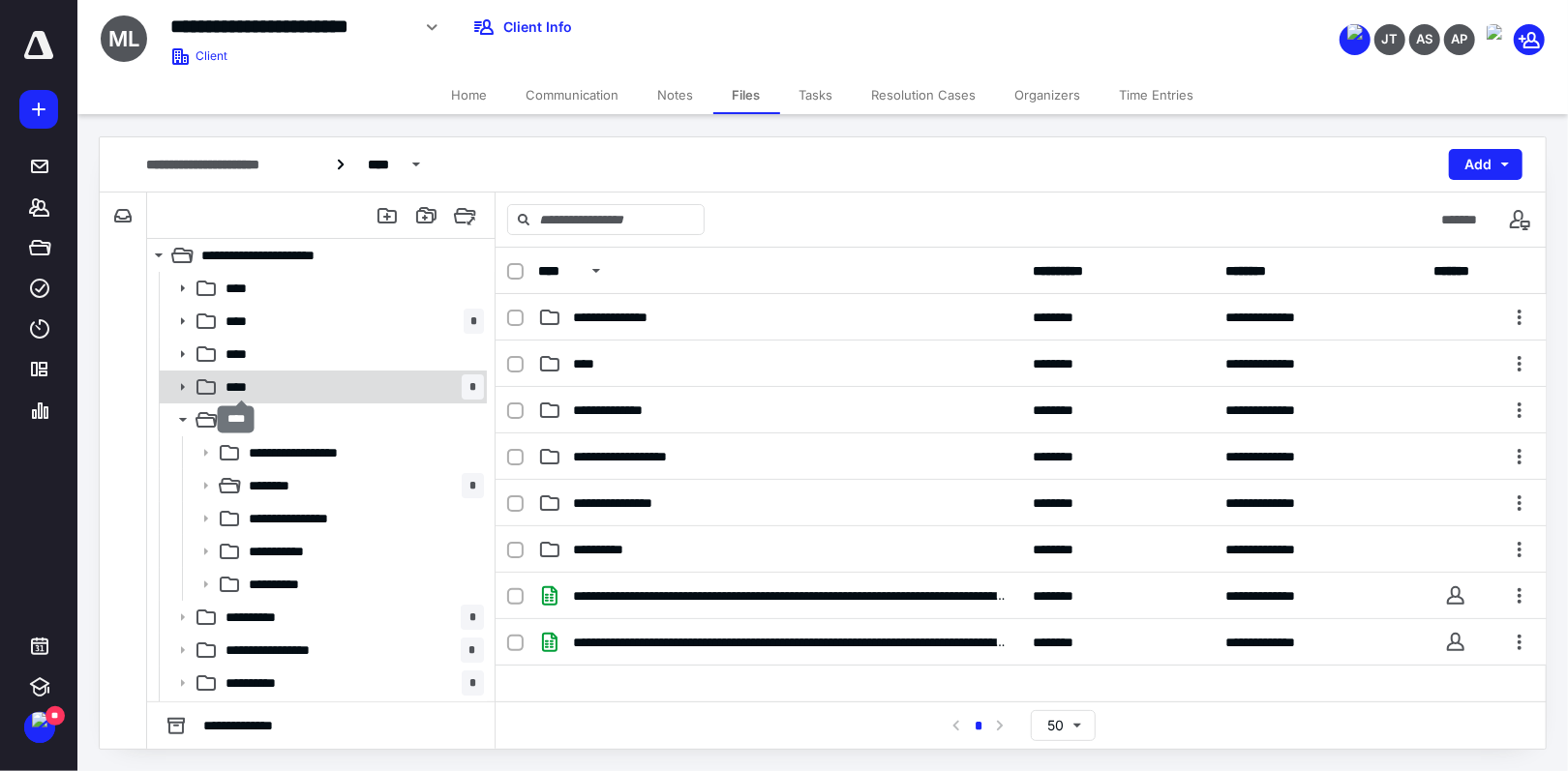 click on "****" at bounding box center [242, 387] 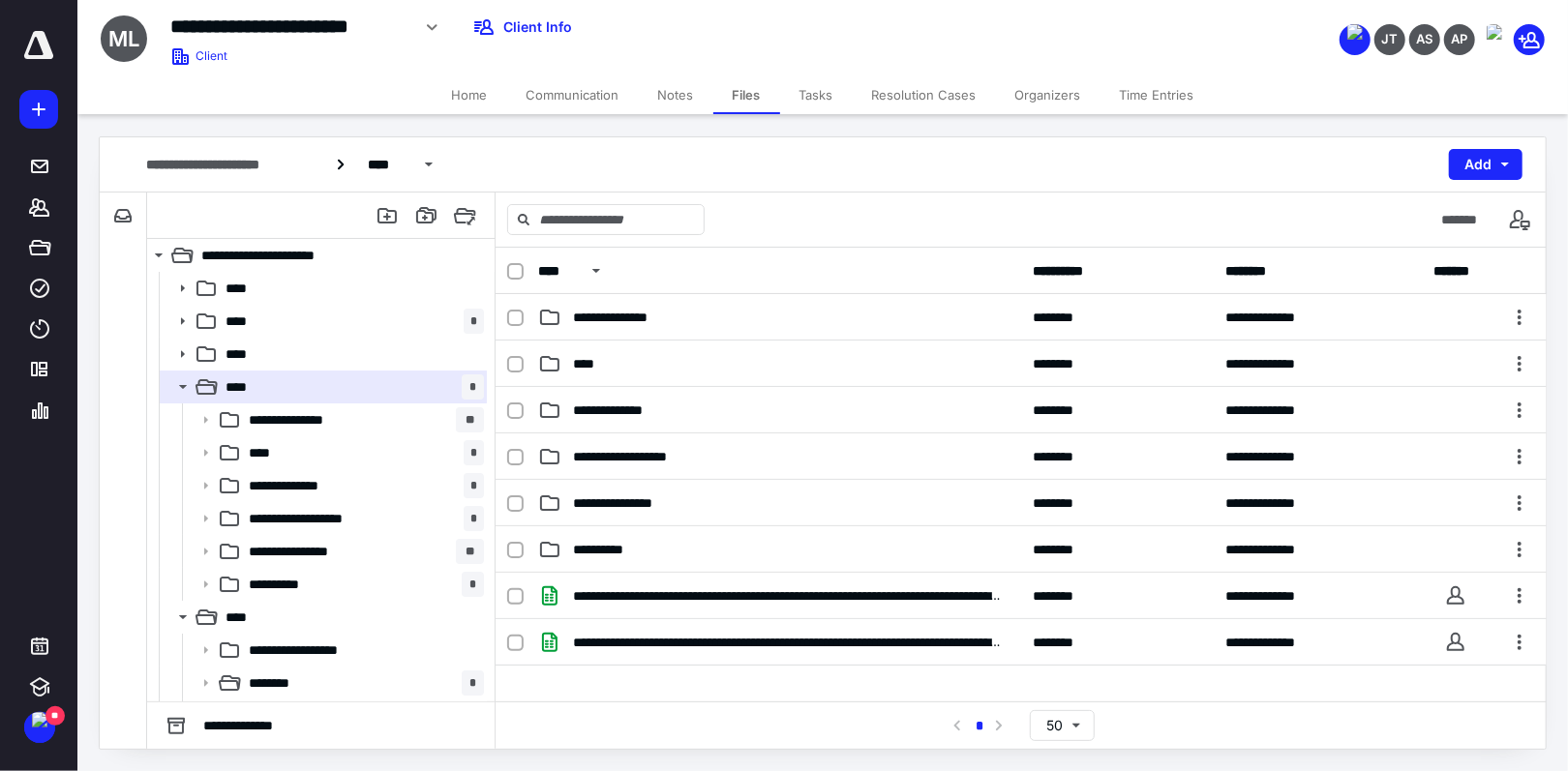 click on "Home" at bounding box center (469, 95) 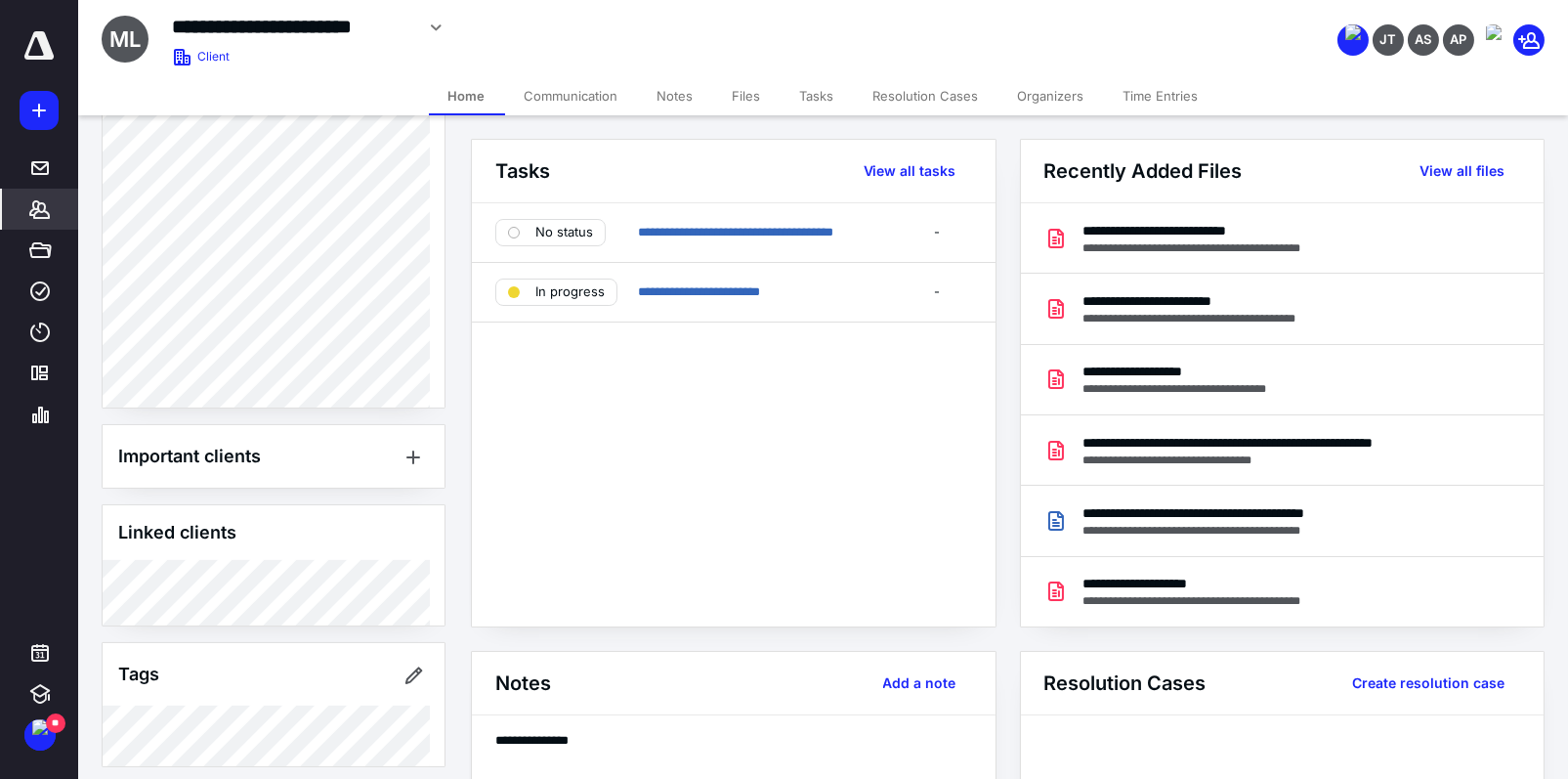 scroll, scrollTop: 973, scrollLeft: 0, axis: vertical 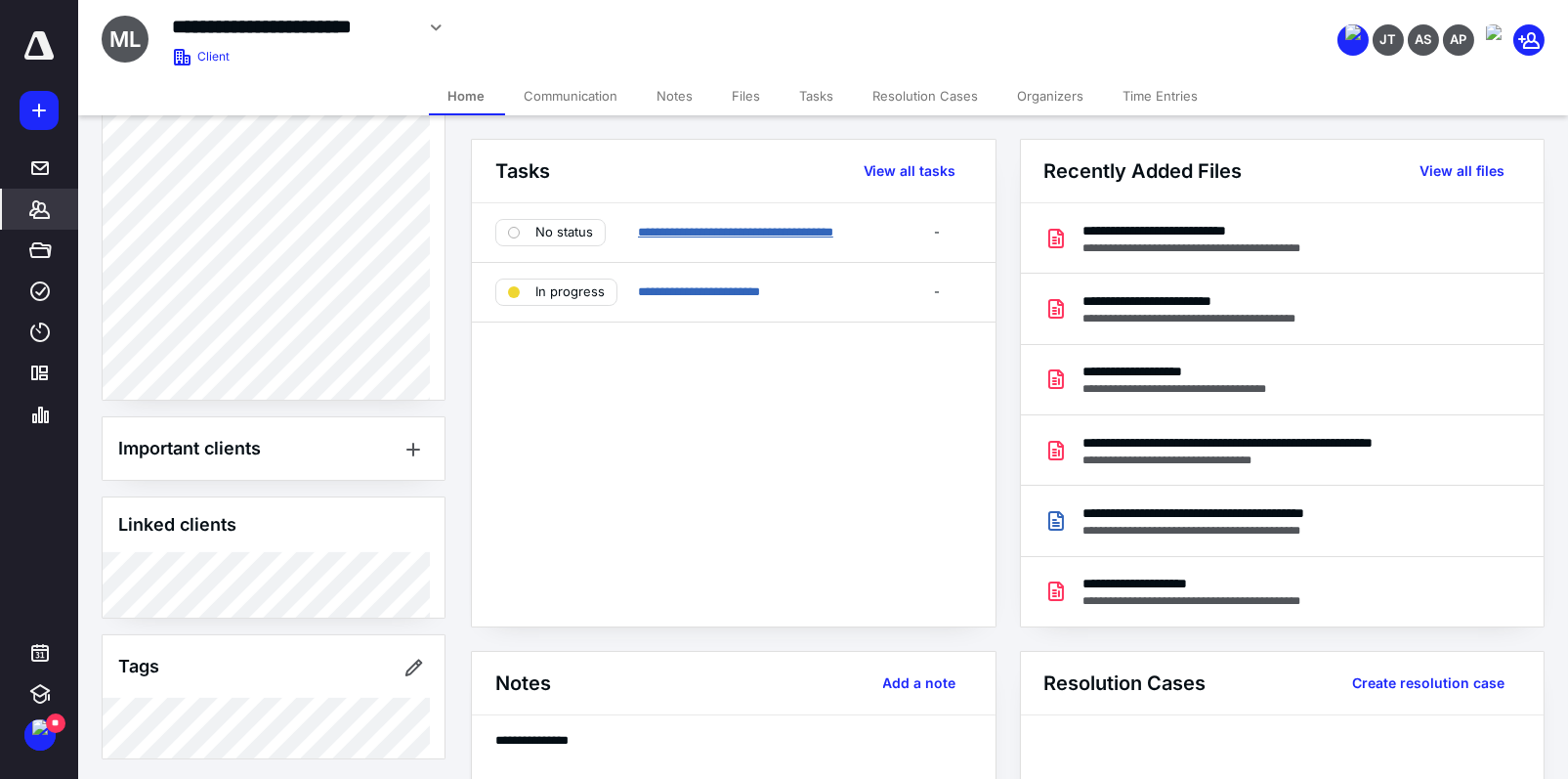 click on "**********" at bounding box center [736, 232] 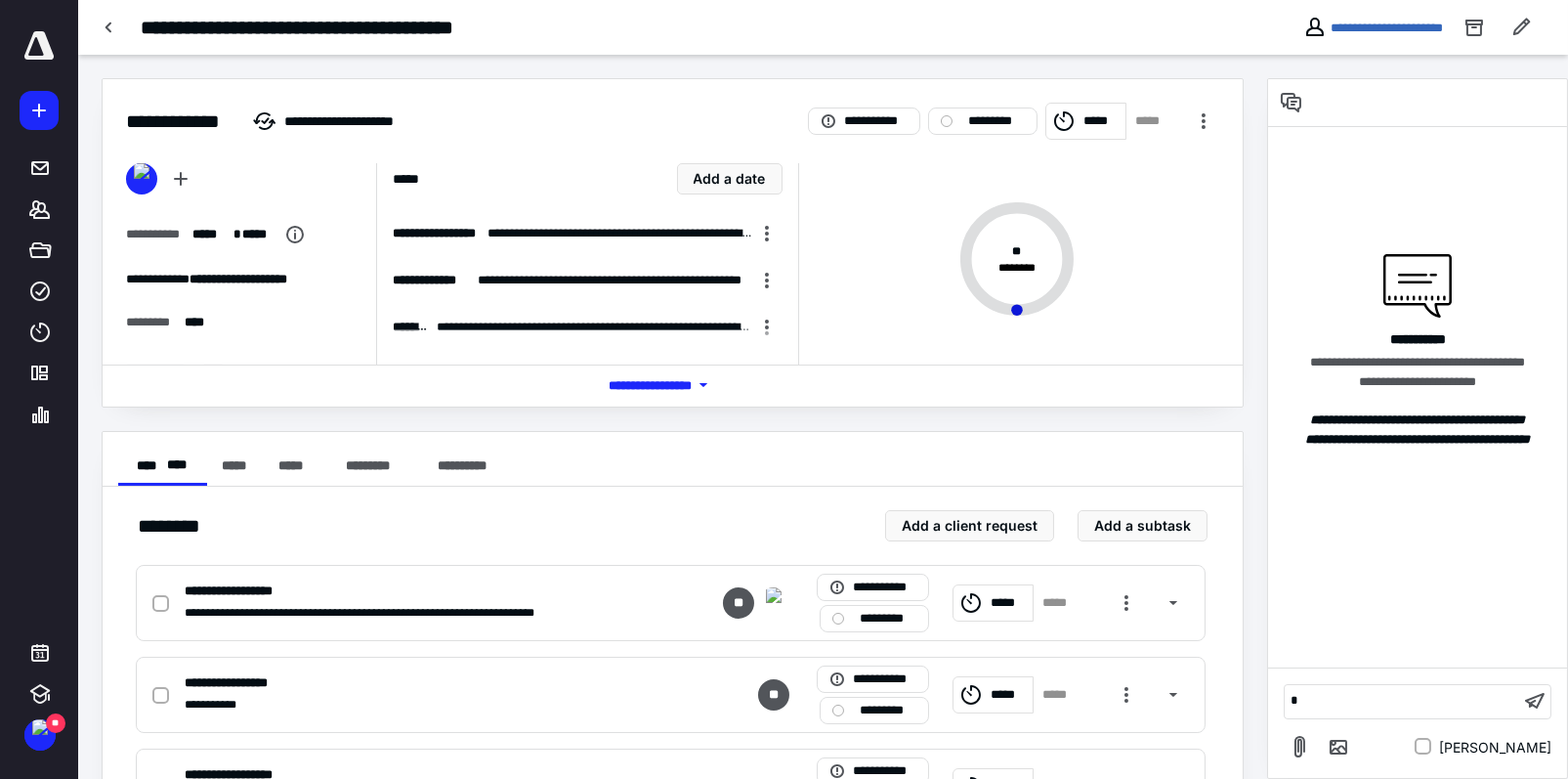 type 